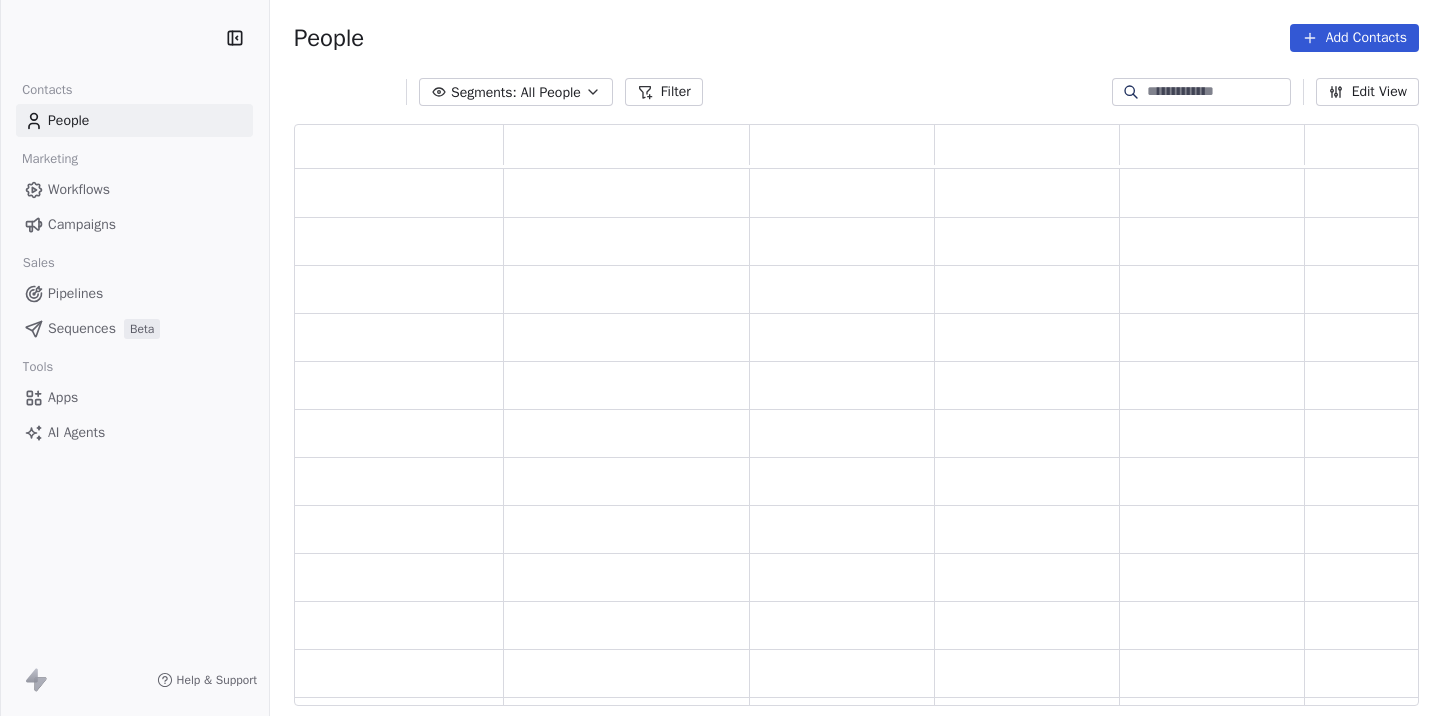 scroll, scrollTop: 0, scrollLeft: 0, axis: both 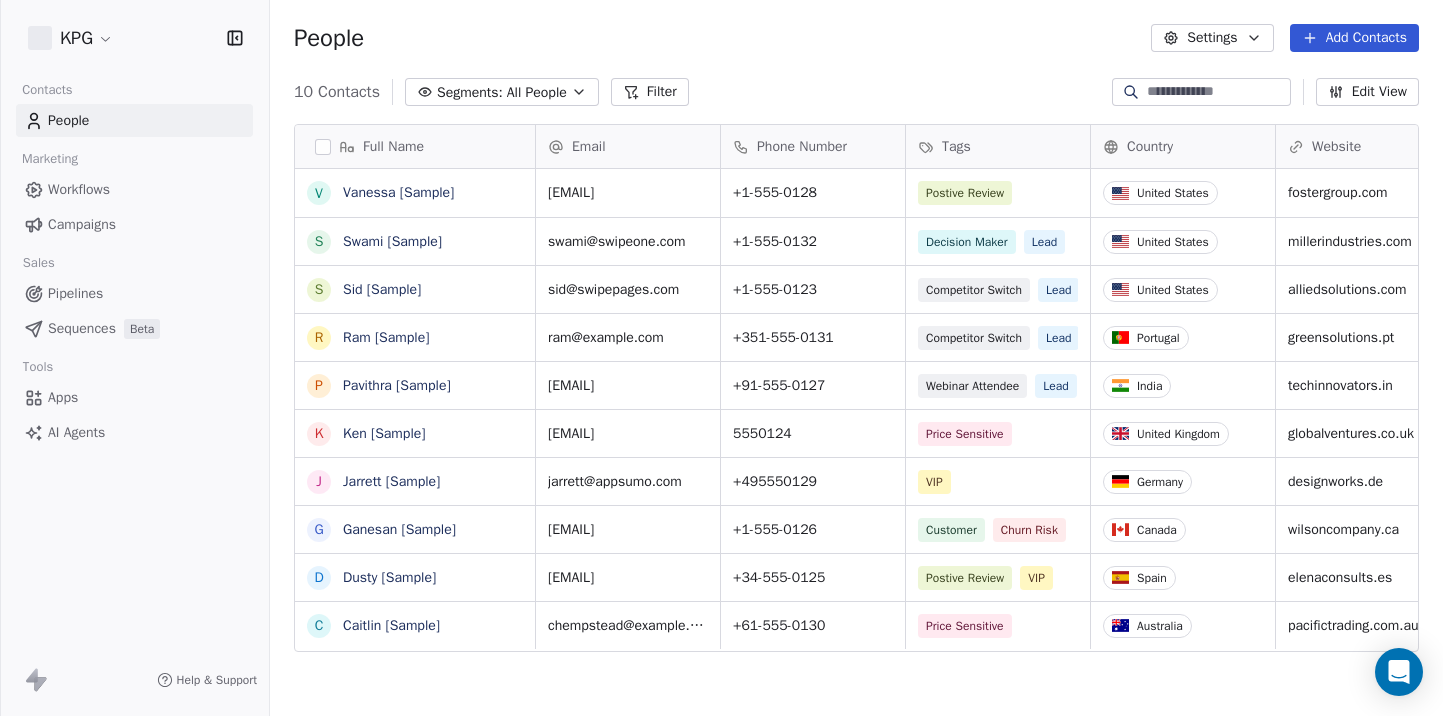click on "Full Name V Vanessa [Sample] S Swami [Sample] S Sid [Sample] R Ram [Sample] P Pavithra [Sample] K Ken [Sample] J Jarrett [Sample] G Ganesan [Sample] D Dusty [Sample] C Caitlin [Sample] Email Phone Number Tags Country Website Job Title Status Contact Source vanessa@example.com +1-555-0128 Postive Review United States fostergroup.com Managing Director Closed Won Referral swami@example.com +1-555-0132 Decision Maker Lead United States millerindustries.com President New Lead Social Media sid@example.com +1-555-0123 Competitor Switch Lead United States alliedsolutions.com Director of Operations Qualifying Website Form ram@example.com +351-555-0131 Competitor Switch Lead Portugal greensolutions.pt Sustainability Head Closed Won Facebook Ad pavithra@example.com +91-555-0127 Lead India" at bounding box center [721, 358] 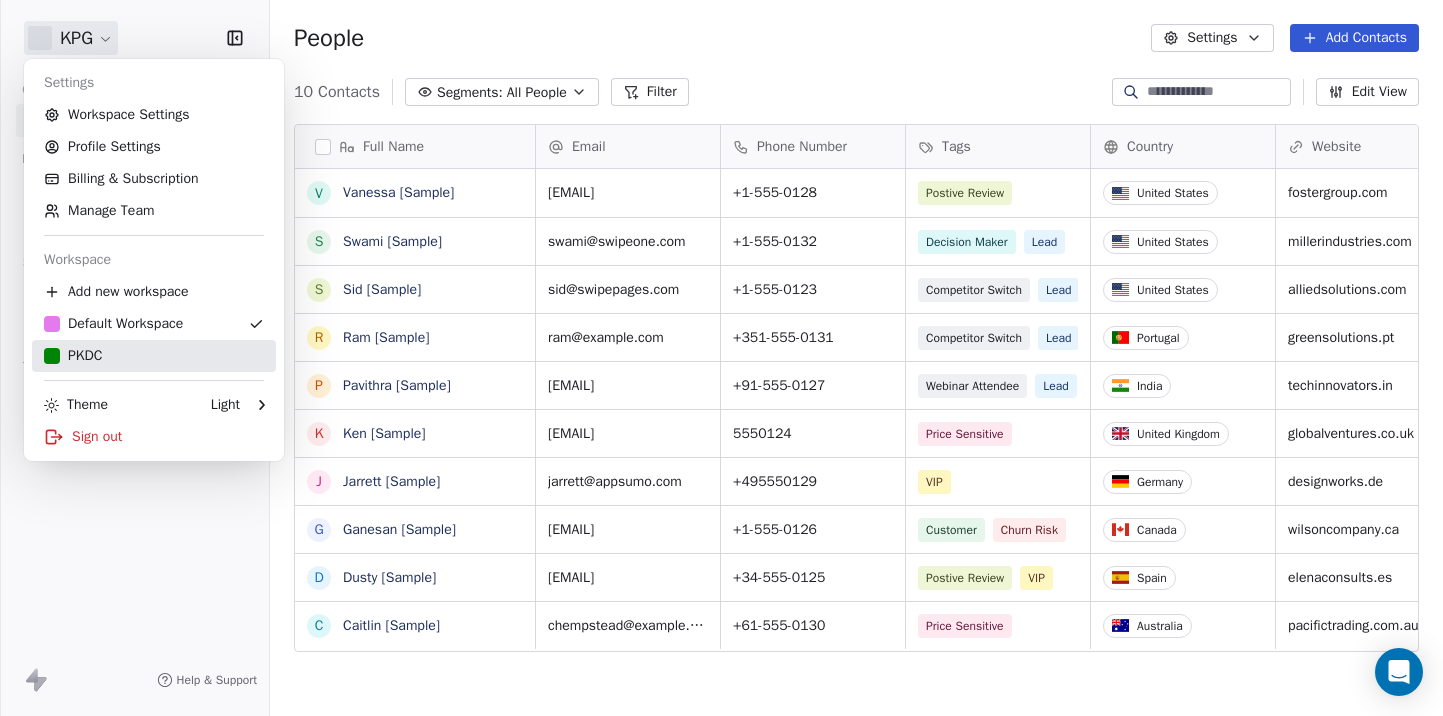 click on "PKDC" at bounding box center [154, 356] 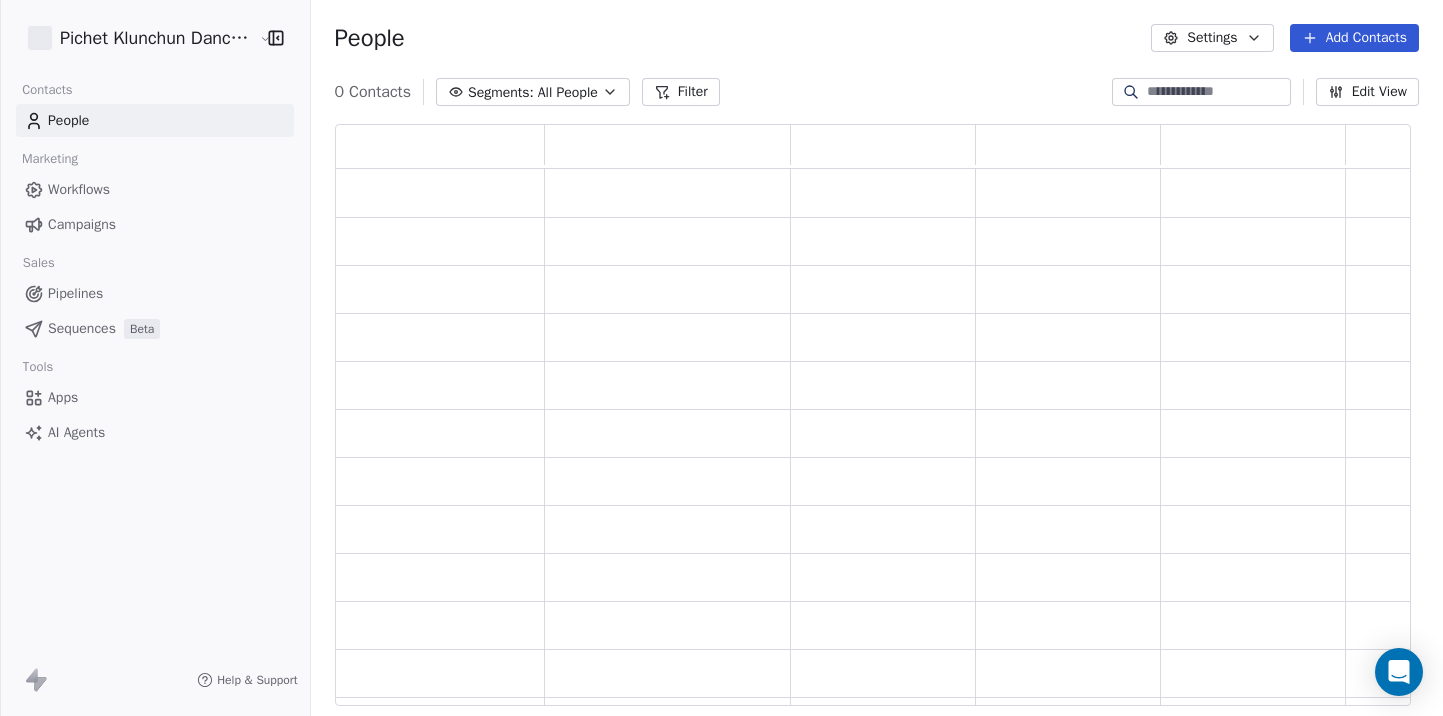 scroll, scrollTop: 1, scrollLeft: 1, axis: both 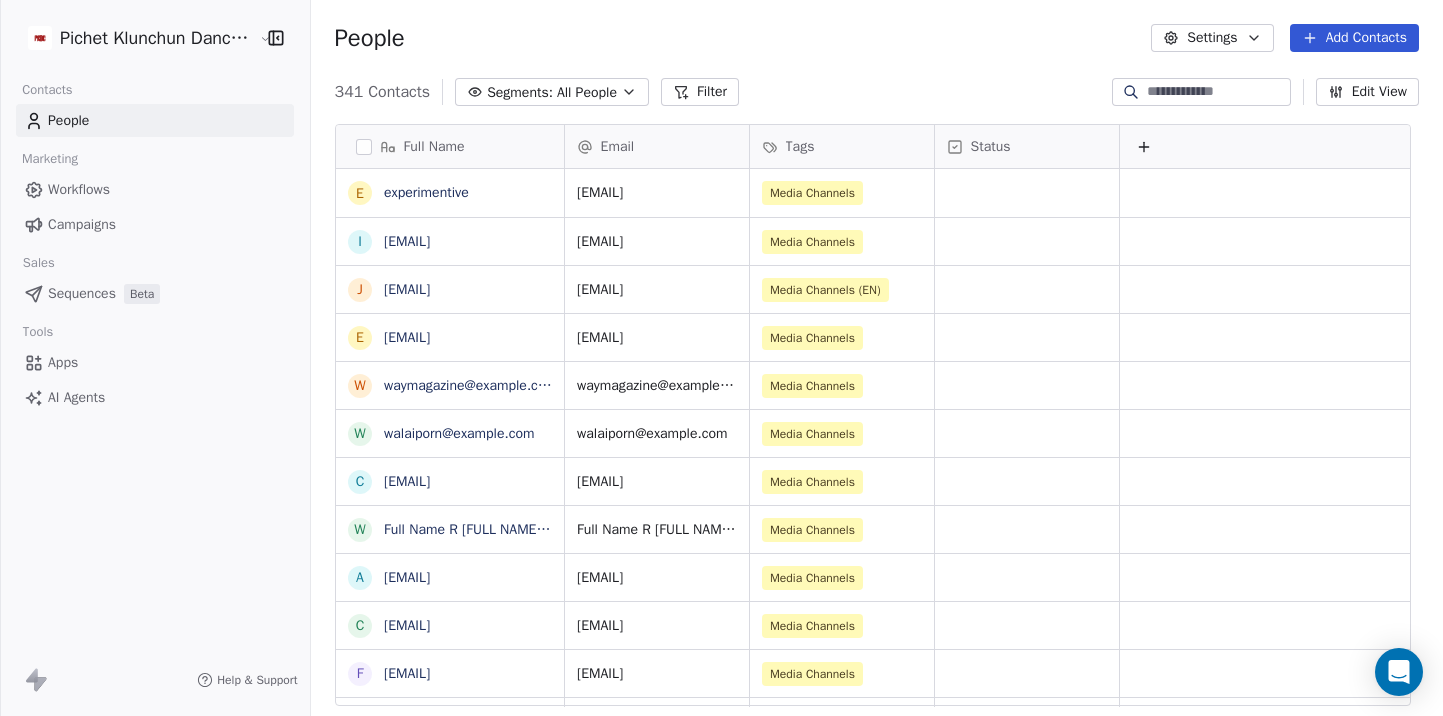 click on "Segments:" at bounding box center (520, 92) 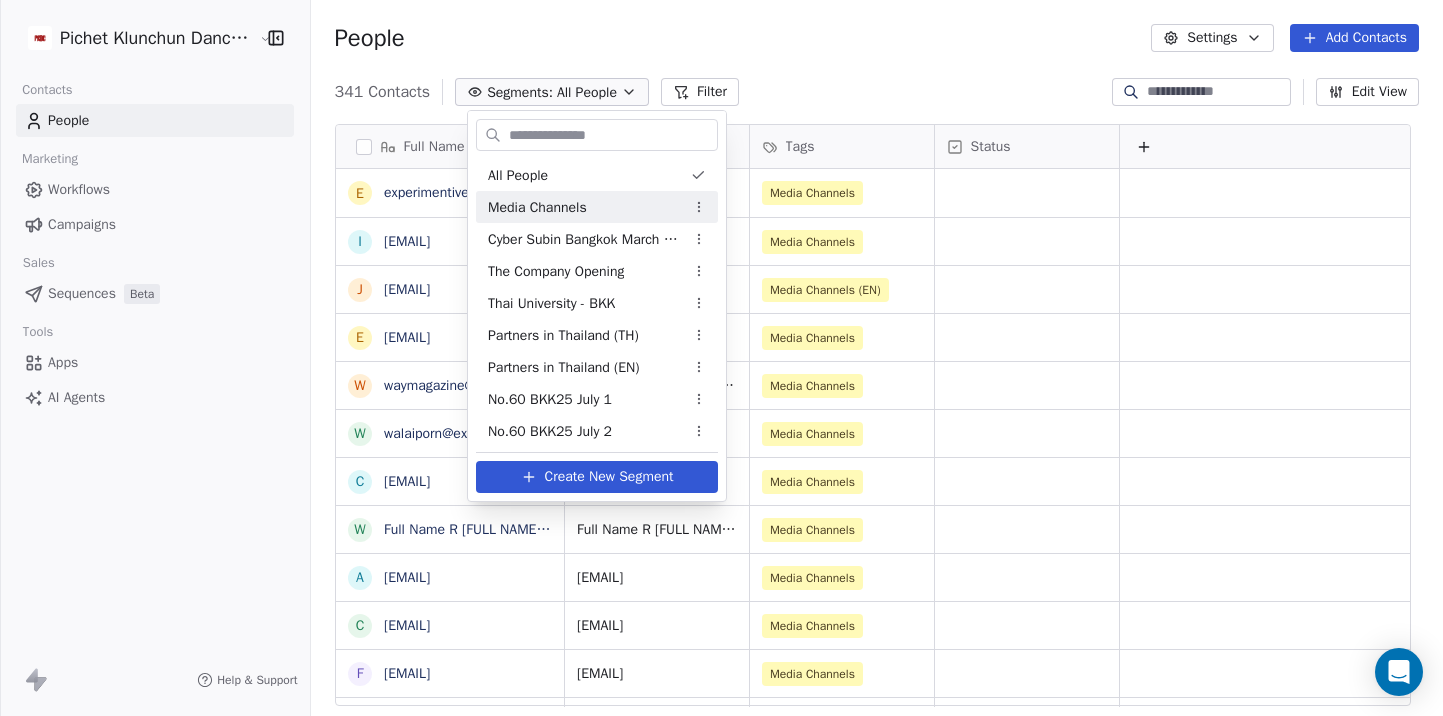 click on "Media Channels" at bounding box center [597, 207] 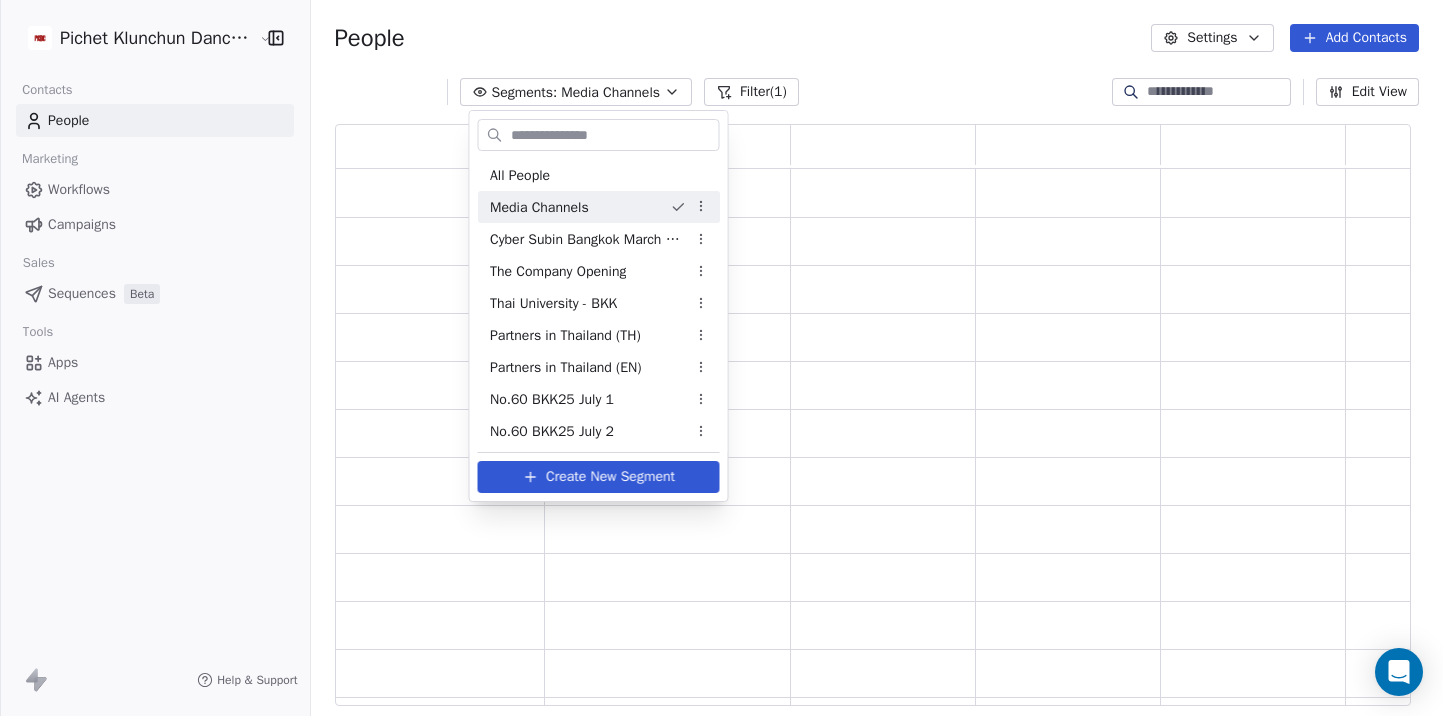 scroll, scrollTop: 1, scrollLeft: 1, axis: both 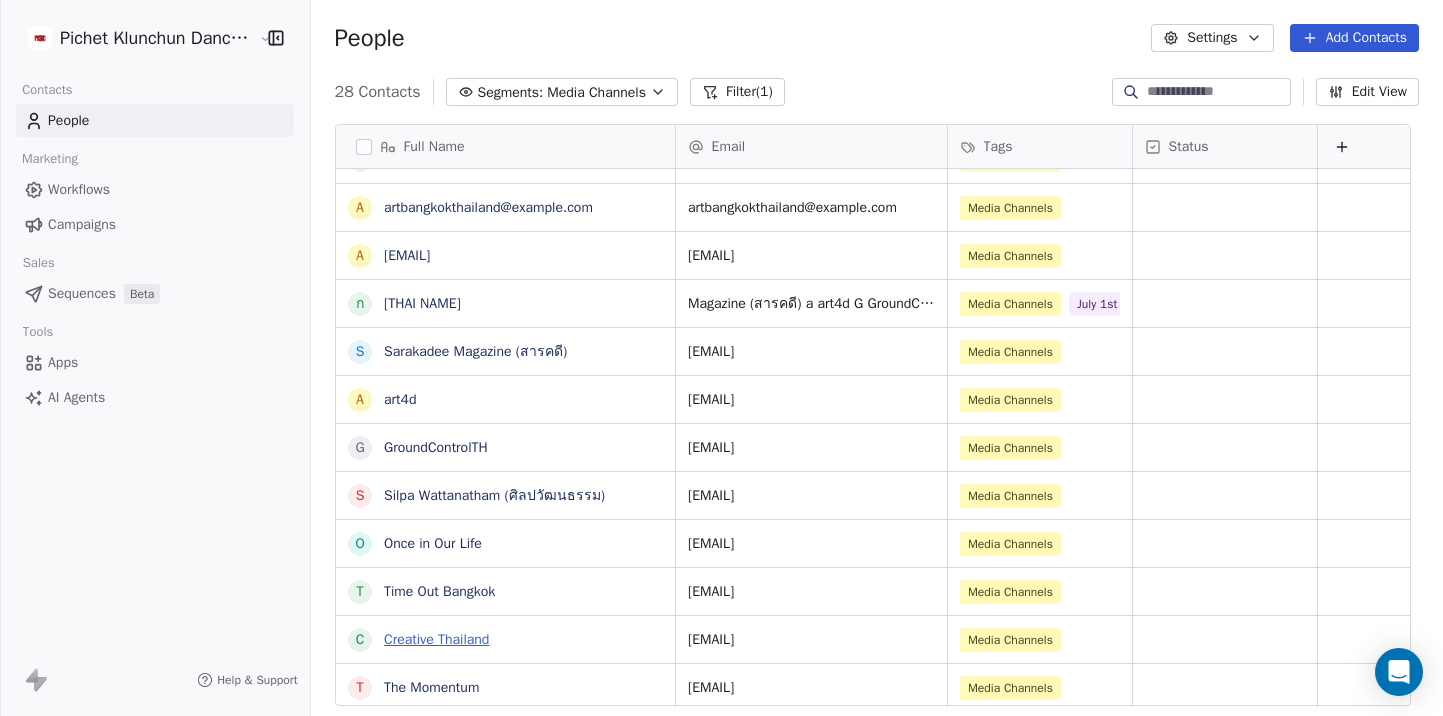 click on "Creative Thailand" at bounding box center (436, 639) 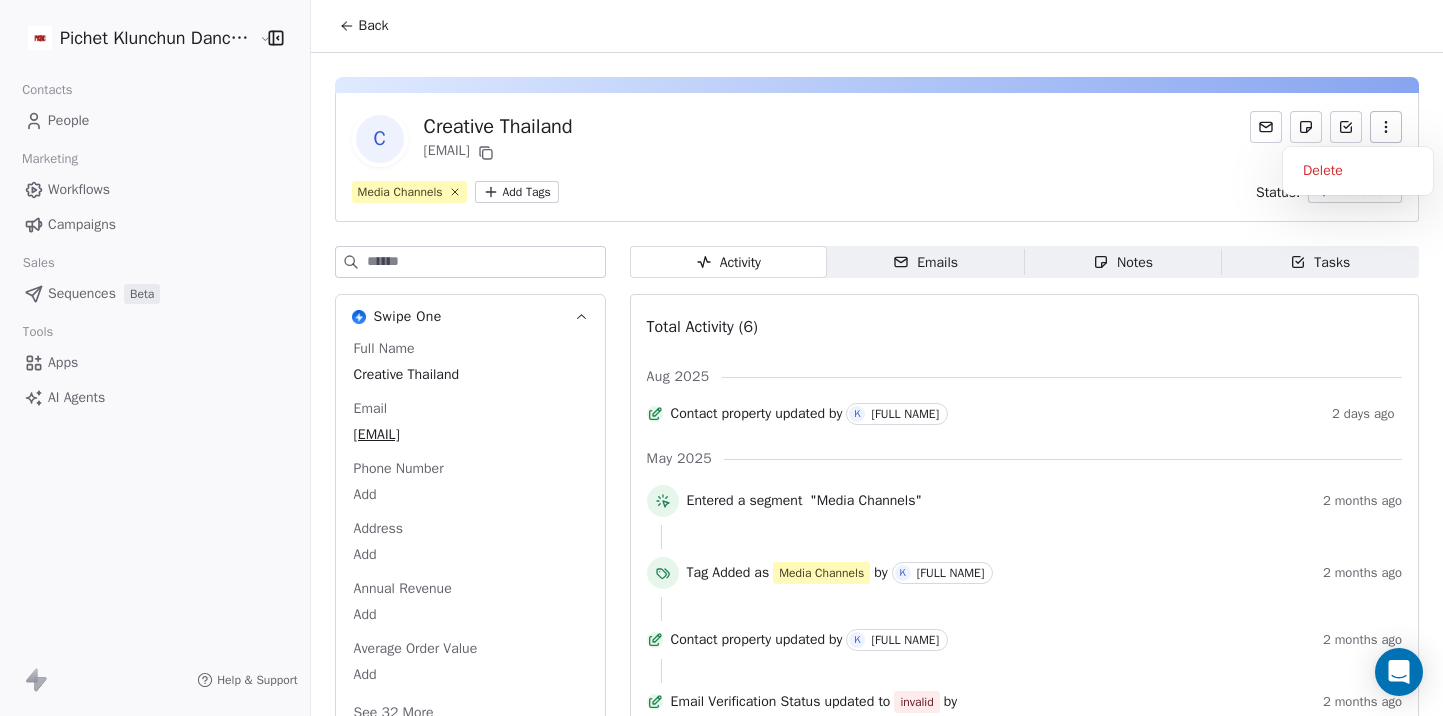 click 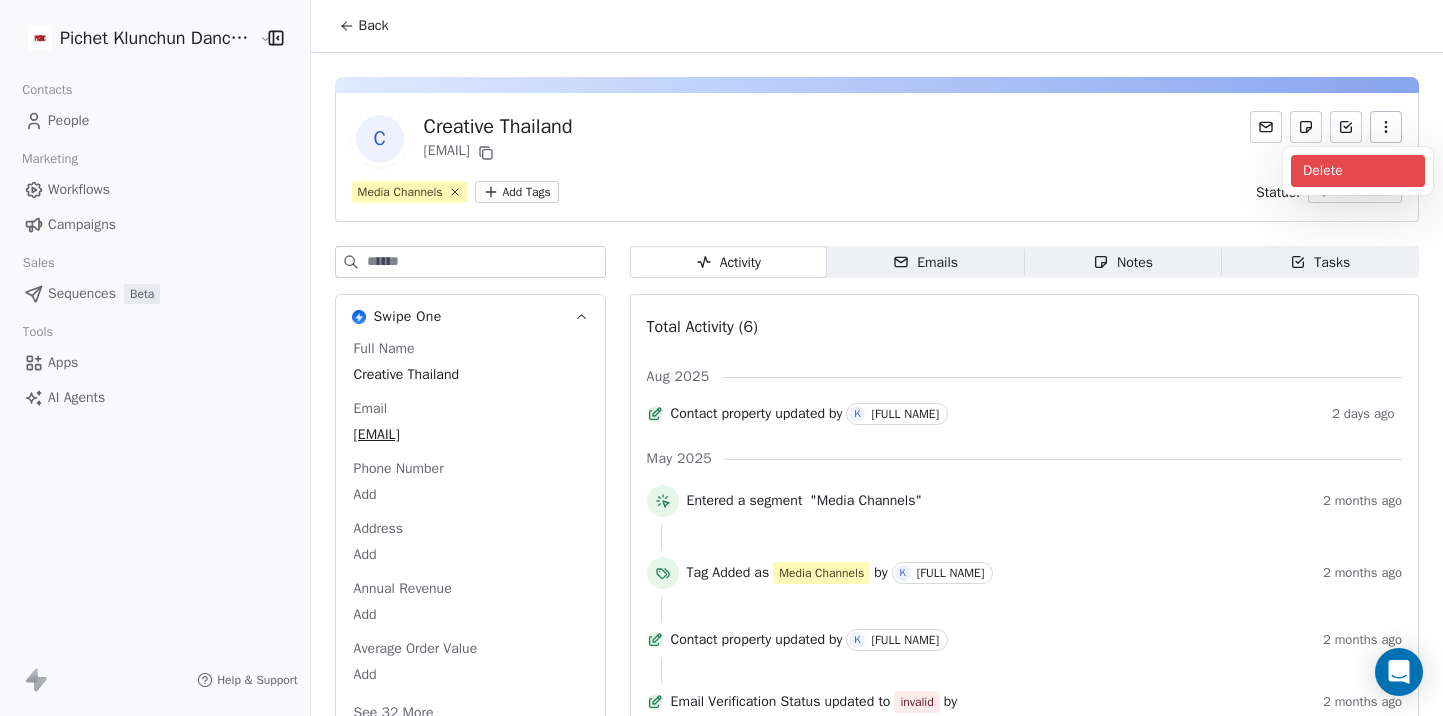 click on "Delete" at bounding box center [1358, 171] 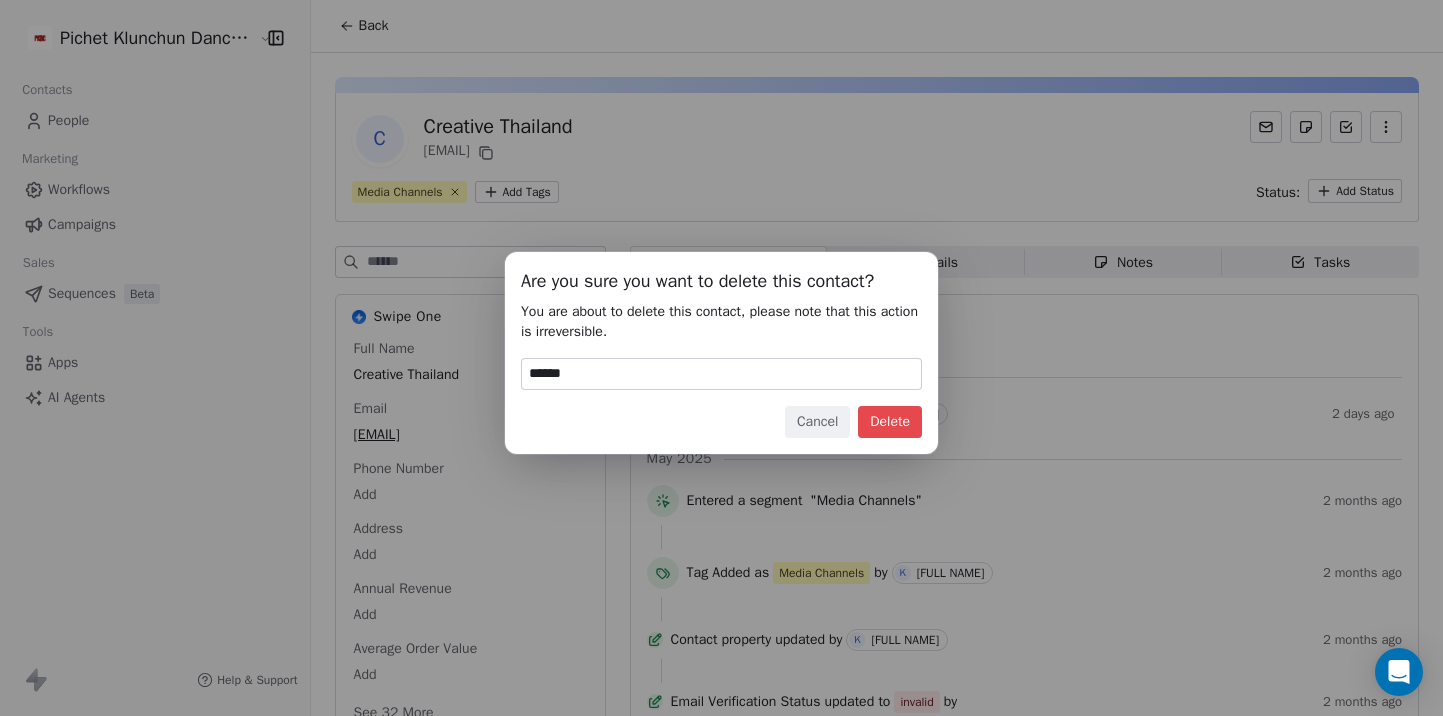 type on "******" 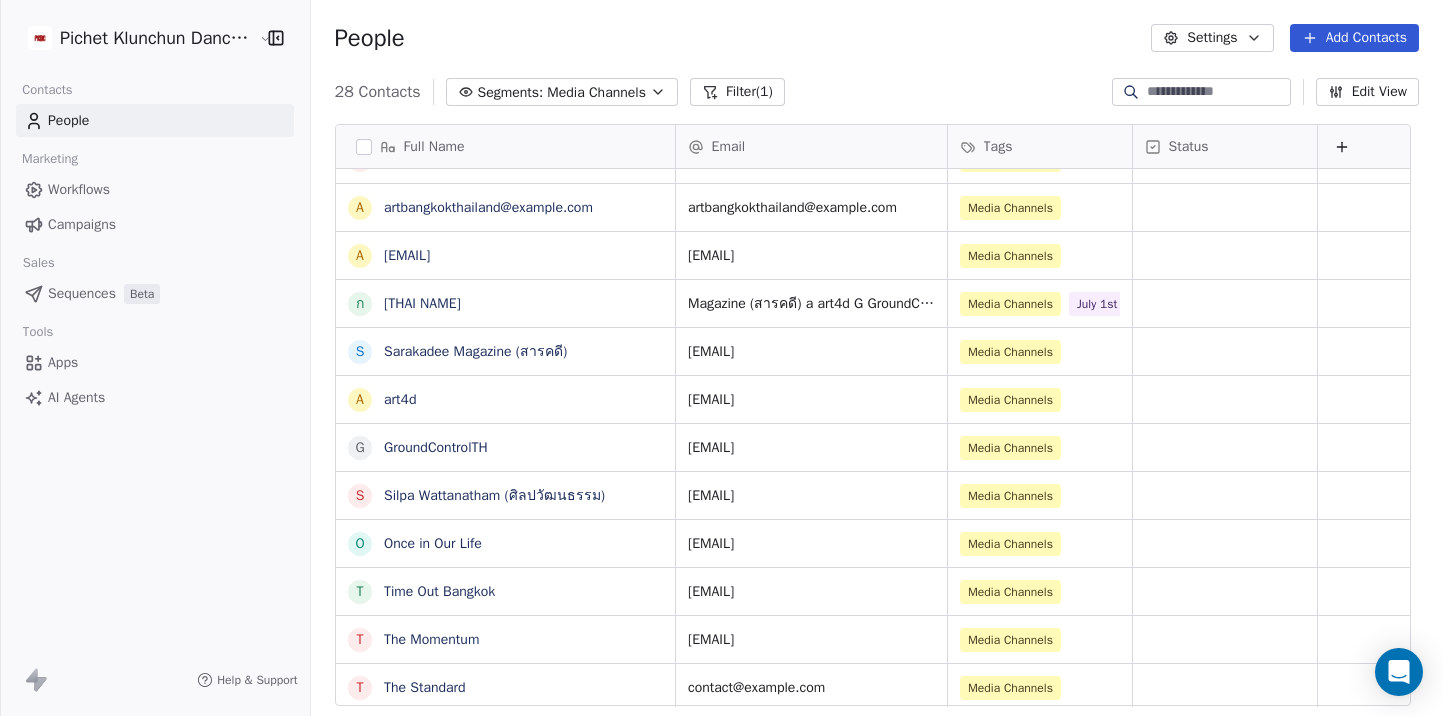 click on "Campaigns" at bounding box center (82, 224) 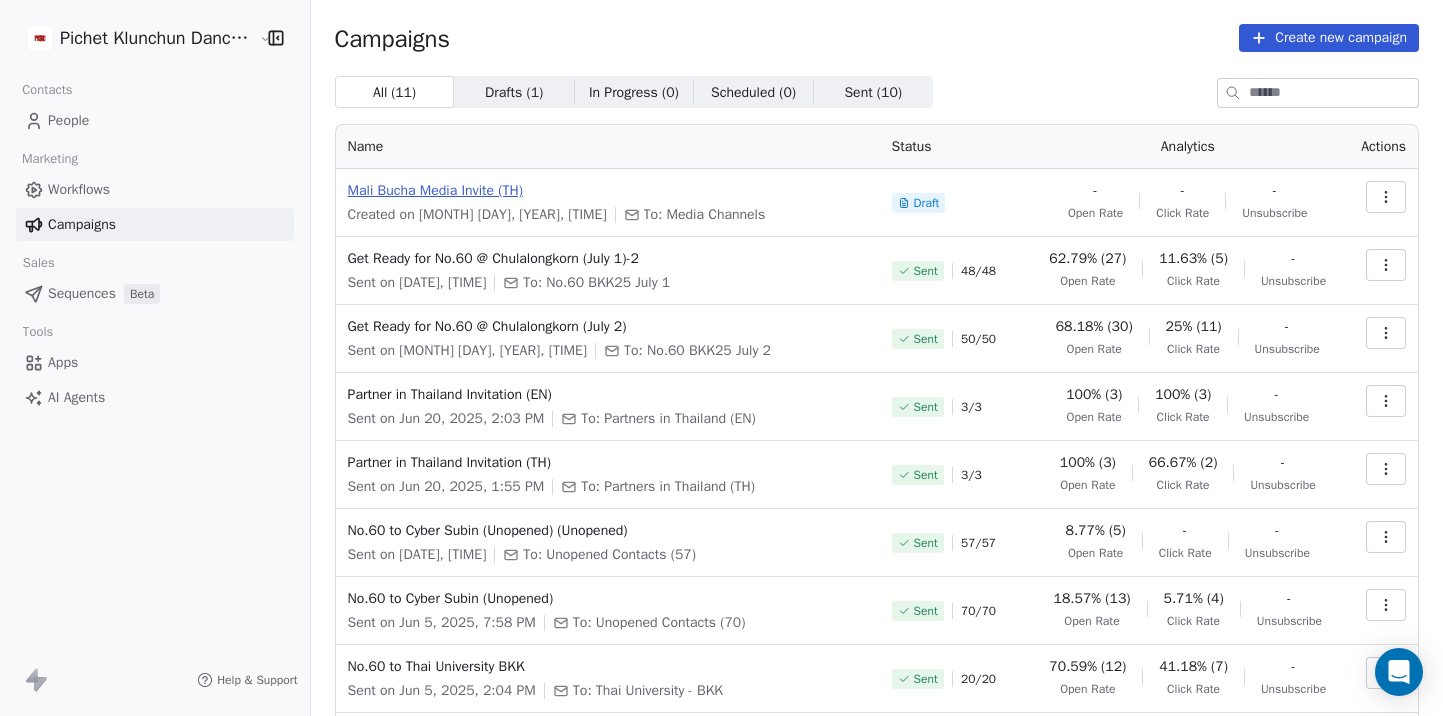 click on "Mali Bucha Media Invite (TH)" at bounding box center [608, 191] 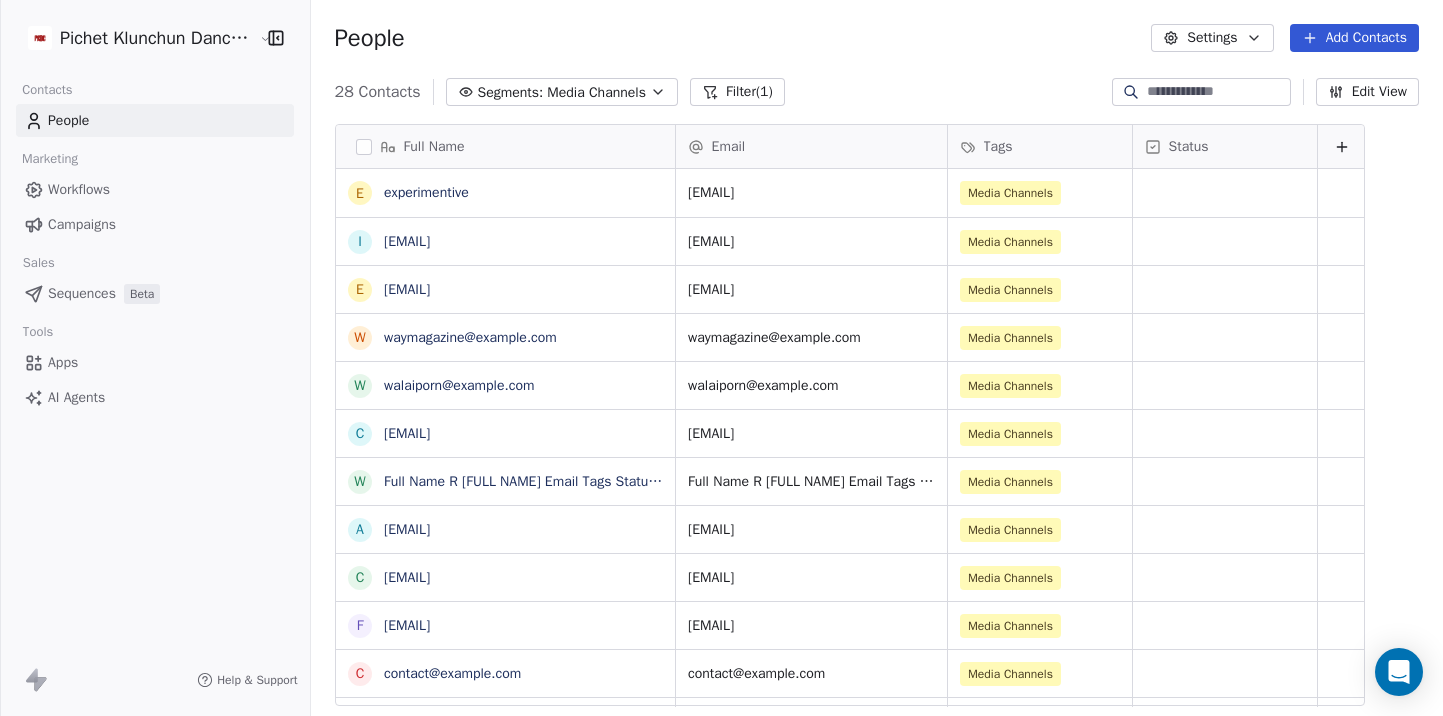 scroll, scrollTop: 514, scrollLeft: 0, axis: vertical 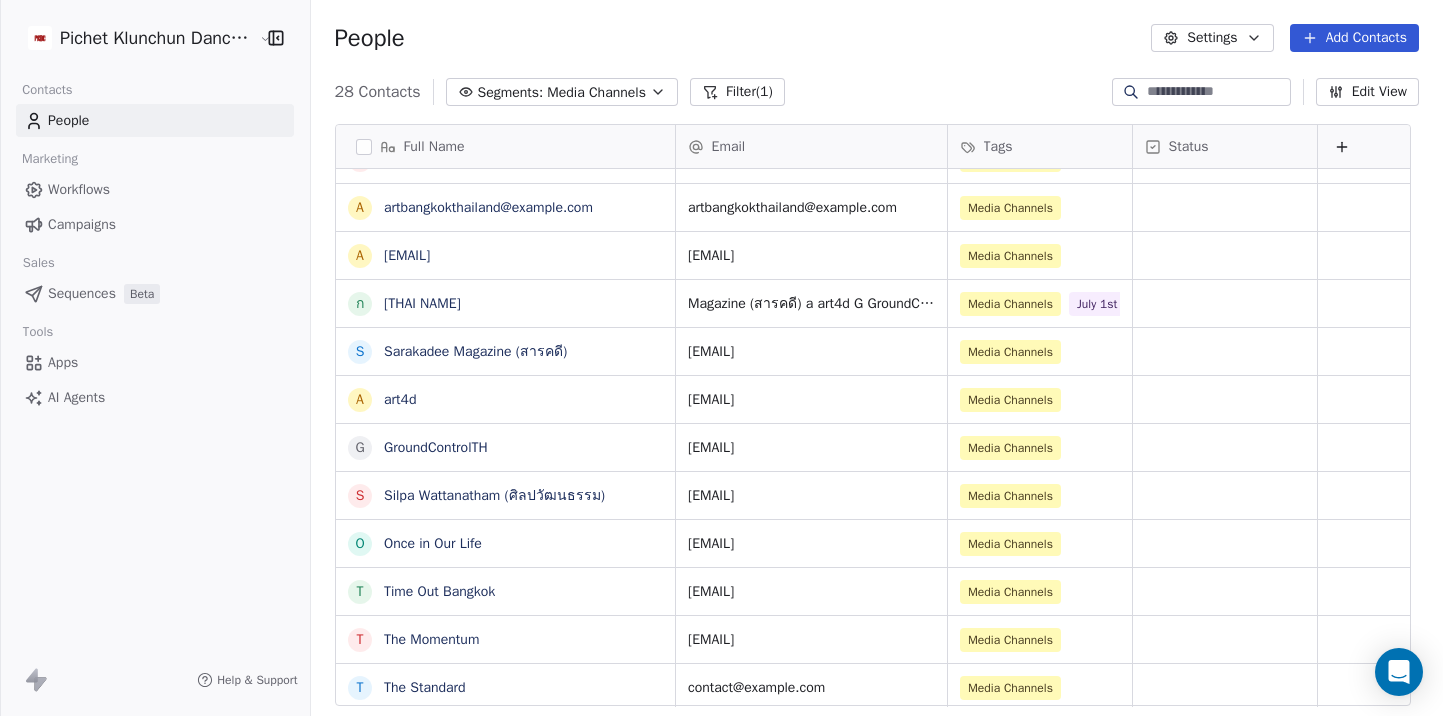click on "Segments:" at bounding box center [511, 92] 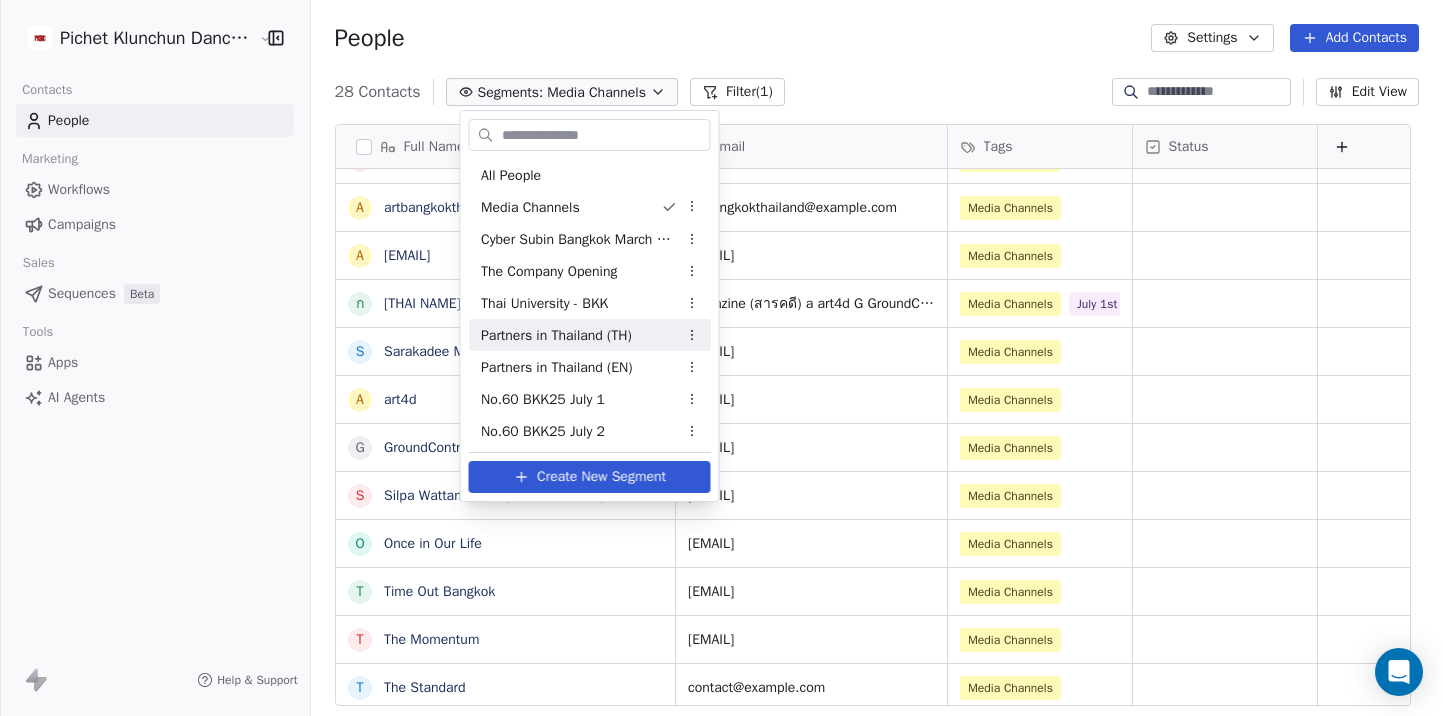 scroll, scrollTop: 3, scrollLeft: 0, axis: vertical 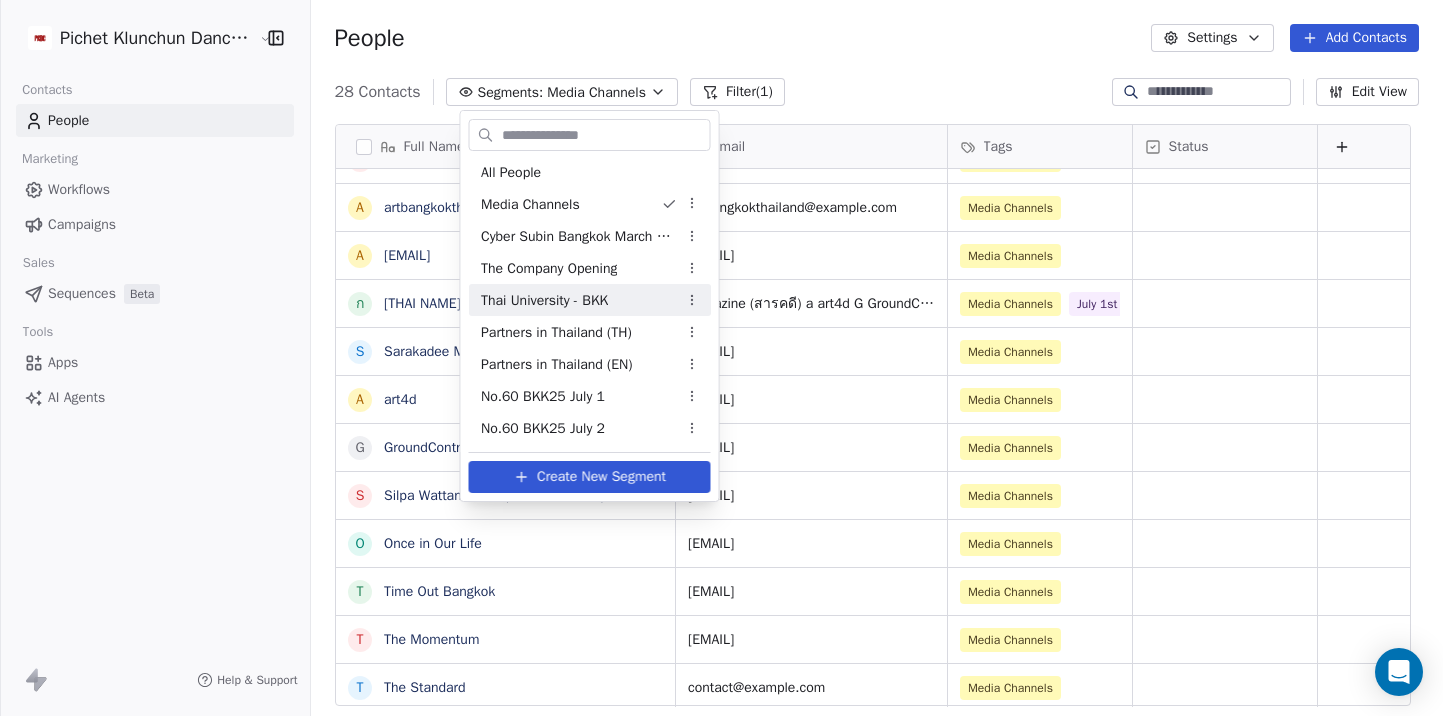click on "Pichet Klunchun Dance Company Contacts People Marketing Workflows Campaigns Sales Sequences Beta Tools Apps AI Agents Help & Support People Settings  Add Contacts 28 Contacts Segments: Media Channels Filter  (1) Edit View Tag Add to Sequence Export Full Name e experimentive i info@bangkokartcity.org e editorial@soimilk.com w waymagazine@yahoo.com w walaiporn@fridaybangkok.com c contact@artofth.com w webmaster@thaipbs.or.th a artclub@thaipbs.or.th c cs@thairath.co.th f fineartmag@gmail.com c contact@theshowhopper.com a artbangkokthailand@gmail.com a artmaster@artbangkok.com ก กวินพร เจริญศรี S Sarakadee Magazine (สารคดี) a art4d G GroundControlTH S Silpa Wattanatham (ศิลปวัฒนธรรม) O Once in Our Life T Time Out Bangkok T The Momentum T The Standard T The MATTER T The Cloud a a day P Prachatai (ประชาไท) T Thai Nation Email Tags Status b7.fcth@gmail.com Media Channels info@bangkokartcity.org Media Channels editorial@soimilk.com" at bounding box center (721, 358) 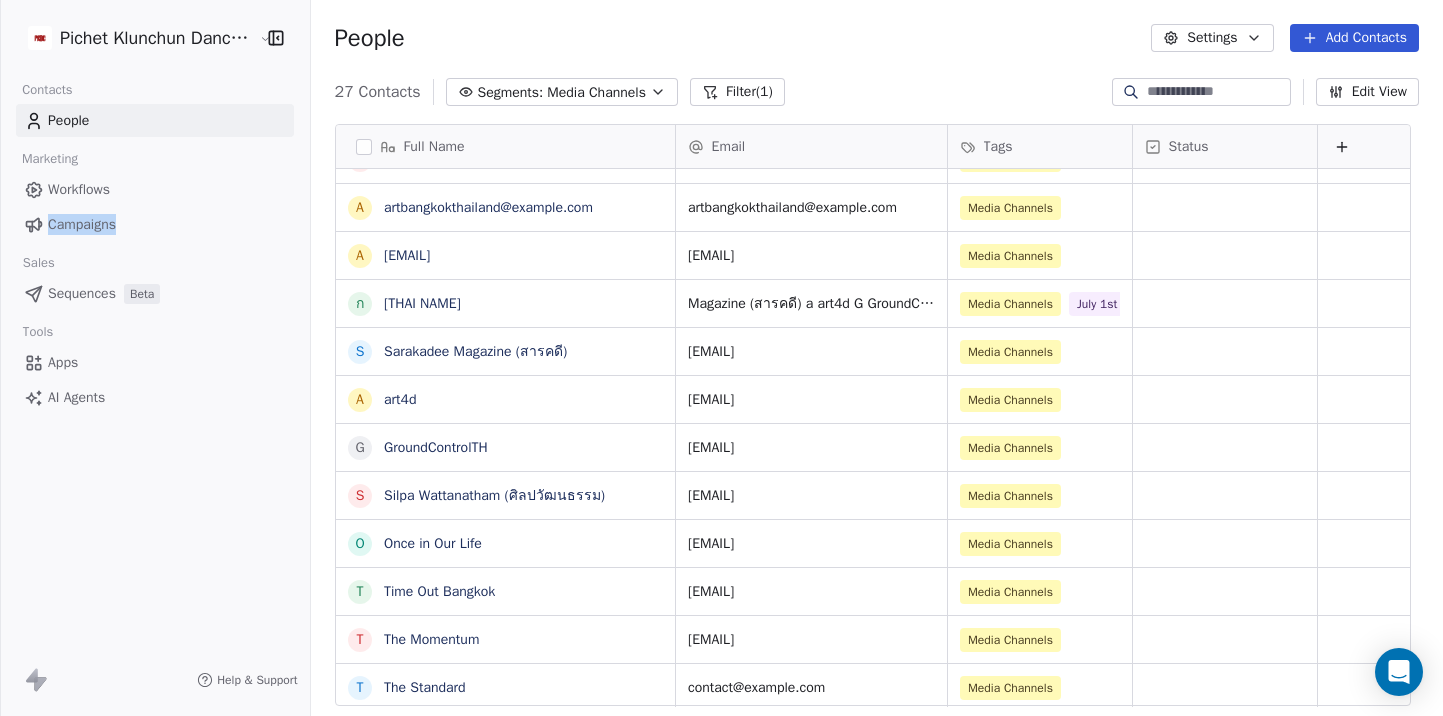 click on "Campaigns" at bounding box center (82, 224) 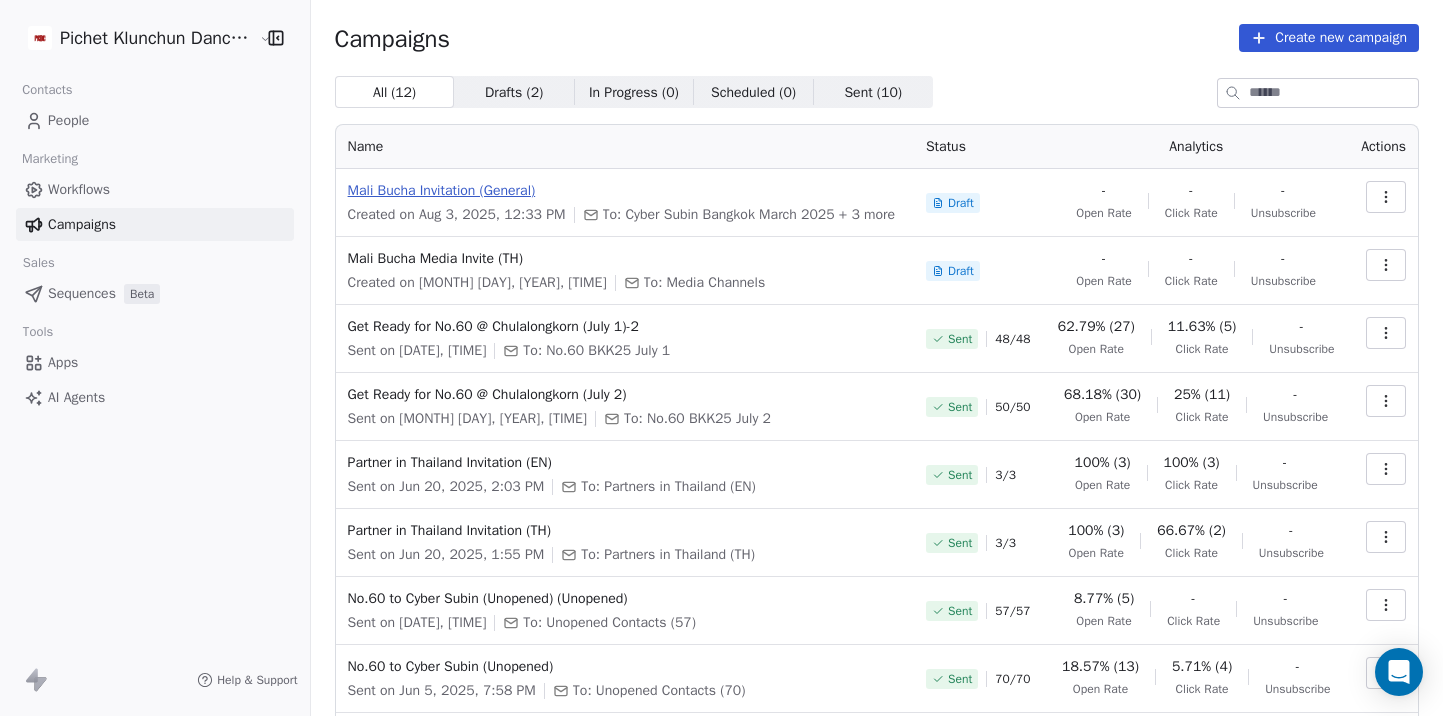 click on "Mali Bucha Invitation (General)" at bounding box center (625, 191) 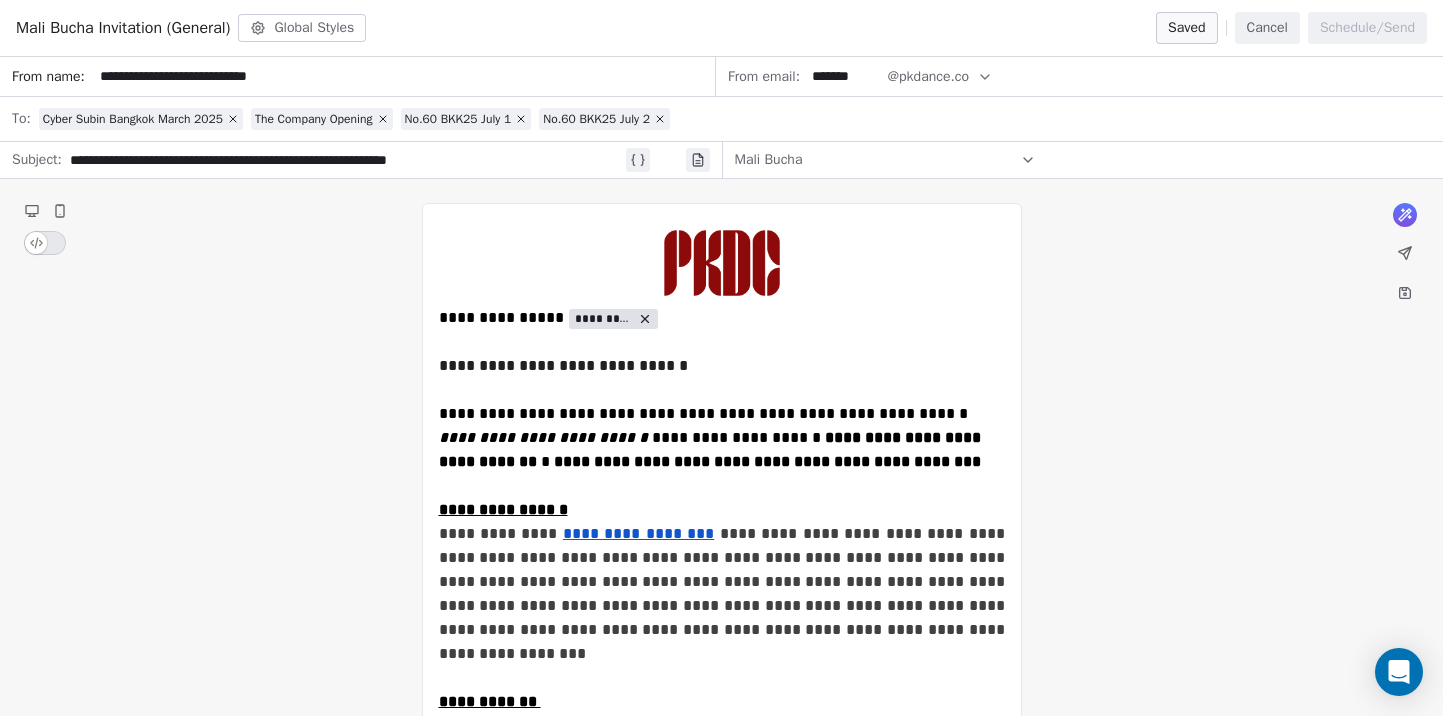 click on "**********" at bounding box center (721, 358) 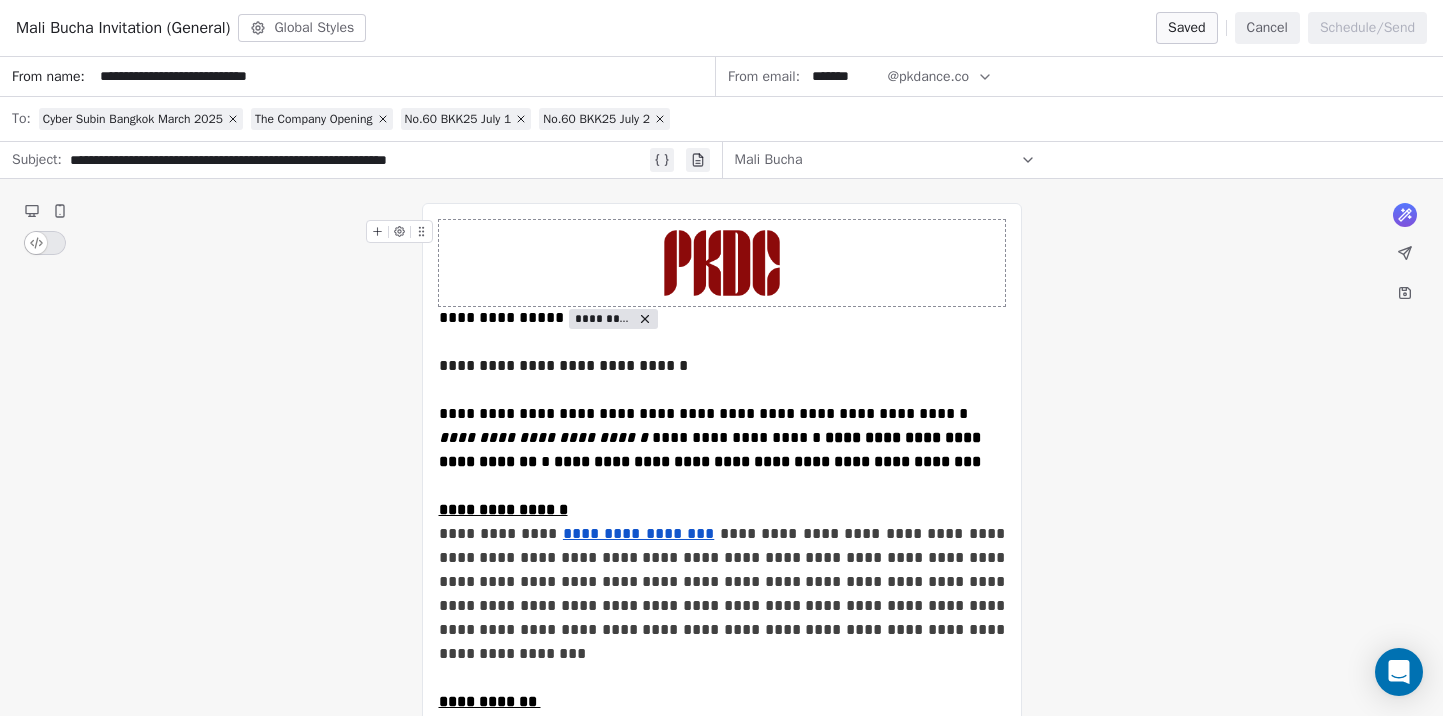 click on "Cancel" at bounding box center (1267, 28) 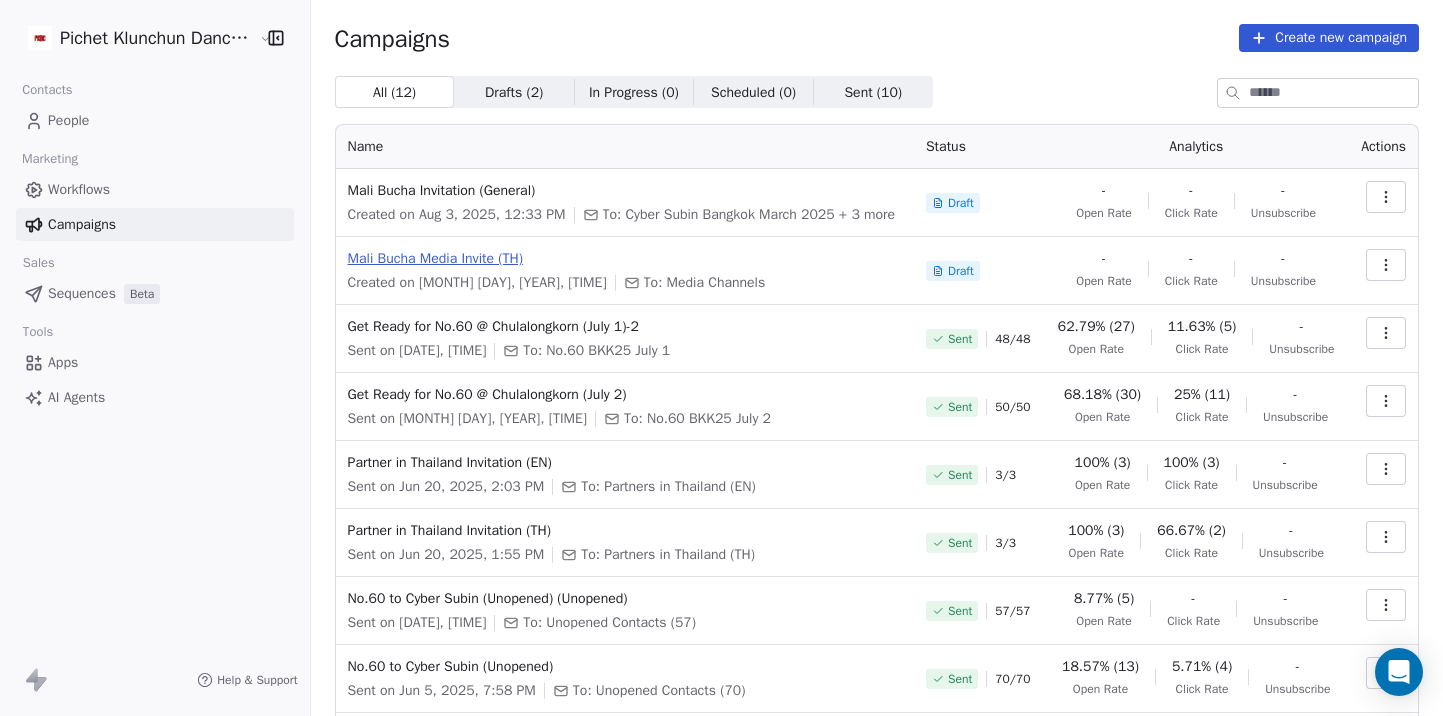 click on "Mali Bucha Media Invite (TH)" at bounding box center (625, 259) 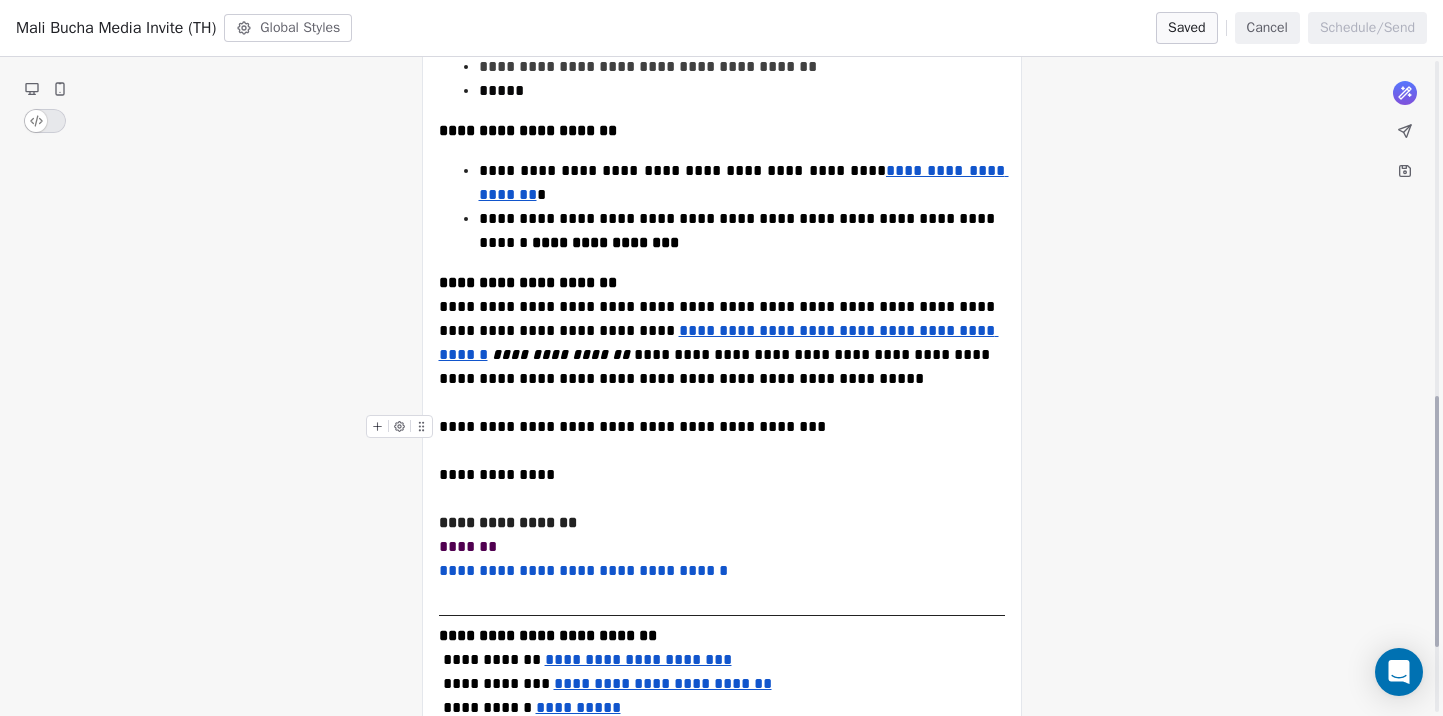 scroll, scrollTop: 832, scrollLeft: 0, axis: vertical 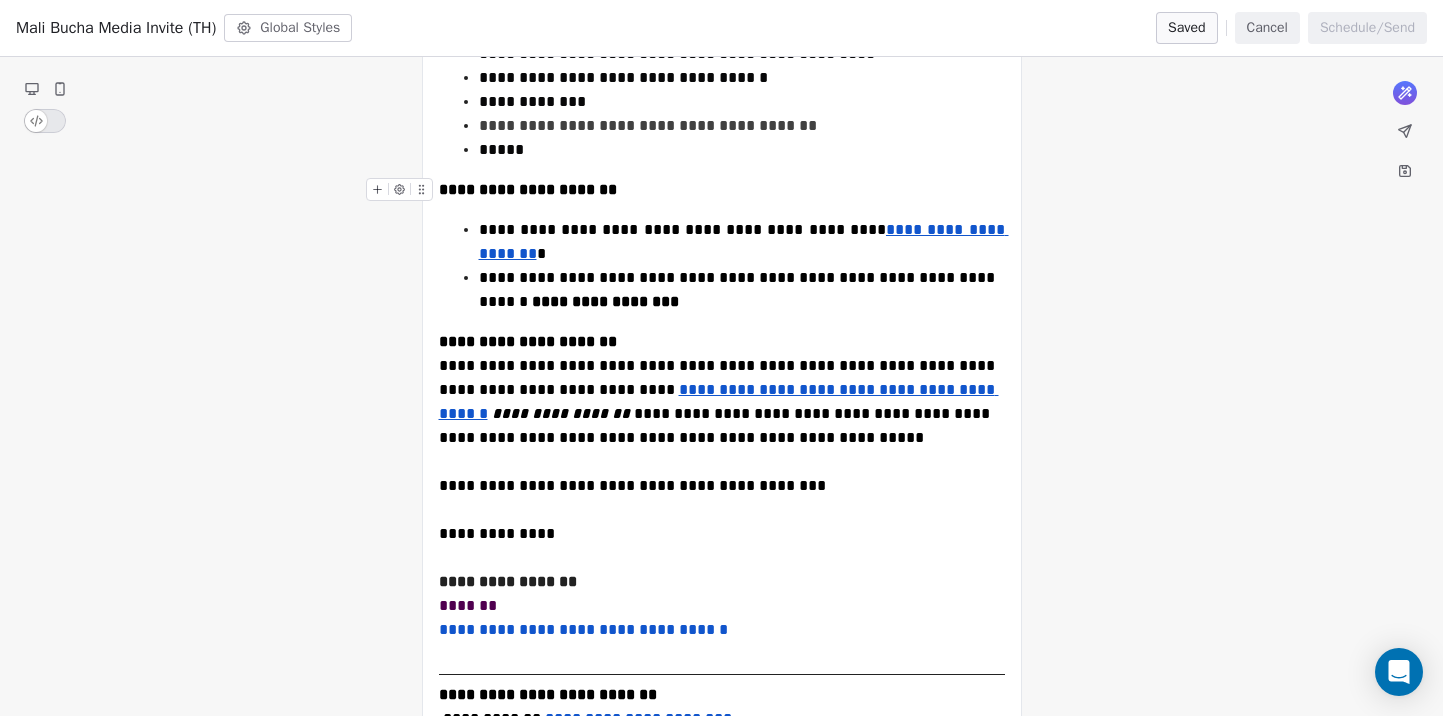 click on "Cancel" at bounding box center [1267, 28] 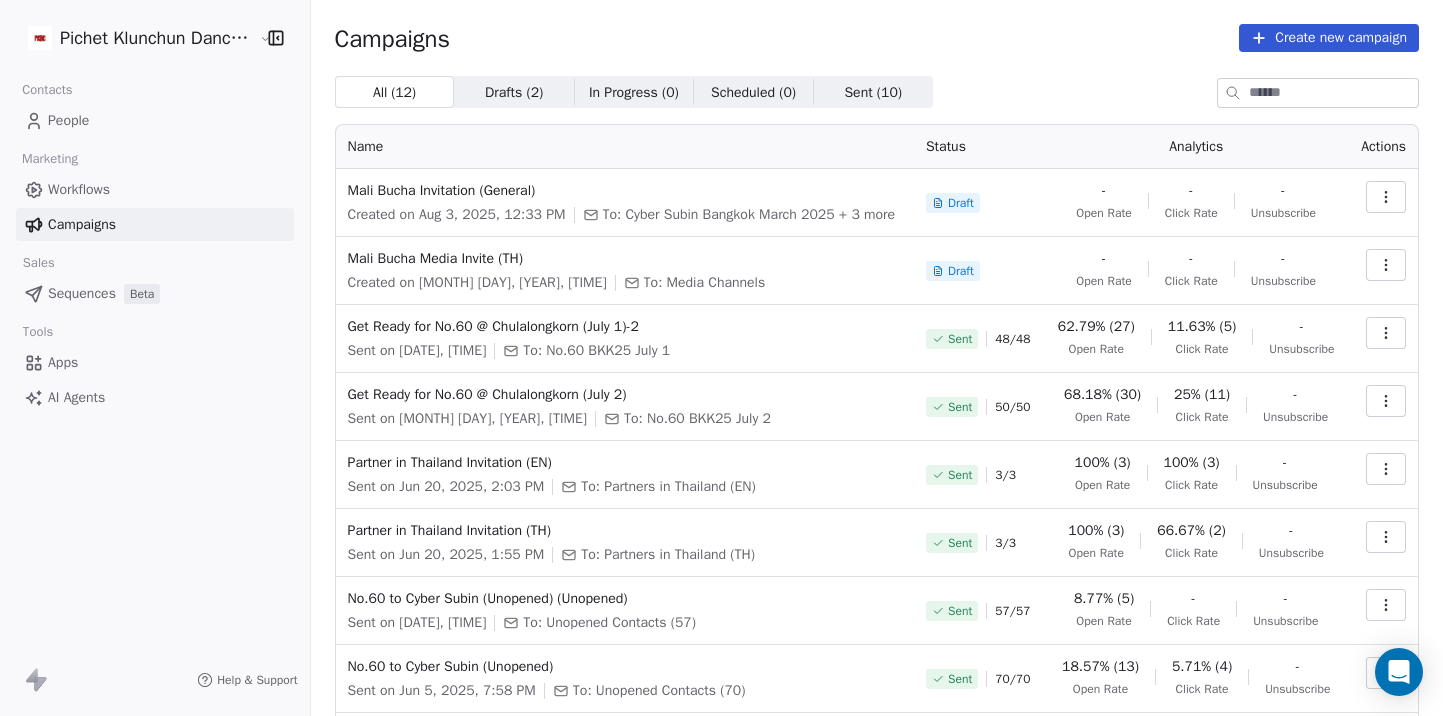 click on "People" at bounding box center (155, 120) 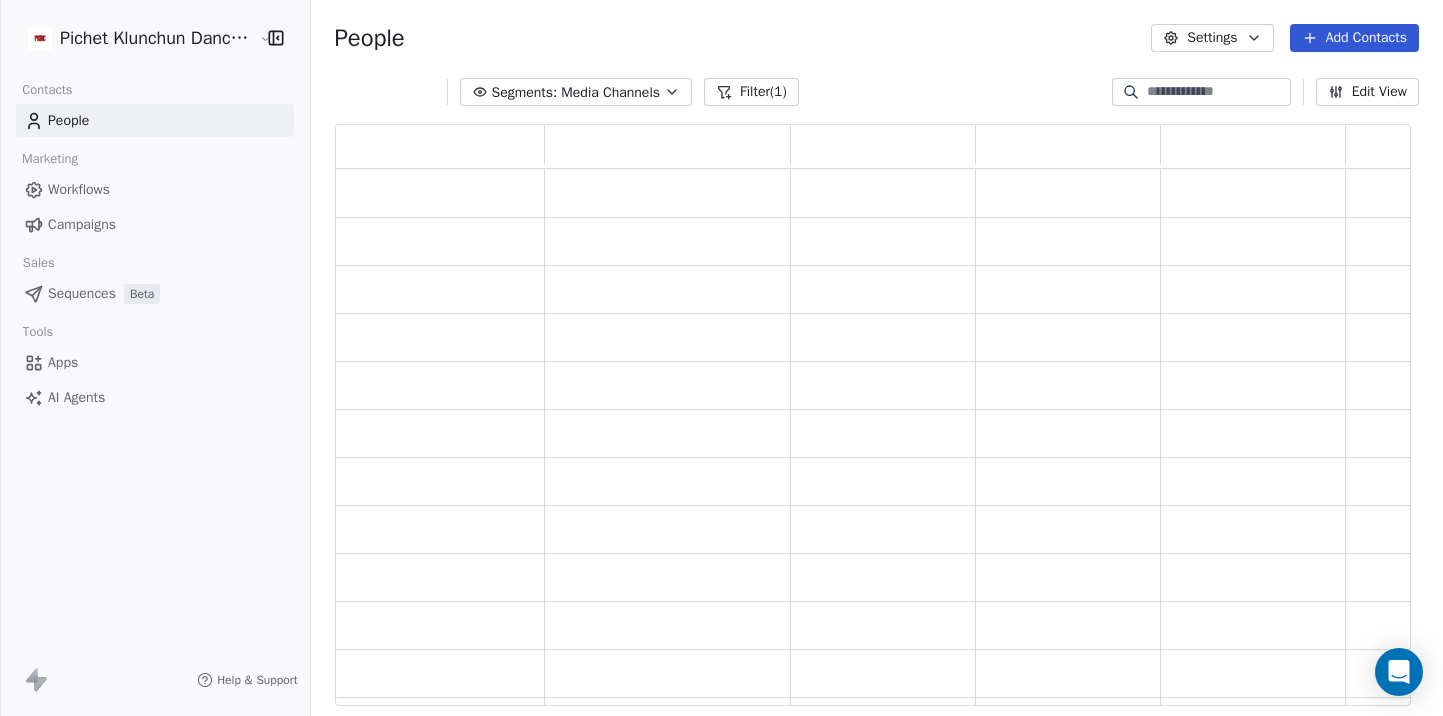 scroll, scrollTop: 1, scrollLeft: 1, axis: both 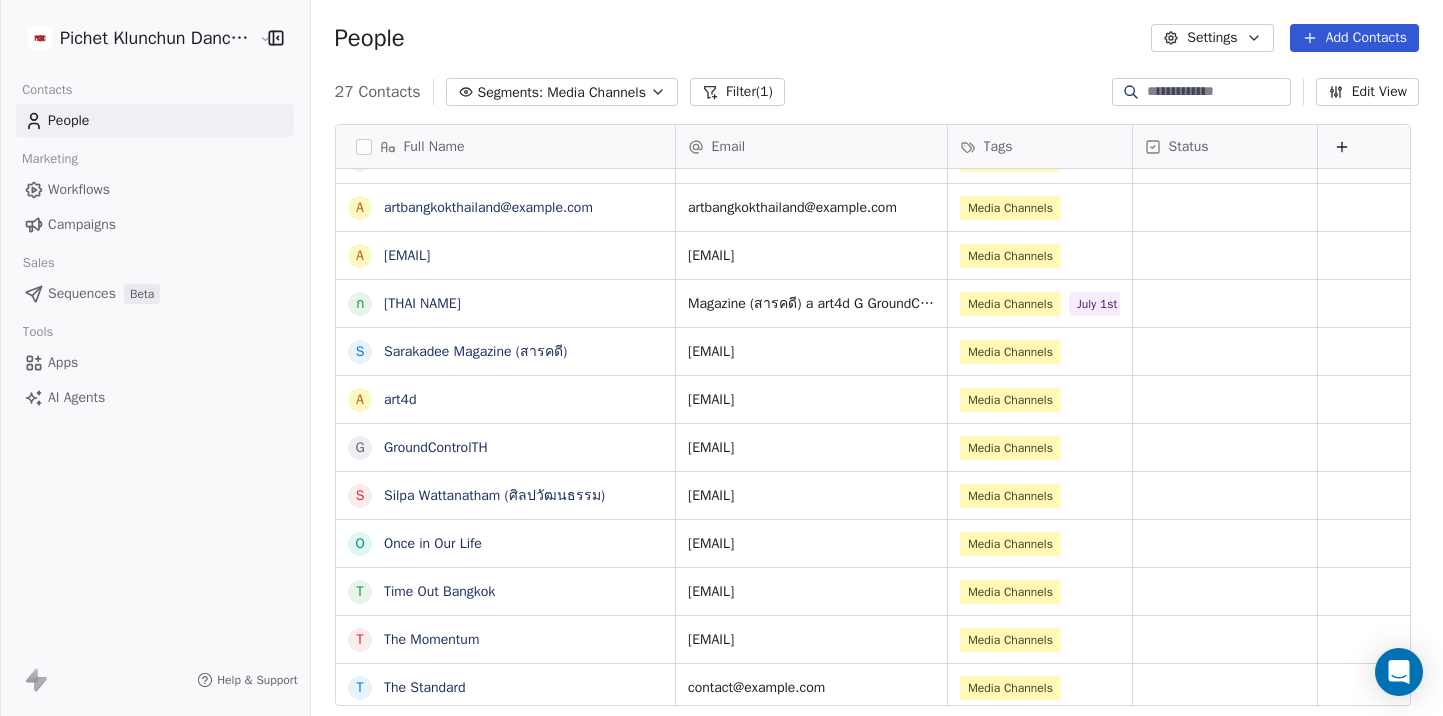 click on "Media Channels" at bounding box center [596, 92] 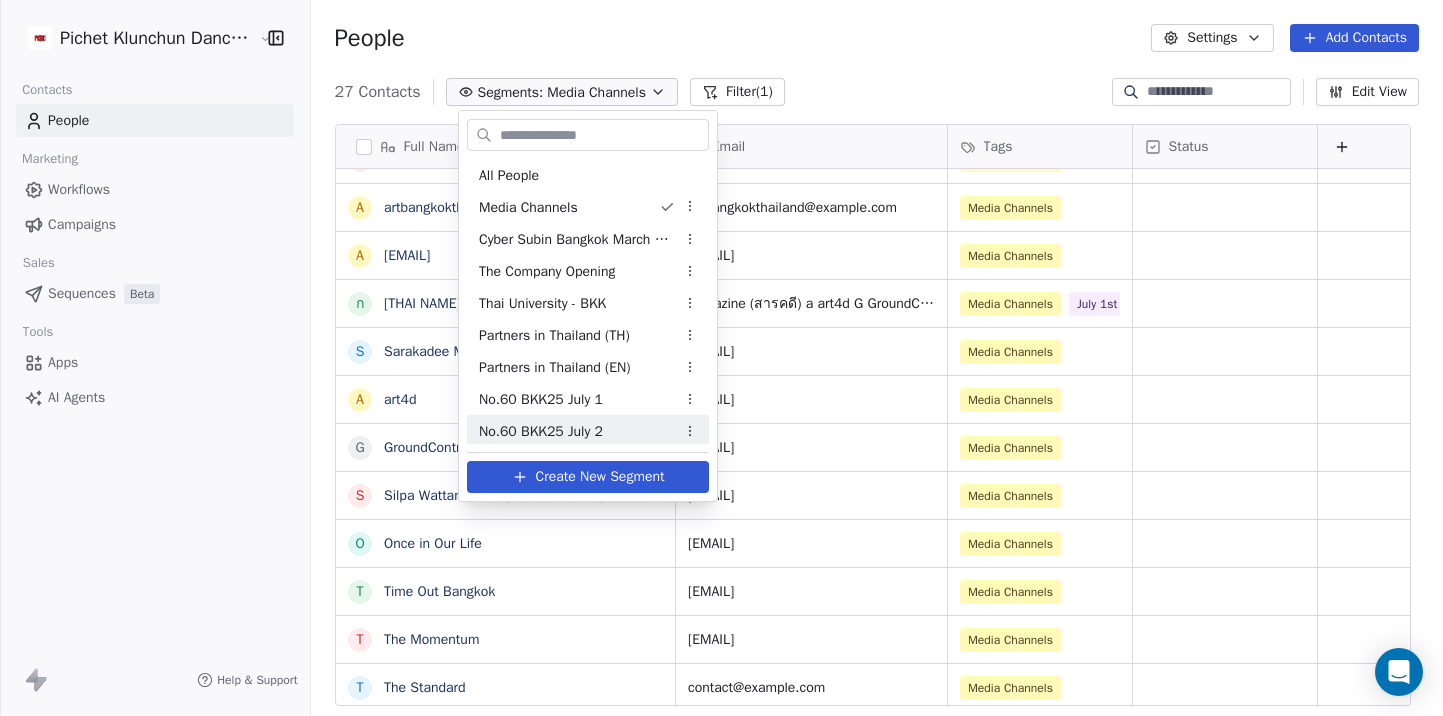 drag, startPoint x: 641, startPoint y: 489, endPoint x: 1008, endPoint y: 133, distance: 511.29736 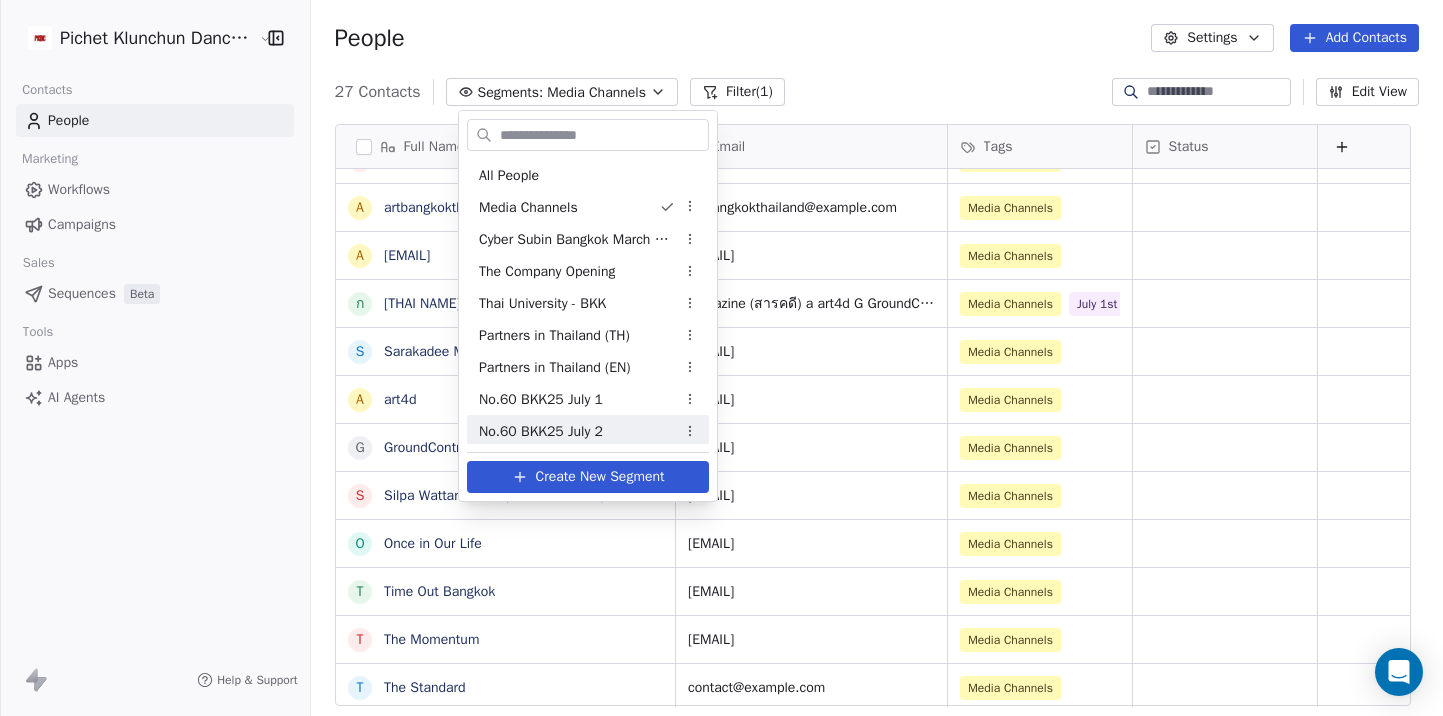 click on "Pichet Klunchun Dance Company Contacts People Marketing Workflows Campaigns Sales Sequences Beta Tools Apps AI Agents Help & Support People Settings  Add Contacts 27 Contacts Segments: Media Channels Filter  (1) Edit View Tag Add to Sequence Export Full Name e experimentive i info@bangkokartcity.org e editorial@soimilk.com w waymagazine@yahoo.com w walaiporn@fridaybangkok.com c contact@artofth.com w webmaster@thaipbs.or.th a artclub@thaipbs.or.th c cs@thairath.co.th f fineartmag@gmail.com c contact@theshowhopper.com a artbangkokthailand@gmail.com a artmaster@artbangkok.com ก กวินพร เจริญศรี S Sarakadee Magazine (สารคดี) a art4d G GroundControlTH S Silpa Wattanatham (ศิลปวัฒนธรรม) O Once in Our Life T Time Out Bangkok T The Momentum T The Standard T The MATTER T The Cloud a a day P Prachatai (ประชาไท) T Thai Nation Email Tags Status b7.fcth@gmail.com Media Channels info@bangkokartcity.org Media Channels editorial@soimilk.com" at bounding box center [721, 358] 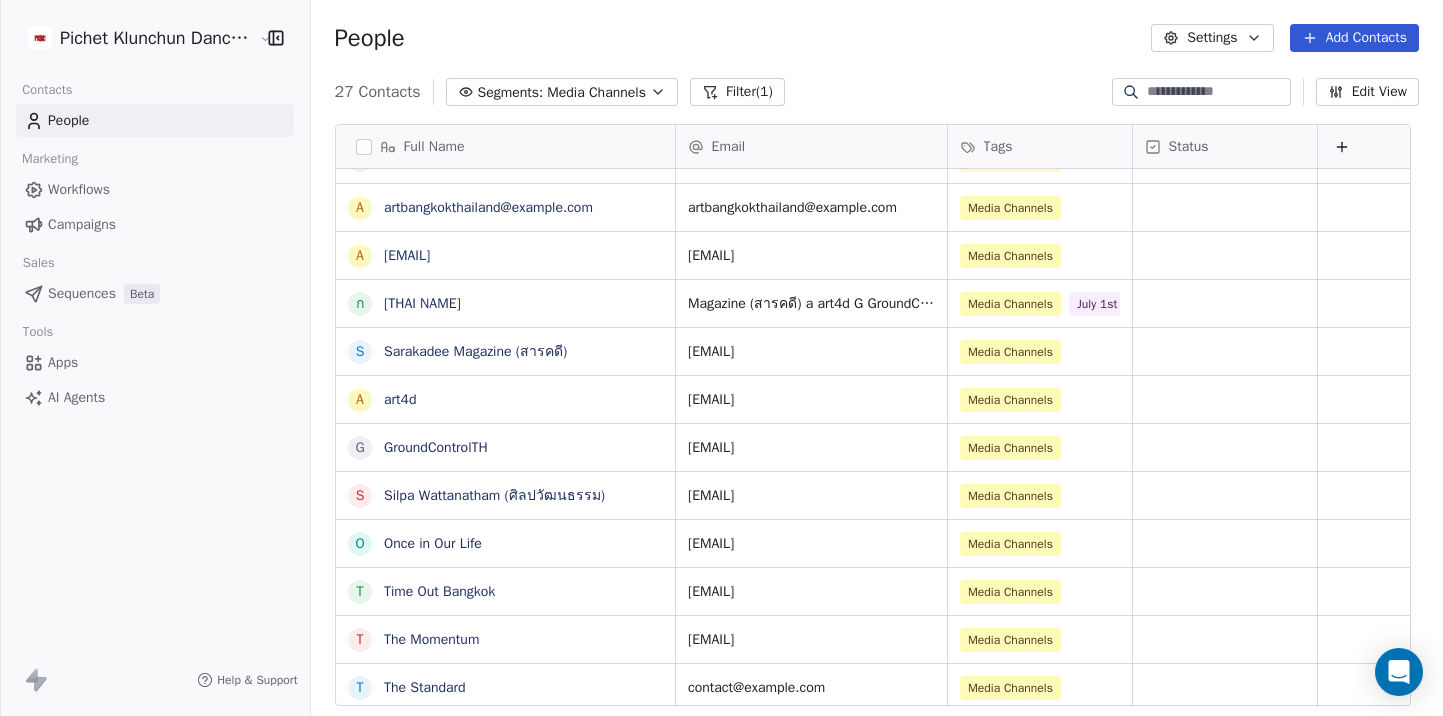 click on "Add Contacts" at bounding box center [1354, 38] 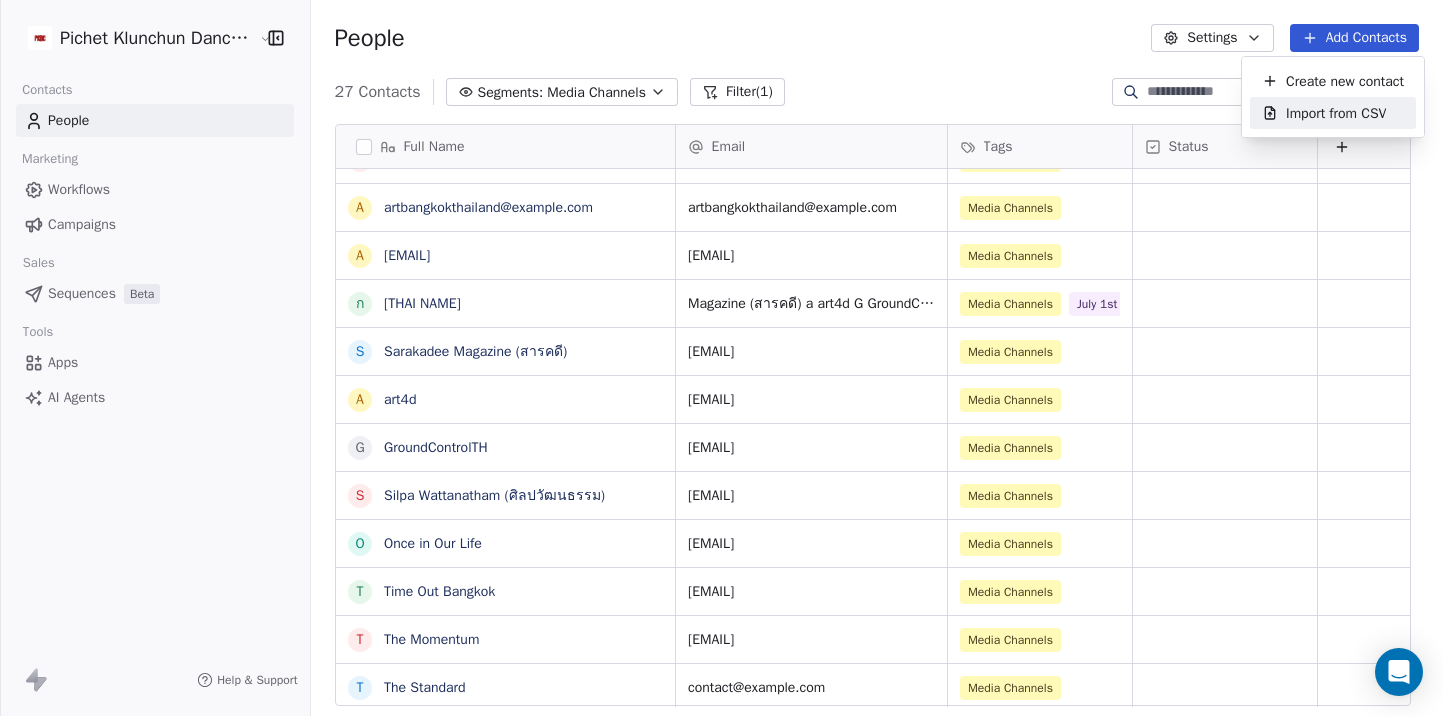 click on "Import from CSV" at bounding box center [1336, 113] 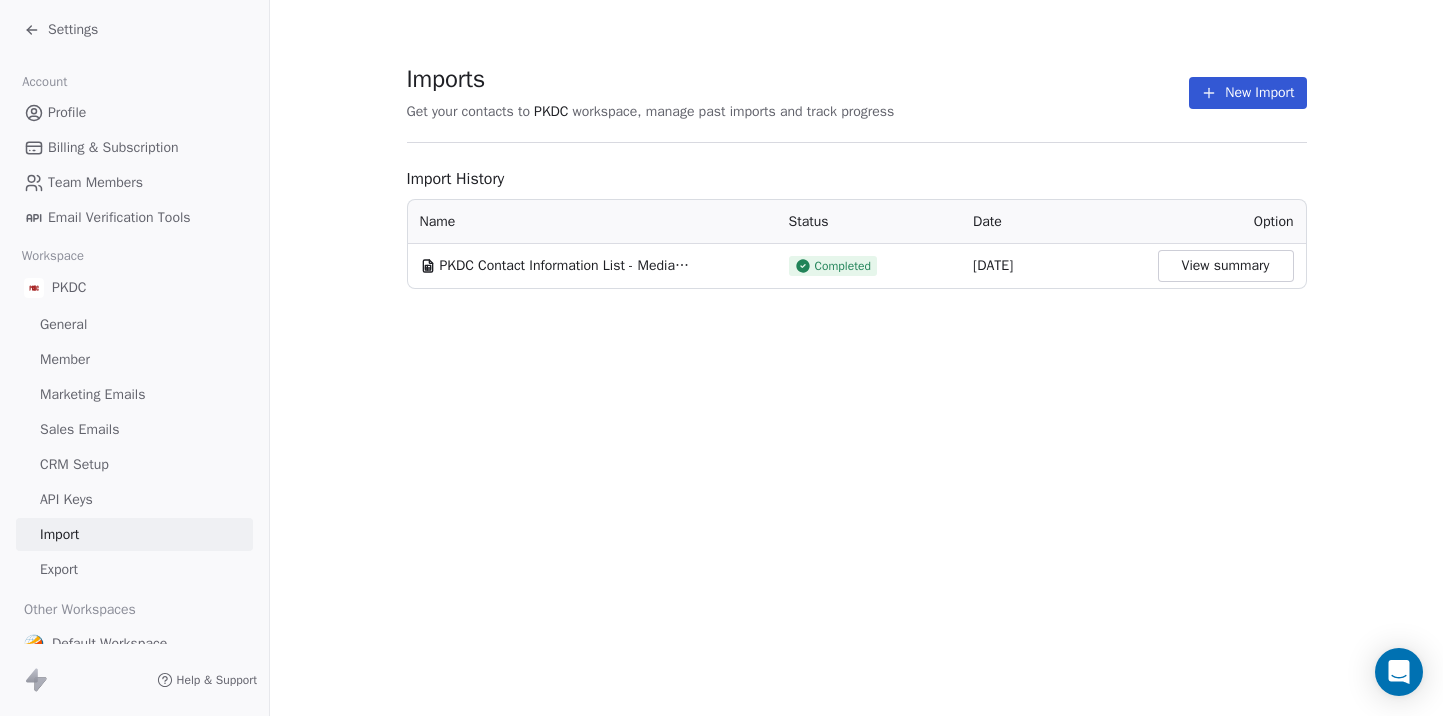 click on "New Import" at bounding box center (1247, 93) 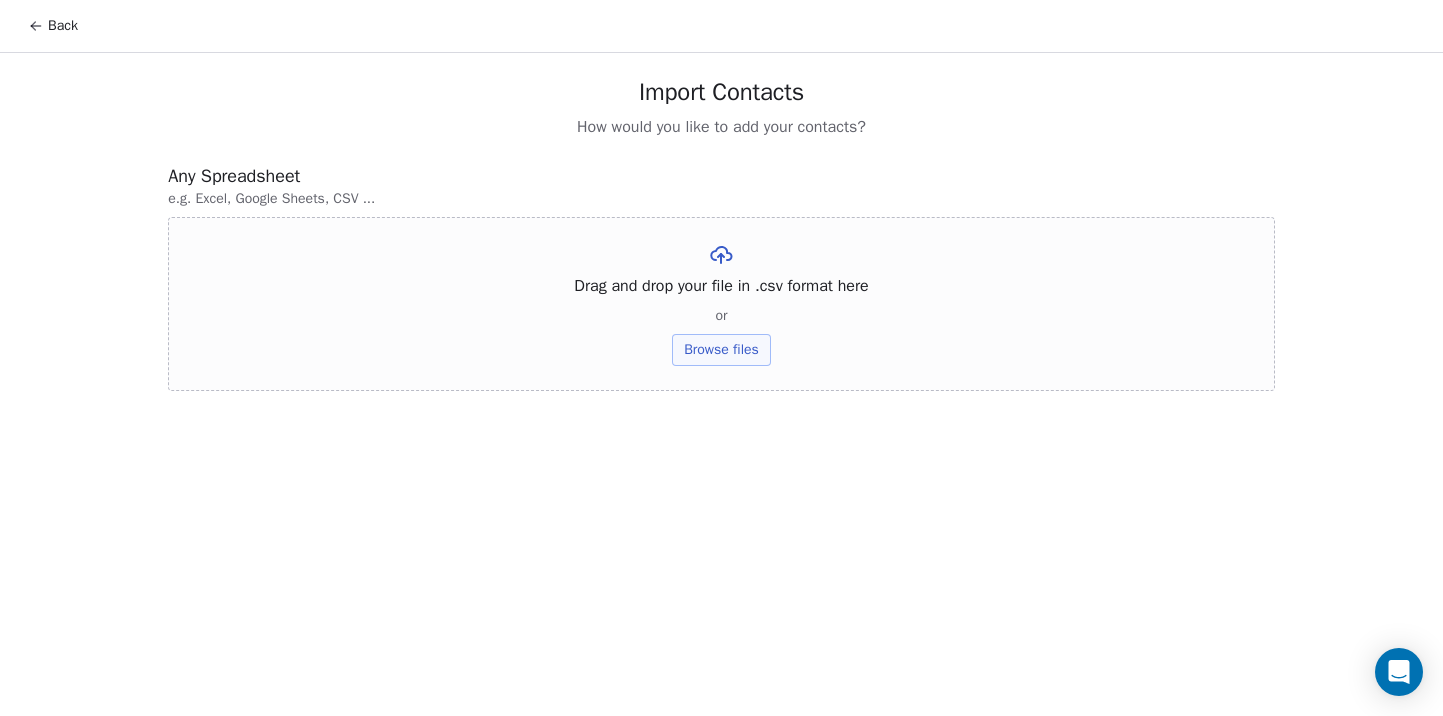 click on "Back Import Contacts How would you like to add your contacts? Any Spreadsheet e.g. Excel, Google Sheets, CSV ... Drag and drop your file in .csv format here or Browse files" at bounding box center [721, 358] 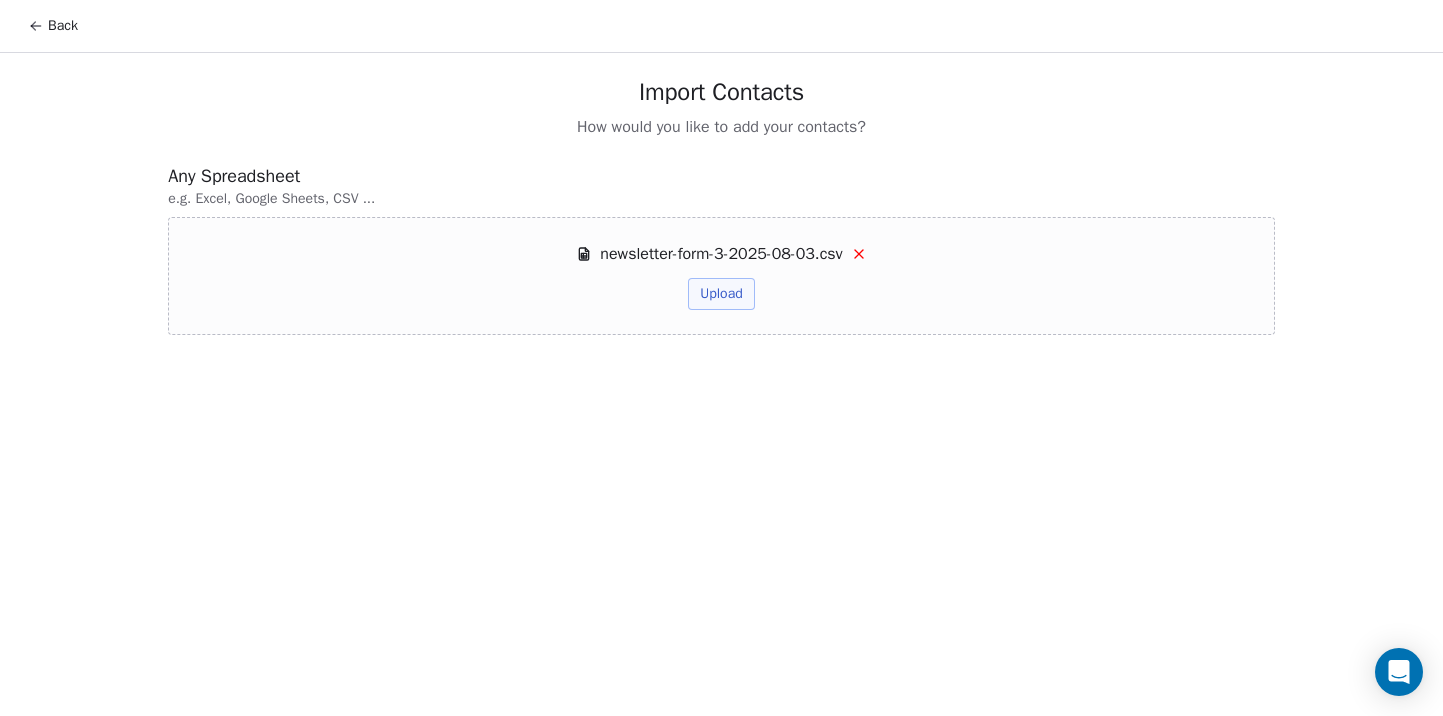 click on "Upload" at bounding box center (721, 294) 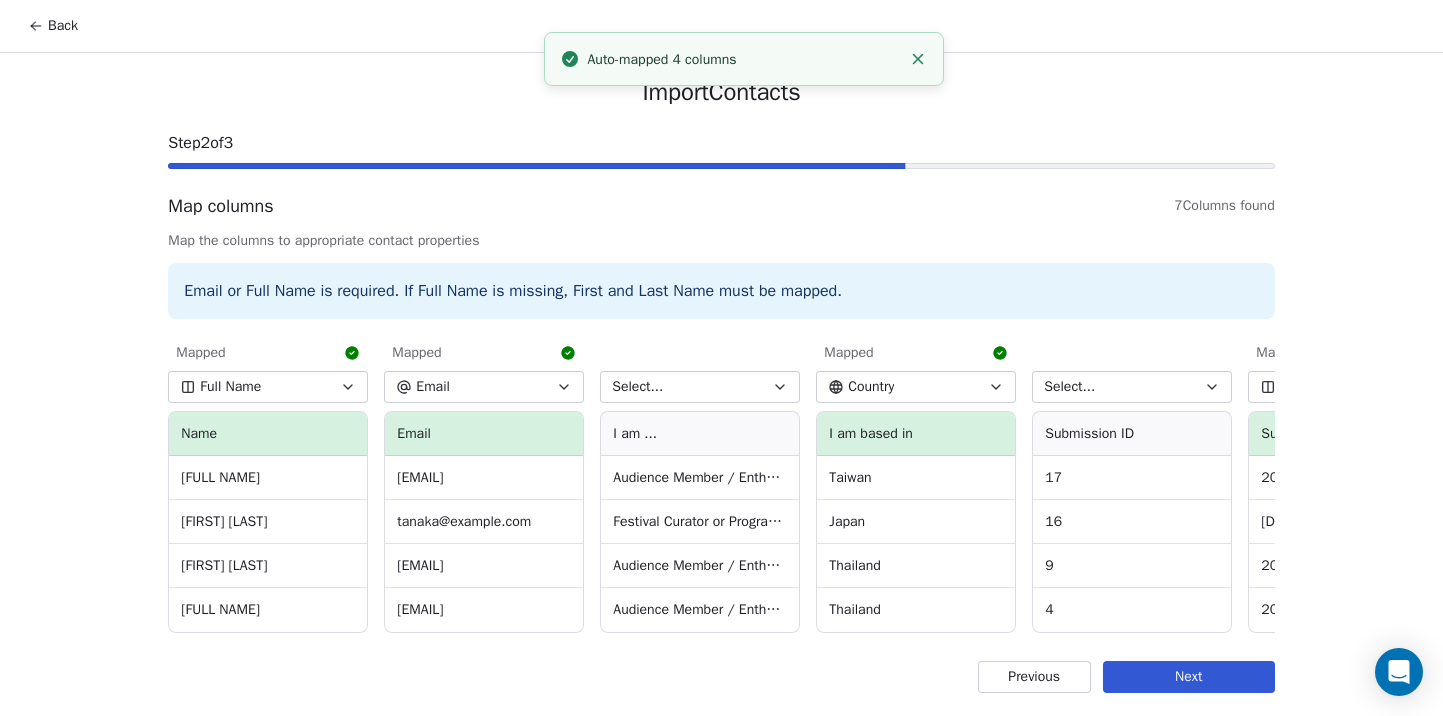 click on "Select..." at bounding box center [637, 387] 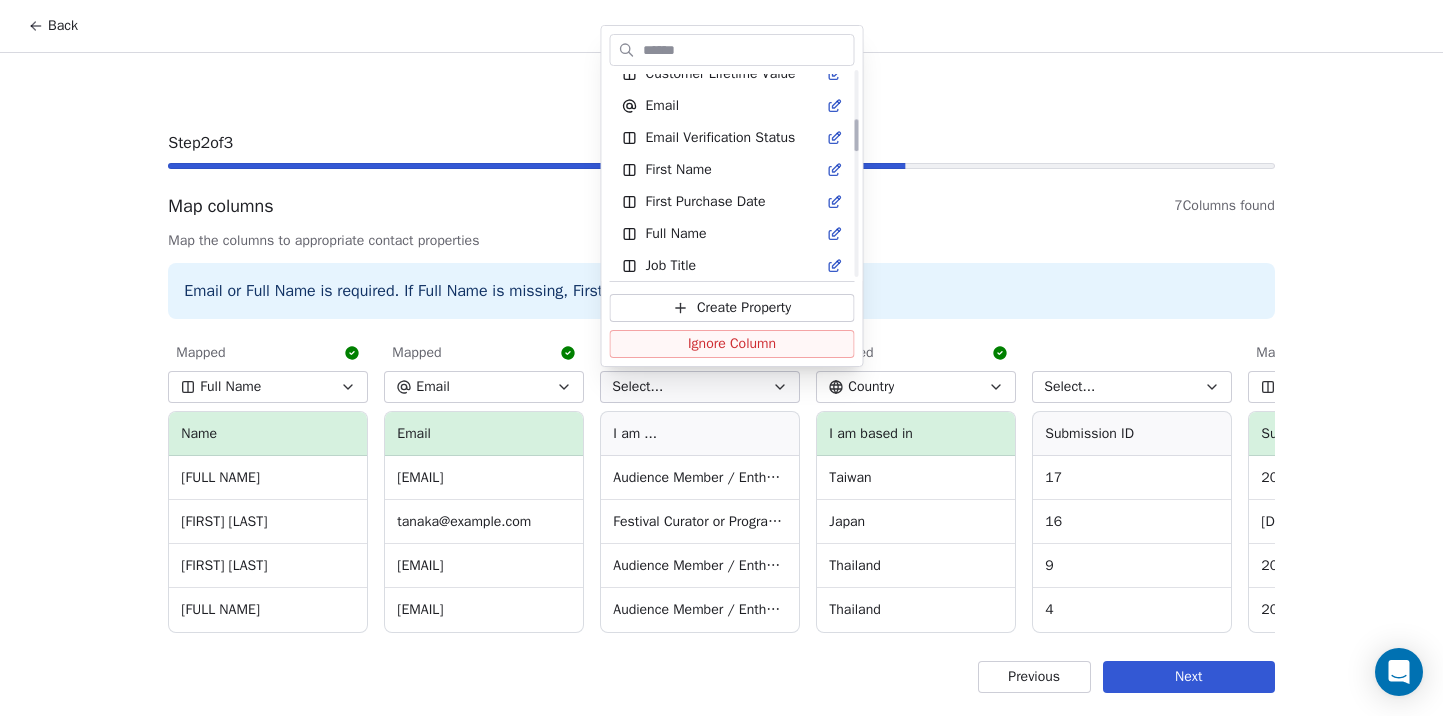 scroll, scrollTop: 305, scrollLeft: 0, axis: vertical 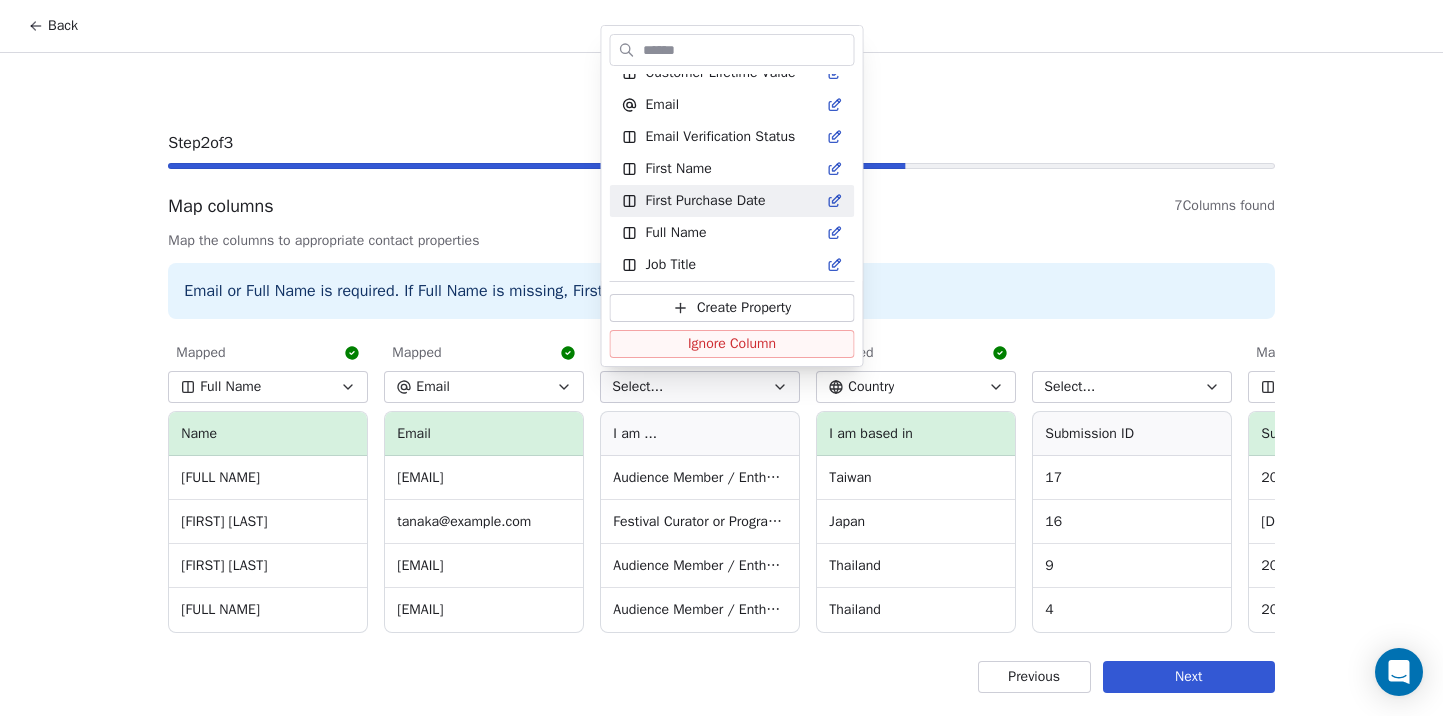 click on "Back Import  Contacts Step  2  of  3 Map columns 7  Columns found Map the columns to appropriate contact properties Email or Full Name is required. If Full Name is missing, First and Last Name must be mapped.   Mapped Full Name ﻿Name Joshua Sofaer Ryo Tanaka Paul Overdijk Pawit Mahasarinand   Mapped Email Email joshua@joshuasofaer.com tanaka@ypam.jp paul.overdijk@upcmail.nl pawit.m@chula.ac.th   Select... I am ... Audience Member / Enthusiast, Artist / Creative Practitioner, Researcher / Academic Festival Curator or Programmer Audience Member / Enthusiast Audience Member / Enthusiast, Artist / Creative Practitioner, Researcher / Academic   Mapped Country I am based in Taiwan Japan Thailand Thailand   Select... Submission ID 17 16 9 4   Mapped Created Date Submission Create Date 2025-07-30 10:08:25 2025-07-24 08:36:17 2025-06-02 08:45:58 2025-05-21 01:00:00   Select... Submission Status unread unread unread unread Previous Next
Available Properties Tags Address Annual Revenue Average Order Value" at bounding box center [721, 358] 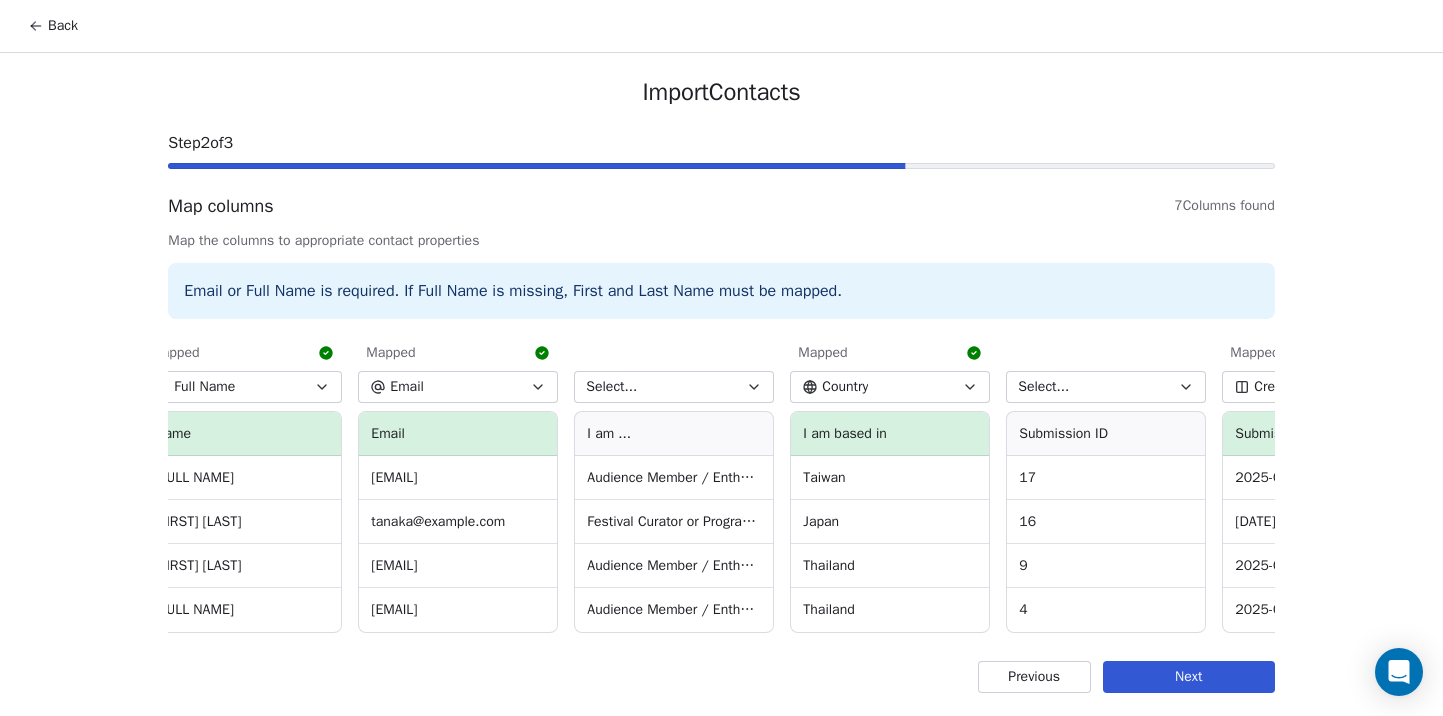 scroll, scrollTop: 0, scrollLeft: 0, axis: both 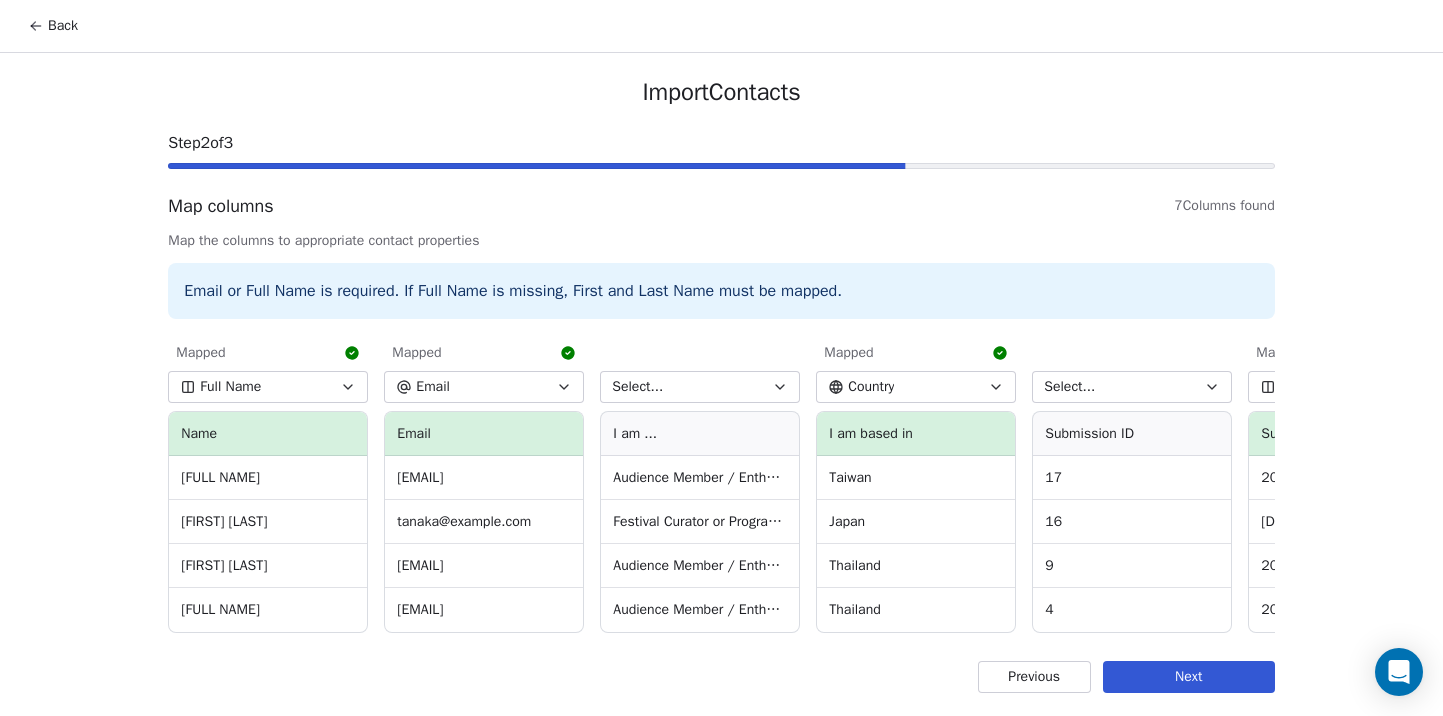 click on "Next" at bounding box center (1189, 677) 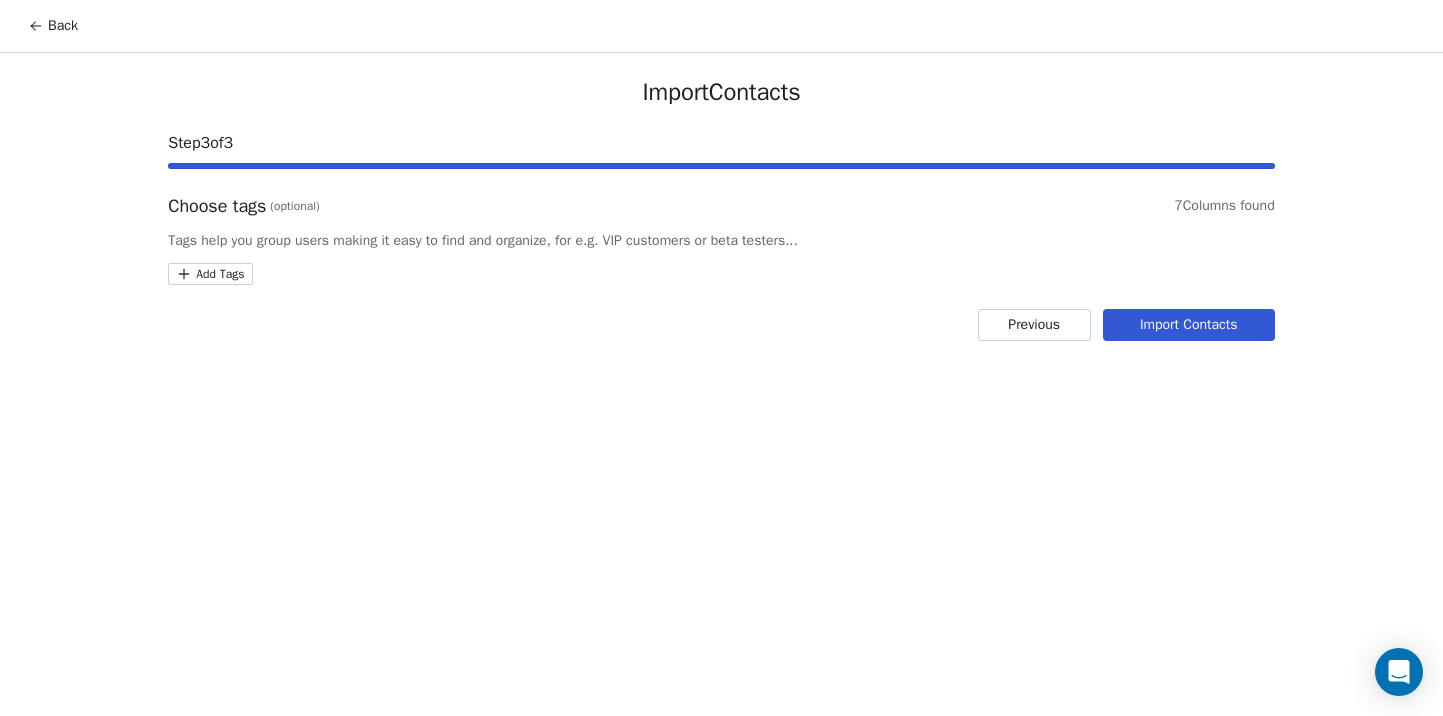 click on "Import Contacts" at bounding box center [1189, 325] 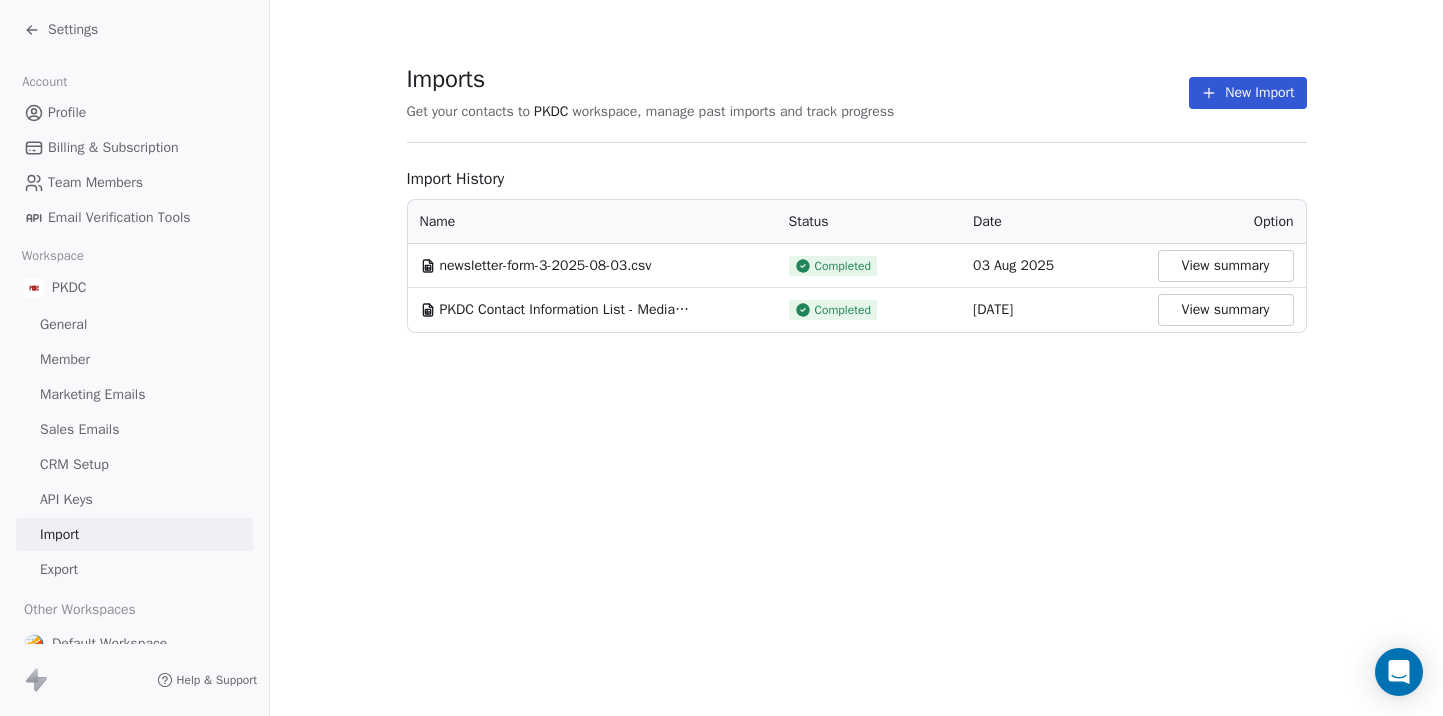 click on "Profile" at bounding box center [134, 112] 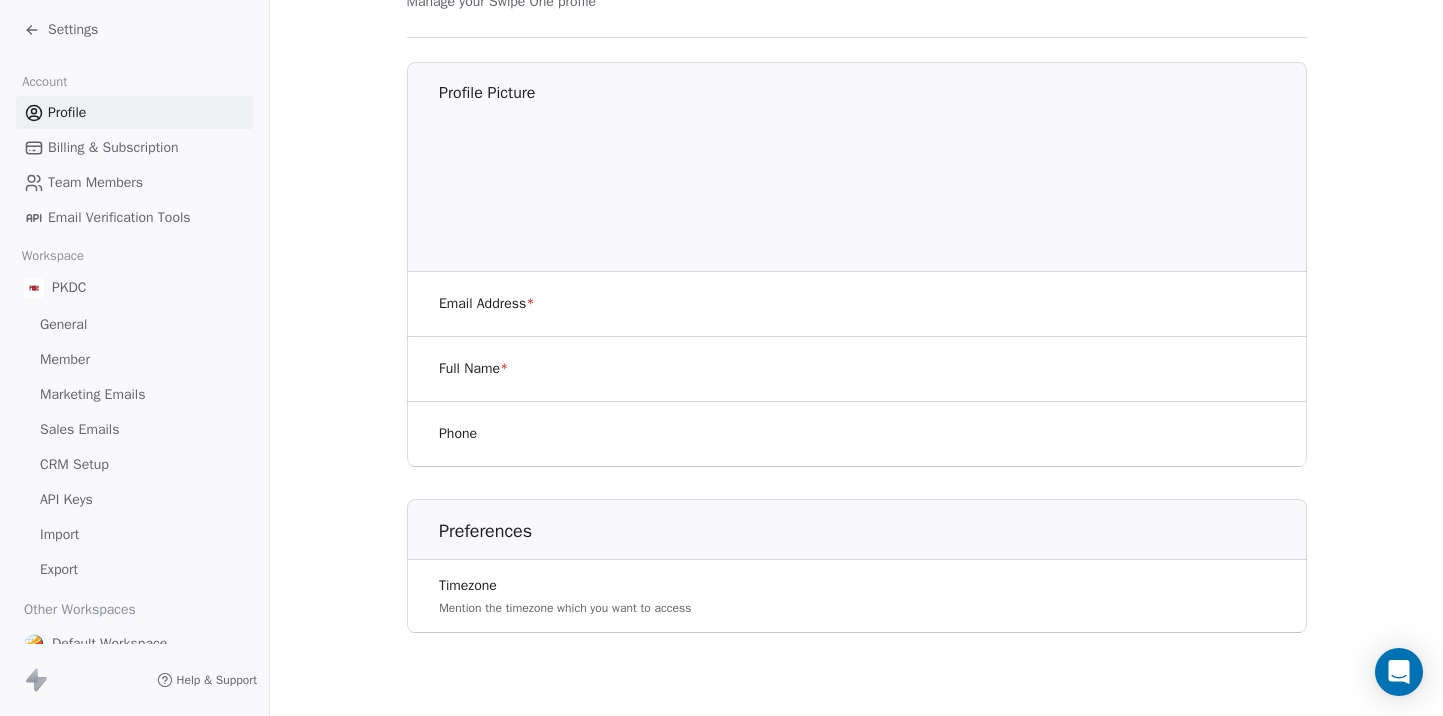 scroll, scrollTop: 126, scrollLeft: 0, axis: vertical 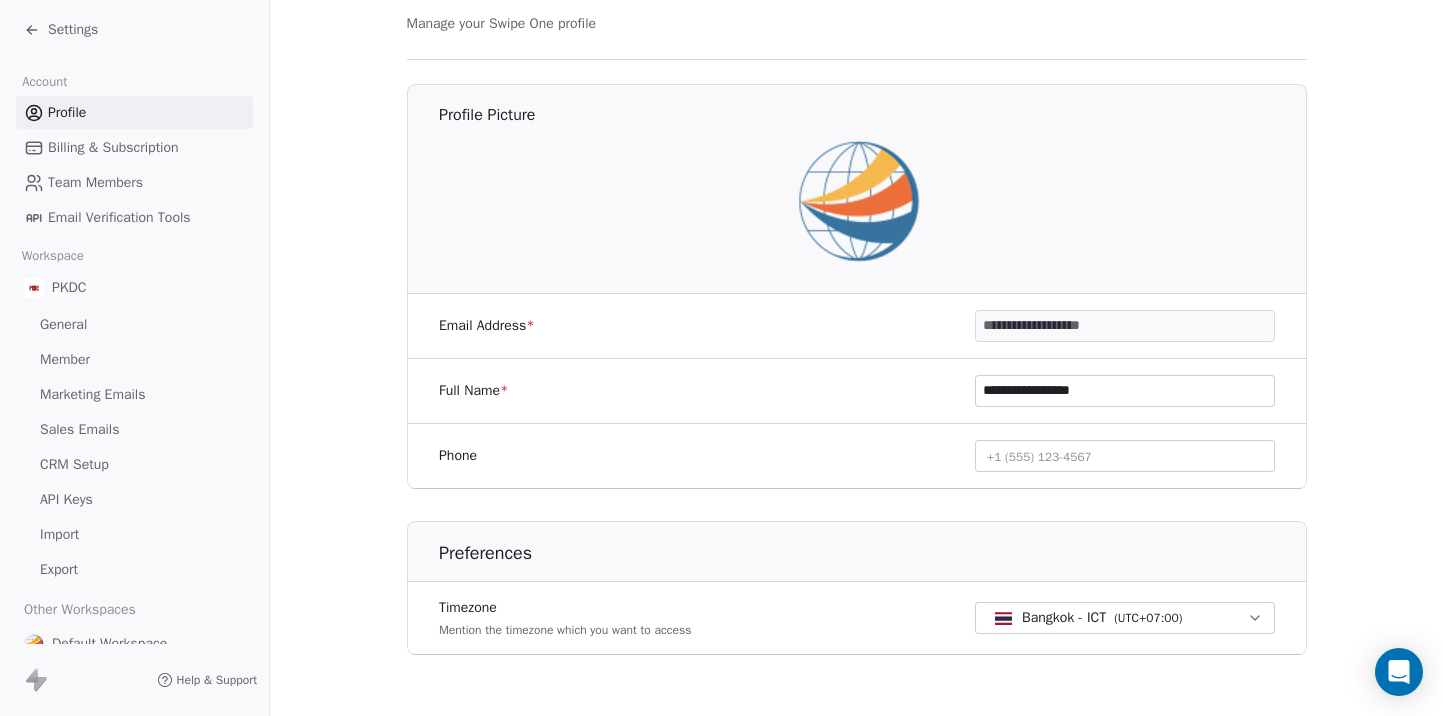 click 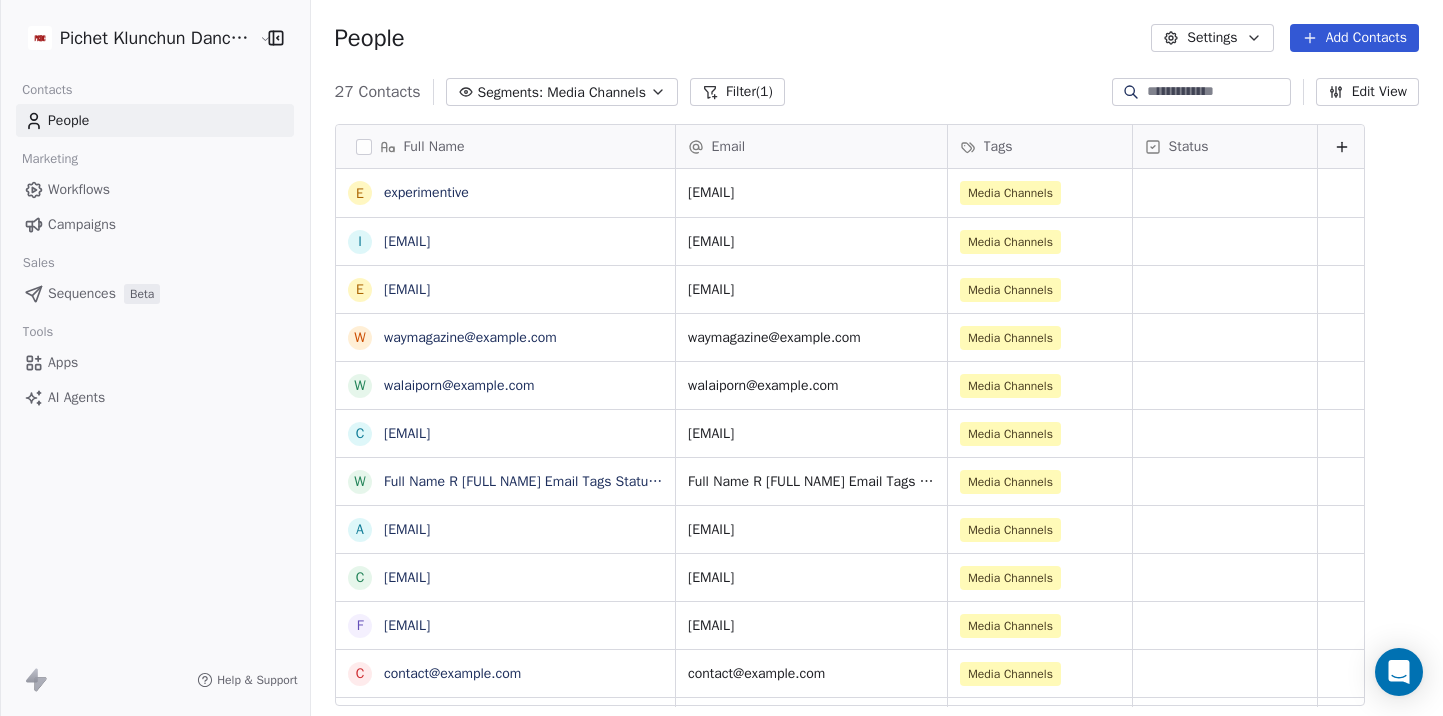 scroll, scrollTop: 514, scrollLeft: 0, axis: vertical 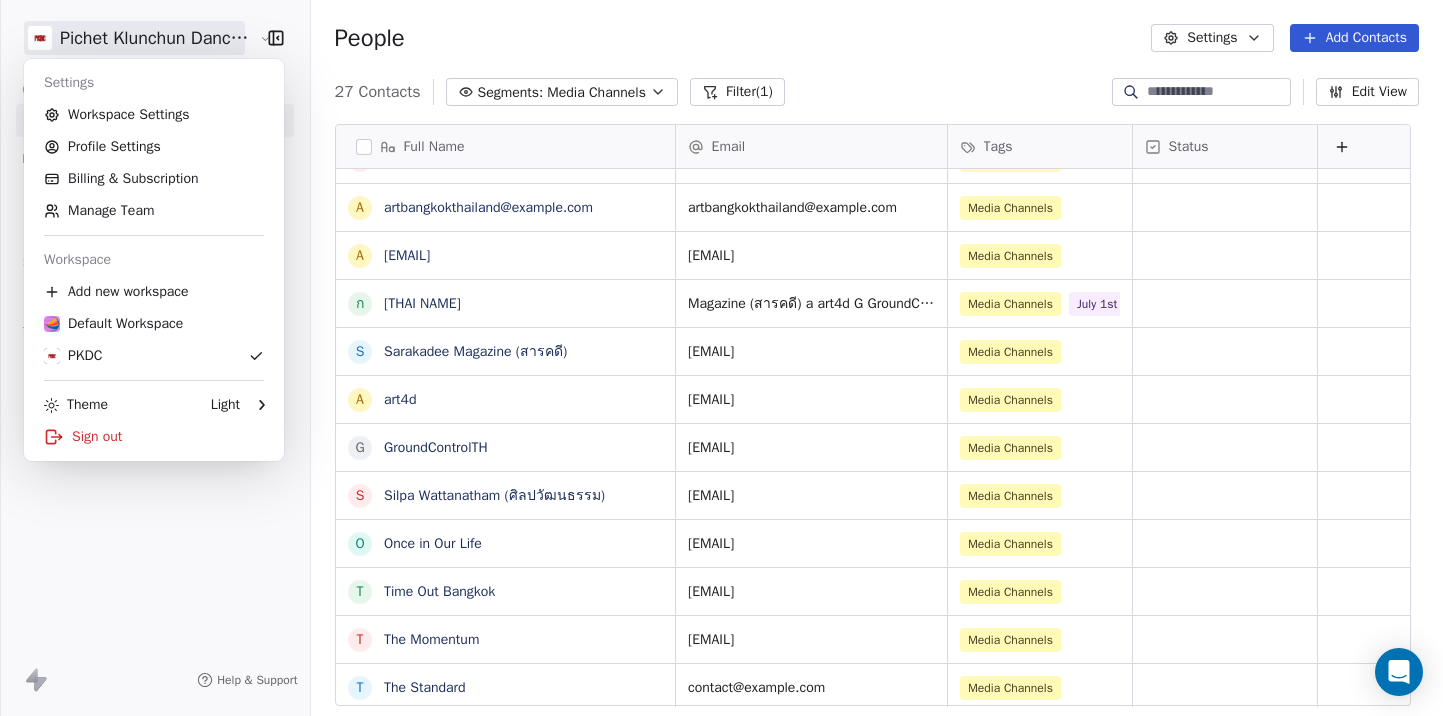 click on "Pichet Klunchun Dance Company Contacts People Marketing Workflows Campaigns Sales Sequences Beta Tools Apps AI Agents Help & Support People Settings  Add Contacts 27 Contacts Segments: Media Channels Filter  (1) Edit View Tag Add to Sequence Export Full Name e experimentive i info@bangkokartcity.org e editorial@soimilk.com w waymagazine@yahoo.com w walaiporn@fridaybangkok.com c contact@artofth.com w webmaster@thaipbs.or.th a artclub@thaipbs.or.th c cs@thairath.co.th f fineartmag@gmail.com c contact@theshowhopper.com a artbangkokthailand@gmail.com a artmaster@artbangkok.com ก กวินพร เจริญศรี S Sarakadee Magazine (สารคดี) a art4d G GroundControlTH S Silpa Wattanatham (ศิลปวัฒนธรรม) O Once in Our Life T Time Out Bangkok T The Momentum T The Standard T The MATTER T The Cloud a a day P Prachatai (ประชาไท) T Thai Nation Email Tags Status b7.fcth@gmail.com Media Channels info@bangkokartcity.org Media Channels editorial@soimilk.com" at bounding box center [721, 358] 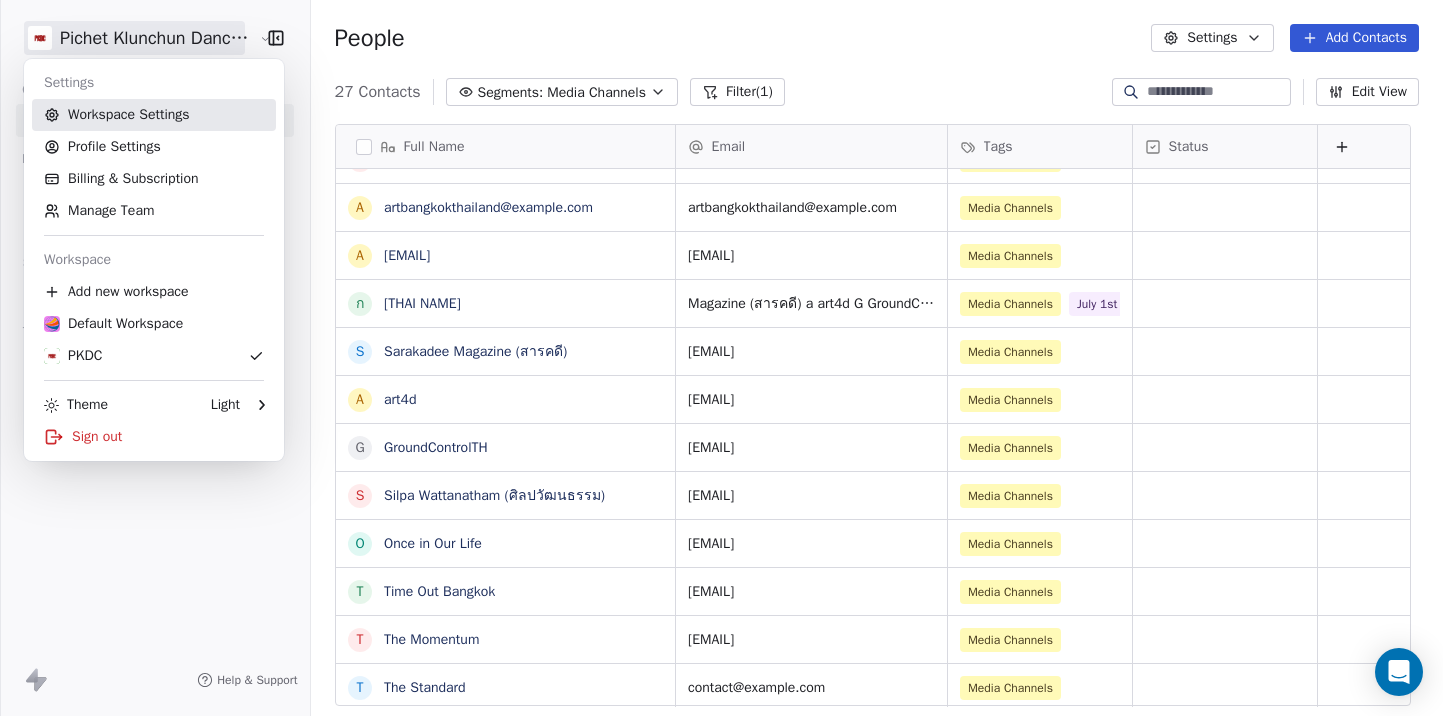 click on "Workspace Settings" at bounding box center [154, 115] 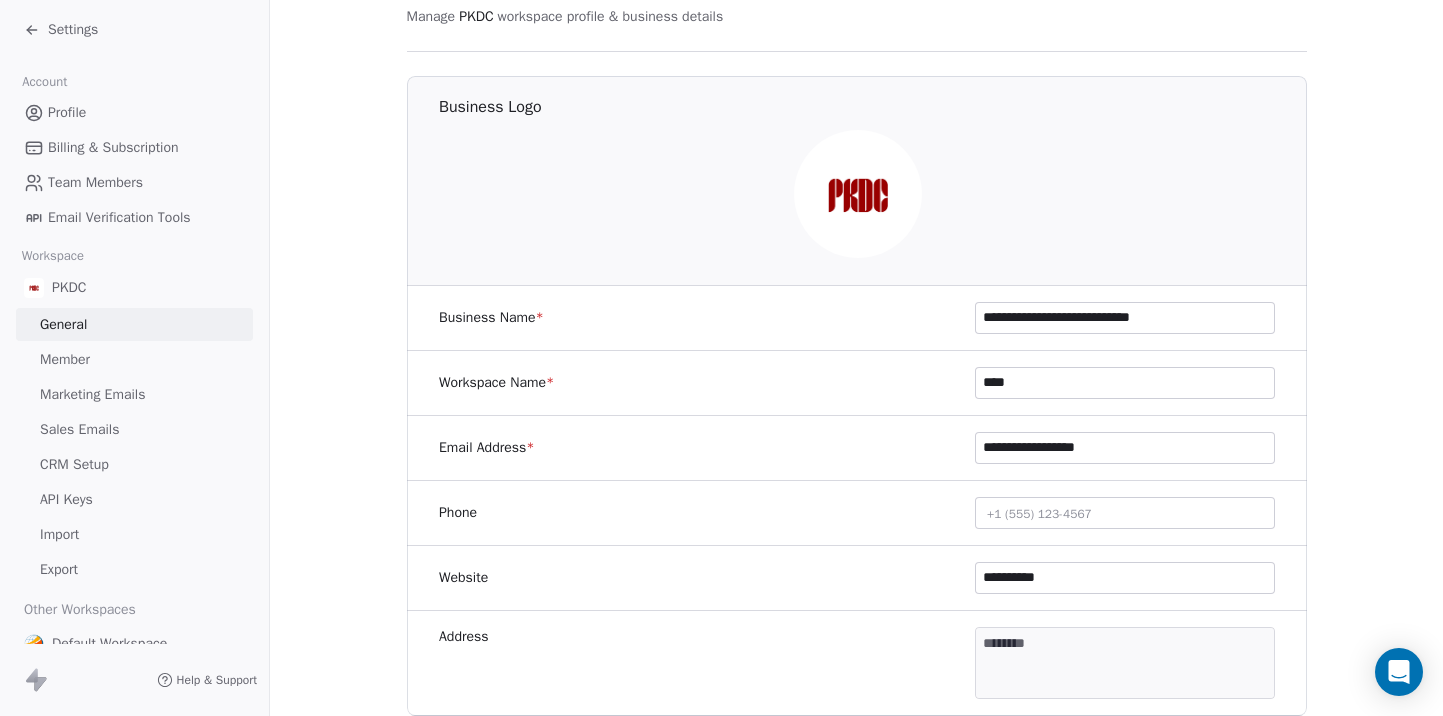 scroll, scrollTop: 255, scrollLeft: 0, axis: vertical 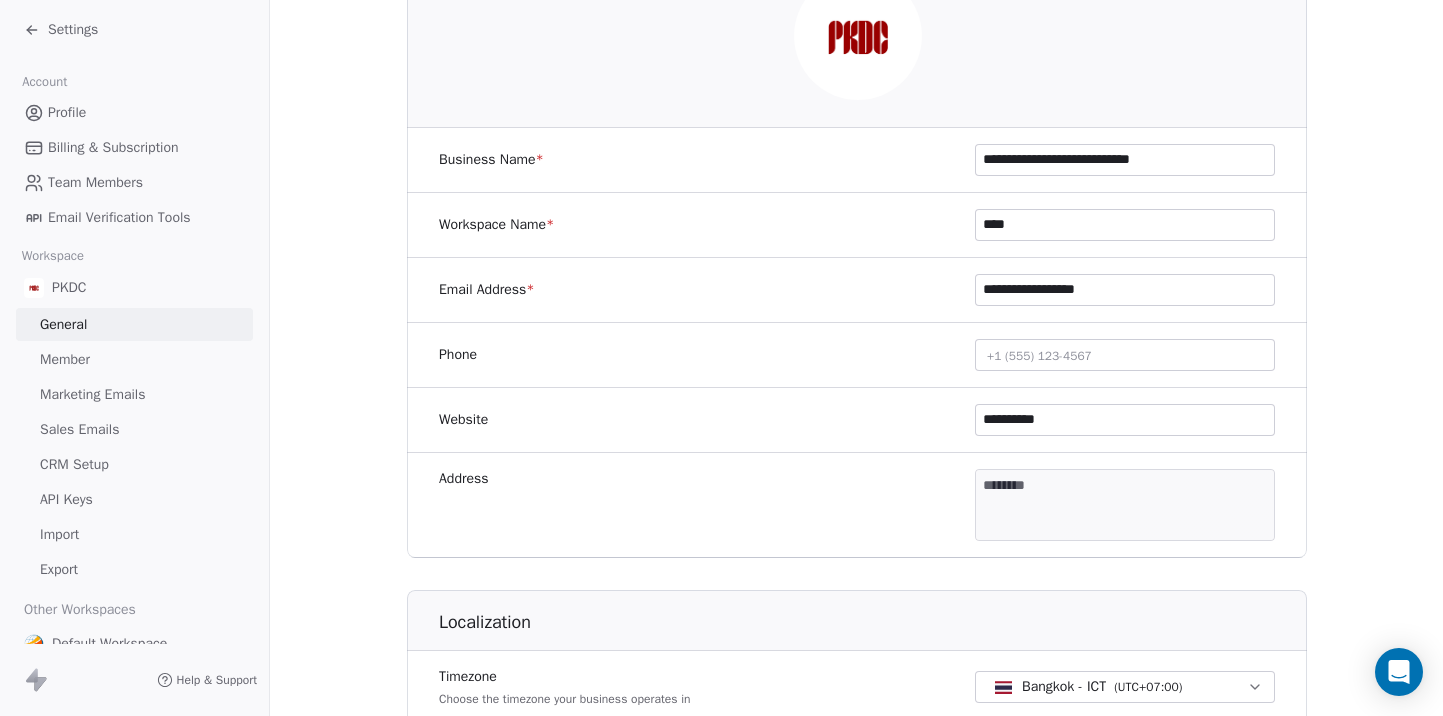 click on "+1 (555) 123-4567" at bounding box center [1039, 355] 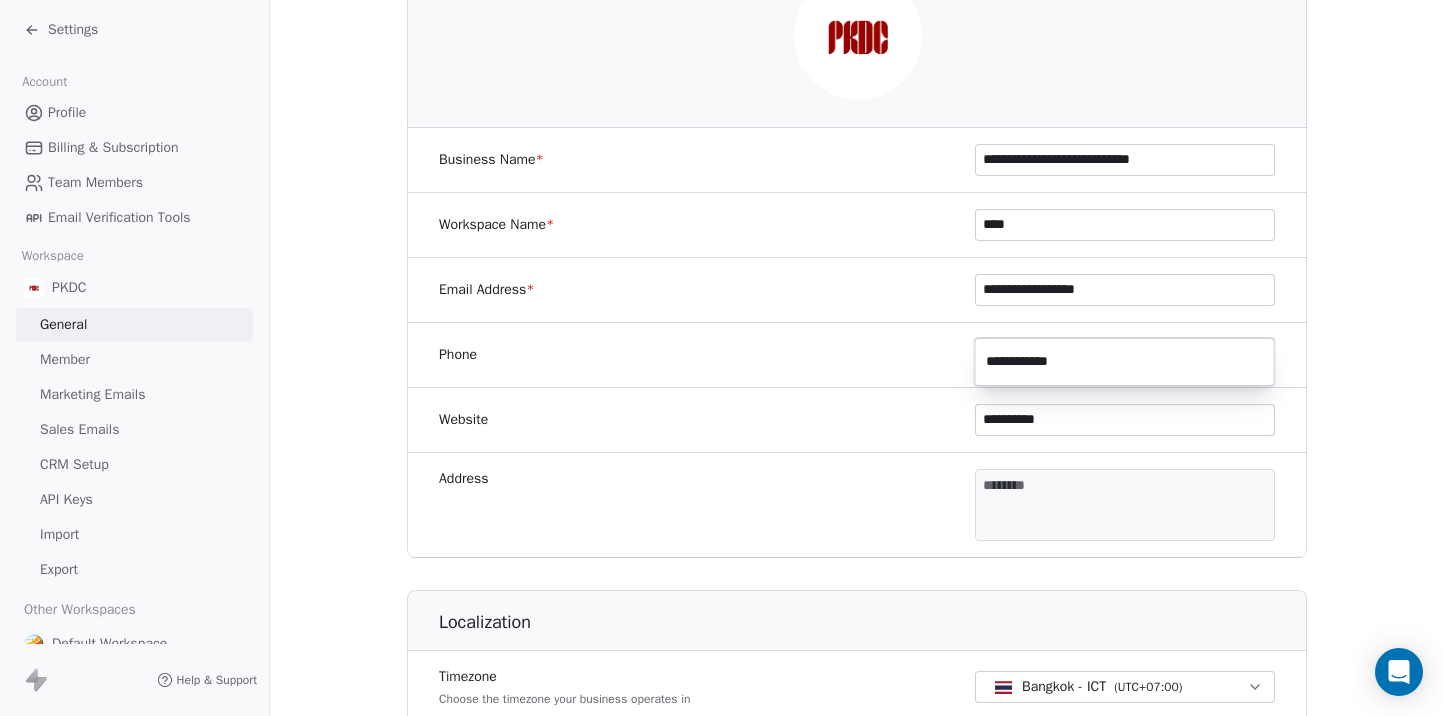 type on "**********" 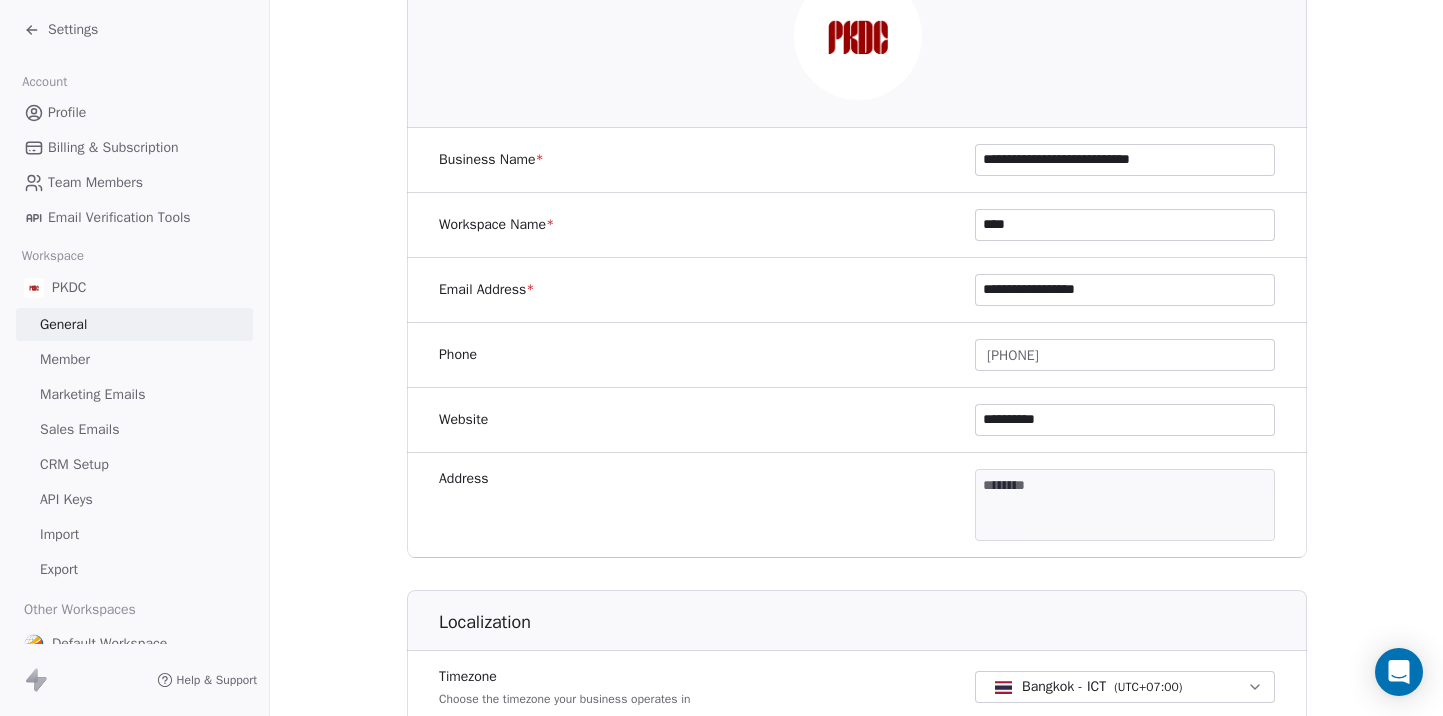 click on "Address ********" at bounding box center [857, 505] 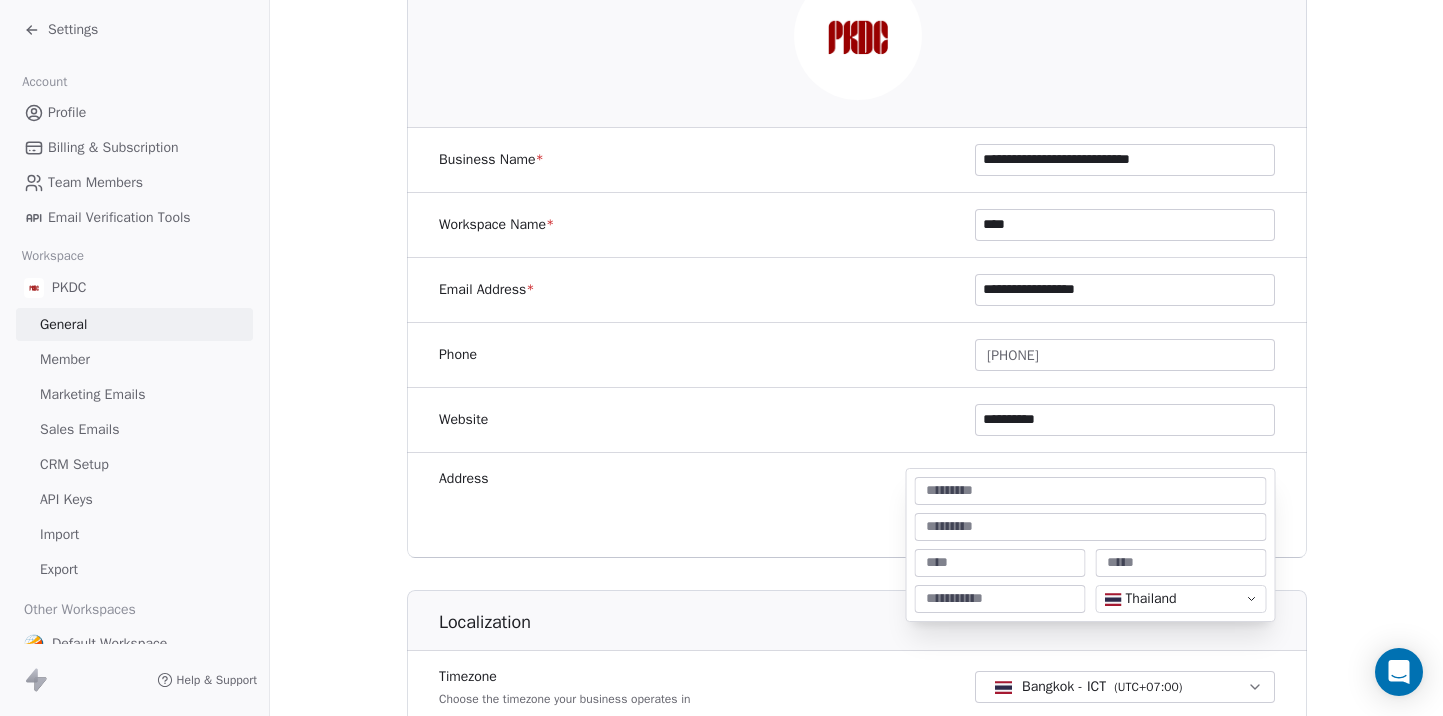 click on "**********" at bounding box center (721, 358) 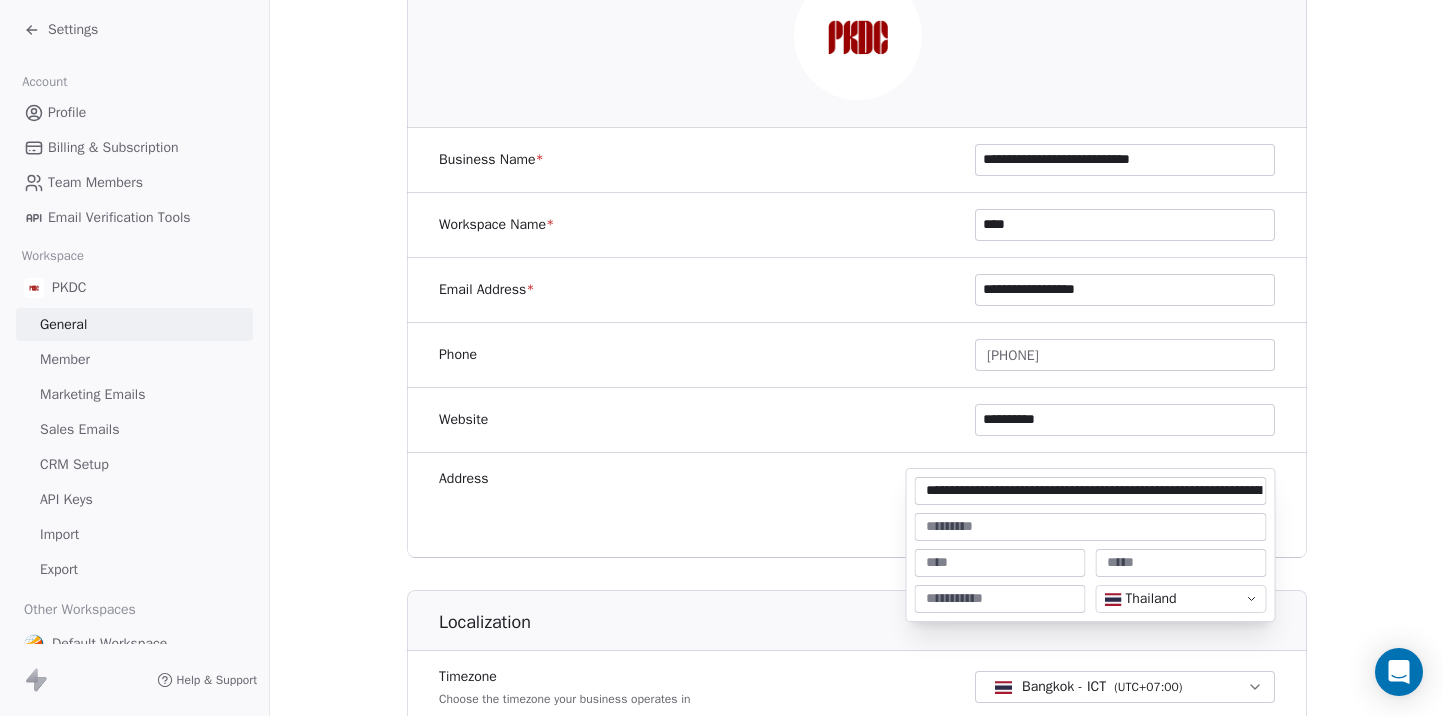 scroll, scrollTop: 0, scrollLeft: 165, axis: horizontal 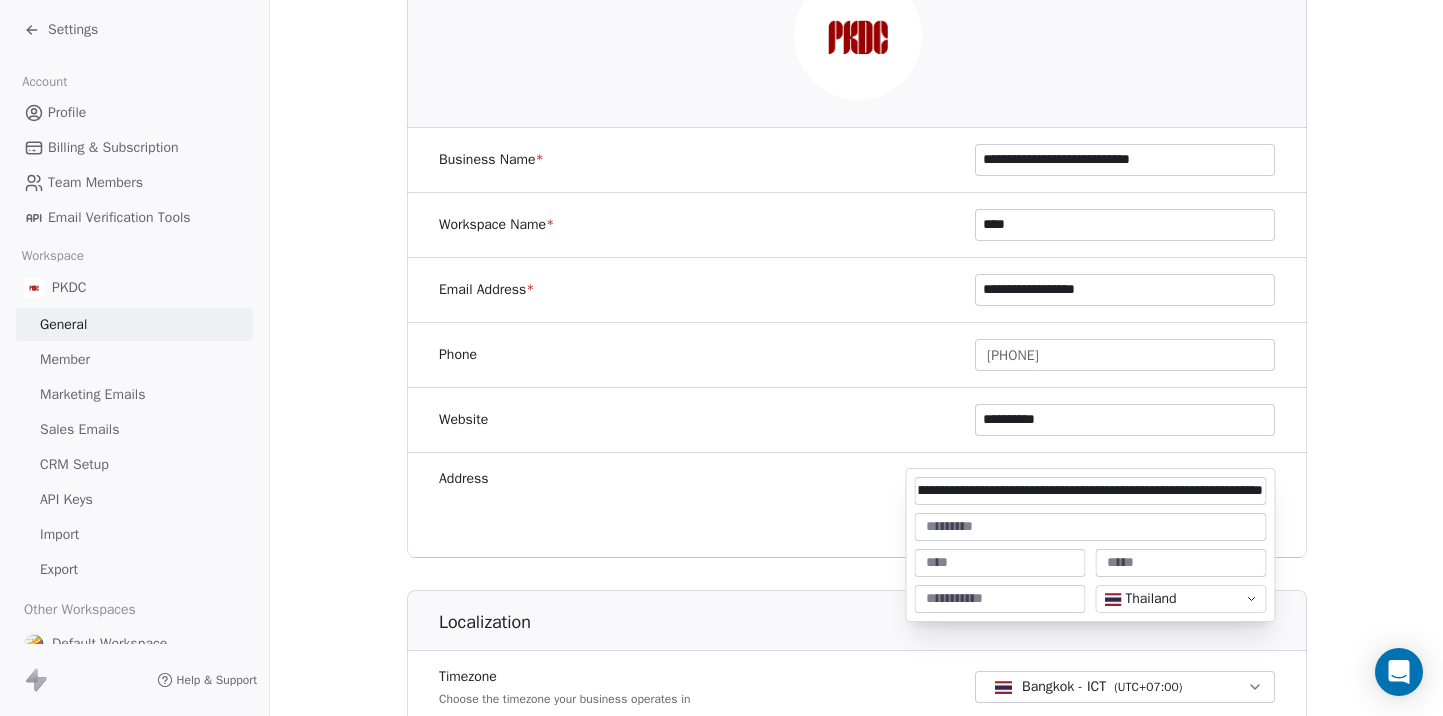 click on "**********" at bounding box center [1091, 491] 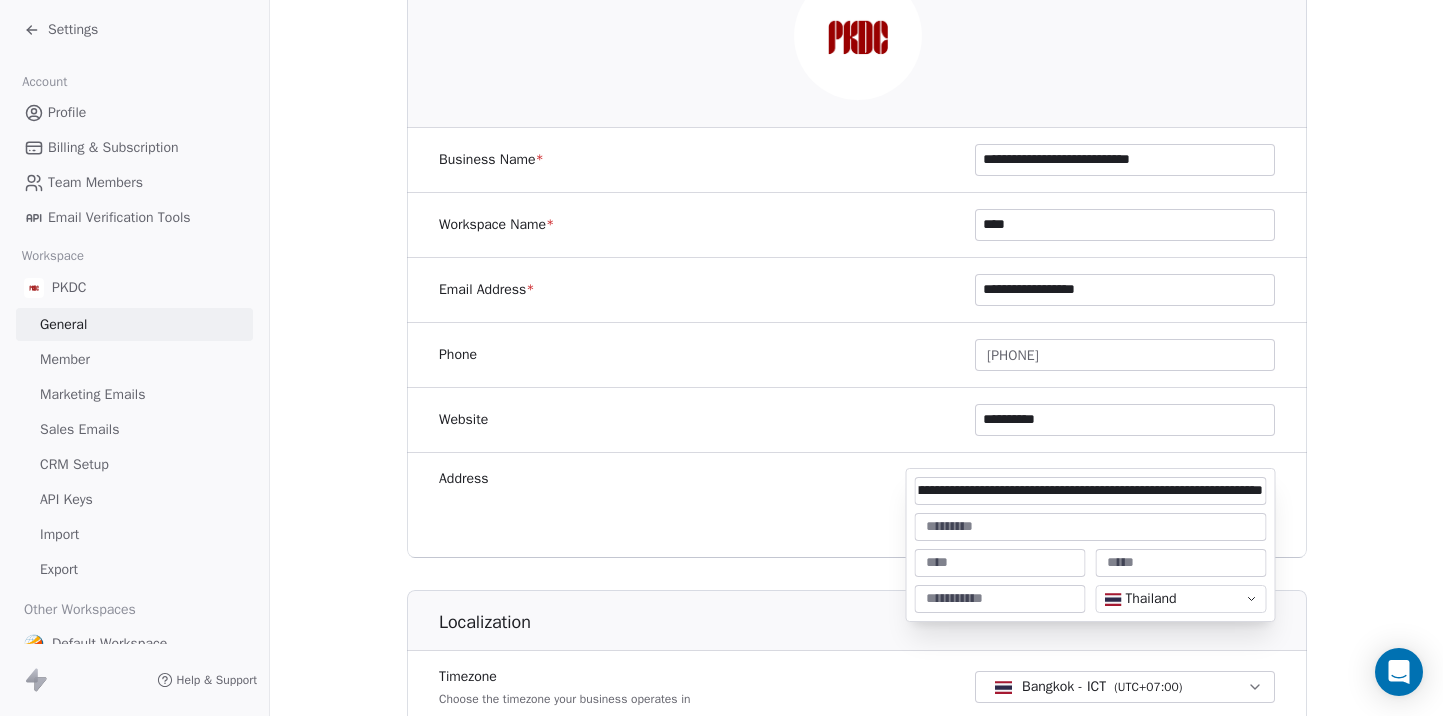 scroll, scrollTop: 0, scrollLeft: 0, axis: both 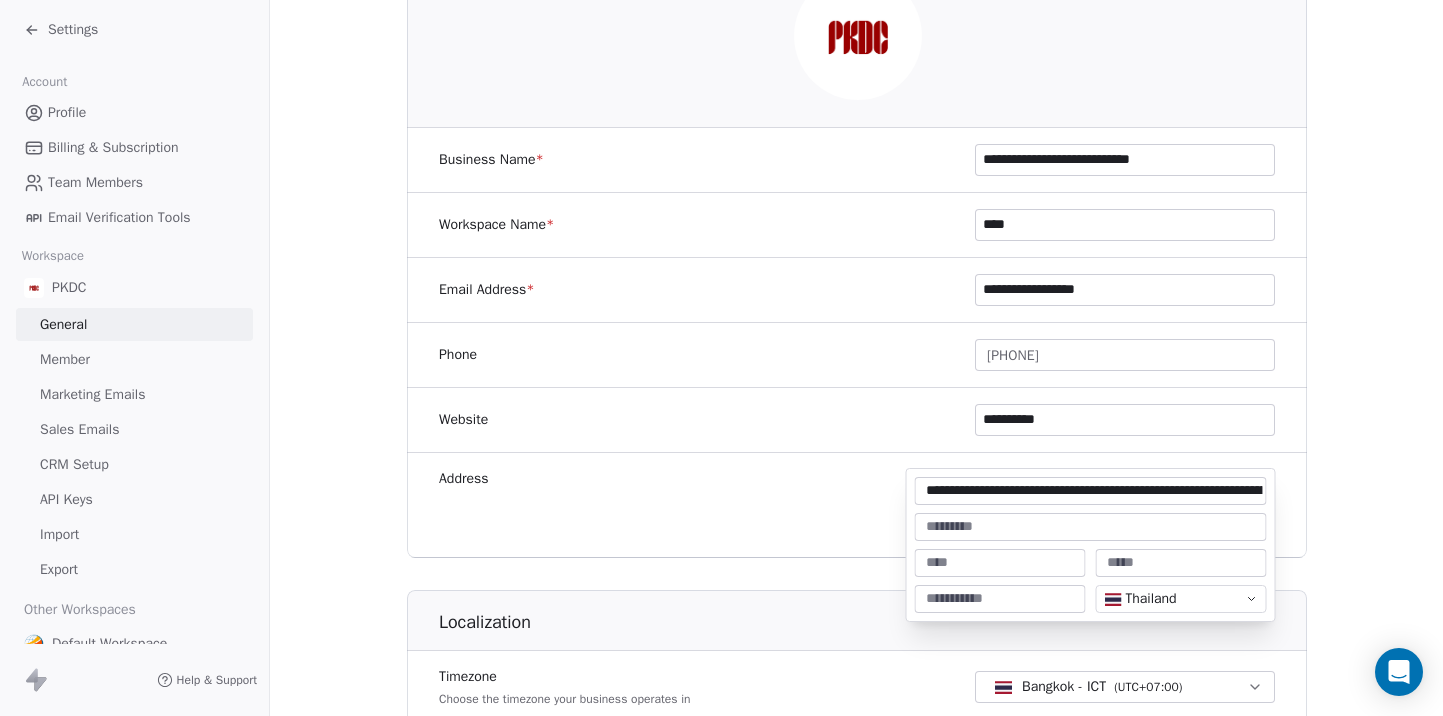 drag, startPoint x: 931, startPoint y: 490, endPoint x: 885, endPoint y: 490, distance: 46 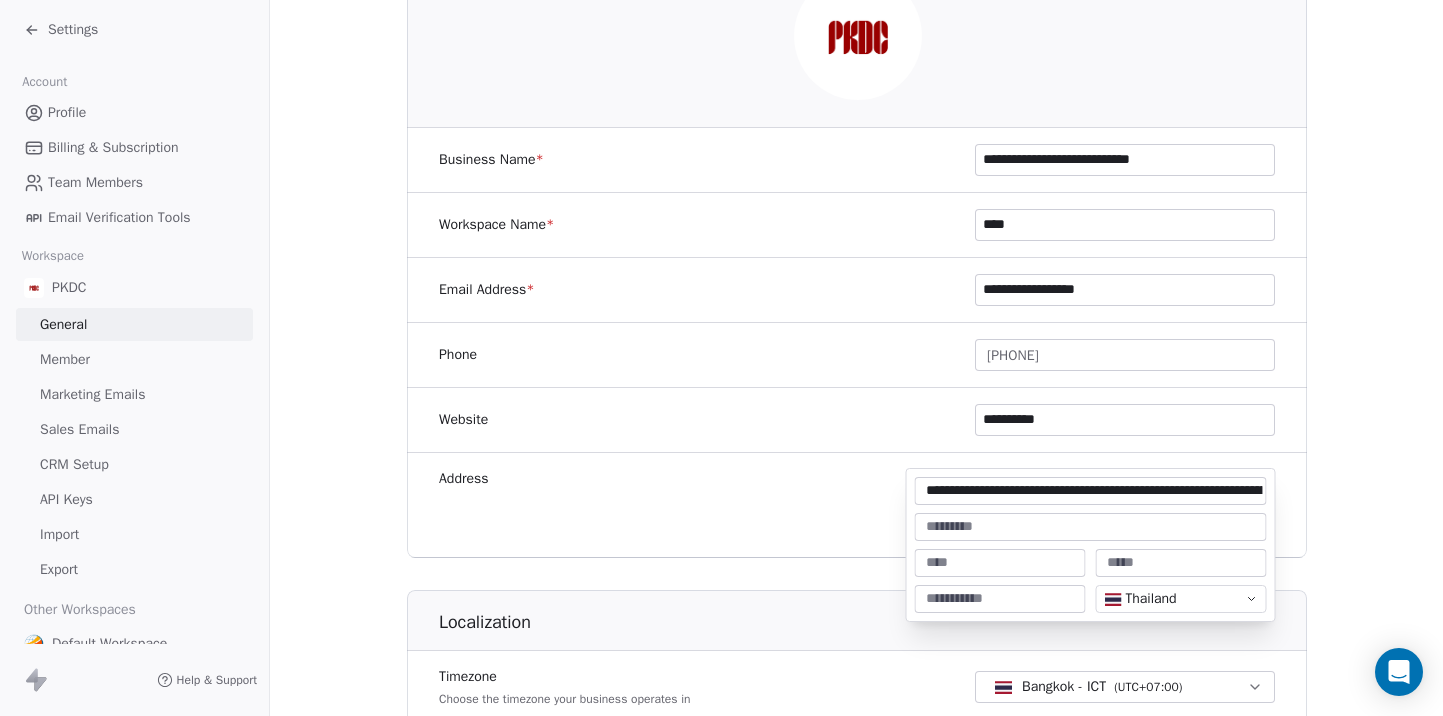 click on "**********" at bounding box center [721, 358] 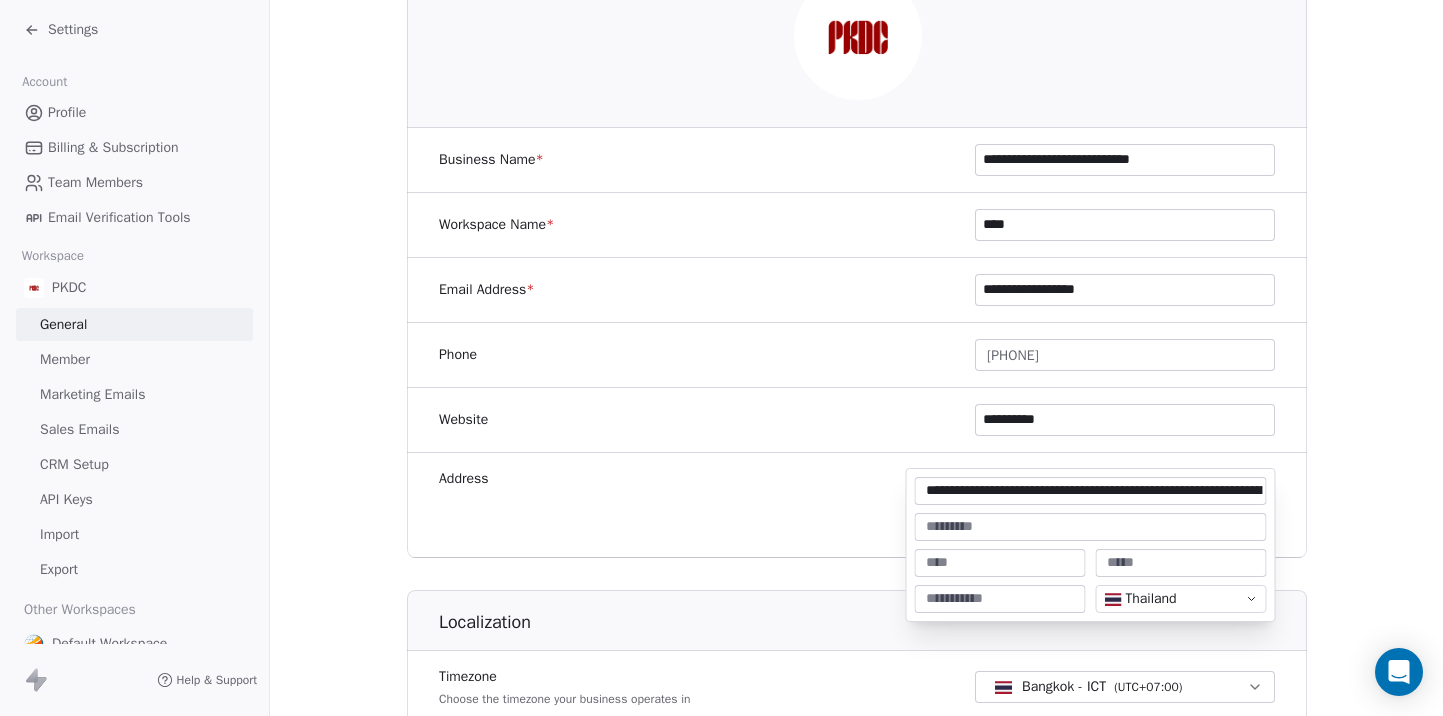 click on "**********" at bounding box center [1091, 491] 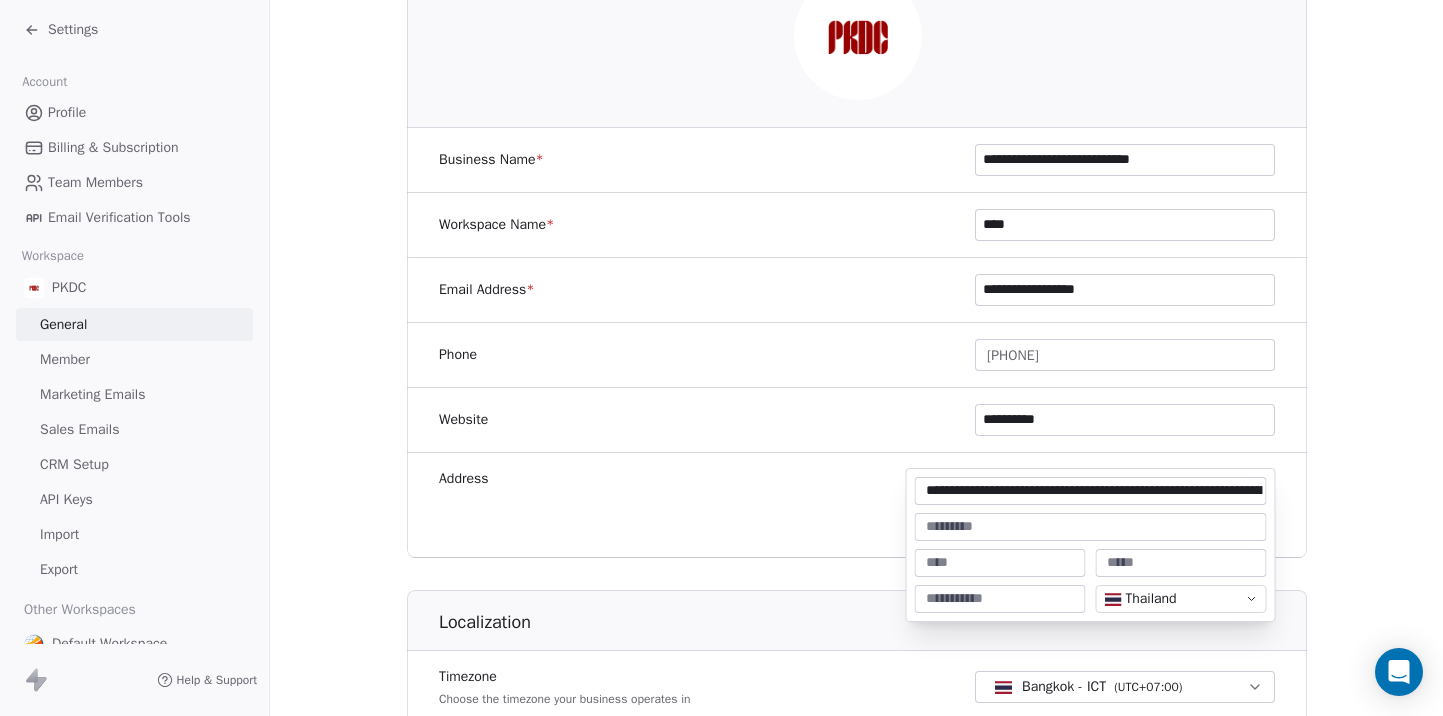 scroll, scrollTop: 0, scrollLeft: 165, axis: horizontal 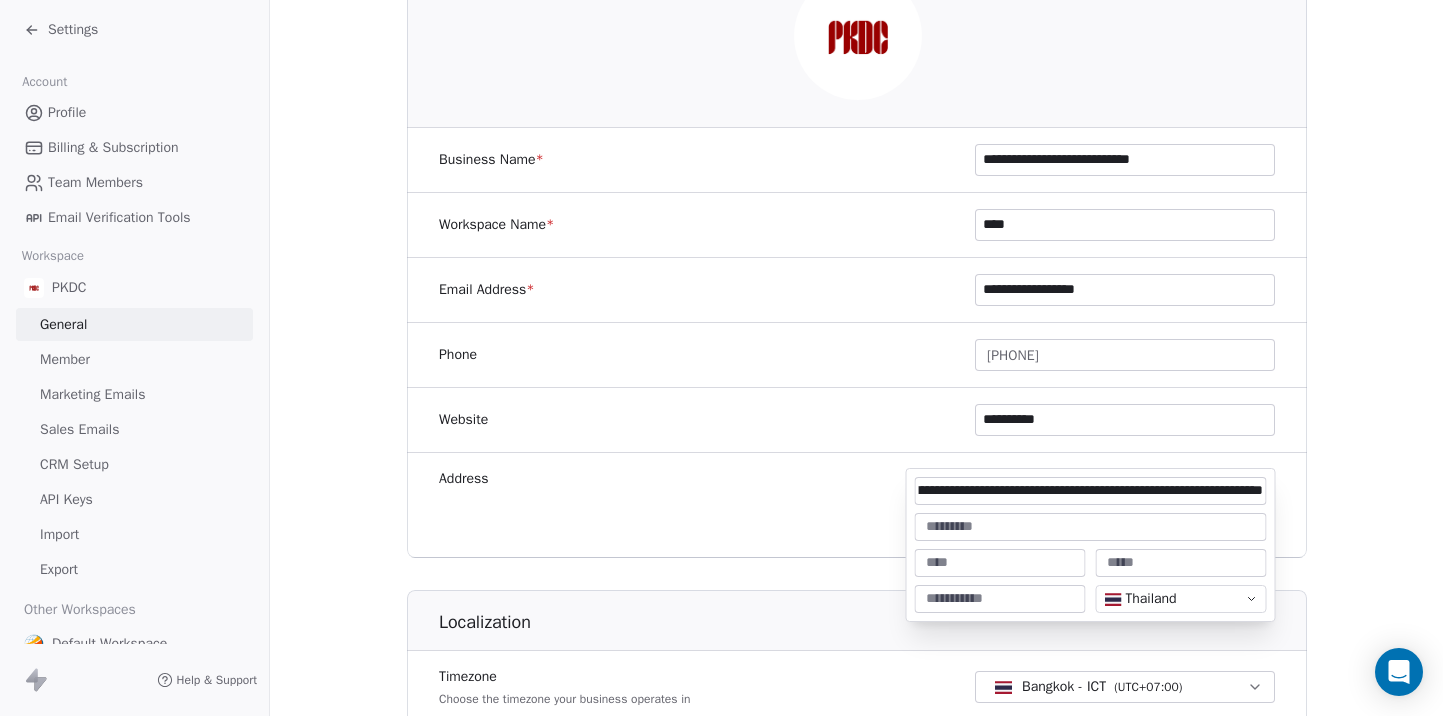 drag, startPoint x: 1044, startPoint y: 491, endPoint x: 1403, endPoint y: 527, distance: 360.8005 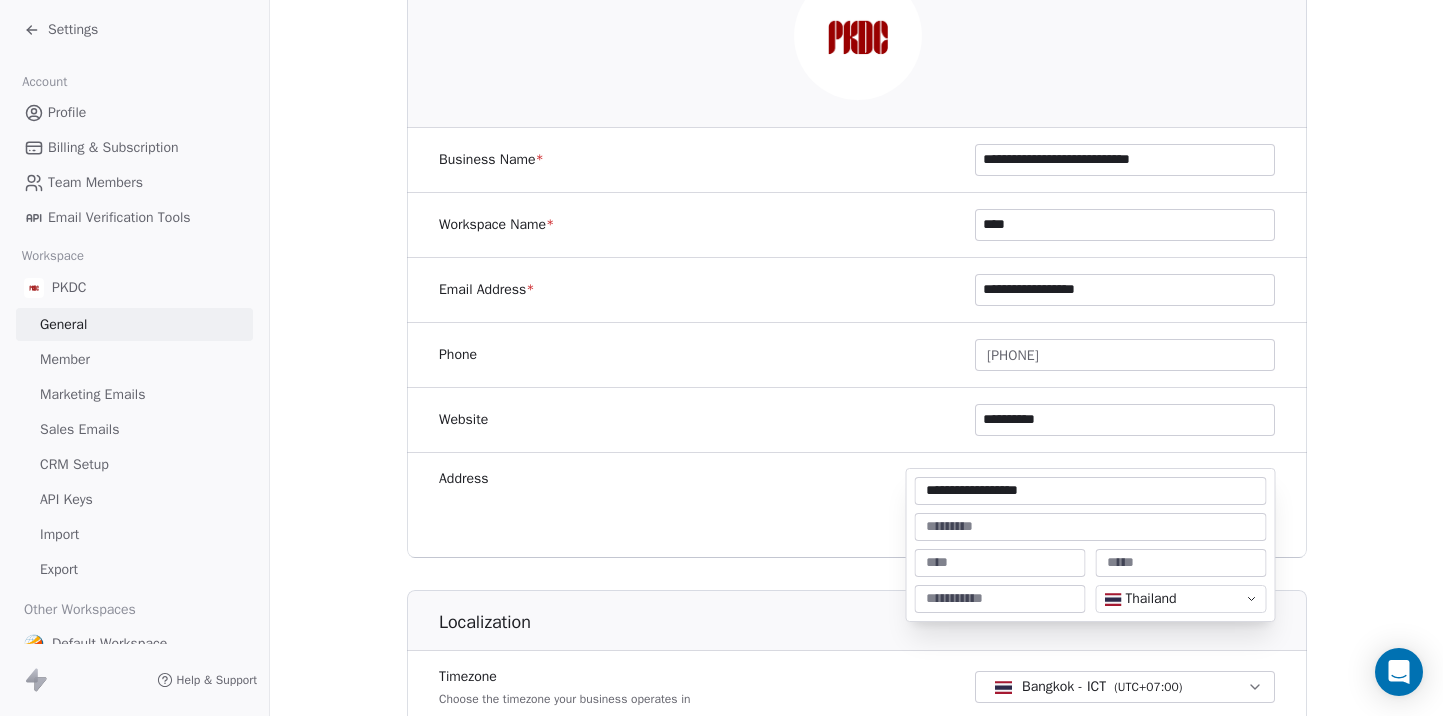scroll, scrollTop: 0, scrollLeft: 0, axis: both 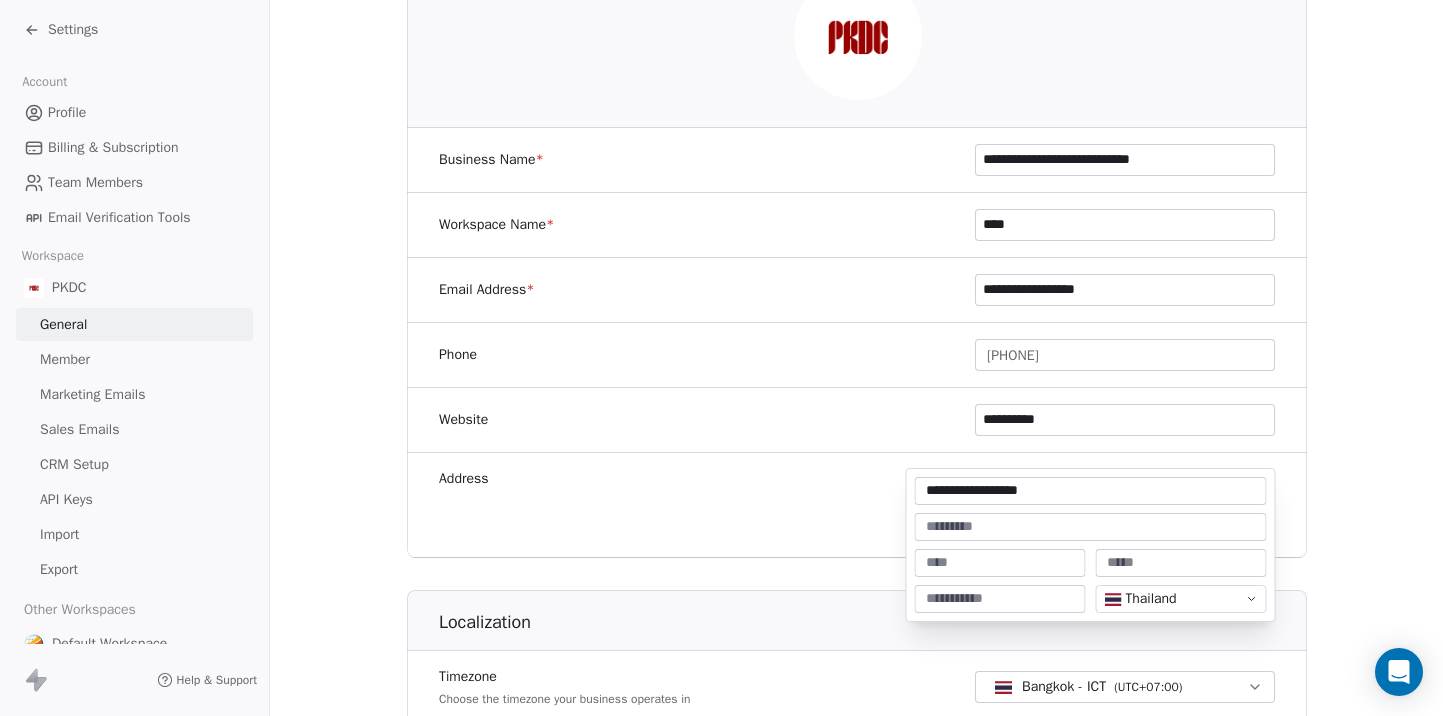 type on "**********" 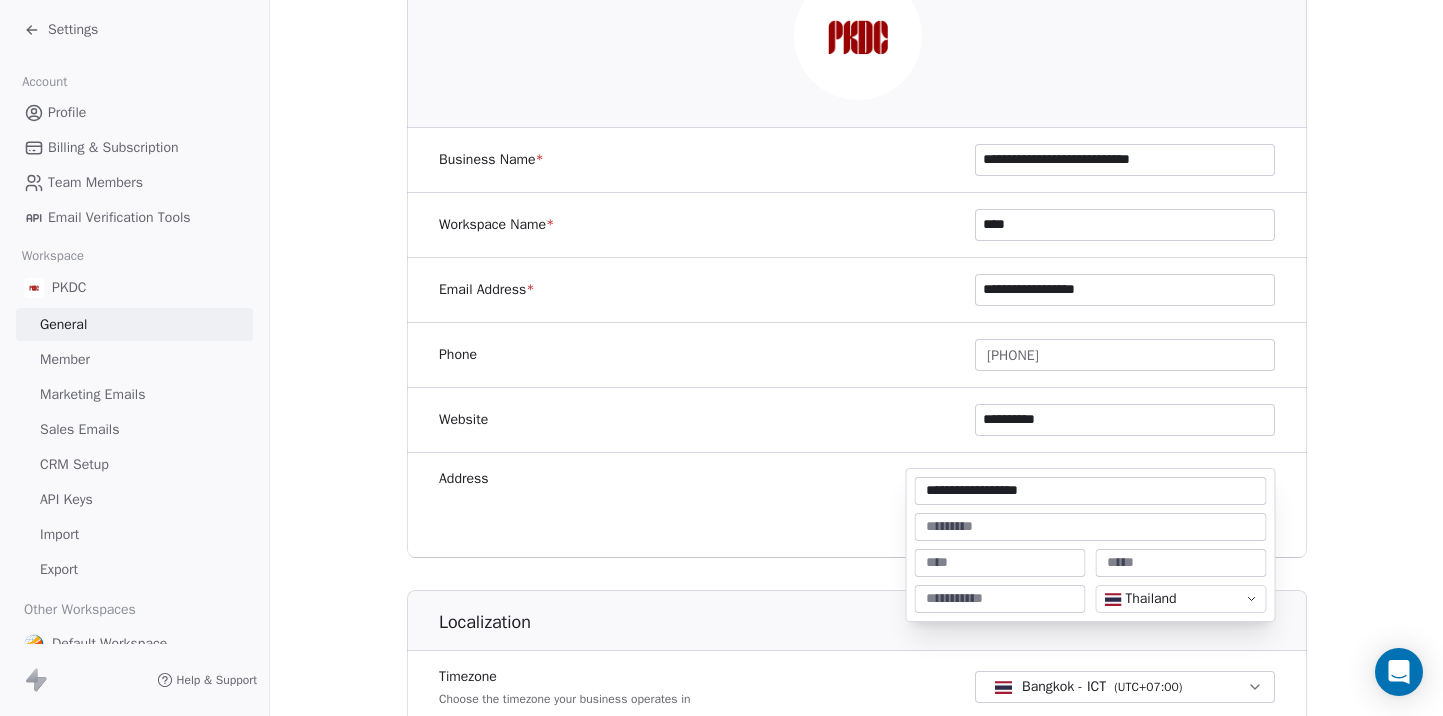 paste on "**********" 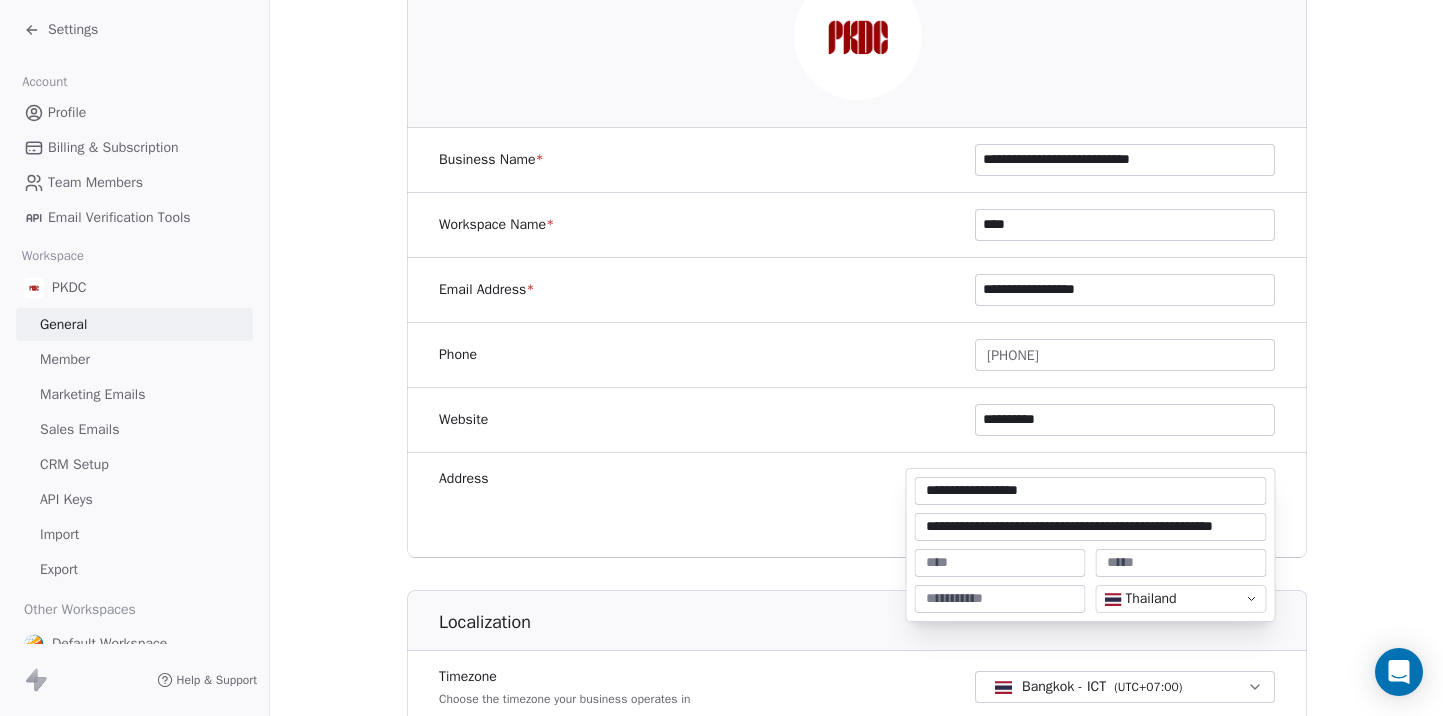 scroll, scrollTop: 0, scrollLeft: 46, axis: horizontal 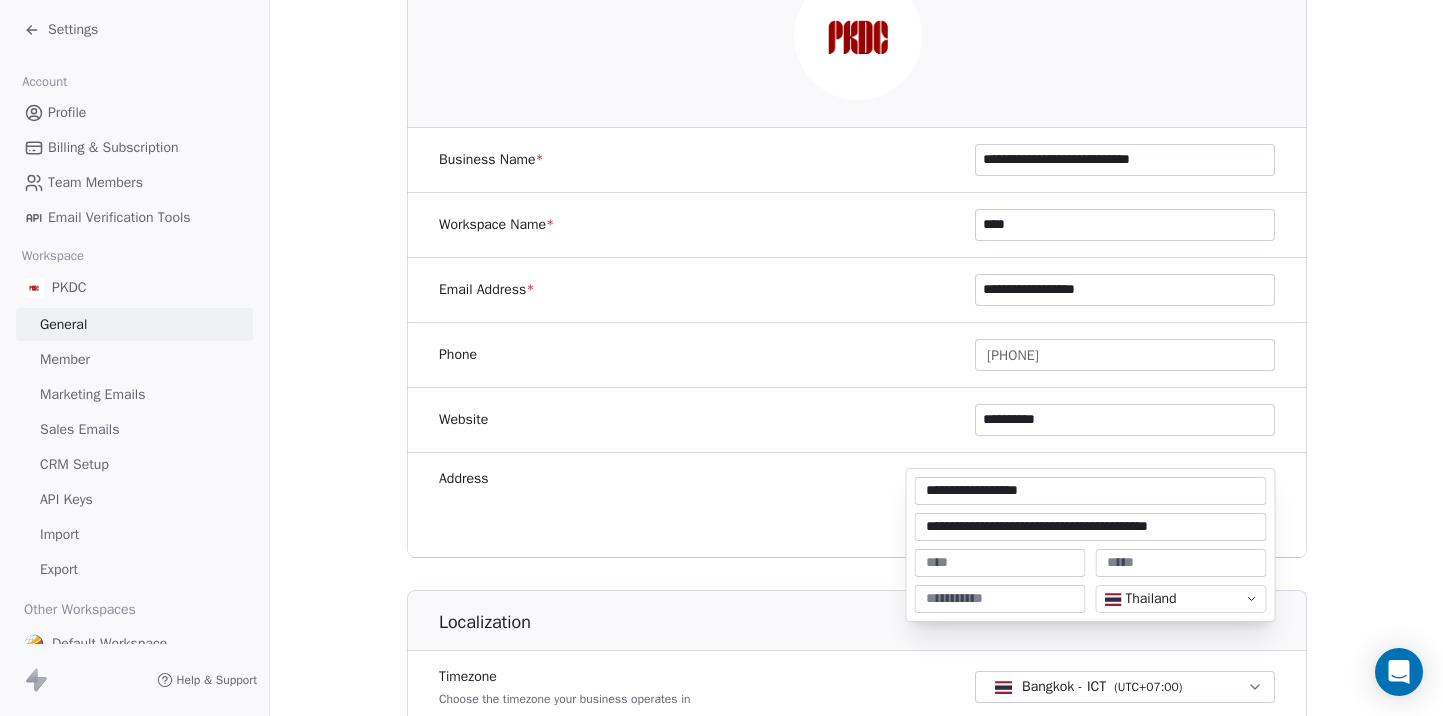 type on "**********" 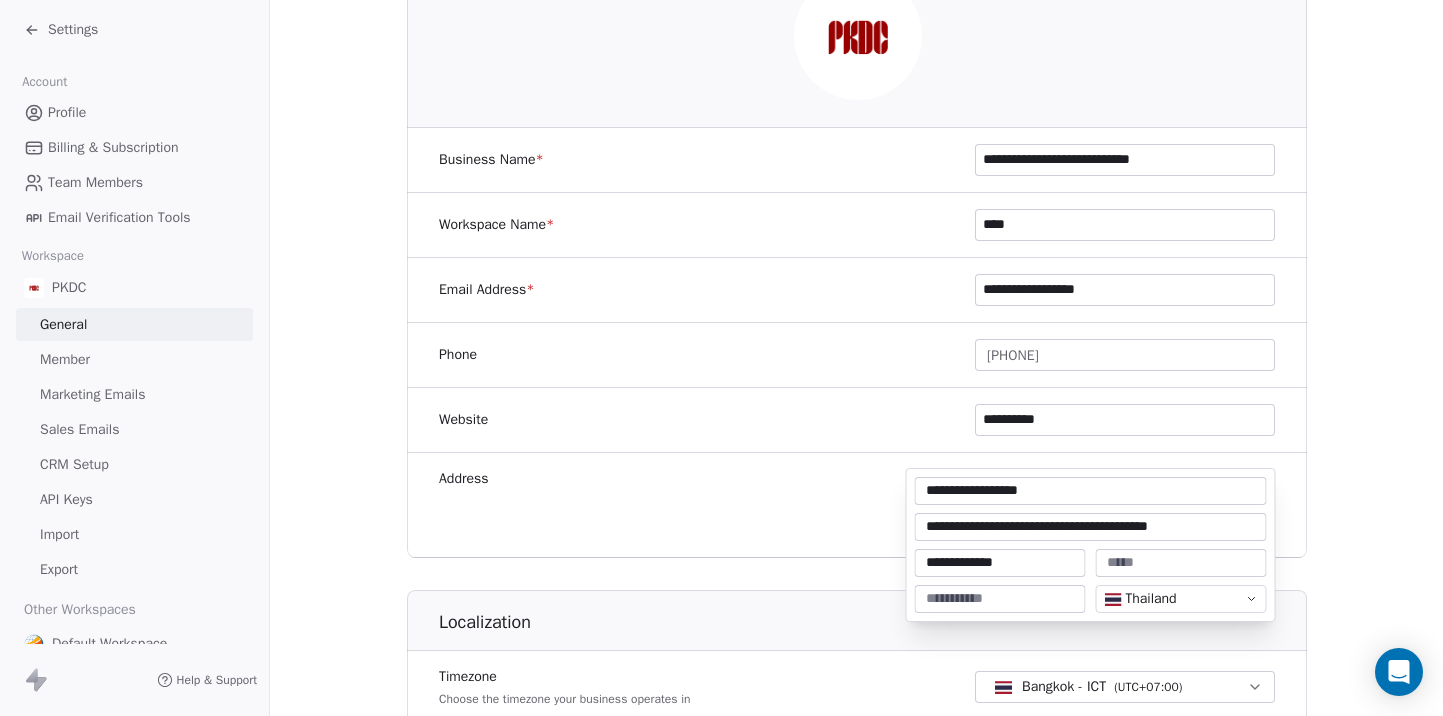 click on "**********" at bounding box center [1000, 563] 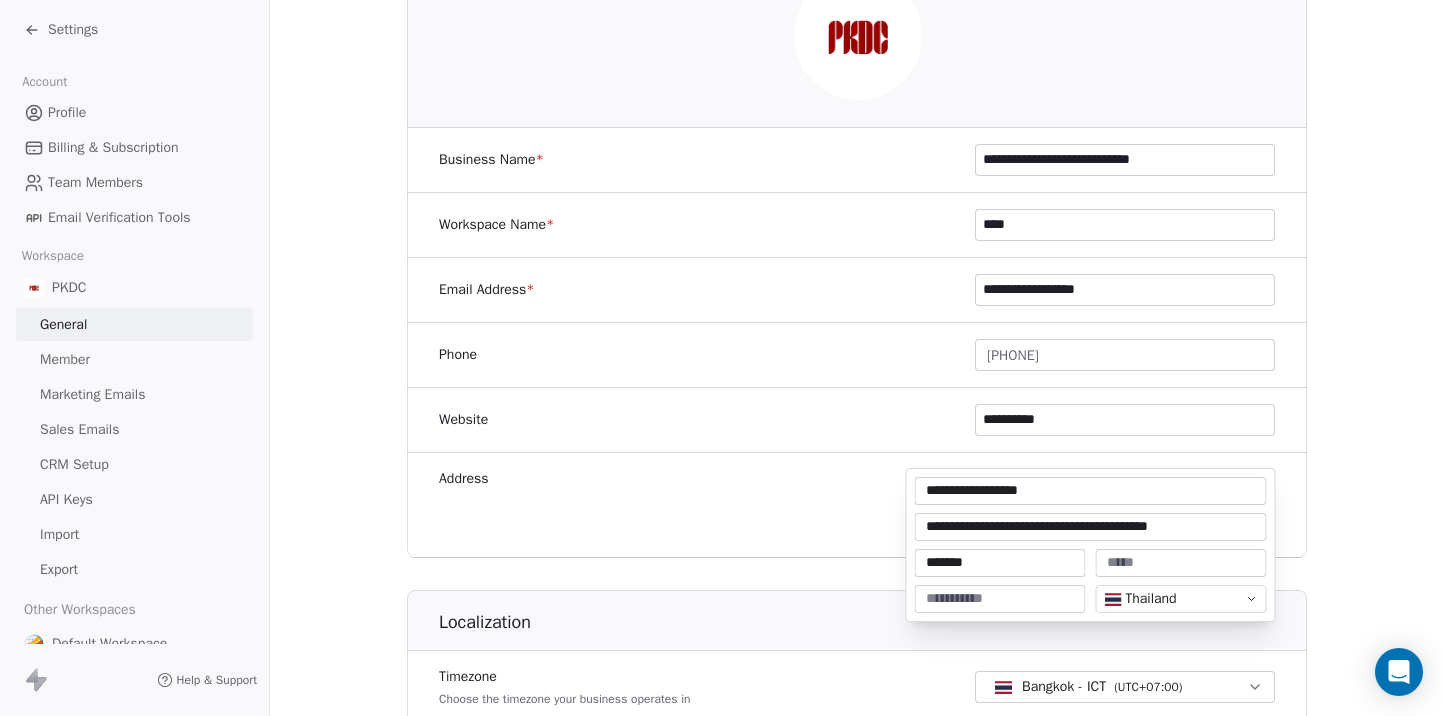 type on "*******" 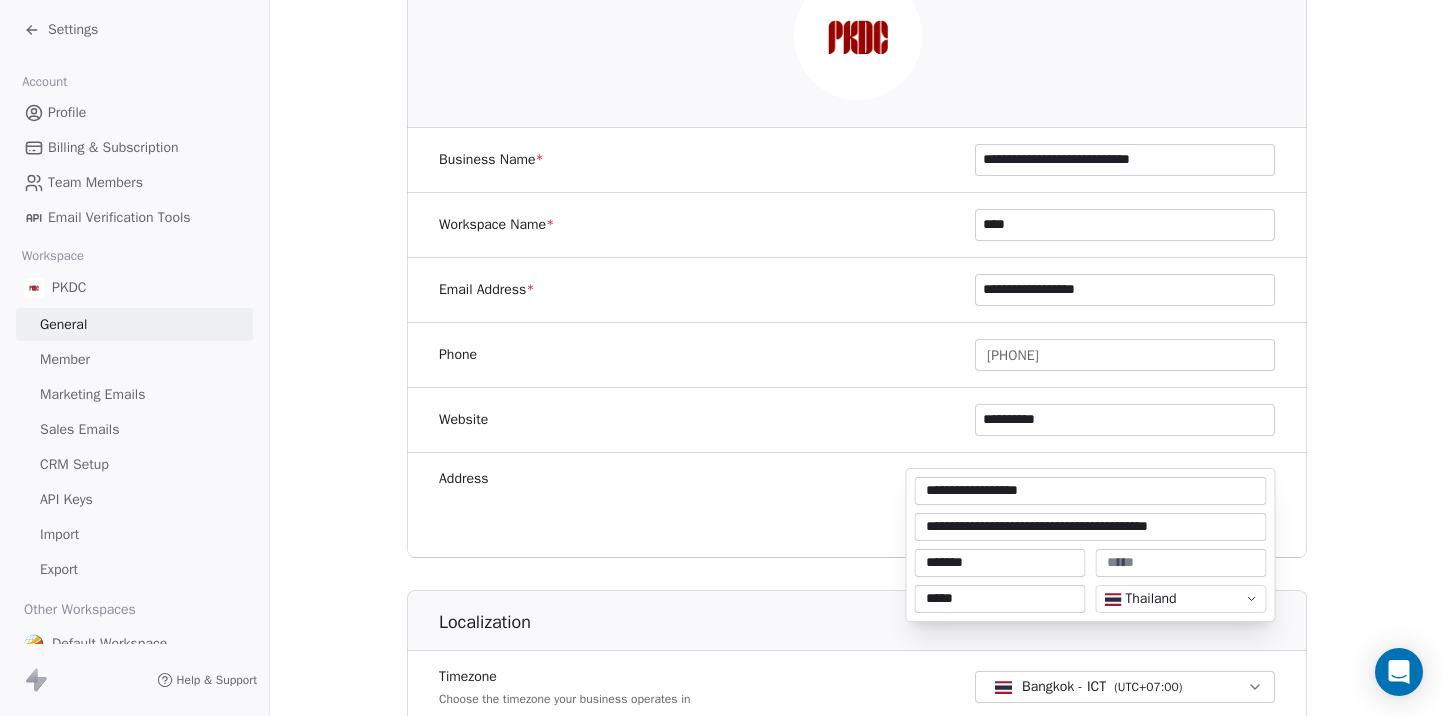 type on "*****" 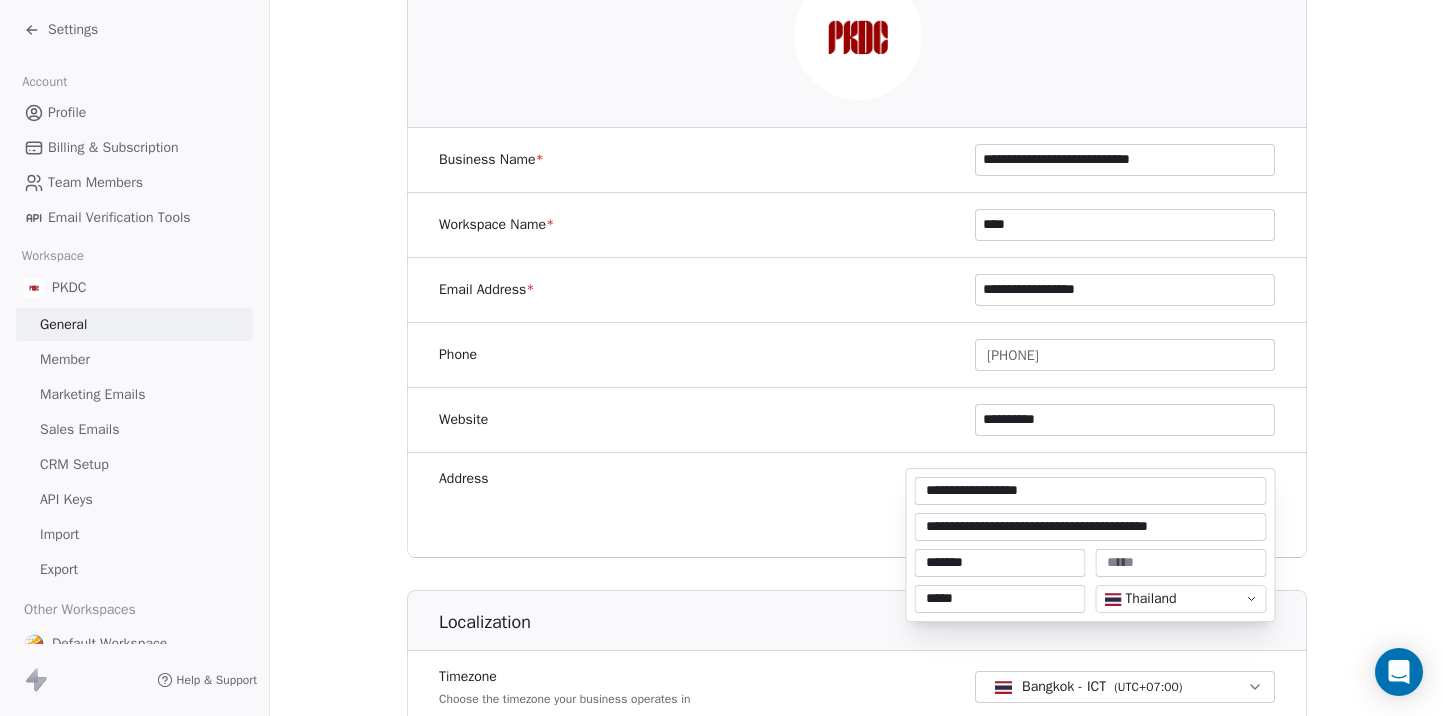 type on "**********" 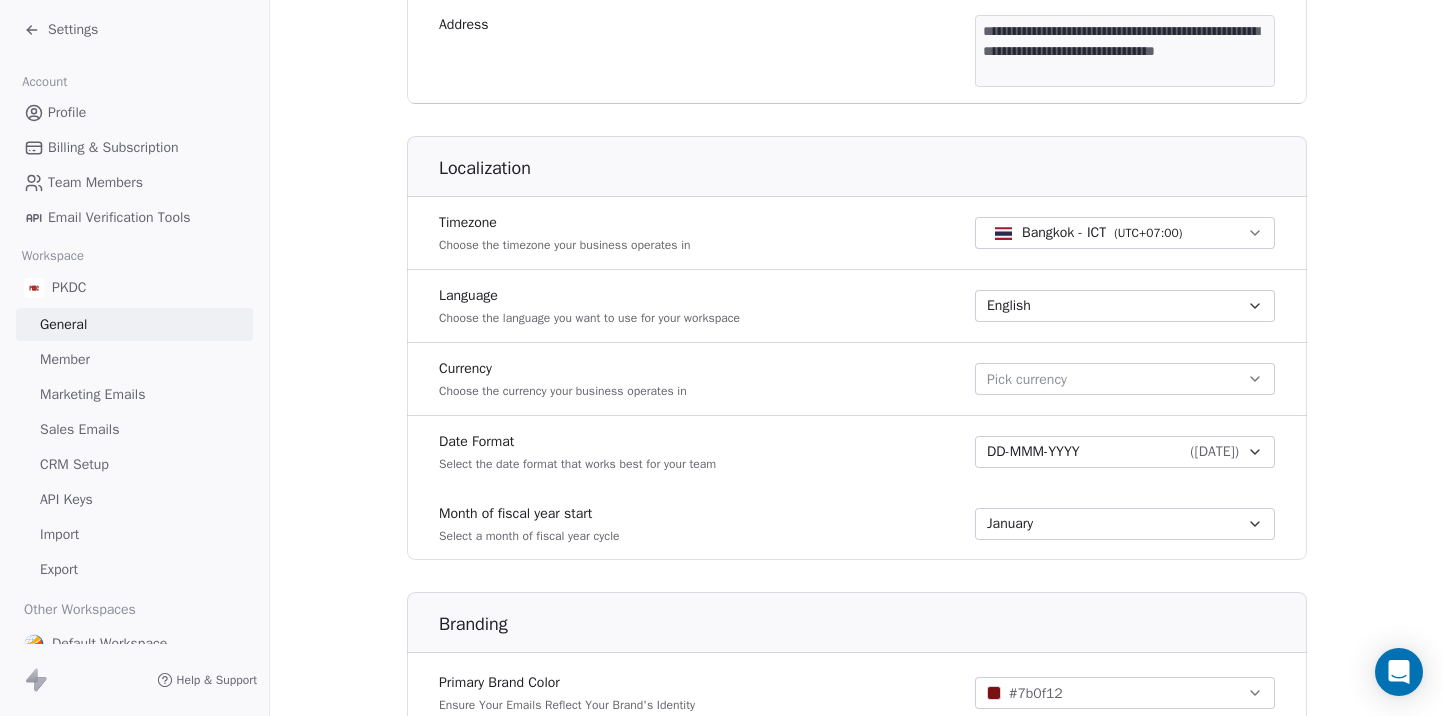 scroll, scrollTop: 134, scrollLeft: 0, axis: vertical 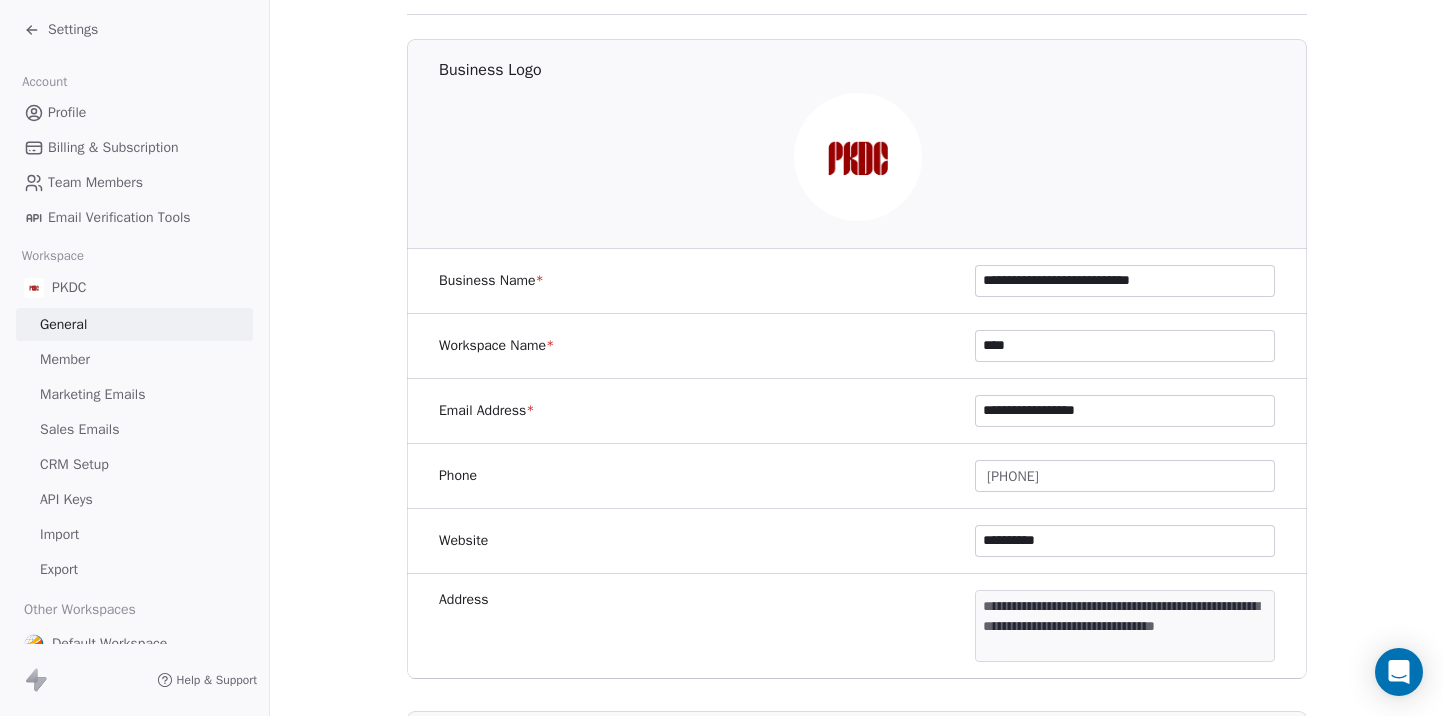click on "Settings" at bounding box center (138, 30) 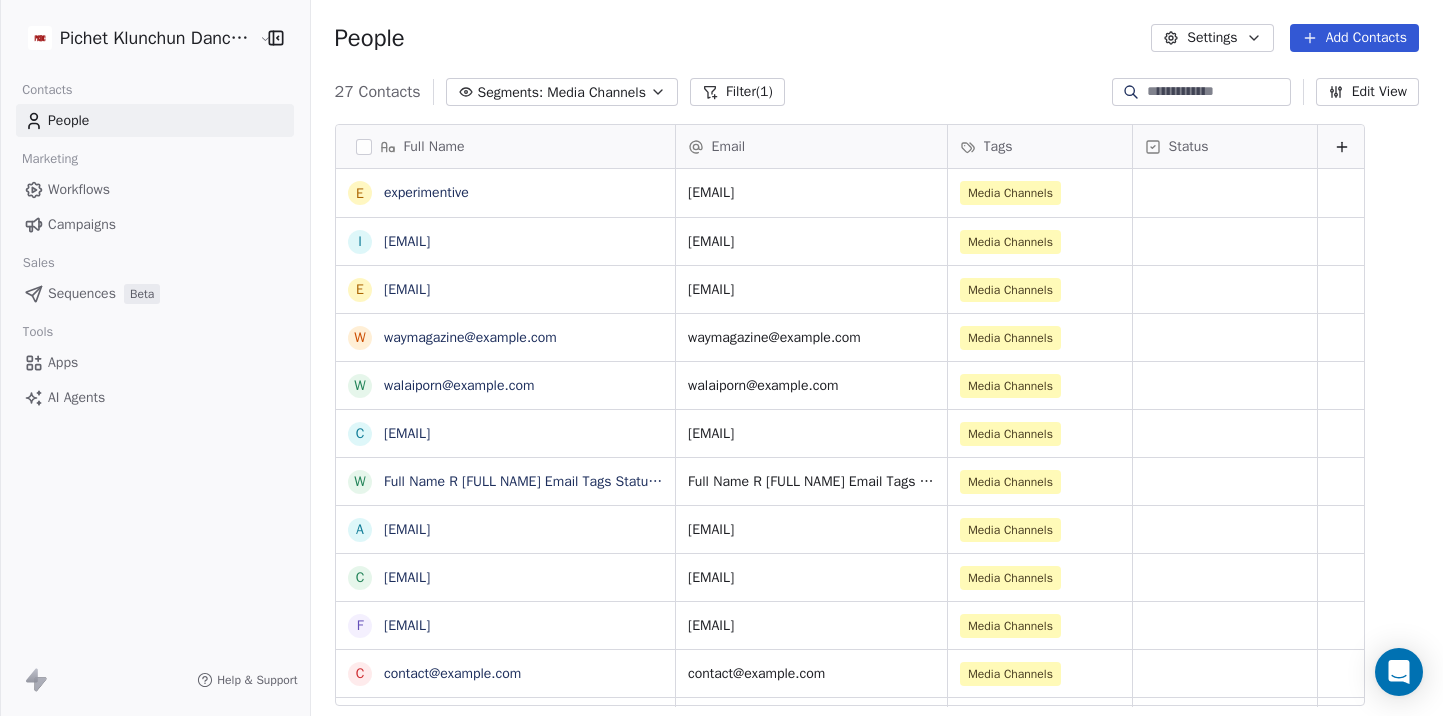 scroll, scrollTop: 514, scrollLeft: 0, axis: vertical 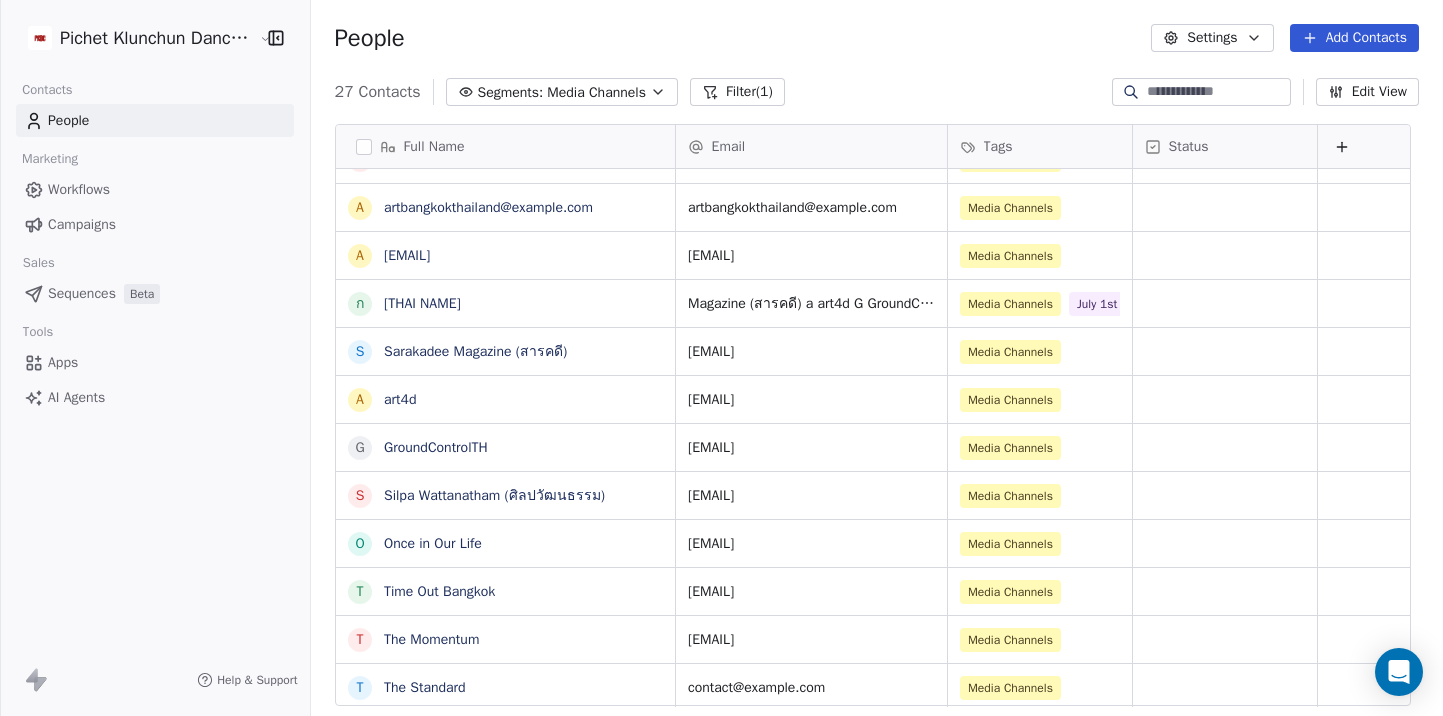 click on "Media Channels" at bounding box center [596, 92] 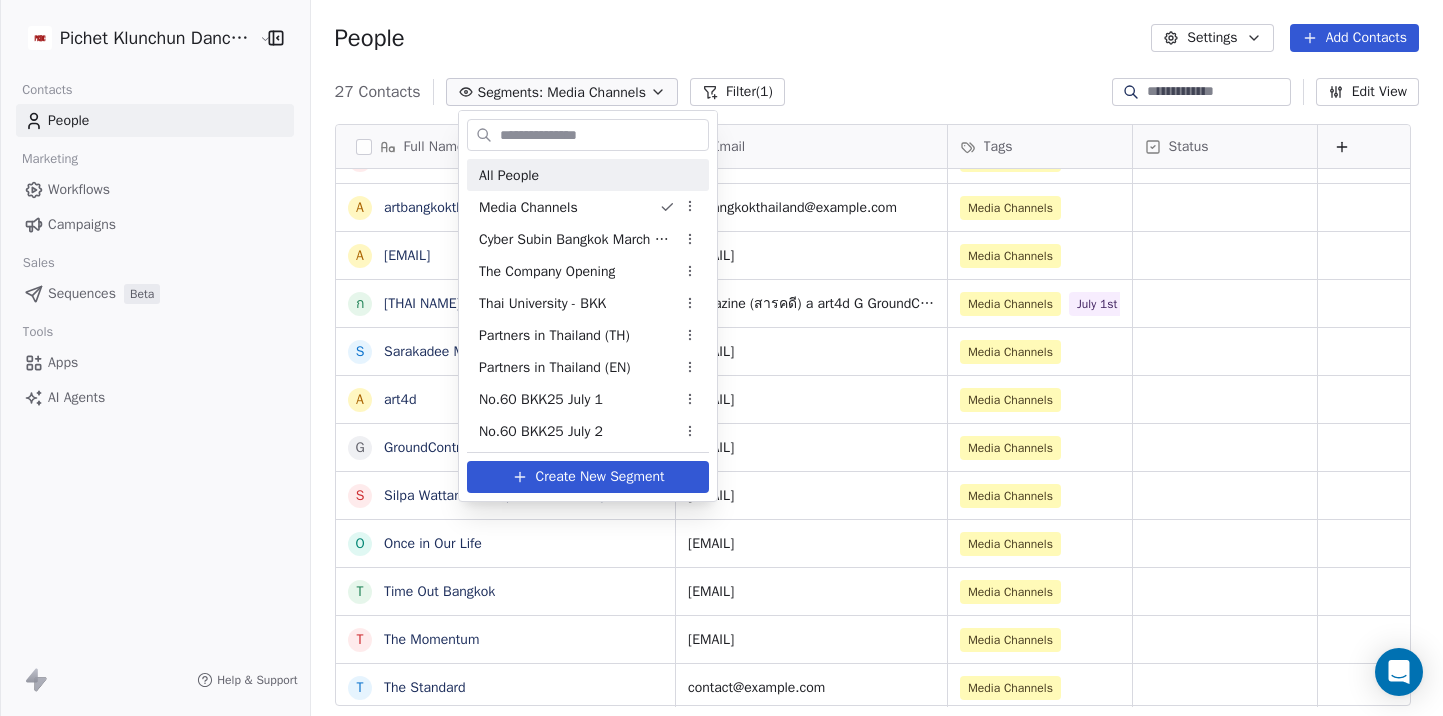 click on "All People" at bounding box center [588, 175] 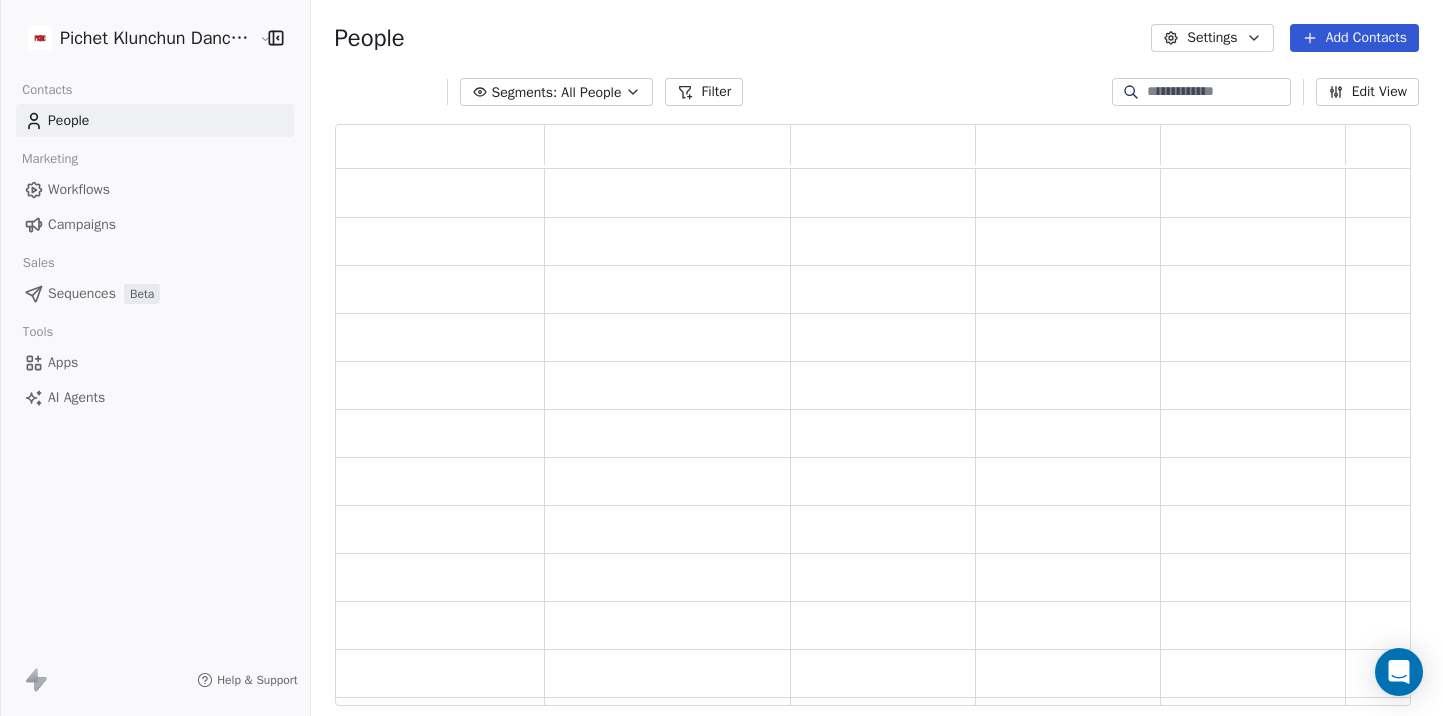 scroll, scrollTop: 1, scrollLeft: 1, axis: both 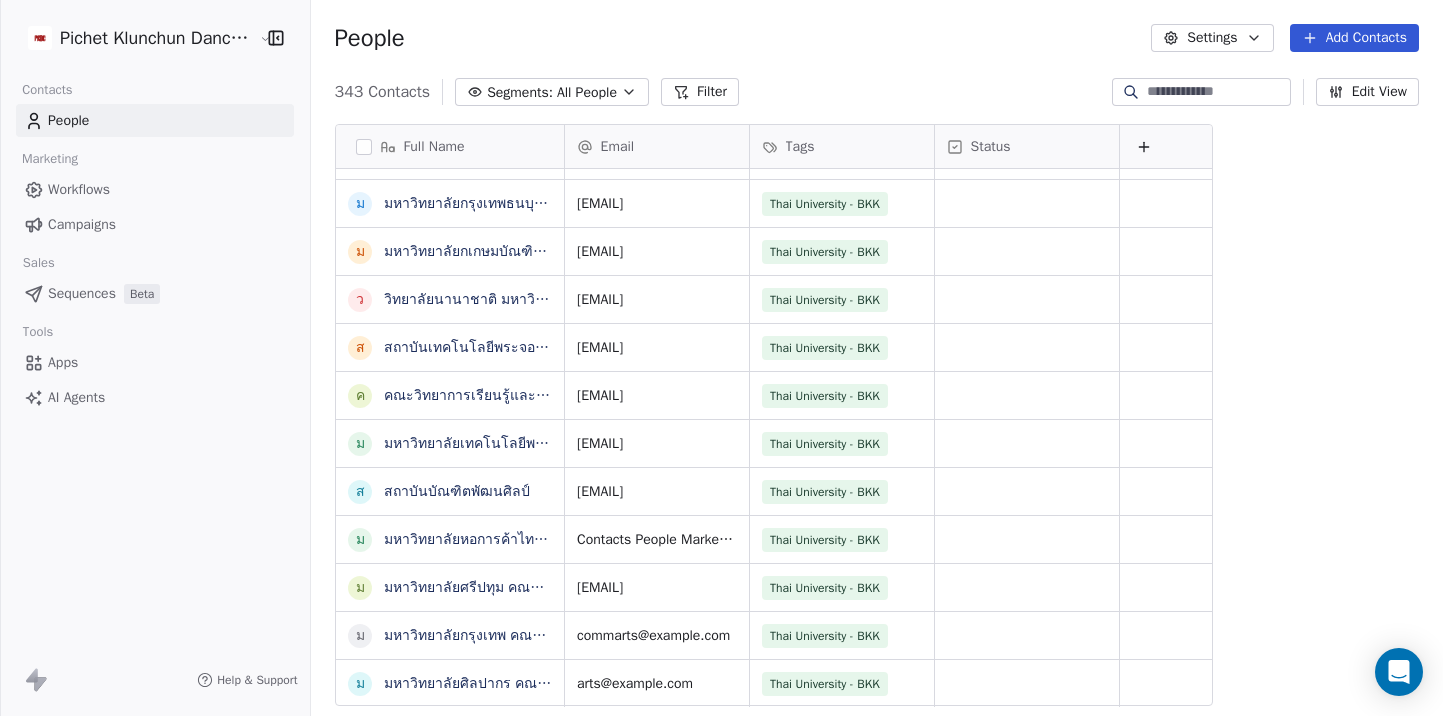click at bounding box center [1217, 92] 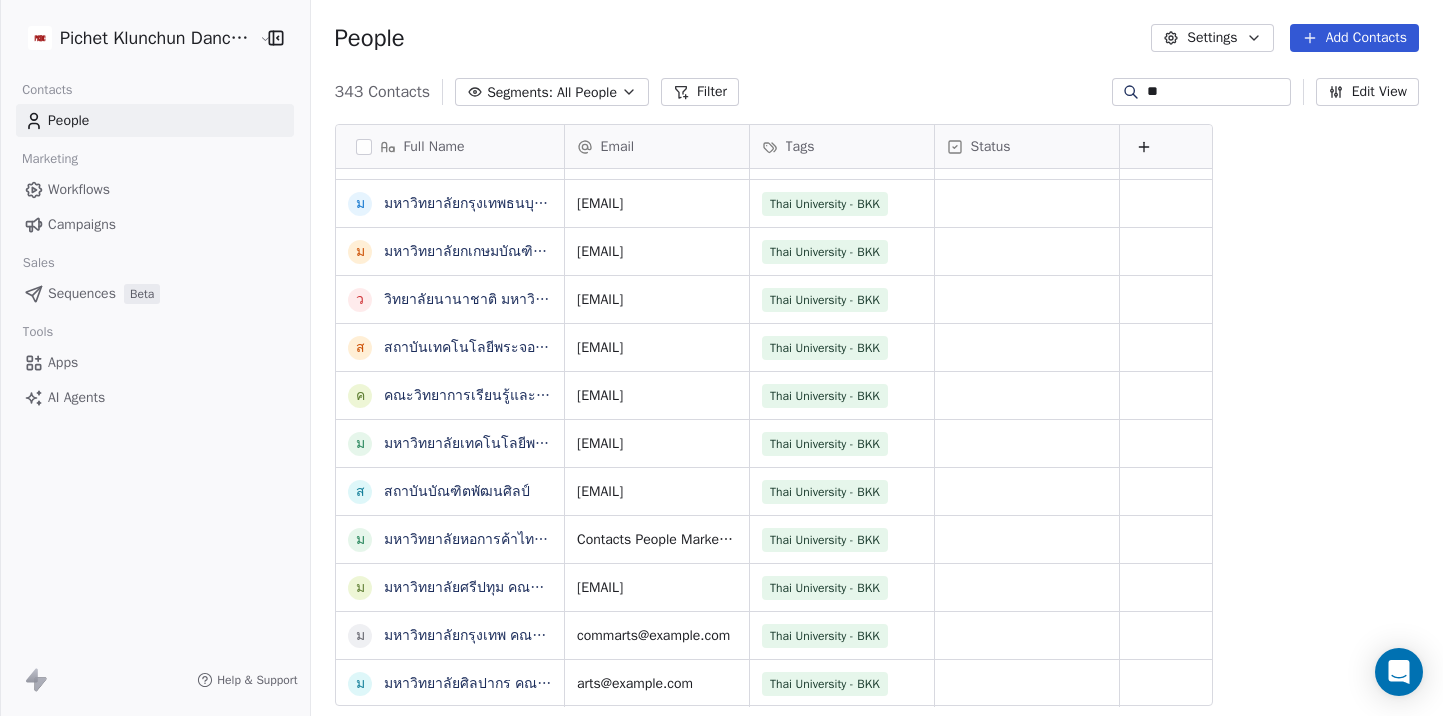 type on "*" 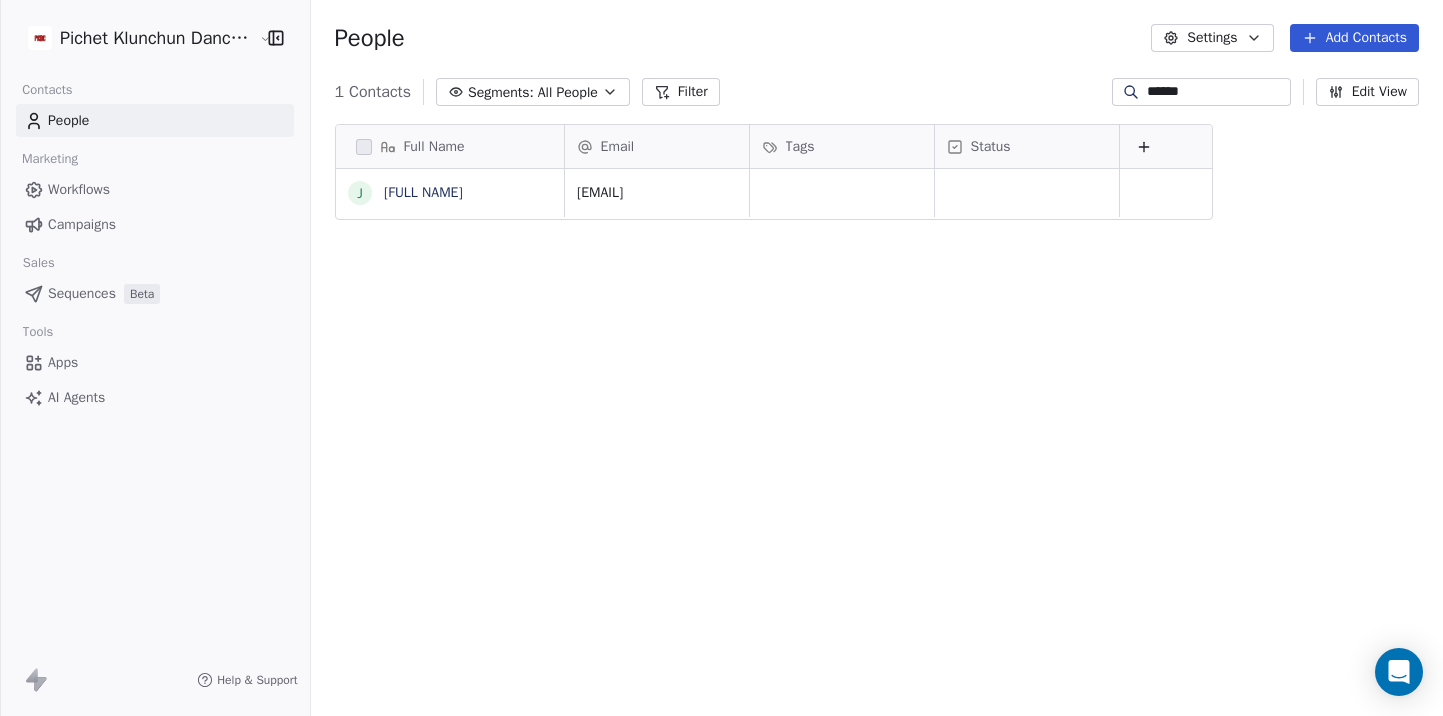 type on "******" 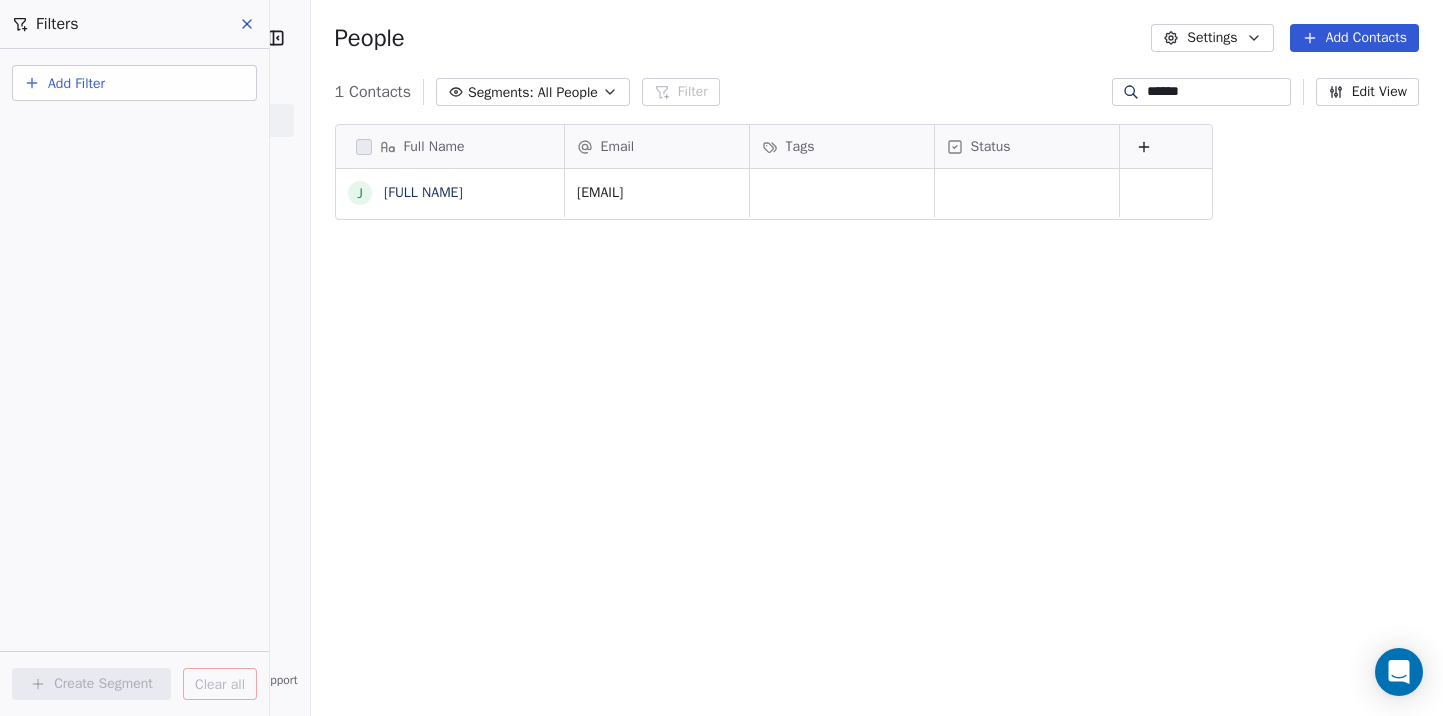 click on "Add Filter" at bounding box center (134, 83) 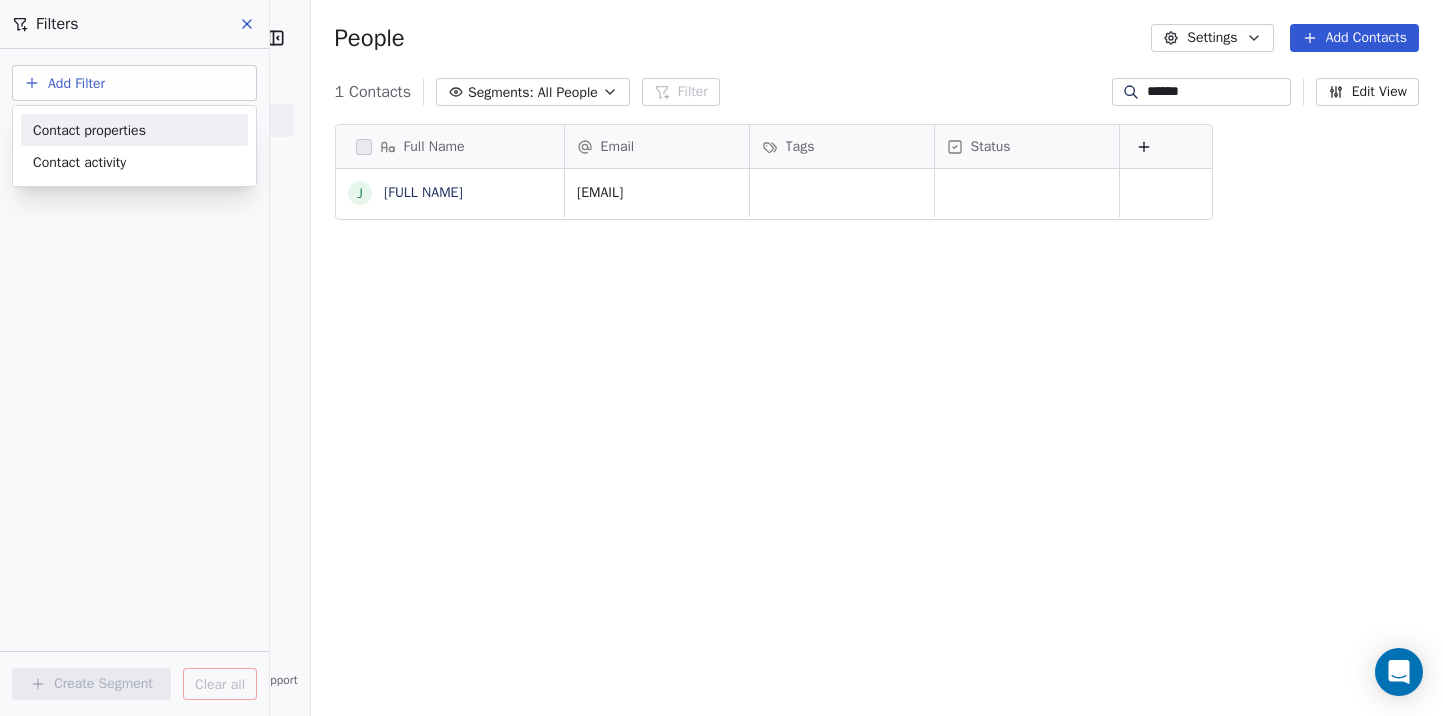 click on "Contact properties" at bounding box center [89, 130] 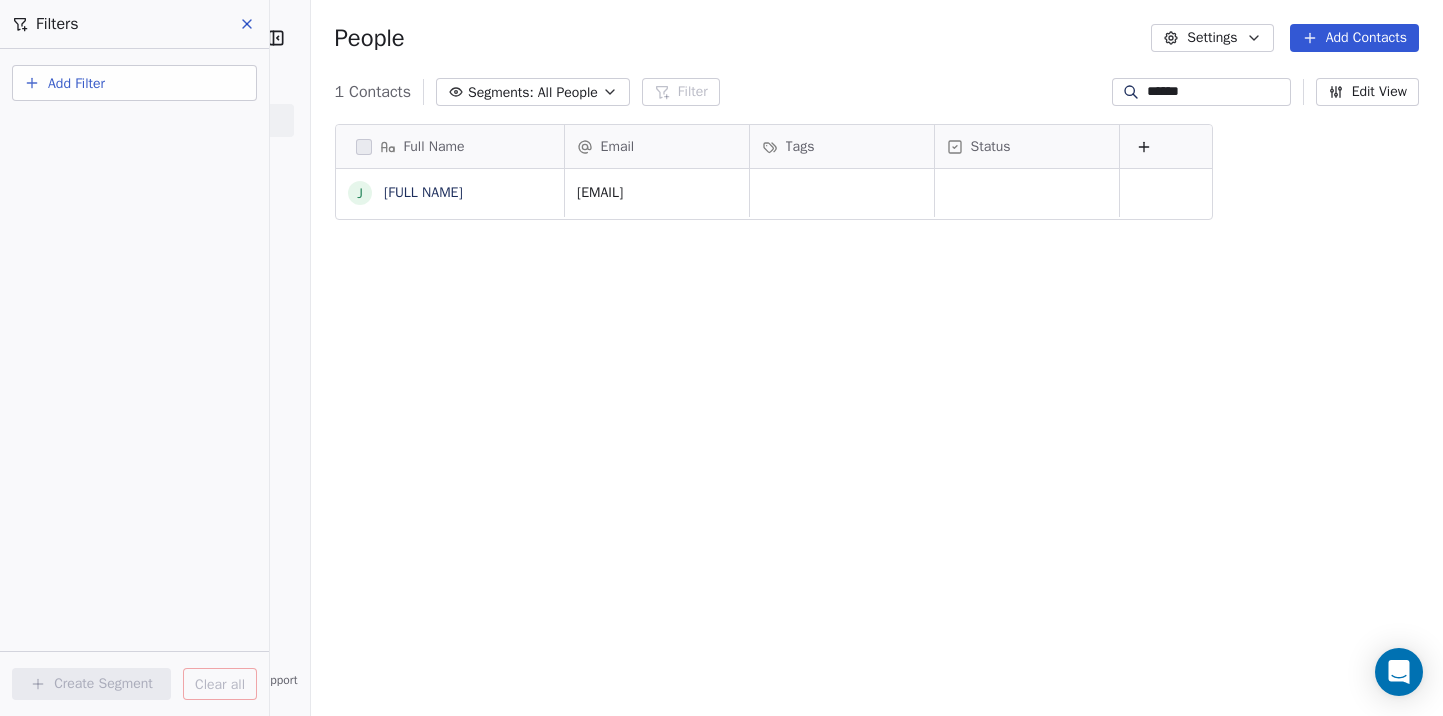 click on "Pichet Klunchun Dance Company Contacts People Marketing Workflows Campaigns Sales Sequences Beta Tools Apps AI Agents Help & Support Filters Add Filter  Create Segment Clear all People Settings  Add Contacts 1 Contacts Segments: All People Filter  ****** Edit View Tag Add to Sequence Export Full Name J Joshua Sofaer Email Tags Status joshua@joshuasofaer.com
To pick up a draggable item, press the space bar.
While dragging, use the arrow keys to move the item.
Press space again to drop the item in its new position, or press escape to cancel." at bounding box center [721, 358] 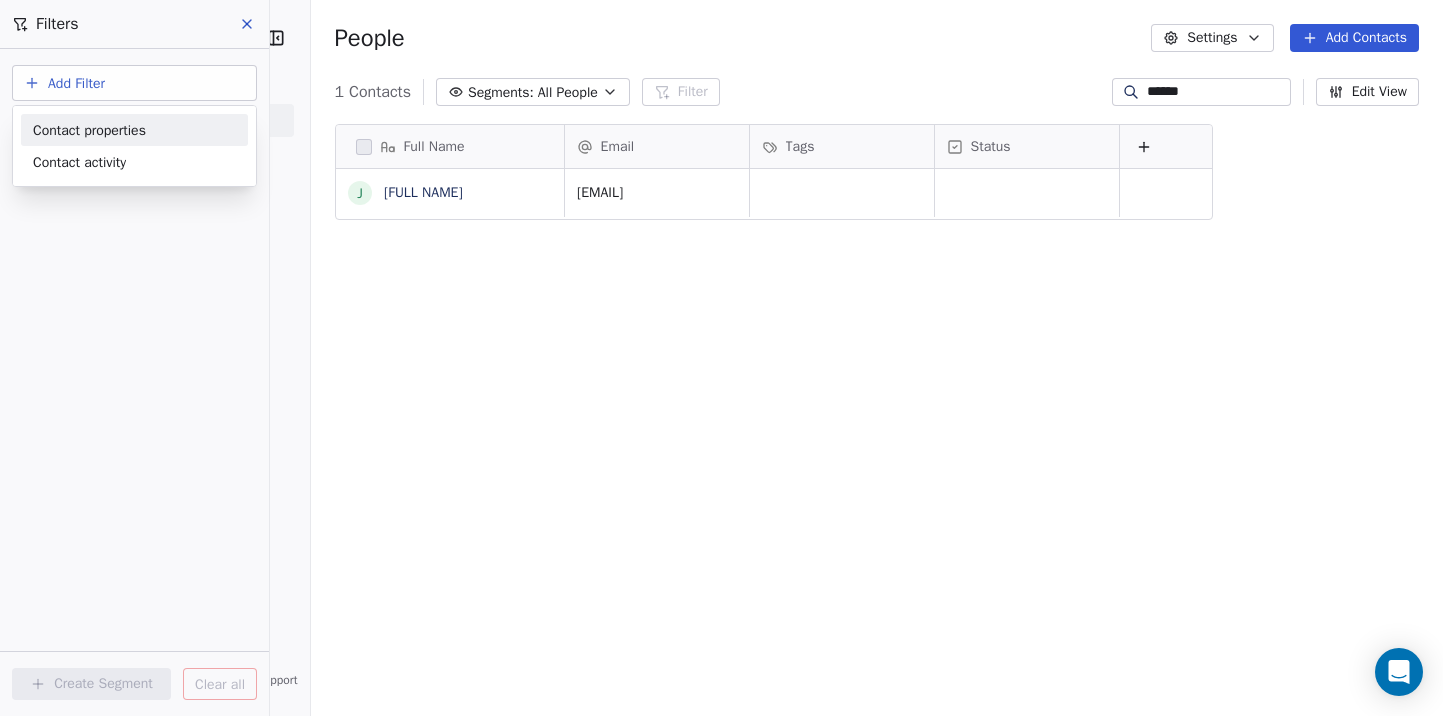 click on "Contact properties" at bounding box center (89, 130) 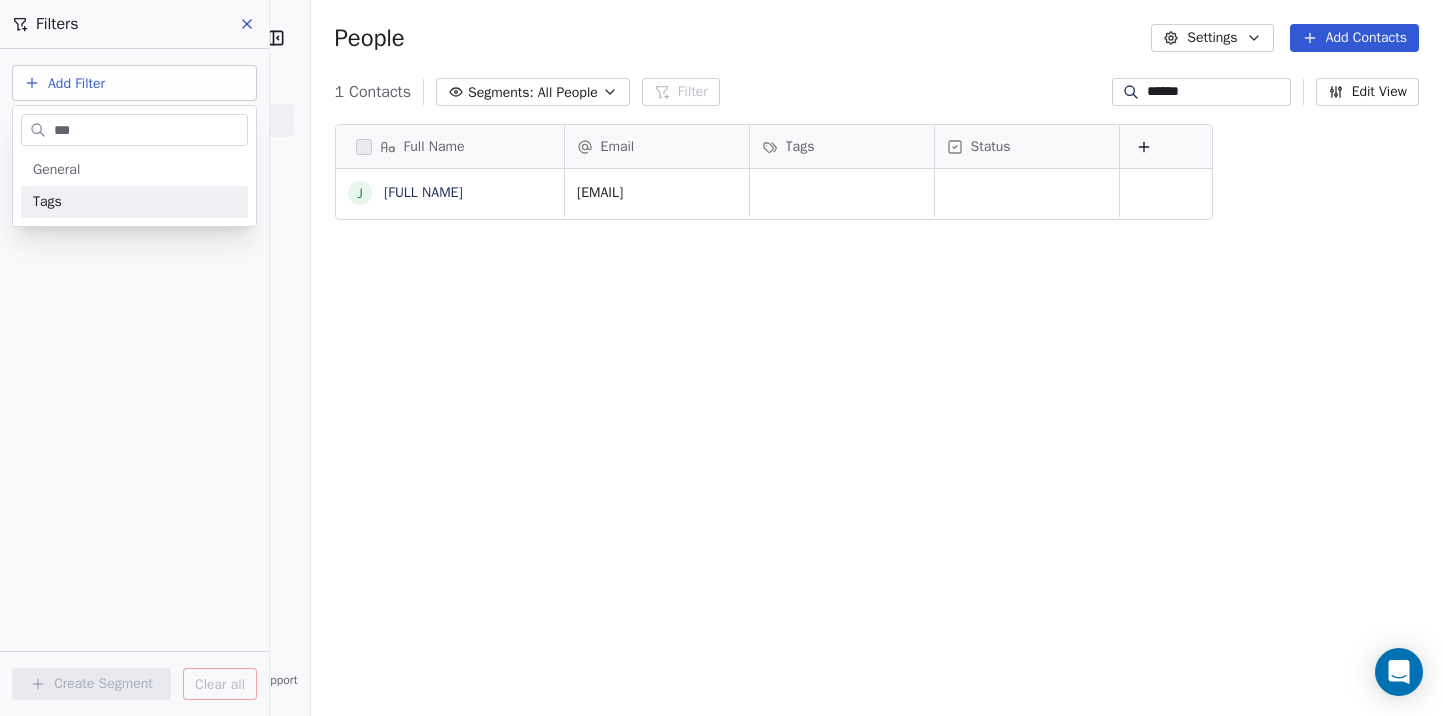 type on "***" 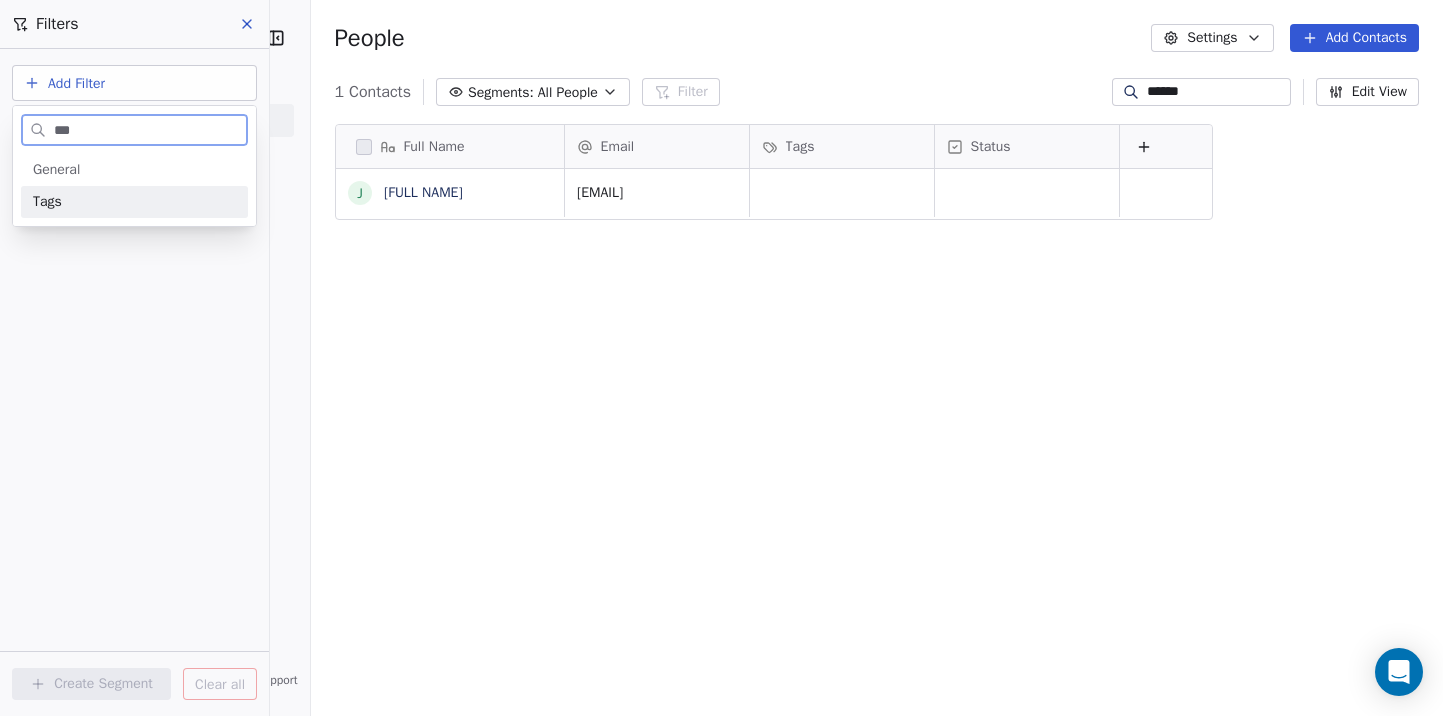 click on "Tags" at bounding box center (134, 202) 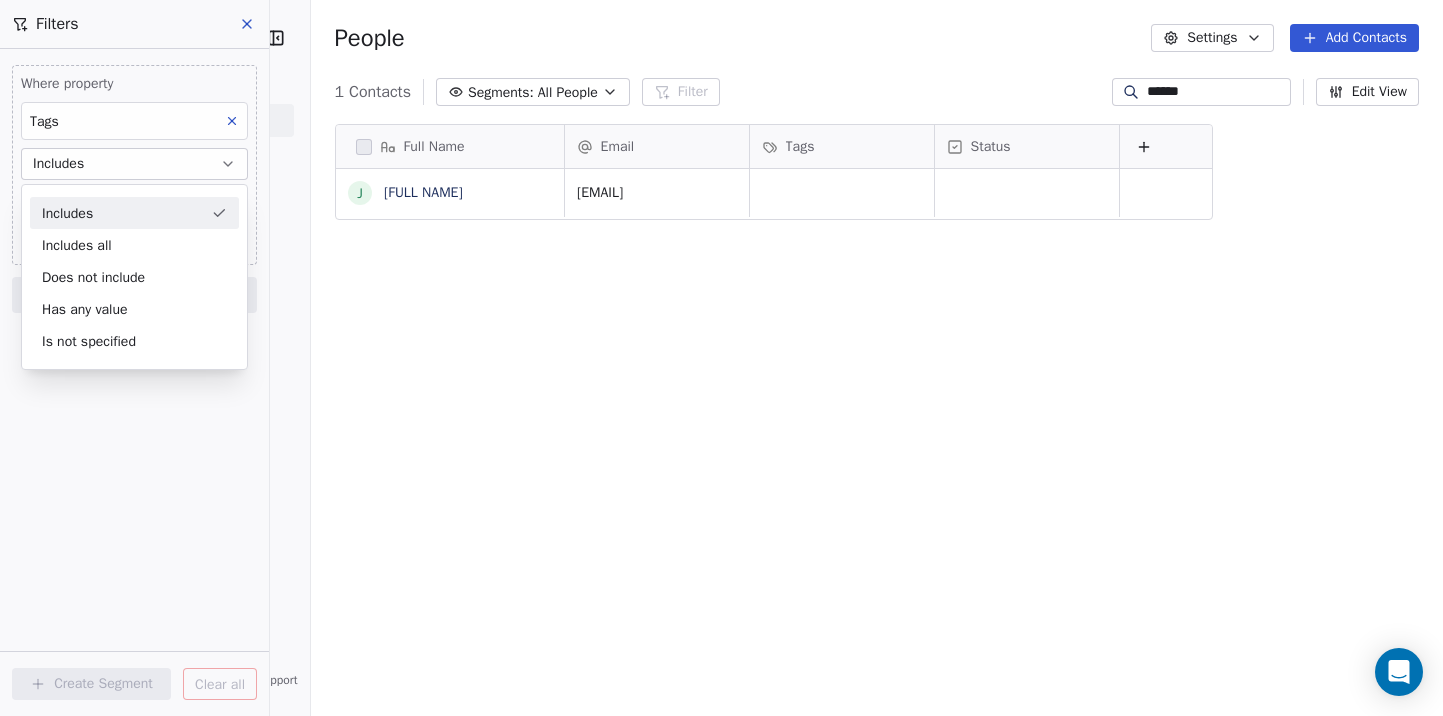 click on "Where property   Tags   Includes Select  Tags Add filter to this group Add another filter  Create Segment Clear all" at bounding box center (134, 382) 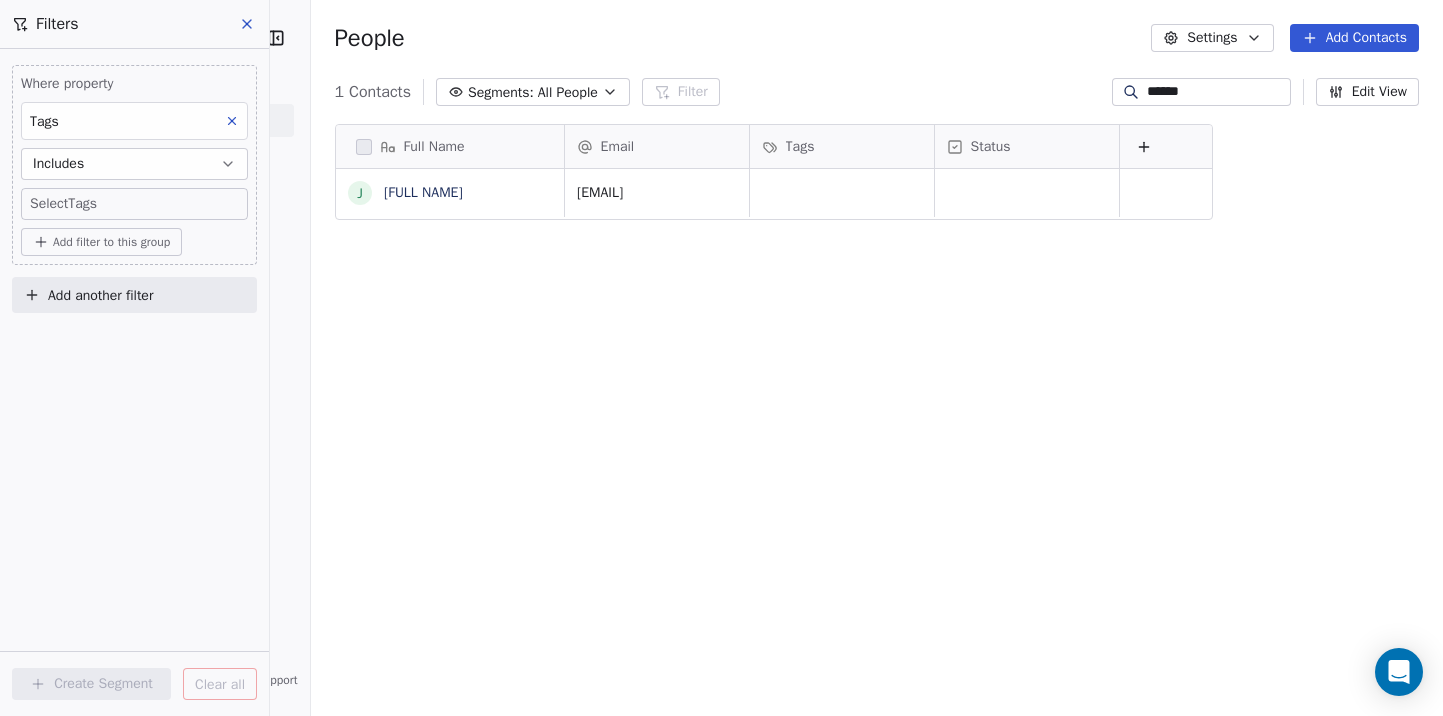 click on "Pichet Klunchun Dance Company Contacts People Marketing Workflows Campaigns Sales Sequences Beta Tools Apps AI Agents Help & Support Filters Where property   Tags   Includes Select  Tags Add filter to this group Add another filter  Create Segment Clear all People Settings  Add Contacts 1 Contacts Segments: All People Filter  ****** Edit View Tag Add to Sequence Export Full Name J Joshua Sofaer Email Tags Status joshua@joshuasofaer.com
To pick up a draggable item, press the space bar.
While dragging, use the arrow keys to move the item.
Press space again to drop the item in its new position, or press escape to cancel." at bounding box center (721, 358) 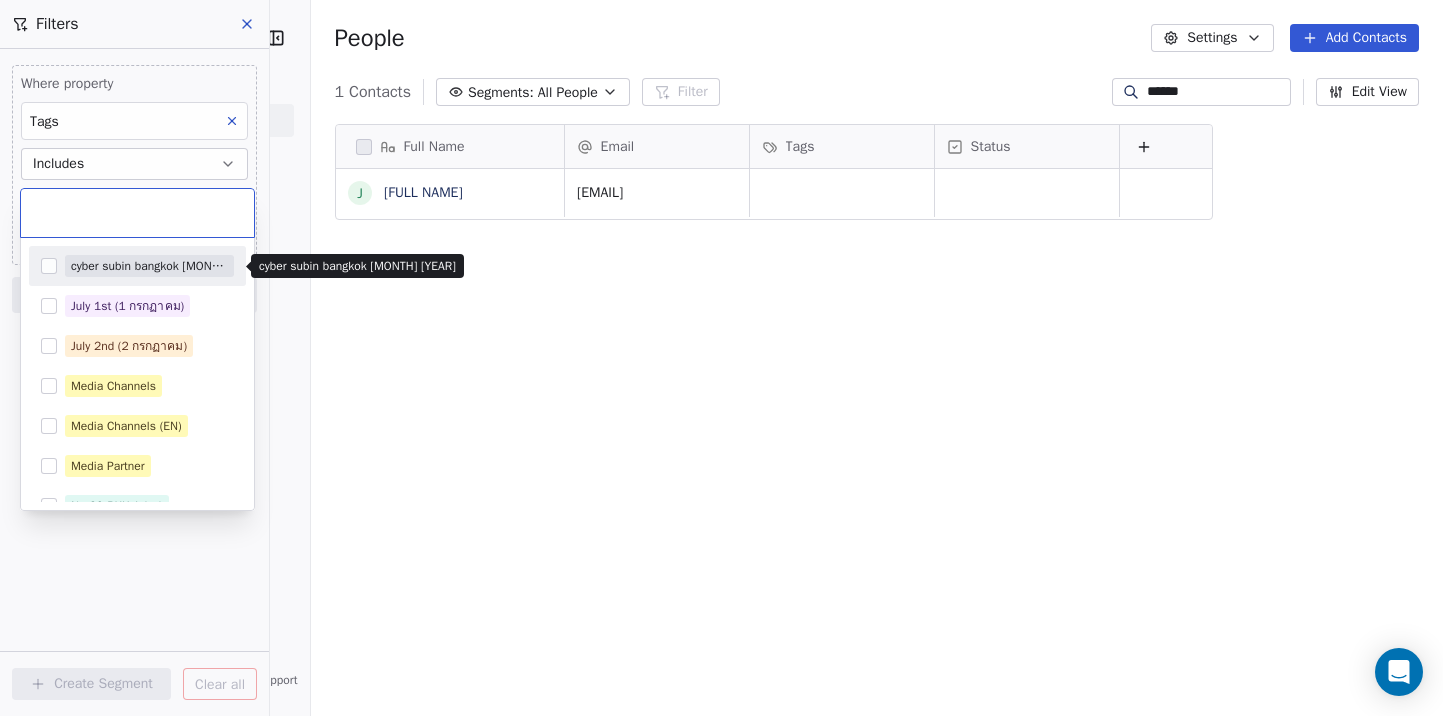 type on "*" 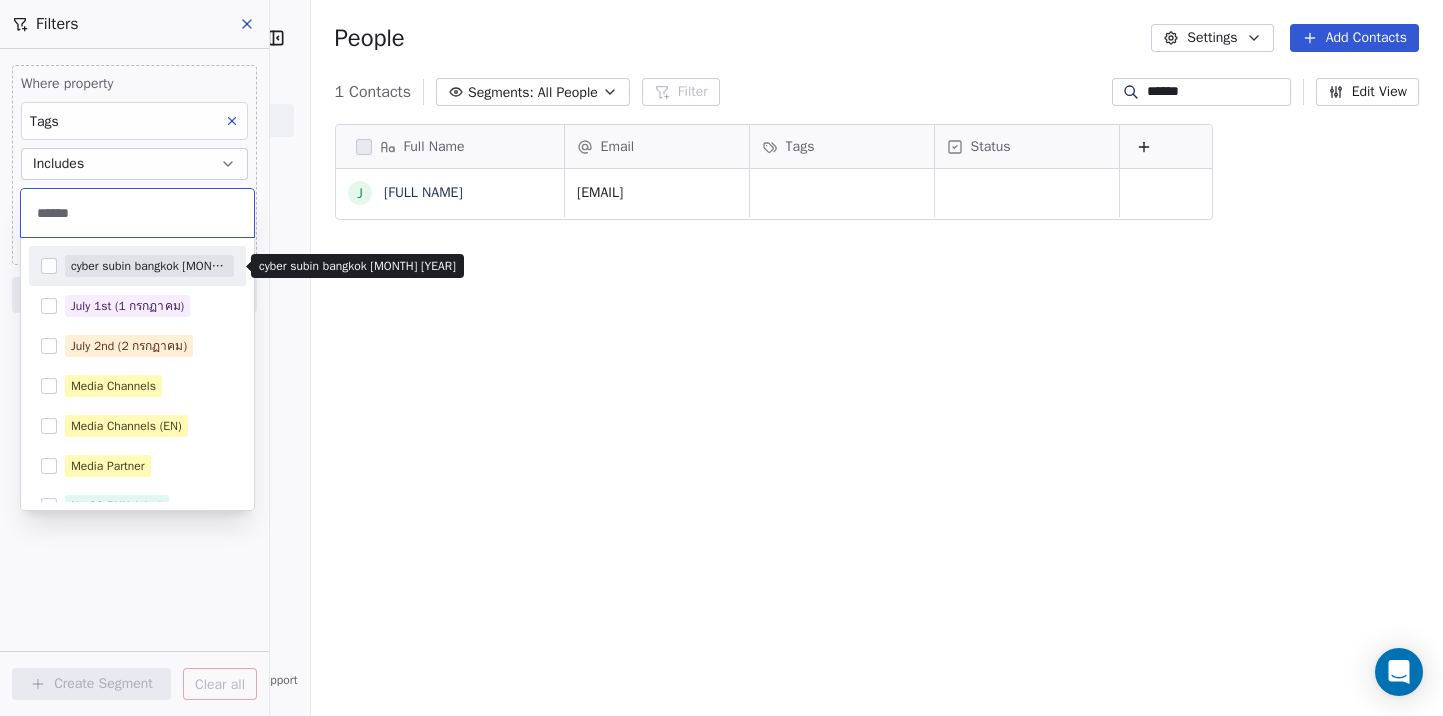 type on "*******" 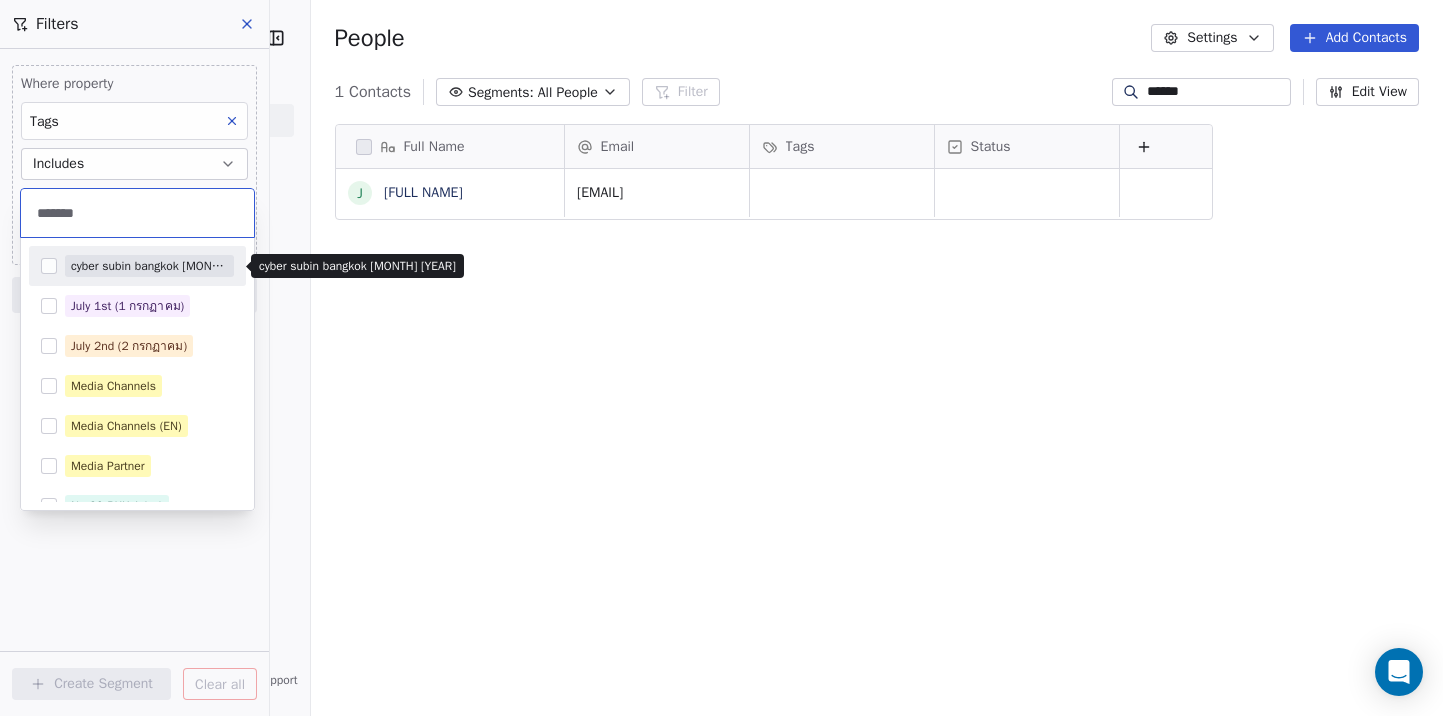 type 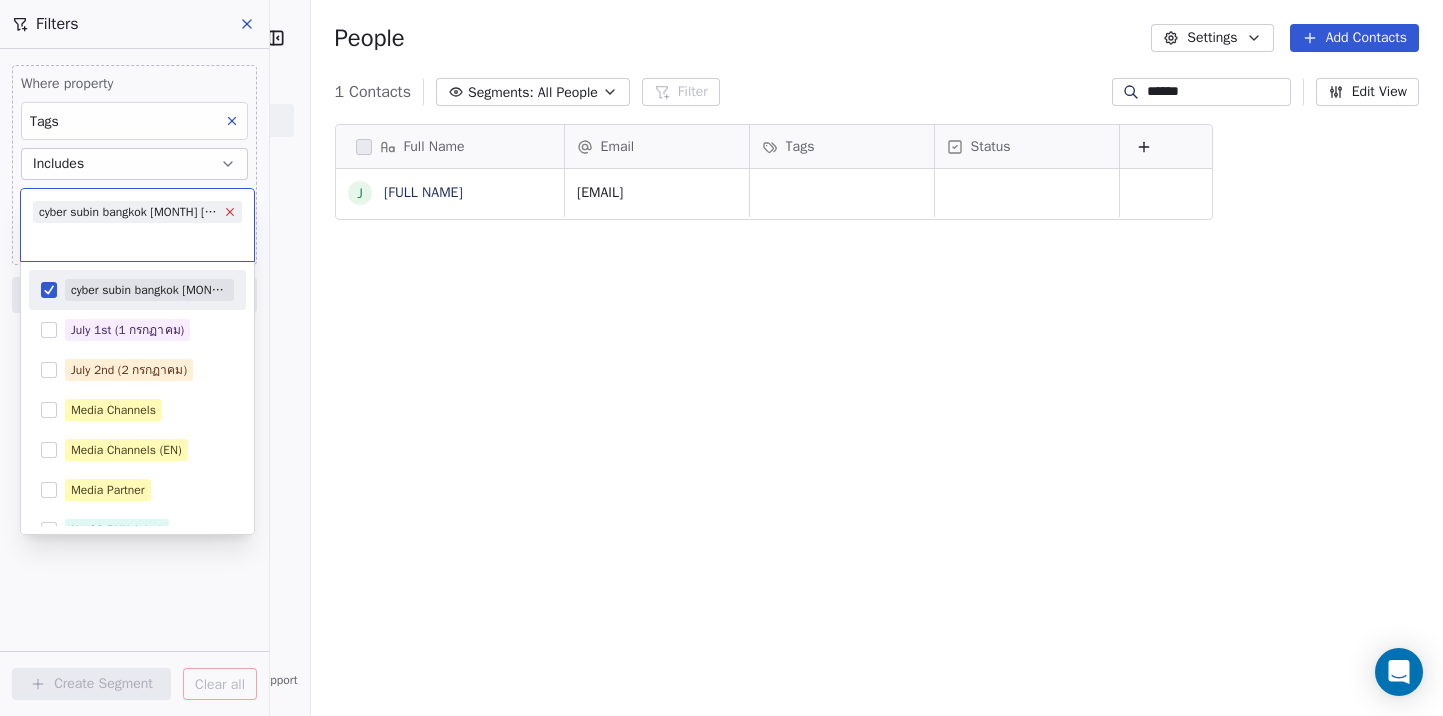 click 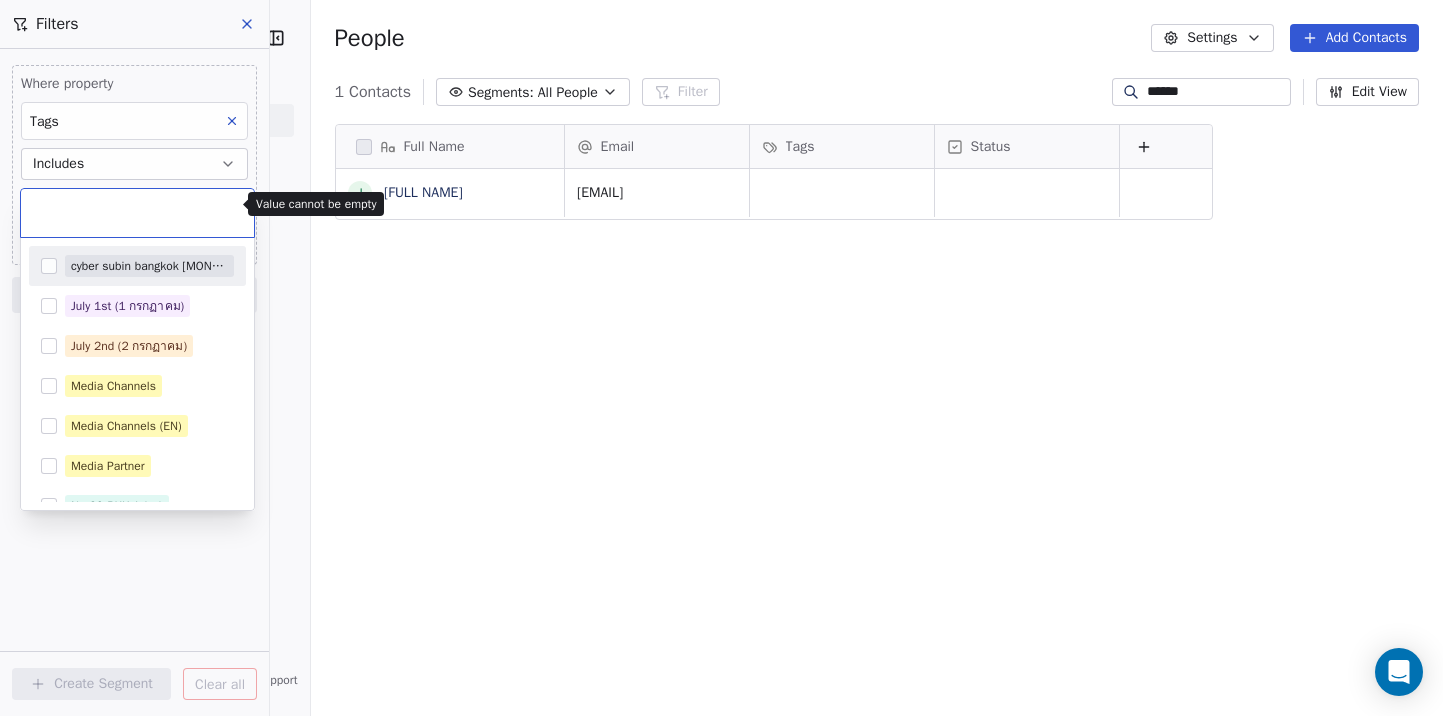 click on "Pichet Klunchun Dance Company Contacts People Marketing Workflows Campaigns Sales Sequences Beta Tools Apps AI Agents Help & Support Filters Where property   Tags   Includes Select  Tags Add filter to this group Add another filter  Create Segment Clear all People Settings  Add Contacts 1 Contacts Segments: All People Filter  ****** Edit View Tag Add to Sequence Export Full Name J Joshua Sofaer Email Tags Status joshua@joshuasofaer.com
To pick up a draggable item, press the space bar.
While dragging, use the arrow keys to move the item.
Press space again to drop the item in its new position, or press escape to cancel.
cyber subin bangkok March 2025 July 1st (1 กรกฏาคม) July 2nd (2 กรกฏาคม) Media Channels Media Channels (EN) Media Partner No.60 BKK July 1 Partners in Thailand Partners in Thailand (EN) Thai University - BKK The Company Openning Value cannot be empty Value cannot be empty" at bounding box center [721, 358] 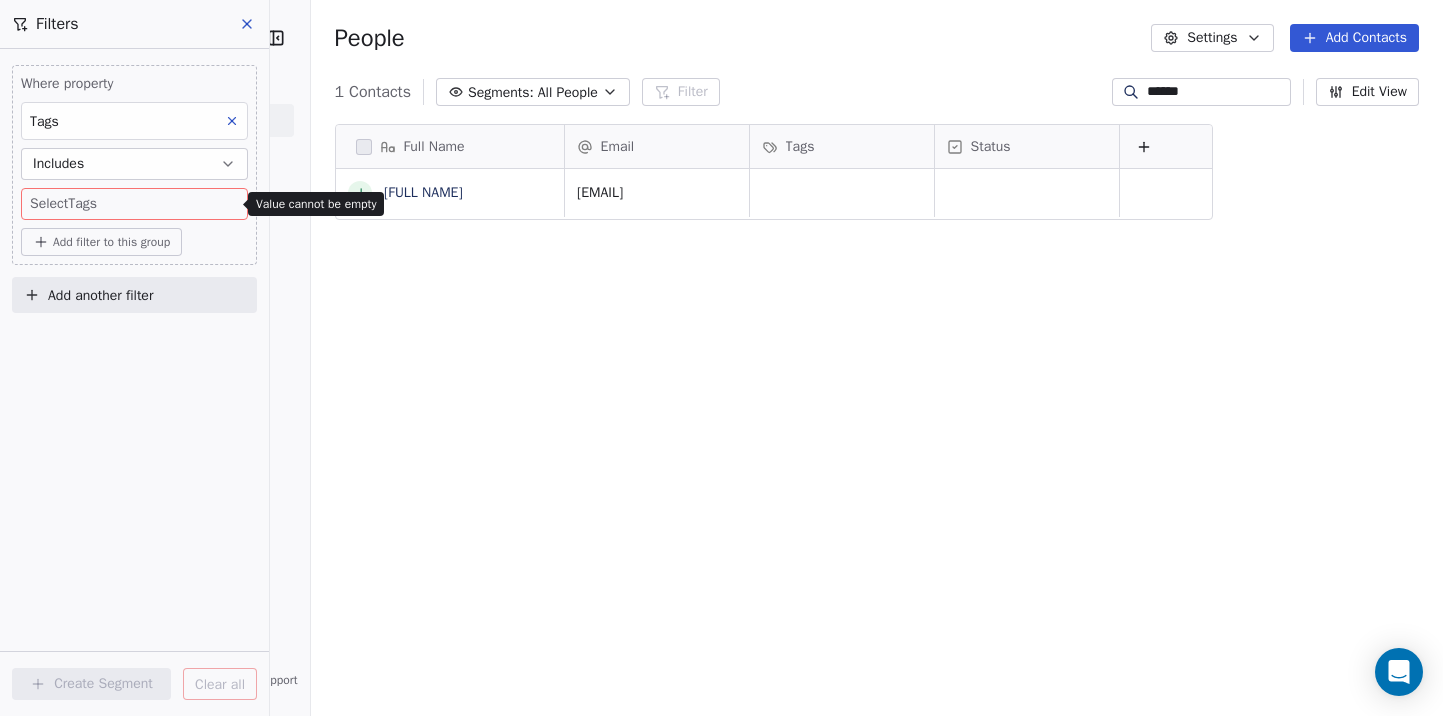 click 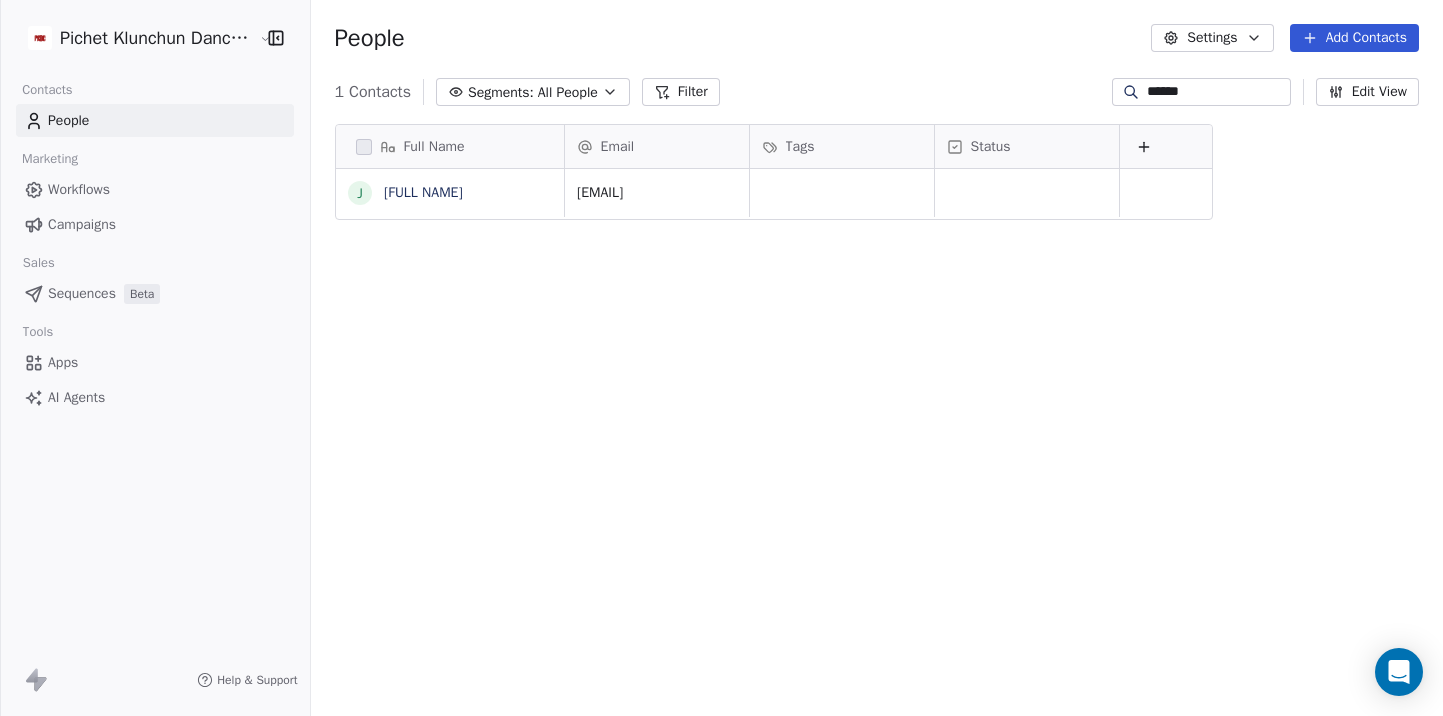 click on "People Settings  Add Contacts" at bounding box center [877, 38] 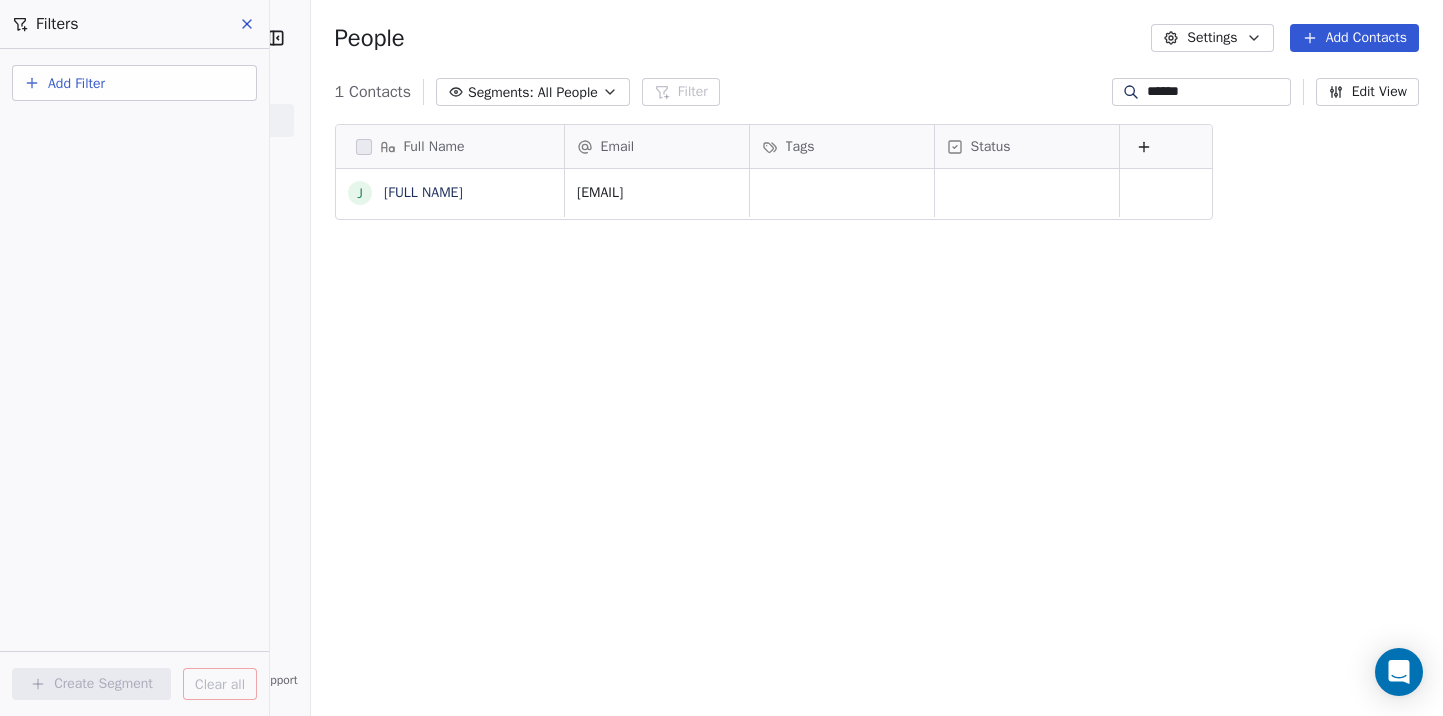 click on "Full Name J Joshua Sofaer Email Tags Status joshua@joshuasofaer.com
To pick up a draggable item, press the space bar.
While dragging, use the arrow keys to move the item.
Press space again to drop the item in its new position, or press escape to cancel." at bounding box center (877, 423) 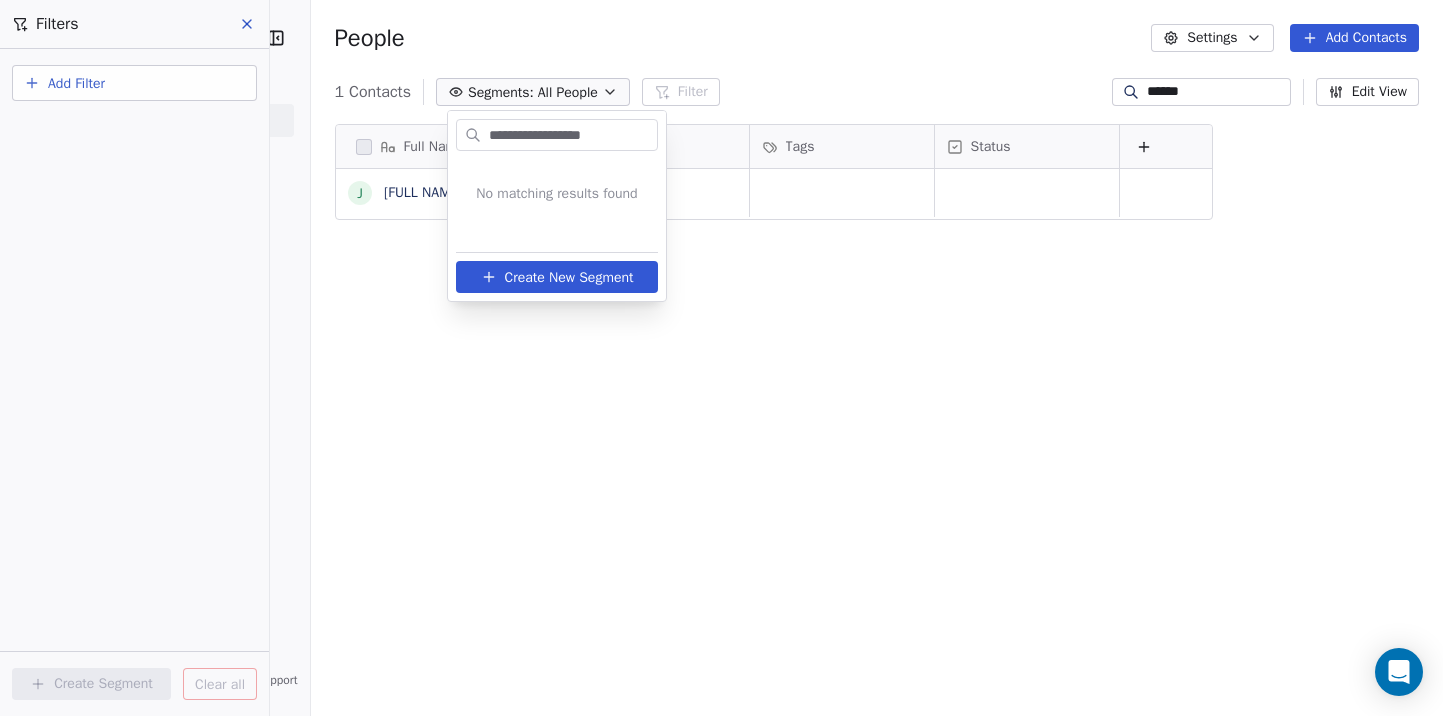 type on "**********" 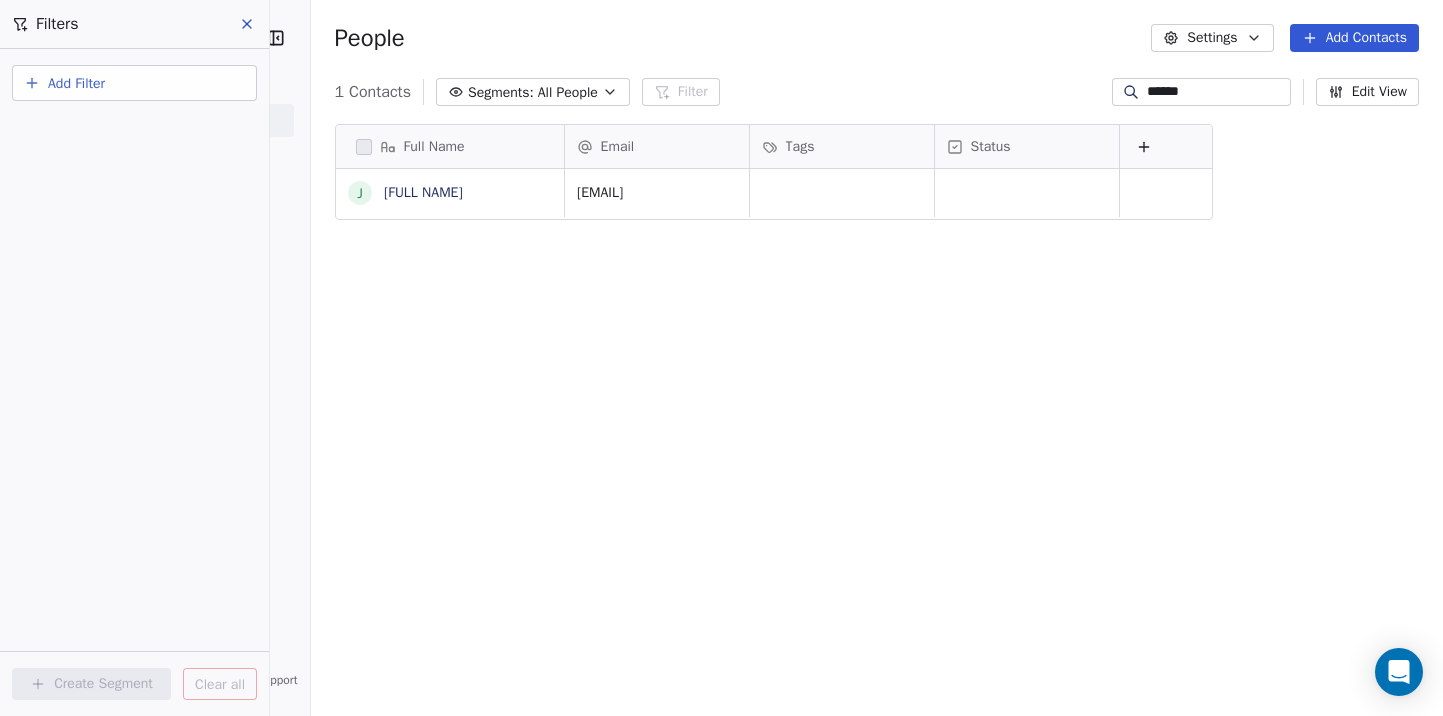 click on "Segments: All People" at bounding box center (533, 92) 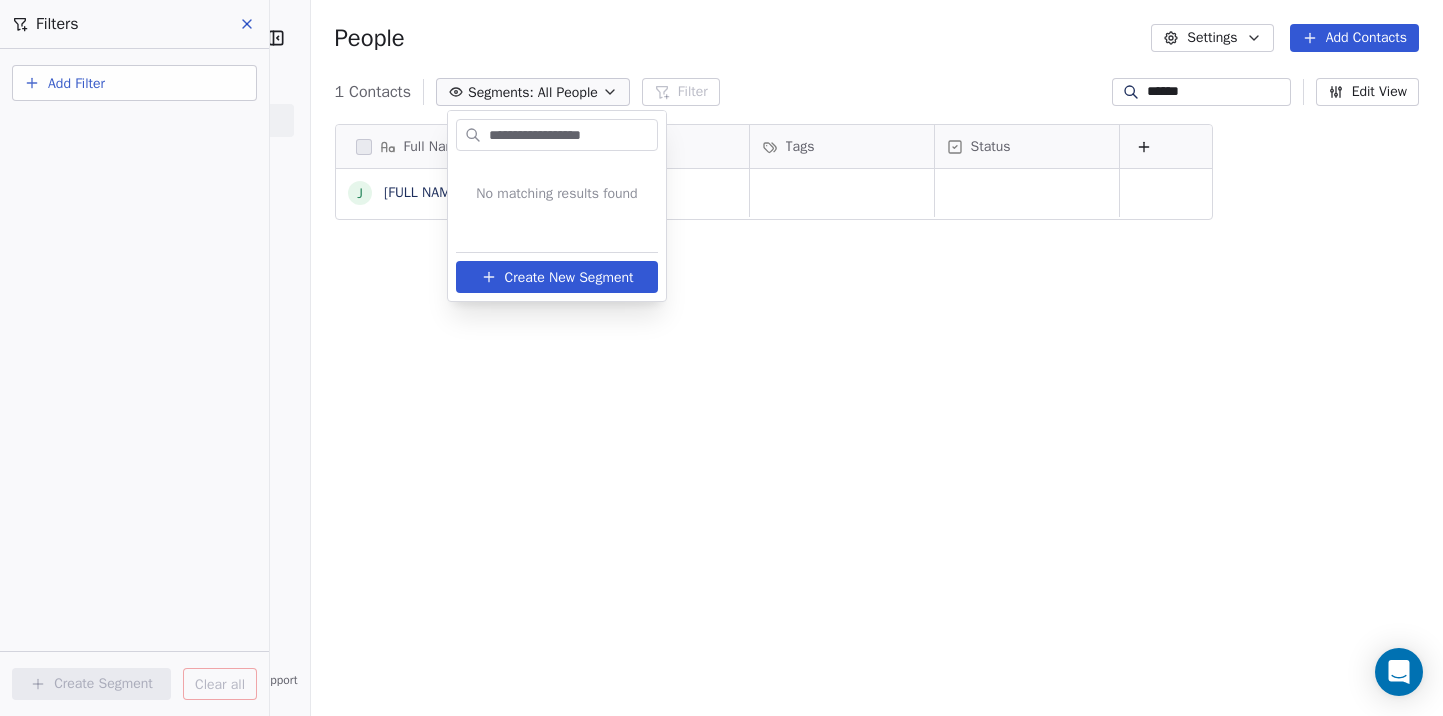 click on "Create New Segment" at bounding box center (569, 277) 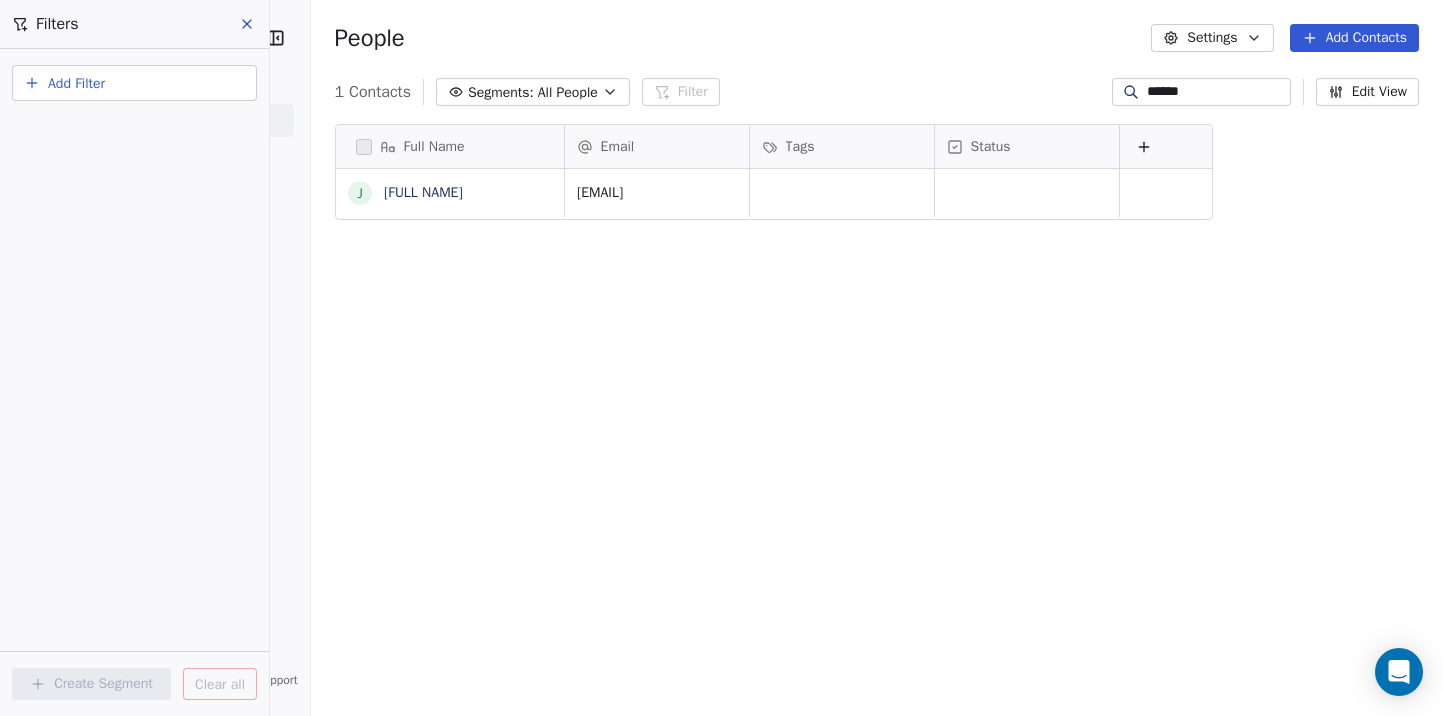 click on "All People" at bounding box center (568, 92) 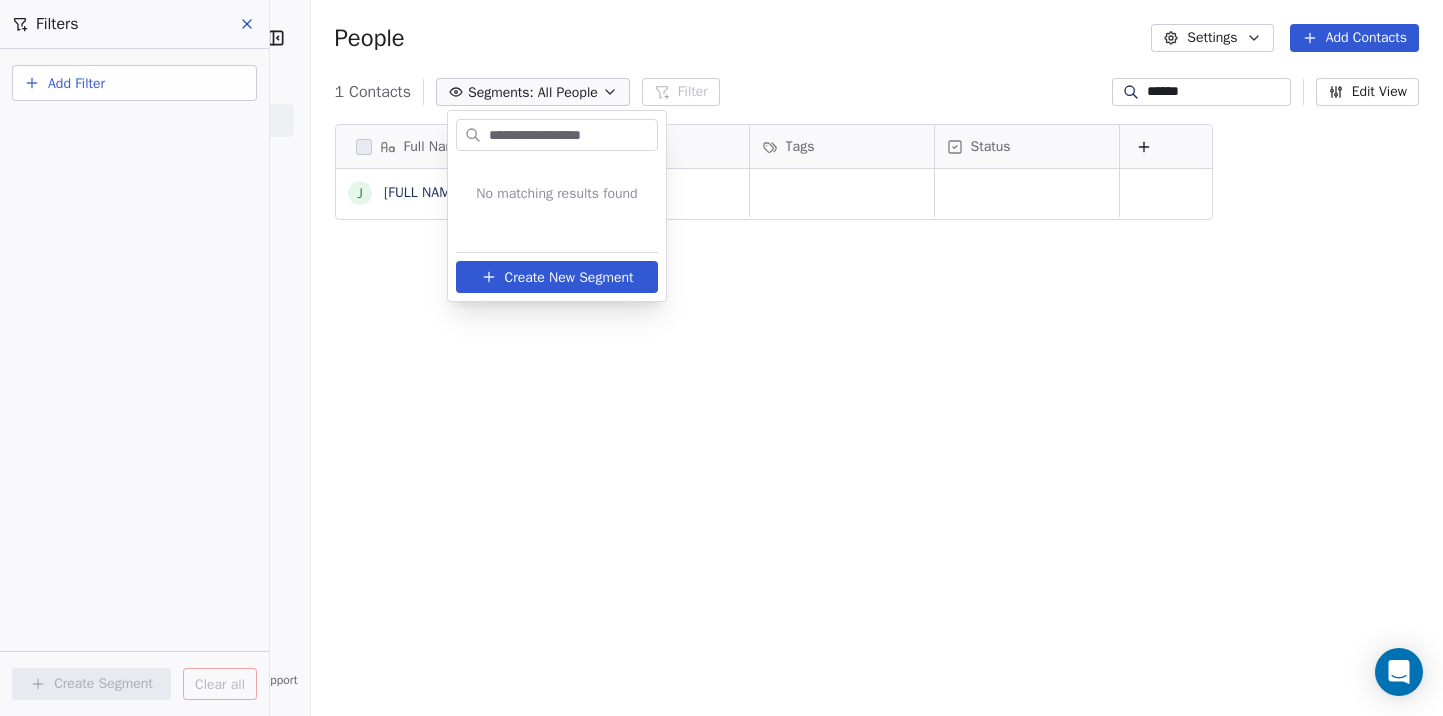 click on "**********" at bounding box center [571, 135] 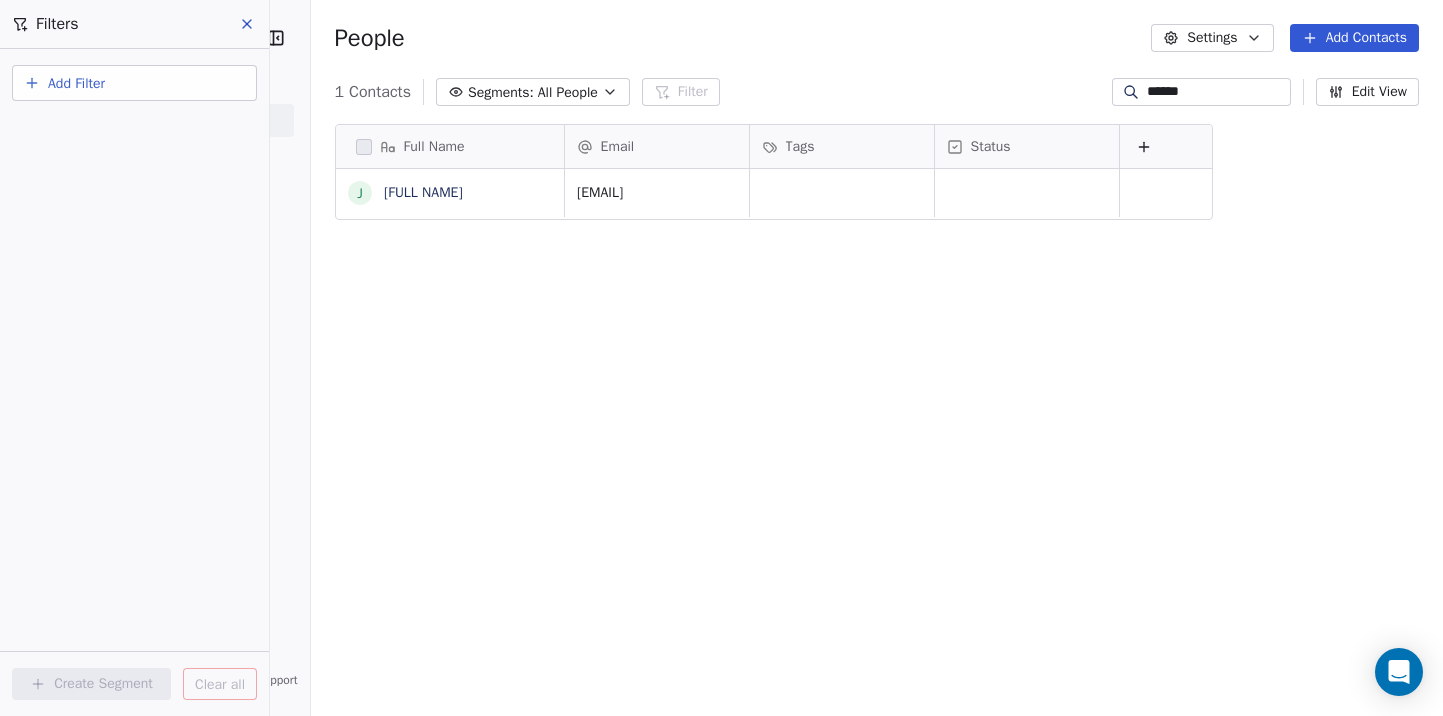 click on "Full Name J Joshua Sofaer Email Tags Status joshua@joshuasofaer.com
To pick up a draggable item, press the space bar.
While dragging, use the arrow keys to move the item.
Press space again to drop the item in its new position, or press escape to cancel." at bounding box center (877, 423) 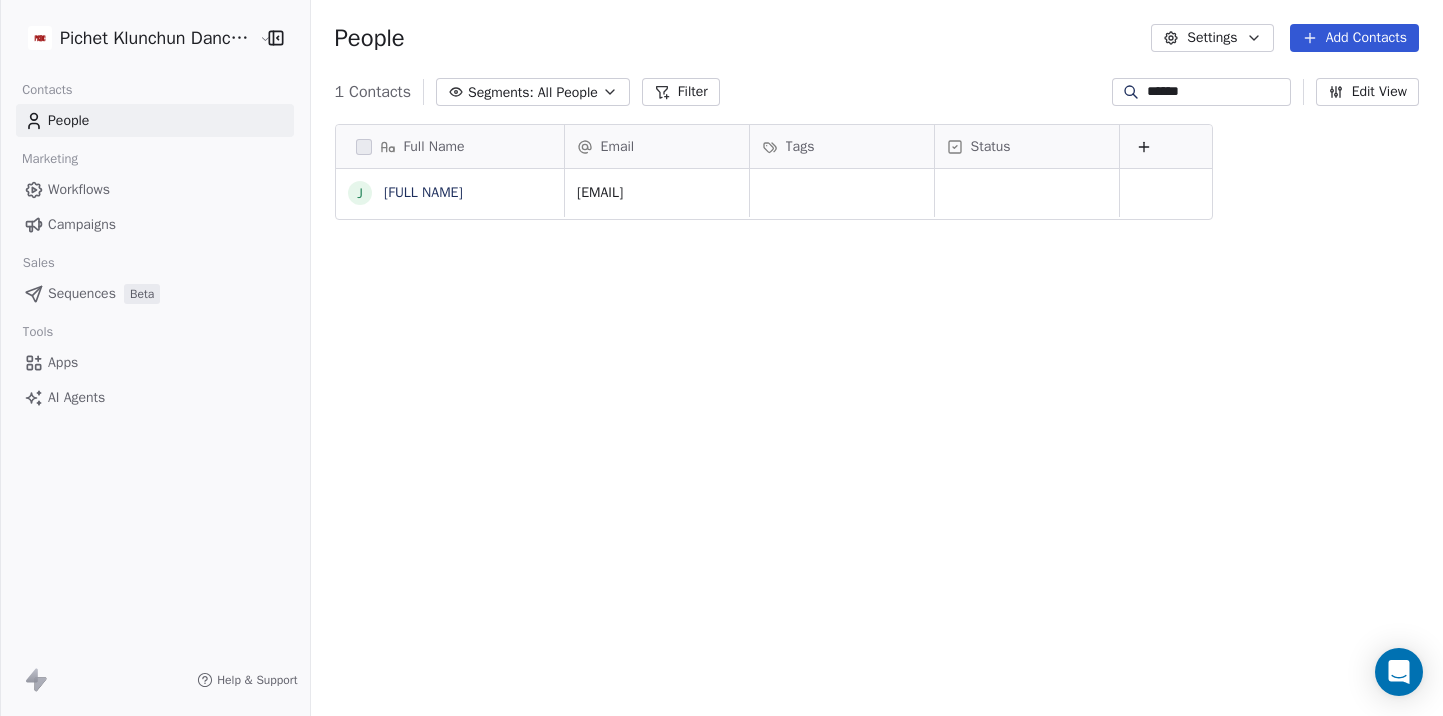 click on "Segments:" at bounding box center [501, 92] 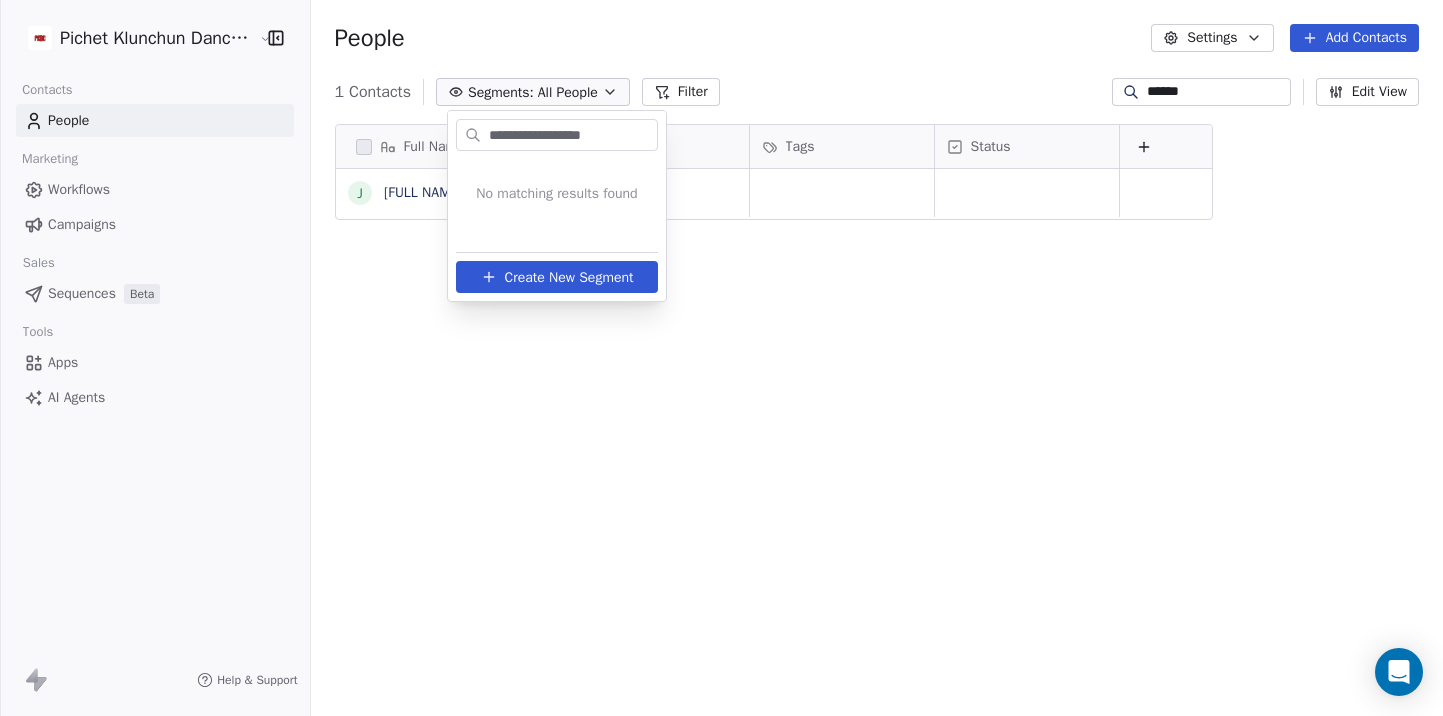 click on "Create New Segment" at bounding box center [557, 277] 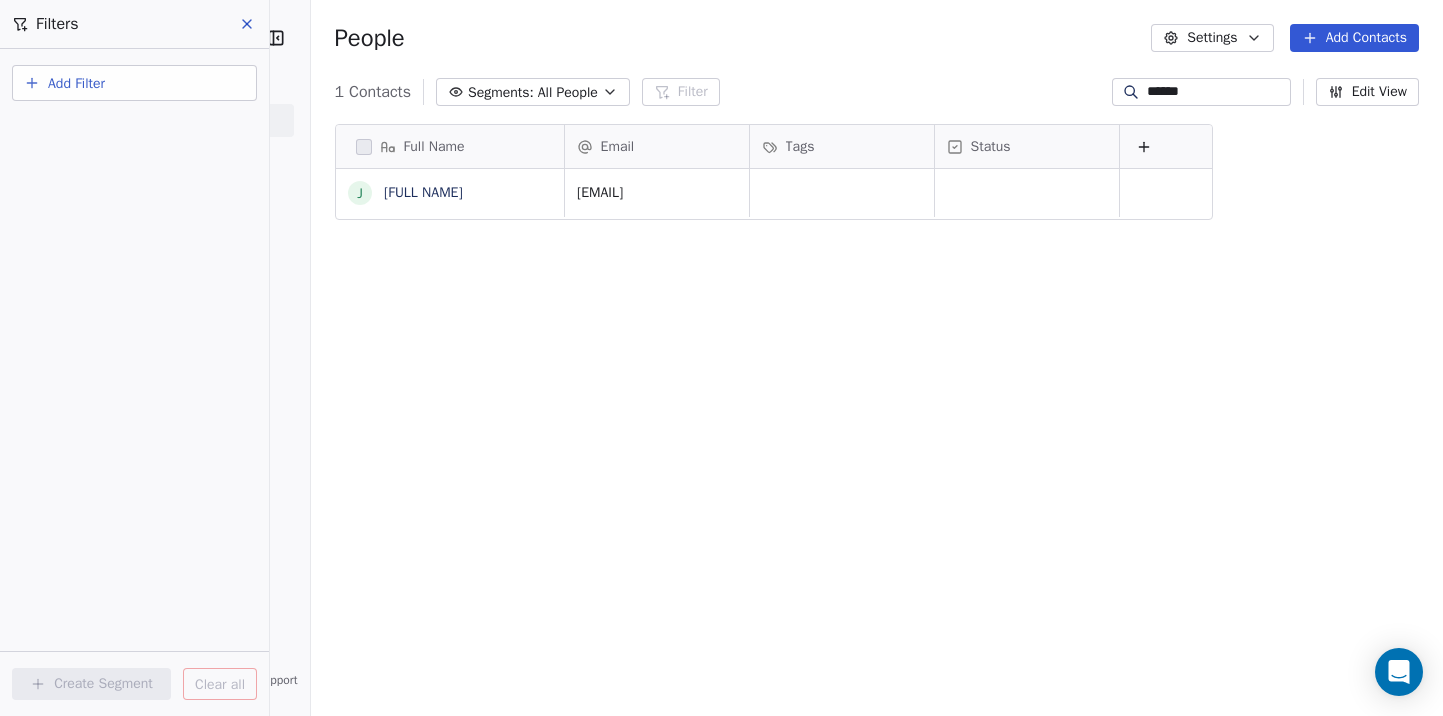 click on "Add Filter" at bounding box center (76, 83) 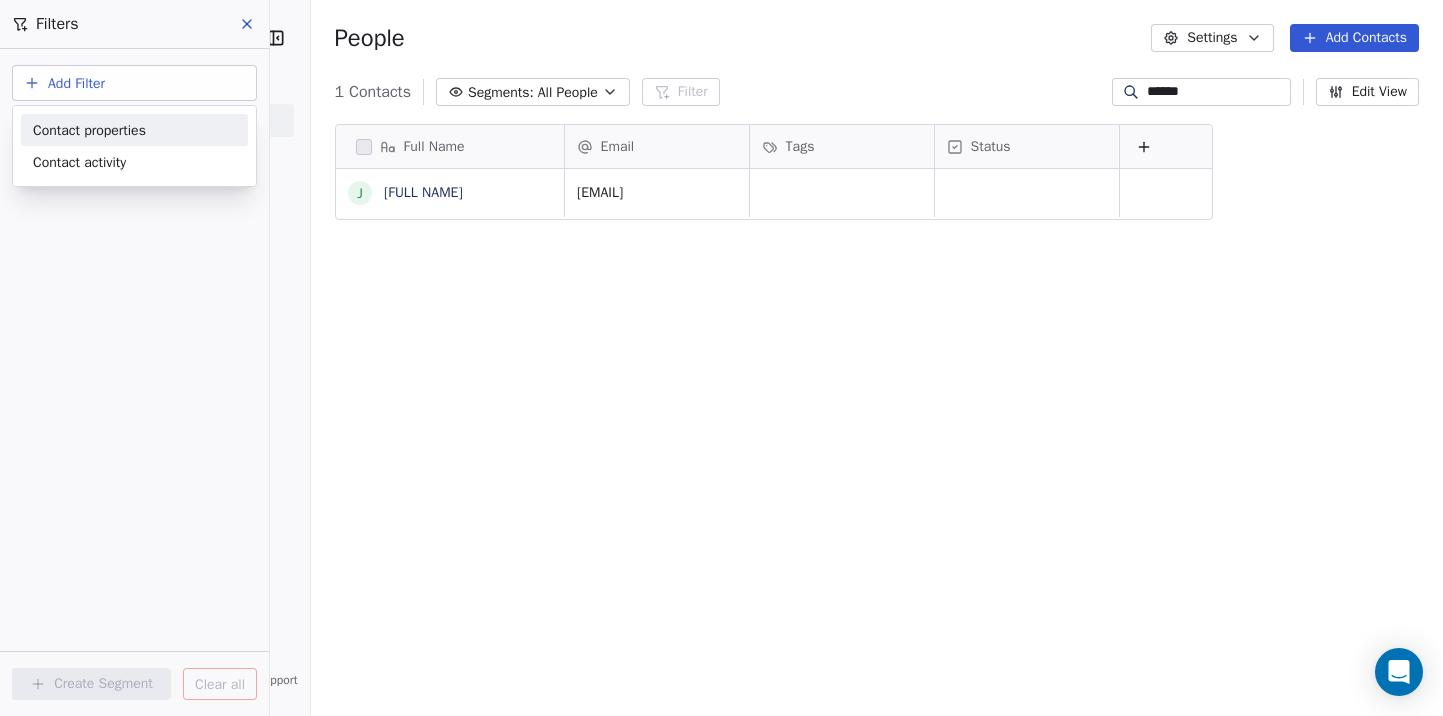 click on "Contact properties" at bounding box center [89, 130] 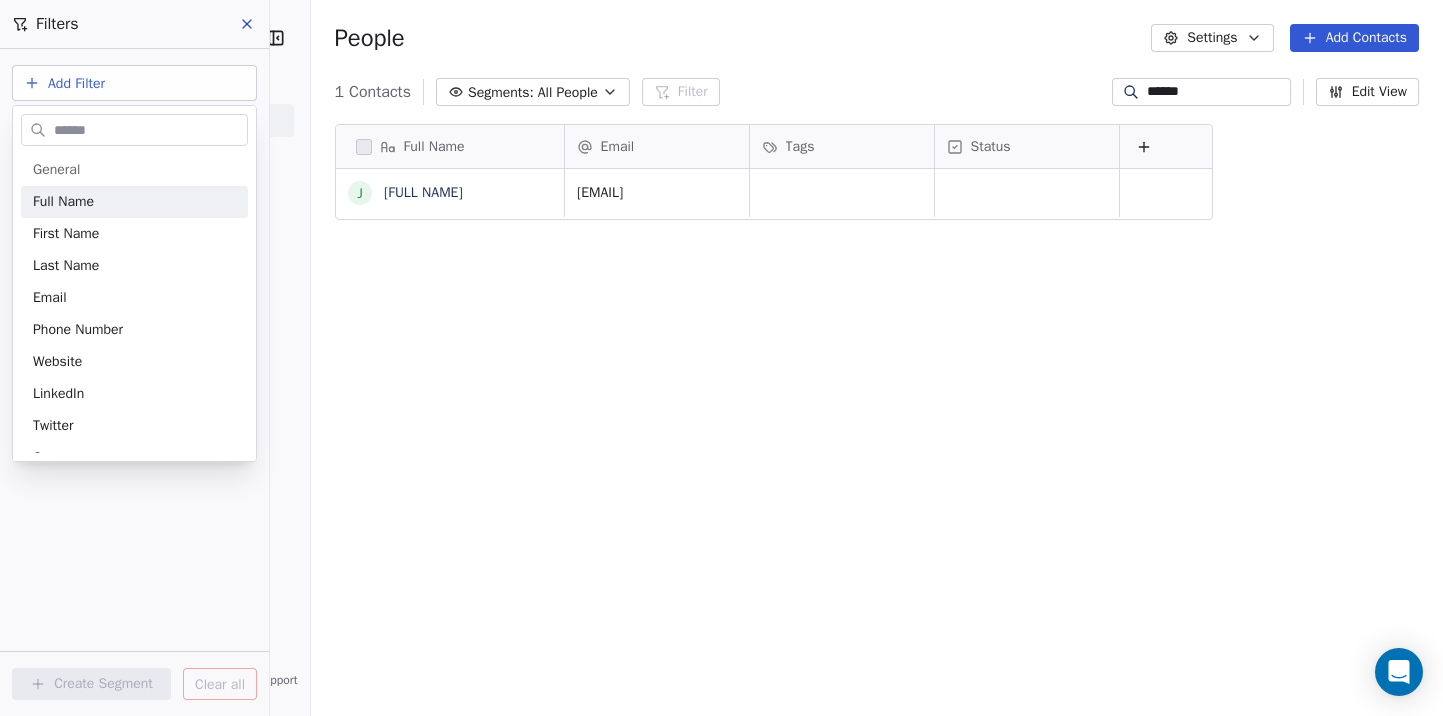 type on "**********" 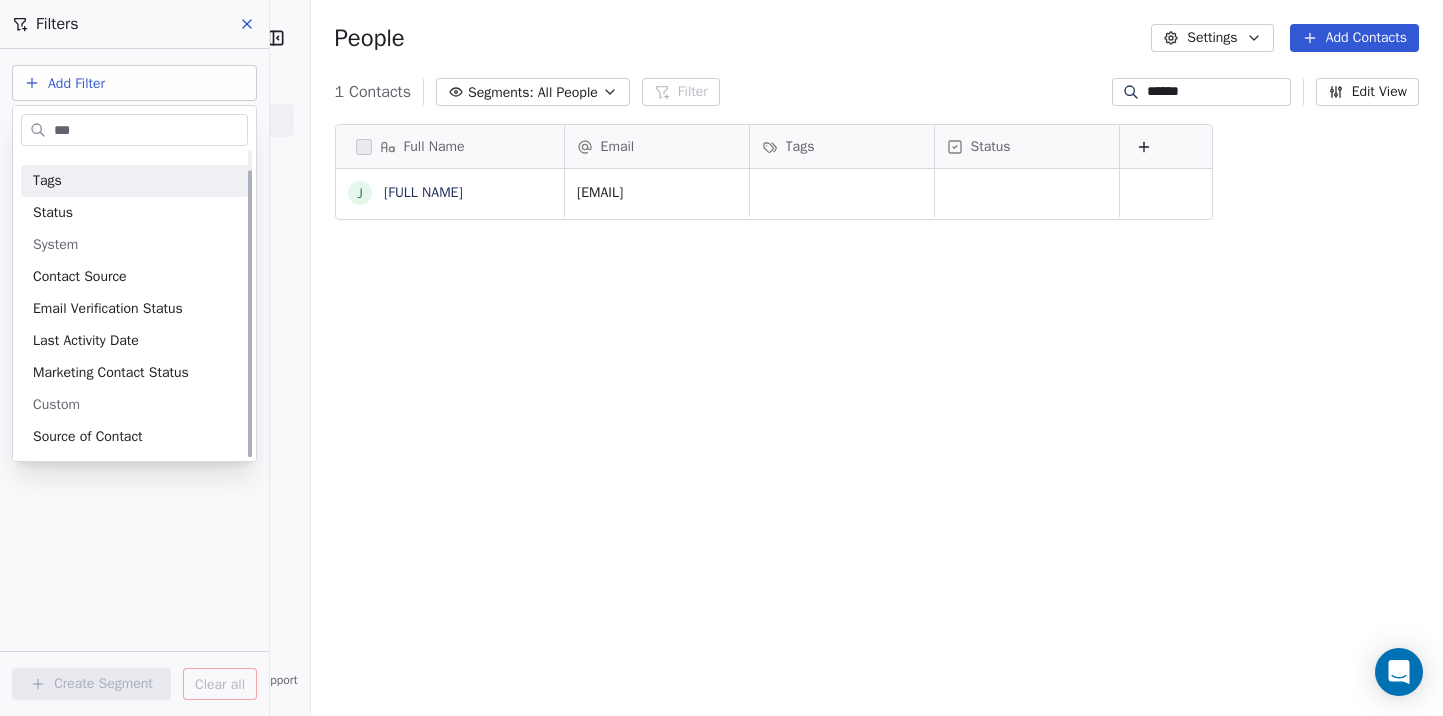 scroll, scrollTop: 0, scrollLeft: 0, axis: both 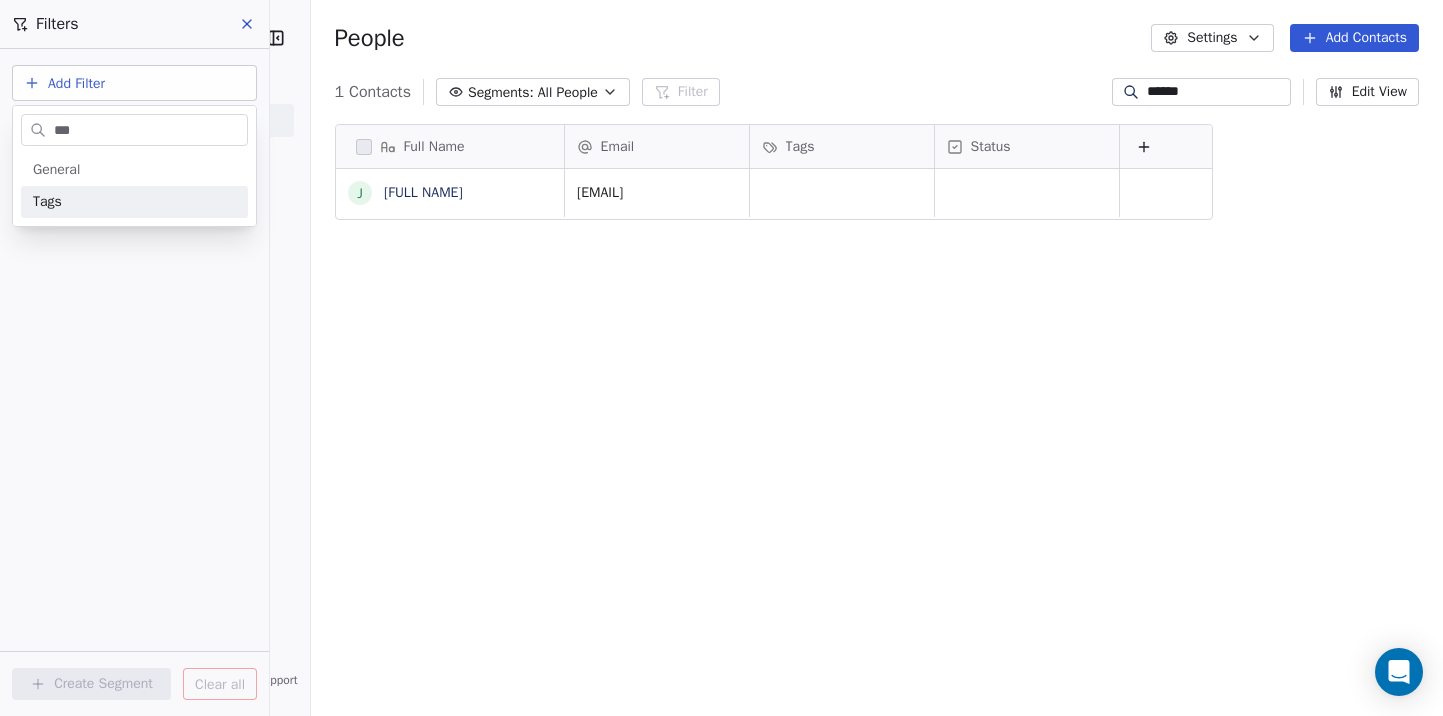 type on "***" 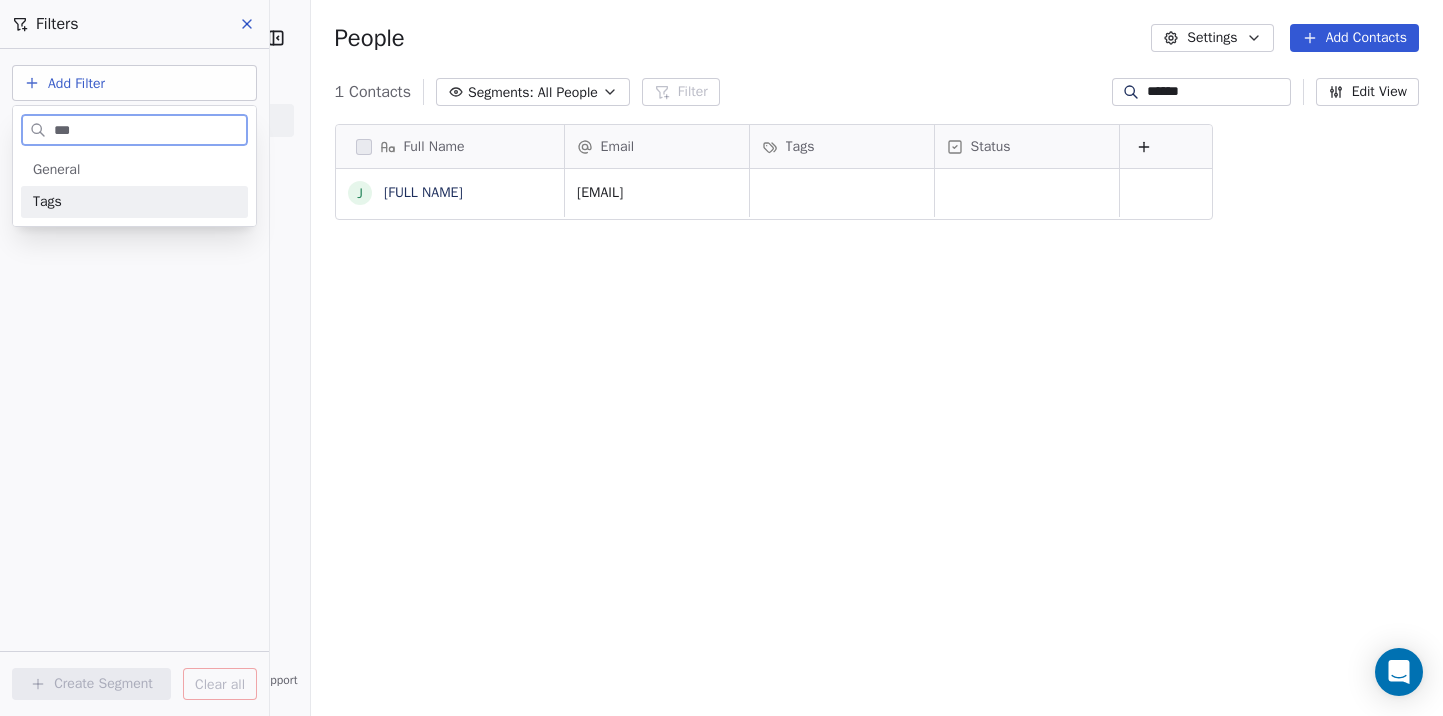 click on "Tags" at bounding box center (134, 202) 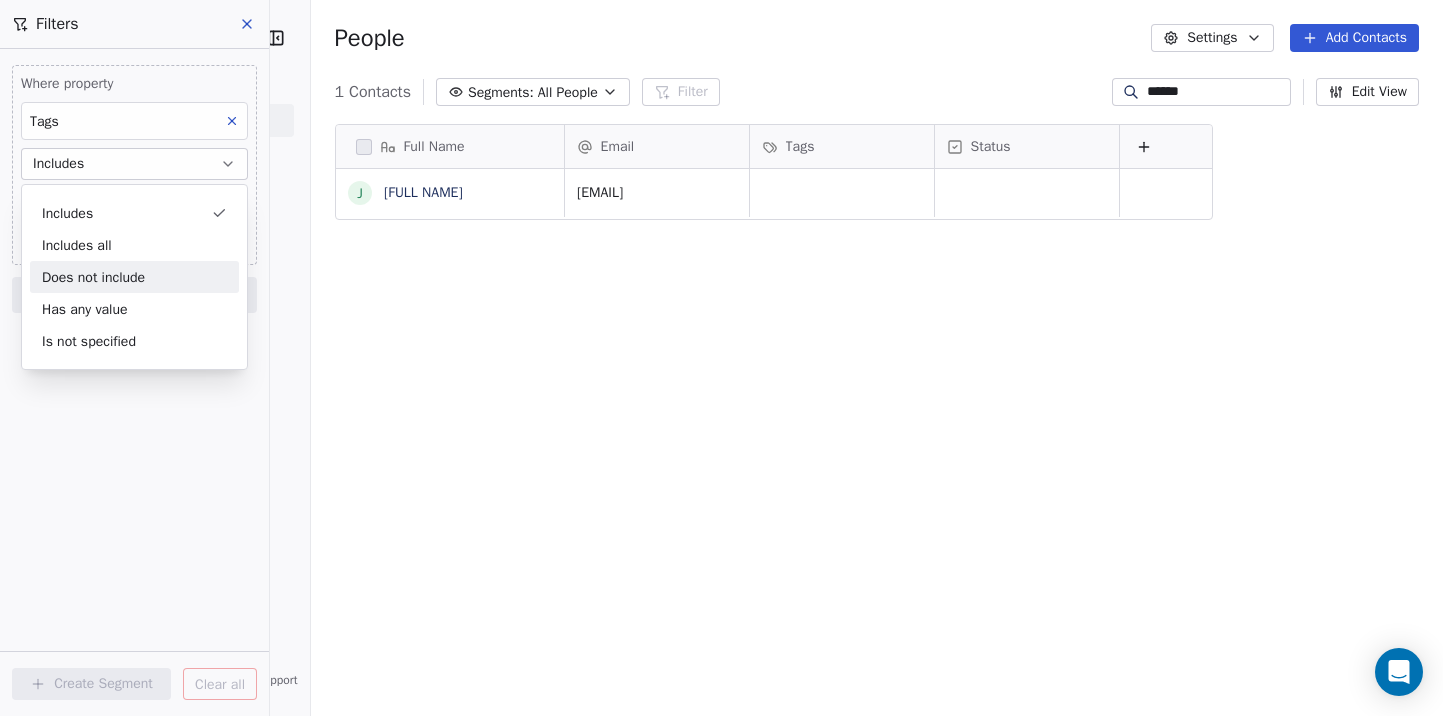 click on "Where property   Tags   Includes Select  Tags Add filter to this group Add another filter  Create Segment Clear all" at bounding box center [134, 382] 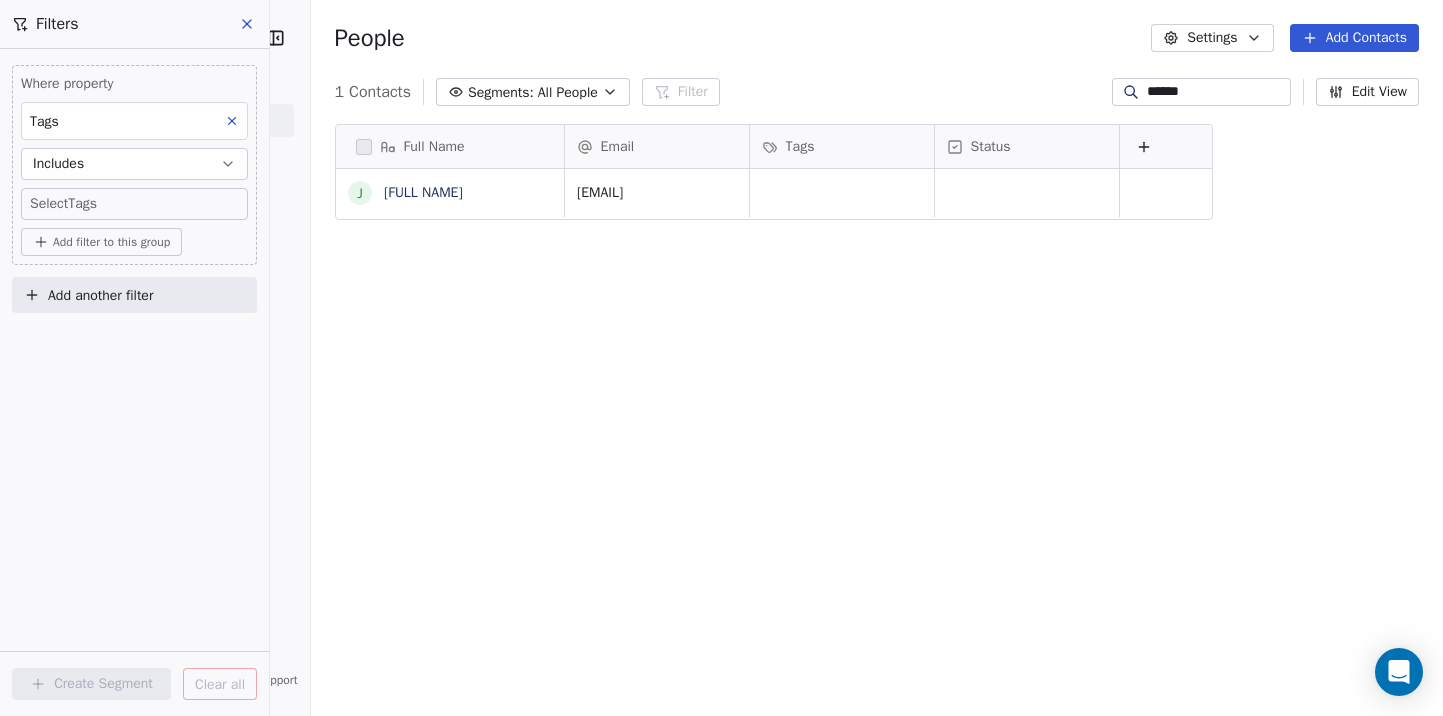 click on "Pichet Klunchun Dance Company Contacts People Marketing Workflows Campaigns Sales Sequences Beta Tools Apps AI Agents Help & Support Filters Where property   Tags   Includes Select  Tags Add filter to this group Add another filter  Create Segment Clear all People Settings  Add Contacts 1 Contacts Segments: All People Filter  ****** Edit View Tag Add to Sequence Export Full Name J Joshua Sofaer Email Tags Status joshua@joshuasofaer.com
To pick up a draggable item, press the space bar.
While dragging, use the arrow keys to move the item.
Press space again to drop the item in its new position, or press escape to cancel." at bounding box center [721, 358] 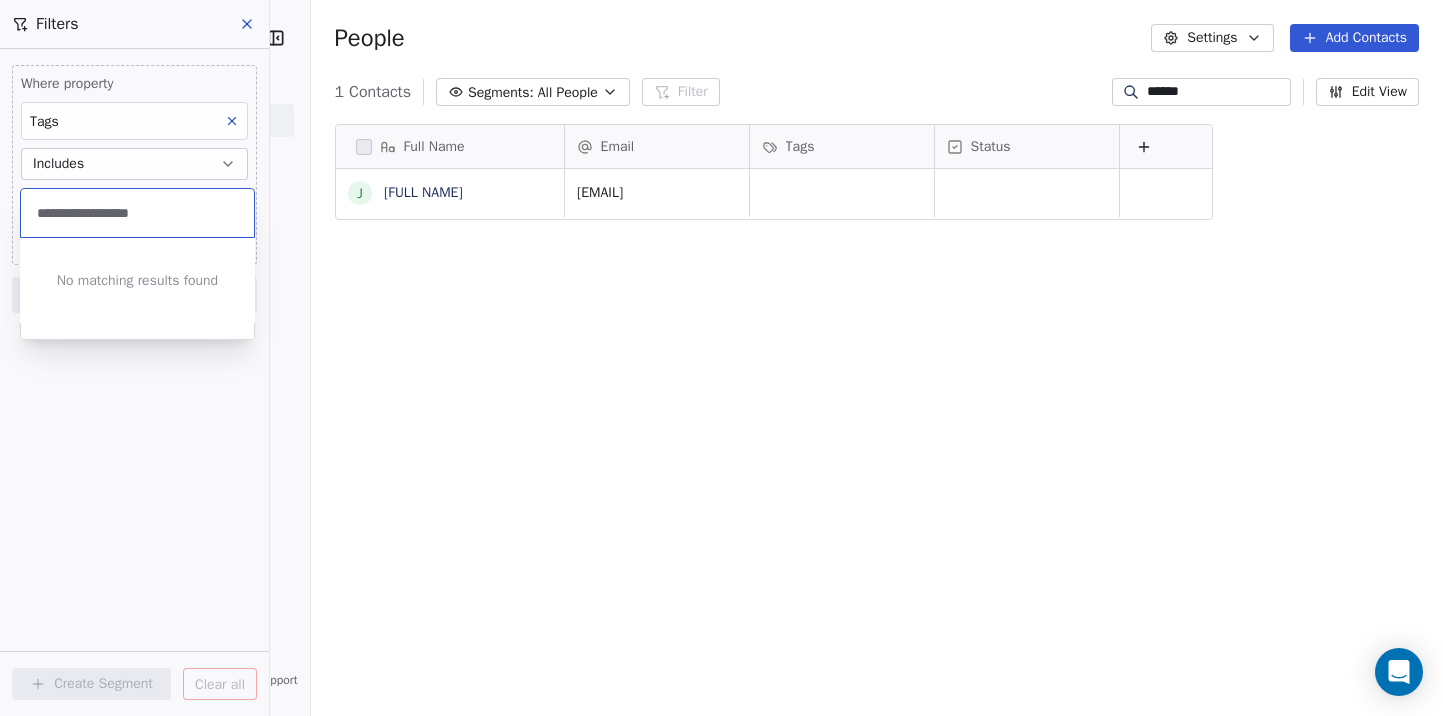 type on "**********" 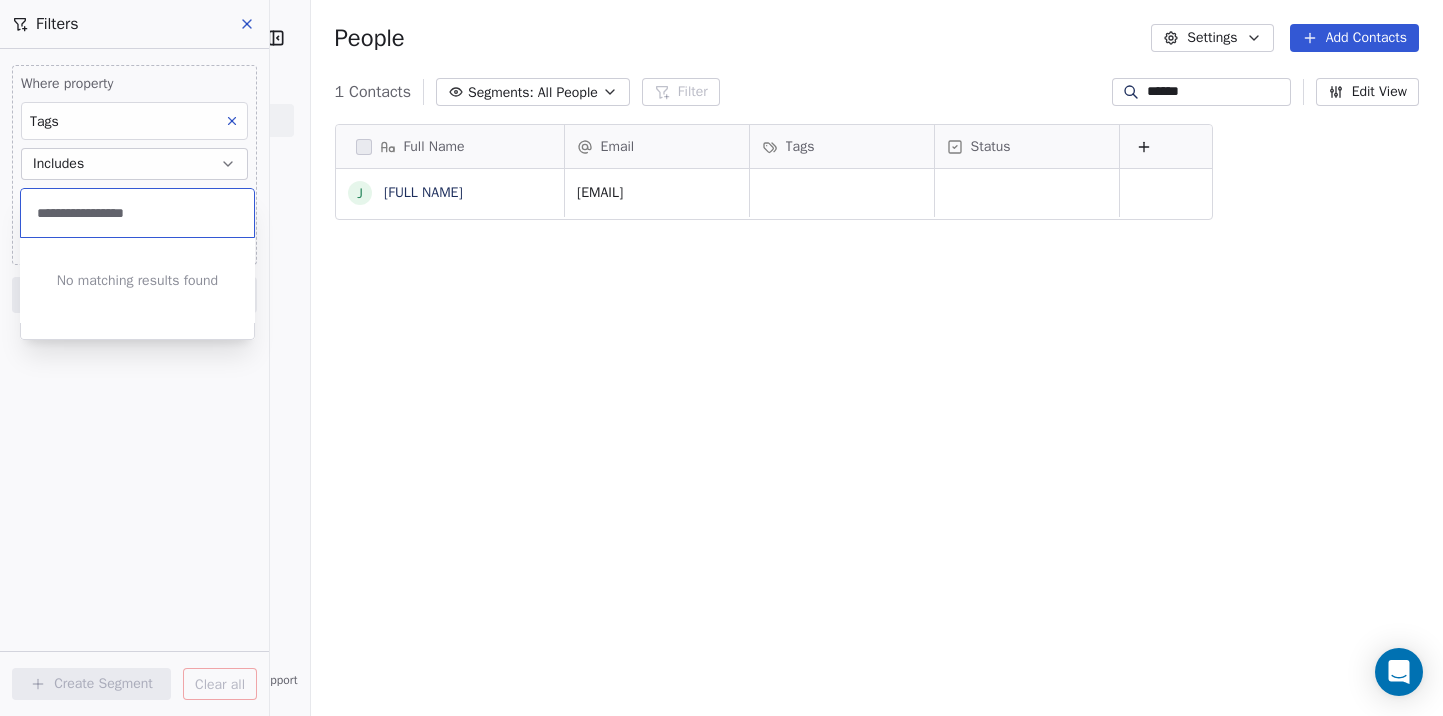 type 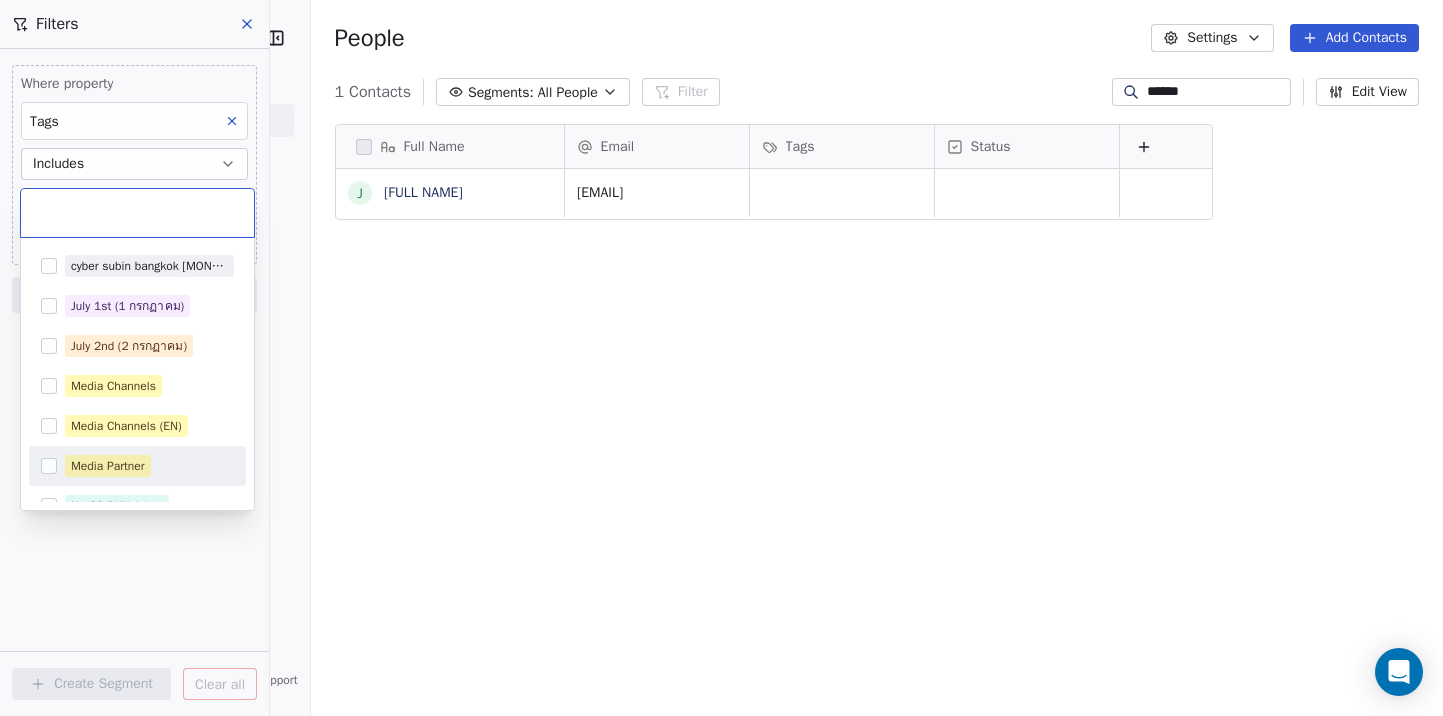 click on "Pichet Klunchun Dance Company Contacts People Marketing Workflows Campaigns Sales Sequences Beta Tools Apps AI Agents Help & Support Filters Where property   Tags   Includes Select  Tags Add filter to this group Add another filter  Create Segment Clear all People Settings  Add Contacts 1 Contacts Segments: All People Filter  ****** Edit View Tag Add to Sequence Export Full Name J Joshua Sofaer Email Tags Status joshua@joshuasofaer.com
To pick up a draggable item, press the space bar.
While dragging, use the arrow keys to move the item.
Press space again to drop the item in its new position, or press escape to cancel.
cyber subin bangkok March 2025 July 1st (1 กรกฏาคม) July 2nd (2 กรกฏาคม) Media Channels Media Channels (EN) Media Partner No.60 BKK July 1 Partners in Thailand Partners in Thailand (EN) Thai University - BKK The Company Openning" at bounding box center (721, 358) 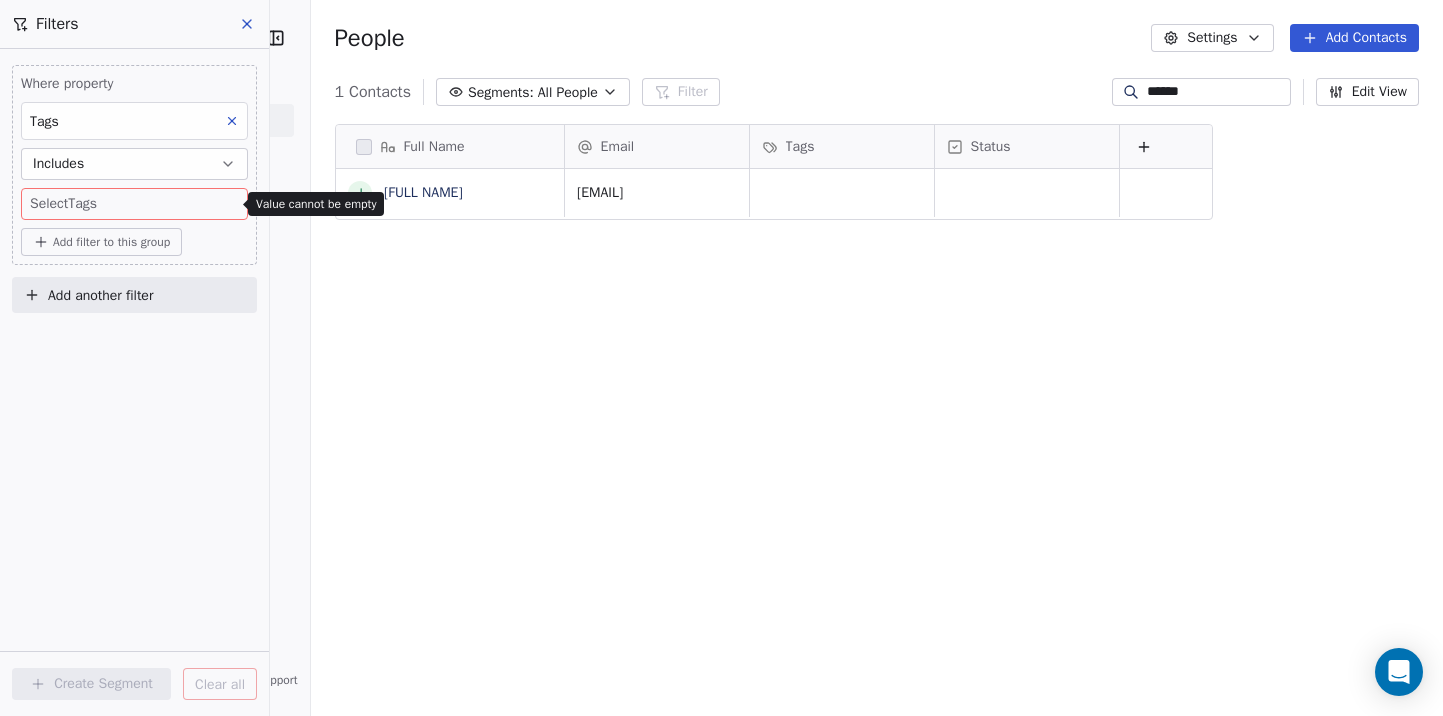 click on "Add filter to this group" at bounding box center [101, 242] 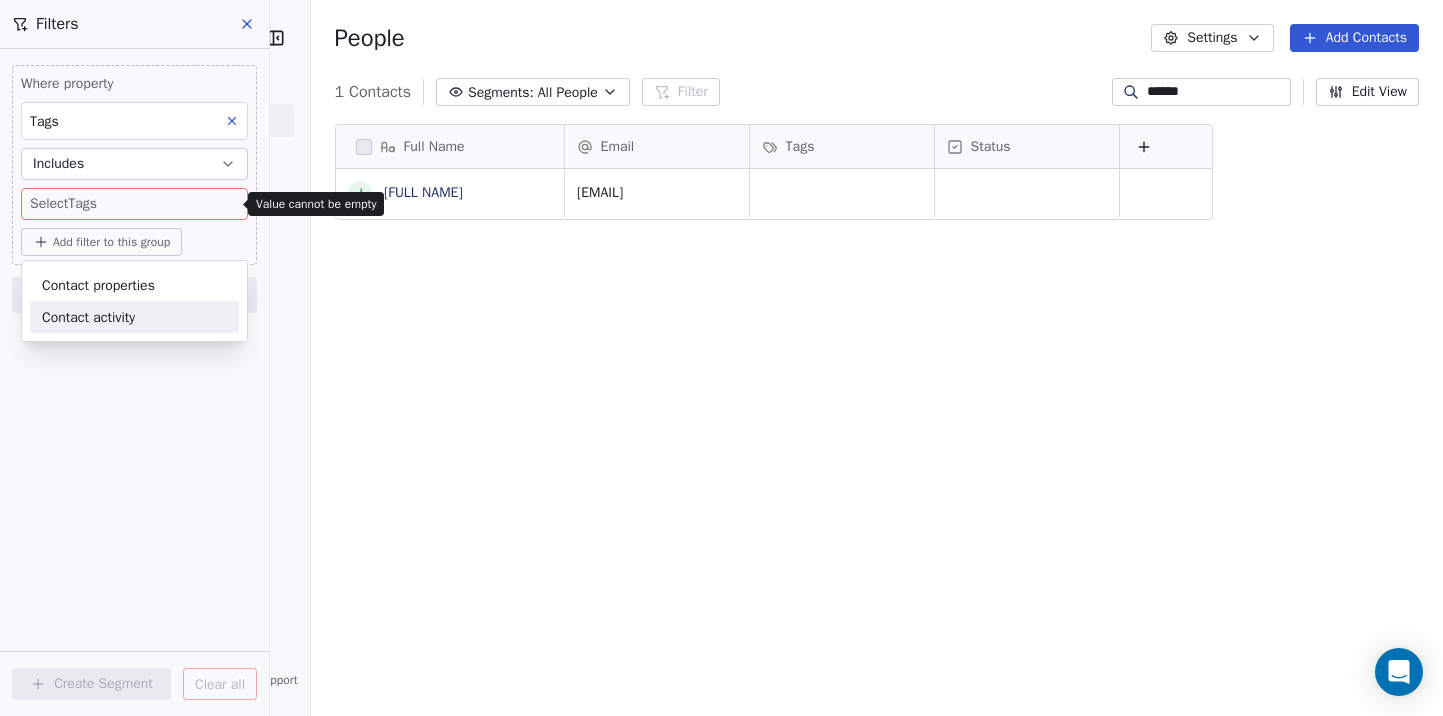 click on "Contact activity" at bounding box center (88, 317) 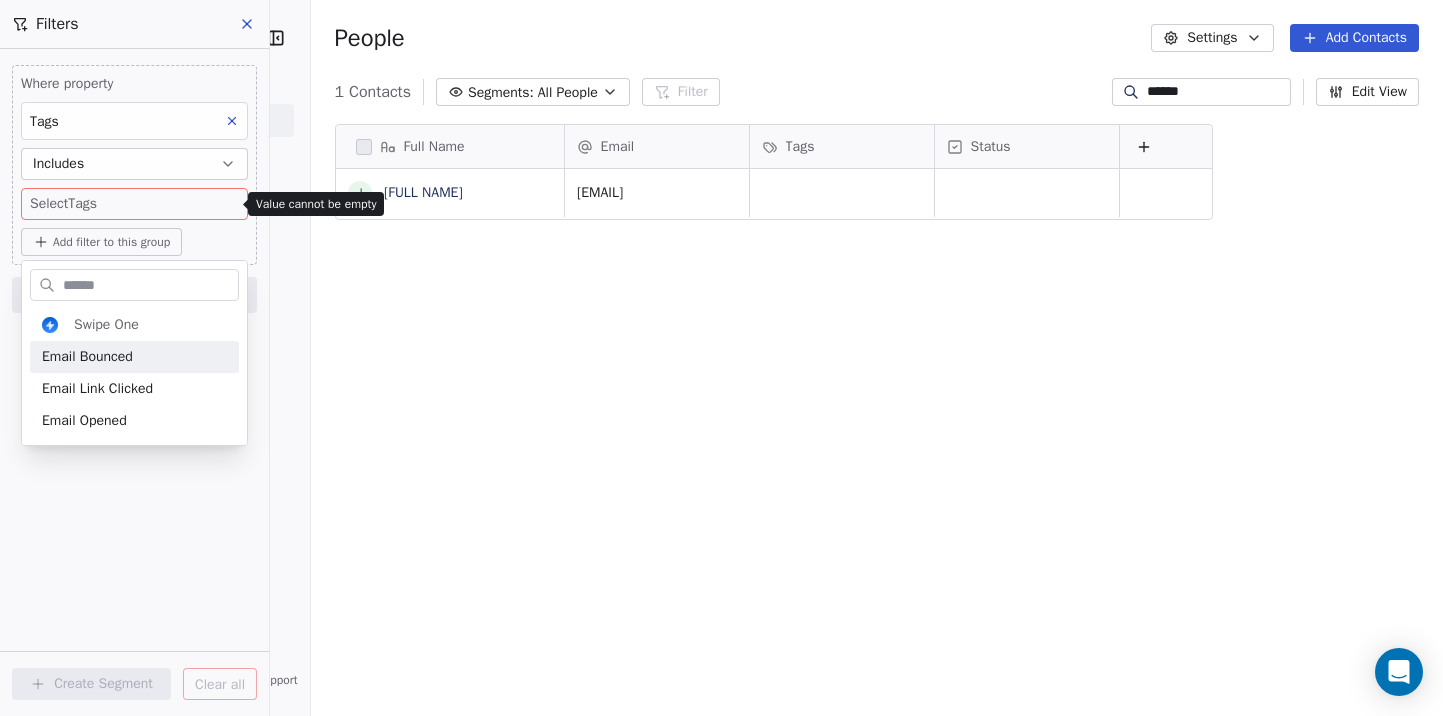 click on "Pichet Klunchun Dance Company Contacts People Marketing Workflows Campaigns Sales Sequences Beta Tools Apps AI Agents Help & Support Filters Where property   Tags   Includes Select  Tags Add filter to this group Add another filter  Create Segment Clear all People Settings  Add Contacts 1 Contacts Segments: All People Filter  ****** Edit View Tag Add to Sequence Export Full Name J Joshua Sofaer Email Tags Status joshua@joshuasofaer.com
To pick up a draggable item, press the space bar.
While dragging, use the arrow keys to move the item.
Press space again to drop the item in its new position, or press escape to cancel.
Value cannot be empty Value cannot be empty Swipe One Email Bounced Email Link Clicked Email Opened" at bounding box center [721, 358] 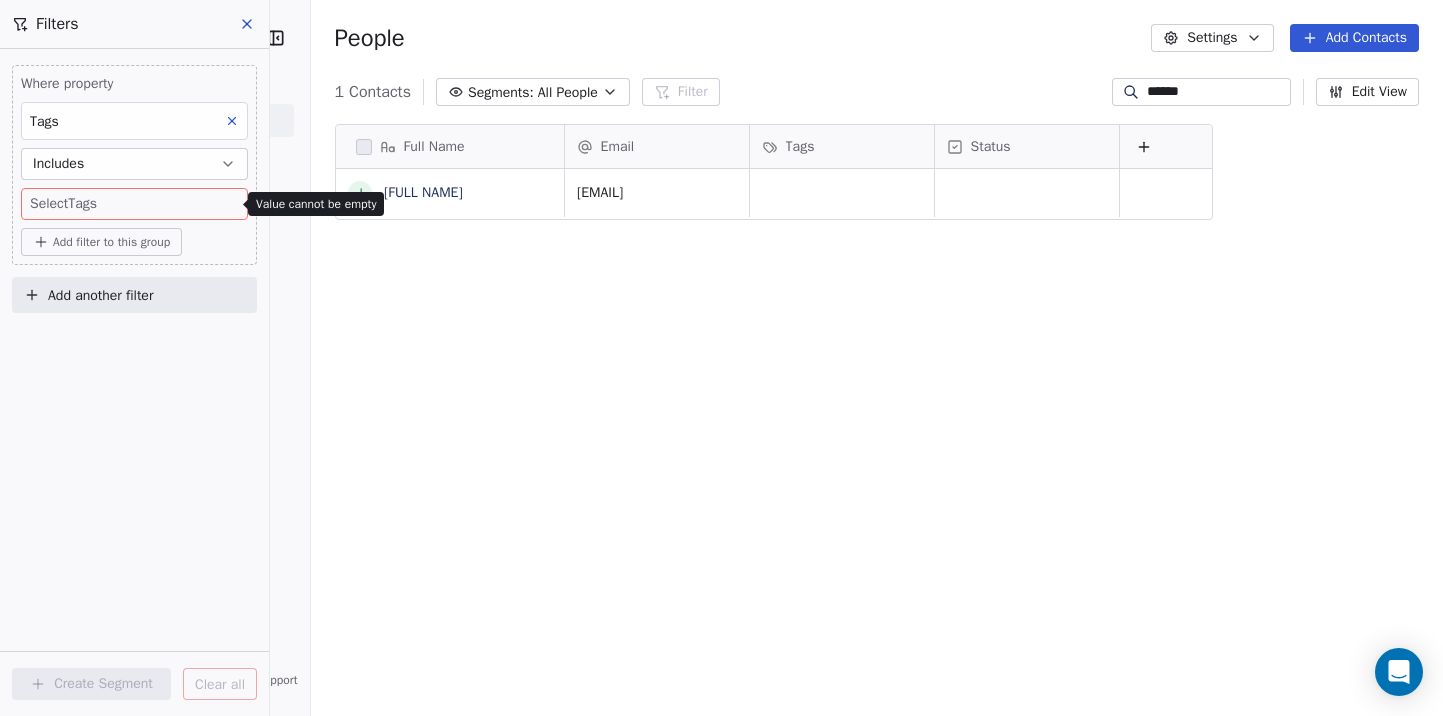click on "Pichet Klunchun Dance Company Contacts People Marketing Workflows Campaigns Sales Sequences Beta Tools Apps AI Agents Help & Support Filters Where property   Tags   Includes Select  Tags Add filter to this group Add another filter  Create Segment Clear all People Settings  Add Contacts 1 Contacts Segments: All People Filter  ****** Edit View Tag Add to Sequence Export Full Name J Joshua Sofaer Email Tags Status joshua@joshuasofaer.com
To pick up a draggable item, press the space bar.
While dragging, use the arrow keys to move the item.
Press space again to drop the item in its new position, or press escape to cancel.
Value cannot be empty Value cannot be empty" at bounding box center [721, 358] 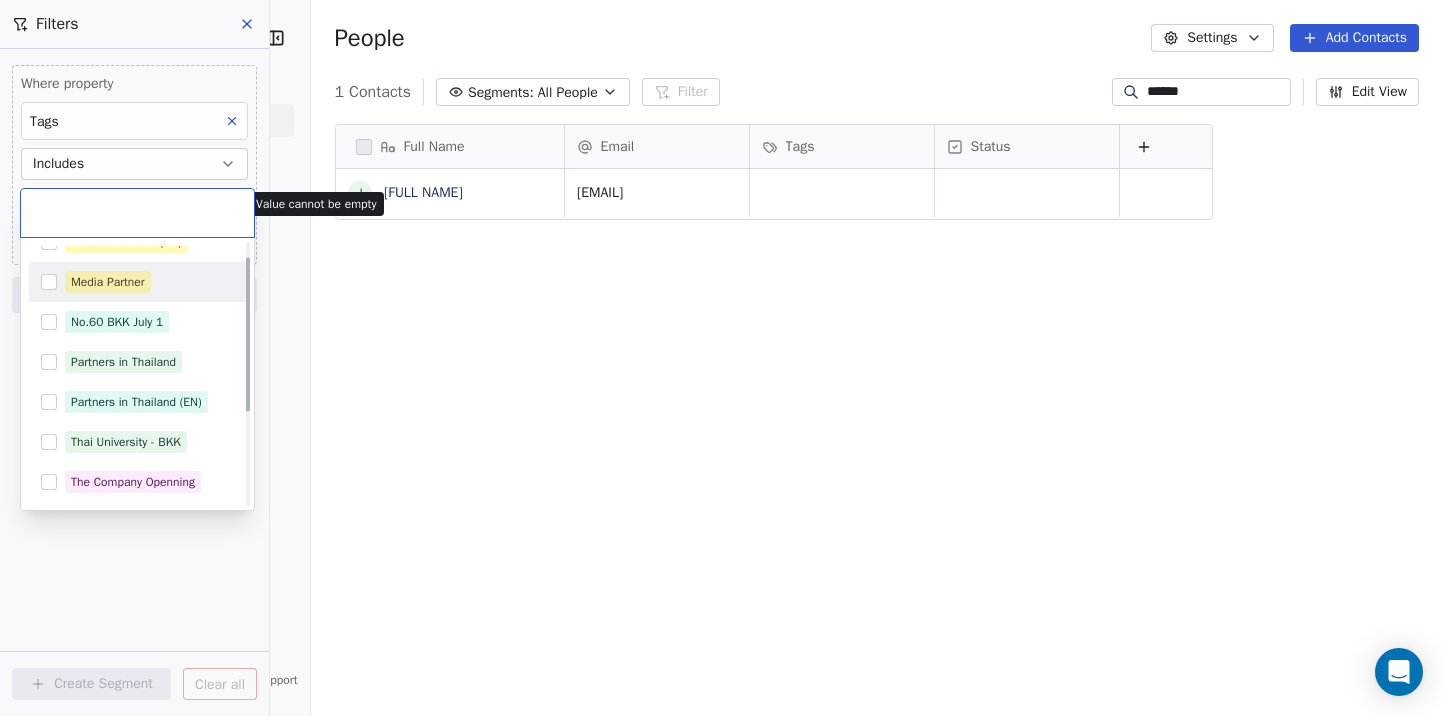scroll, scrollTop: 0, scrollLeft: 0, axis: both 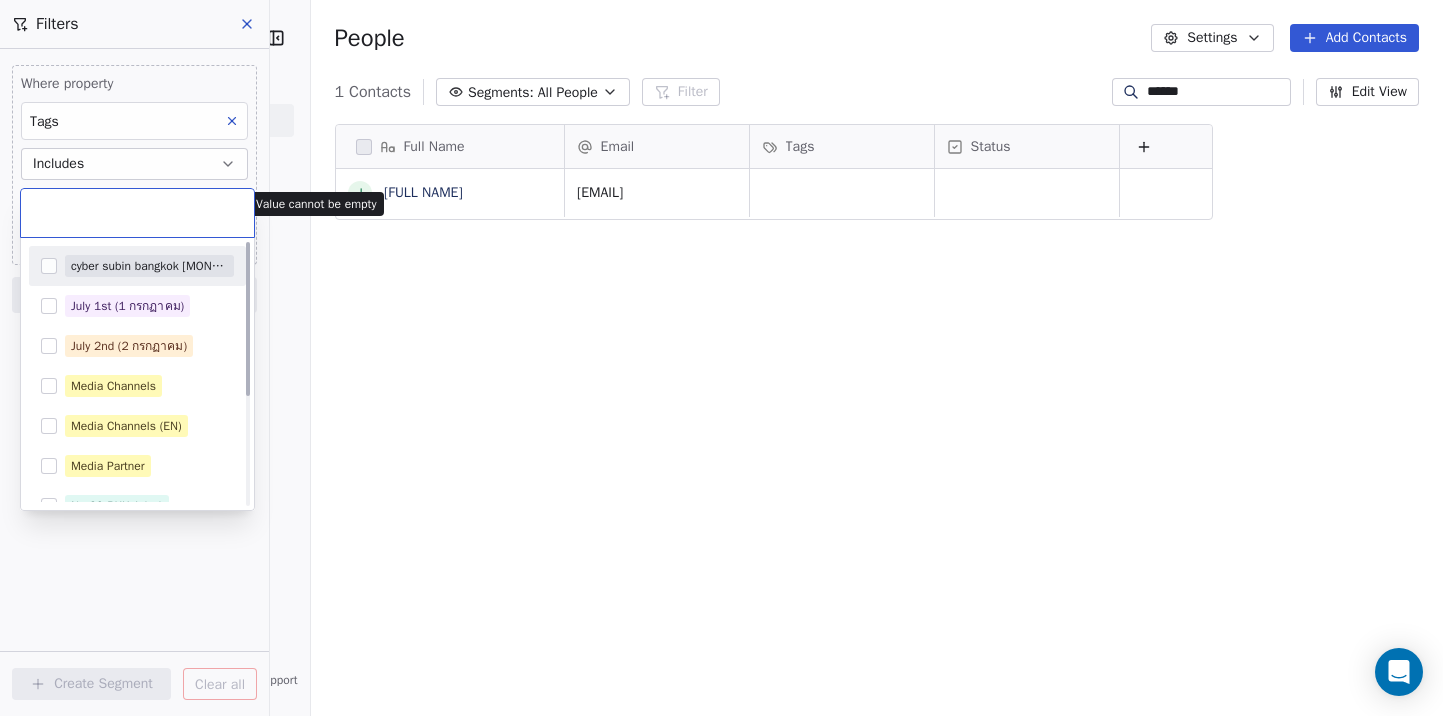 click at bounding box center [137, 213] 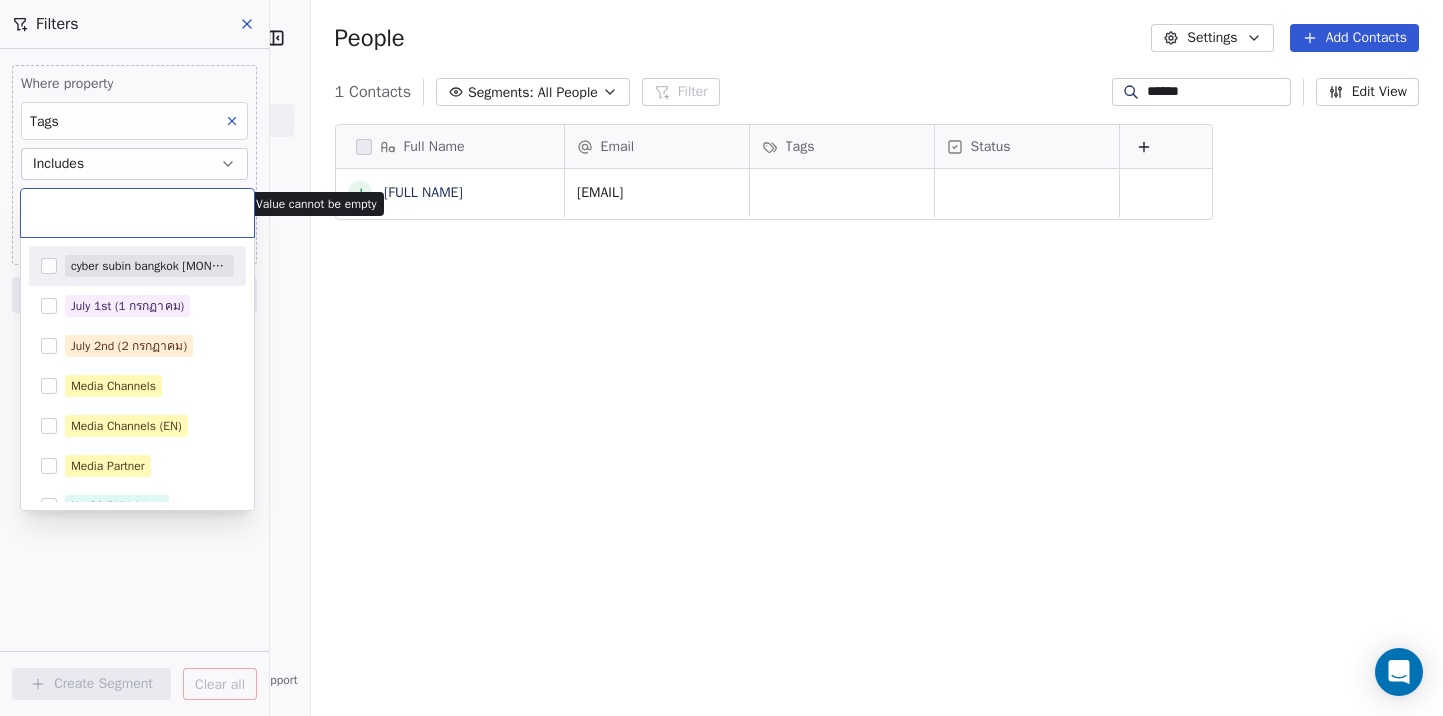 click on "Pichet Klunchun Dance Company Contacts People Marketing Workflows Campaigns Sales Sequences Beta Tools Apps AI Agents Help & Support Filters Where property   Tags   Includes Select  Tags Add filter to this group Add another filter  Create Segment Clear all People Settings  Add Contacts 1 Contacts Segments: All People Filter  ****** Edit View Tag Add to Sequence Export Full Name J Joshua Sofaer Email Tags Status joshua@joshuasofaer.com
To pick up a draggable item, press the space bar.
While dragging, use the arrow keys to move the item.
Press space again to drop the item in its new position, or press escape to cancel.
Value cannot be empty Value cannot be empty cyber subin bangkok March 2025 July 1st (1 กรกฏาคม) July 2nd (2 กรกฏาคม) Media Channels Media Channels (EN) Media Partner No.60 BKK July 1 Partners in Thailand Partners in Thailand (EN) Thai University - BKK The Company Openning" at bounding box center (721, 358) 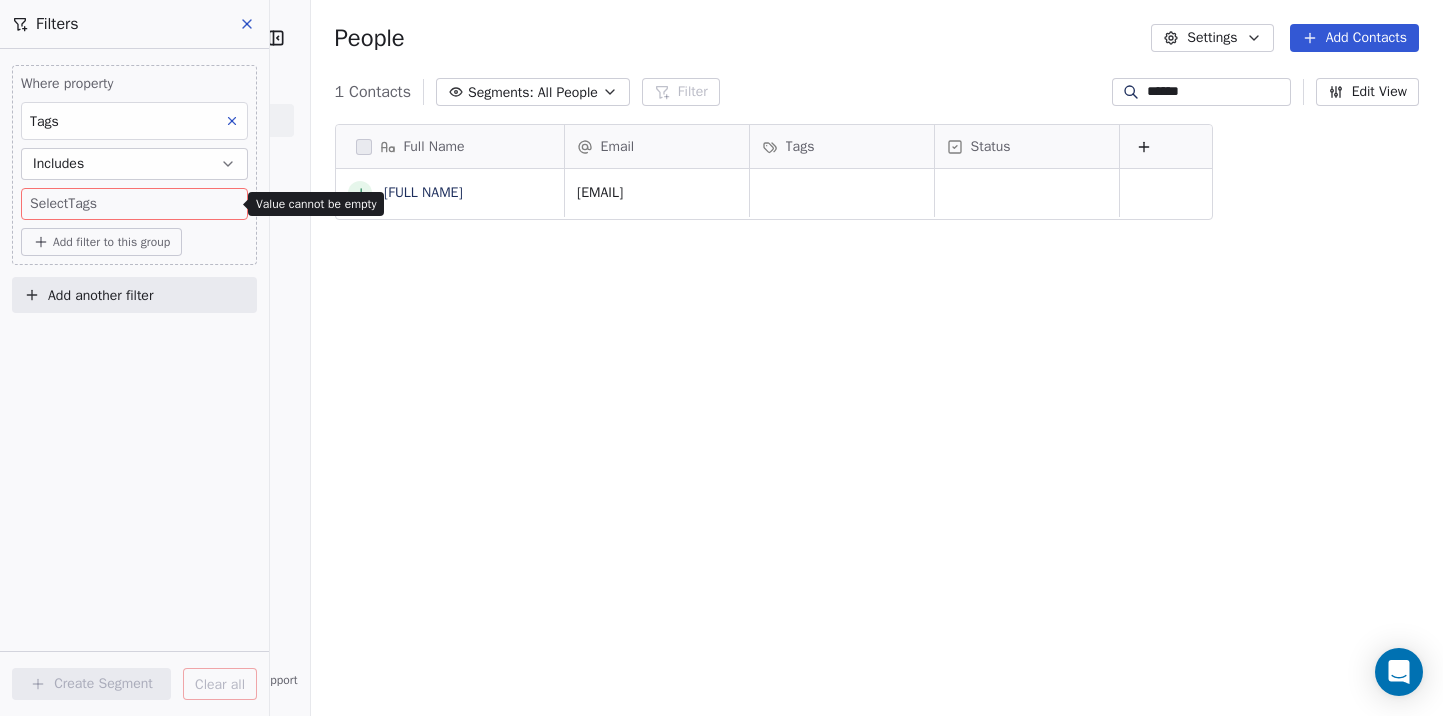 click 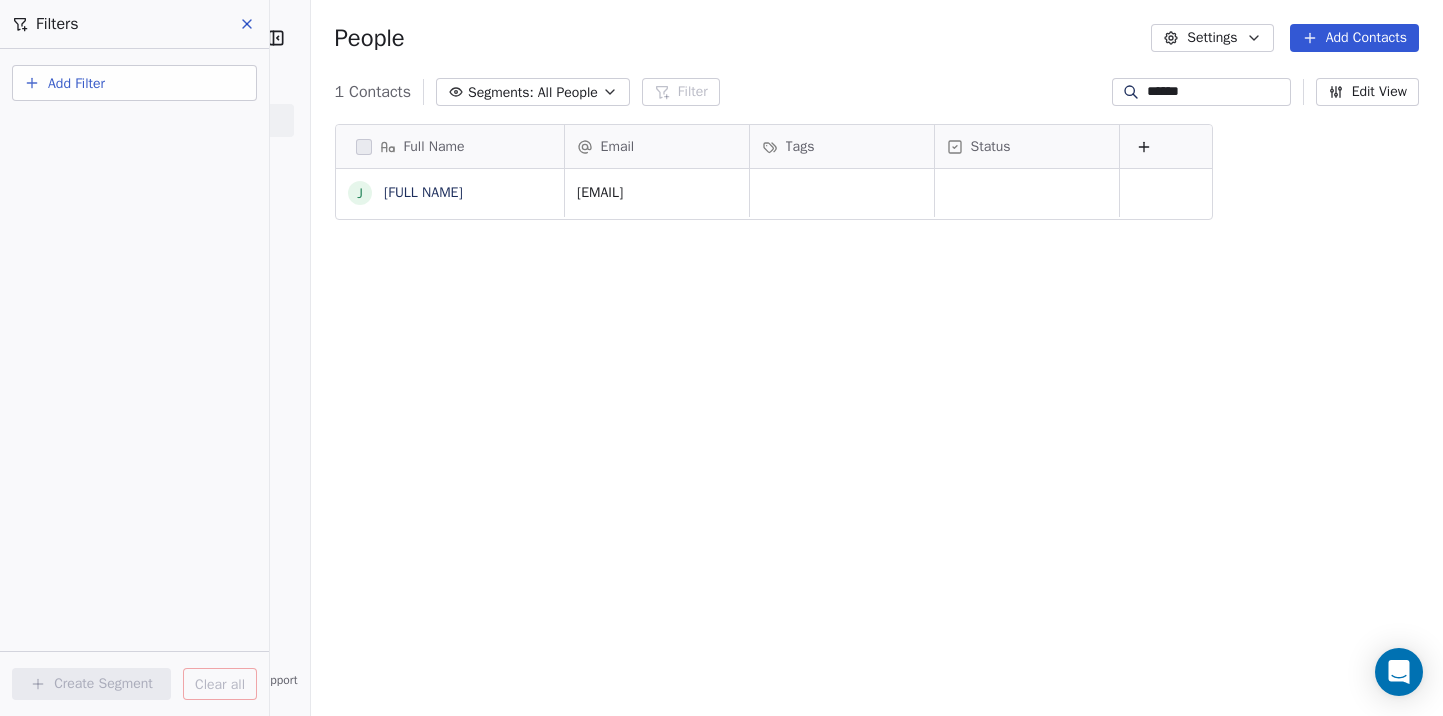 click on "All People" at bounding box center [568, 92] 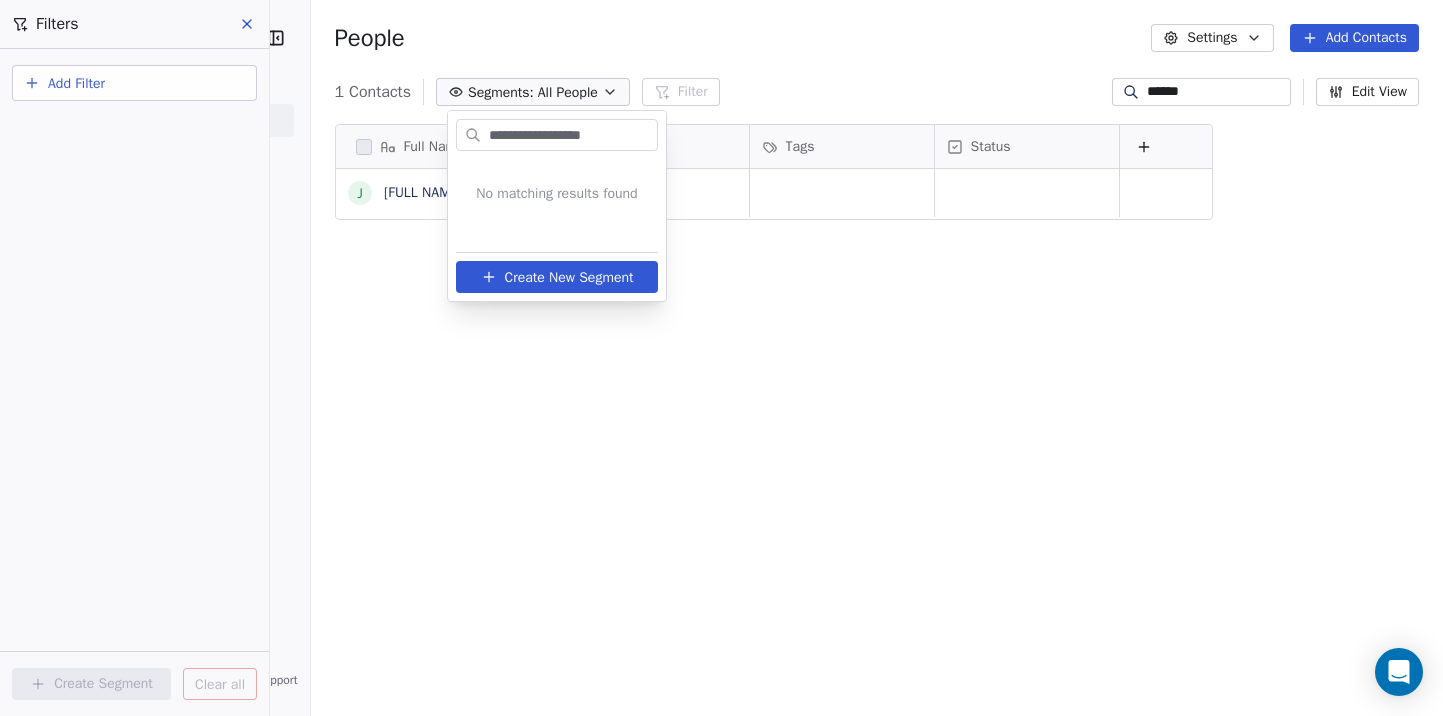 click on "Create New Segment" at bounding box center (569, 277) 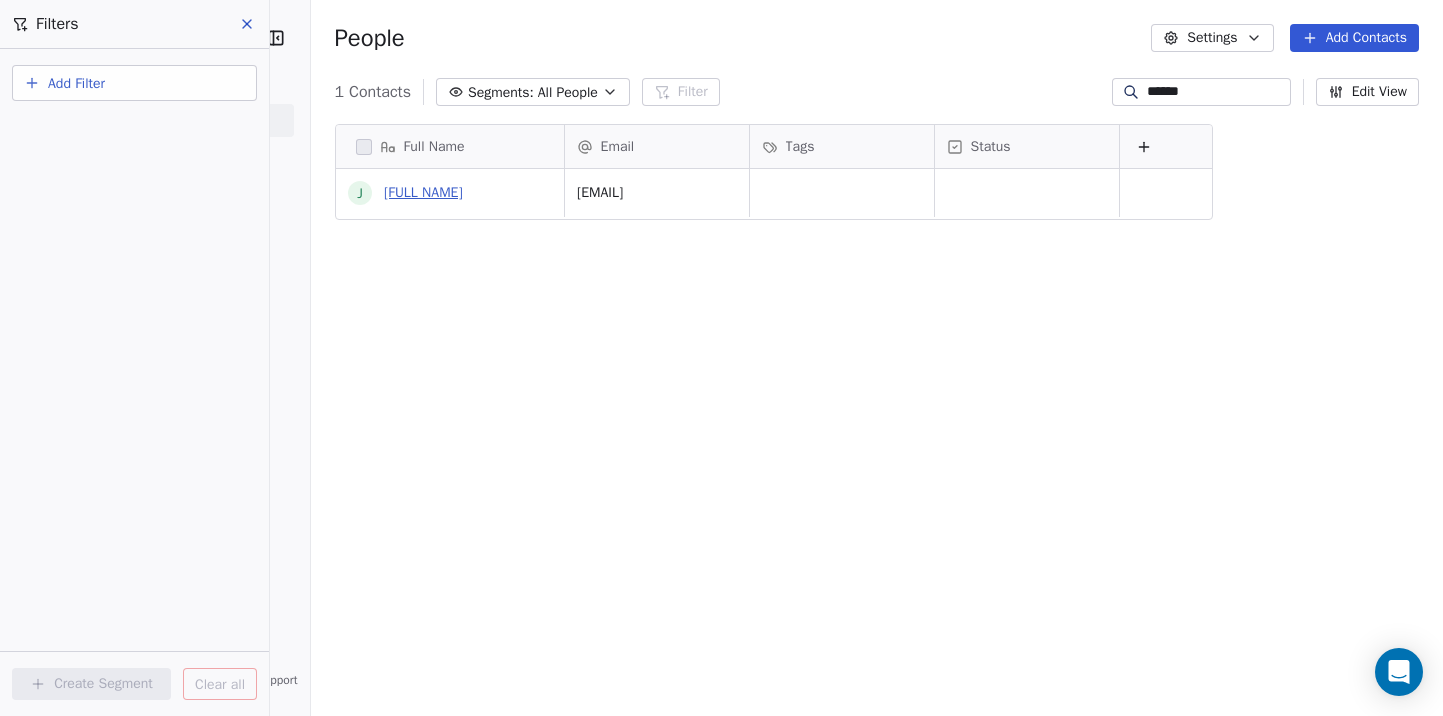 click on "[FIRST] [LAST]" at bounding box center [423, 192] 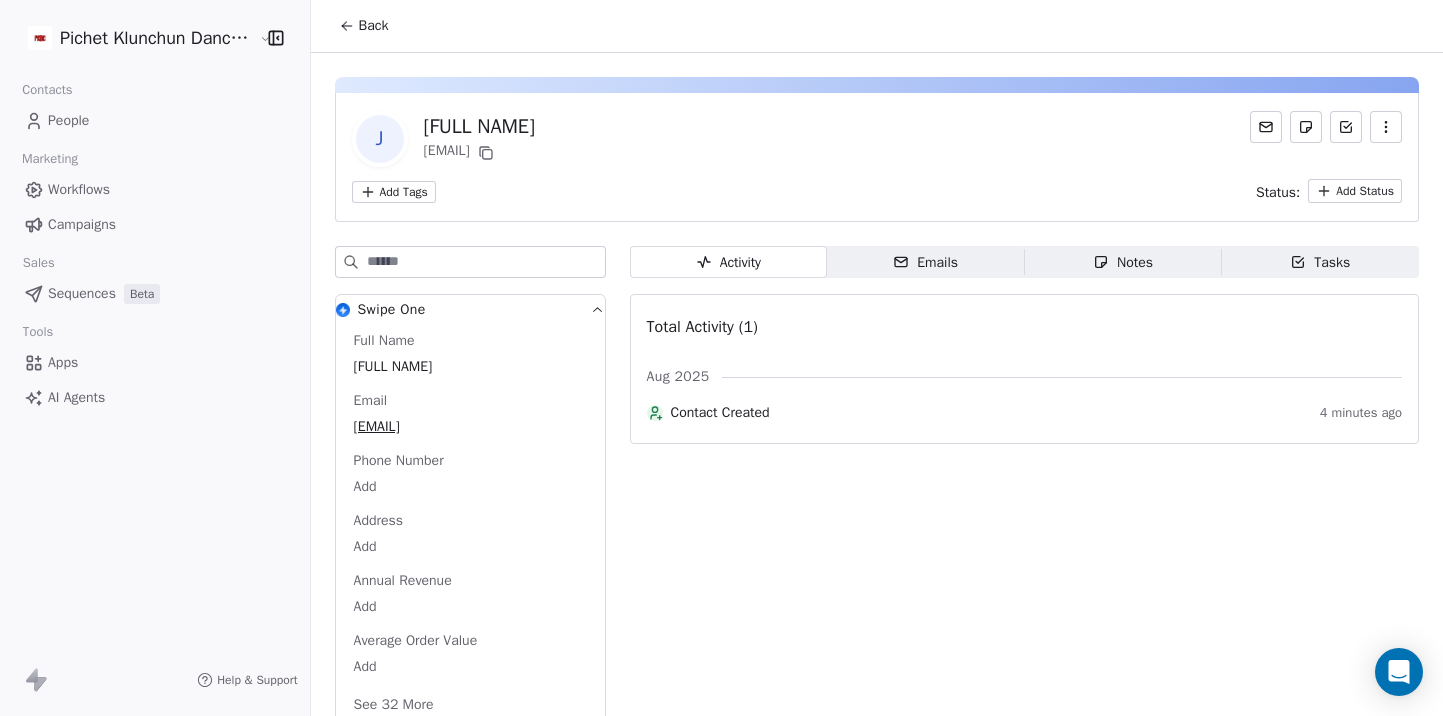 click on "Add Tags Status:   Add Status" at bounding box center (877, 191) 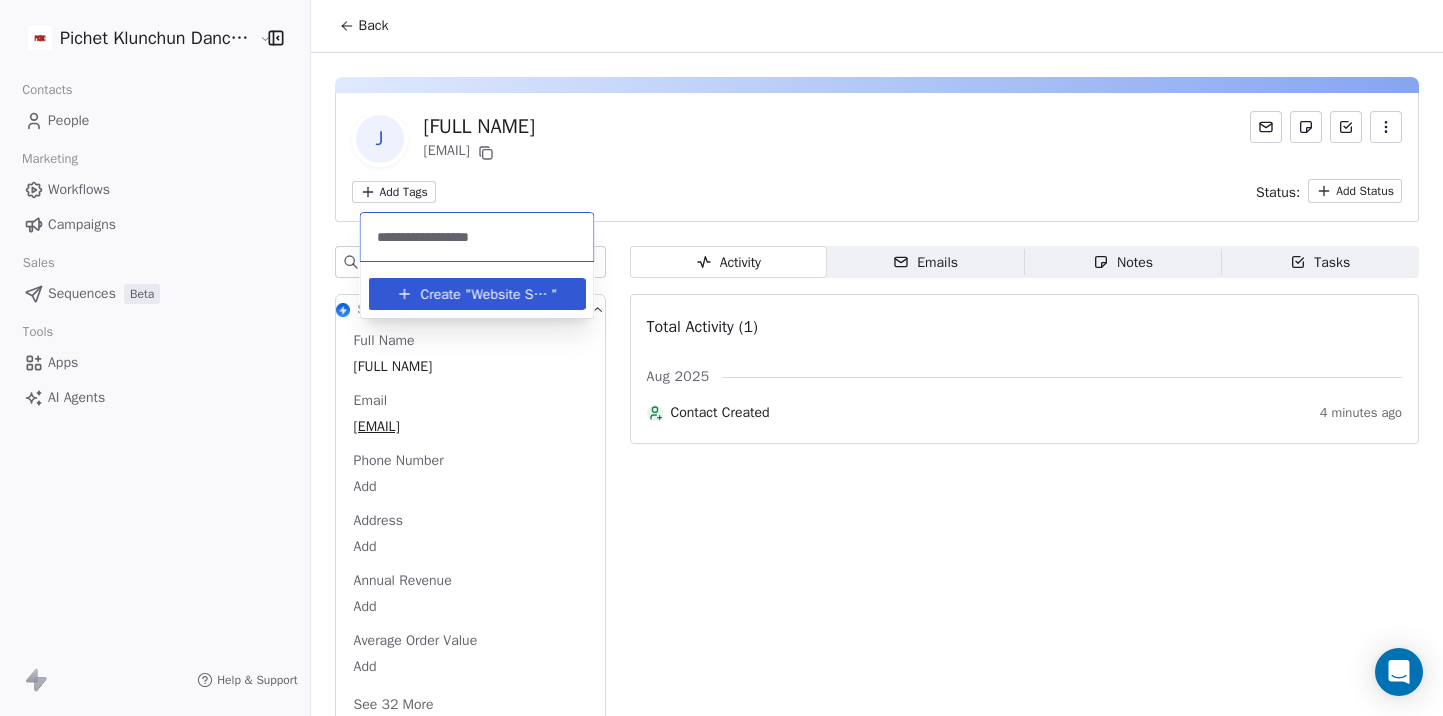 type on "**********" 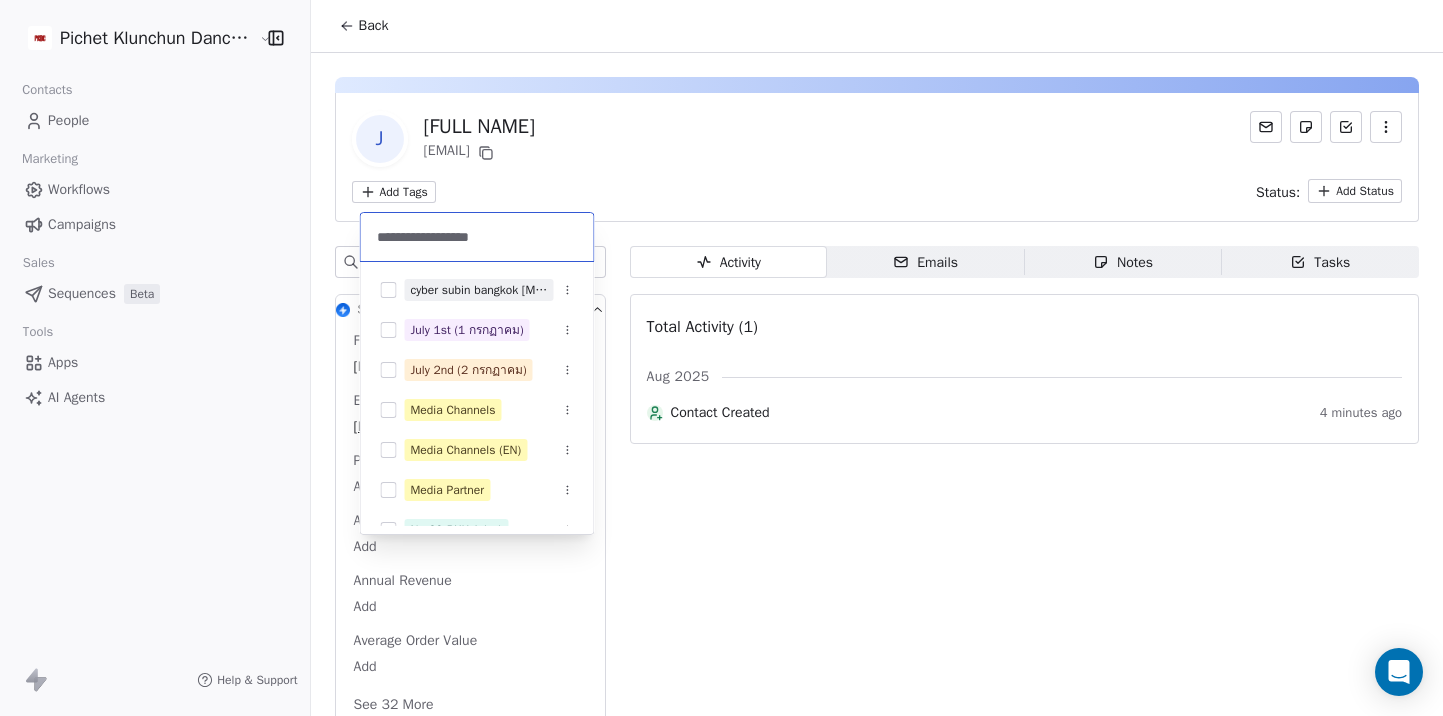click on "cyber subin bangkok March 2025" at bounding box center (479, 290) 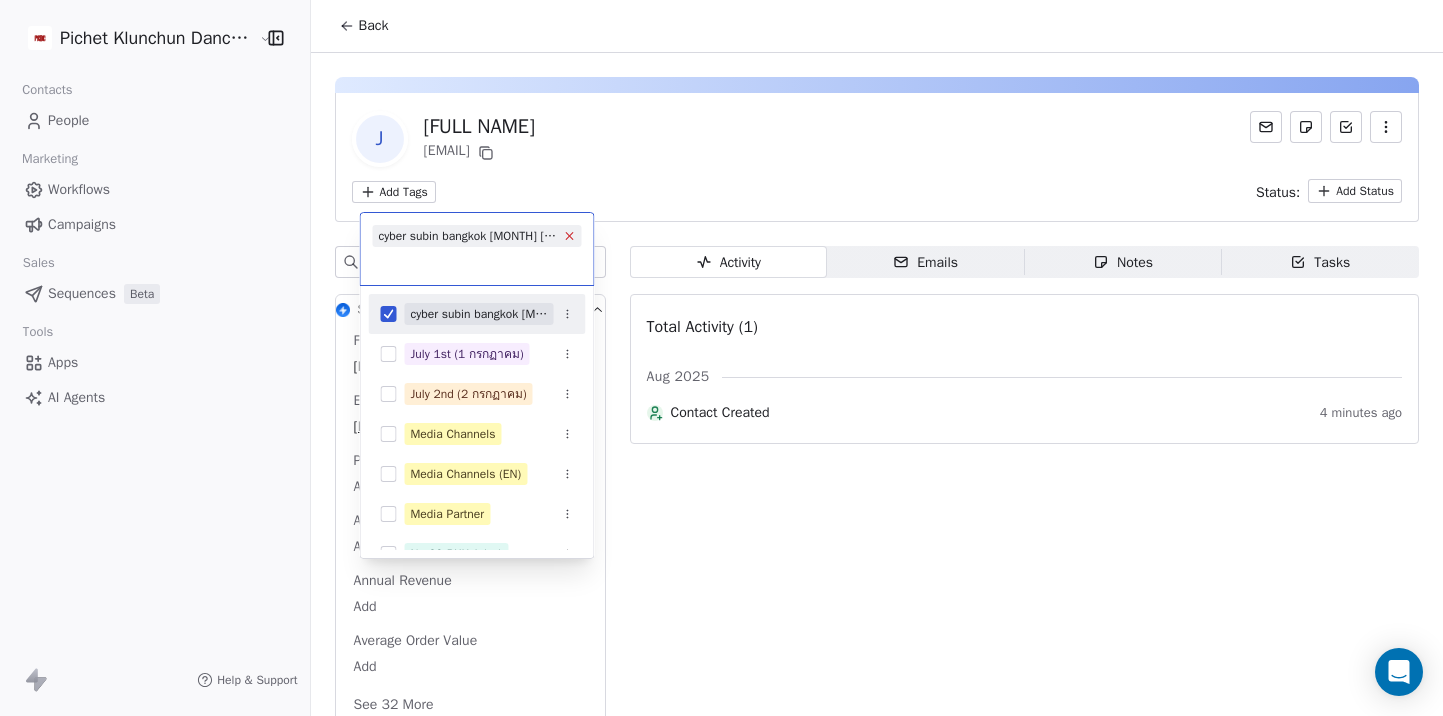 click 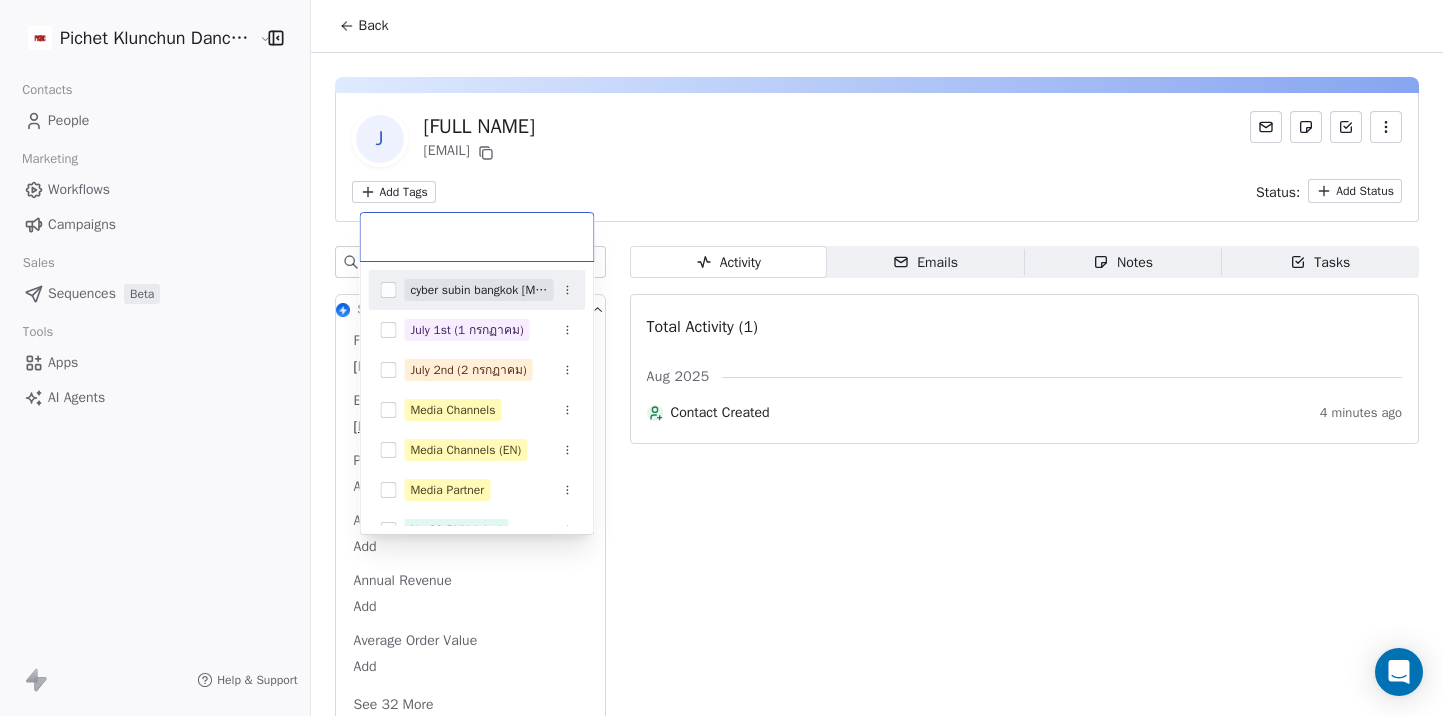 paste on "**********" 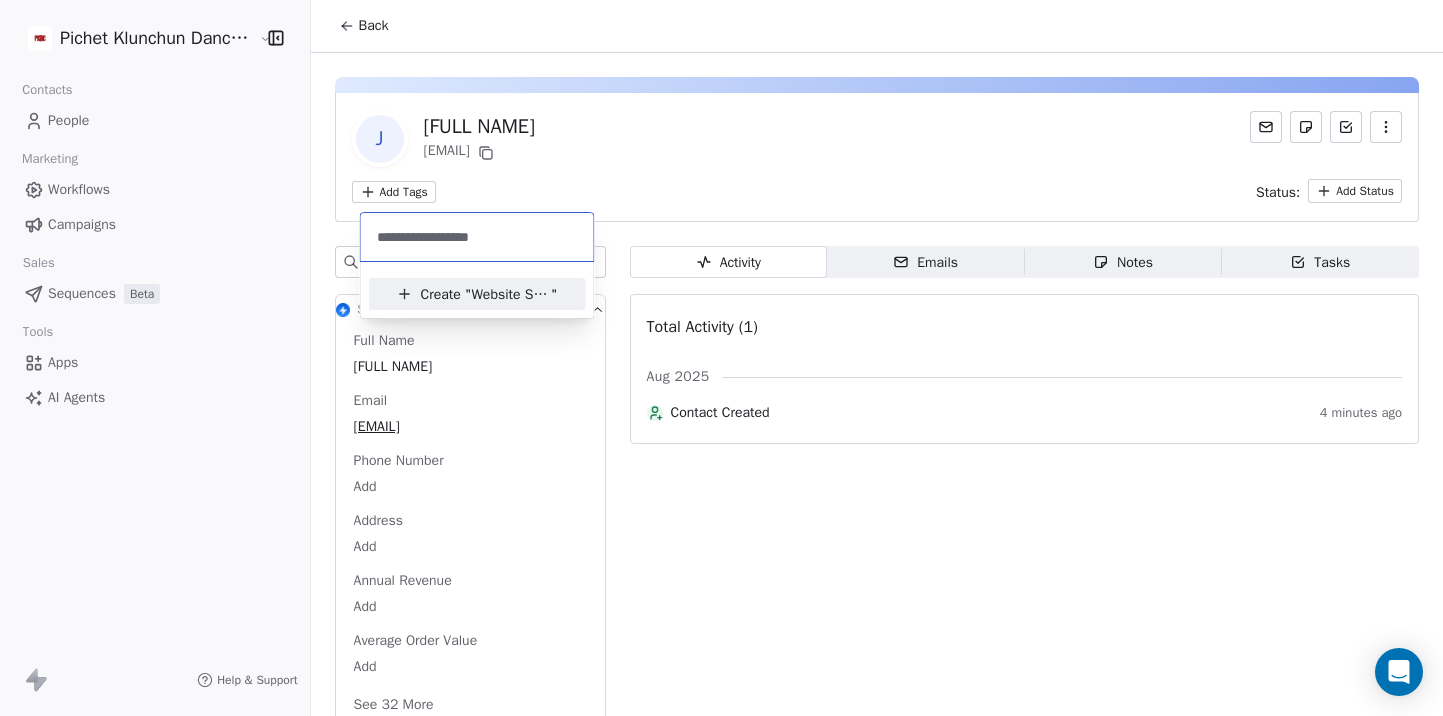 type on "**********" 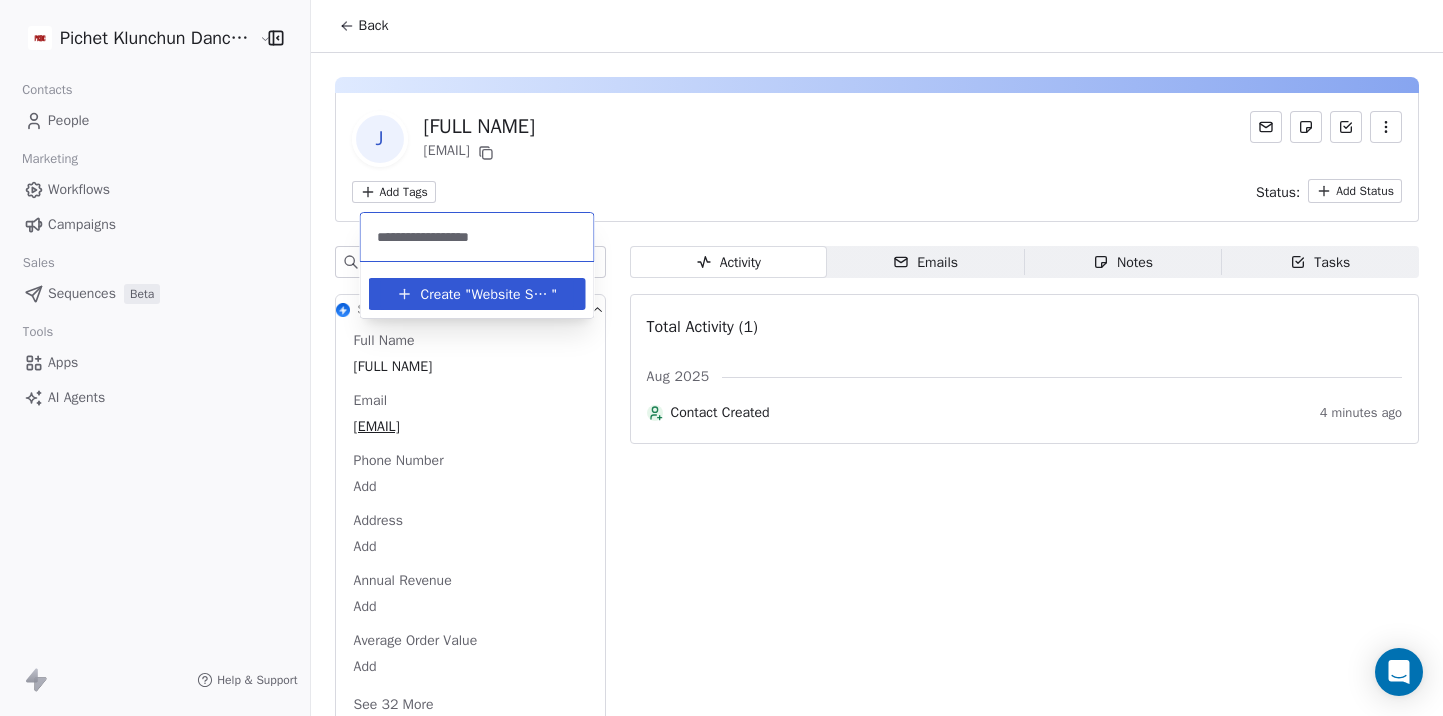click on "Website Subscriber" at bounding box center [511, 294] 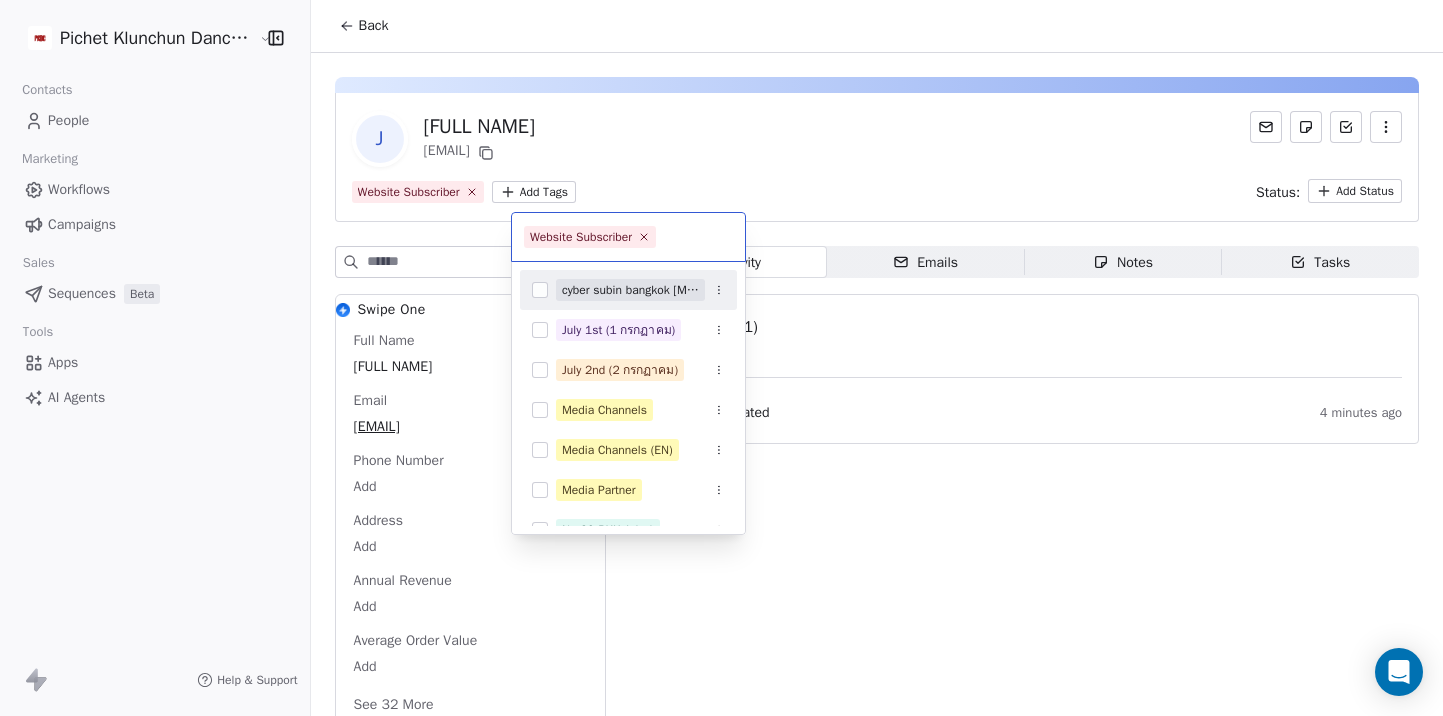 click on "Pichet Klunchun Dance Company Contacts People Marketing Workflows Campaigns Sales Sequences Beta Tools Apps AI Agents Help & Support Back J Joshua Sofaer joshua@joshuasofaer.com Website Subscriber  Add Tags Status:   Add Status Swipe One Full Name Joshua Sofaer Email joshua@joshuasofaer.com Phone Number Add Address Add Annual Revenue Add Average Order Value Add See   32   More   Activity Activity Emails Emails   Notes   Notes Tasks Tasks Total Activity (1) Aug 2025 Contact Created   4 minutes ago
Website Subscriber cyber subin bangkok March 2025 July 1st (1 กรกฏาคม) July 2nd (2 กรกฏาคม) Media Channels Media Channels (EN) Media Partner No.60 BKK July 1 Partners in Thailand Partners in Thailand (EN) Thai University - BKK The Company Openning Website Subscriber" at bounding box center (721, 358) 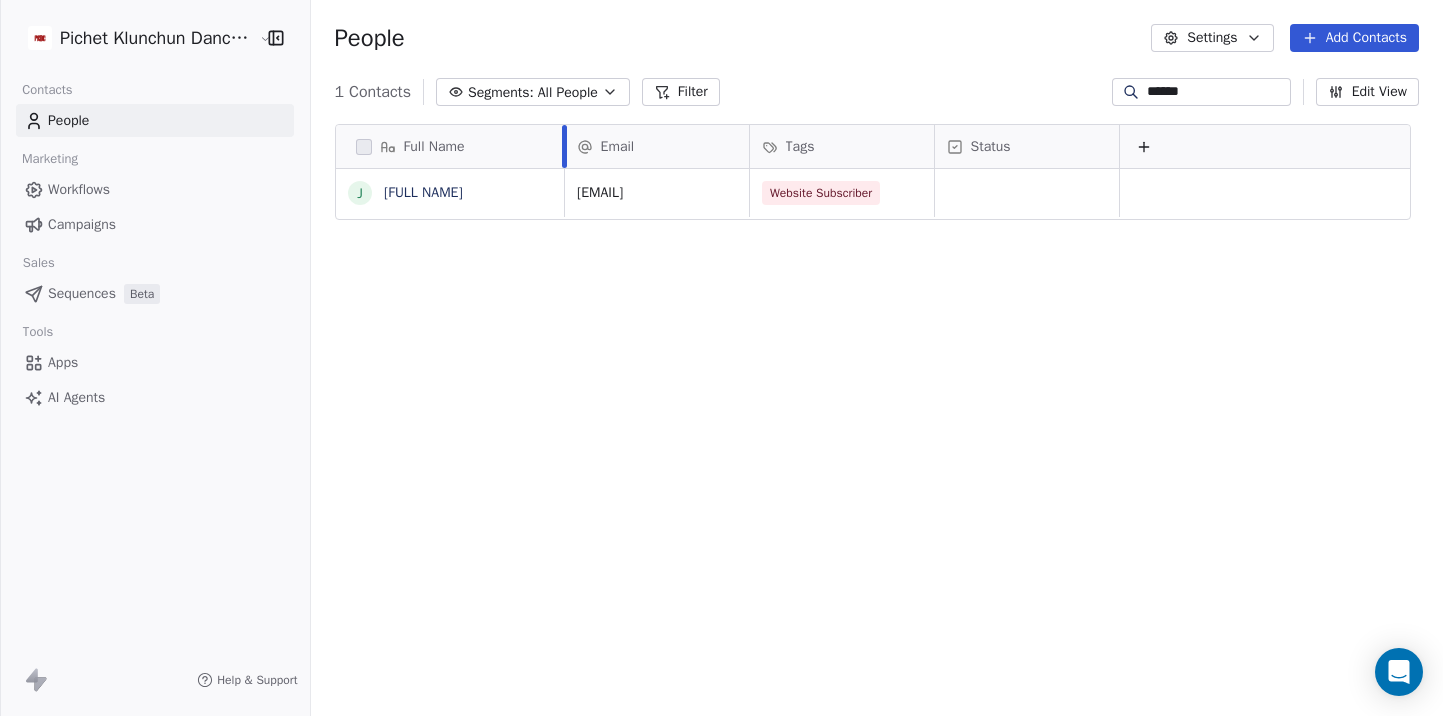 scroll, scrollTop: 1, scrollLeft: 1, axis: both 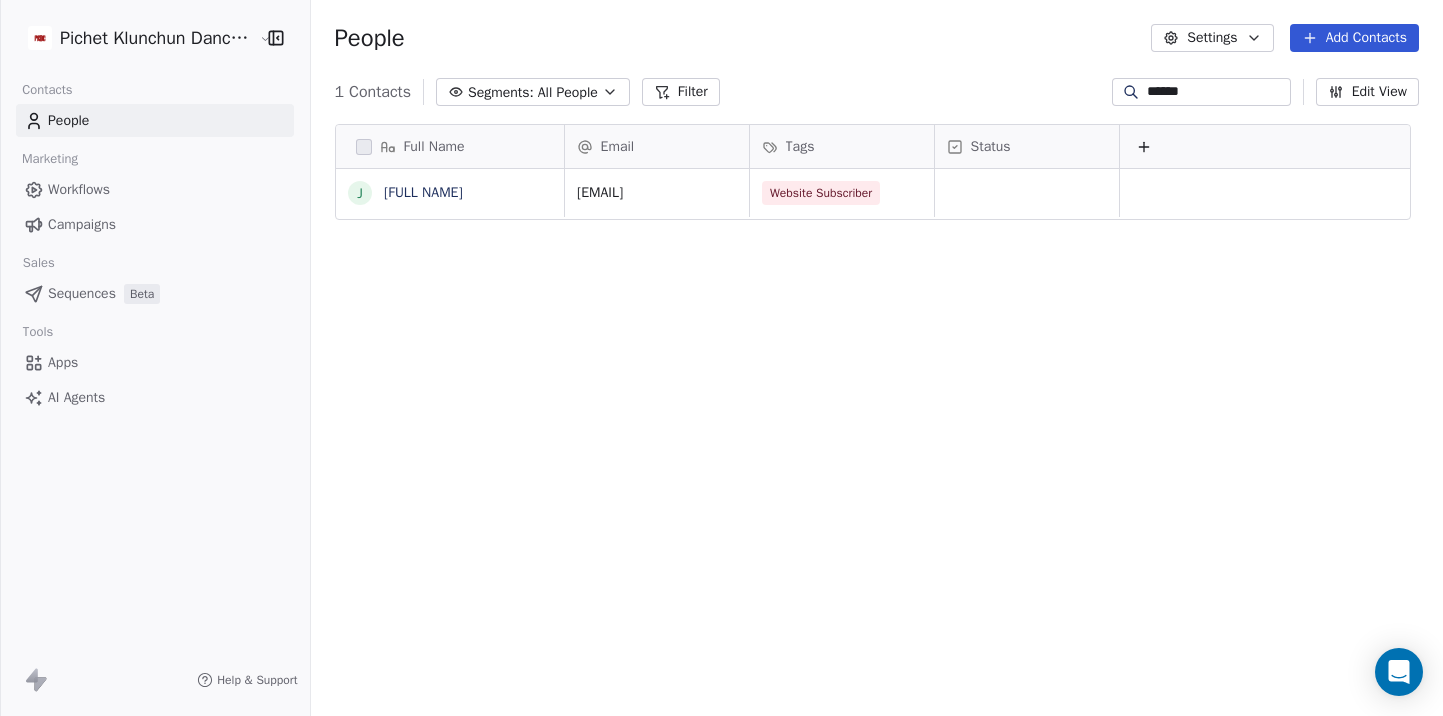 click on "Full Name J Joshua Sofaer Email Tags Status joshua@joshuasofaer.com Website Subscriber
To pick up a draggable item, press the space bar.
While dragging, use the arrow keys to move the item.
Press space again to drop the item in its new position, or press escape to cancel." at bounding box center (877, 423) 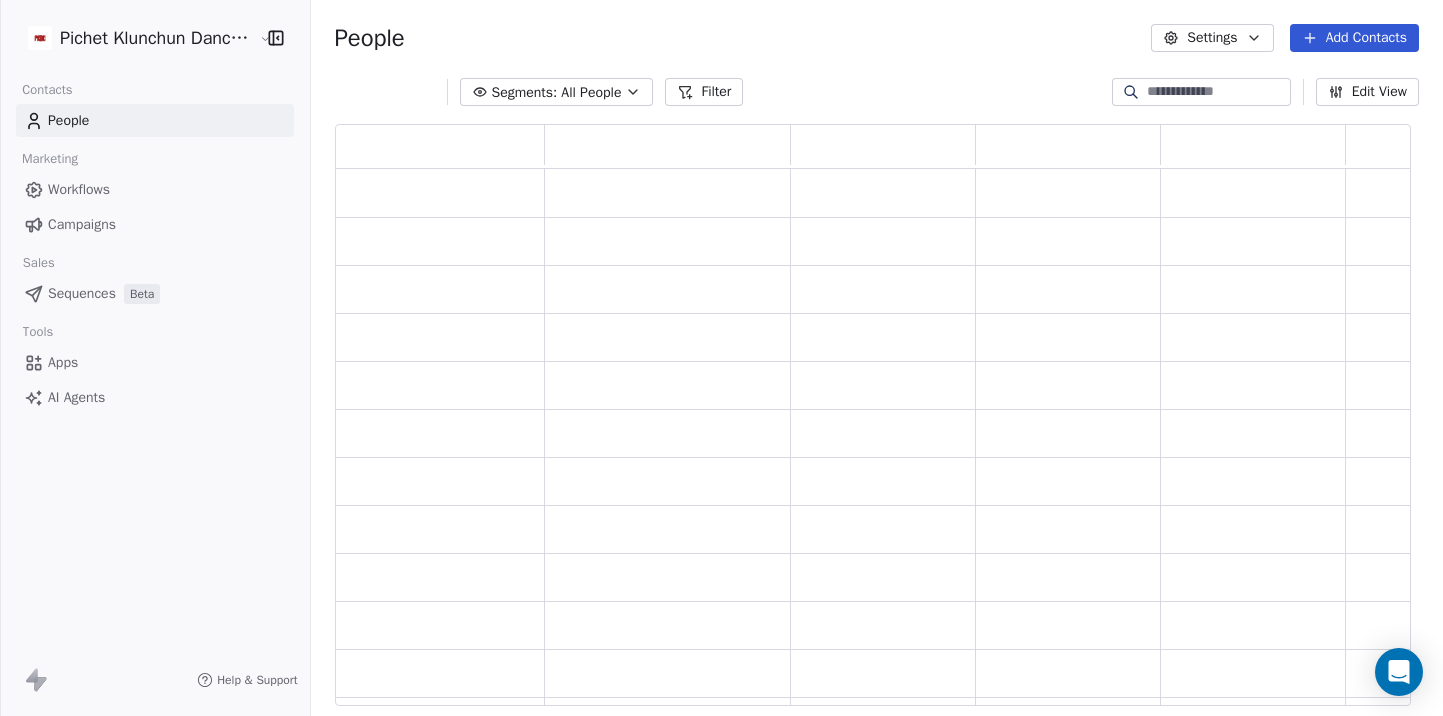 scroll, scrollTop: 1, scrollLeft: 1, axis: both 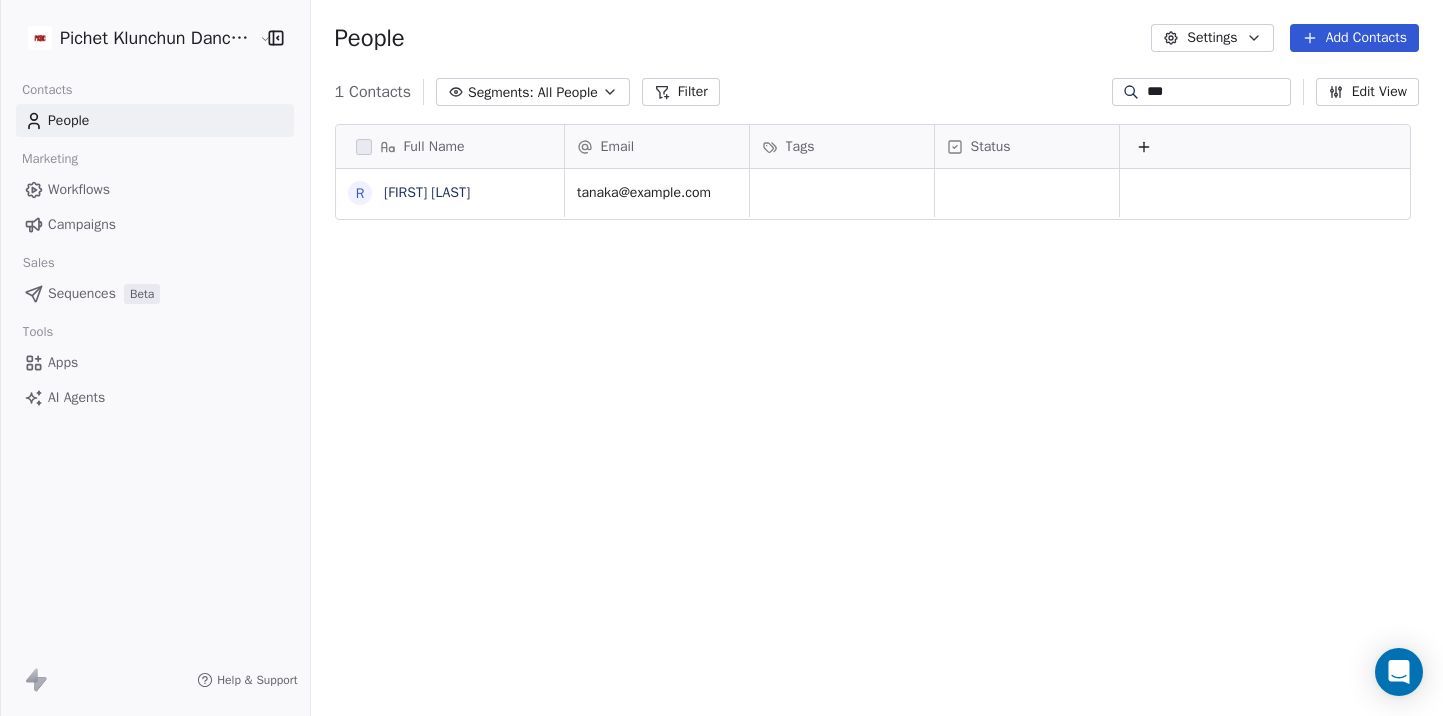 type on "***" 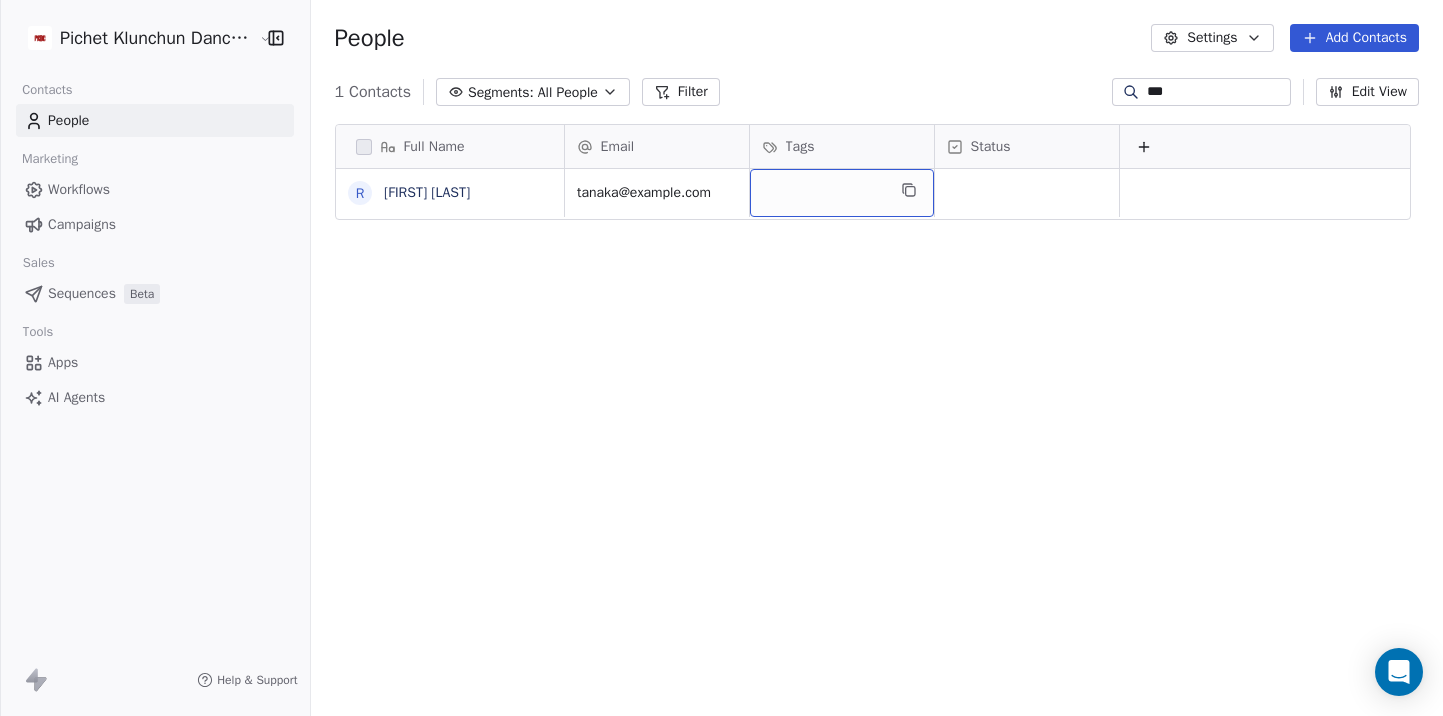 click at bounding box center (842, 193) 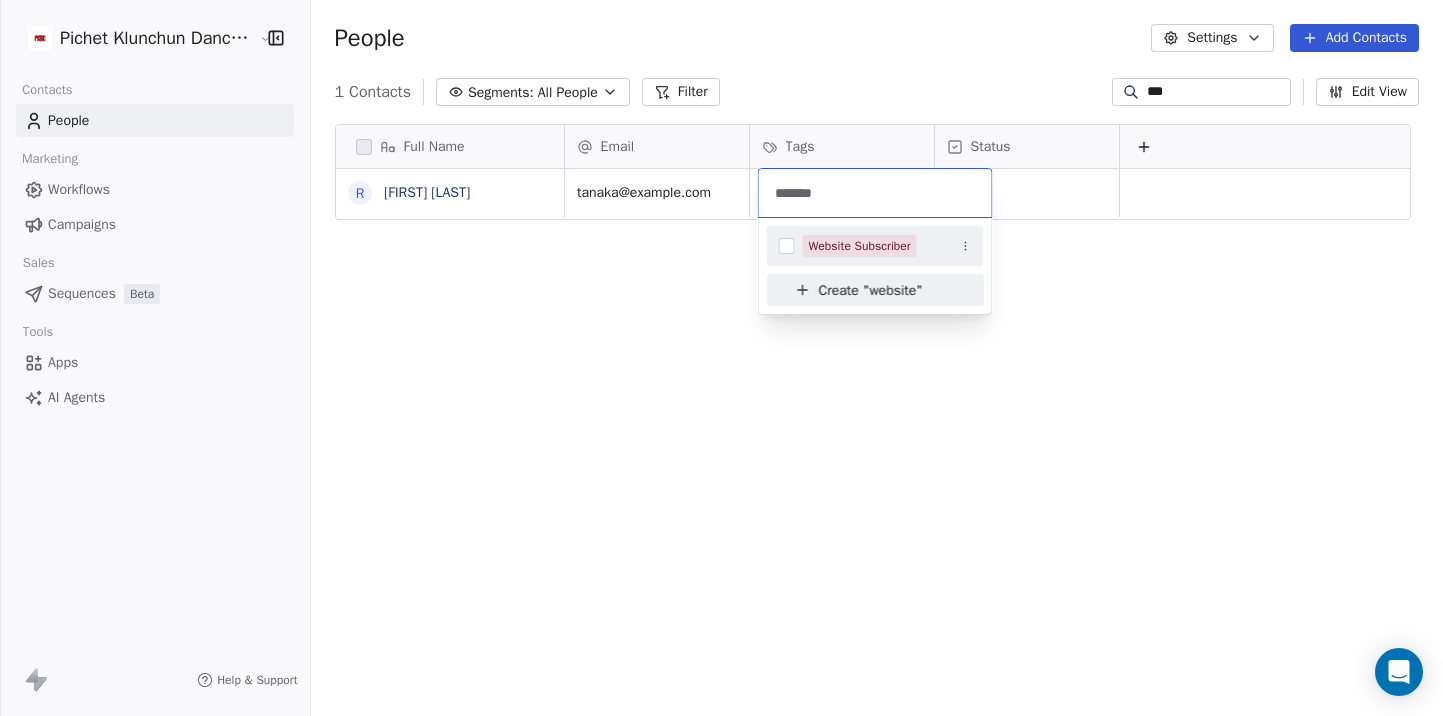 type on "*******" 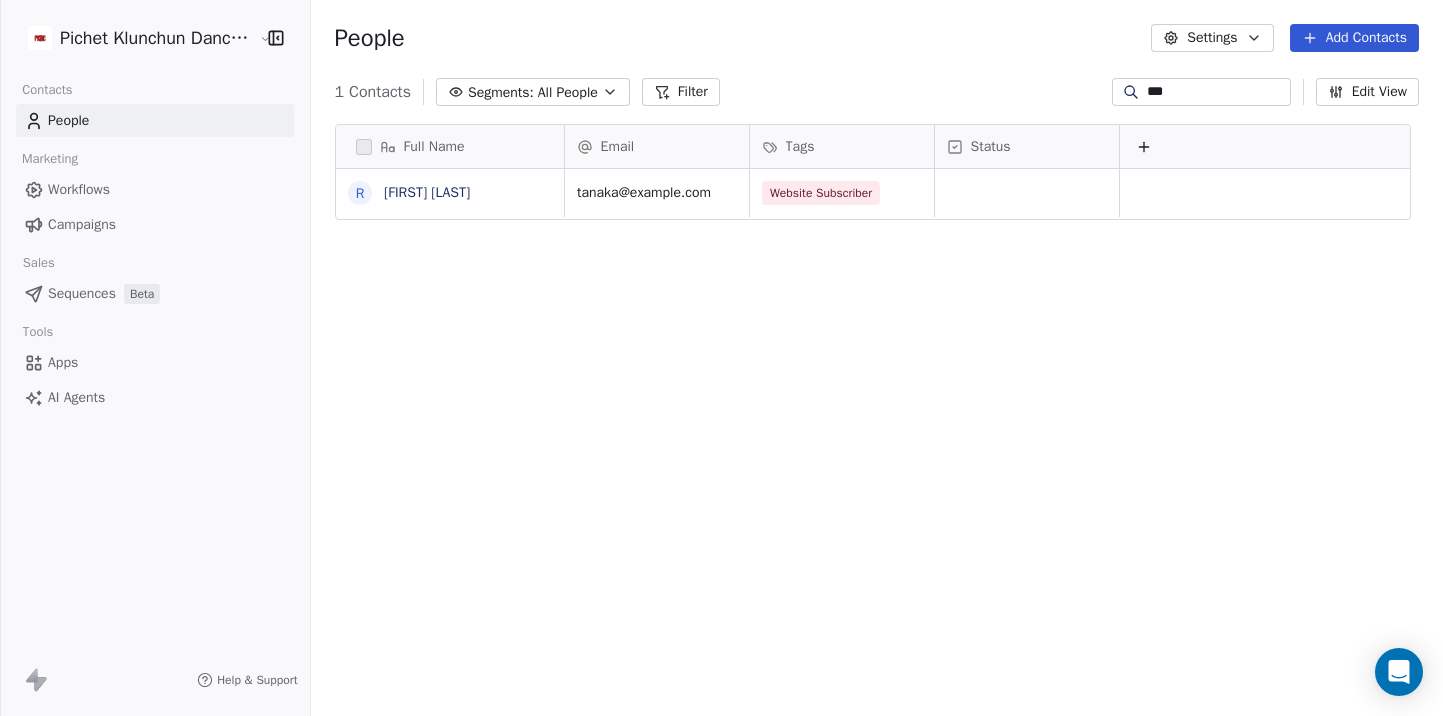 click on "Pichet Klunchun Dance Company Contacts People Marketing Workflows Campaigns Sales Sequences Beta Tools Apps AI Agents Help & Support People Settings  Add Contacts 1 Contacts Segments: All People Filter  *** Edit View Tag Add to Sequence Export Full Name R Ryo Tanaka Email Tags Status tanaka@ypam.jp Website Subscriber
To pick up a draggable item, press the space bar.
While dragging, use the arrow keys to move the item.
Press space again to drop the item in its new position, or press escape to cancel." at bounding box center [721, 358] 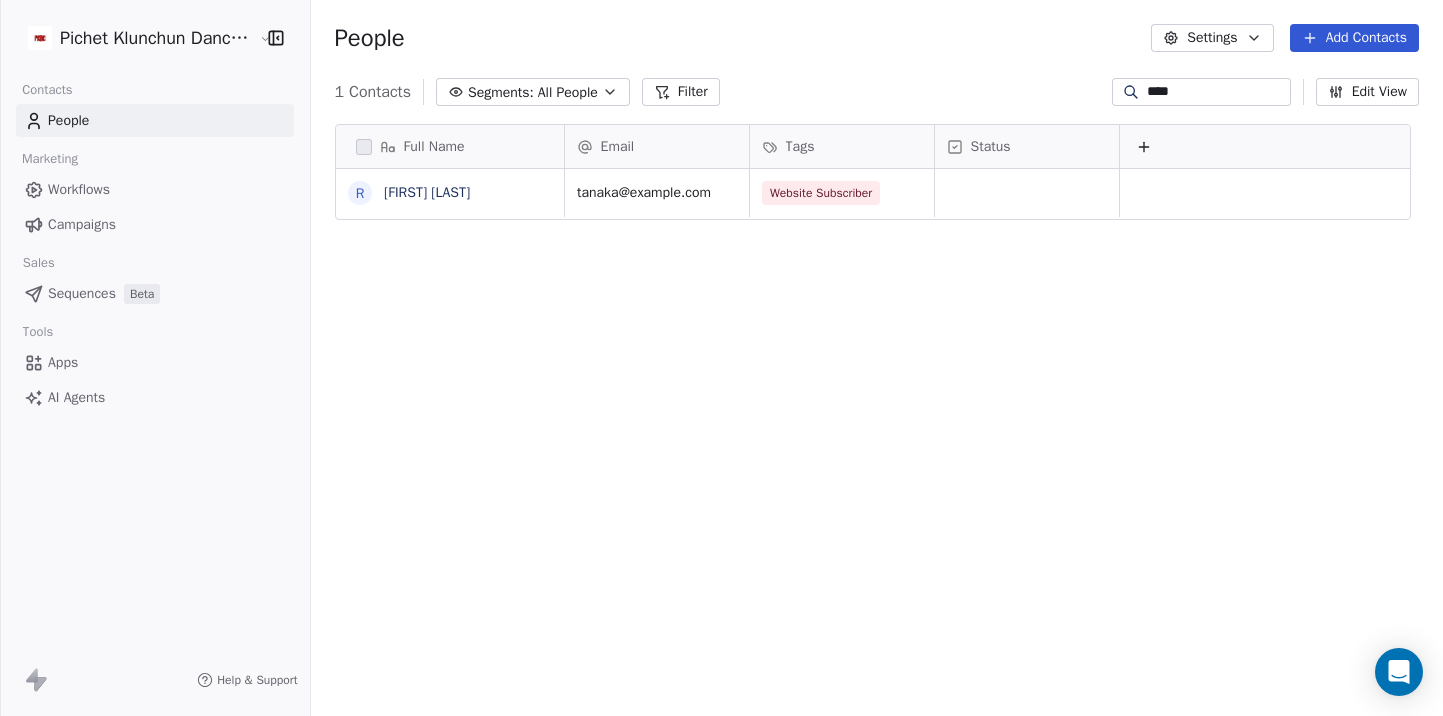 type on "****" 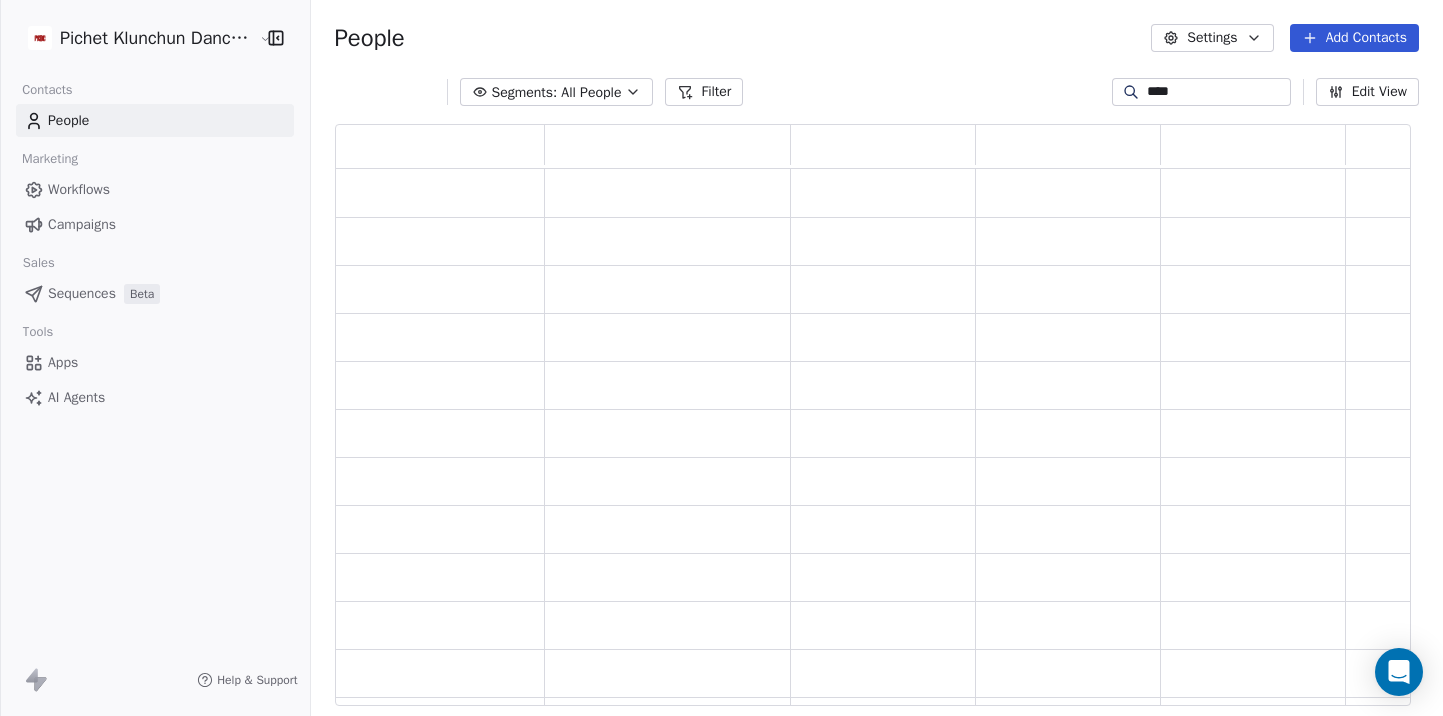 scroll, scrollTop: 1, scrollLeft: 1, axis: both 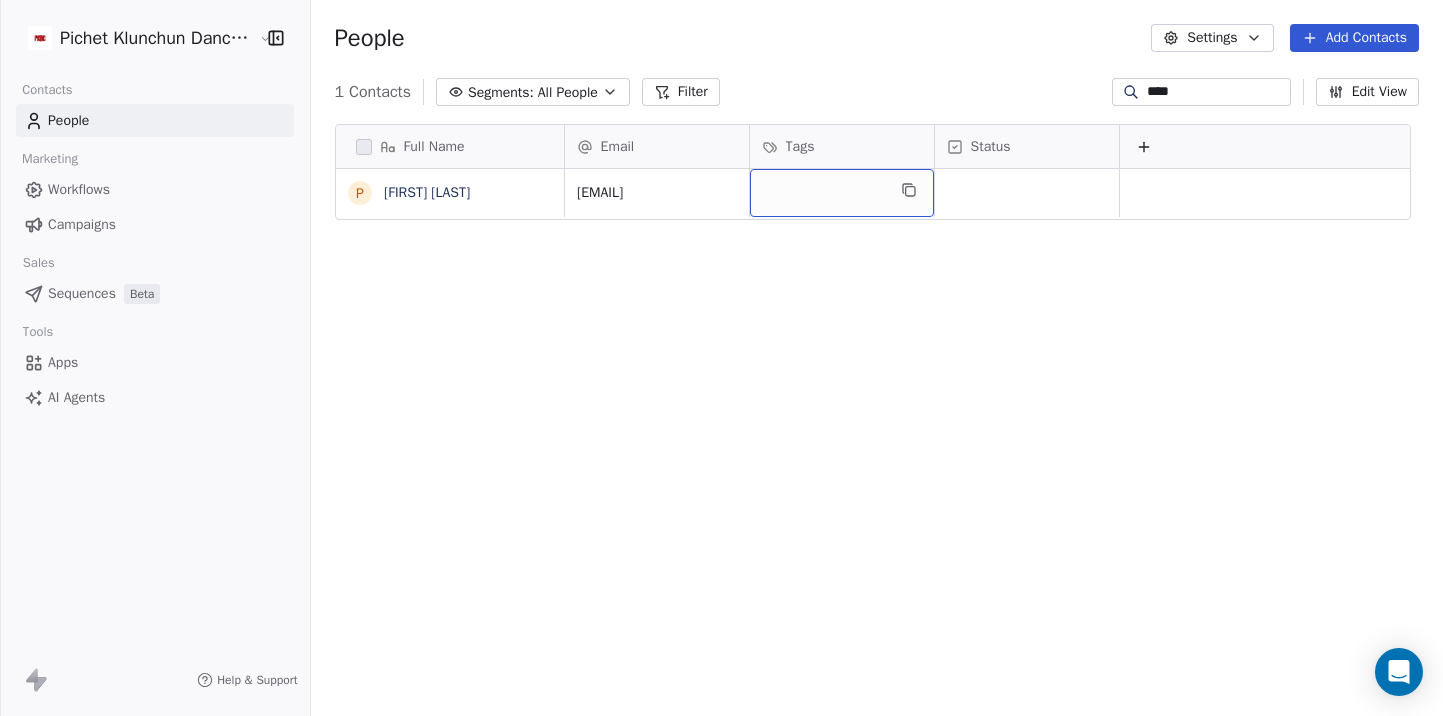 click at bounding box center [842, 193] 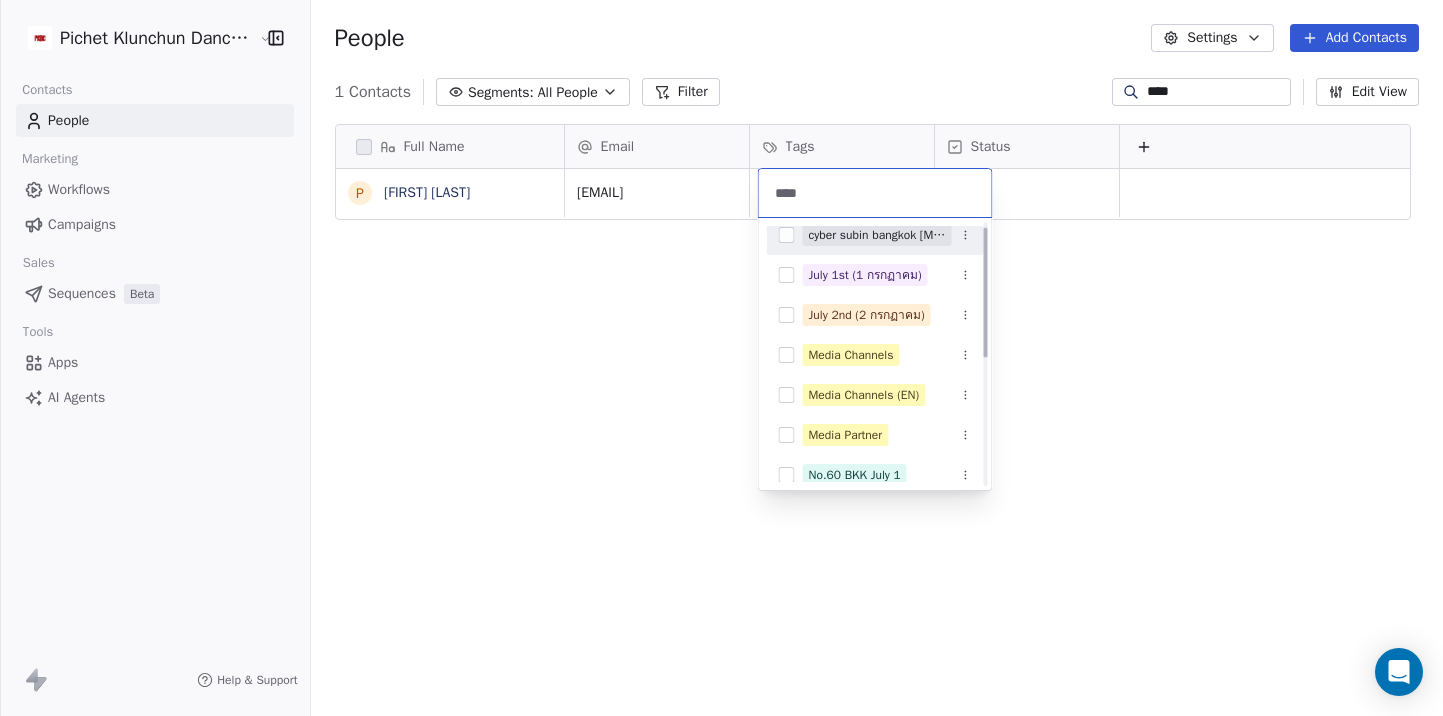scroll, scrollTop: 0, scrollLeft: 0, axis: both 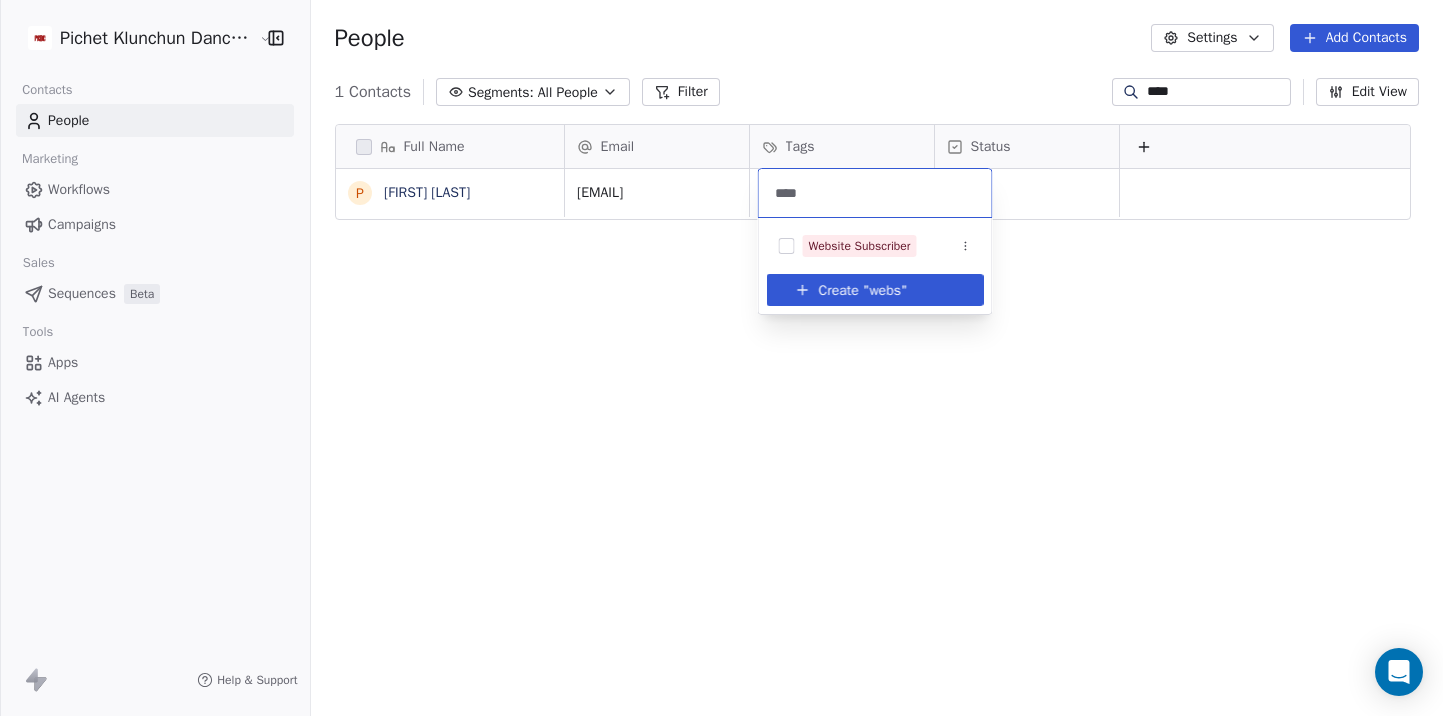 type on "****" 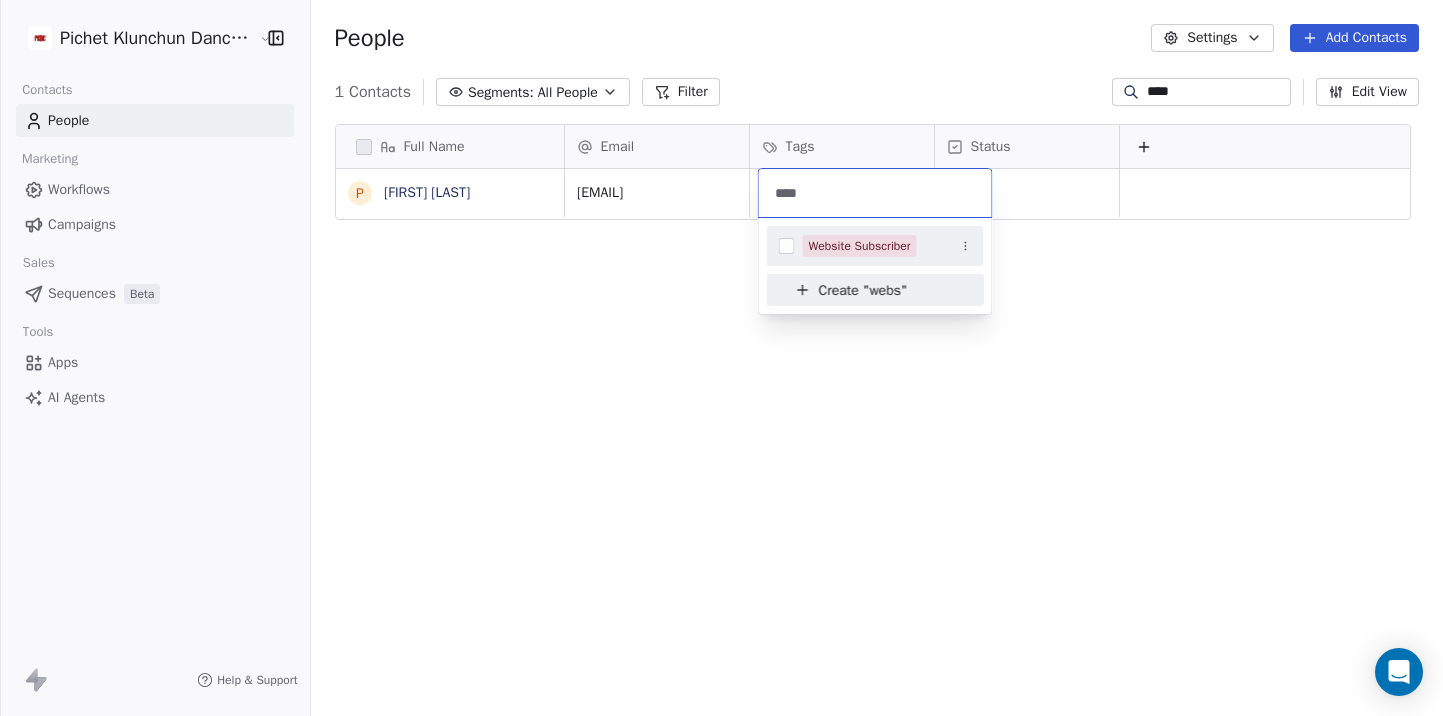 click at bounding box center [787, 246] 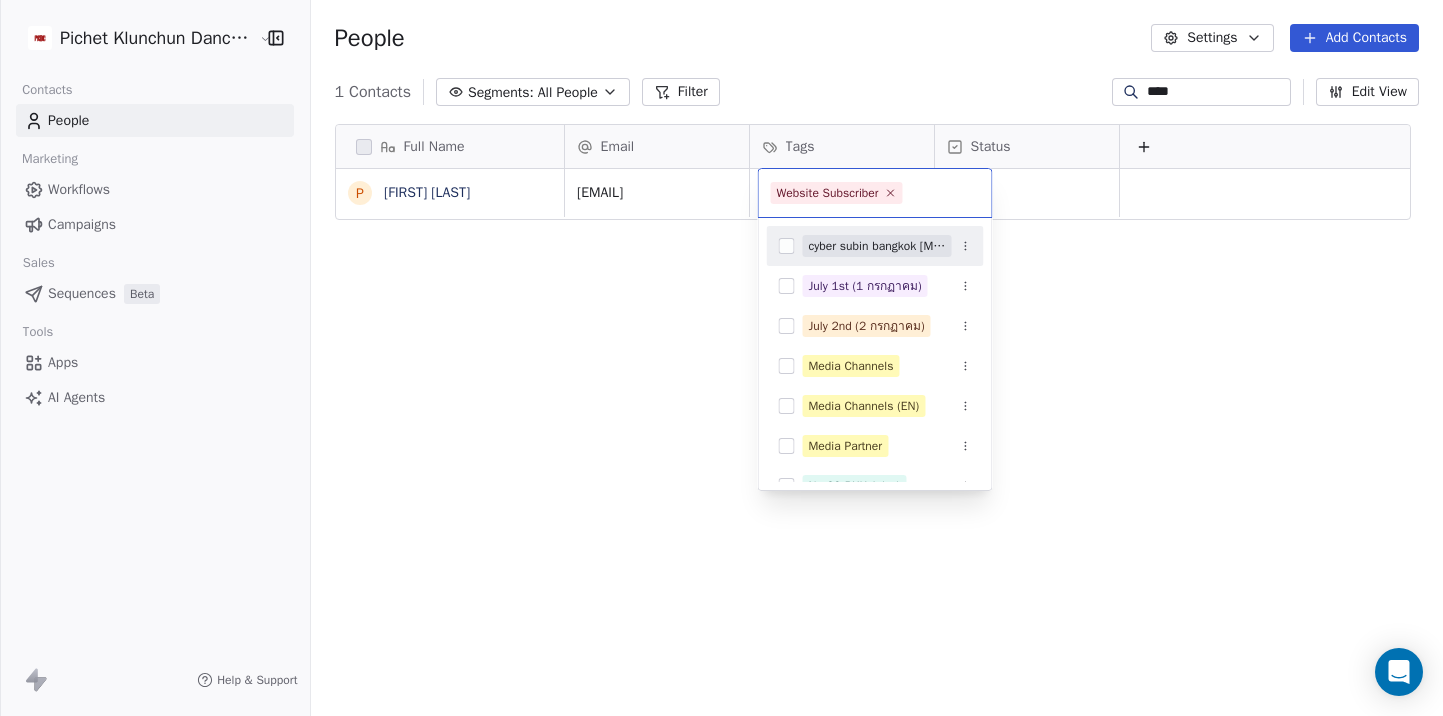 click on "Pichet Klunchun Dance Company Contacts People Marketing Workflows Campaigns Sales Sequences Beta Tools Apps AI Agents Help & Support People Settings  Add Contacts 1 Contacts Segments: All People Filter  **** Edit View Tag Add to Sequence Export Full Name P Paul Overdijk Email Tags Status paul.overdijk@upcmail.nl
To pick up a draggable item, press the space bar.
While dragging, use the arrow keys to move the item.
Press space again to drop the item in its new position, or press escape to cancel.
Website Subscriber cyber subin bangkok March 2025 July 1st (1 กรกฏาคม) July 2nd (2 กรกฏาคม) Media Channels Media Channels (EN) Media Partner No.60 BKK July 1 Partners in Thailand Partners in Thailand (EN) Thai University - BKK The Company Openning Website Subscriber" at bounding box center [721, 358] 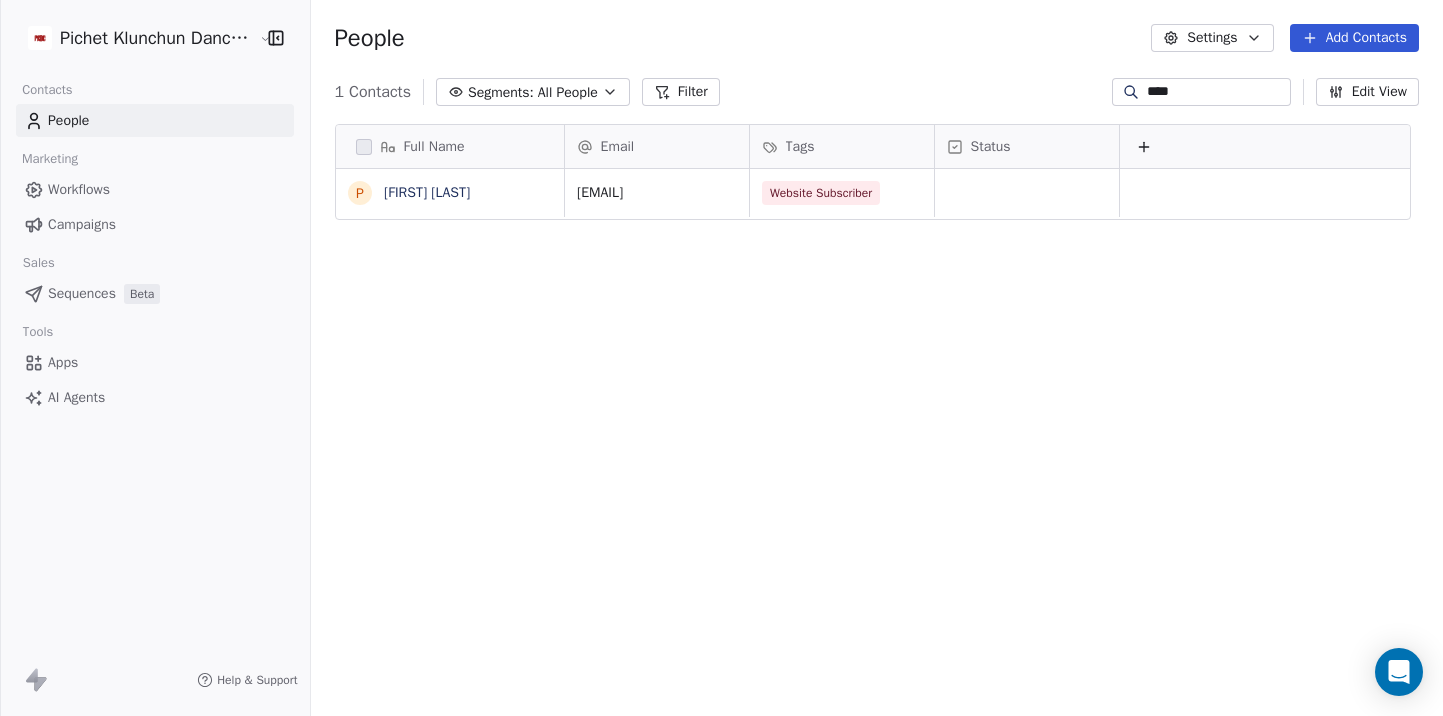 click at bounding box center [1131, 92] 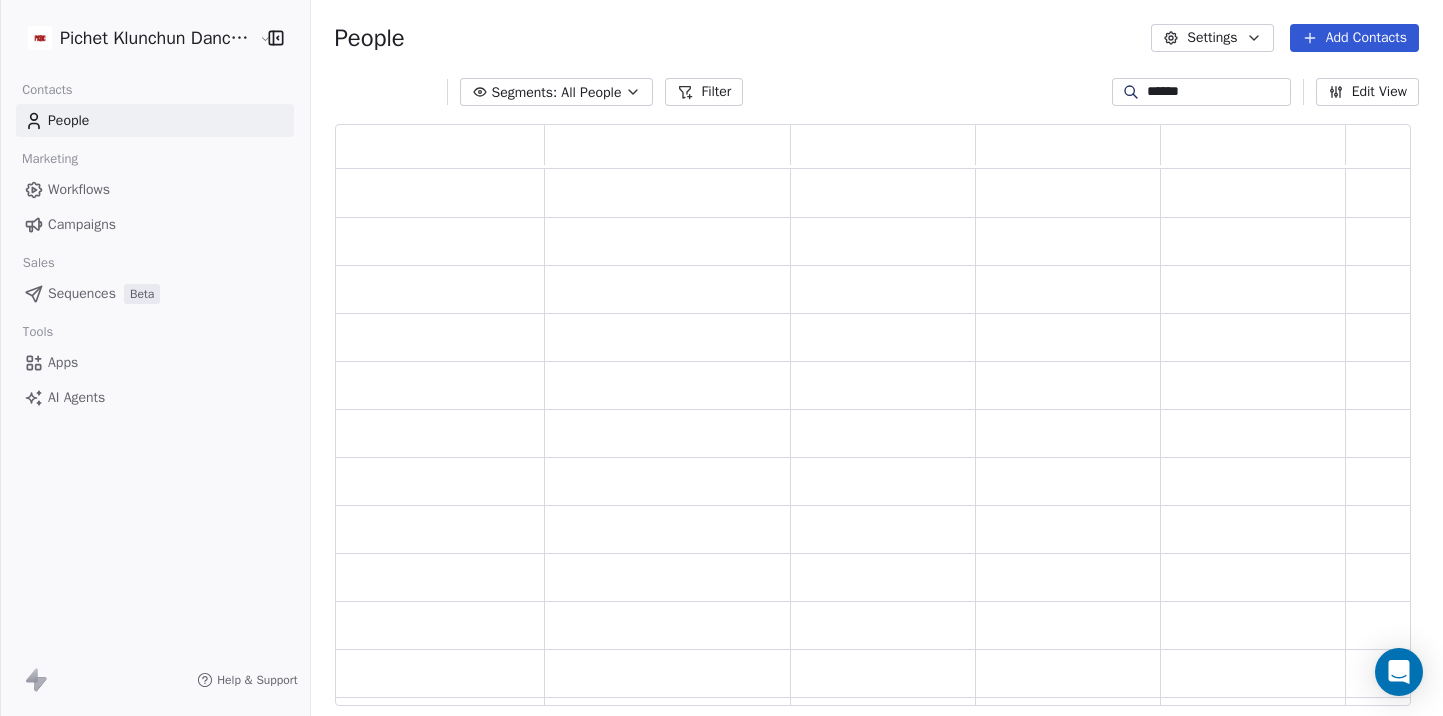 scroll, scrollTop: 1, scrollLeft: 1, axis: both 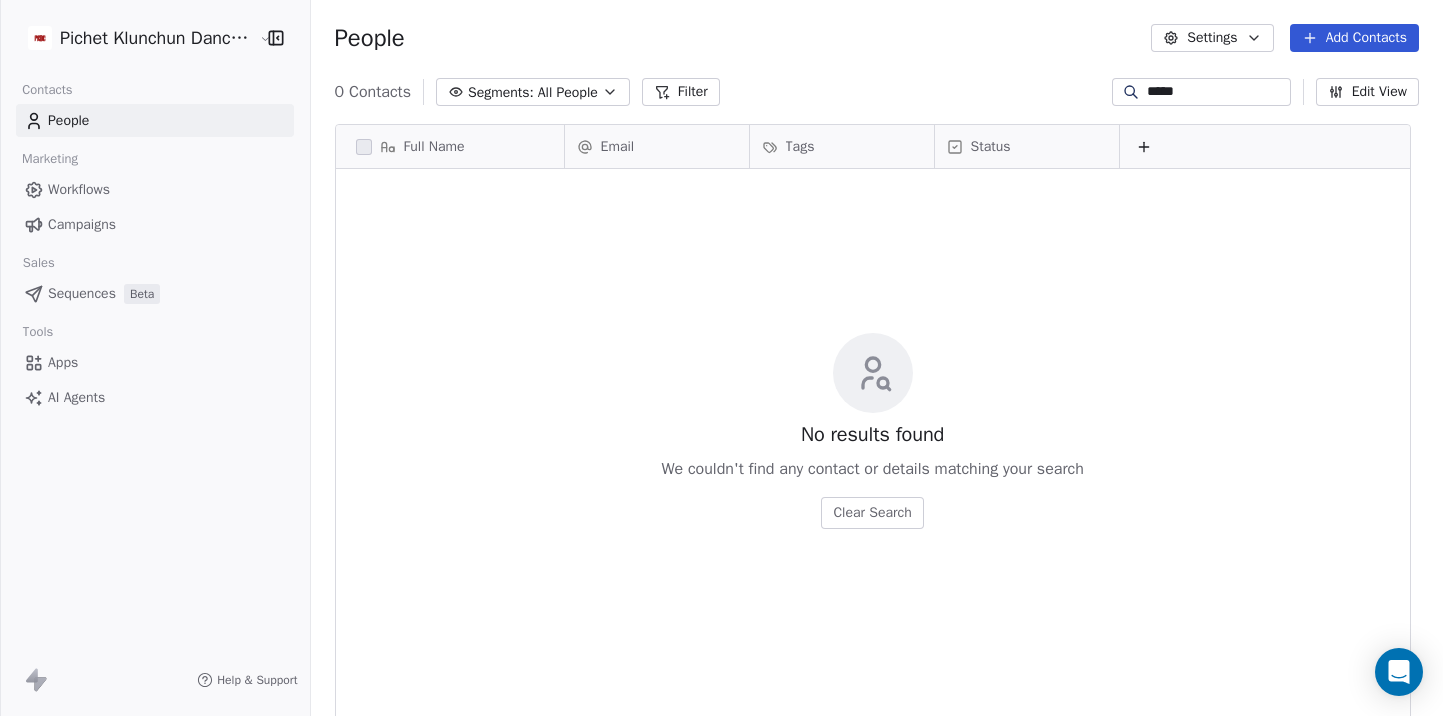 type on "*****" 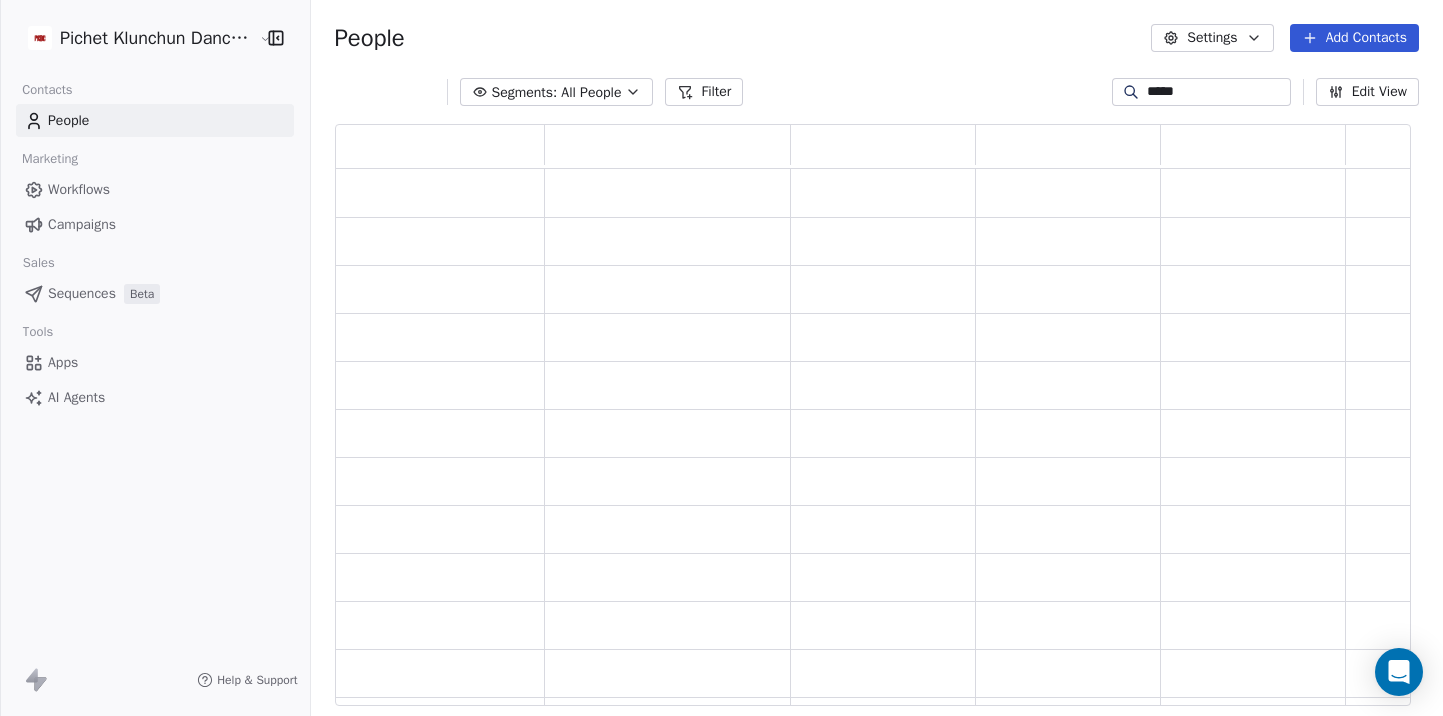 scroll, scrollTop: 1, scrollLeft: 1, axis: both 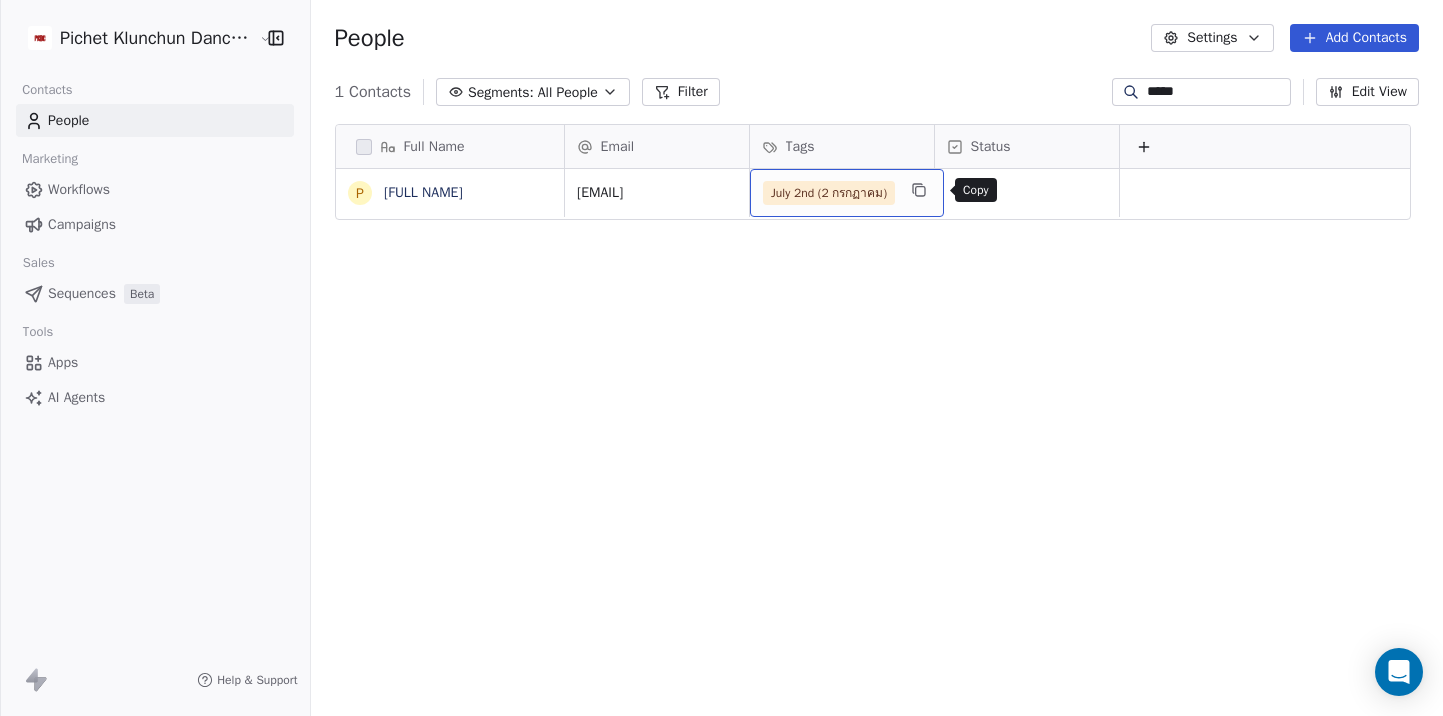 click at bounding box center [919, 190] 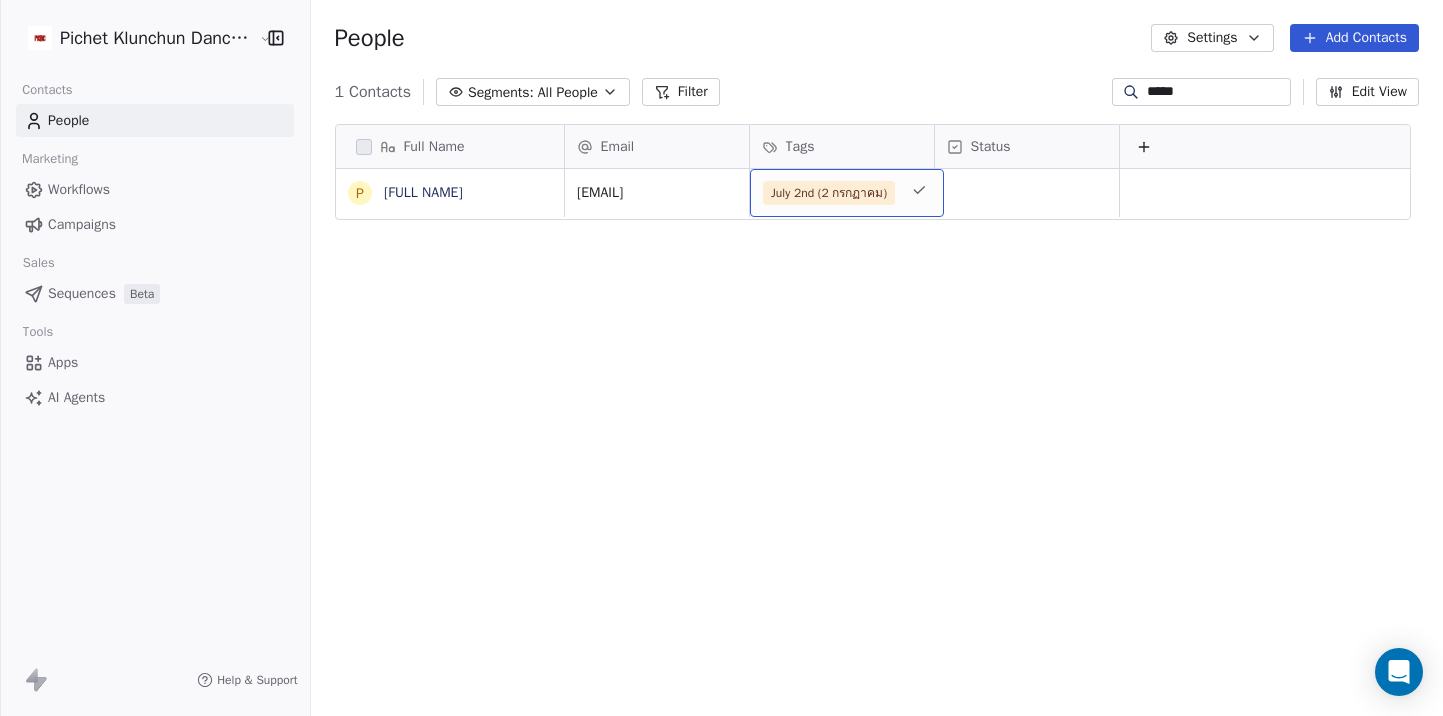 click on "Full Name P Pawit Mahasarinand Email Tags Status pawit.m@chula.ac.th July 2nd (2 กรกฏาคม)
To pick up a draggable item, press the space bar.
While dragging, use the arrow keys to move the item.
Press space again to drop the item in its new position, or press escape to cancel." at bounding box center [877, 423] 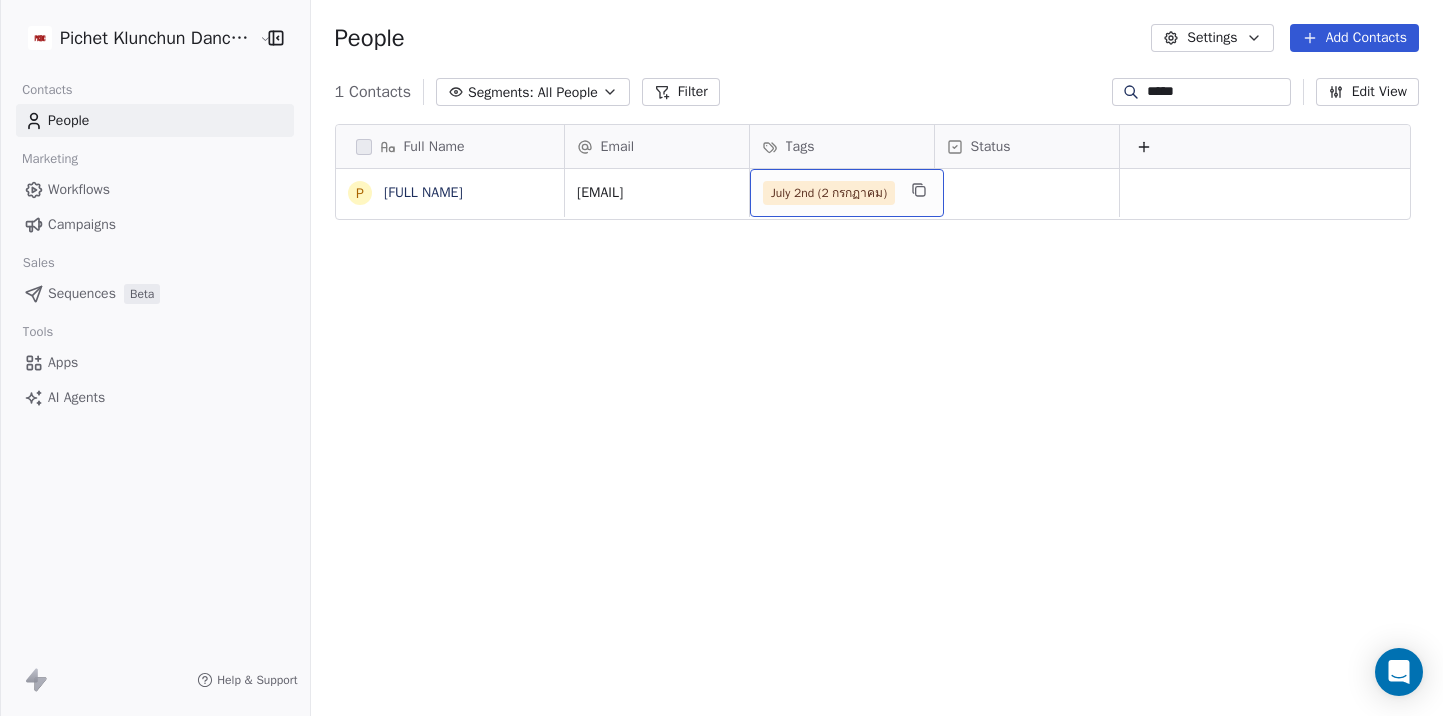 click on "July 2nd (2 กรกฏาคม)" at bounding box center [847, 193] 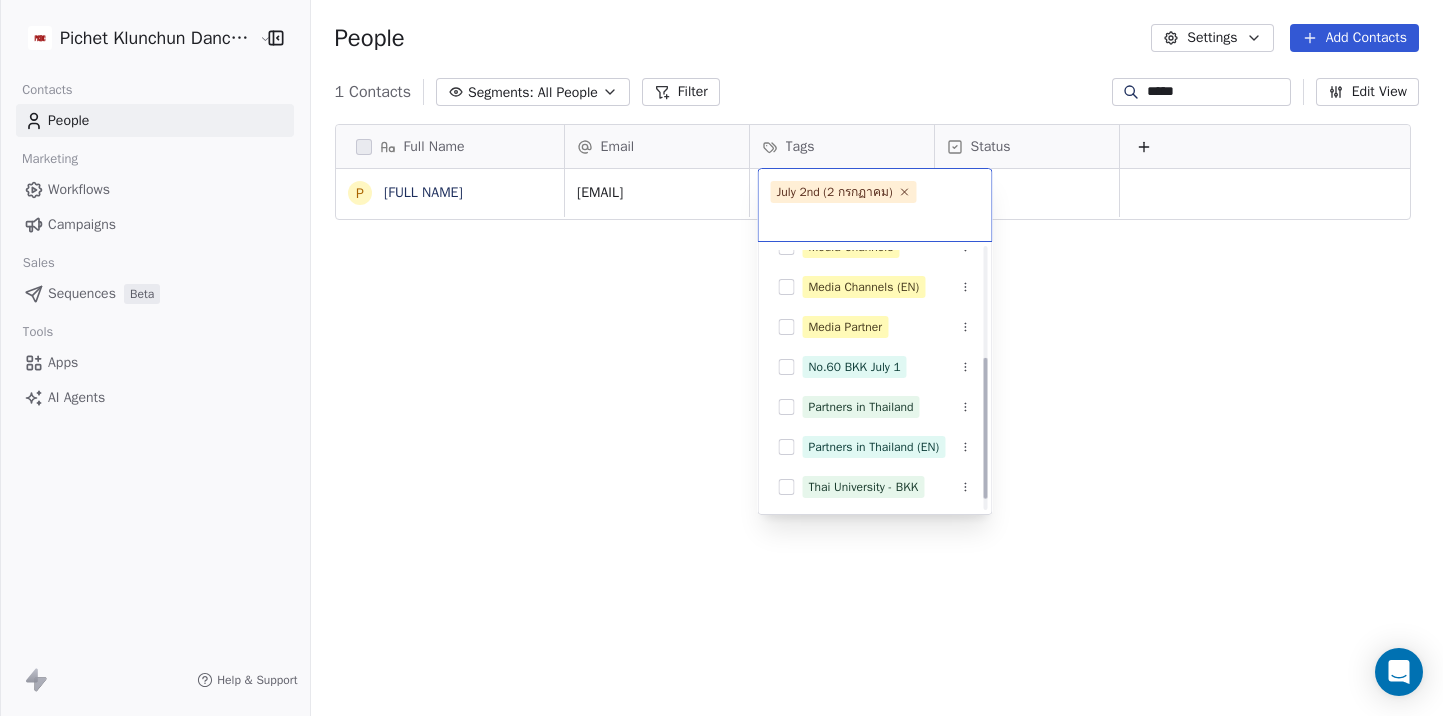 scroll, scrollTop: 224, scrollLeft: 0, axis: vertical 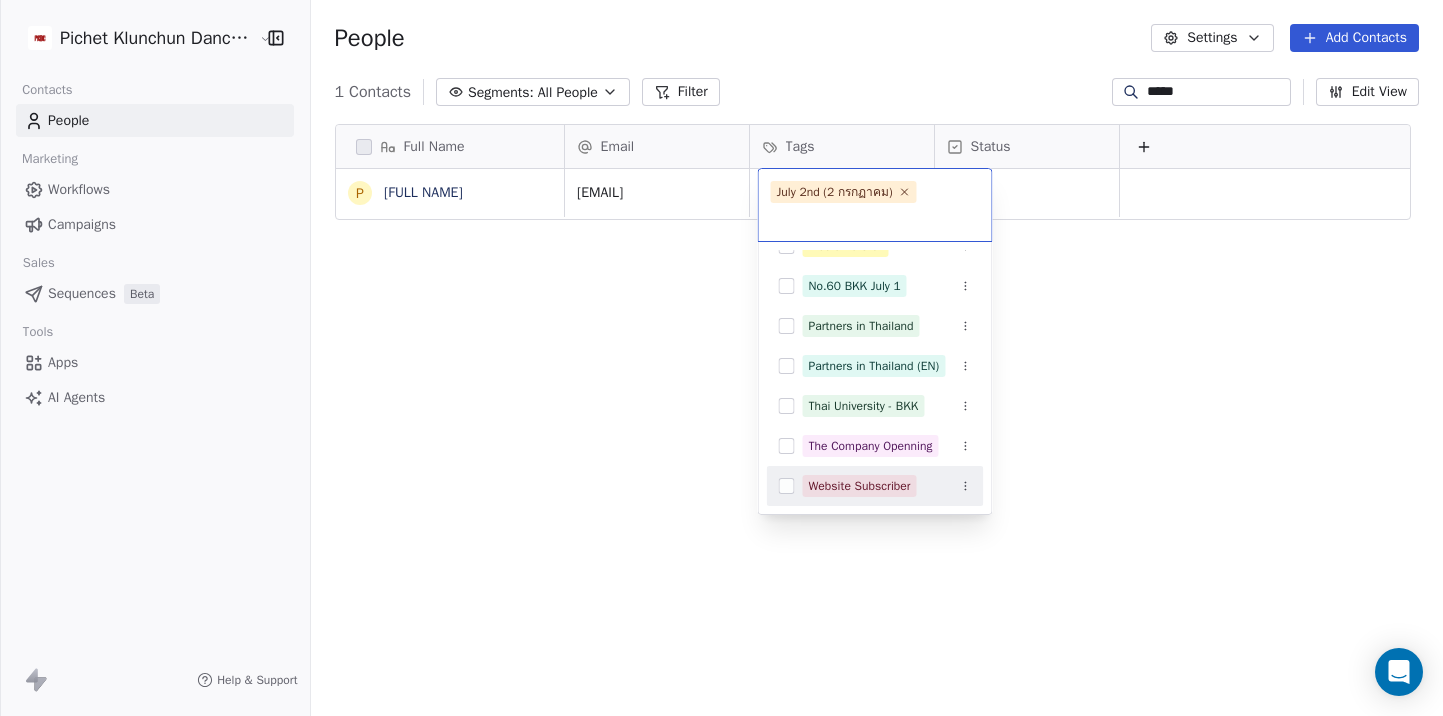 click at bounding box center (787, 486) 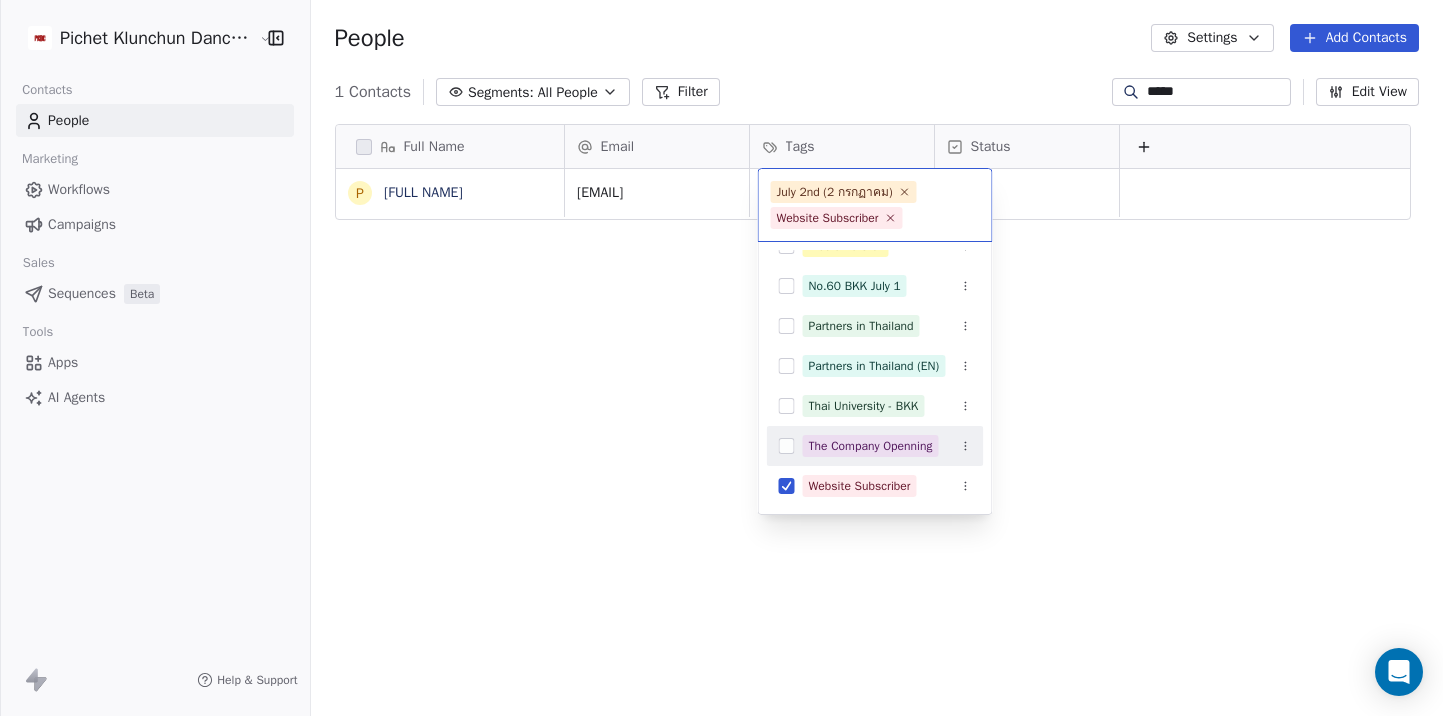 click on "Pichet Klunchun Dance Company Contacts People Marketing Workflows Campaigns Sales Sequences Beta Tools Apps AI Agents Help & Support People Settings  Add Contacts 1 Contacts Segments: All People Filter  ***** Edit View Tag Add to Sequence Export Full Name P Pawit Mahasarinand Email Tags Status pawit.m@chula.ac.th July 2nd (2 กรกฏาคม)
To pick up a draggable item, press the space bar.
While dragging, use the arrow keys to move the item.
Press space again to drop the item in its new position, or press escape to cancel.
July 2nd (2 กรกฏาคม) Website Subscriber cyber subin bangkok March 2025 July 1st (1 กรกฏาคม) July 2nd (2 กรกฏาคม) Media Channels Media Channels (EN) Media Partner No.60 BKK July 1 Partners in Thailand Partners in Thailand (EN) Thai University - BKK The Company Openning Website Subscriber" at bounding box center (721, 358) 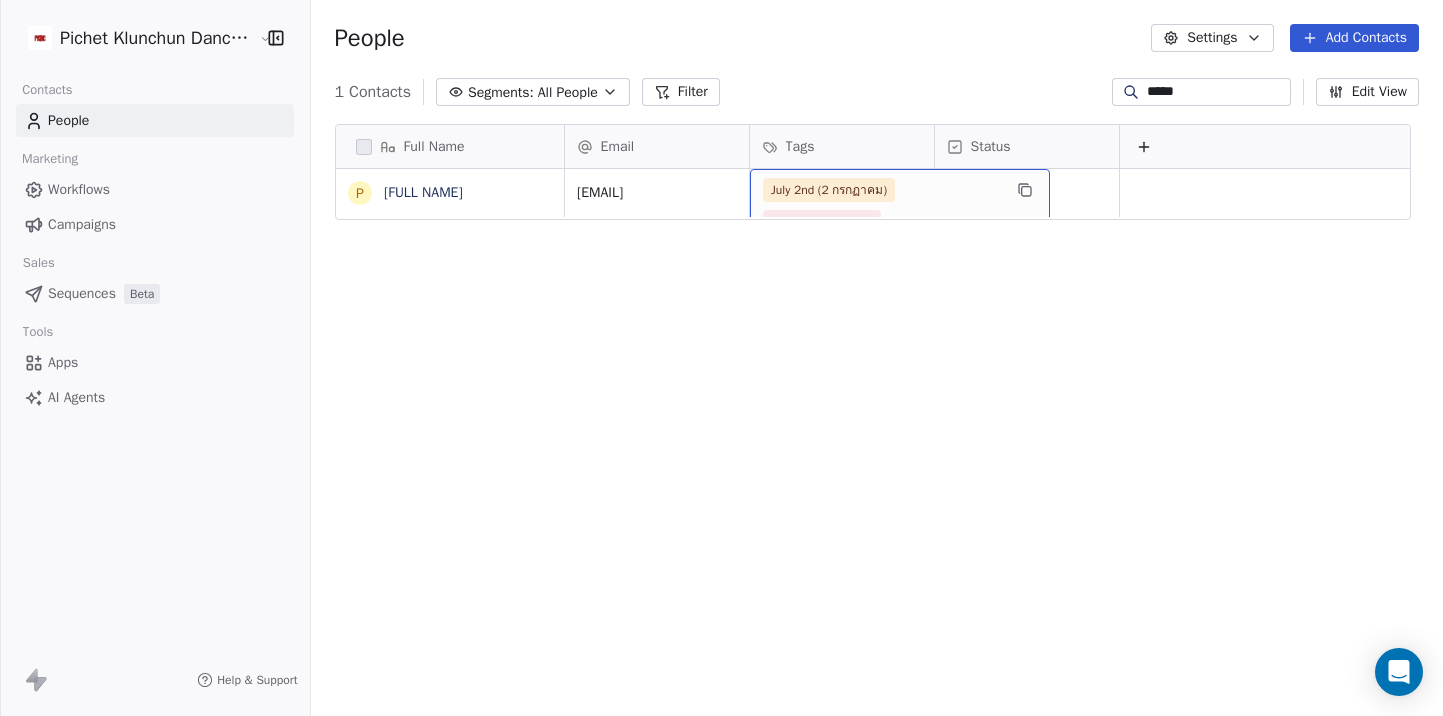 click on "Full Name P Pawit Mahasarinand Email Tags Status pawit.m@chula.ac.th July 2nd (2 กรกฏาคม) Website Subscriber
To pick up a draggable item, press the space bar.
While dragging, use the arrow keys to move the item.
Press space again to drop the item in its new position, or press escape to cancel." at bounding box center [877, 423] 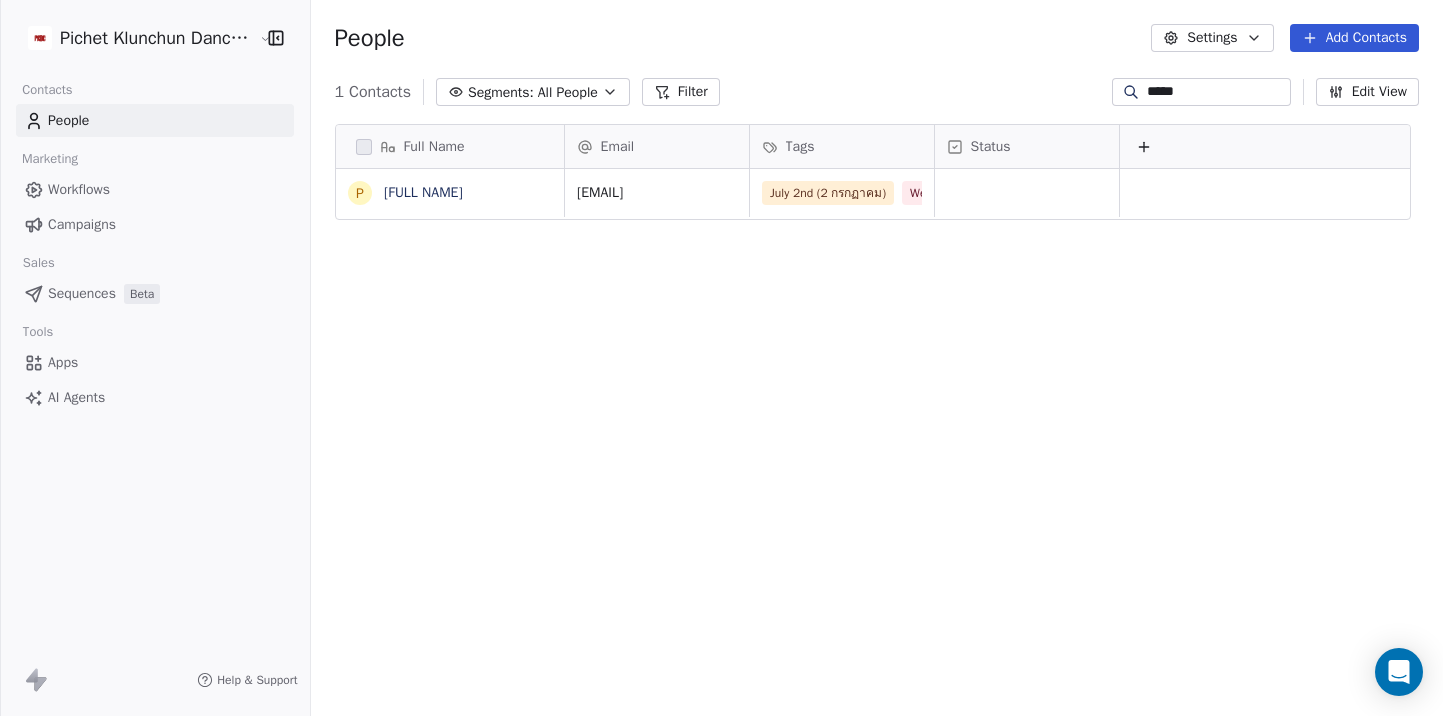 click on "Segments:" at bounding box center (501, 92) 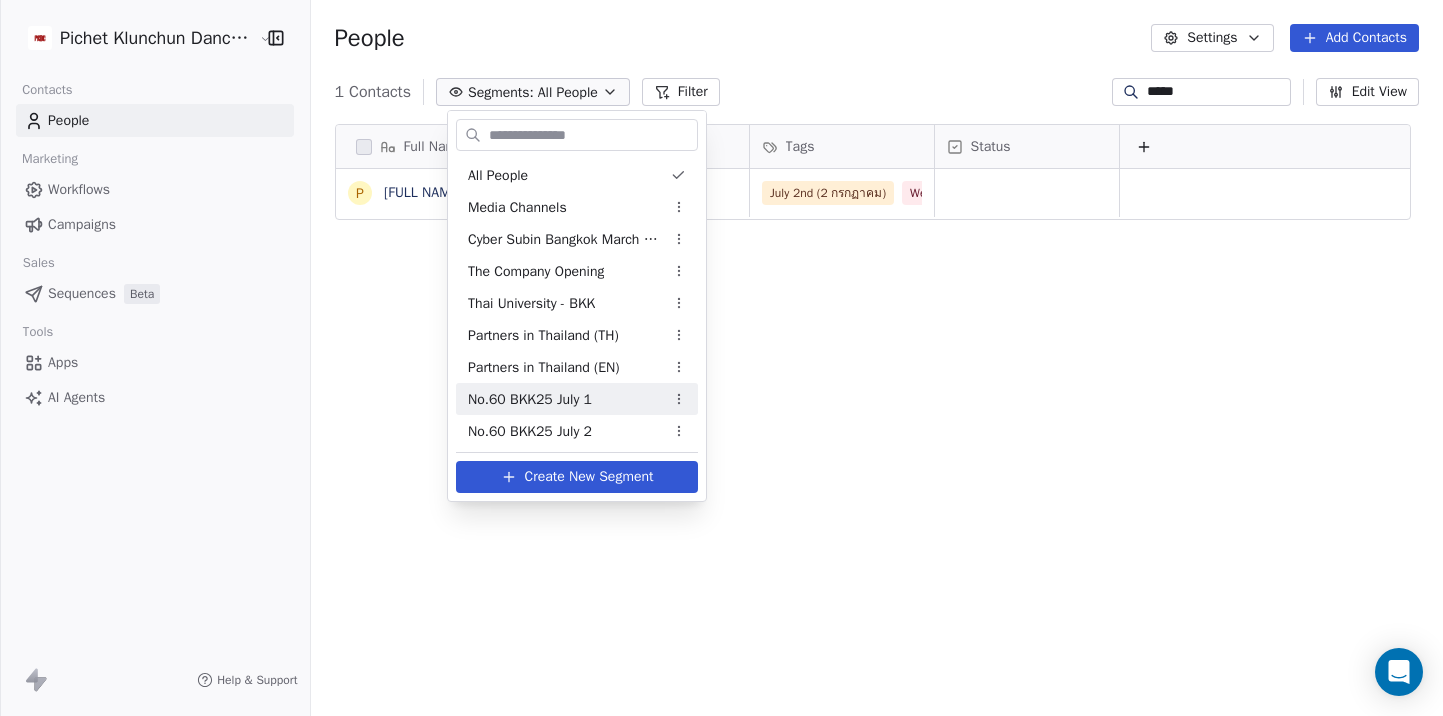 click on "No.60 BKK25 July 1" at bounding box center [530, 399] 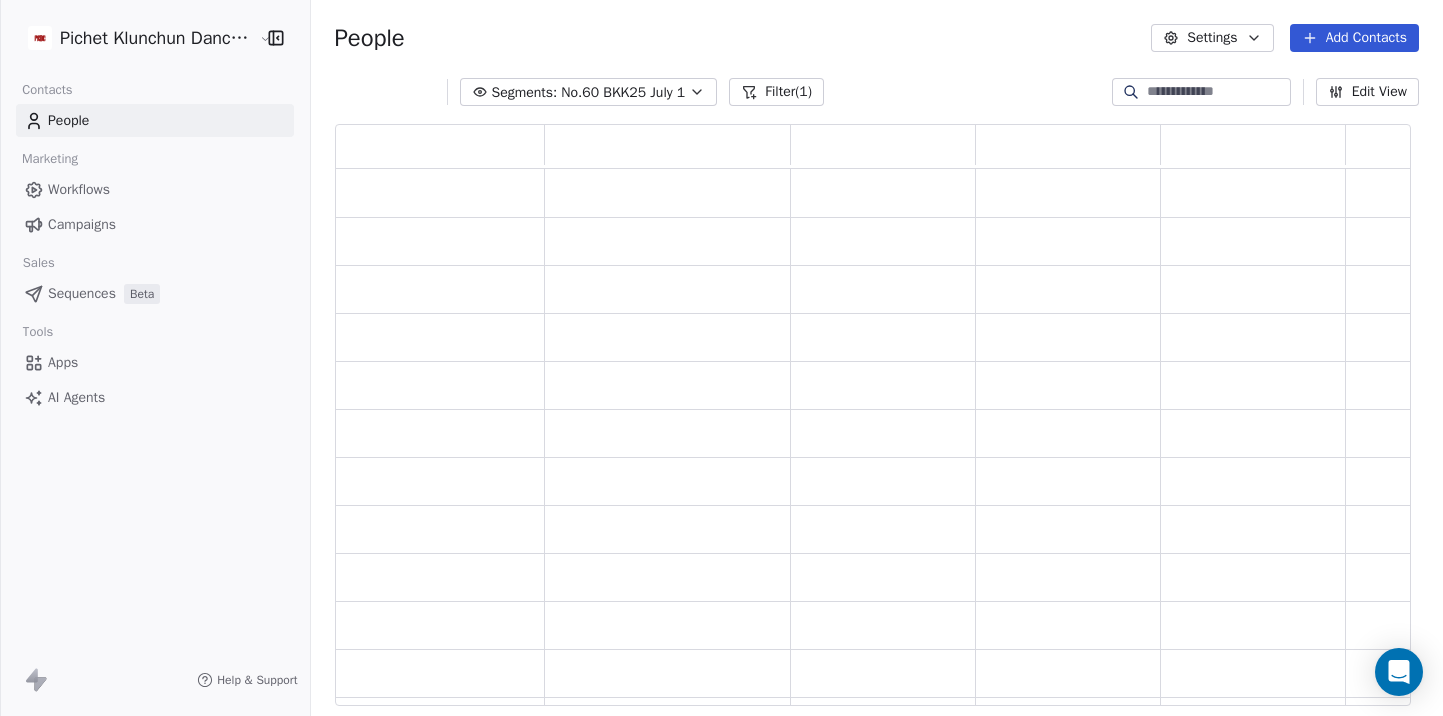 scroll, scrollTop: 1, scrollLeft: 1, axis: both 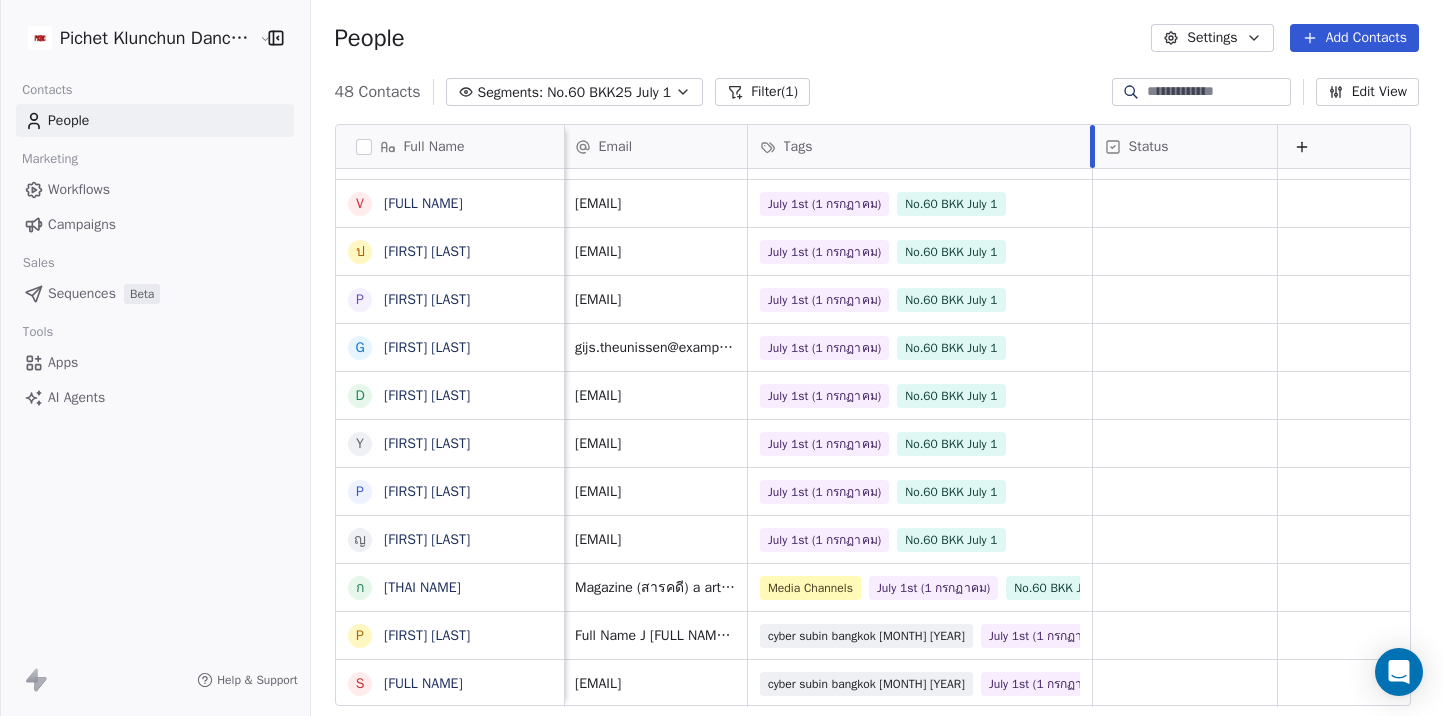 drag, startPoint x: 939, startPoint y: 136, endPoint x: 1099, endPoint y: 141, distance: 160.07811 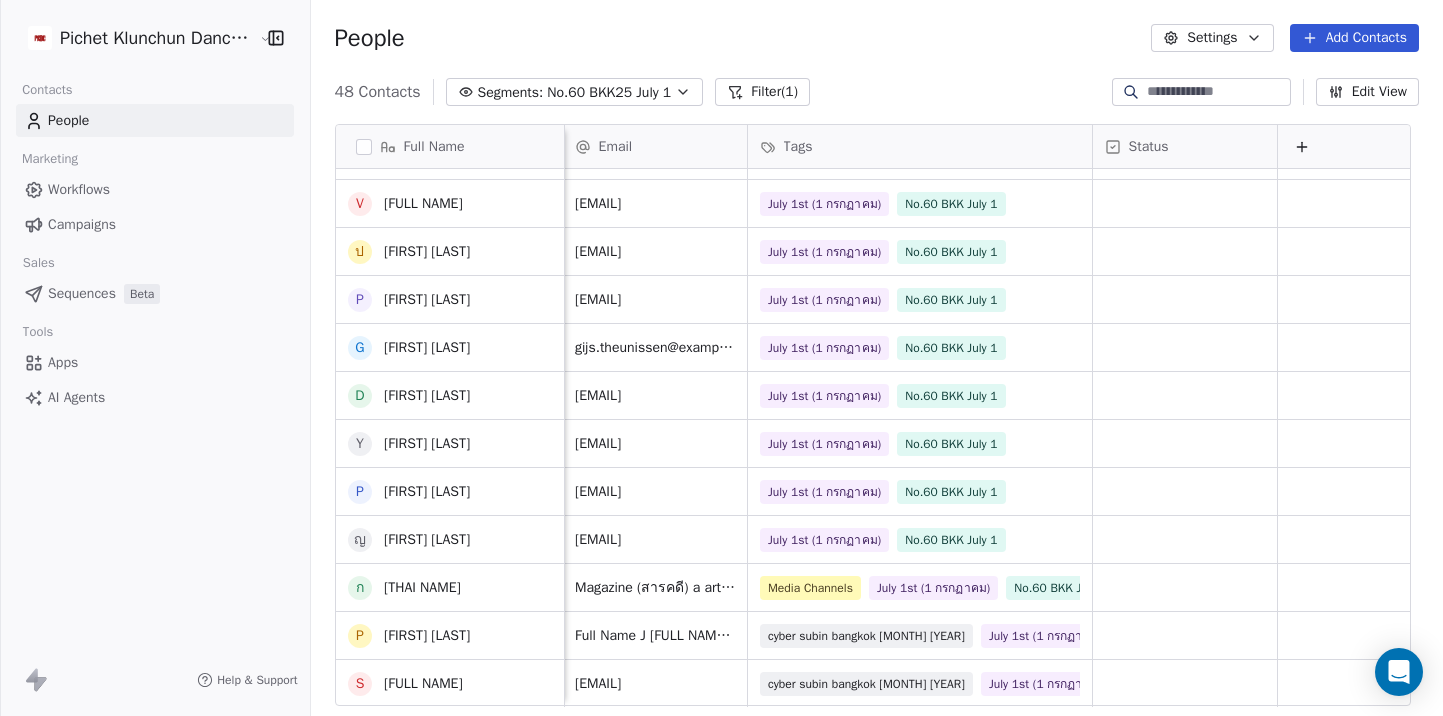 scroll, scrollTop: 1422, scrollLeft: 0, axis: vertical 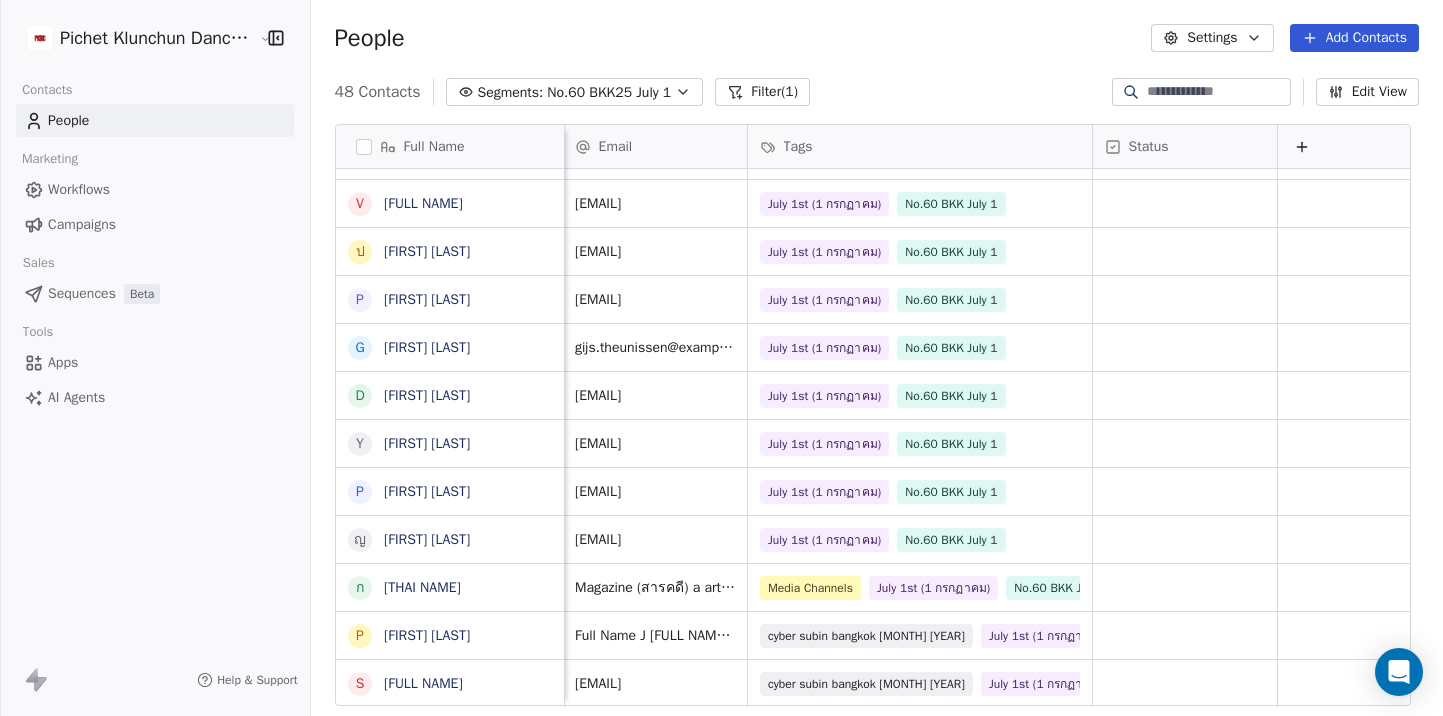click on "No.60 BKK25 July 1" at bounding box center [609, 92] 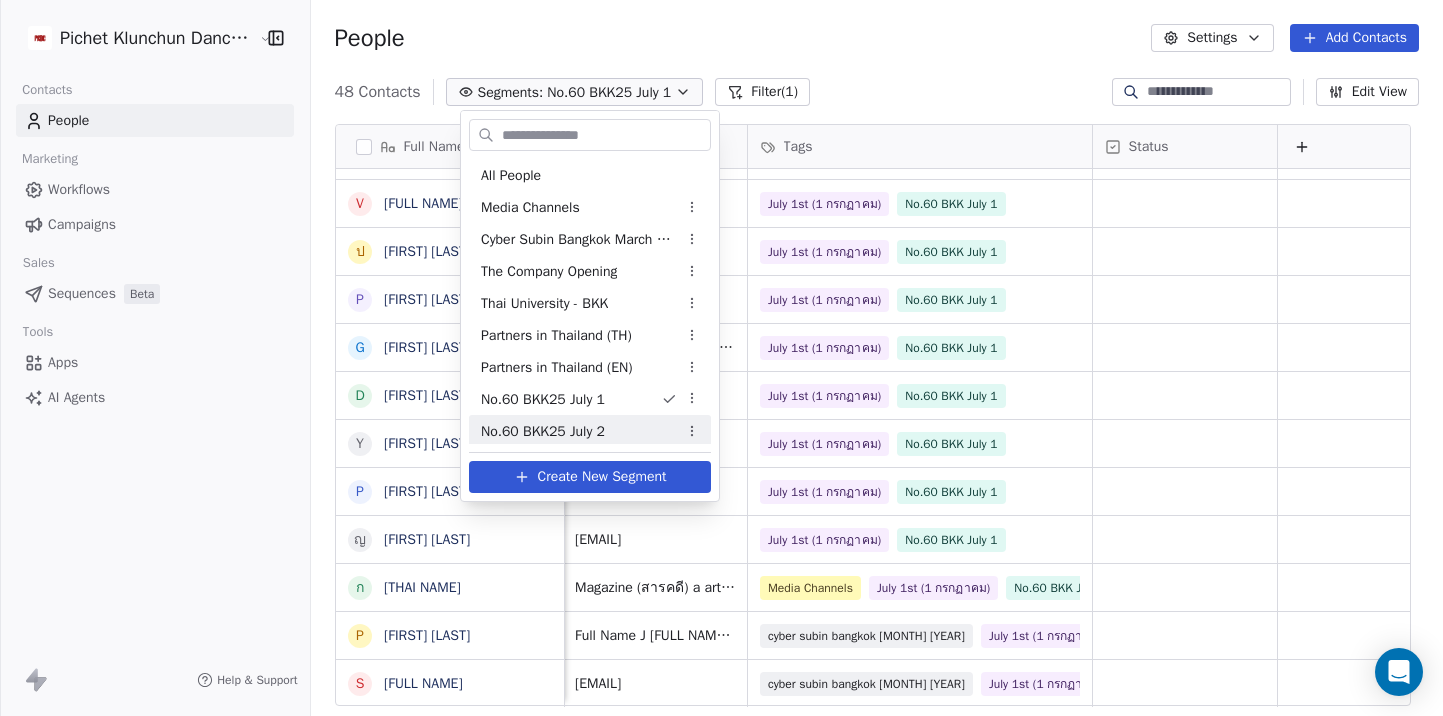 click on "No.60 BKK25 July 2" at bounding box center (543, 431) 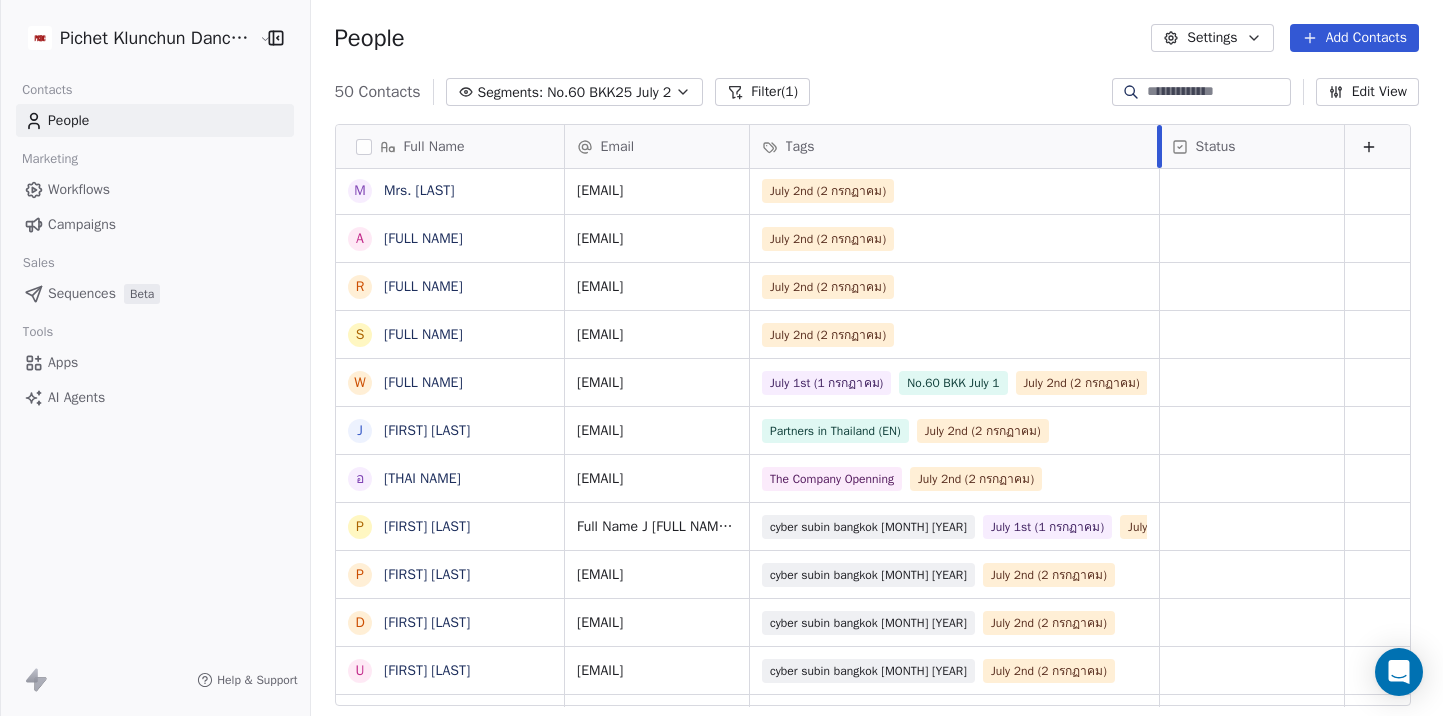 drag, startPoint x: 942, startPoint y: 142, endPoint x: 1167, endPoint y: 155, distance: 225.37524 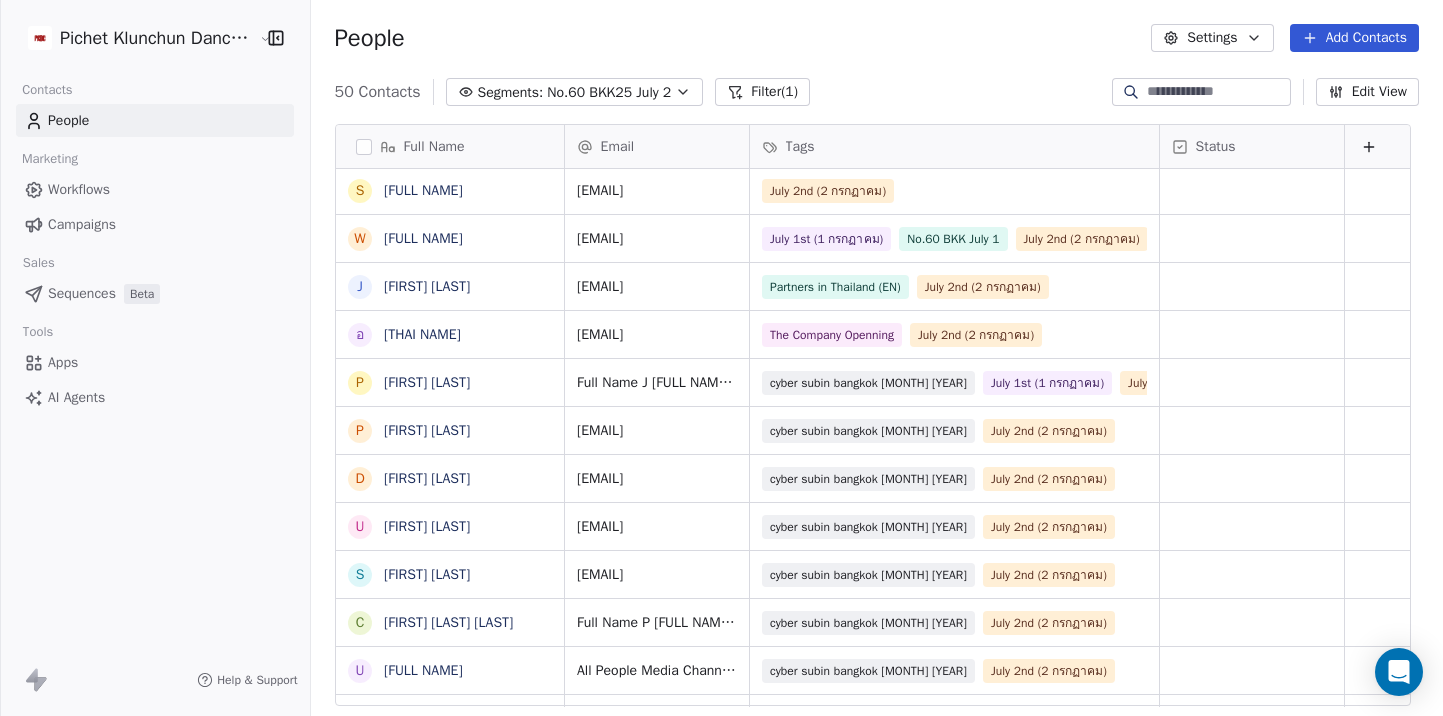click on "Settings" at bounding box center (1212, 38) 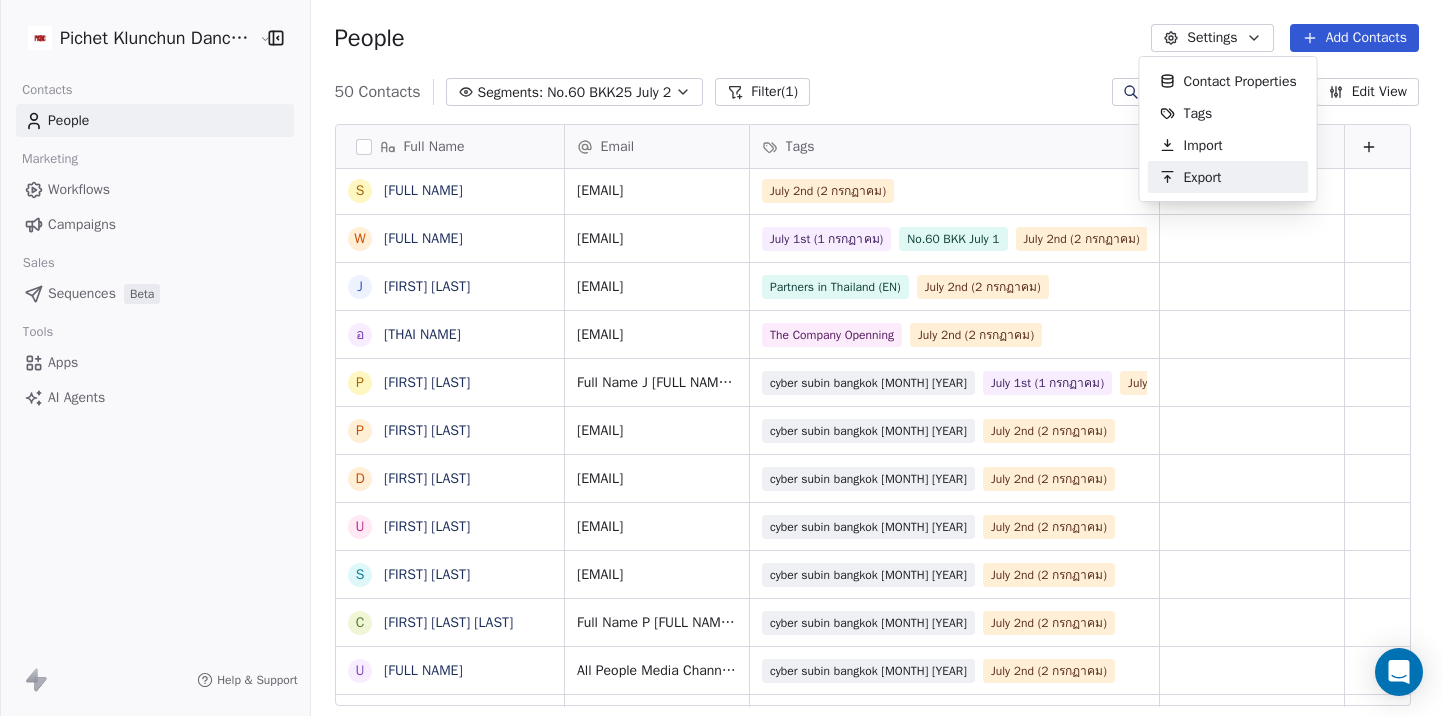 click on "Pichet Klunchun Dance Company Contacts People Marketing Workflows Campaigns Sales Sequences Beta Tools Apps AI Agents Help & Support People Settings  Add Contacts 50 Contacts Segments: No.60 BKK25 July 2 Filter  (1) Edit View Tag Add to Sequence Export Full Name D Danthai Sukkumnoed P Papatsiri Apipaiboon ณ ณภัทร พิพัฒน์ปัทมา เ เอกภพ สิทธิวรรณธนะ ท ท่านชายปีใหม่ ร ริญญภัสร์ สิริสมานพงศ์ P Pansan Klongdee ผ ผศ.ดร.ขวัญใจ คงถาวร W Wanasak Padungsestakit (เป้ง) ช ชิตพล เปลี่ยนศิริ M Mari Shogase J Janjira Kingkannak ค ครูเล็กภัทรวดี ด ดร.สุธีศักดิ์ ภักดีเทวา พ พีรมณฑ์ ชมธวัช N Natchanin Boonyarit Z Zhiyong Zhao M Mrs. Miriam Otto A Adulaya Hoontrakul R Ruchaneepron Nonbun S Sojirat Singholka W J" at bounding box center (721, 358) 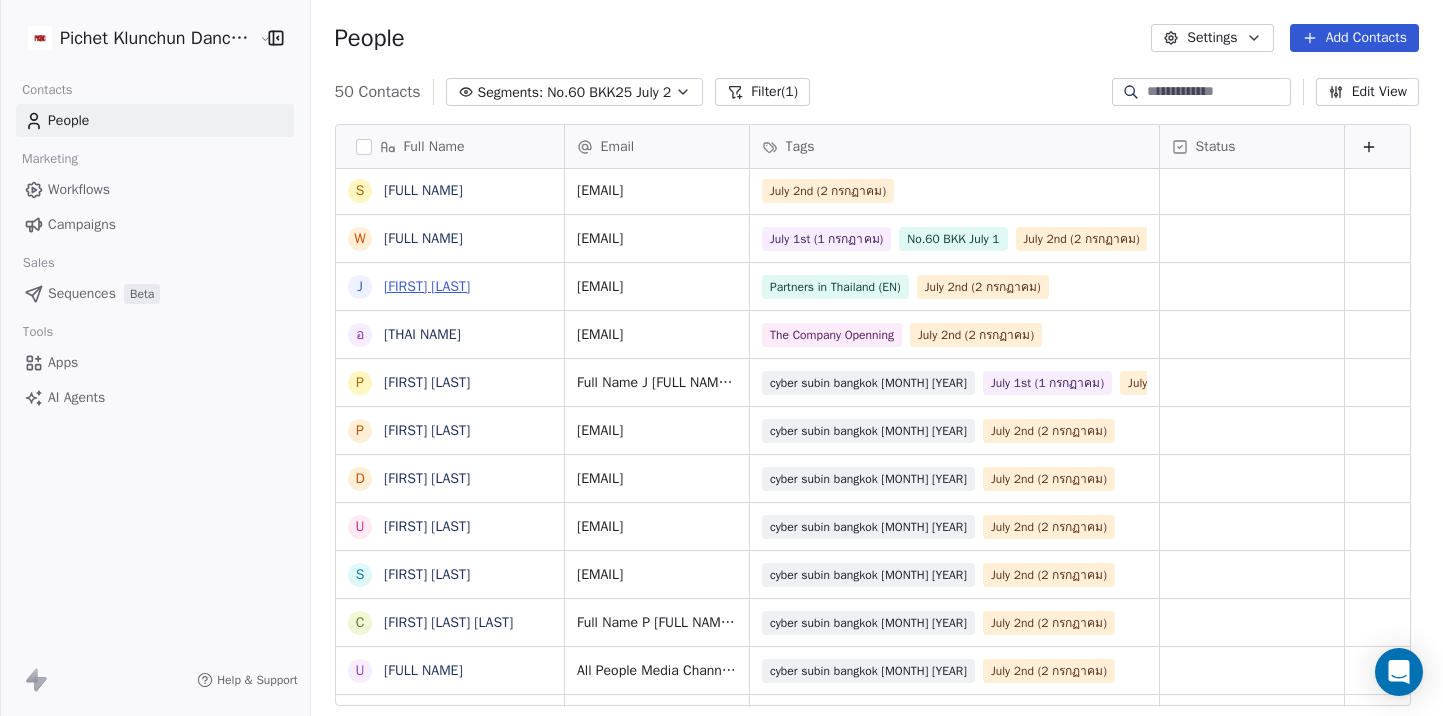 click on "Johannes Hossfeld" at bounding box center [427, 286] 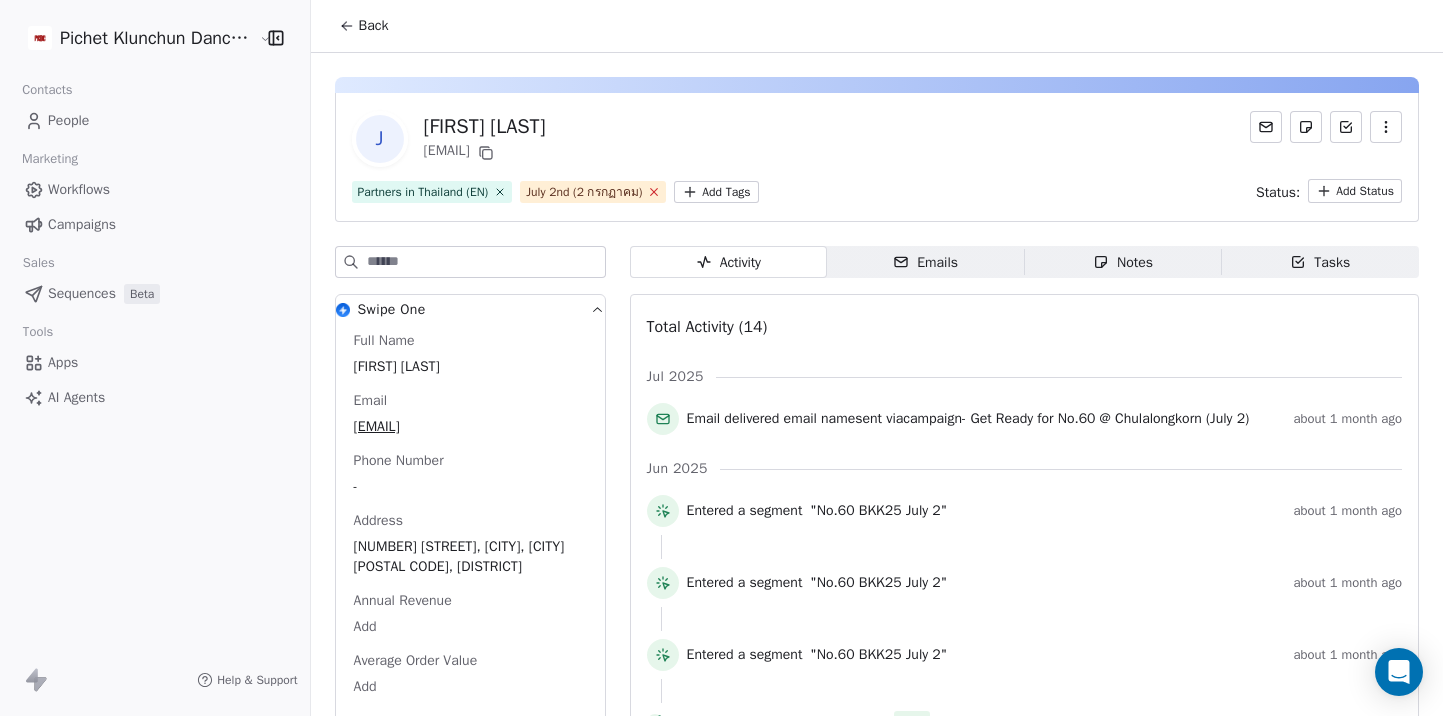 click 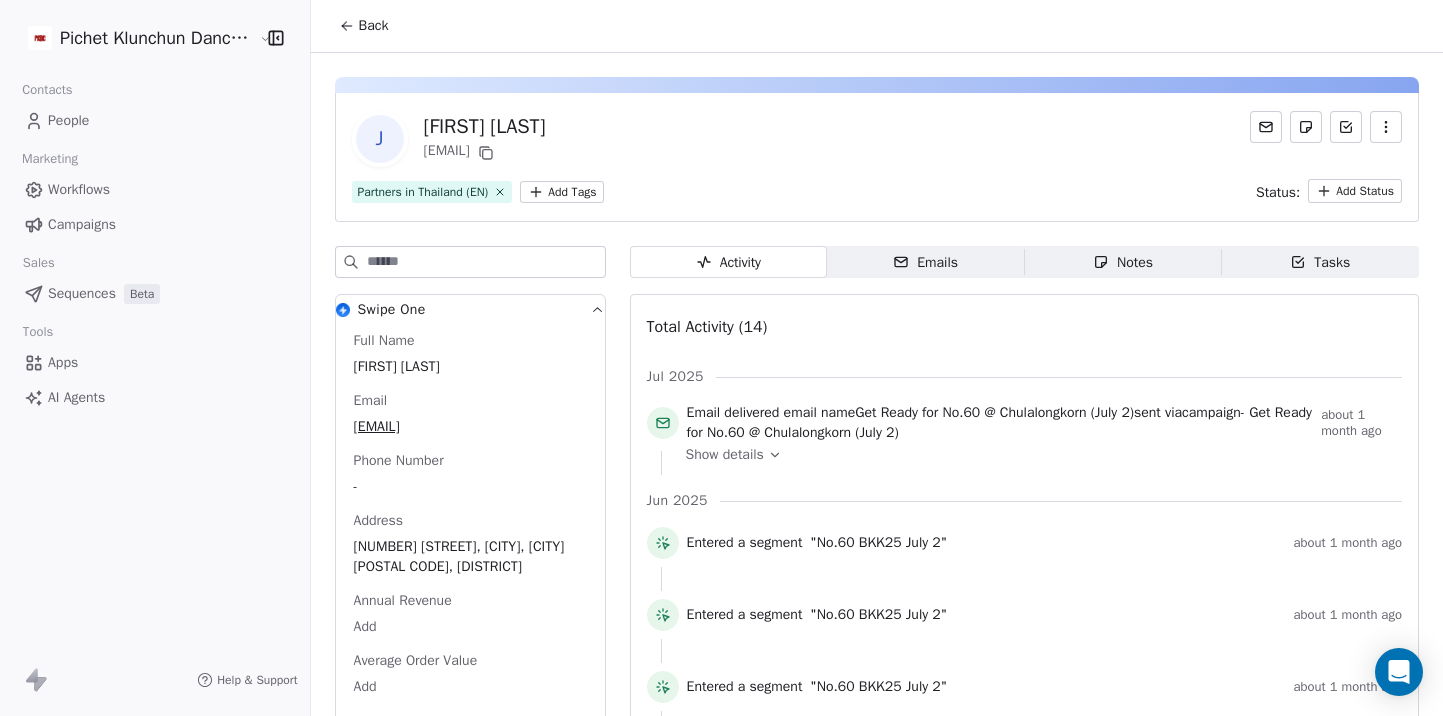 click on "Back" at bounding box center [364, 26] 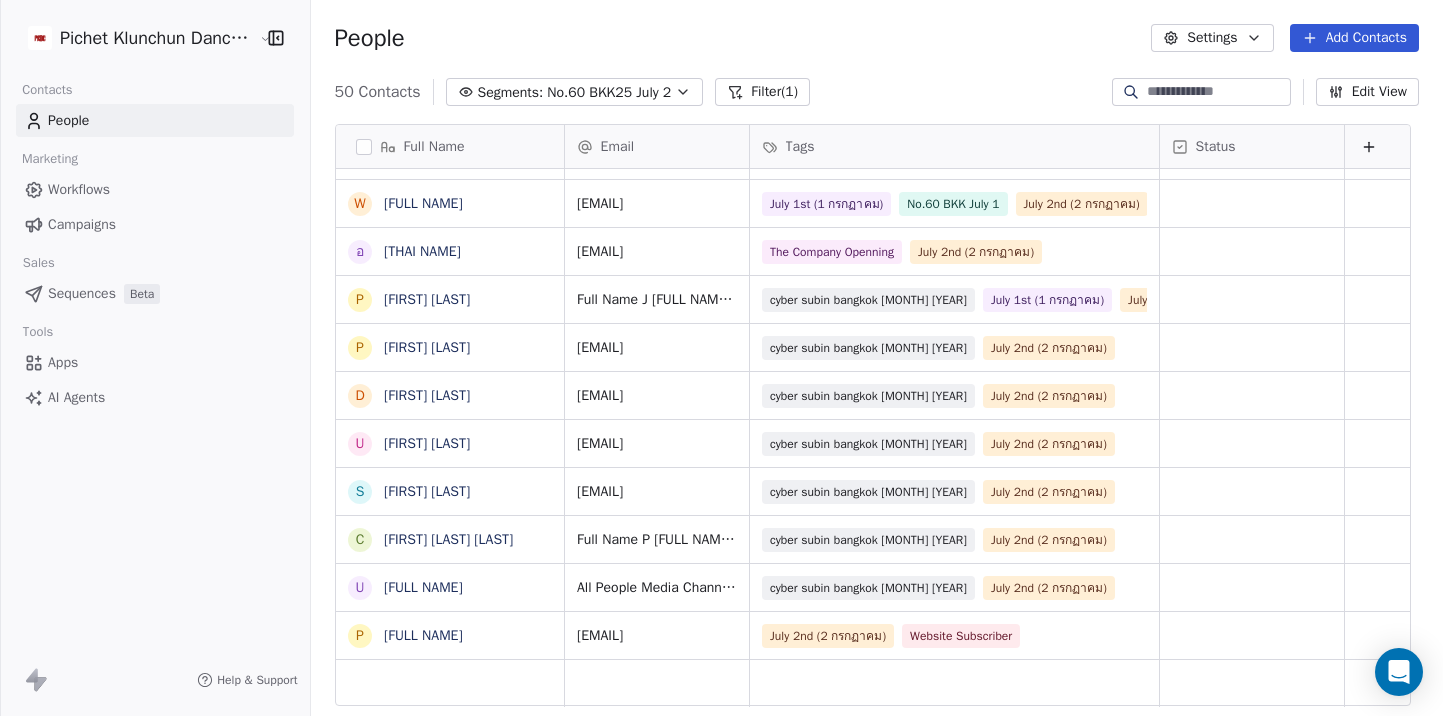 click 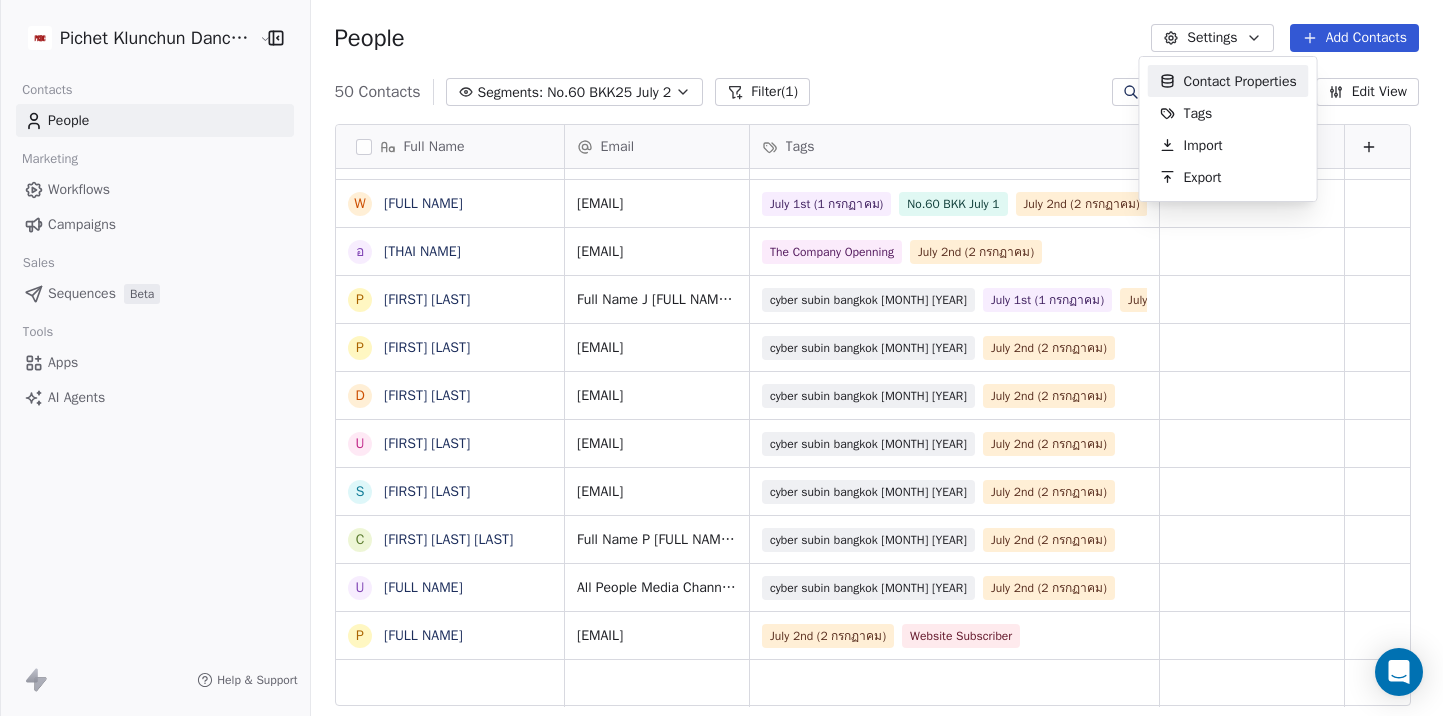 click on "Pichet Klunchun Dance Company Contacts People Marketing Workflows Campaigns Sales Sequences Beta Tools Apps AI Agents Help & Support People Settings  Add Contacts 50 Contacts Segments: No.60 BKK25 July 2 Filter  (1) Edit View Tag Add to Sequence Export Full Name D Danthai Sukkumnoed P Papatsiri Apipaiboon ณ ณภัทร พิพัฒน์ปัทมา เ เอกภพ สิทธิวรรณธนะ ท ท่านชายปีใหม่ ร ริญญภัสร์ สิริสมานพงศ์ P Pansan Klongdee W Wanasak Padungsestakit (เป้ง) ผ ผศ.ดร.ขวัญใจ คงถาวร ช ชิตพล เปลี่ยนศิริ M Mari Shogase J Janjira Kingkannak ค ครูเล็กภัทรวดี ด ดร.สุธีศักดิ์ ภักดีเทวา พ พีรมณฑ์ ชมธวัช N Natchanin Boonyarit Z Zhiyong Zhao M Mrs. Miriam Otto A Adulaya Hoontrakul R Ruchaneepron Nonbun S Sojirat Singholka W P" at bounding box center [721, 358] 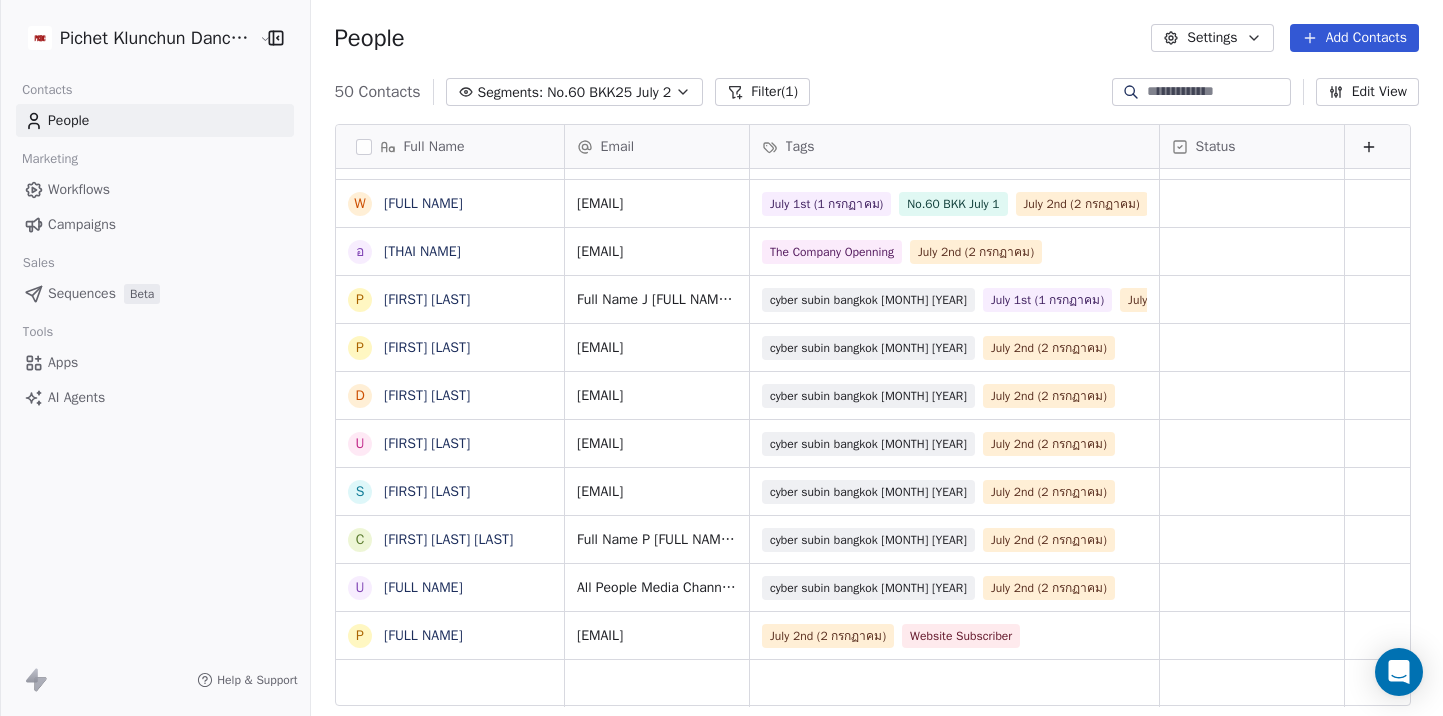 click on "Settings" at bounding box center [1212, 38] 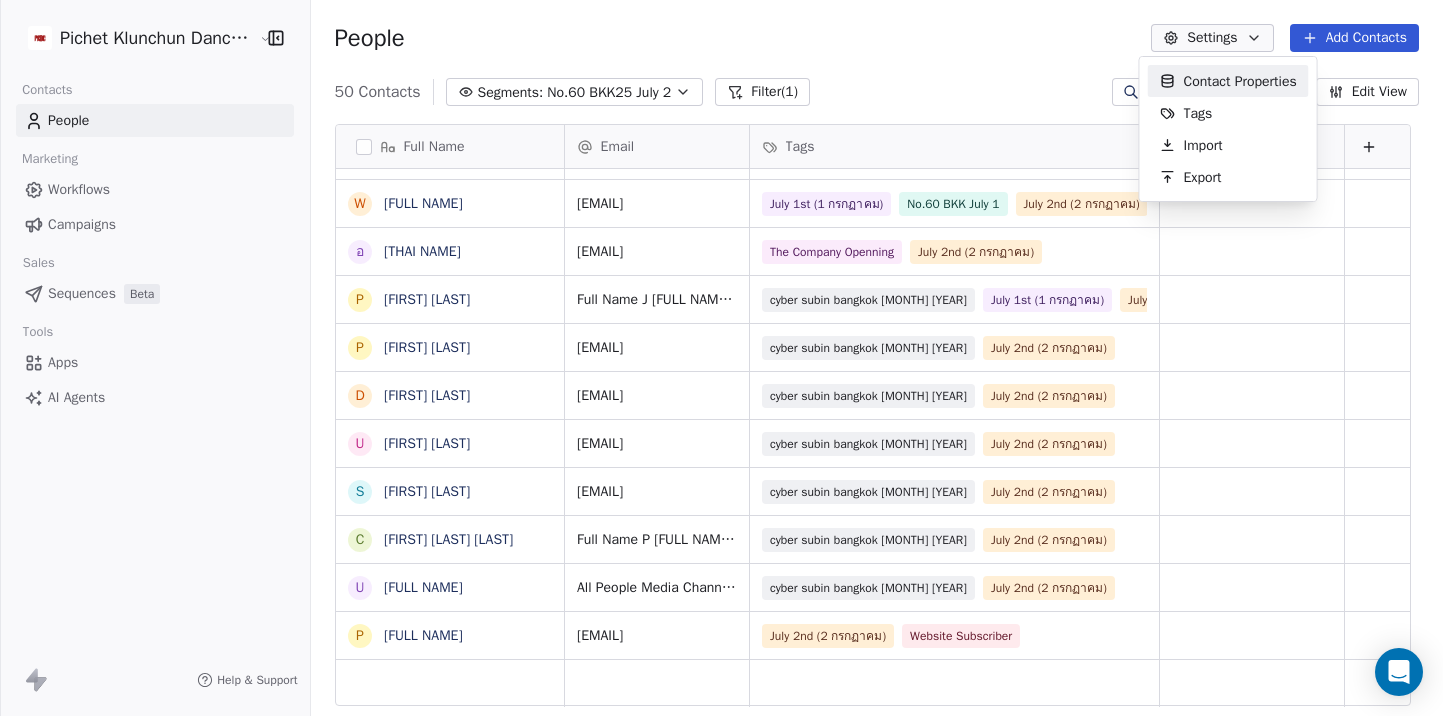click on "Contact Properties" at bounding box center [1240, 81] 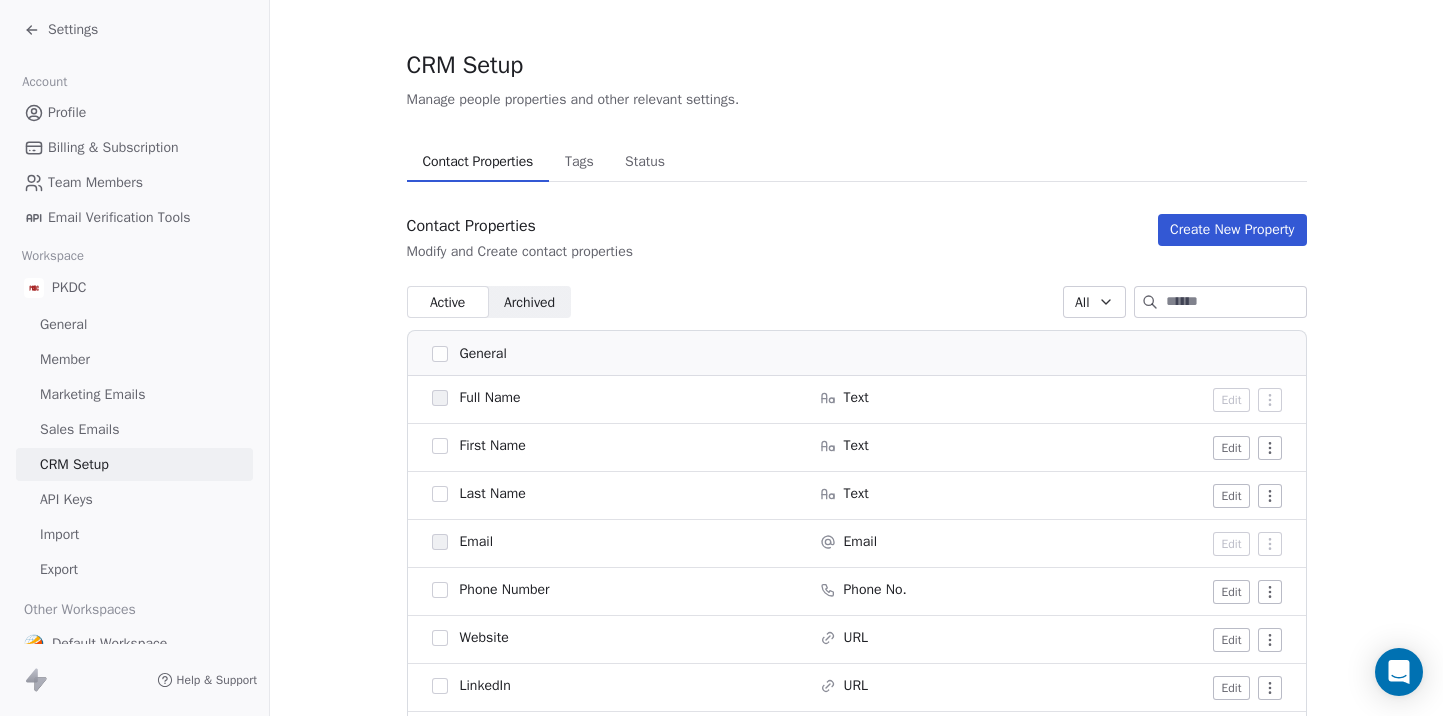 click on "Tags" at bounding box center [579, 162] 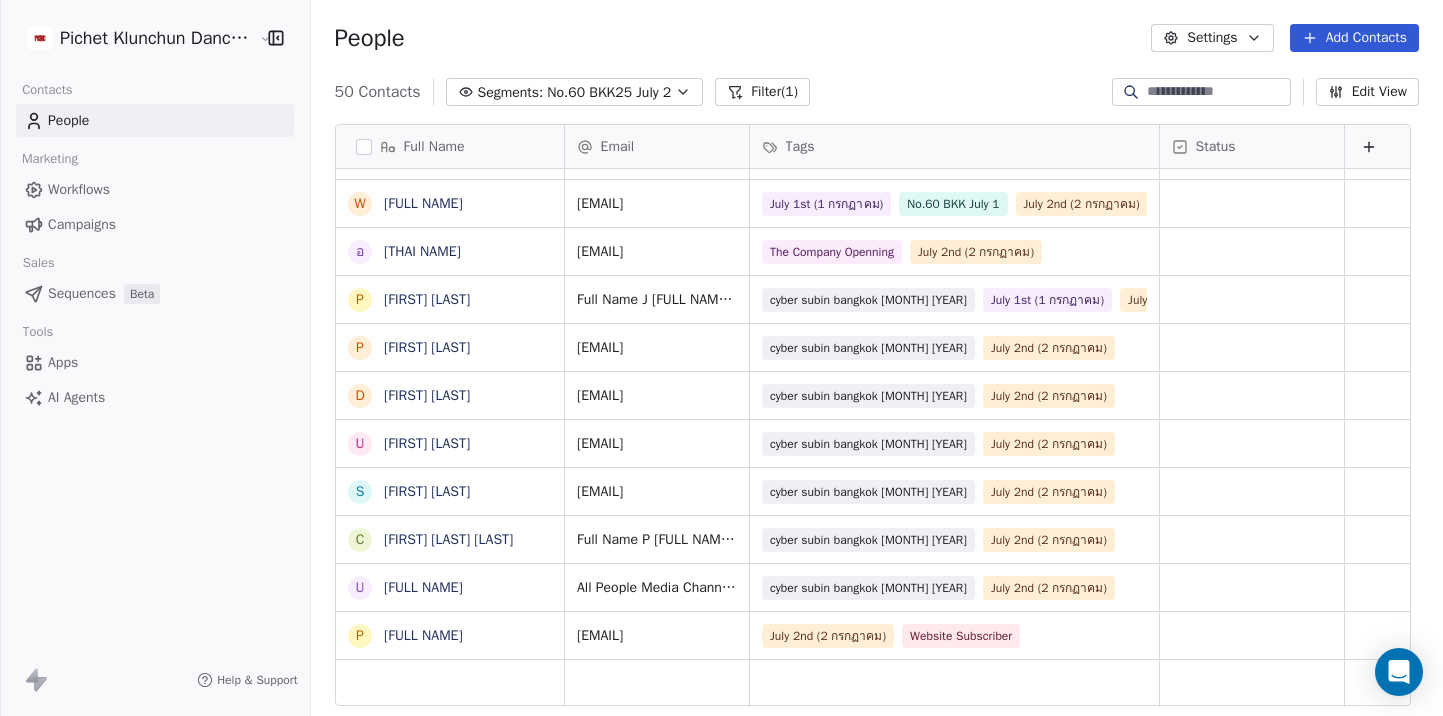 click on "No.60 BKK25 July 2" at bounding box center (609, 92) 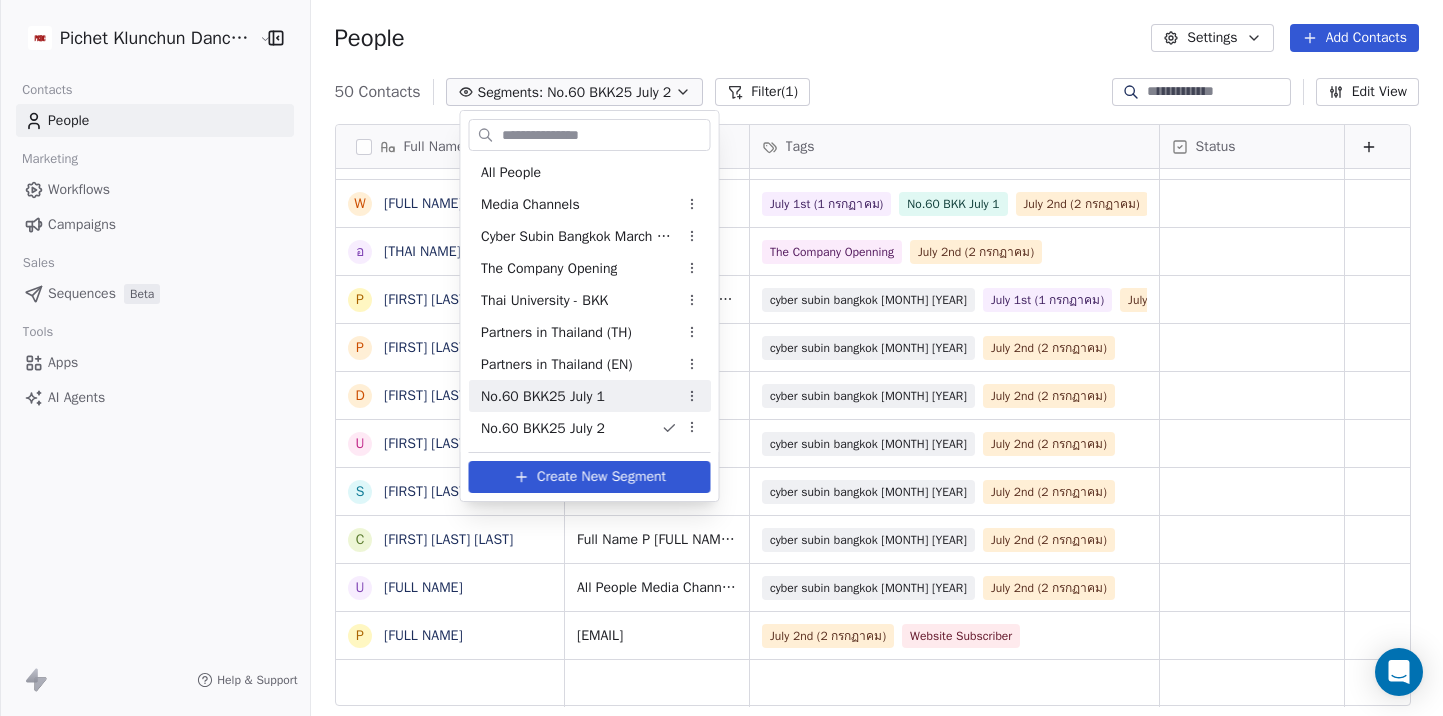 click on "No.60 BKK25 July 1" at bounding box center (590, 396) 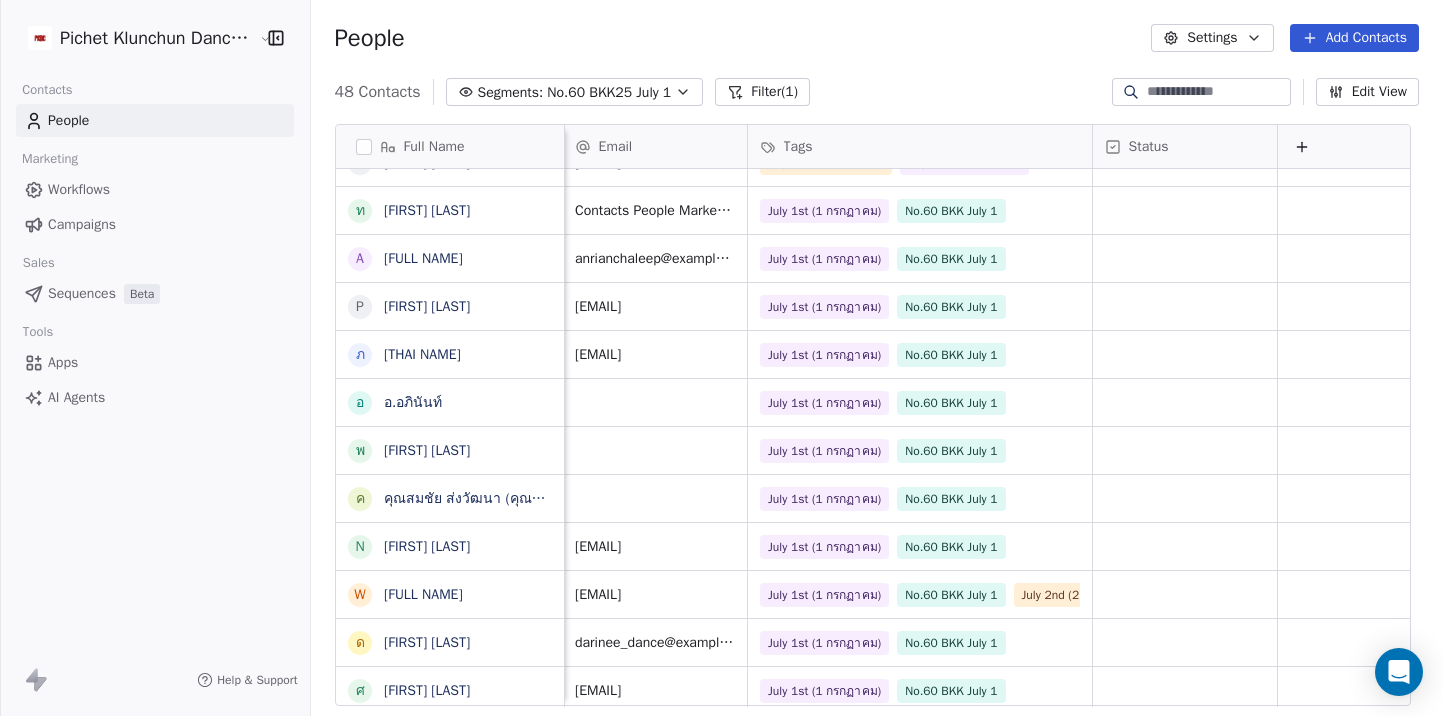 click on "Settings" at bounding box center [1212, 38] 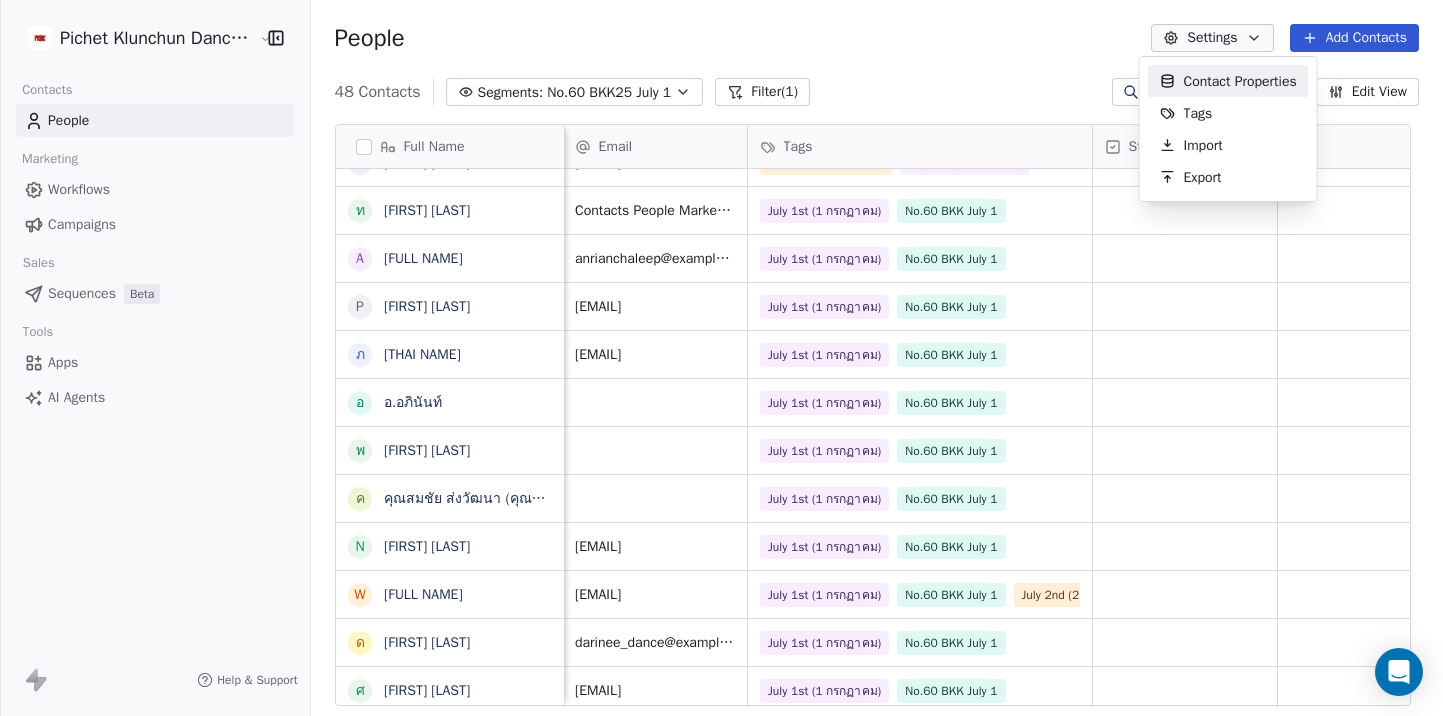 click on "Contact Properties" at bounding box center (1228, 81) 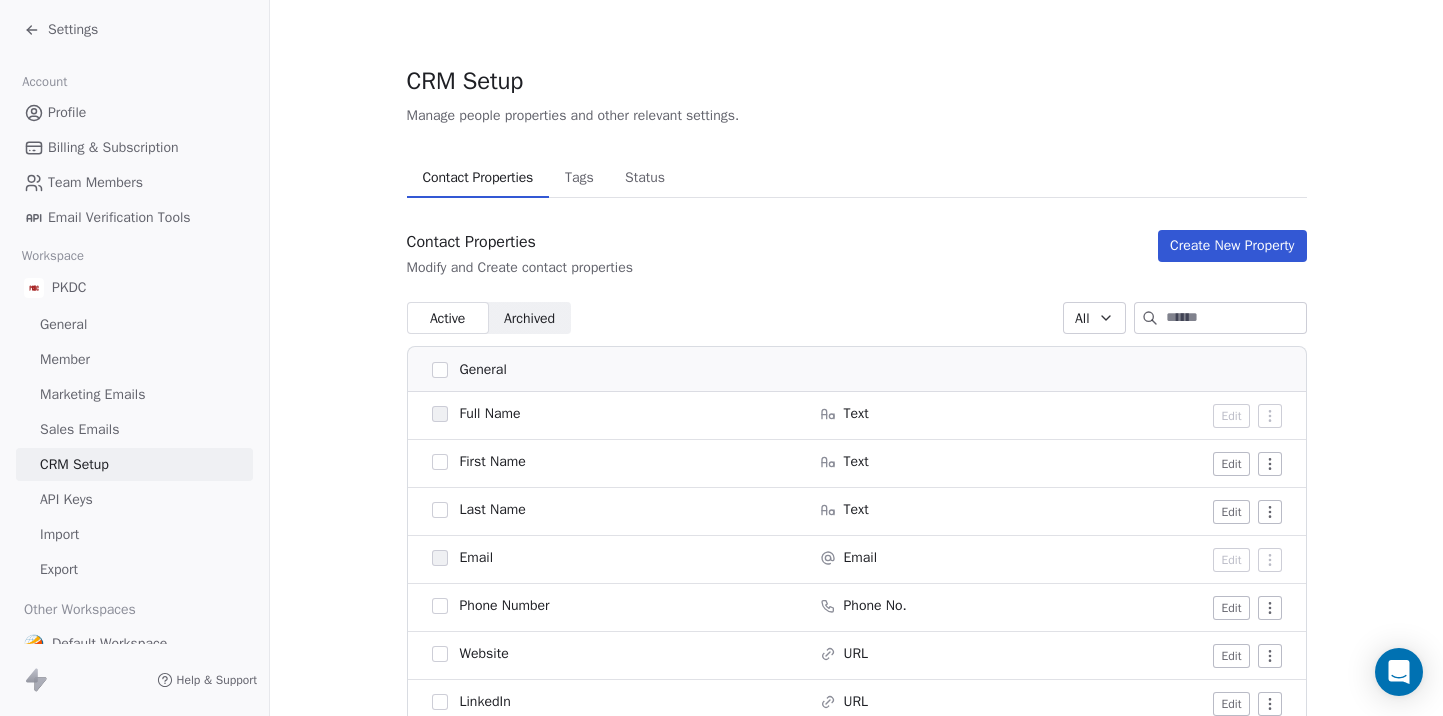 click on "Tags" at bounding box center (579, 178) 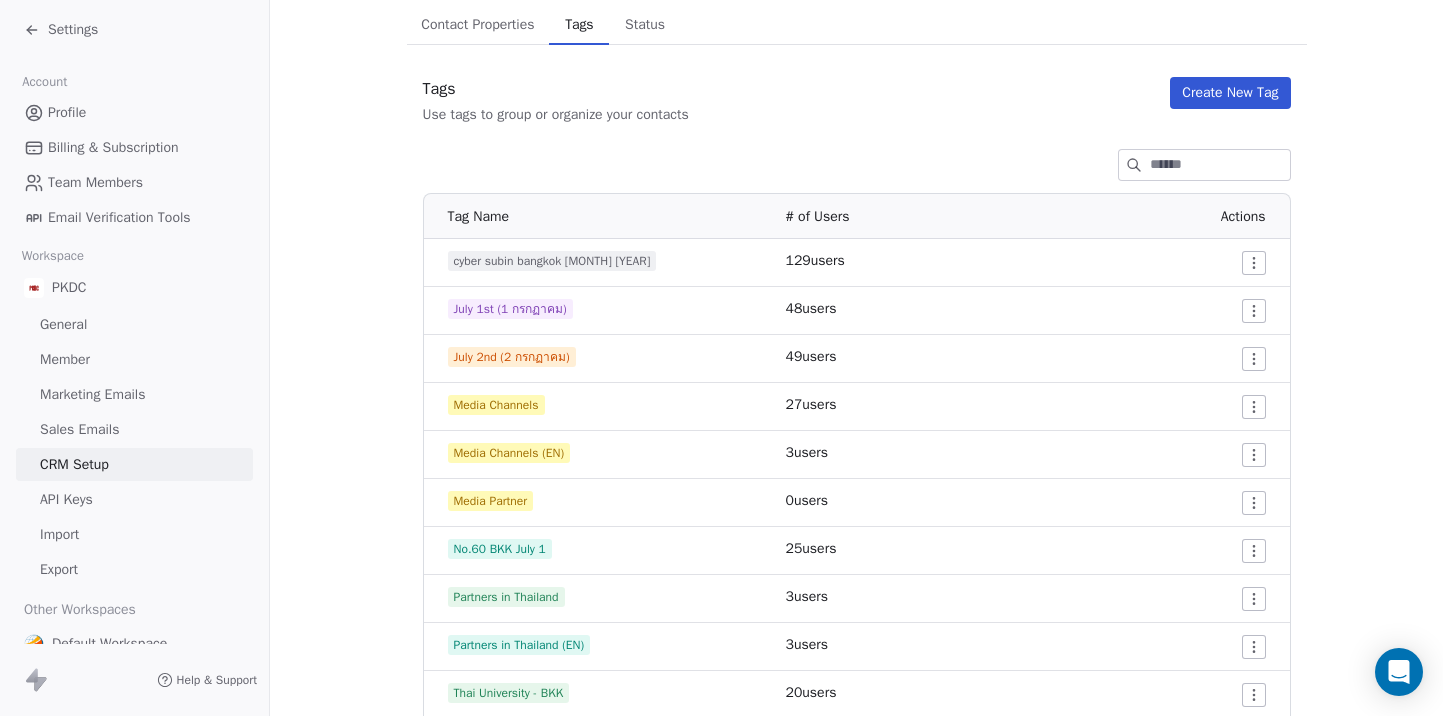 click on "Settings Account Profile Billing & Subscription Team Members Email Verification Tools Workspace PKDC General Member Marketing Emails Sales Emails CRM Setup API Keys Import Export Other Workspaces Default Workspace Help & Support CRM Setup Manage people properties and other relevant settings. Contact Properties Contact Properties Tags Tags Status Status Tags Use tags to group or organize your contacts Create New Tag Tag Name # of Users Actions cyber subin bangkok March 2025 129  users July 1st (1 กรกฏาคม) 48  users July 2nd (2 กรกฏาคม) 49  users Media Channels 27  users Media Channels (EN) 3  users Media Partner 0  users No.60 BKK July 1 25  users Partners in Thailand 3  users Partners in Thailand (EN) 3  users Thai University - BKK 20  users The Company Openning 72  users Website Subscriber 4  users" at bounding box center [721, 358] 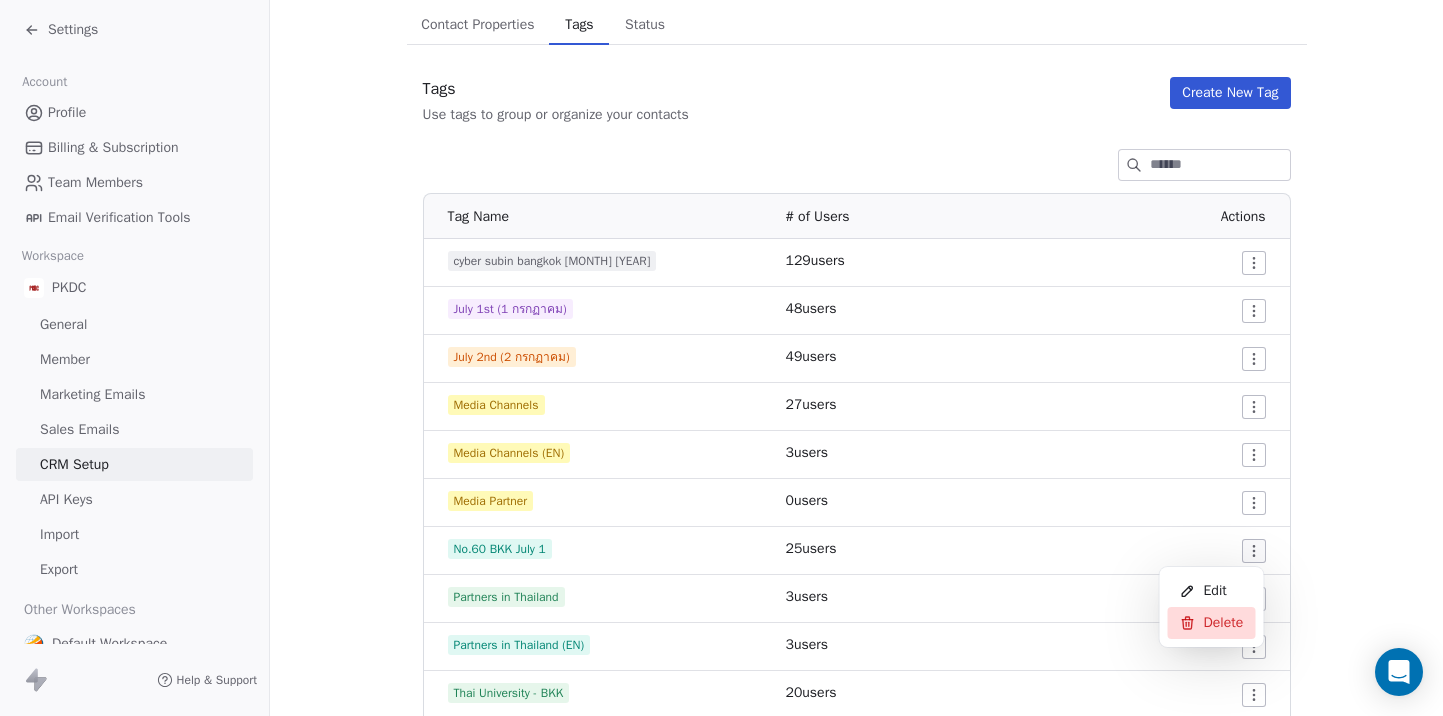 click on "Delete" at bounding box center [1224, 623] 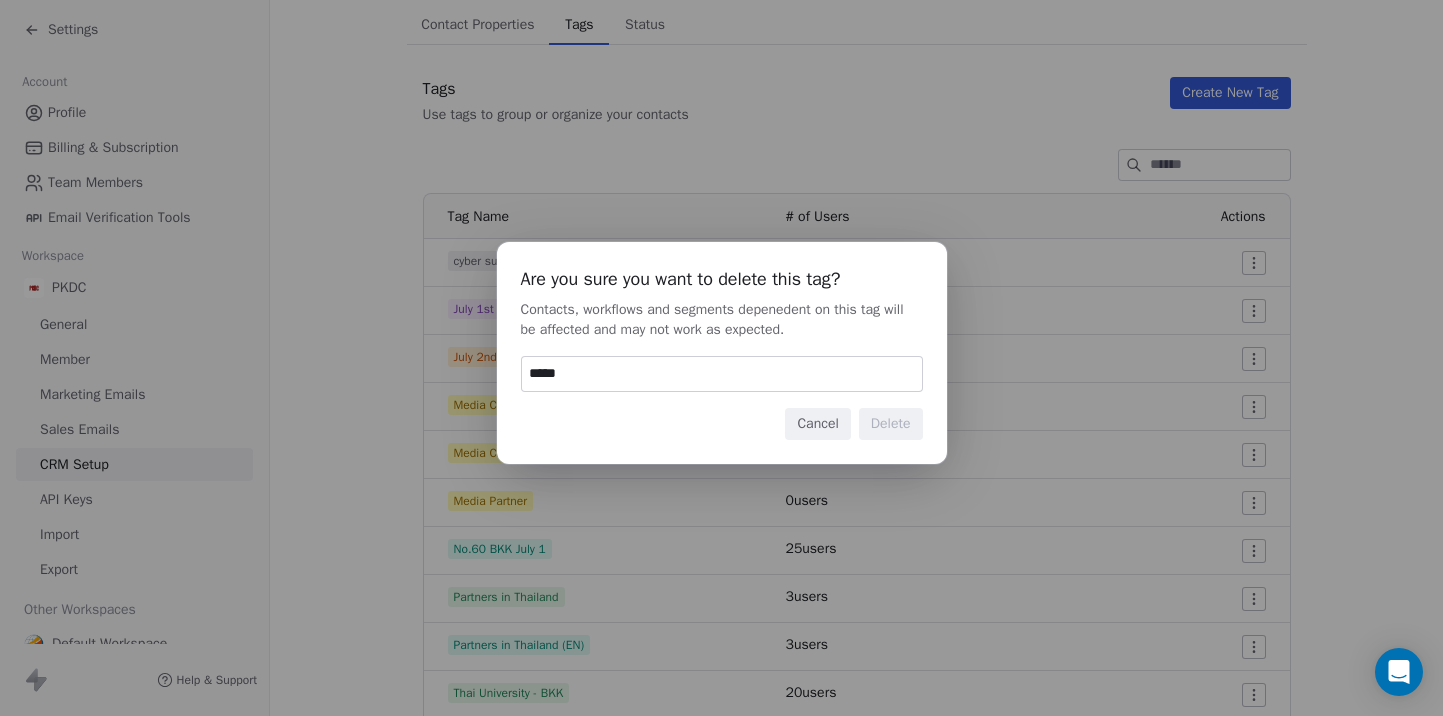 type on "******" 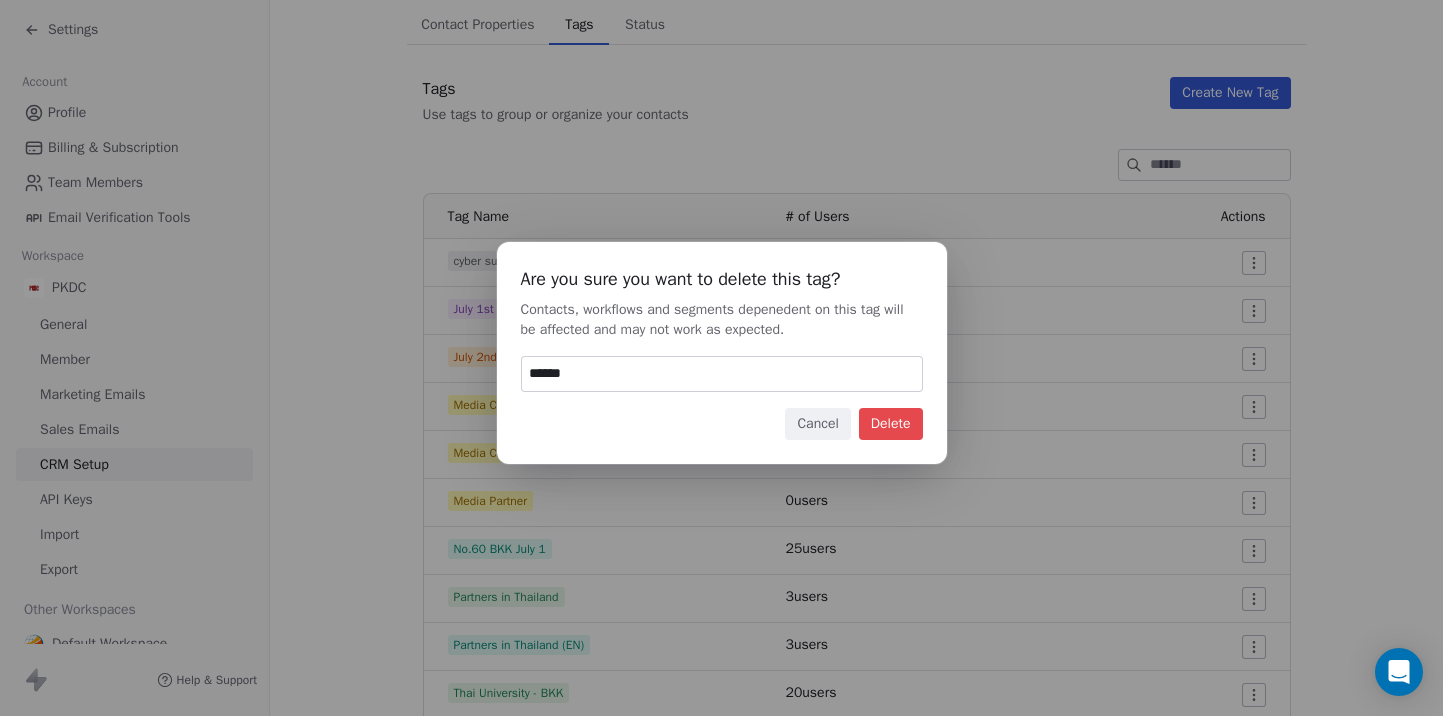 type 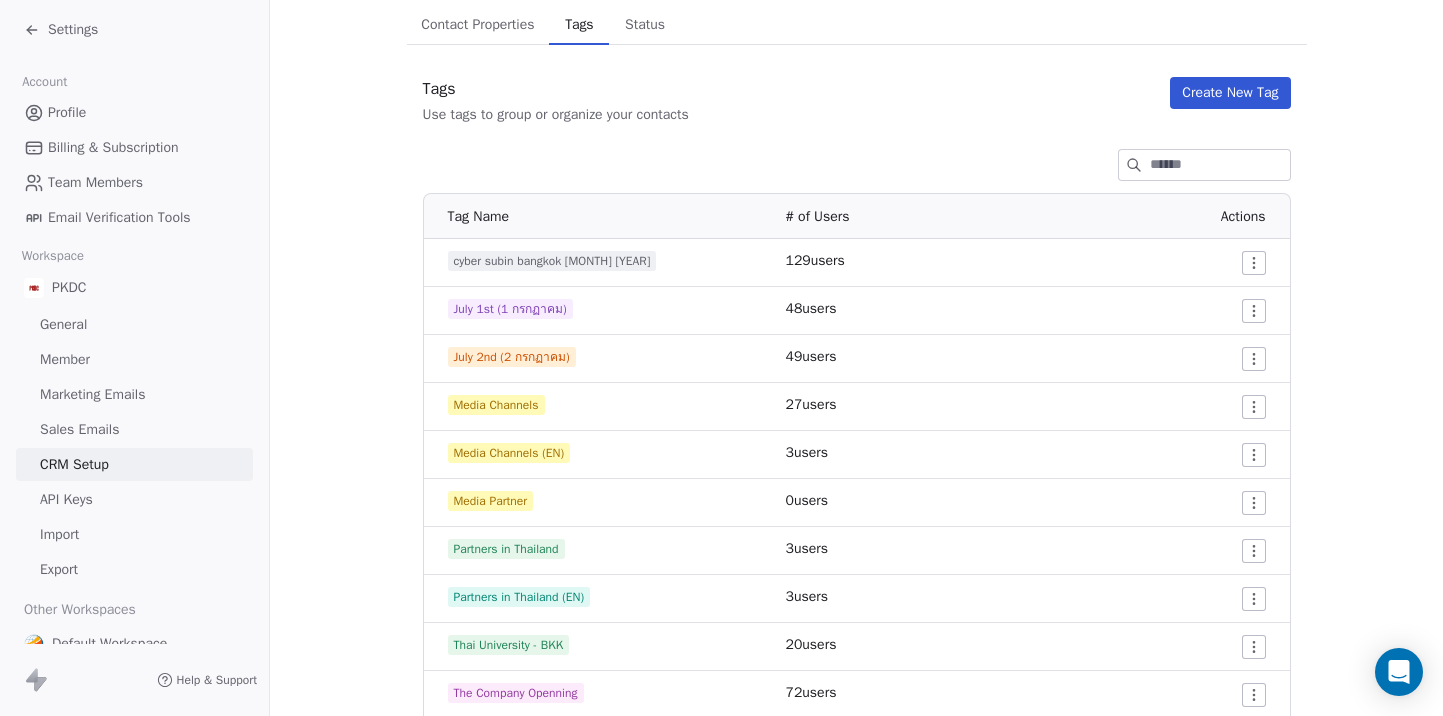 click on "Settings" at bounding box center (61, 30) 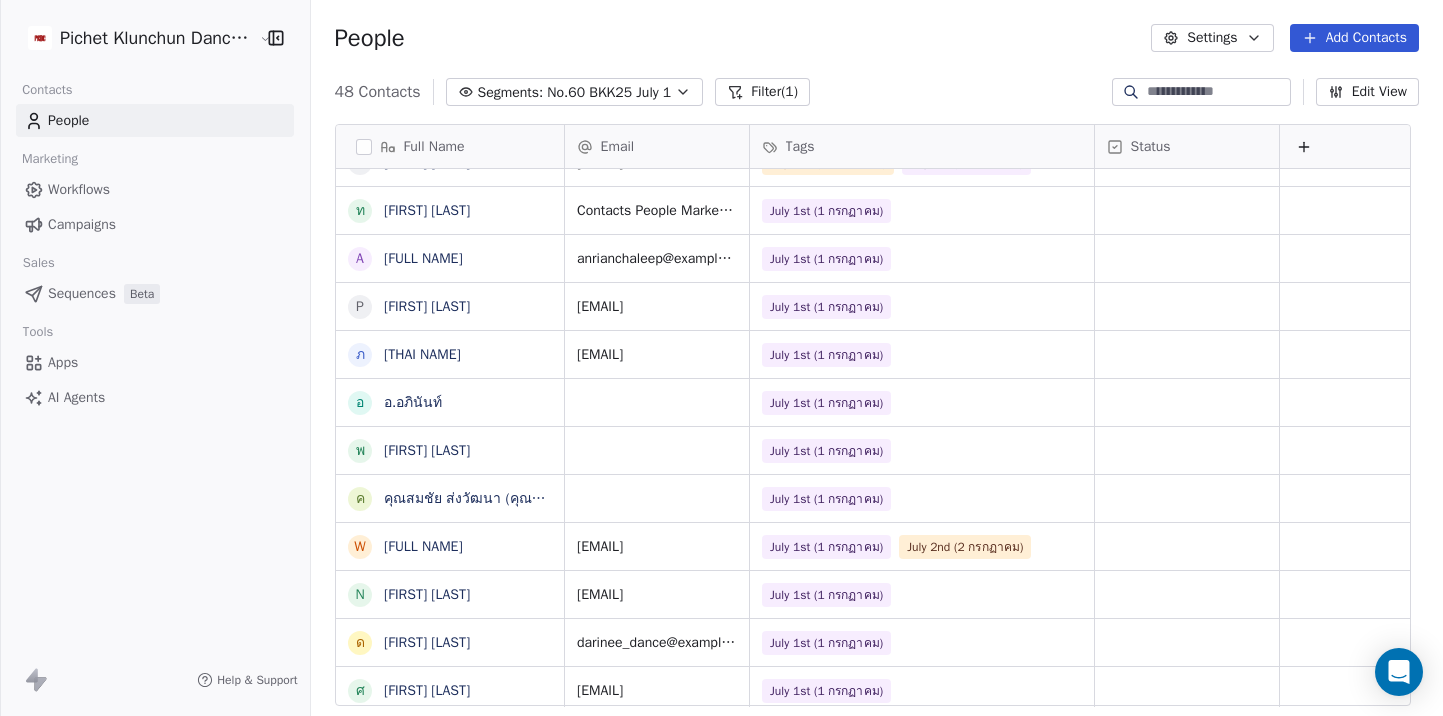 click on "No.60 BKK25 July 1" at bounding box center [609, 92] 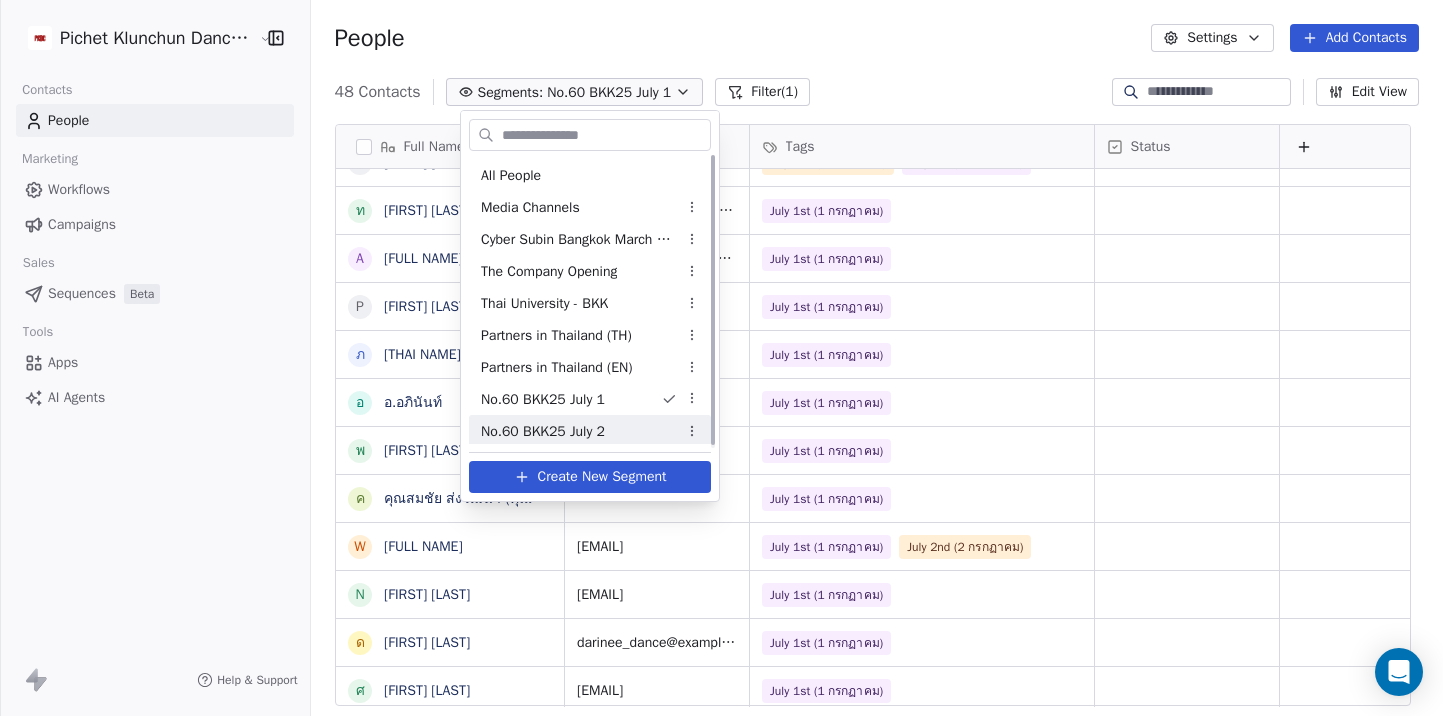 click on "Create New Segment" at bounding box center (590, 477) 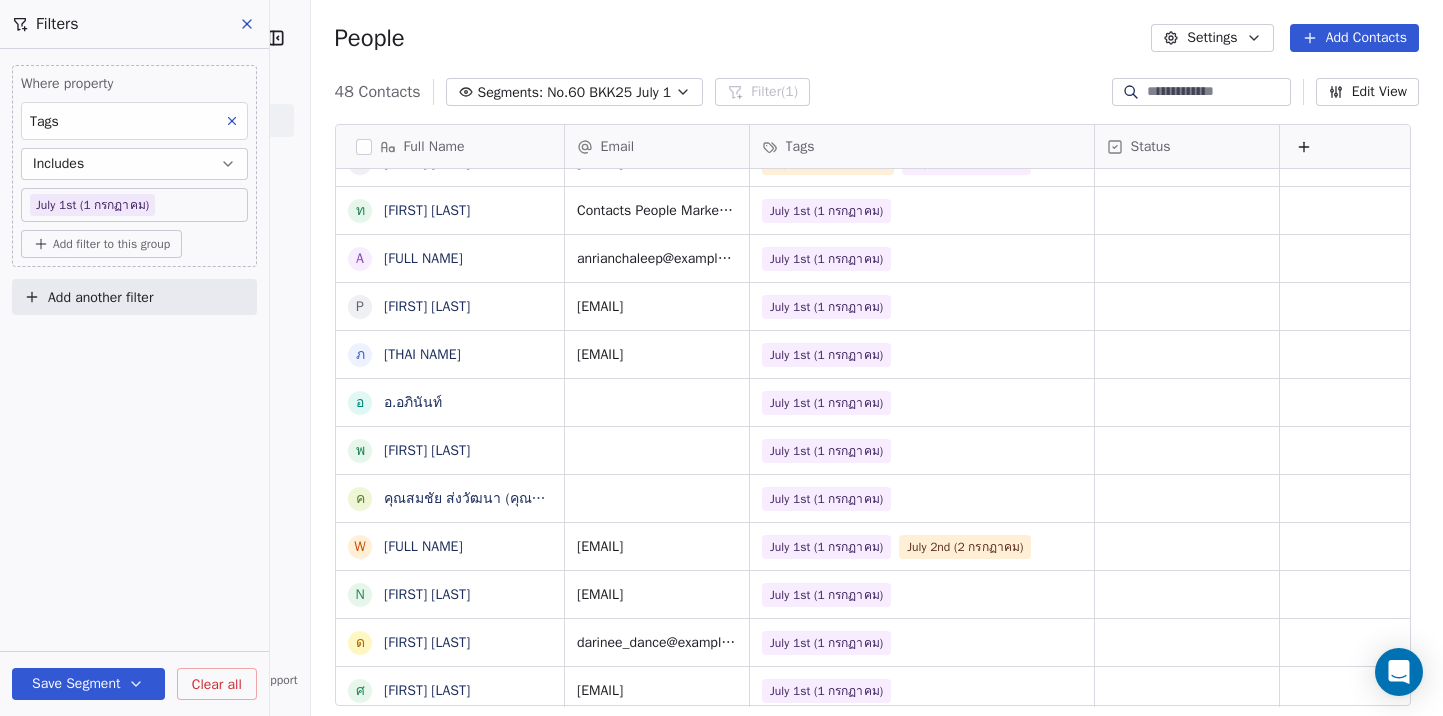 click on "Pichet Klunchun Dance Company Contacts People Marketing Workflows Campaigns Sales Sequences Beta Tools Apps AI Agents Help & Support Filters Where property   Tags   Includes July 1st (1 กรกฏาคม) Add filter to this group Add another filter Save Segment Clear all People Settings  Add Contacts 48 Contacts Segments: No.60 BKK25 July 1 Filter  (1) Edit View Tag Add to Sequence Export Full Name K Kodchakorn Dankratok D Dew Tienwadee S Sirawitch Prapakornsit R Ronarit Wongp H Hitomi Hasegawa A Adcharaporn Thongchalaem L Lisa Greenfield P Pimpisa Chiaoww C Chelsea jin F Franck Bocquet J JateMerin Jatelaveechote J Joyce Lu R Rachjira Chantarawiwat J Jorn Middelborg W Wichaya Artamat X Xiao Yang K Kwanchai Athikomrungsarit M Miwako Tezuka L Lukasz Kurzydlo L Loogtan Yontararak Z Zhiyong Zhao ท ทิศา สมทรัพย์ A Anchaleeporn Apipattarachaiwong P Phaphadha Photralux ภ ภาสกร ทรัพย์สินชัย อ อ.อภินันท์ พ ค W N ด ศ ส ช" at bounding box center [721, 358] 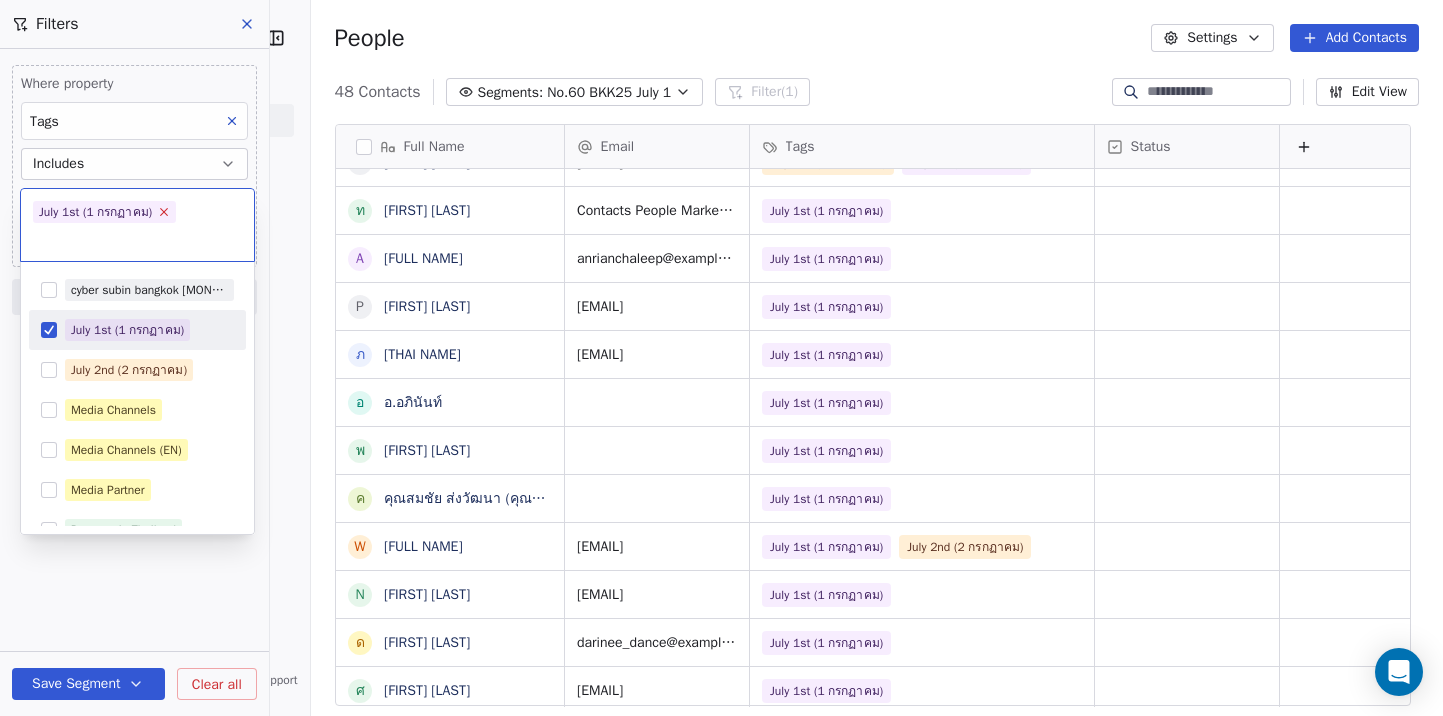 click 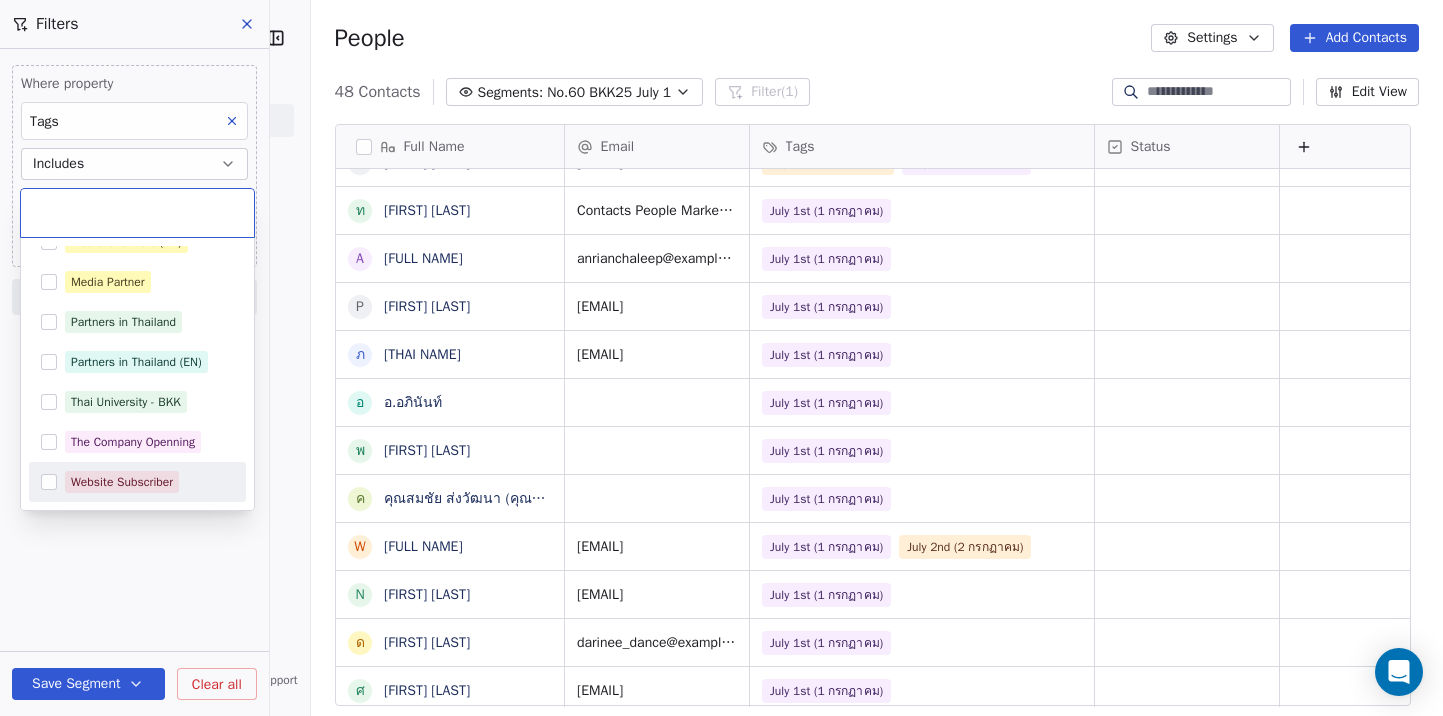 click on "Website Subscriber" at bounding box center [122, 482] 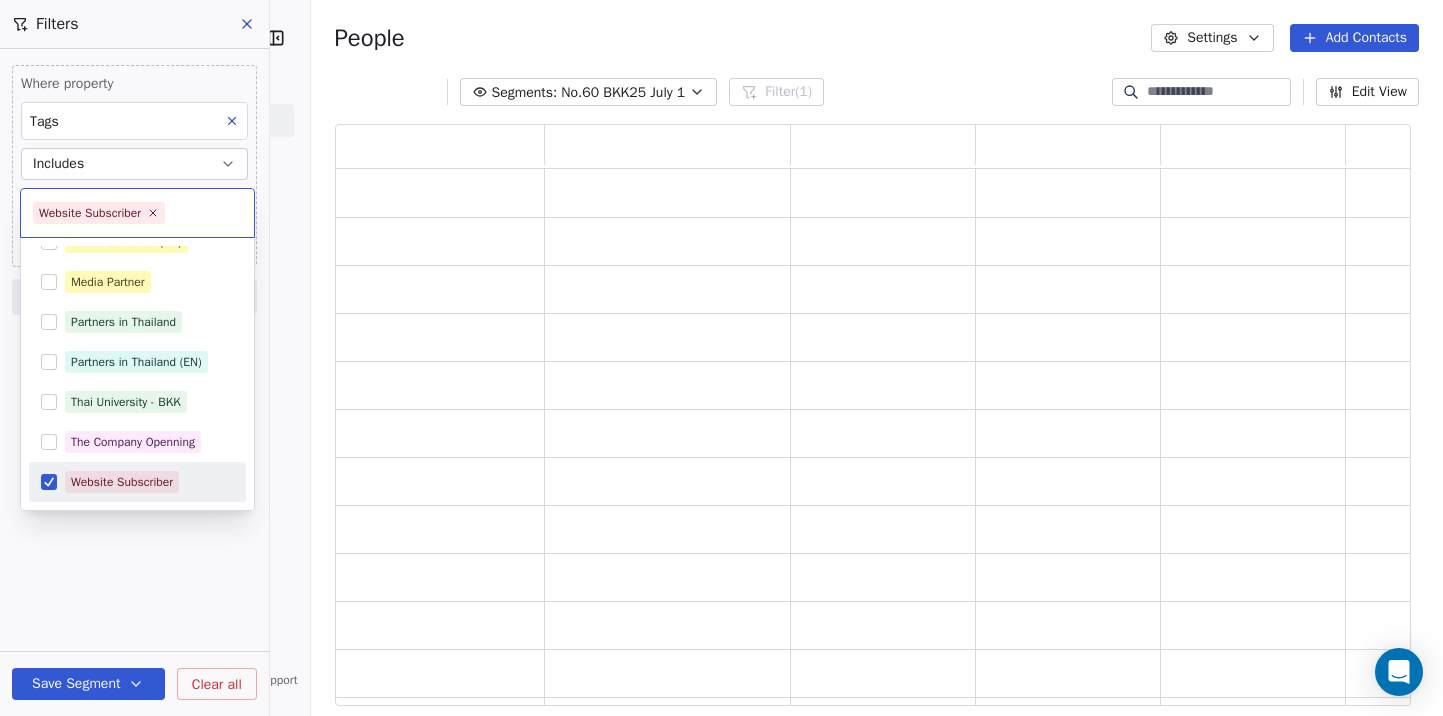 click on "Pichet Klunchun Dance Company Contacts People Marketing Workflows Campaigns Sales Sequences Beta Tools Apps AI Agents Help & Support Filters Where property   Tags   Includes Website Subscriber Add filter to this group Add another filter Save Segment Clear all People Settings  Add Contacts Segments: No.60 BKK25 July 1 Filter  (1) Edit View Tag Add to Sequence Export
Website Subscriber cyber subin bangkok March 2025 July 1st (1 กรกฏาคม) July 2nd (2 กรกฏาคม) Media Channels Media Channels (EN) Media Partner Partners in Thailand Partners in Thailand (EN) Thai University - BKK The Company Openning Website Subscriber" at bounding box center [721, 358] 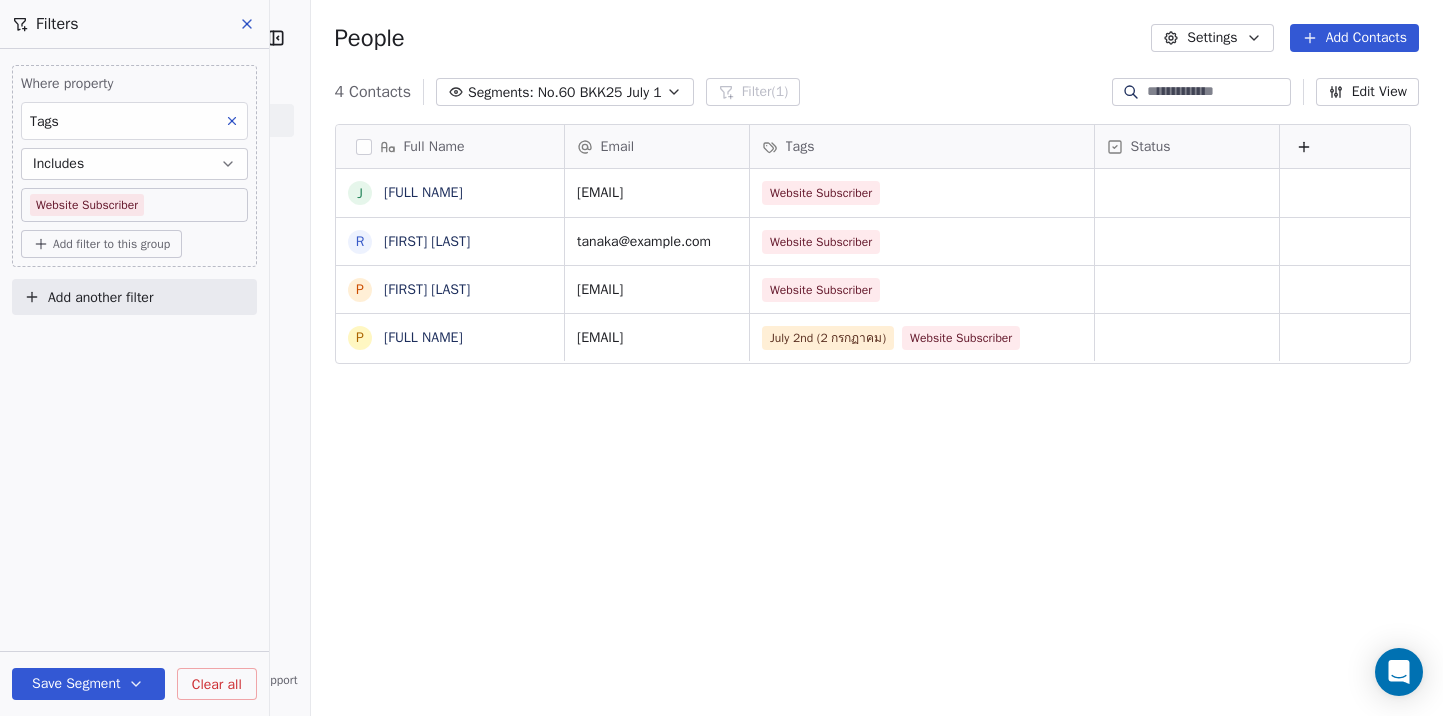 scroll, scrollTop: 1, scrollLeft: 1, axis: both 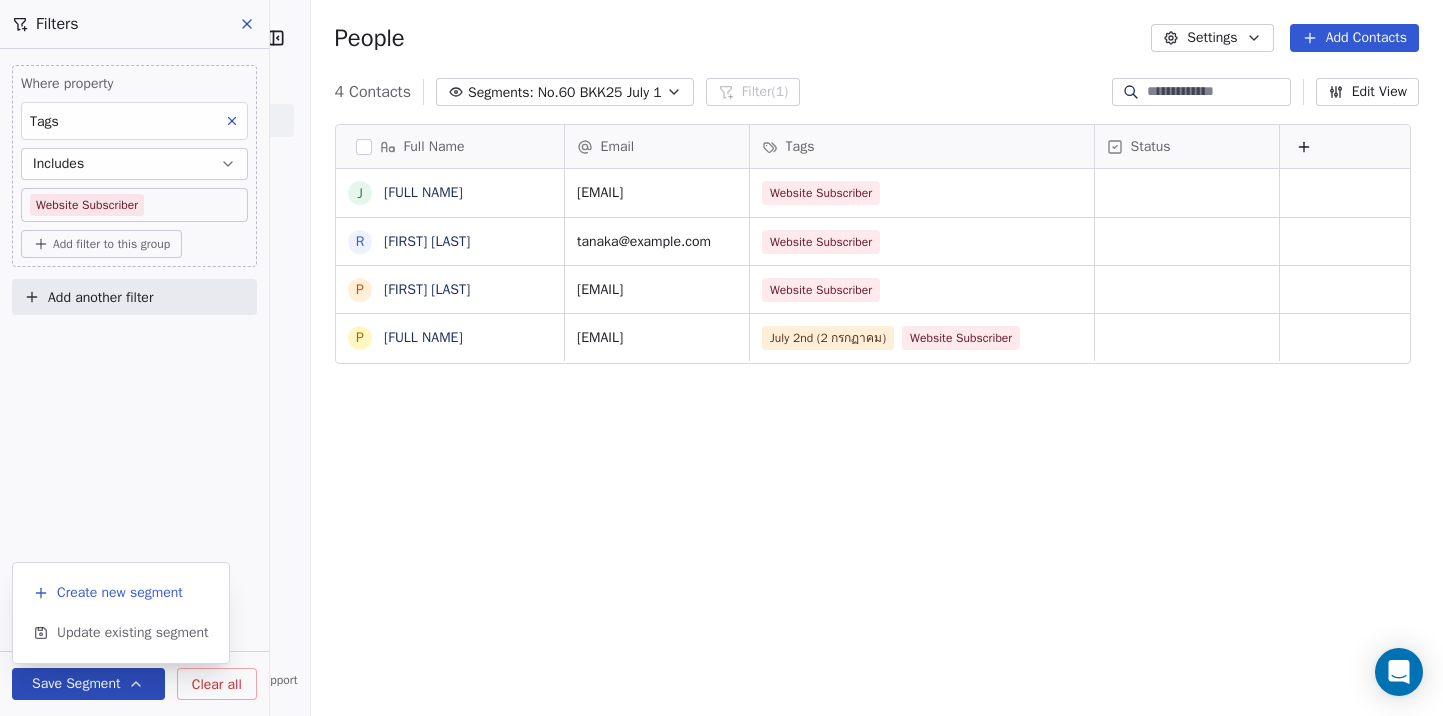 click on "Create new segment" at bounding box center (120, 593) 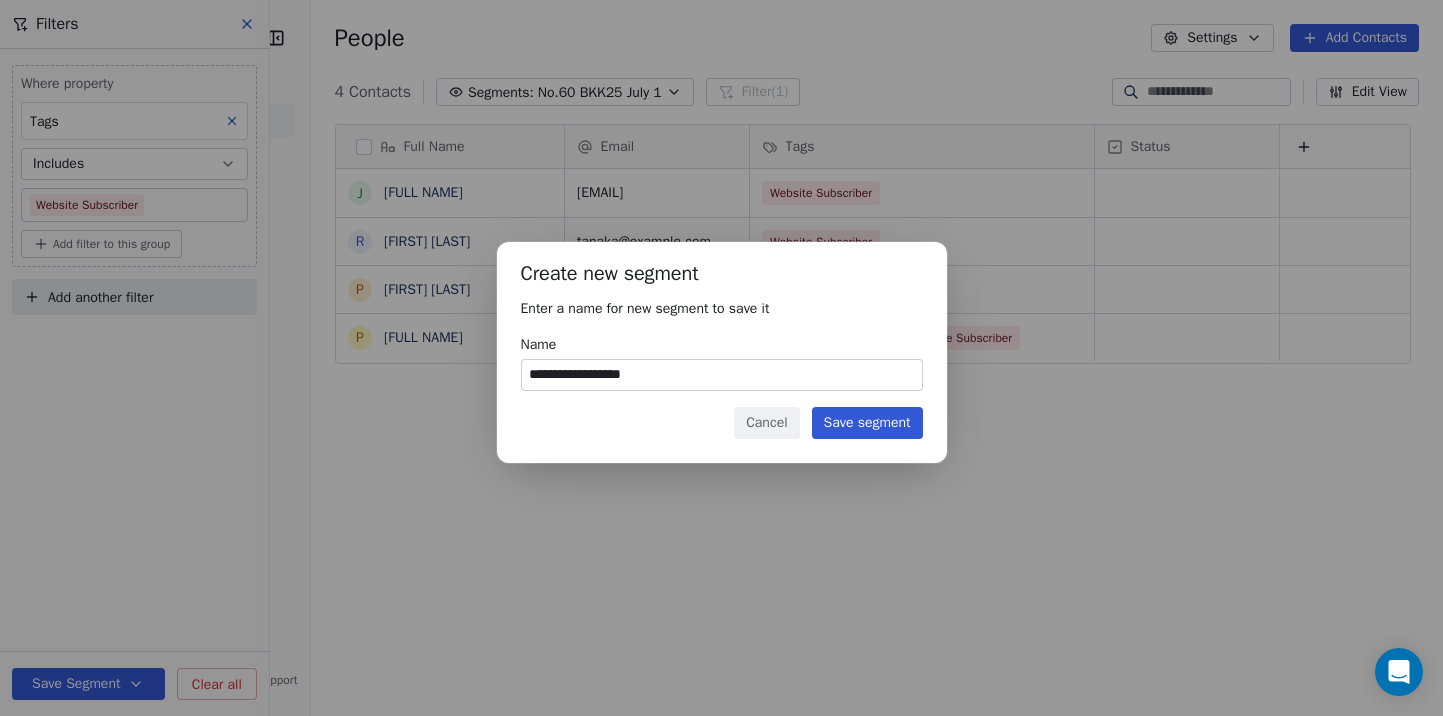 type on "**********" 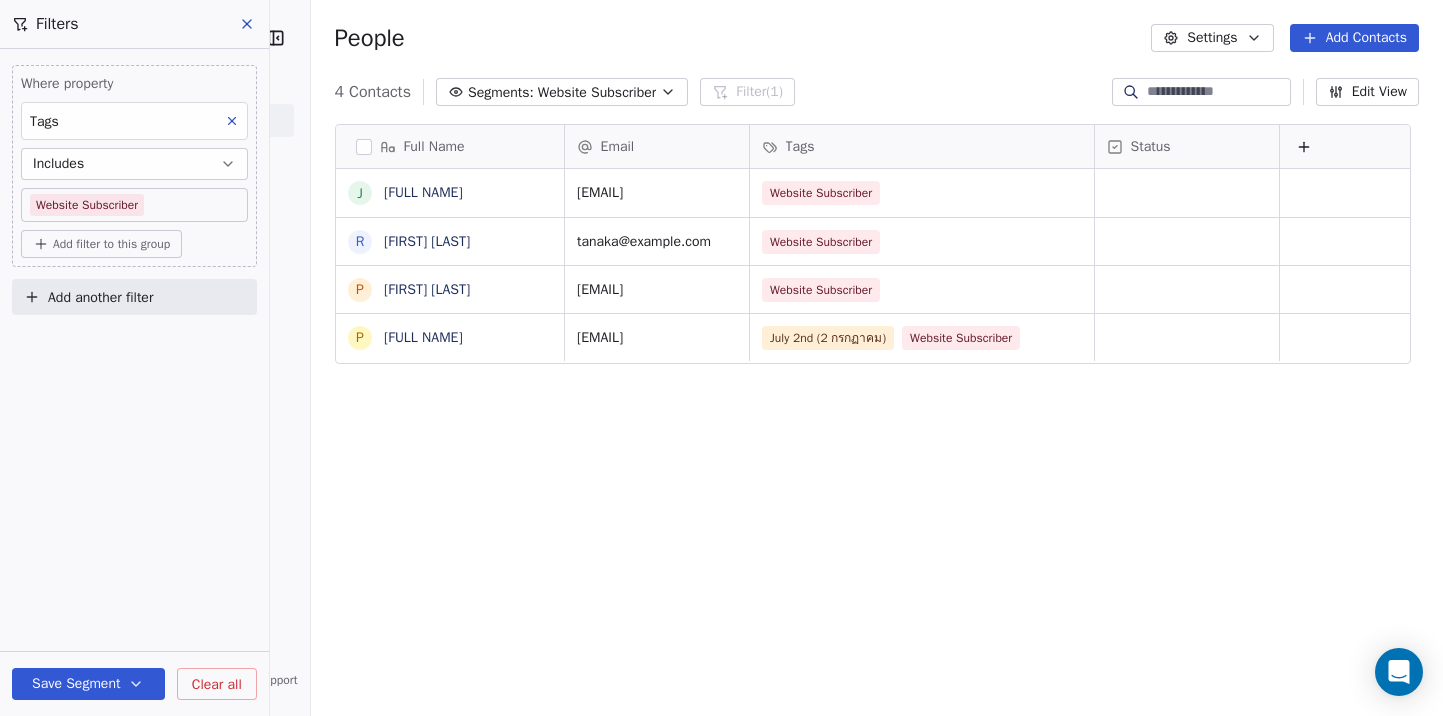 click on "Website Subscriber" at bounding box center [597, 92] 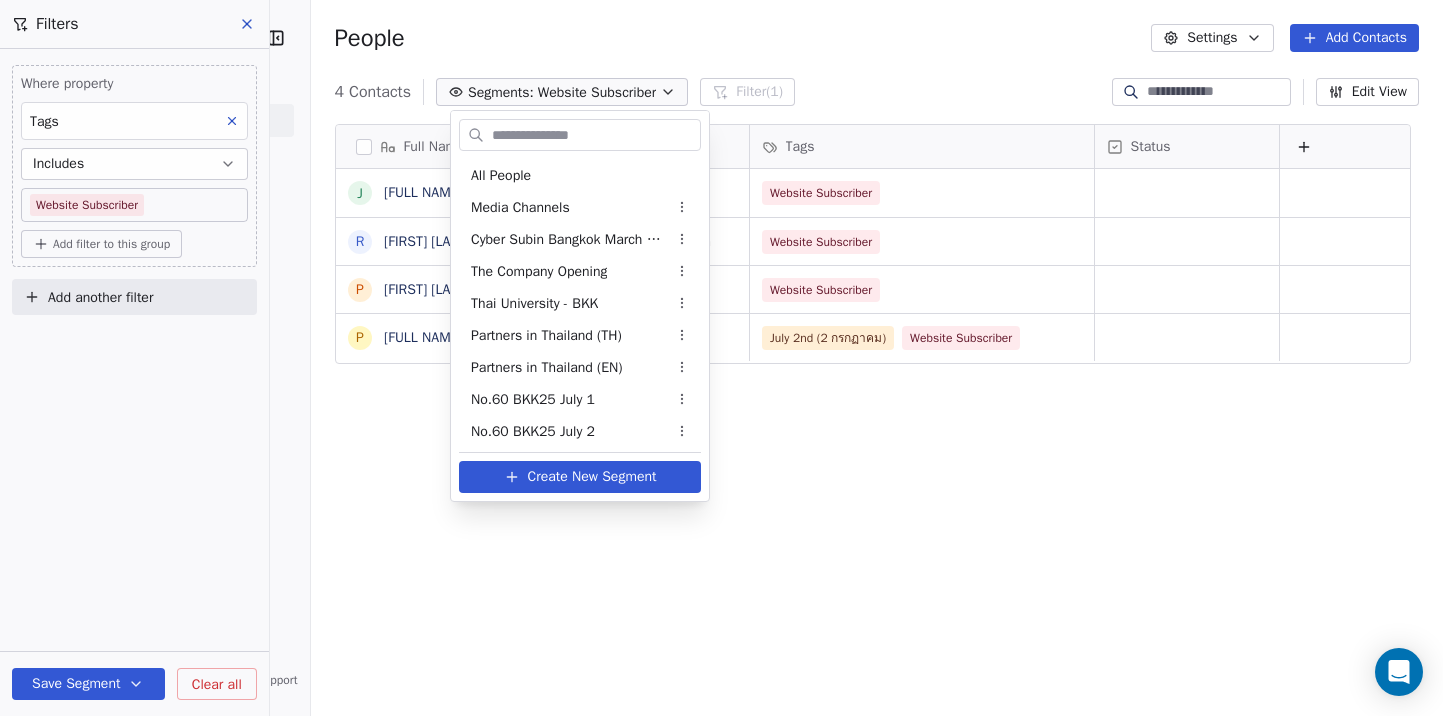 scroll, scrollTop: 35, scrollLeft: 0, axis: vertical 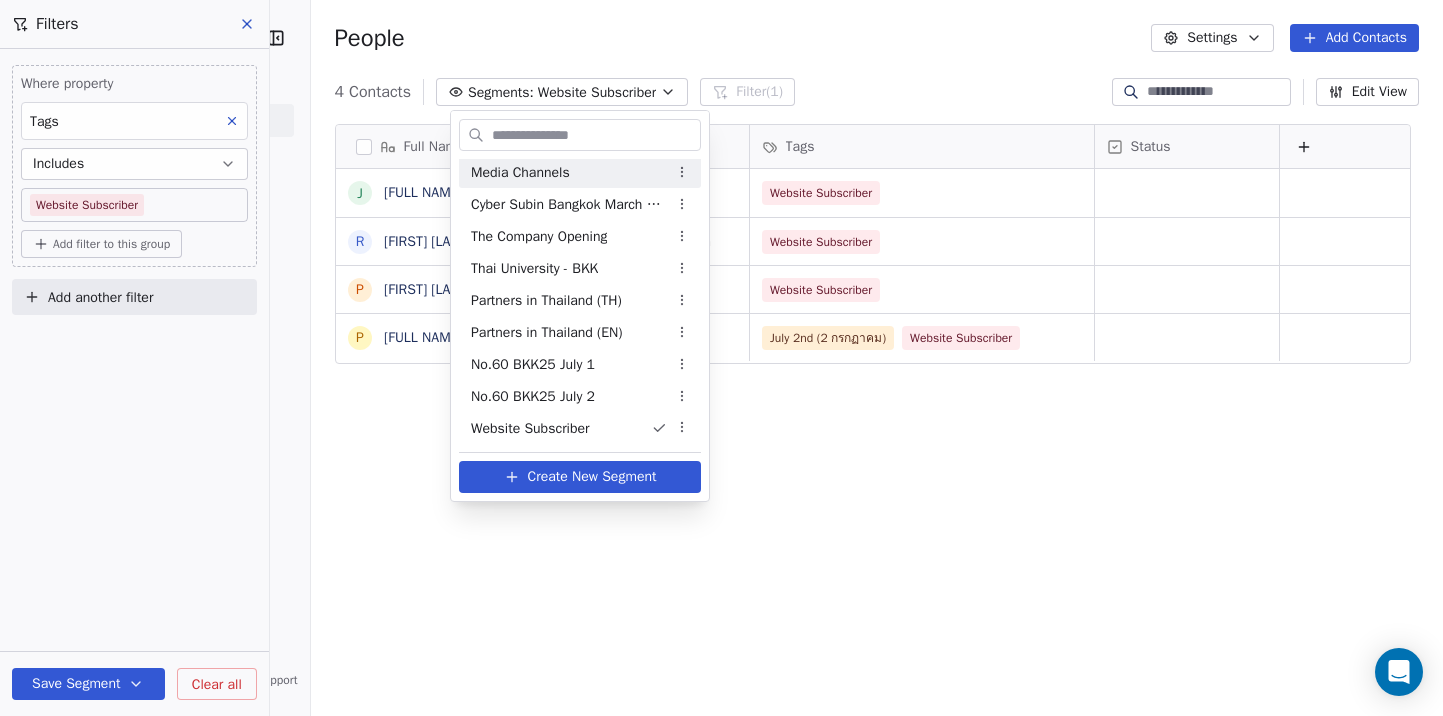 click on "Pichet Klunchun Dance Company Contacts People Marketing Workflows Campaigns Sales Sequences Beta Tools Apps AI Agents Help & Support Filters Where property   Tags   Includes Website Subscriber Add filter to this group Add another filter Save Segment Clear all People Settings  Add Contacts 4 Contacts Segments: Website Subscriber Filter  (1) Edit View Tag Add to Sequence Export Full Name J Joshua Sofaer R Ryo Tanaka P Paul Overdijk P Pawit Mahasarinand Email Tags Status joshua@joshuasofaer.com Website Subscriber tanaka@ypam.jp Website Subscriber paul.overdijk@upcmail.nl Website Subscriber pawit.m@chula.ac.th July 2nd (2 กรกฏาคม) Website Subscriber
To pick up a draggable item, press the space bar.
While dragging, use the arrow keys to move the item.
Press space again to drop the item in its new position, or press escape to cancel.
All People Media Channels Cyber Subin Bangkok March 2025 The Company Opening Thai University - BKK Partners in Thailand (TH)" at bounding box center [721, 358] 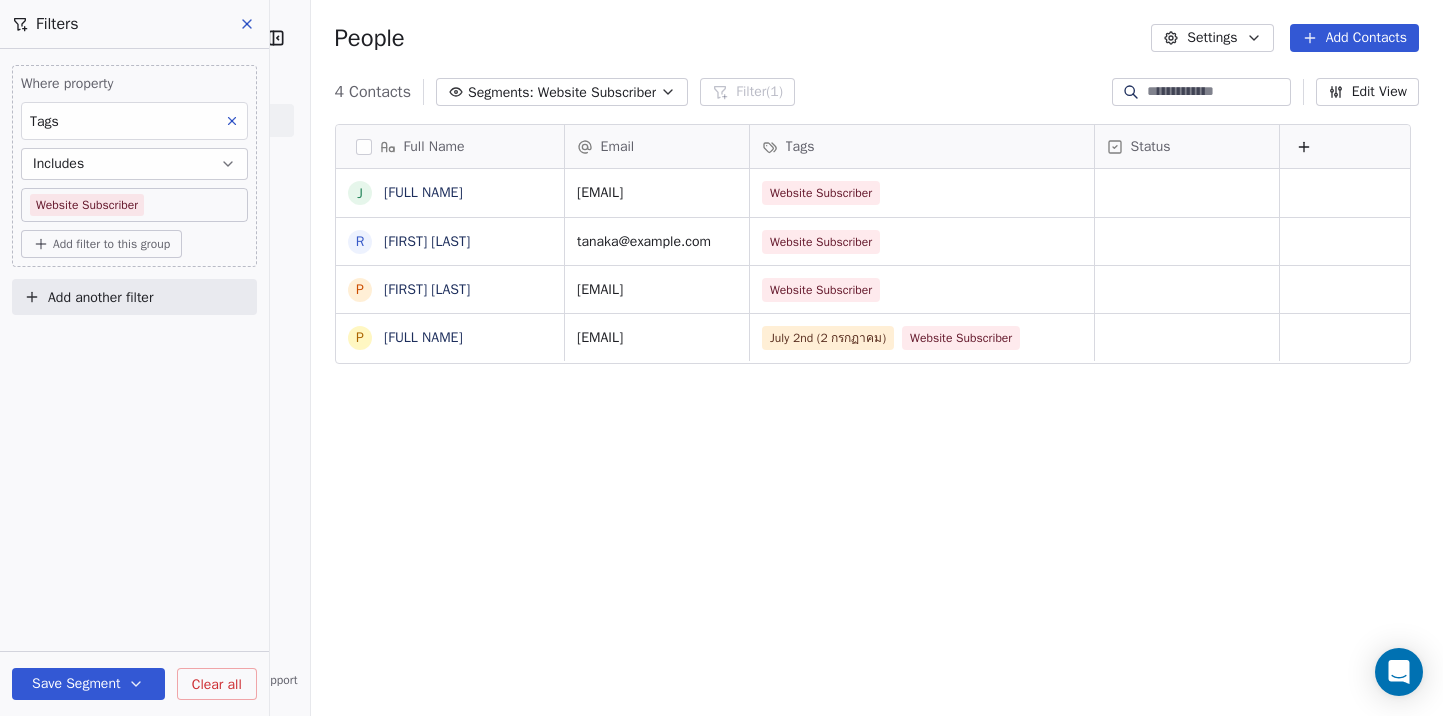 click on "Website Subscriber" at bounding box center (597, 92) 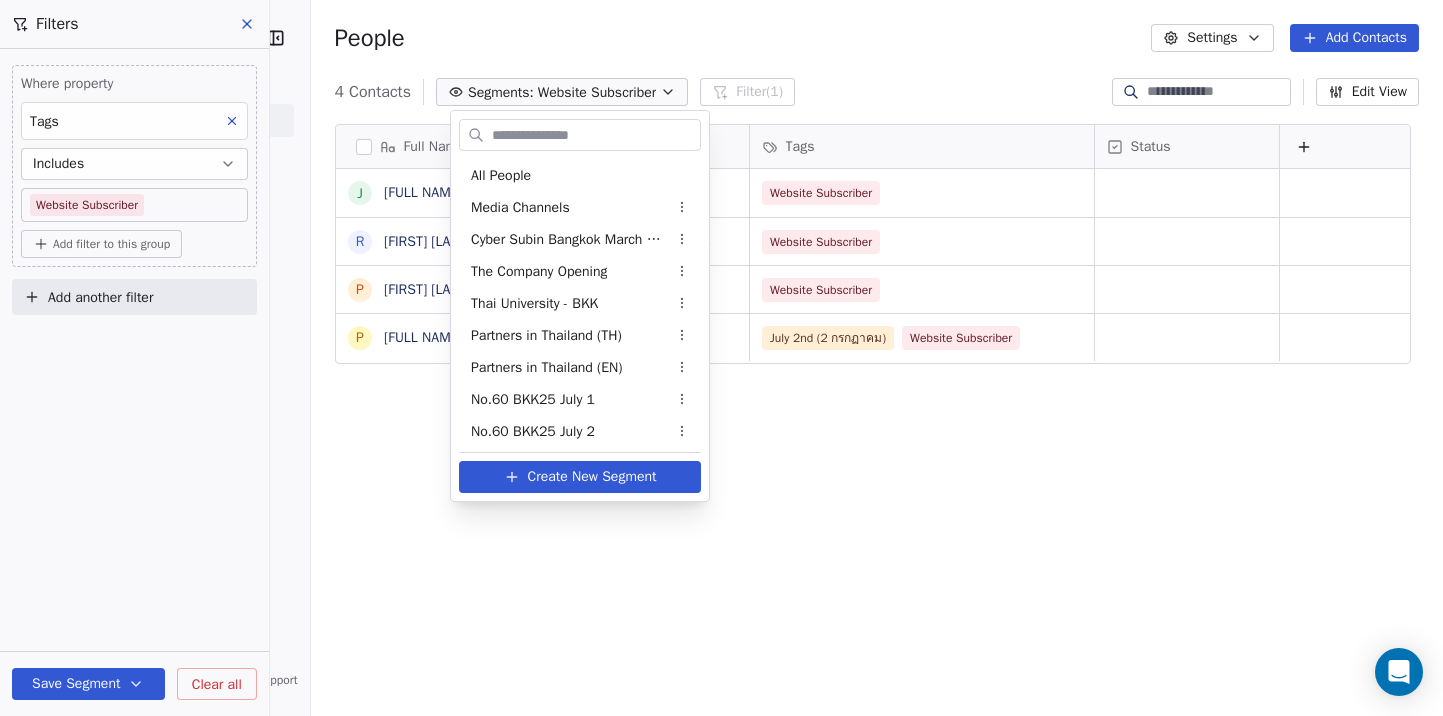 scroll, scrollTop: 35, scrollLeft: 0, axis: vertical 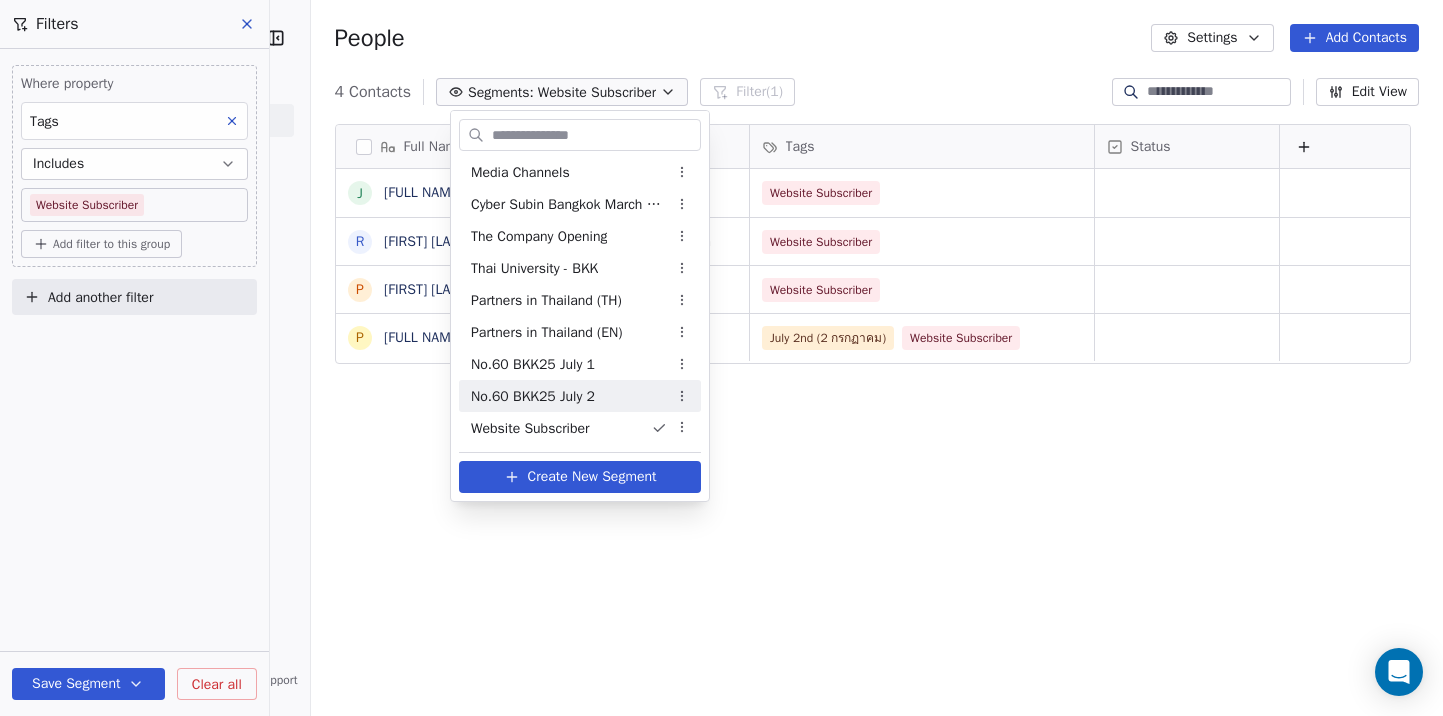 click on "No.60 BKK25 July 2" at bounding box center (533, 396) 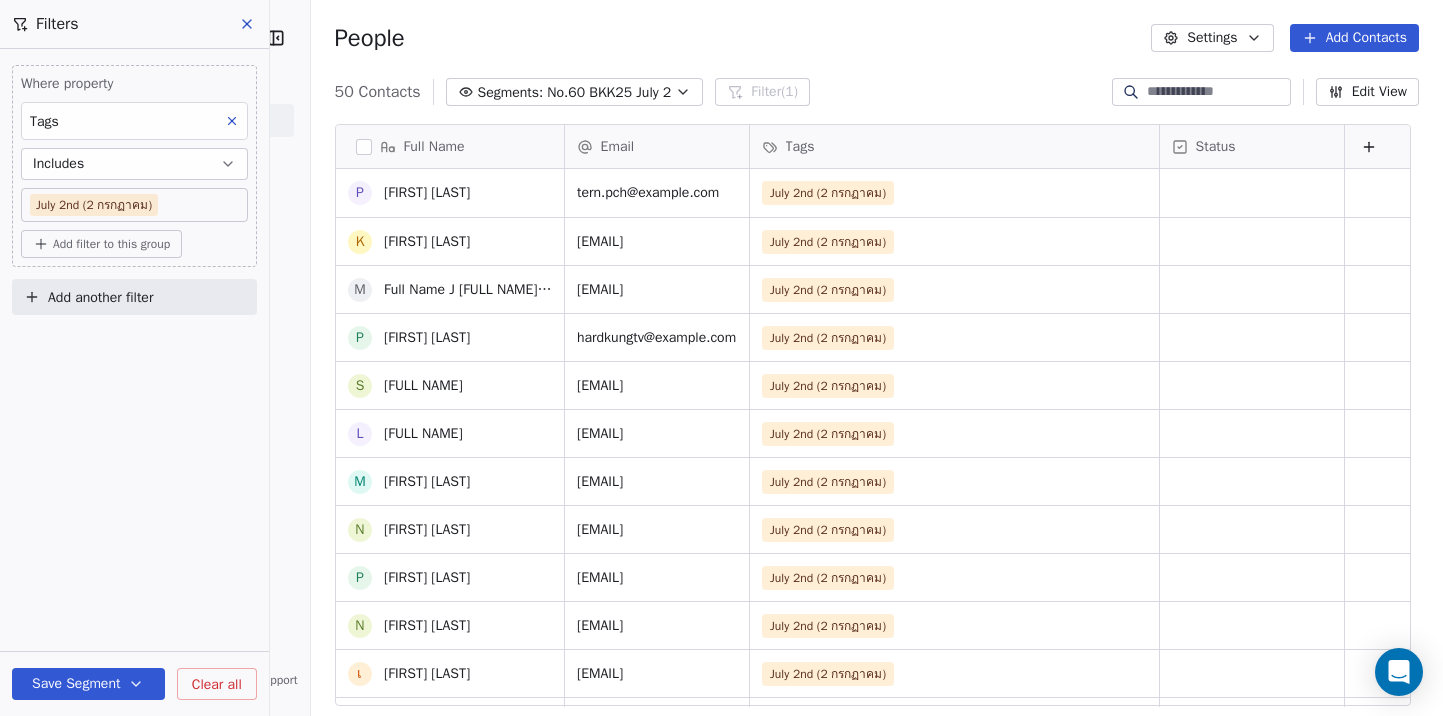 scroll, scrollTop: 1239, scrollLeft: 0, axis: vertical 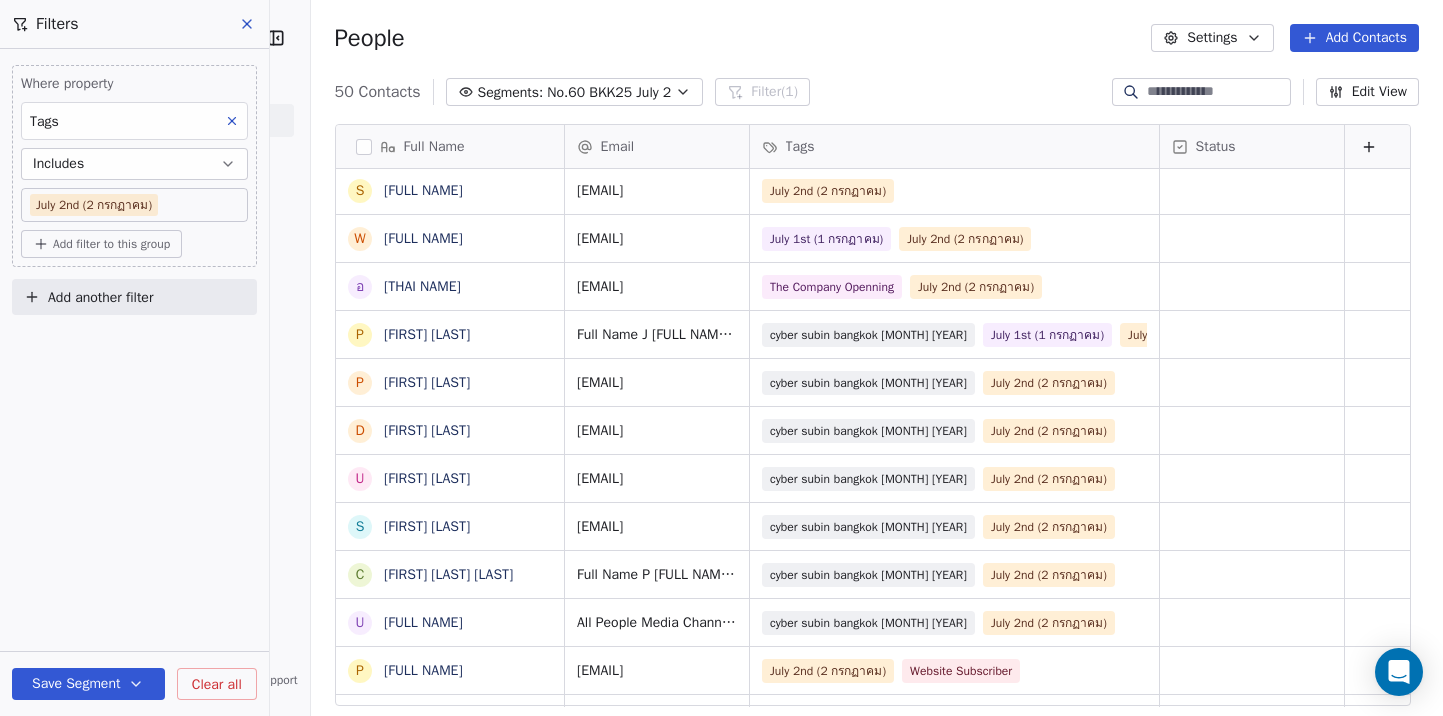 click on "Segments: No.60 BKK25 July 2" at bounding box center [575, 92] 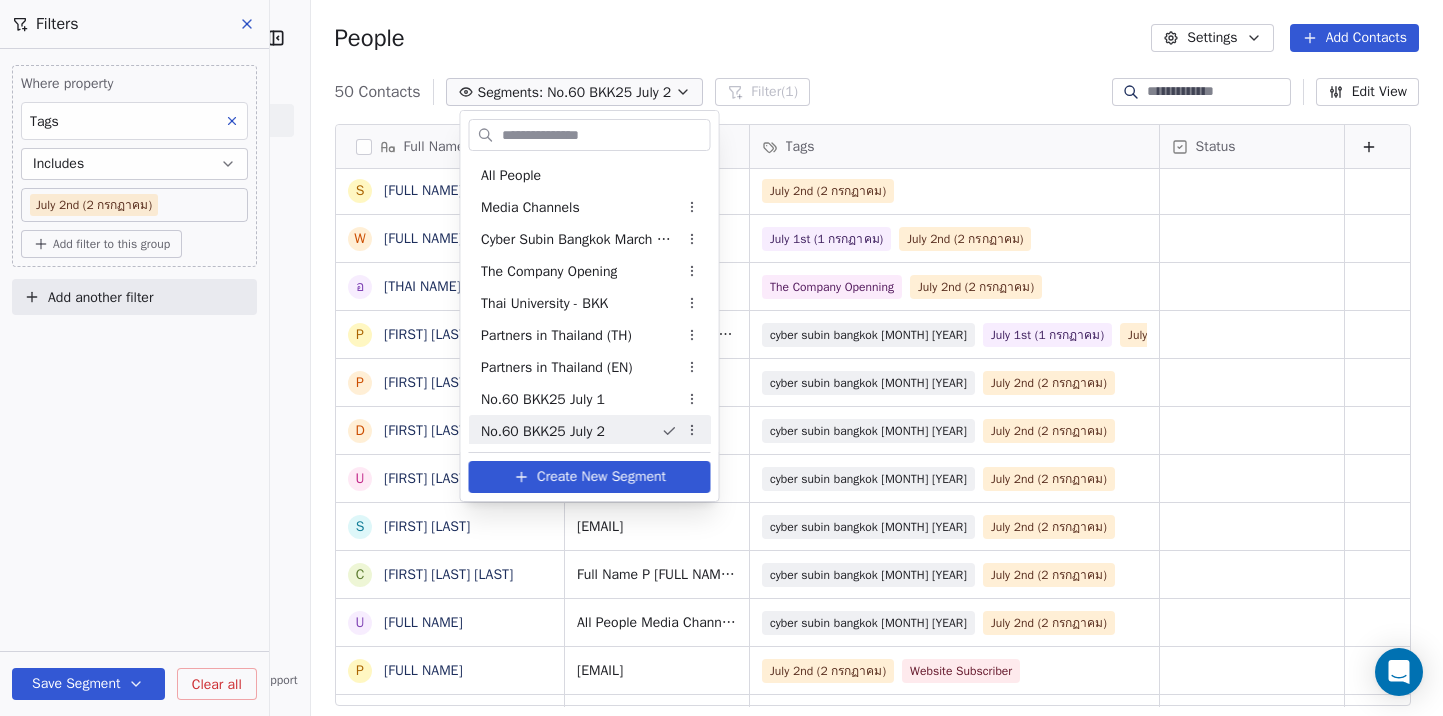 scroll, scrollTop: 3, scrollLeft: 0, axis: vertical 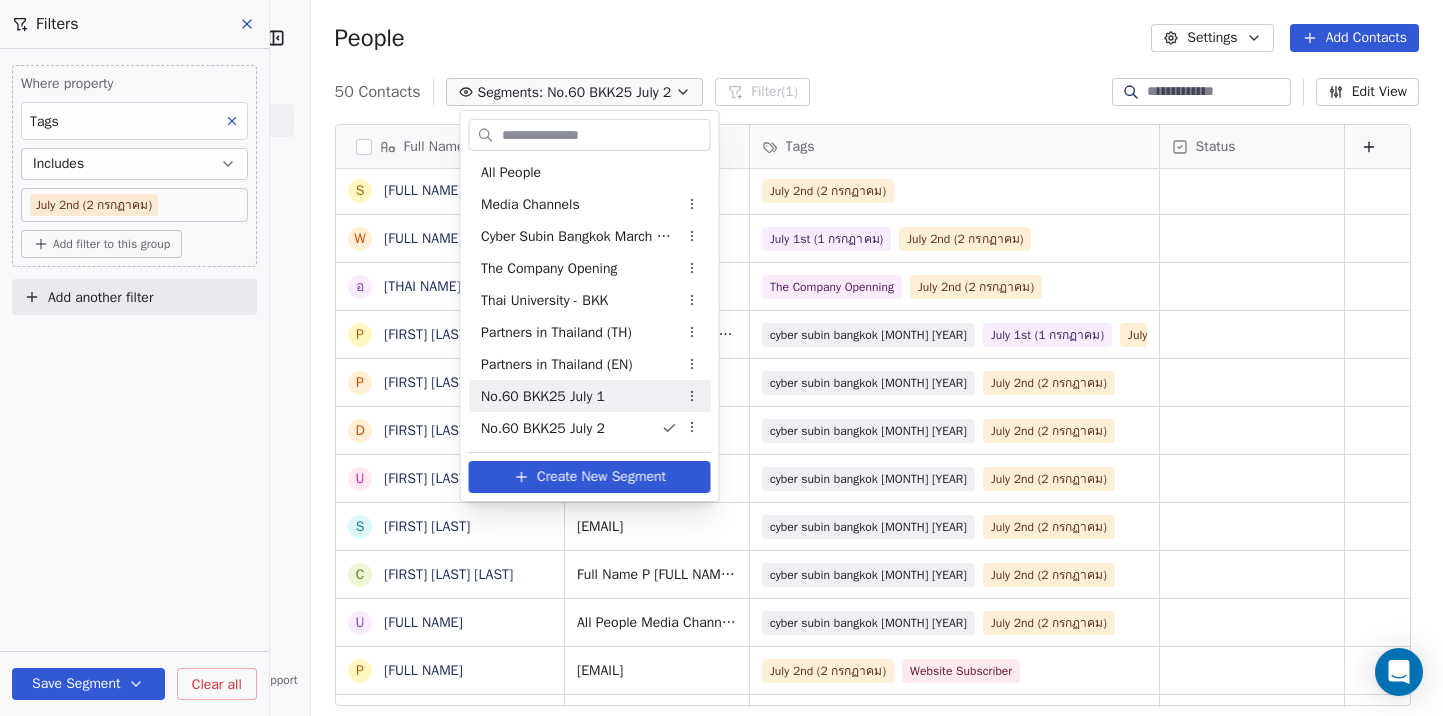 click on "No.60 BKK25 July 1" at bounding box center [543, 396] 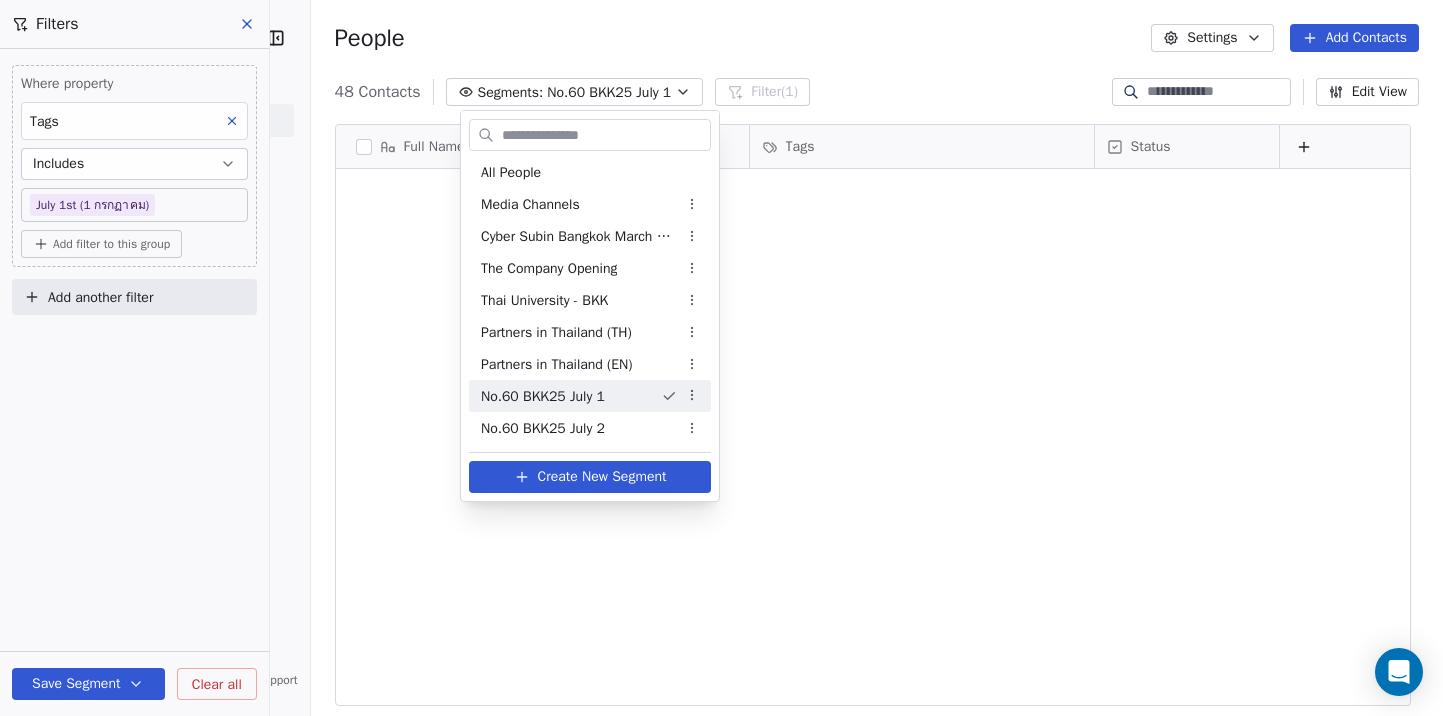 scroll, scrollTop: 0, scrollLeft: 0, axis: both 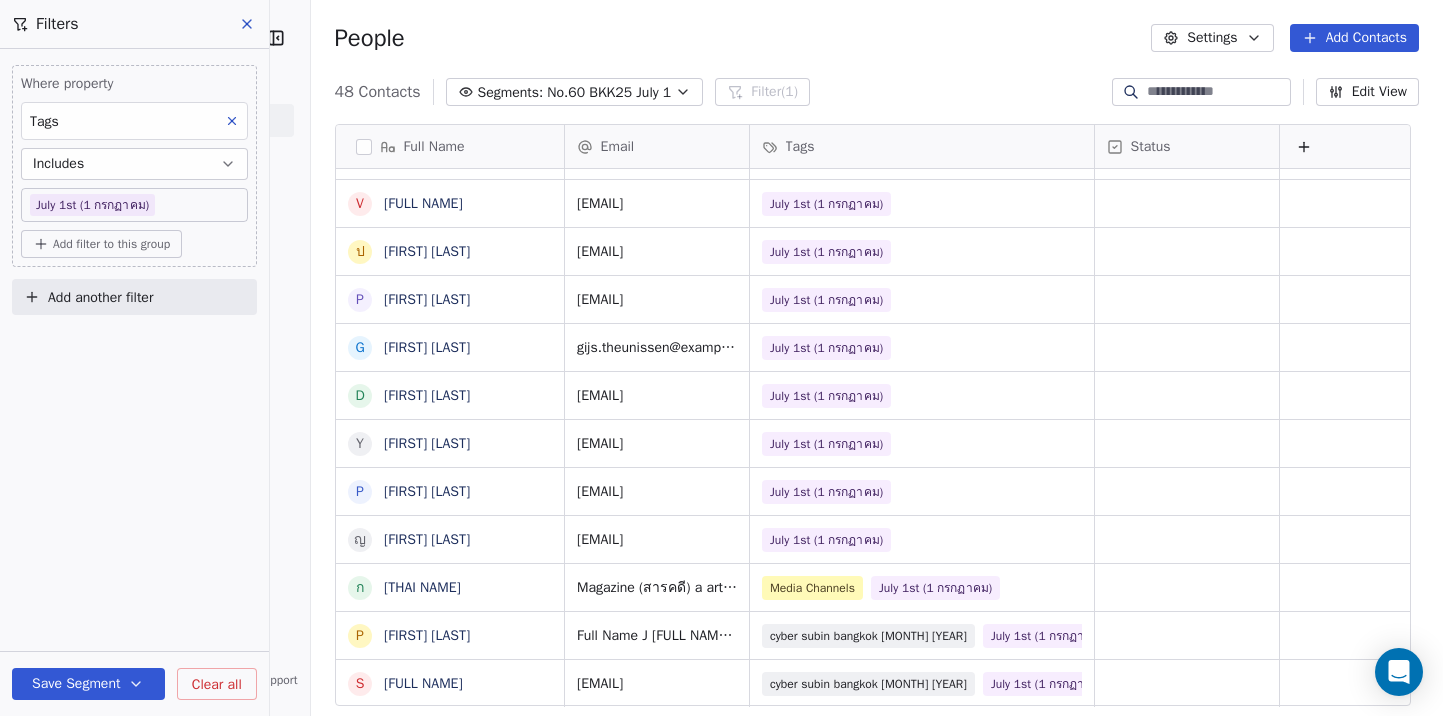 click 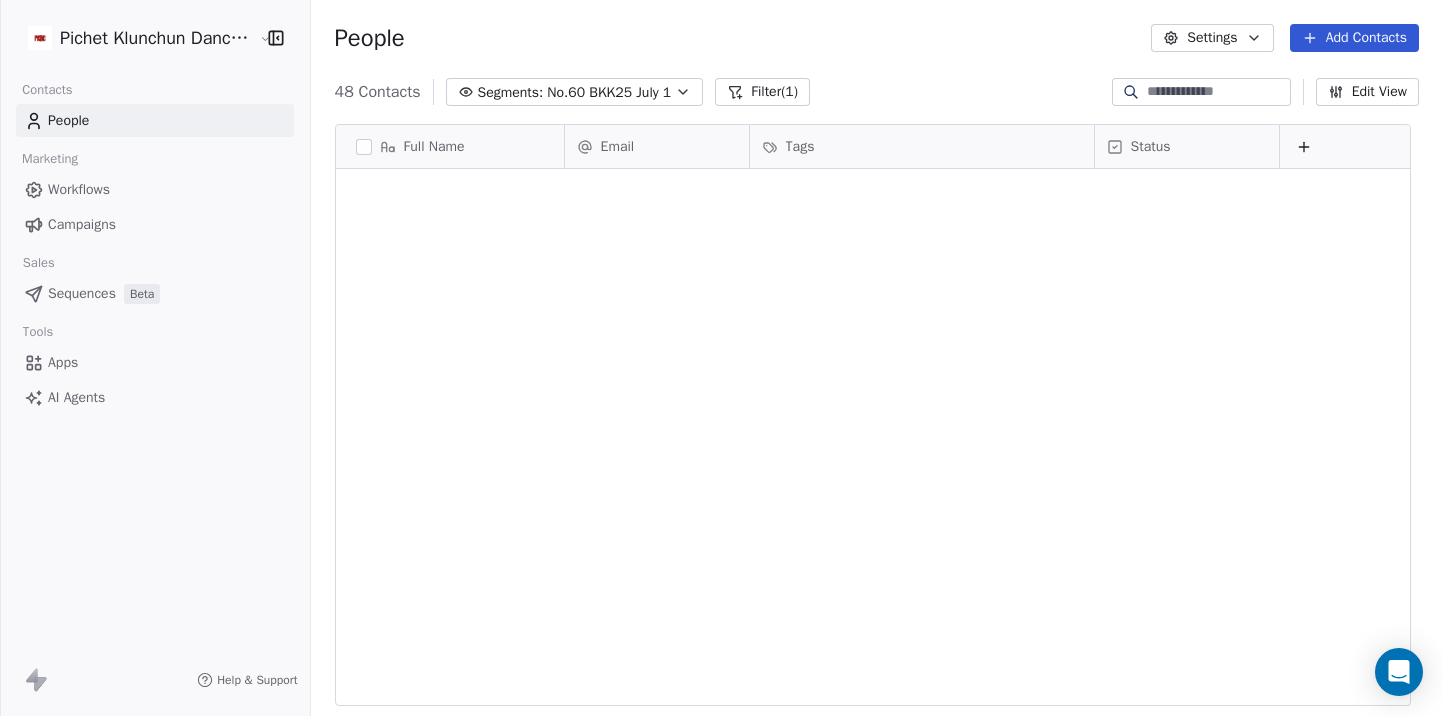 scroll, scrollTop: 1766, scrollLeft: 0, axis: vertical 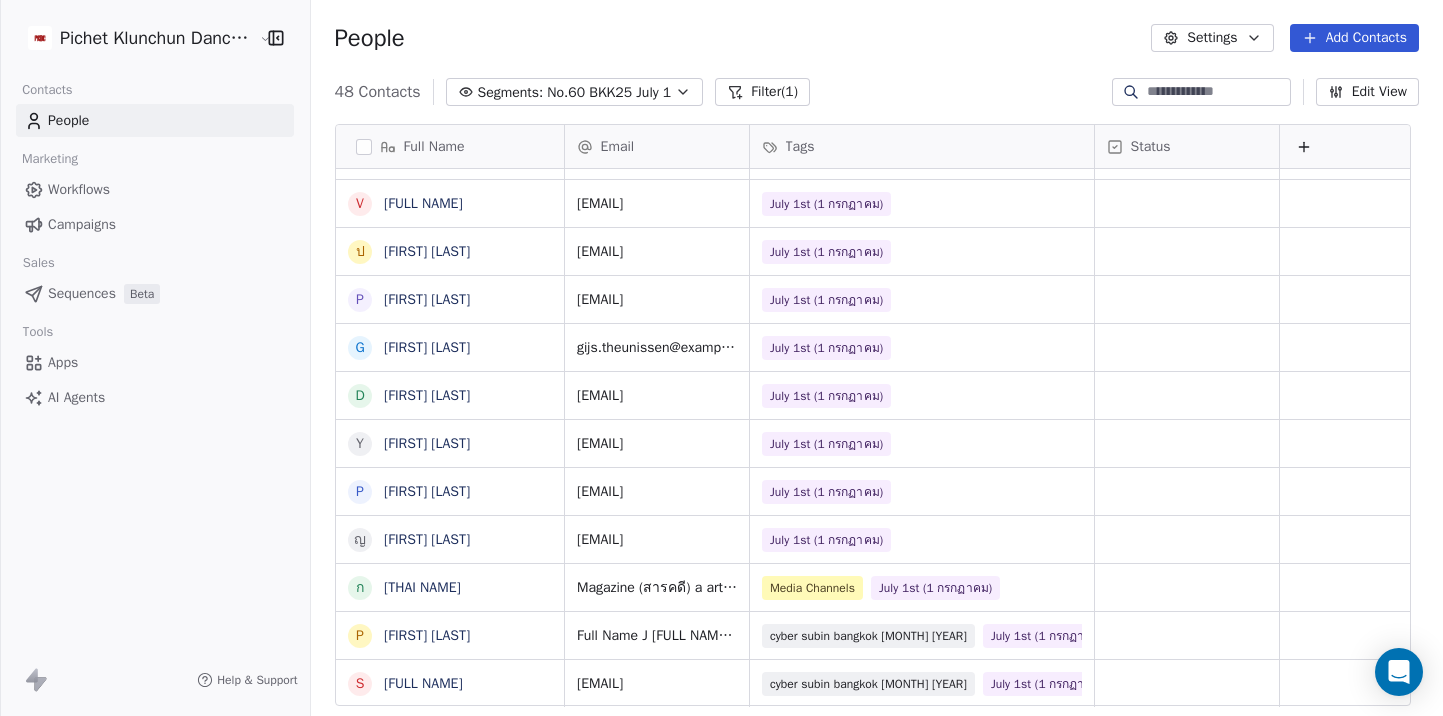 click on "Campaigns" at bounding box center (82, 224) 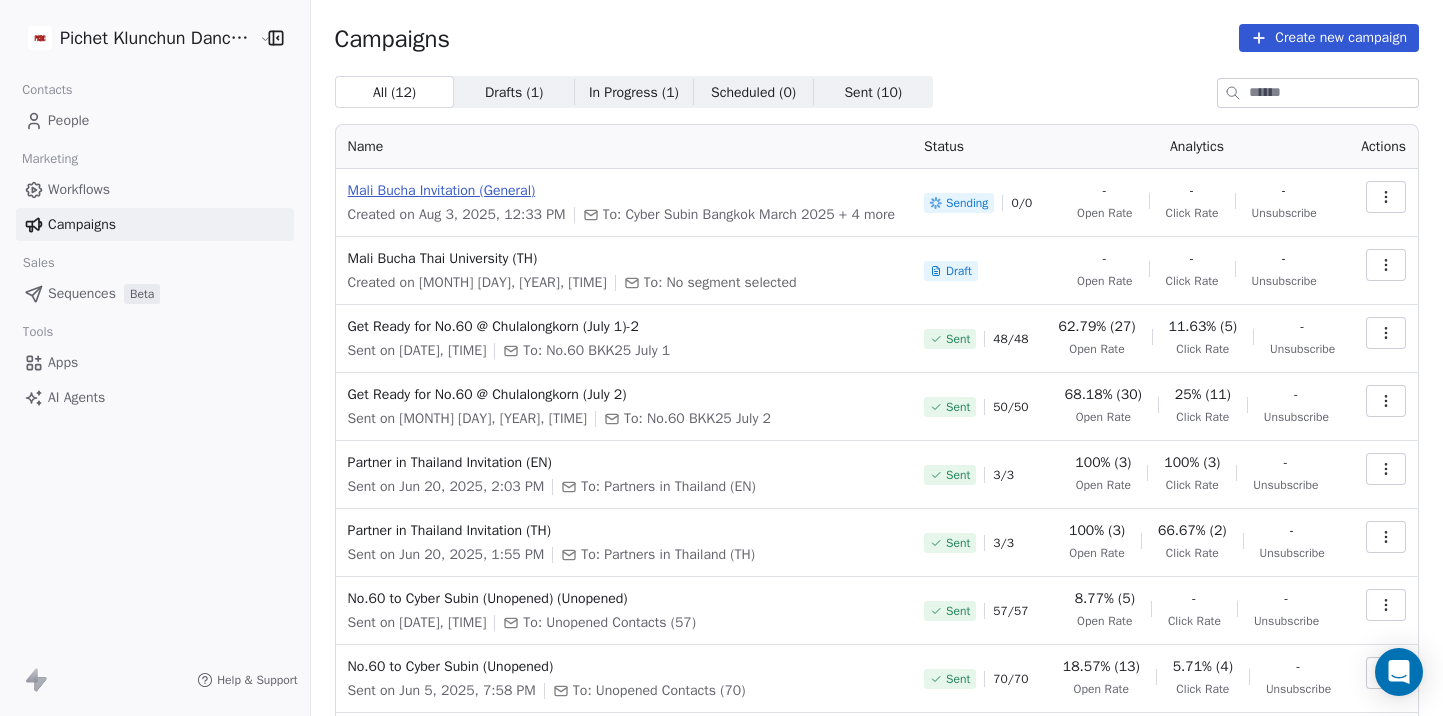 click on "Mali Bucha Invitation (General)" at bounding box center [624, 191] 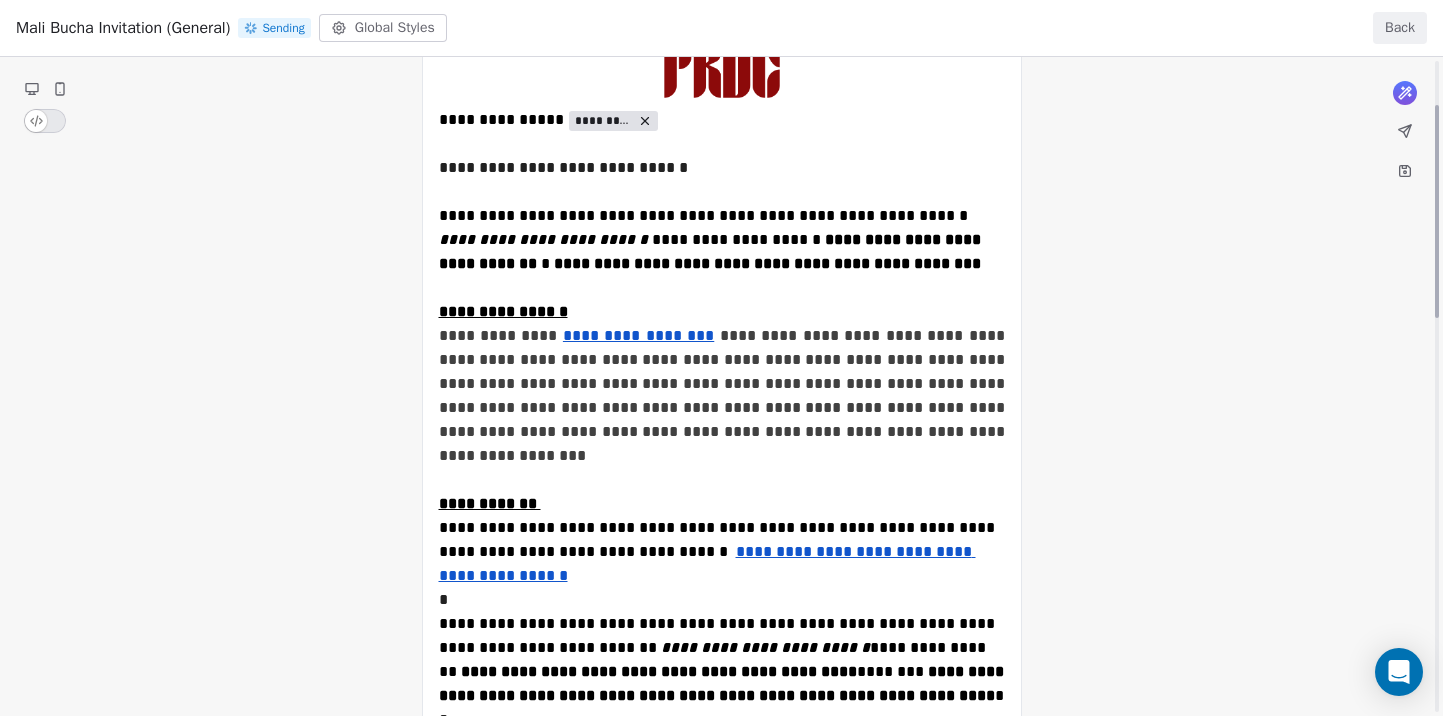 scroll, scrollTop: 221, scrollLeft: 0, axis: vertical 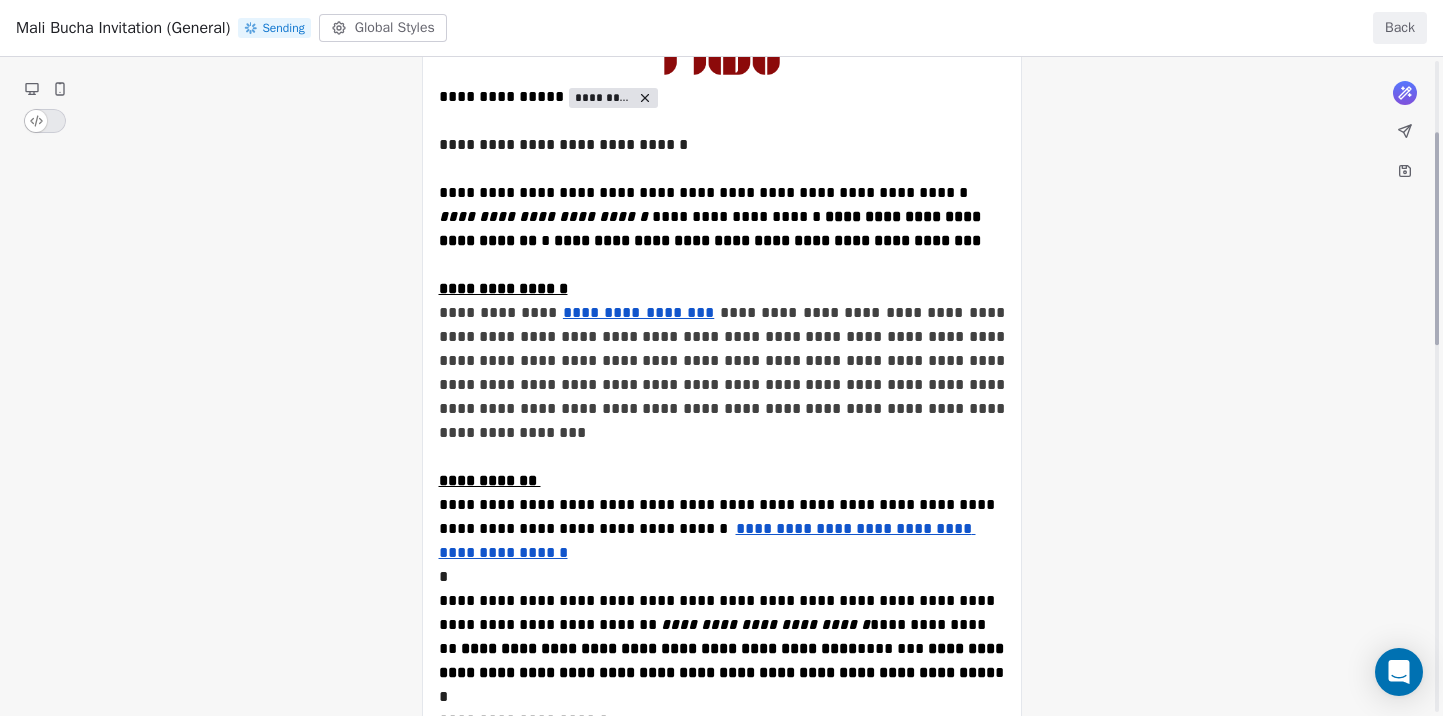 click on "**********" at bounding box center (721, 1200) 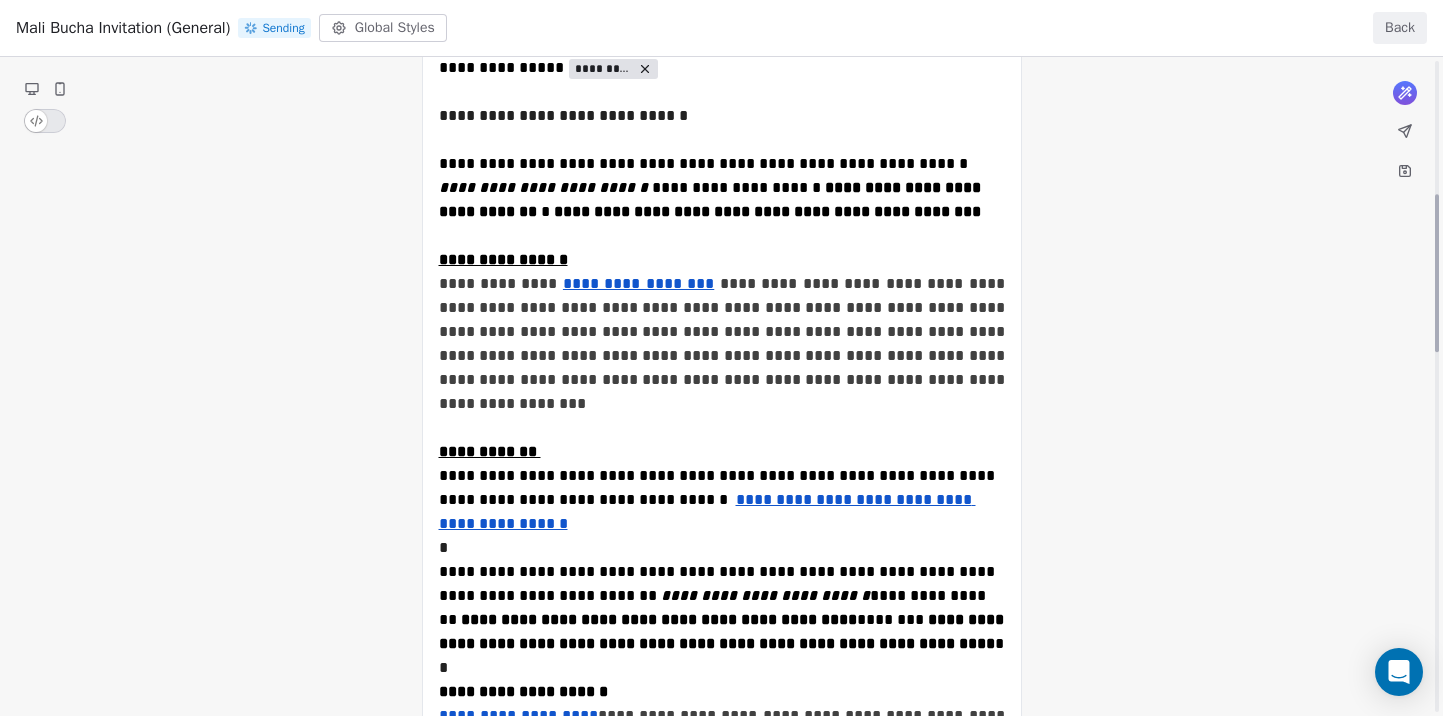 scroll, scrollTop: 197, scrollLeft: 0, axis: vertical 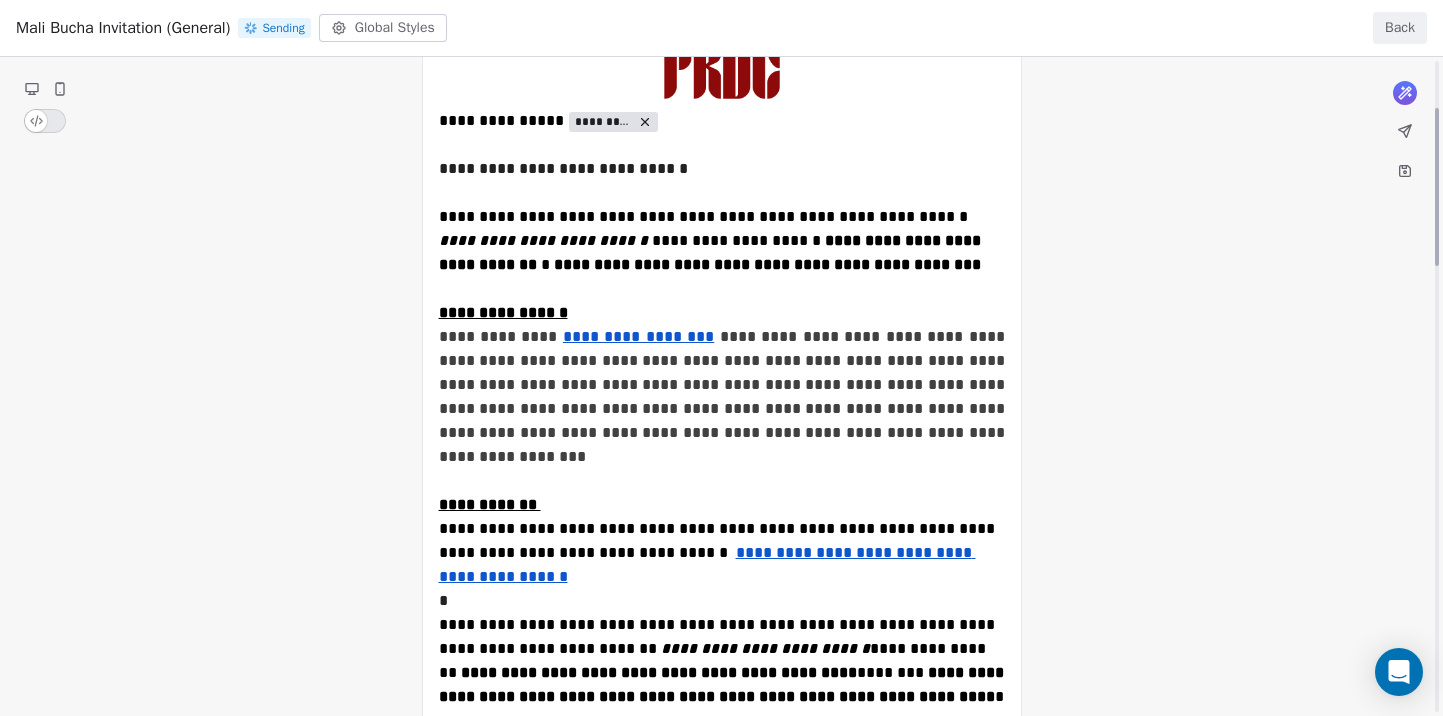 click on "**********" at bounding box center (721, 1224) 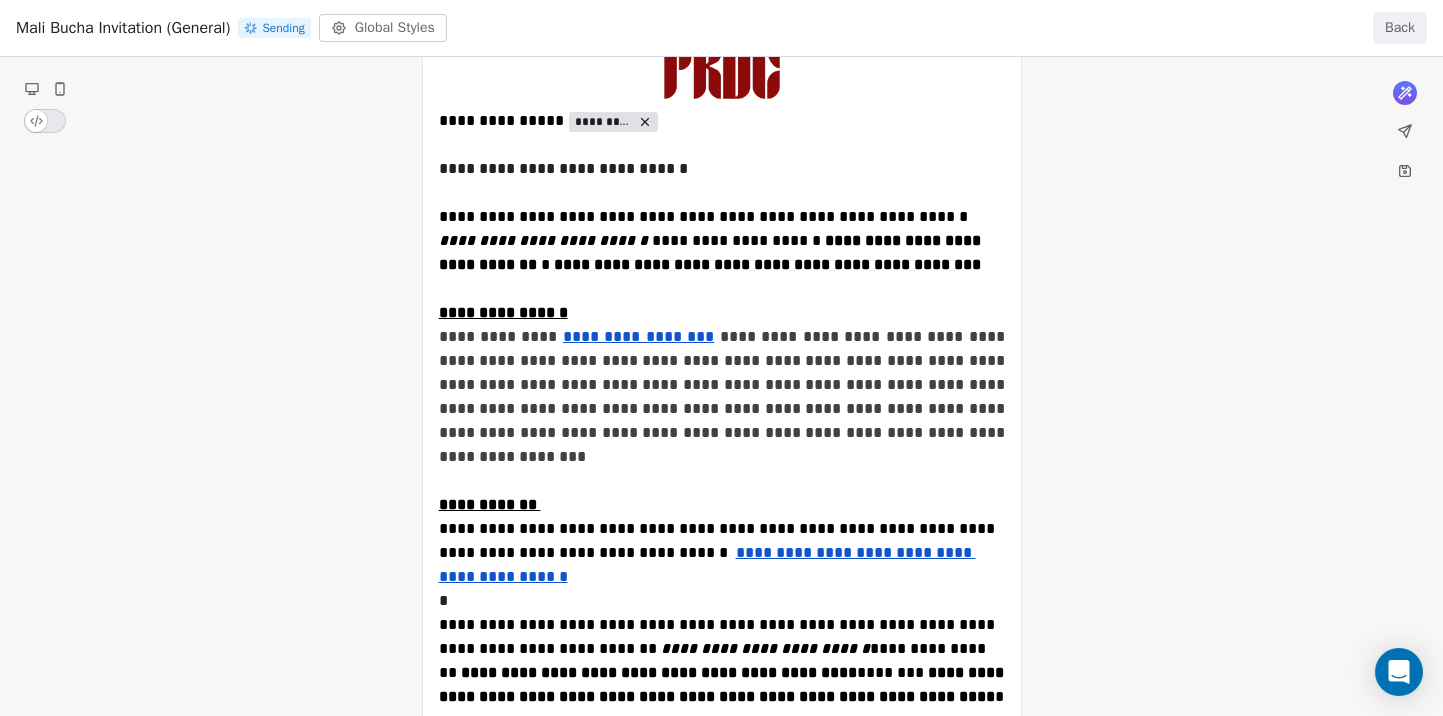 click on "**********" at bounding box center [721, 1224] 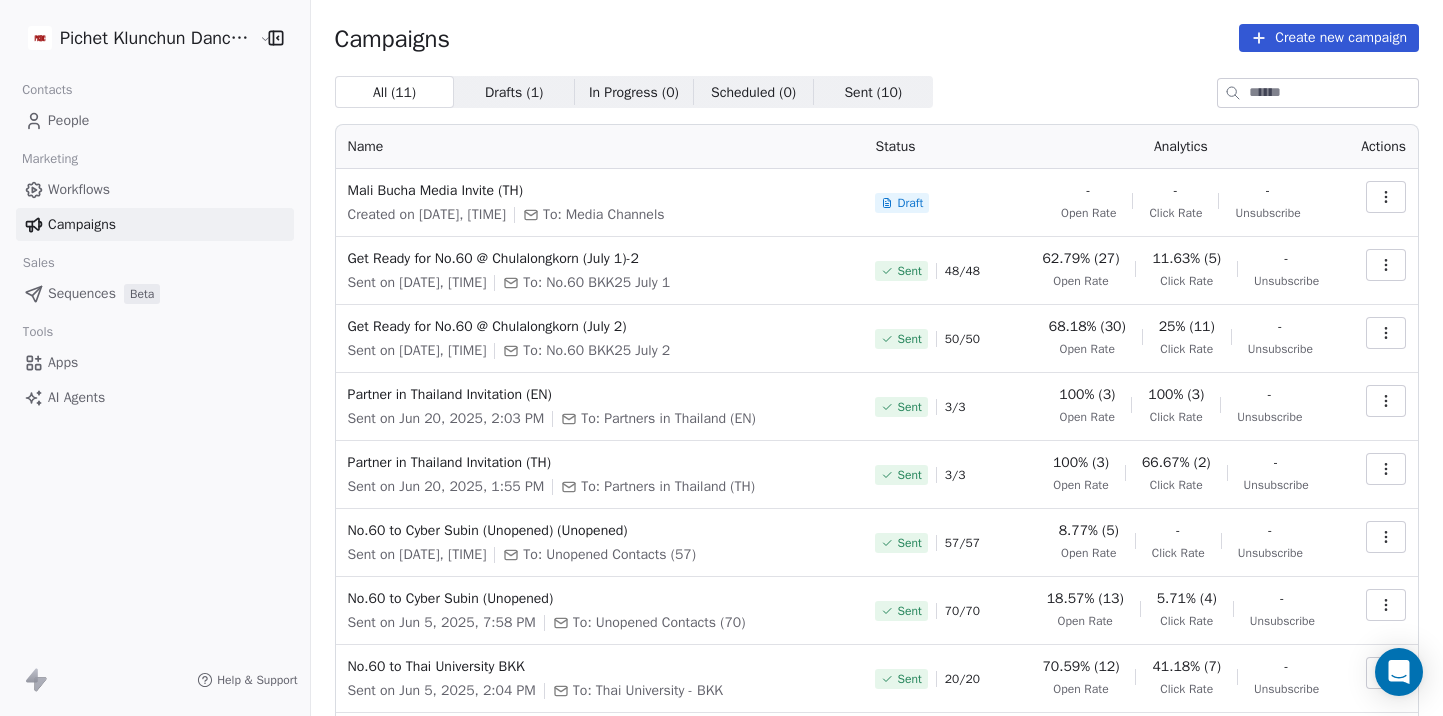 scroll, scrollTop: 0, scrollLeft: 0, axis: both 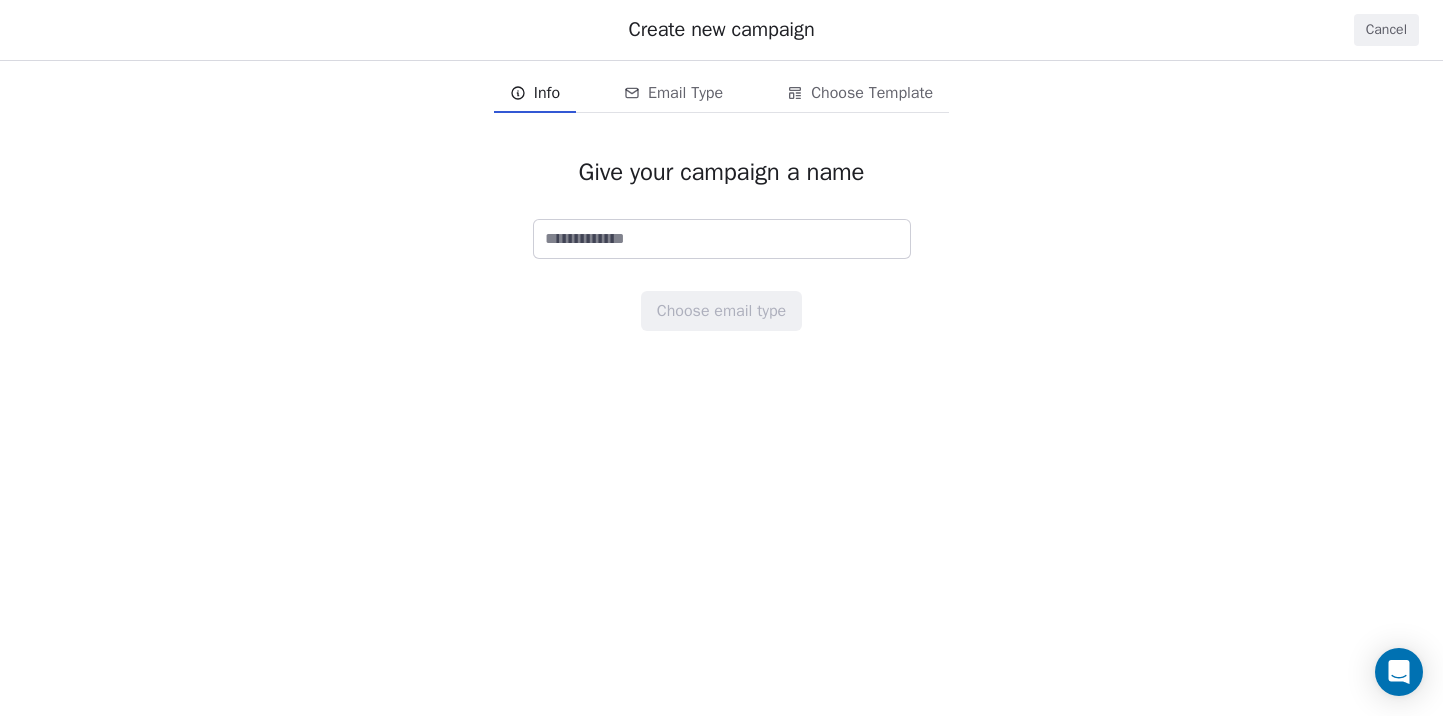 type on "**********" 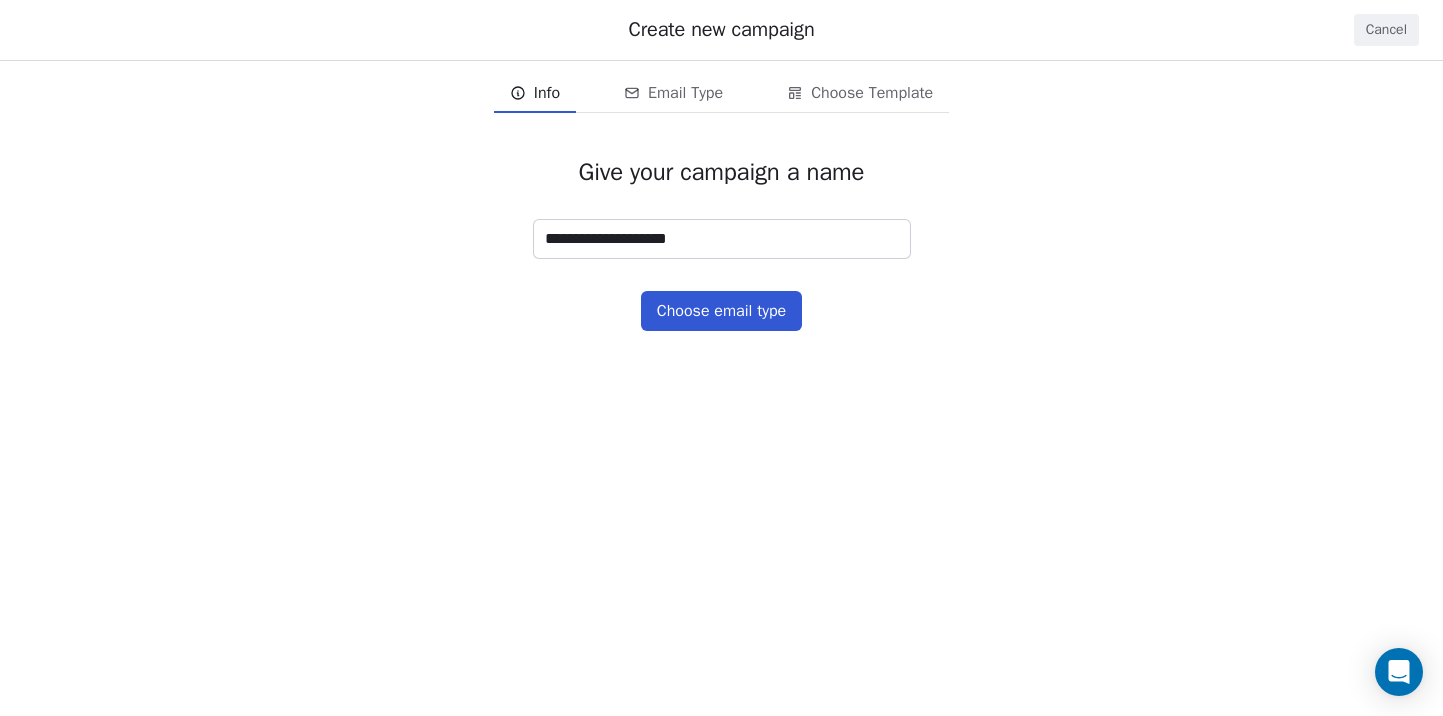 click on "**********" at bounding box center (722, 239) 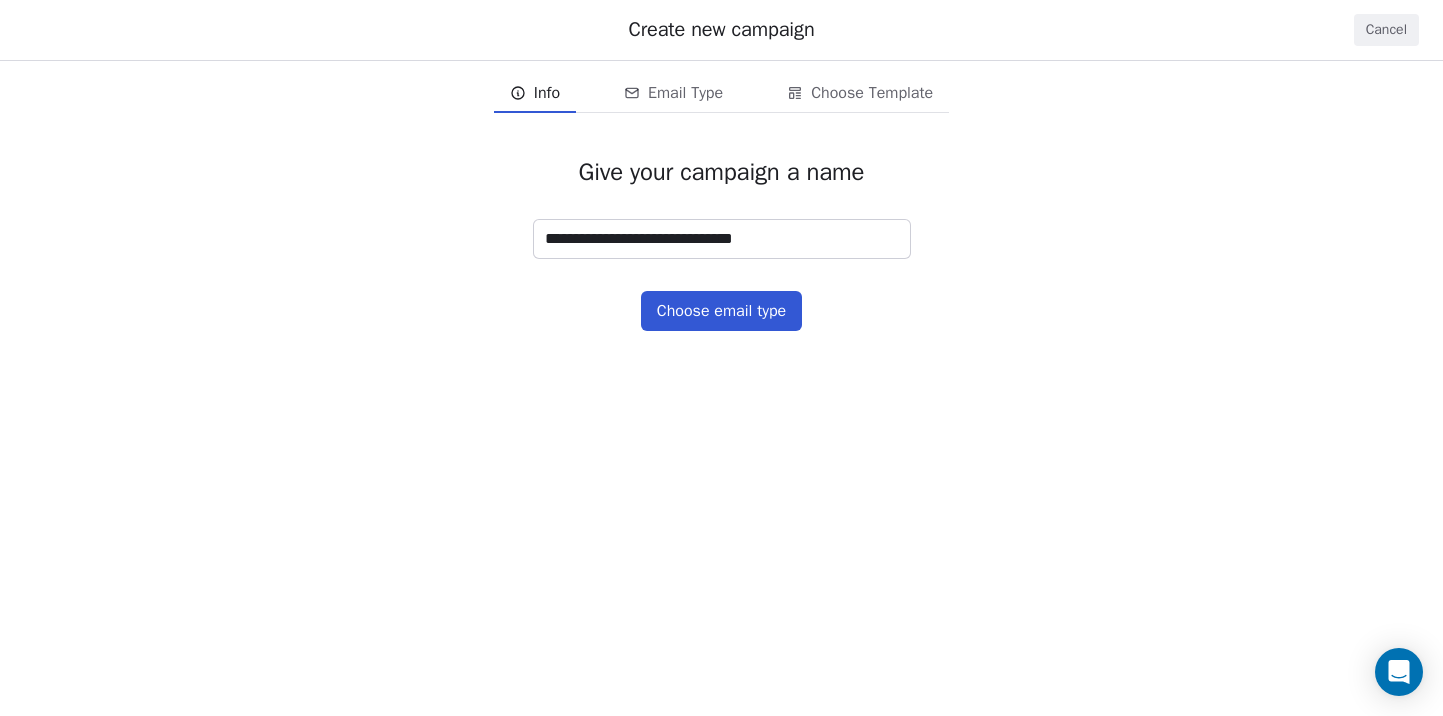 type on "**********" 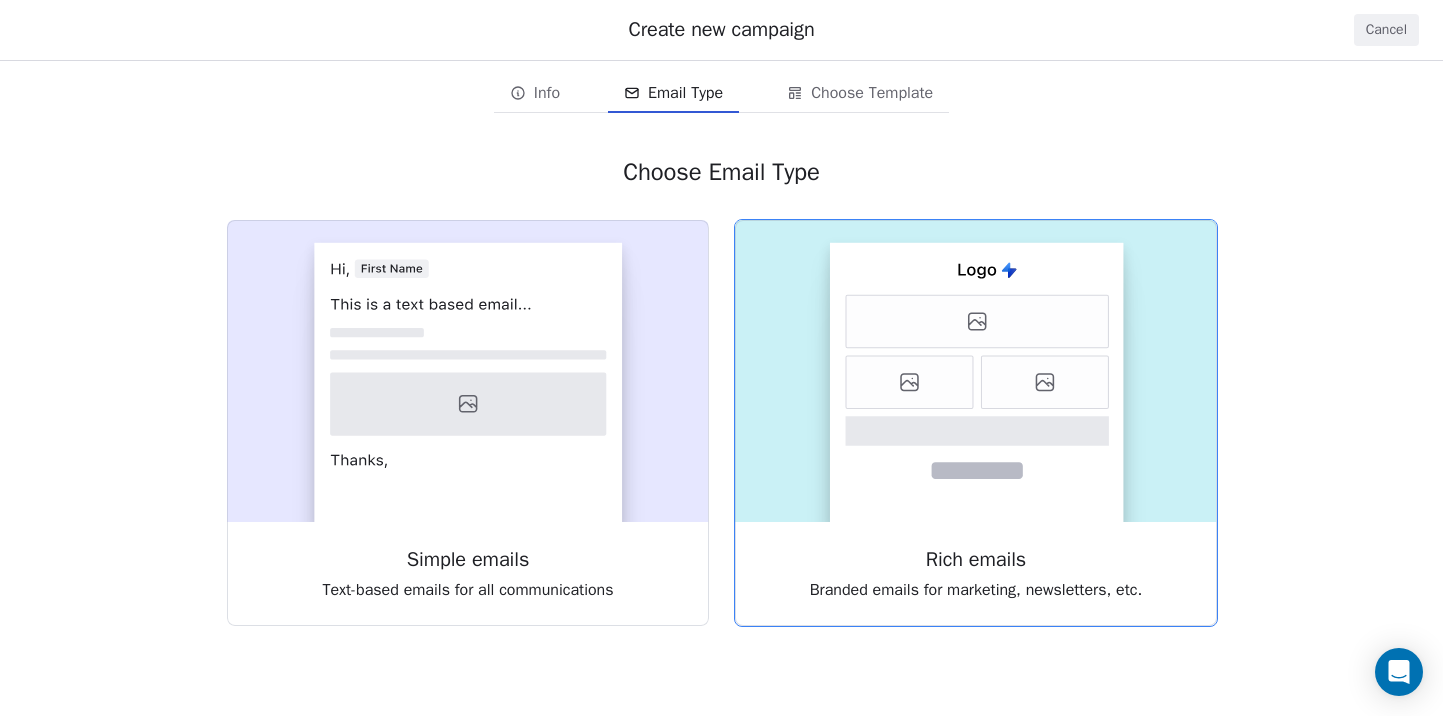 click 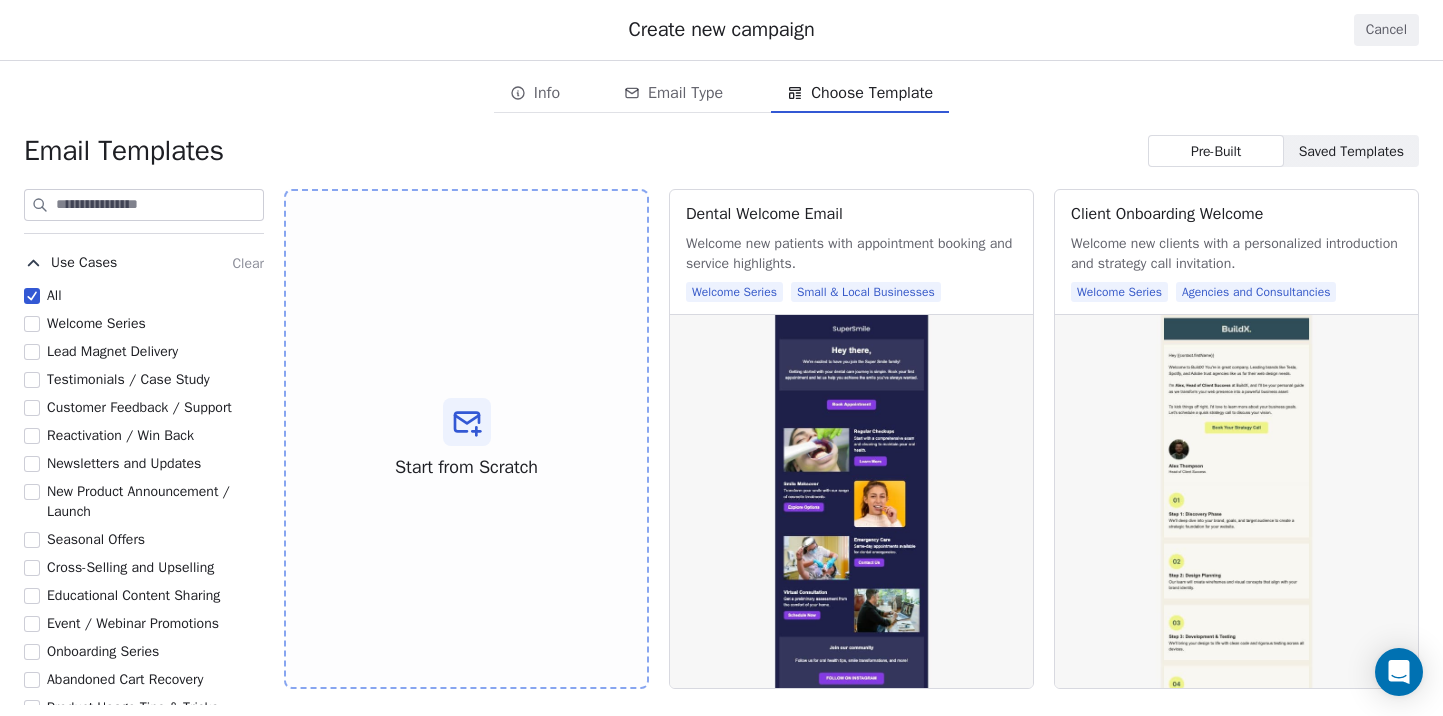 click on "Email Templates Pre-Built Pre-Built Saved Templates Saved Templates" at bounding box center [721, 151] 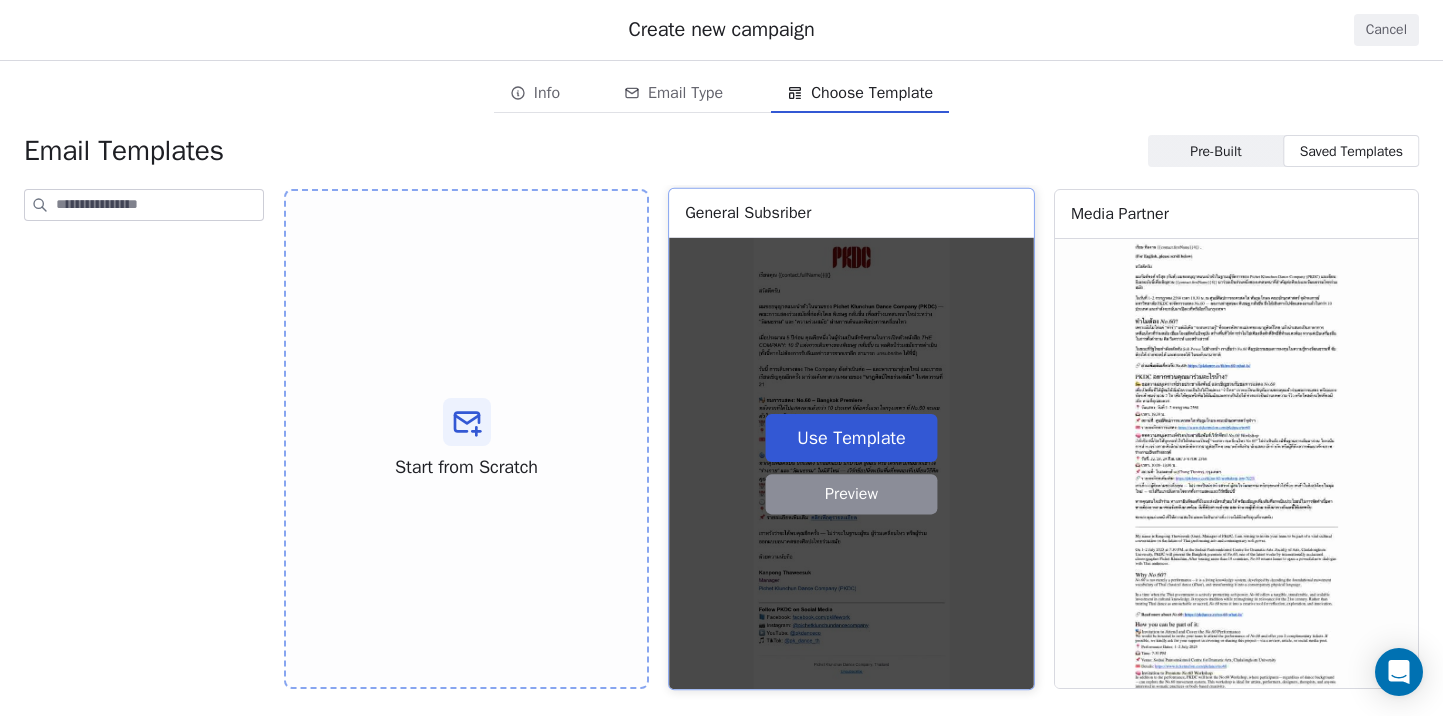 click on "Use Template" at bounding box center (852, 437) 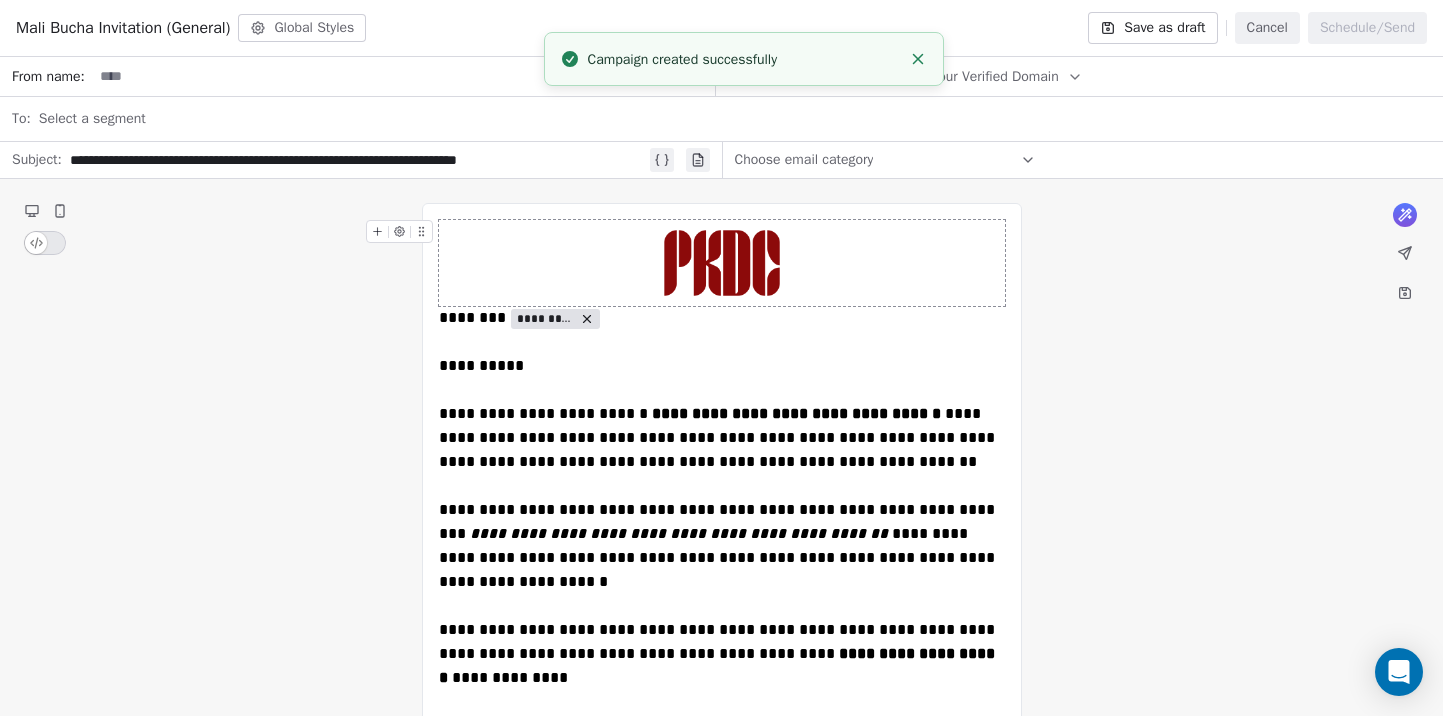 click on "**********" at bounding box center [374, 160] 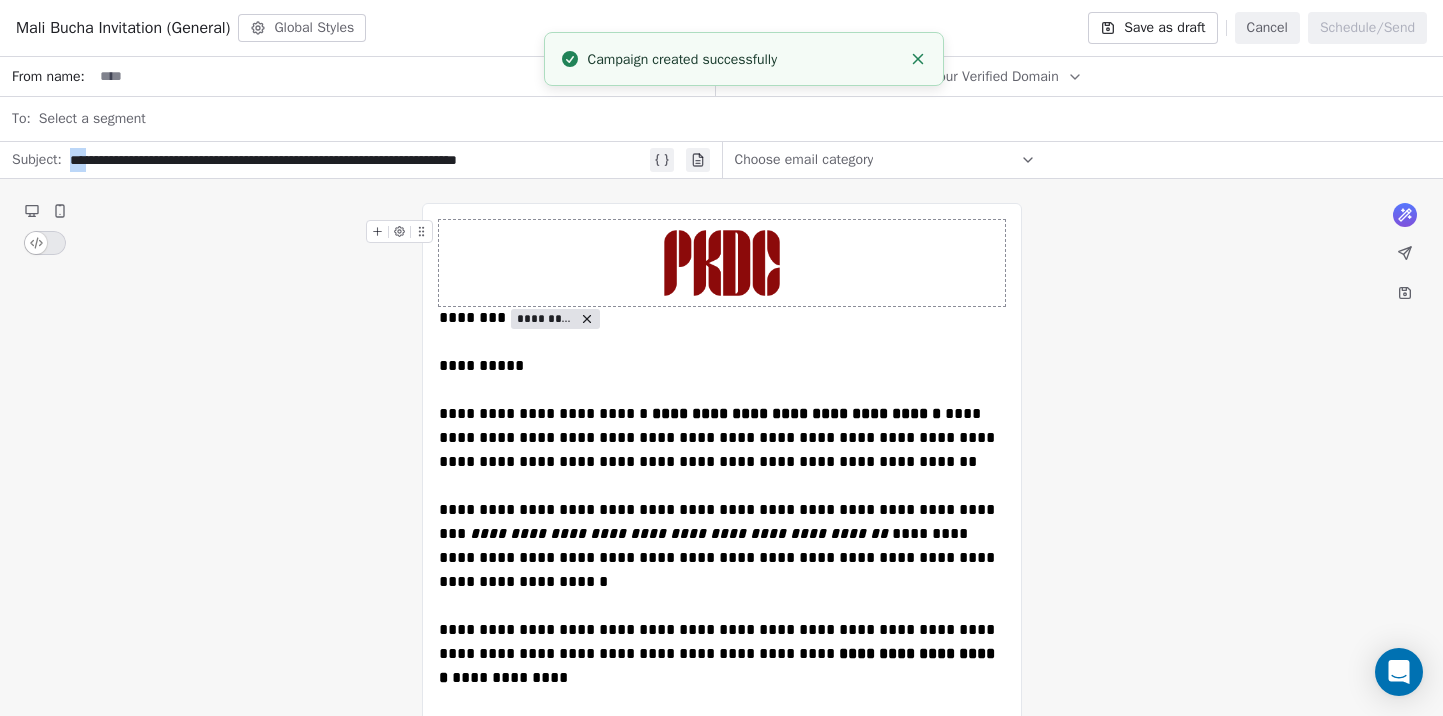 click on "**********" at bounding box center [374, 160] 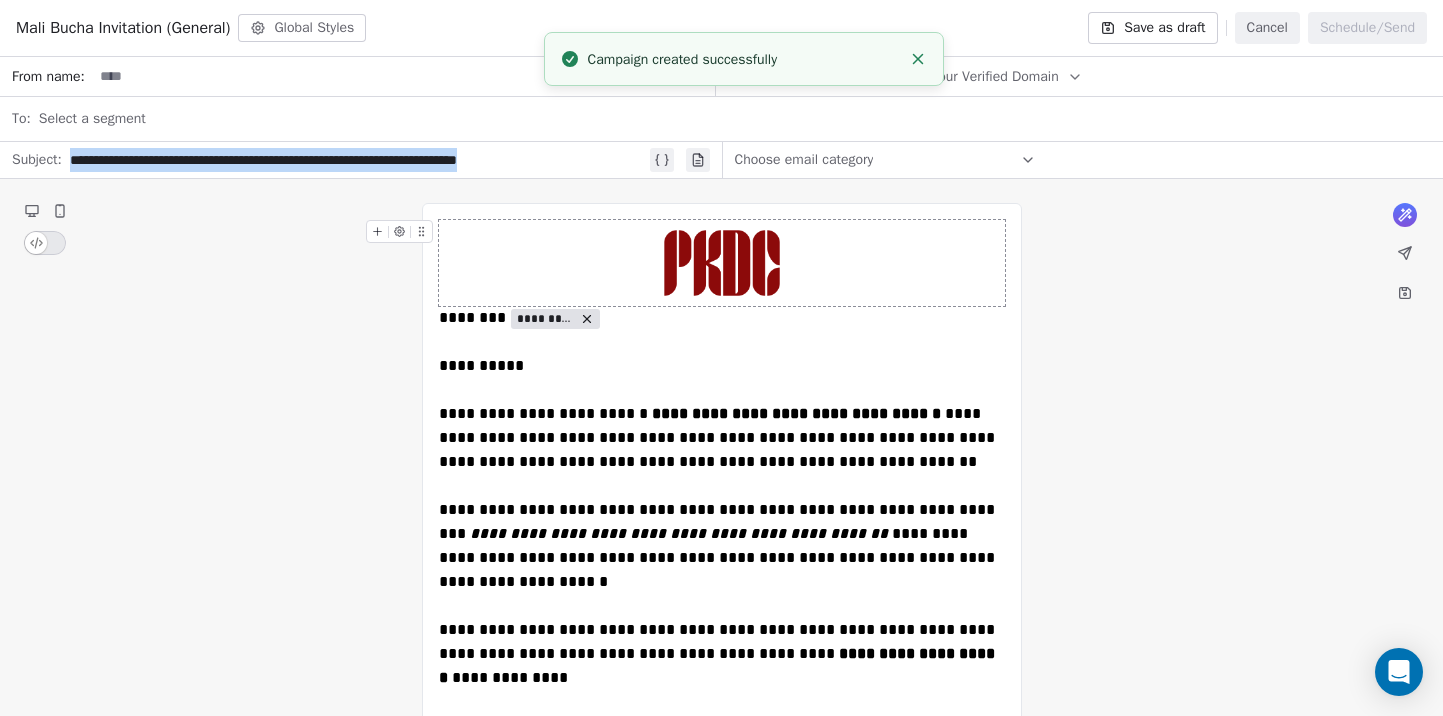 click on "**********" at bounding box center (374, 160) 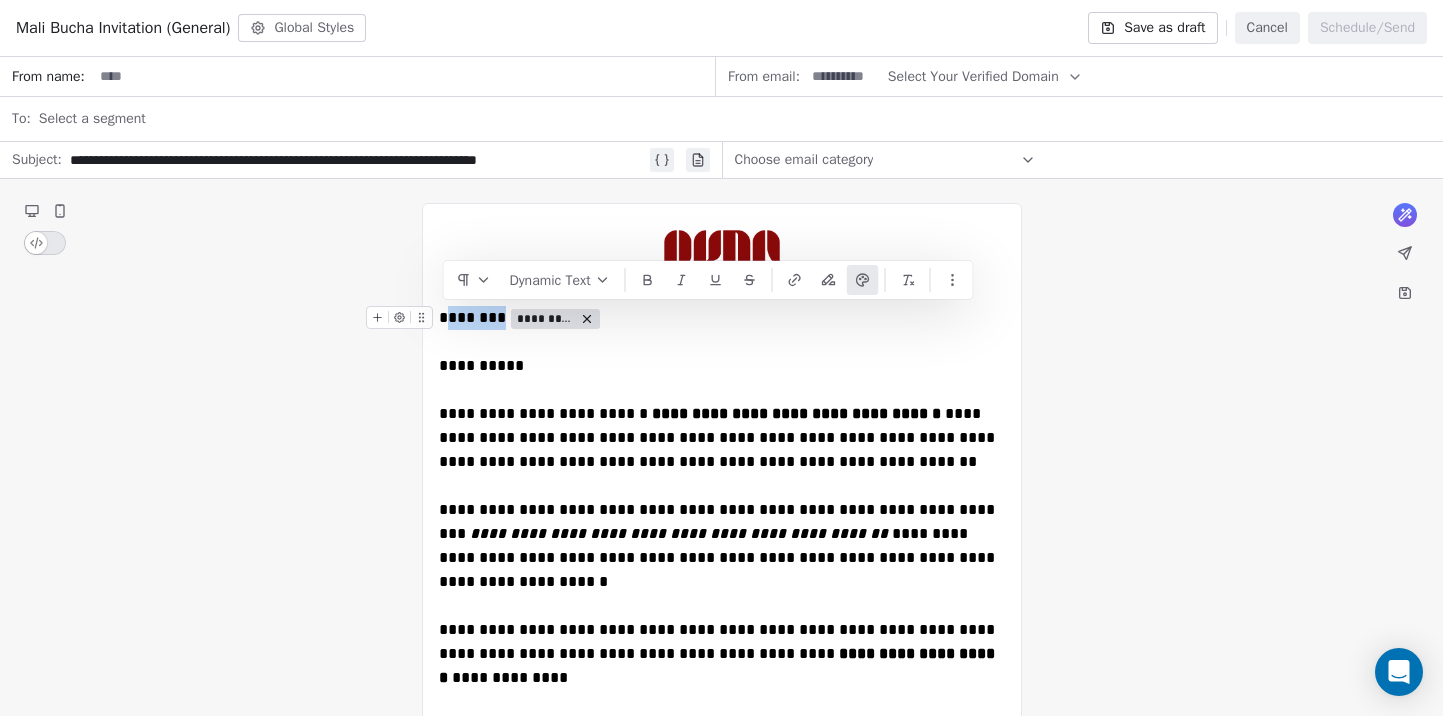 drag, startPoint x: 492, startPoint y: 322, endPoint x: 442, endPoint y: 321, distance: 50.01 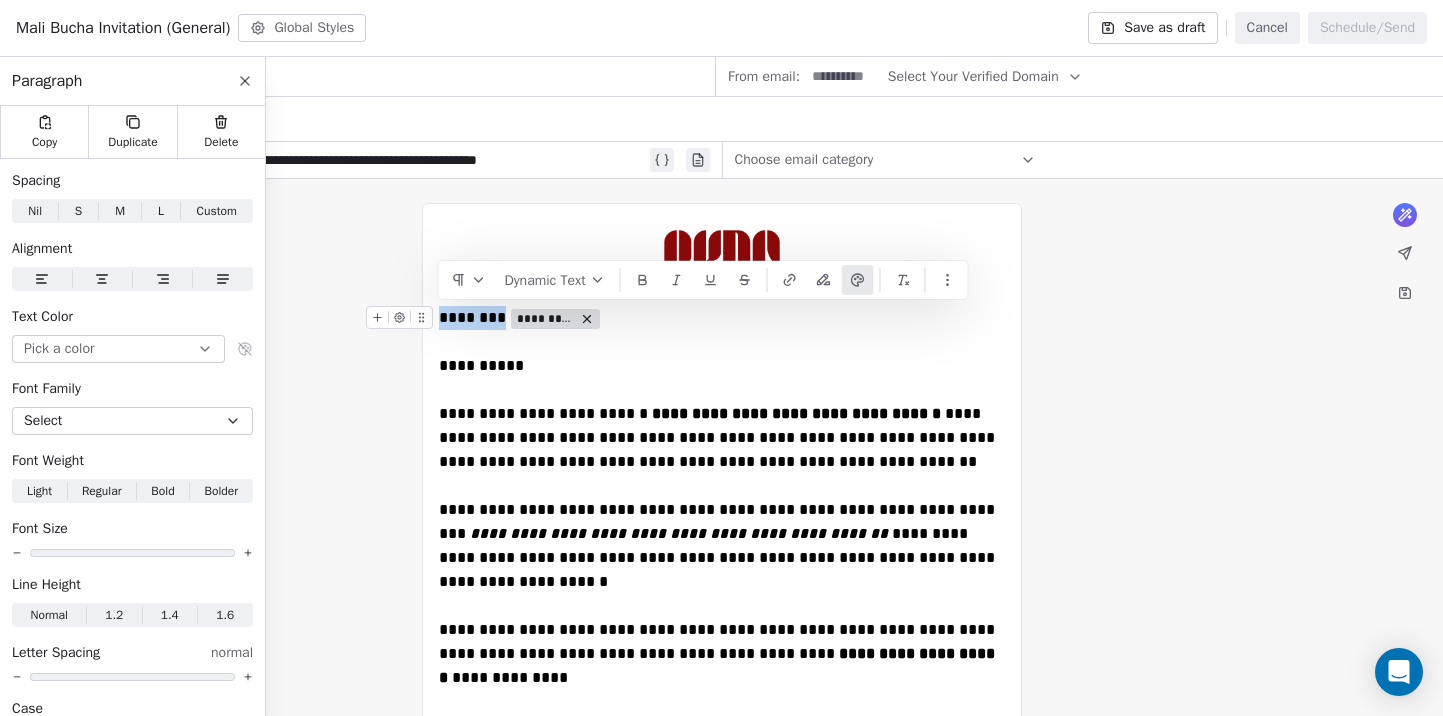 drag, startPoint x: 493, startPoint y: 318, endPoint x: 435, endPoint y: 317, distance: 58.00862 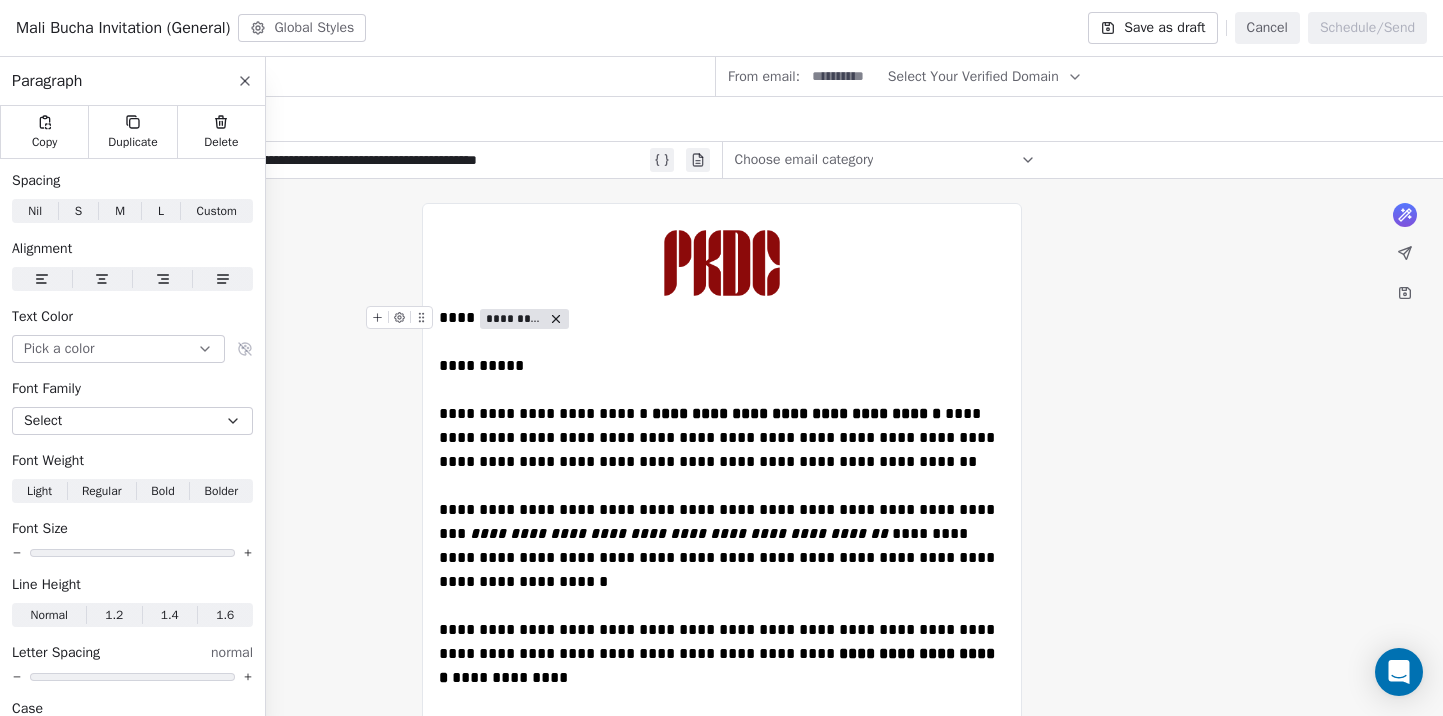 click on "**********" at bounding box center (722, 354) 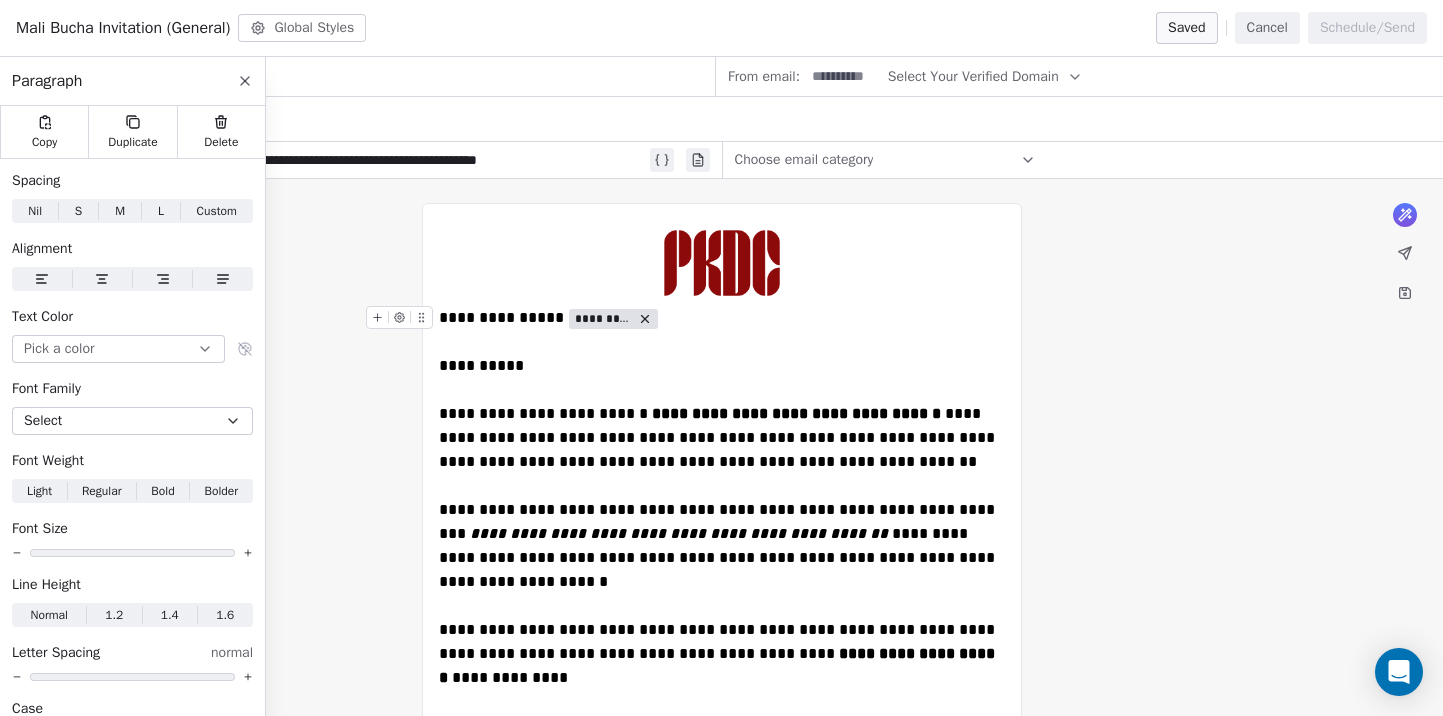 click on "**********" at bounding box center [481, 365] 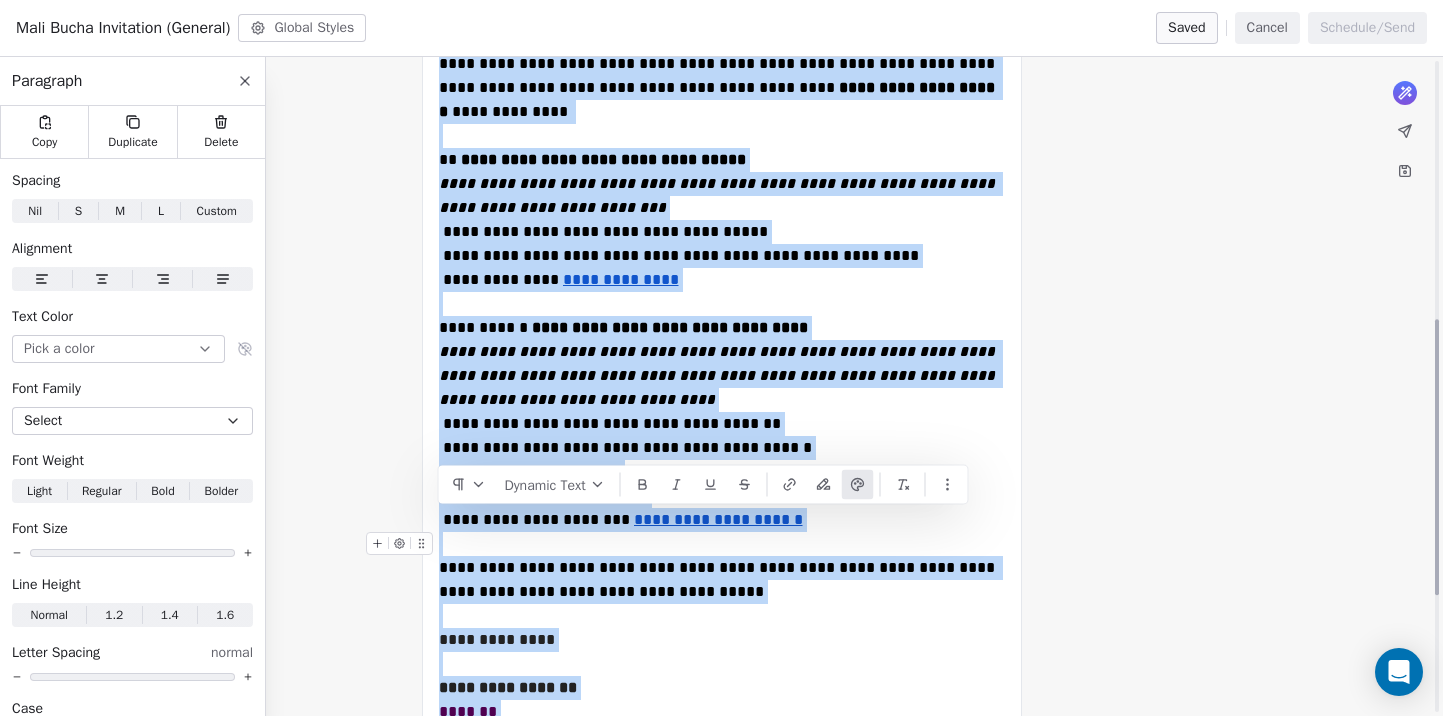 scroll, scrollTop: 716, scrollLeft: 0, axis: vertical 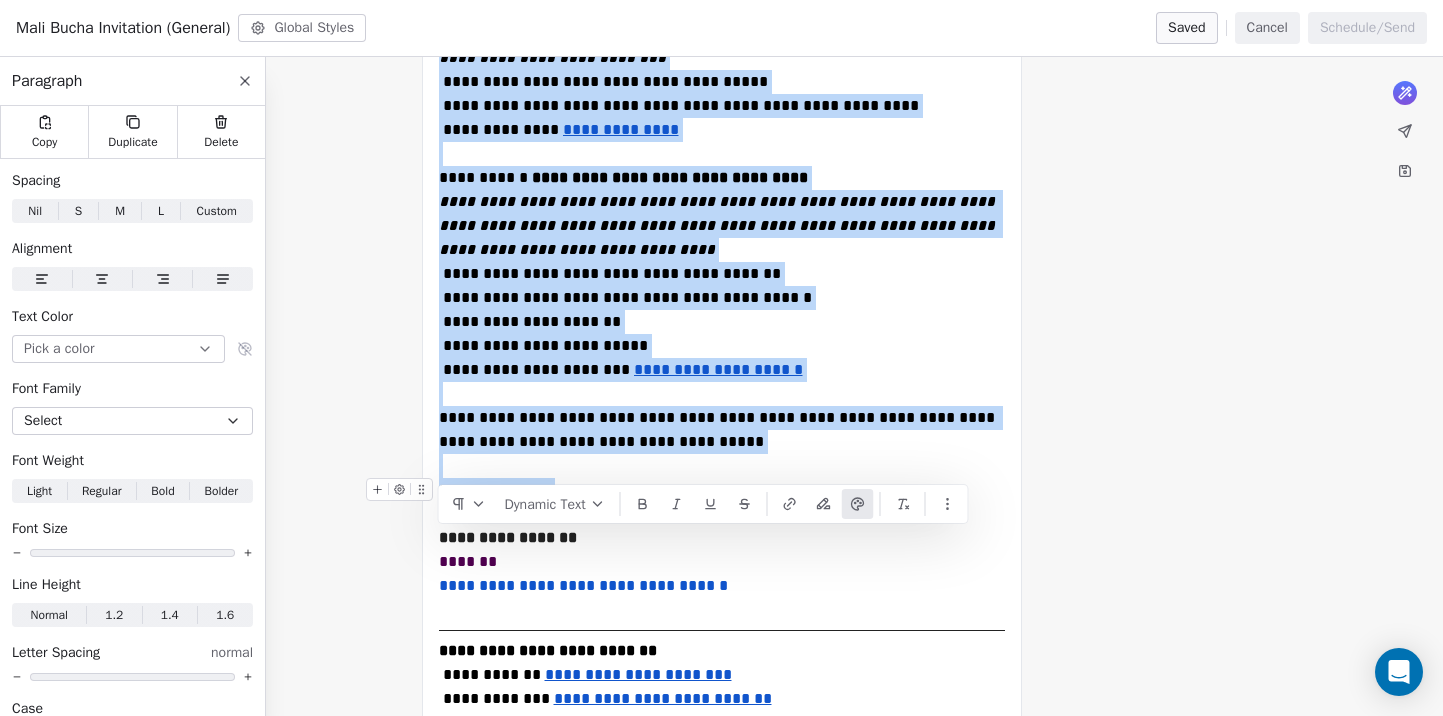 drag, startPoint x: 442, startPoint y: 413, endPoint x: 822, endPoint y: 468, distance: 383.95963 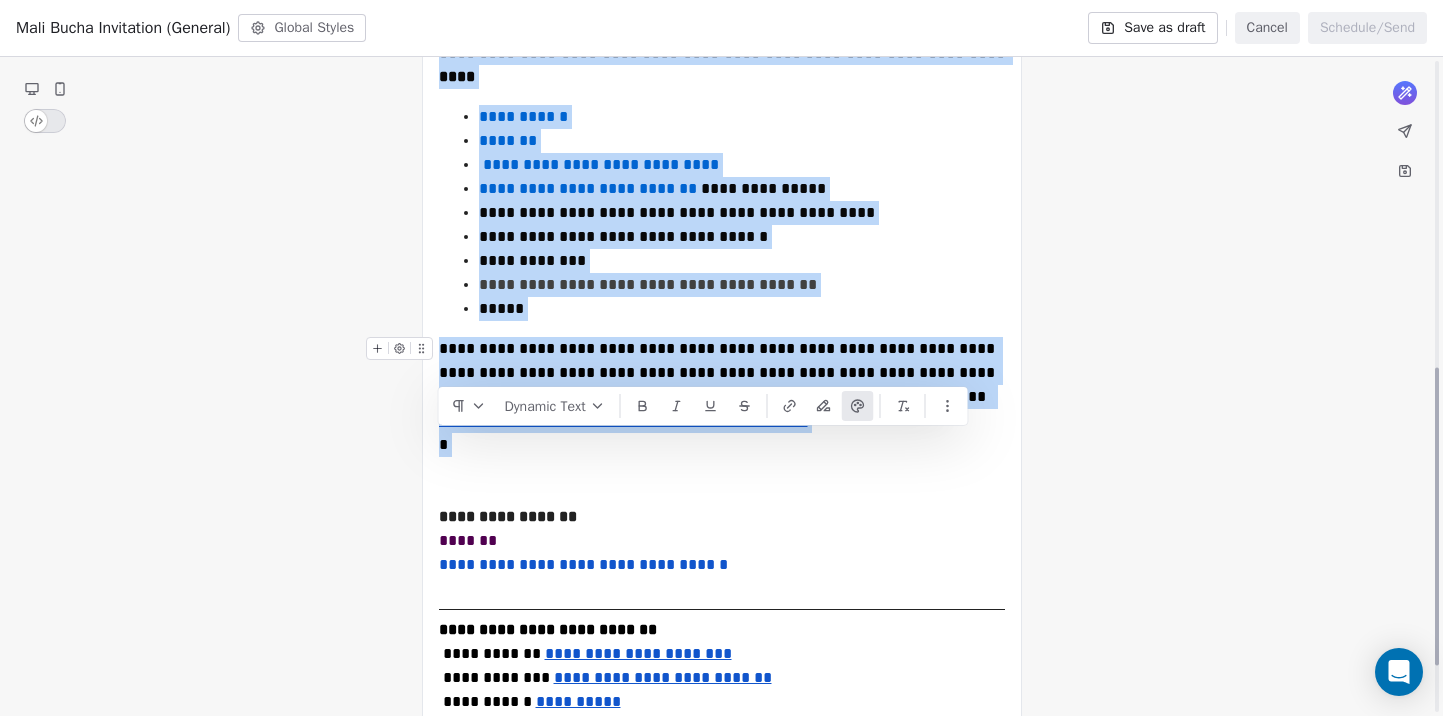 scroll, scrollTop: 551, scrollLeft: 0, axis: vertical 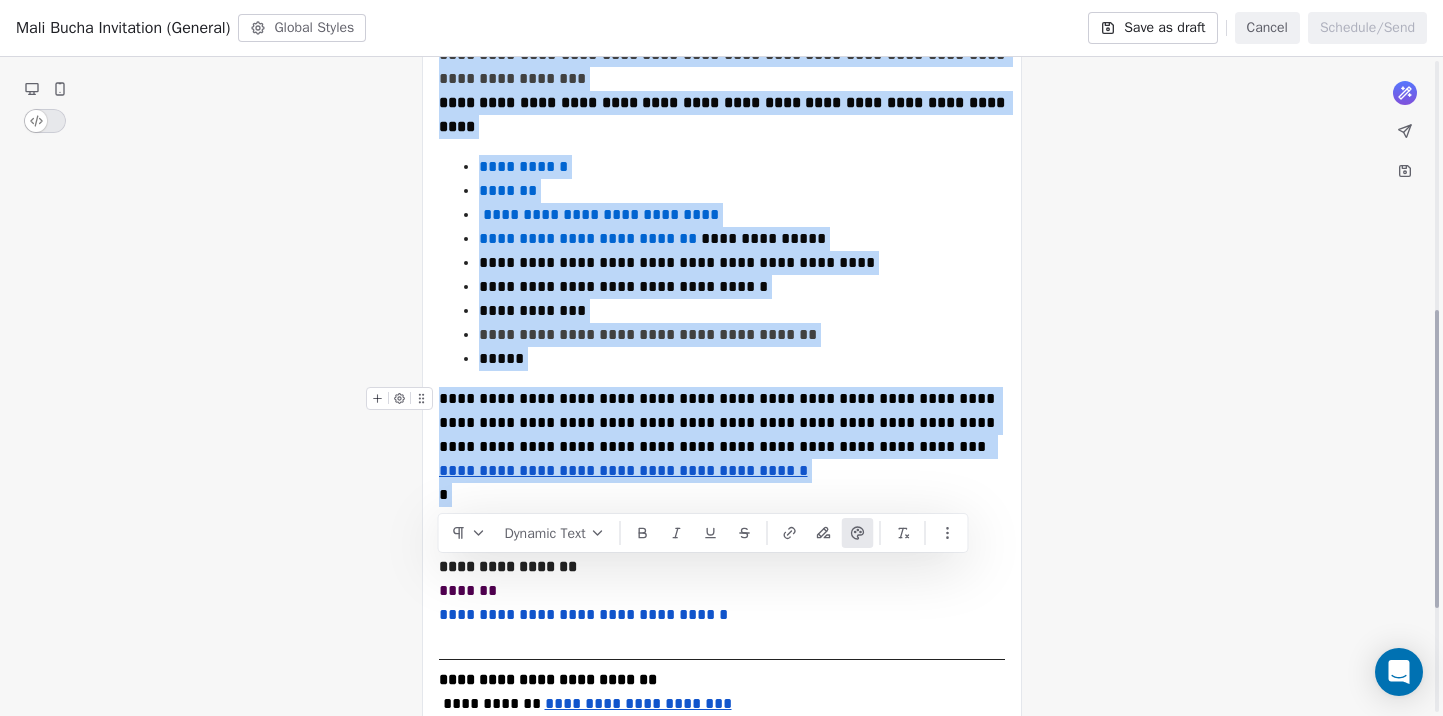 click on "**********" at bounding box center (722, 507) 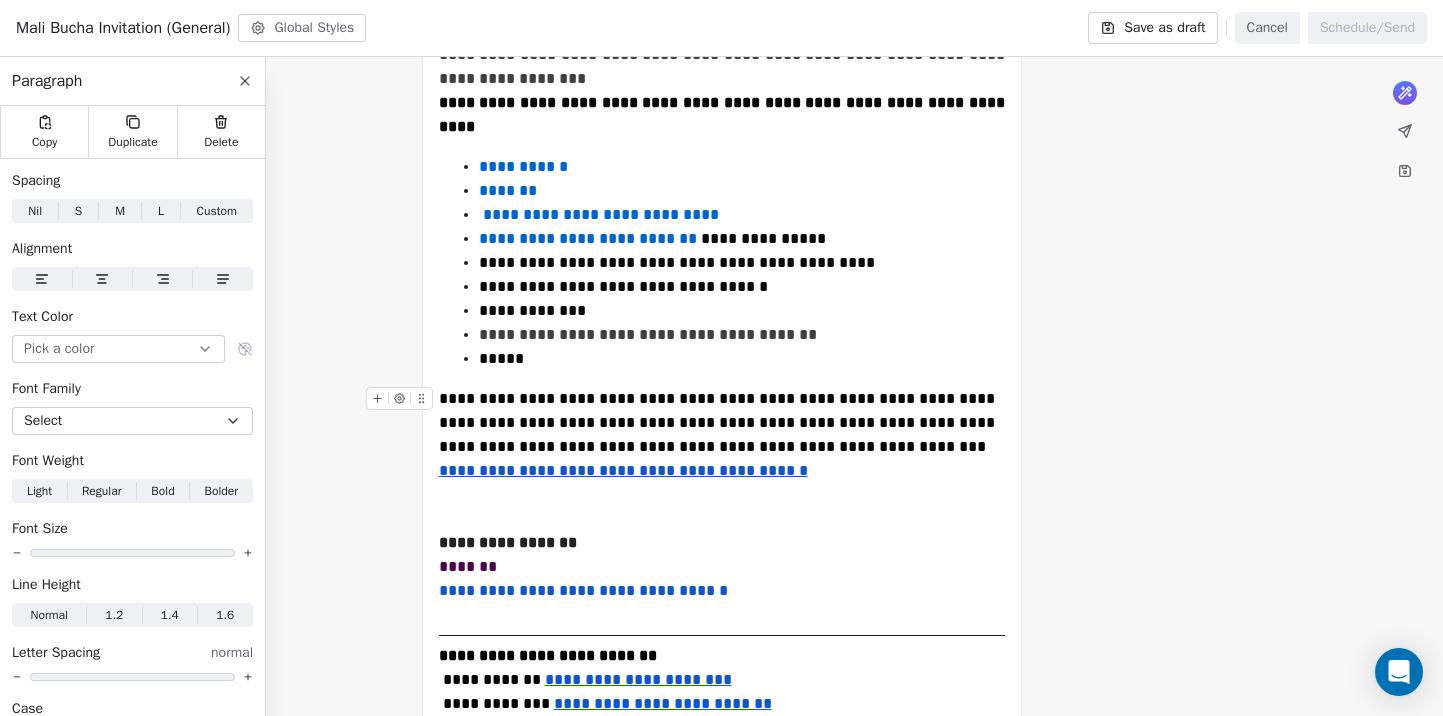 click on "**********" at bounding box center (722, 495) 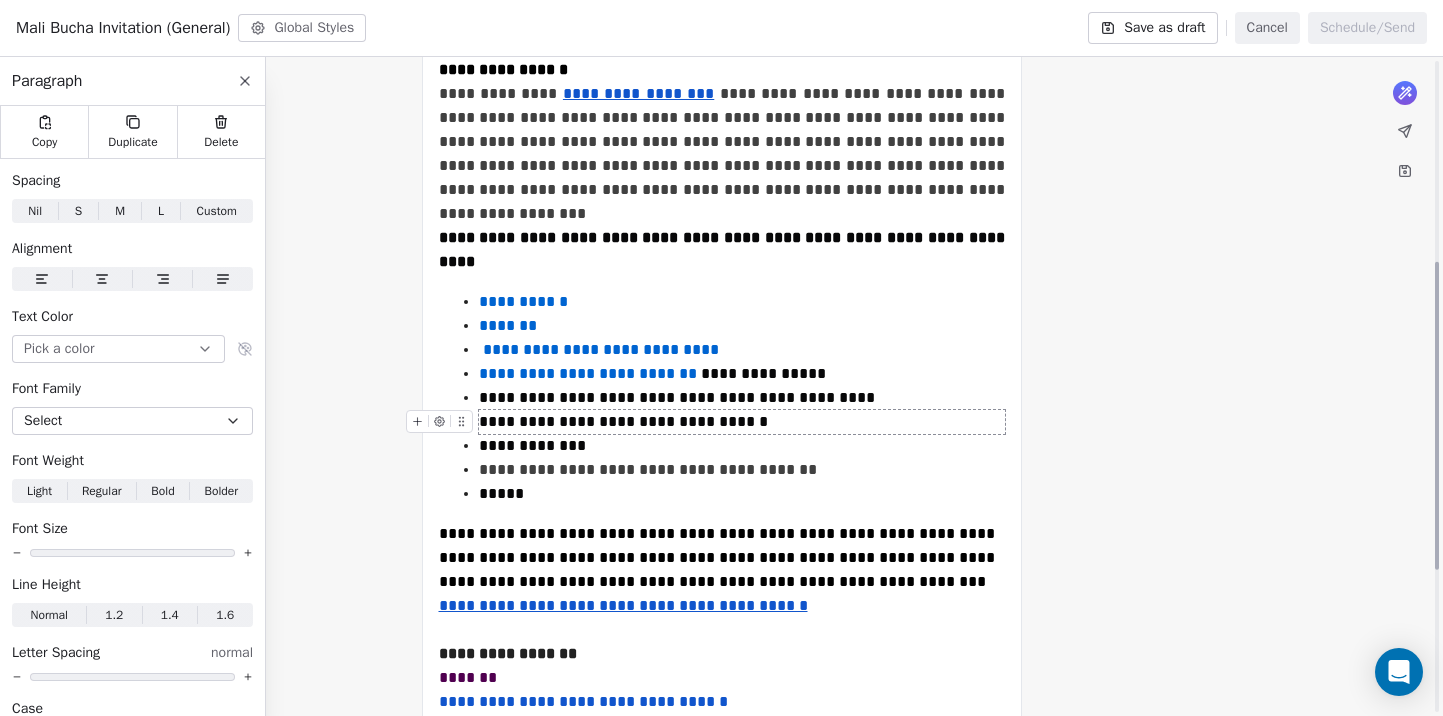scroll, scrollTop: 305, scrollLeft: 0, axis: vertical 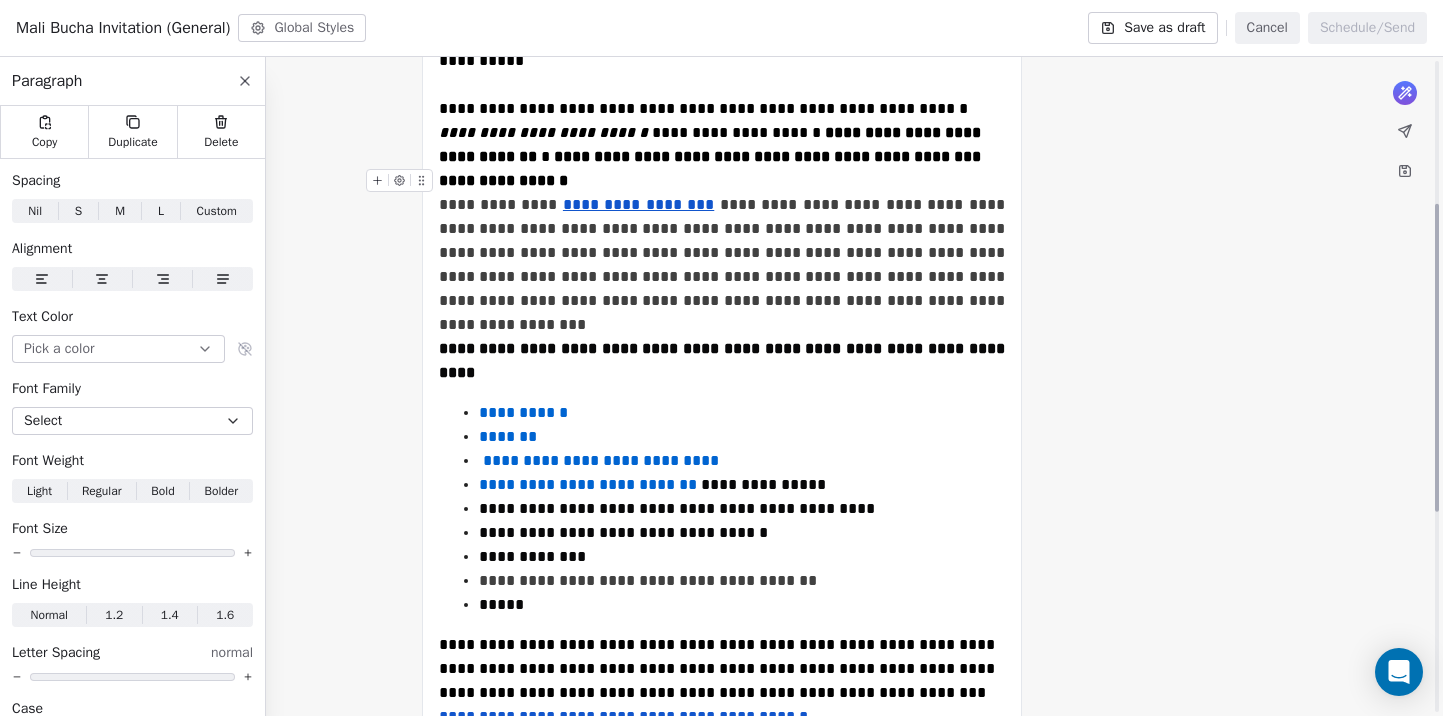 click on "**********" at bounding box center (722, 253) 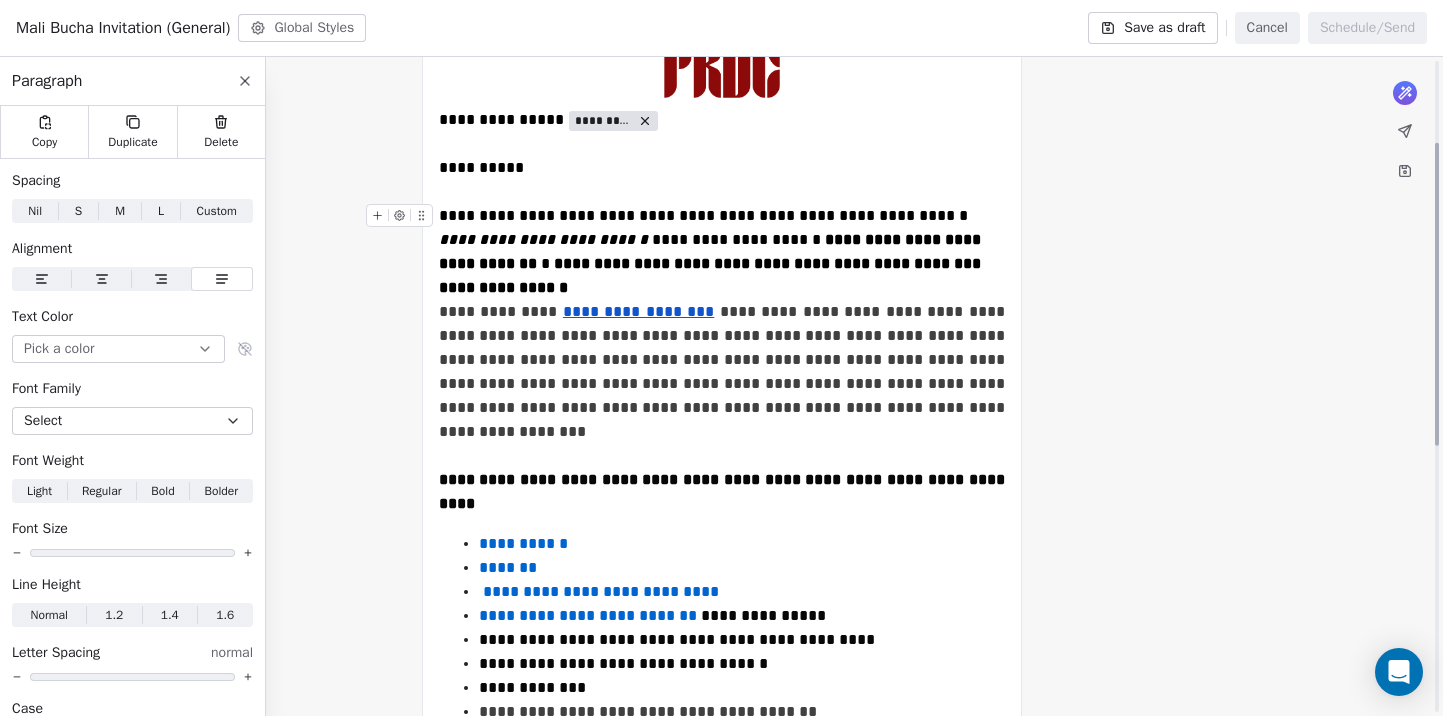 scroll, scrollTop: 178, scrollLeft: 0, axis: vertical 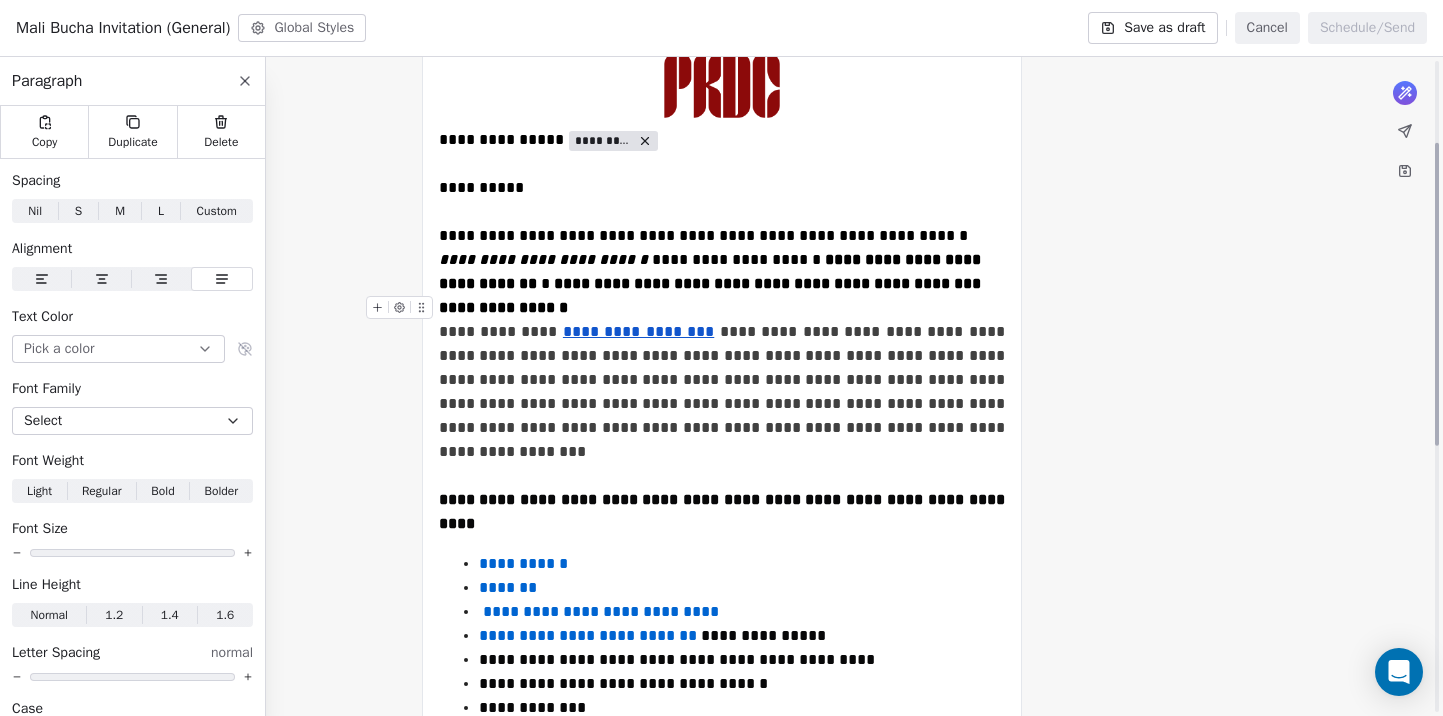 click on "**********" at bounding box center [722, 392] 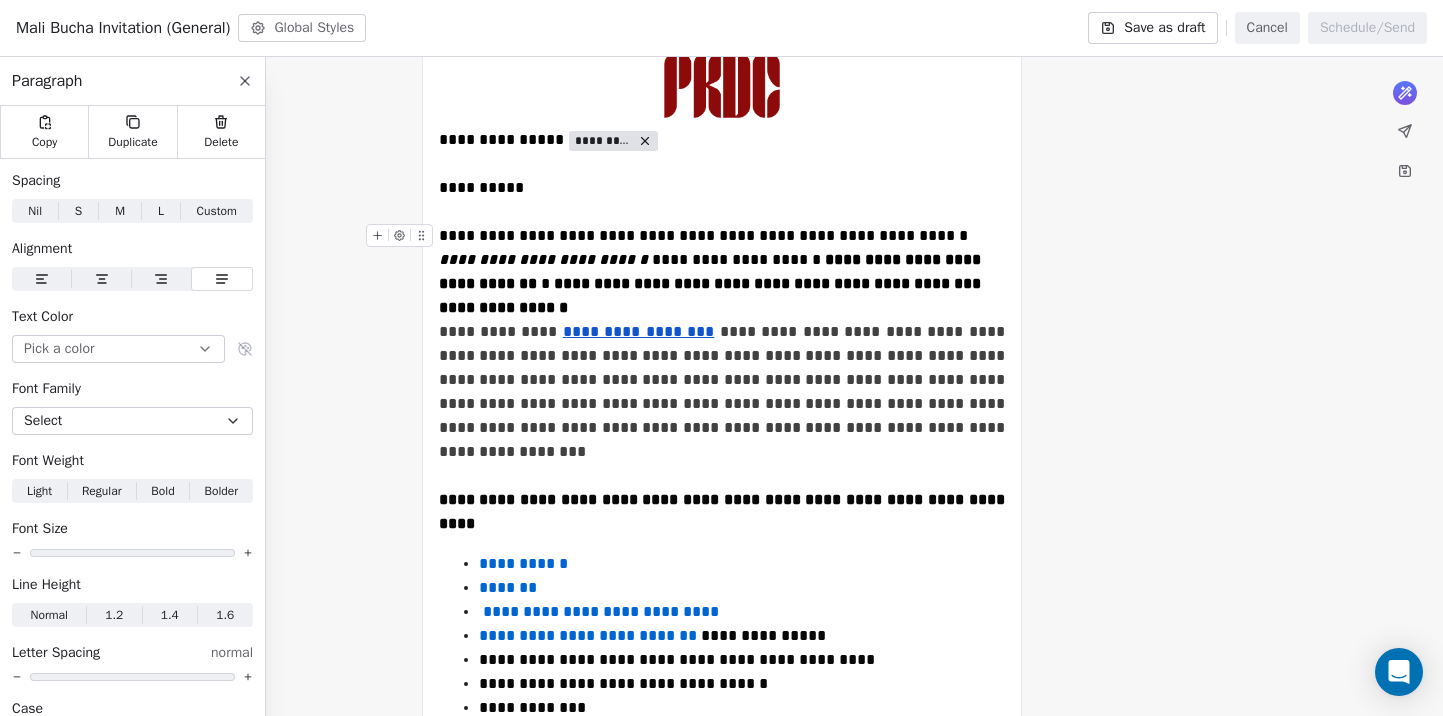 click on "**********" at bounding box center [722, 260] 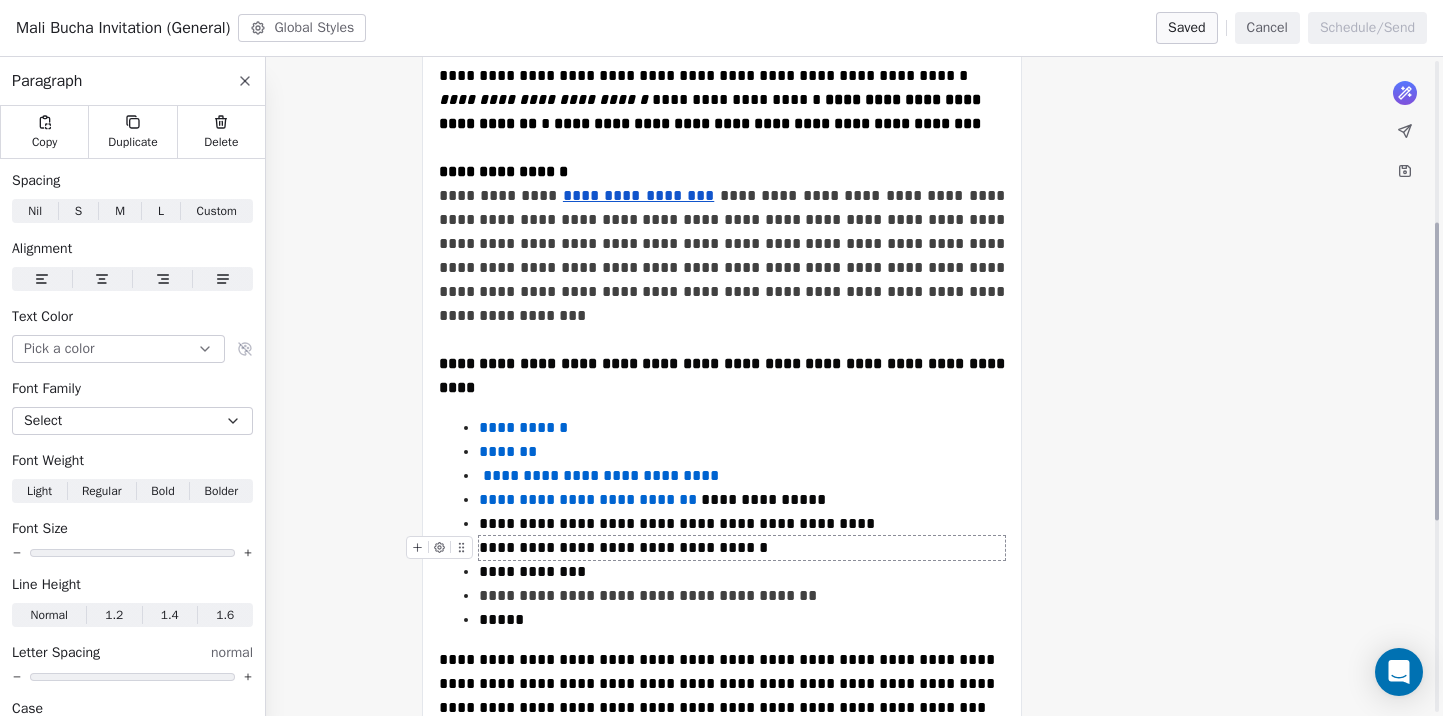 scroll, scrollTop: 357, scrollLeft: 0, axis: vertical 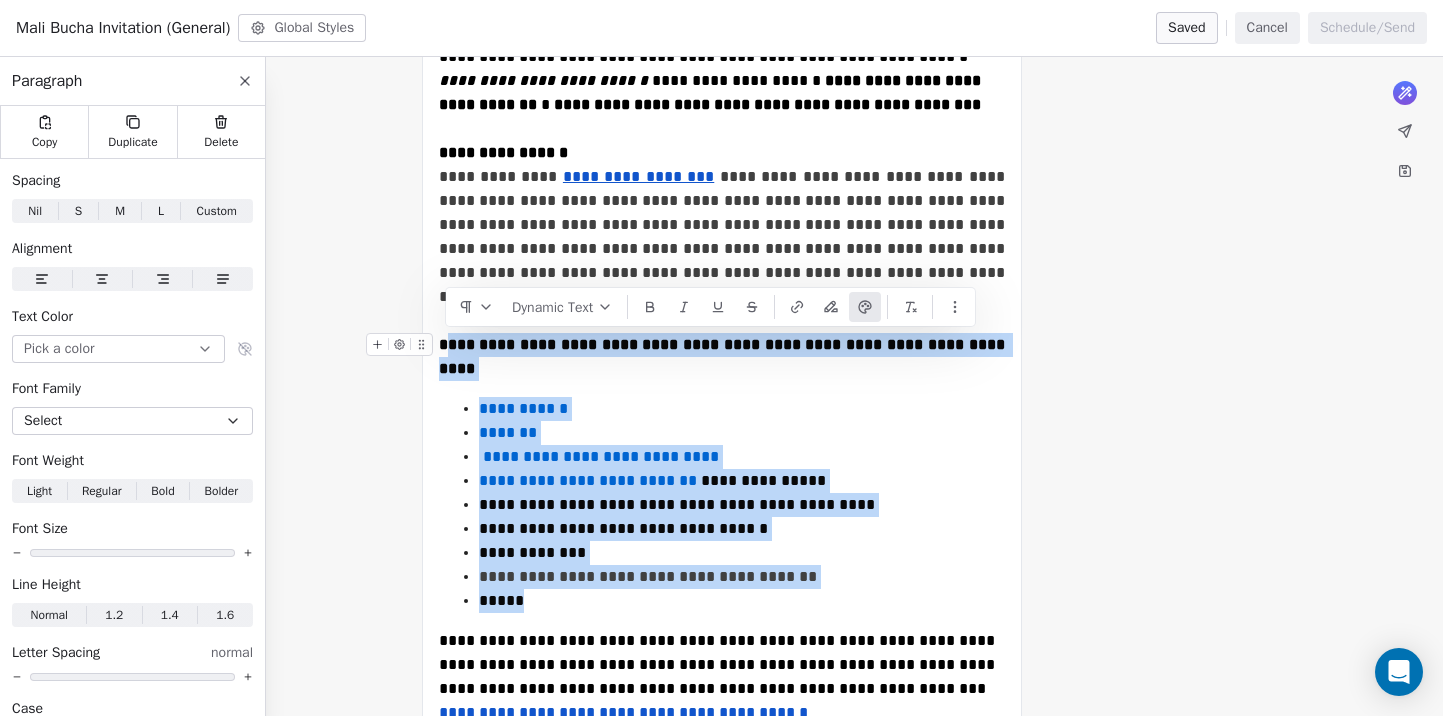 drag, startPoint x: 695, startPoint y: 601, endPoint x: 442, endPoint y: 344, distance: 360.63556 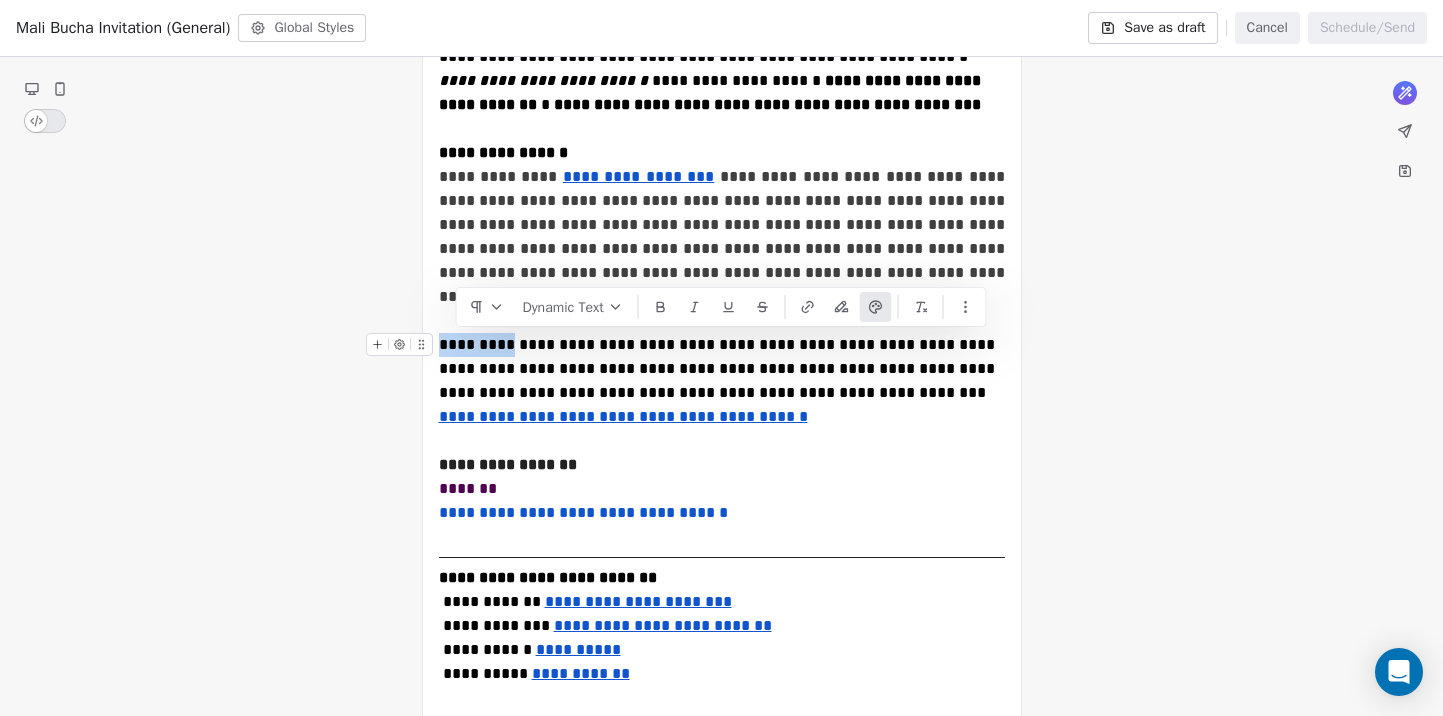 drag, startPoint x: 510, startPoint y: 343, endPoint x: 447, endPoint y: 348, distance: 63.1981 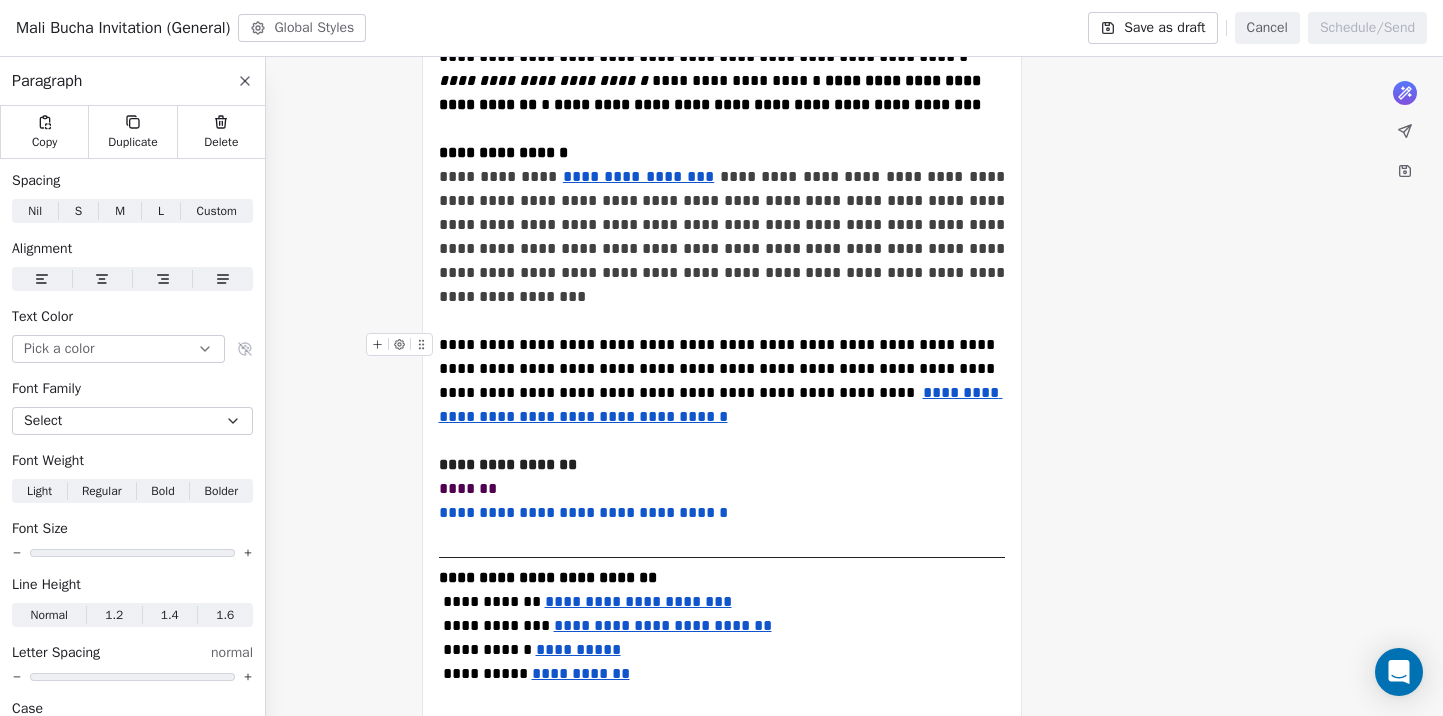 click on "**********" at bounding box center (719, 368) 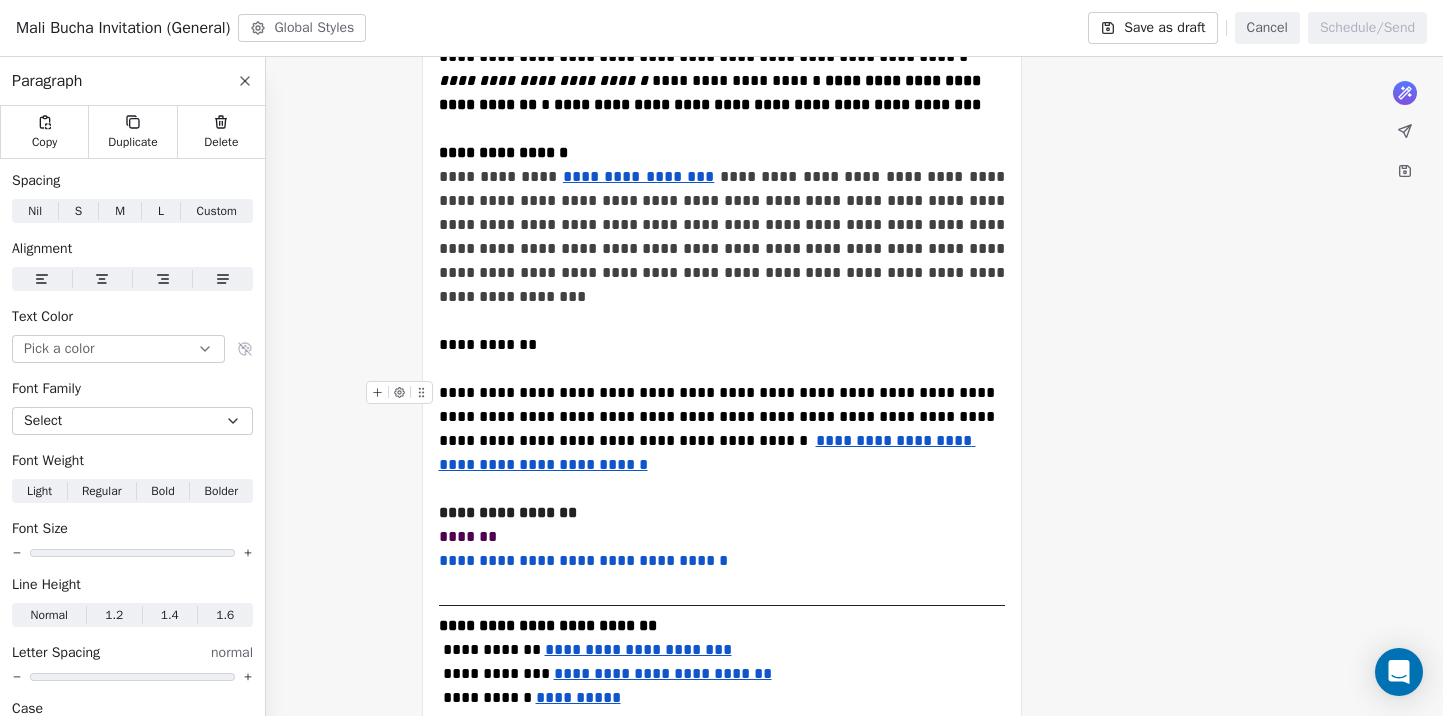 click on "**********" at bounding box center (722, 477) 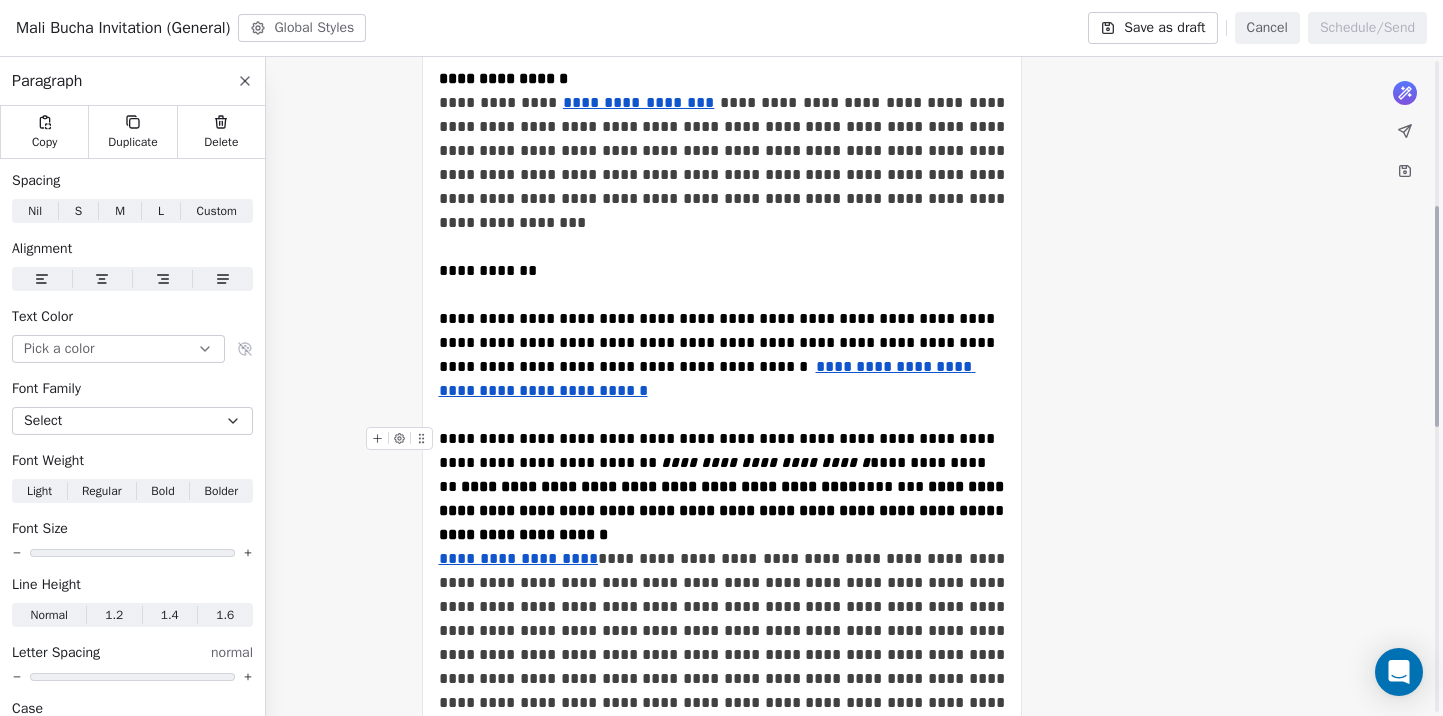 scroll, scrollTop: 433, scrollLeft: 0, axis: vertical 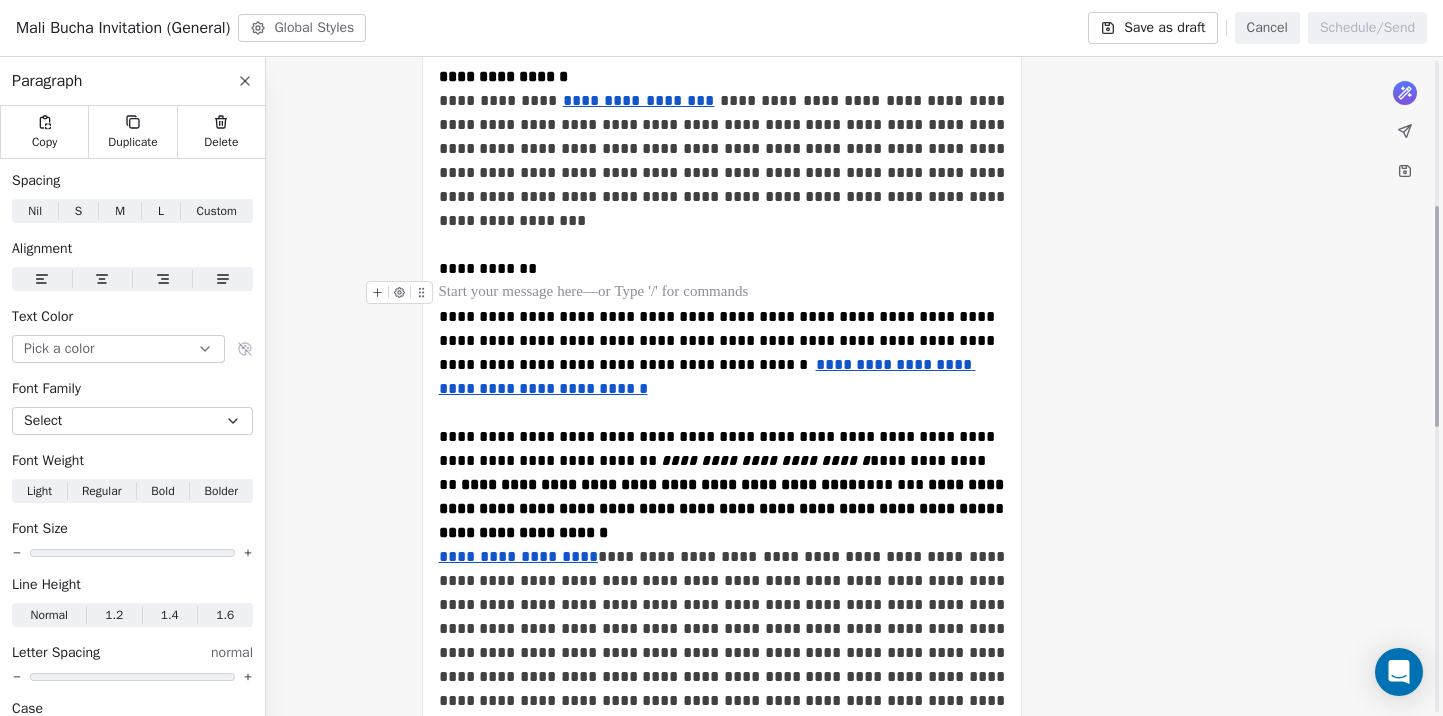 click at bounding box center [722, 293] 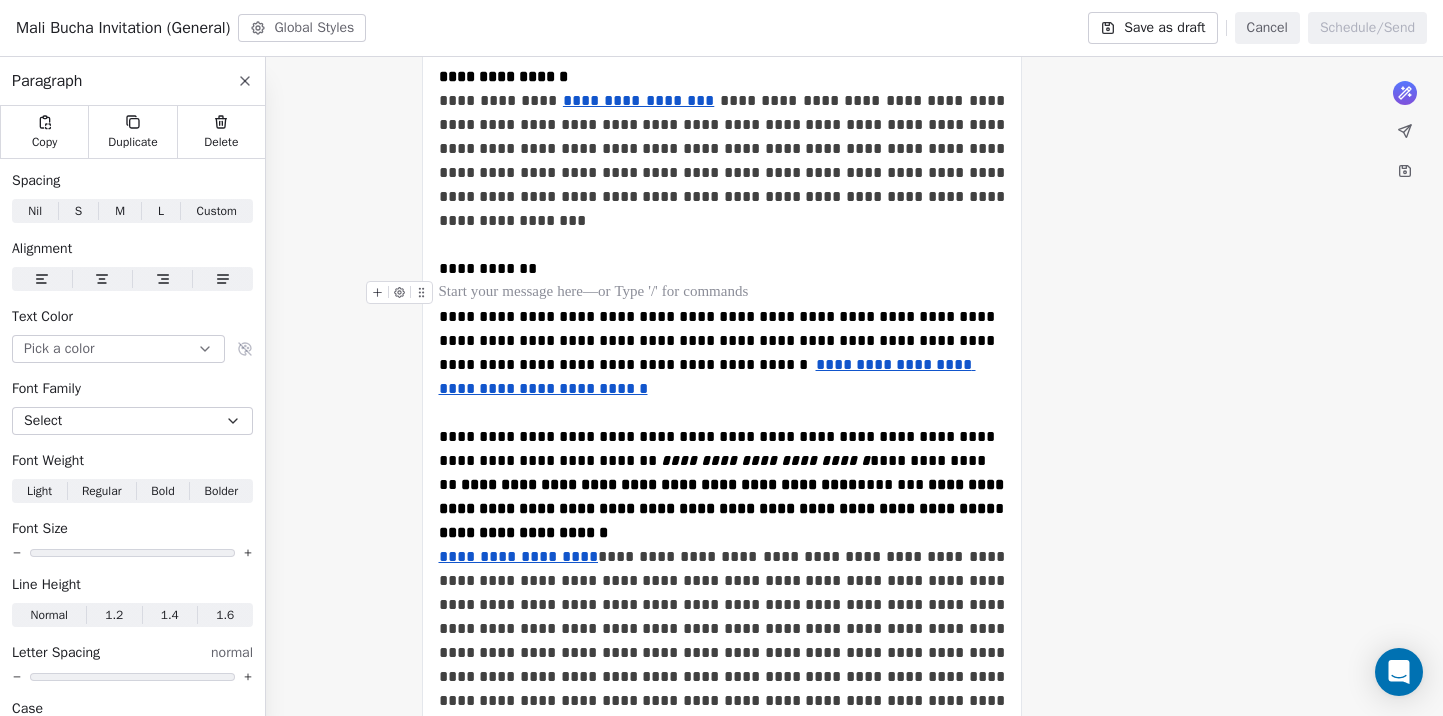 click at bounding box center (722, 293) 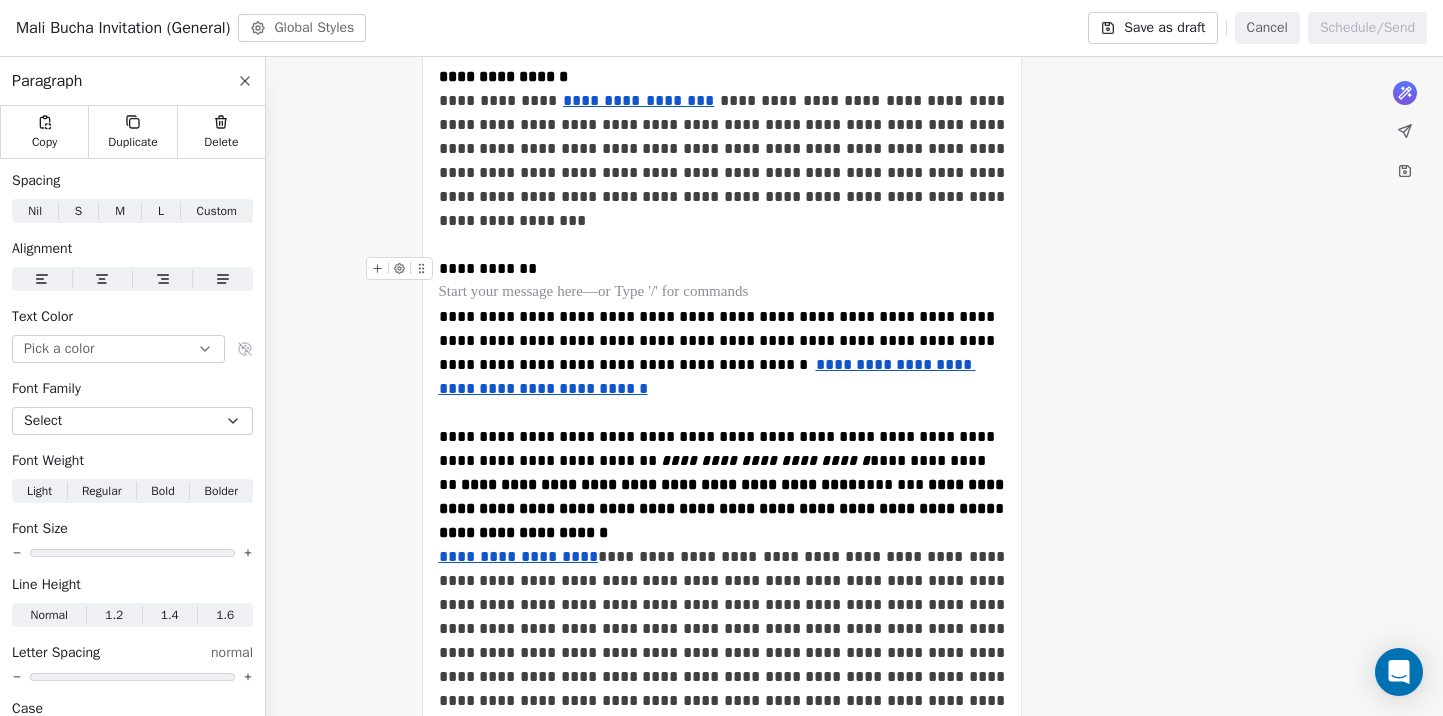 click on "**********" at bounding box center (490, 268) 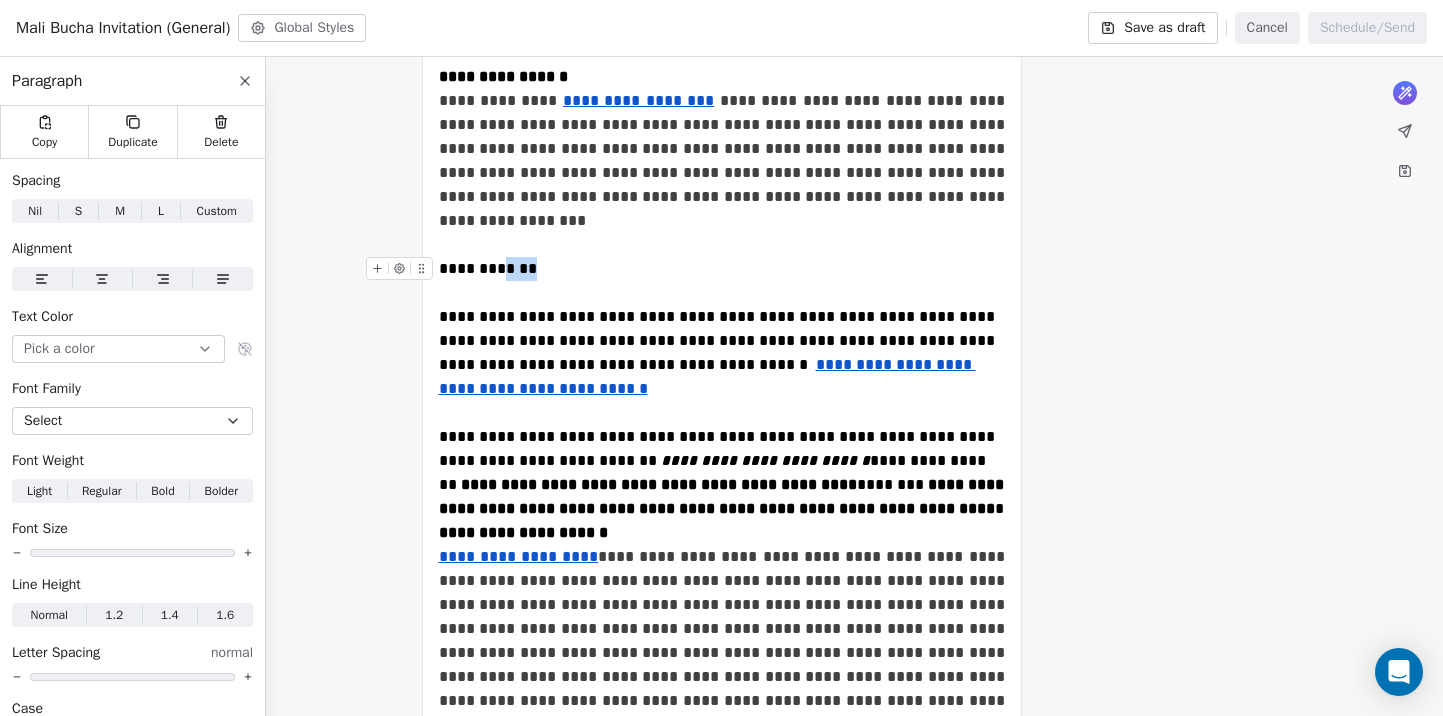 click on "**********" at bounding box center (490, 268) 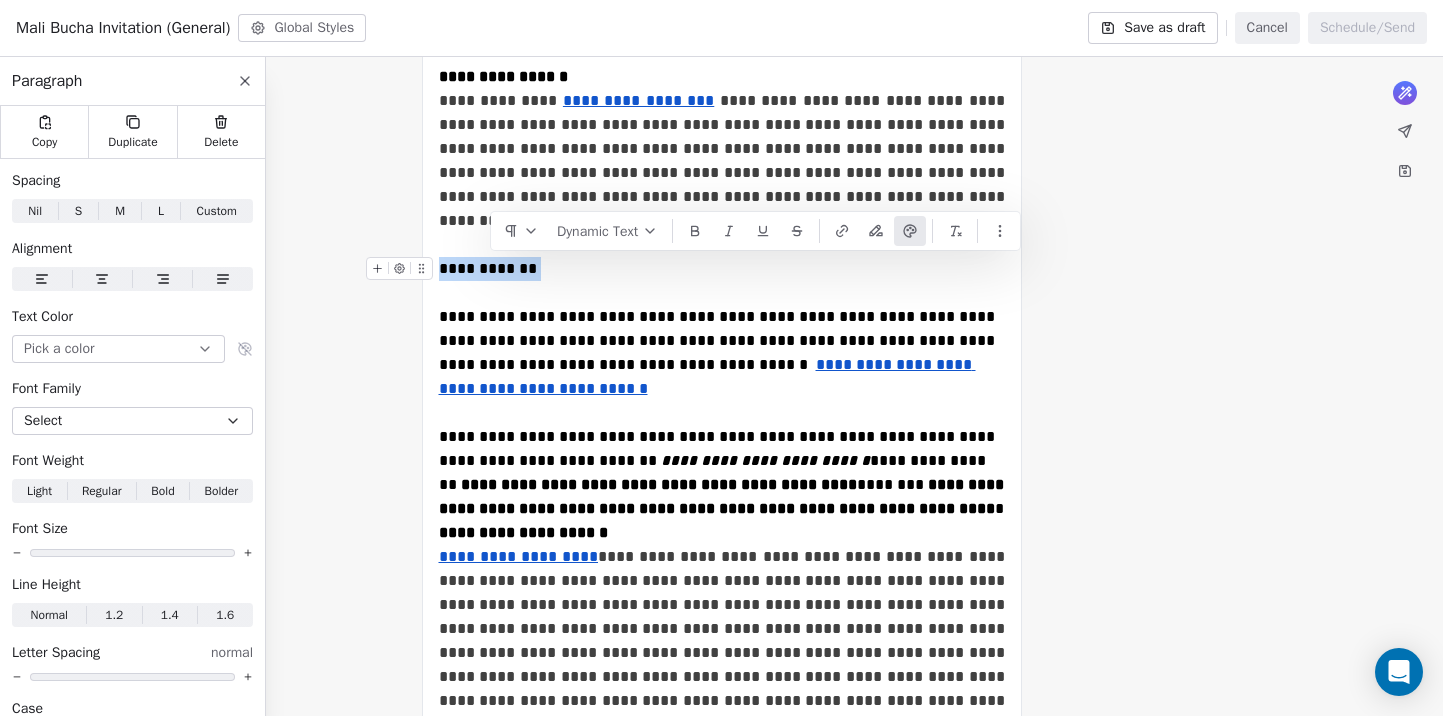 click on "**********" at bounding box center [490, 268] 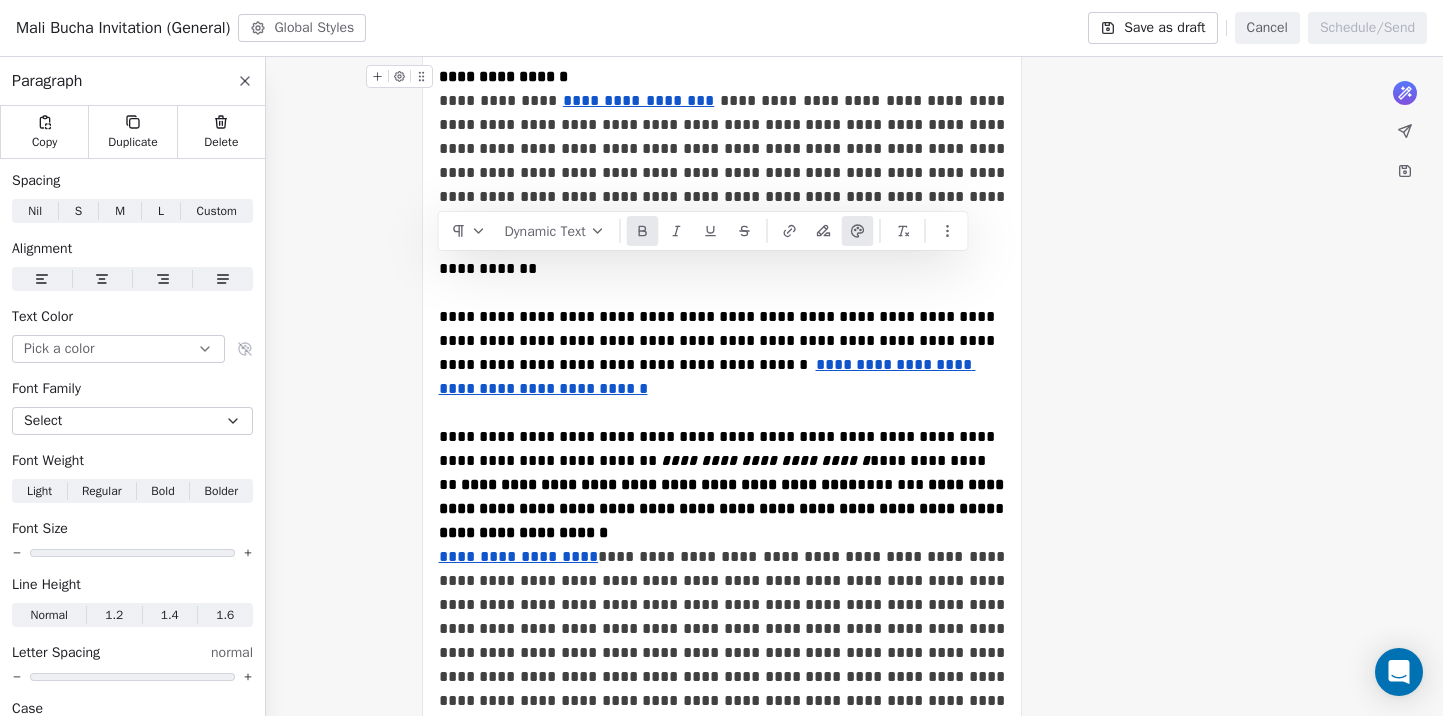 click on "Dynamic Text" at bounding box center (703, 231) 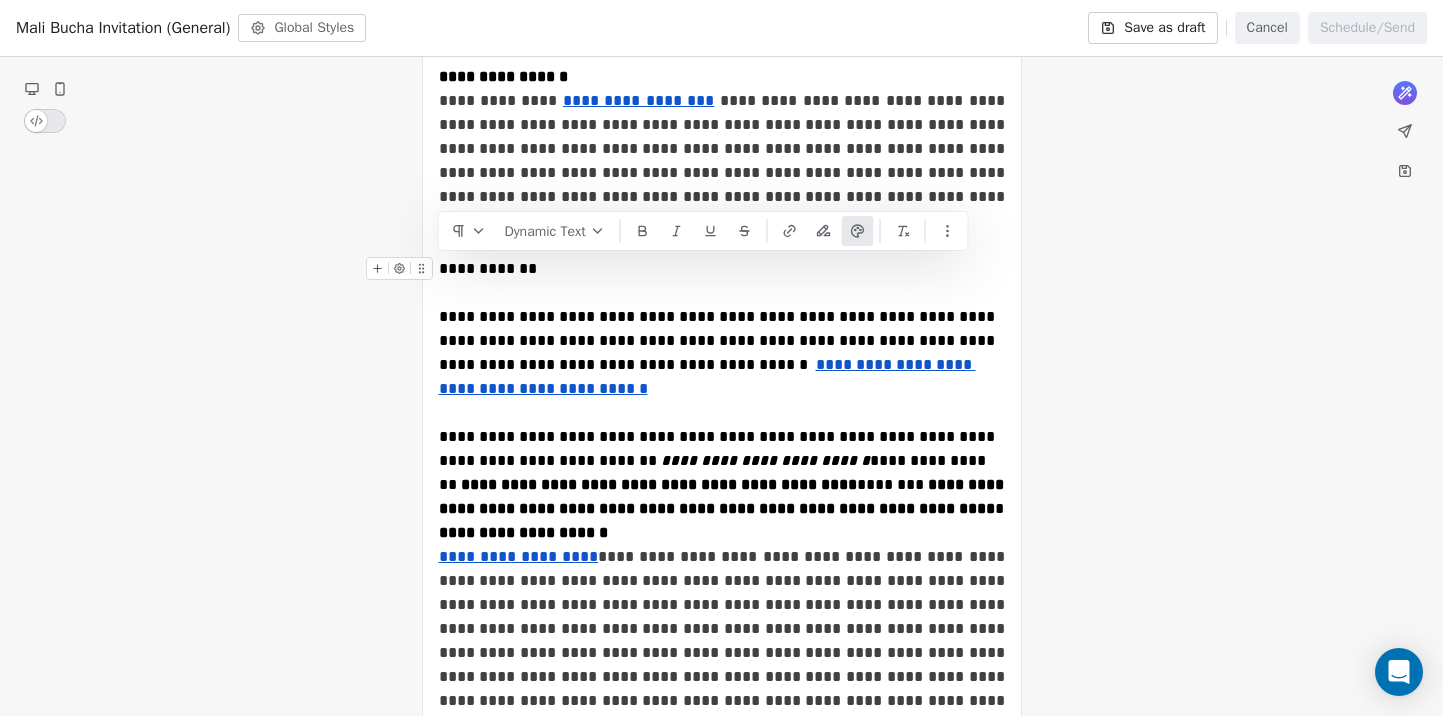 click on "**********" at bounding box center (490, 268) 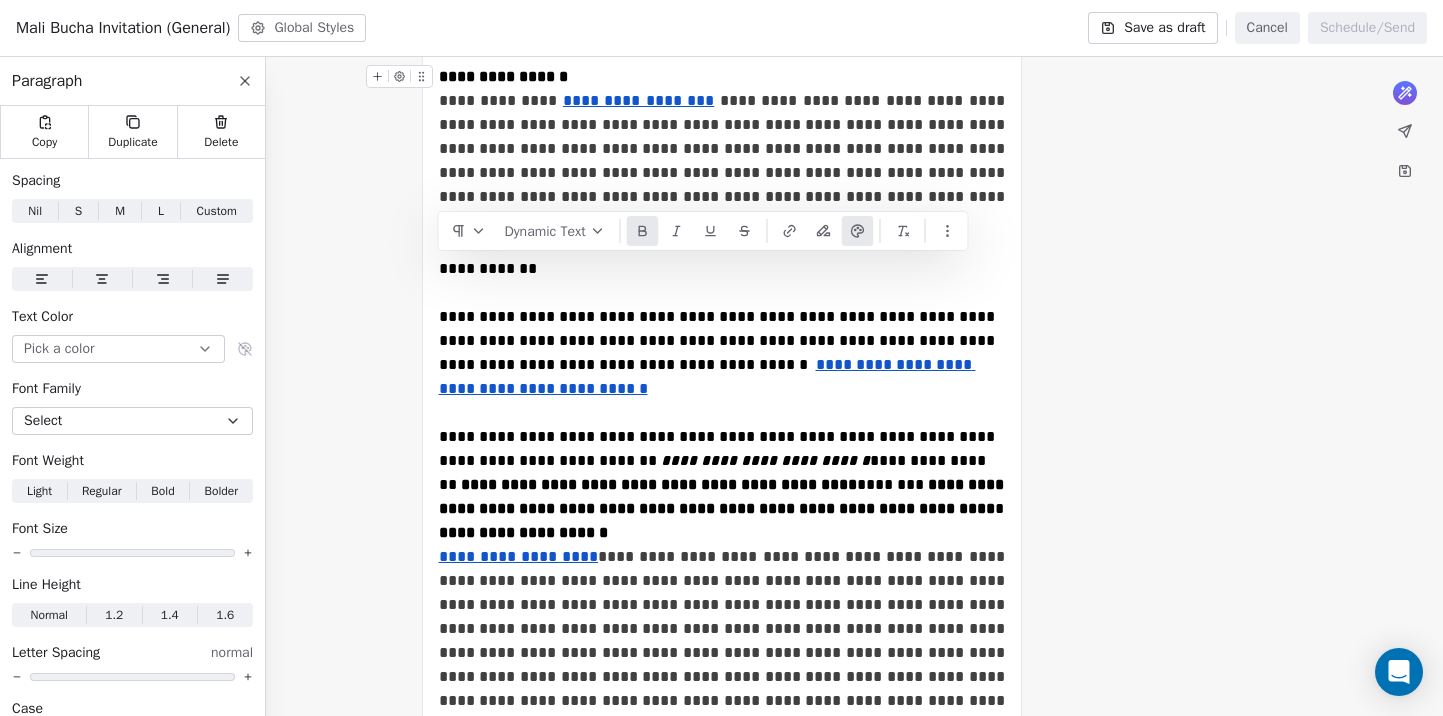 click at bounding box center (643, 231) 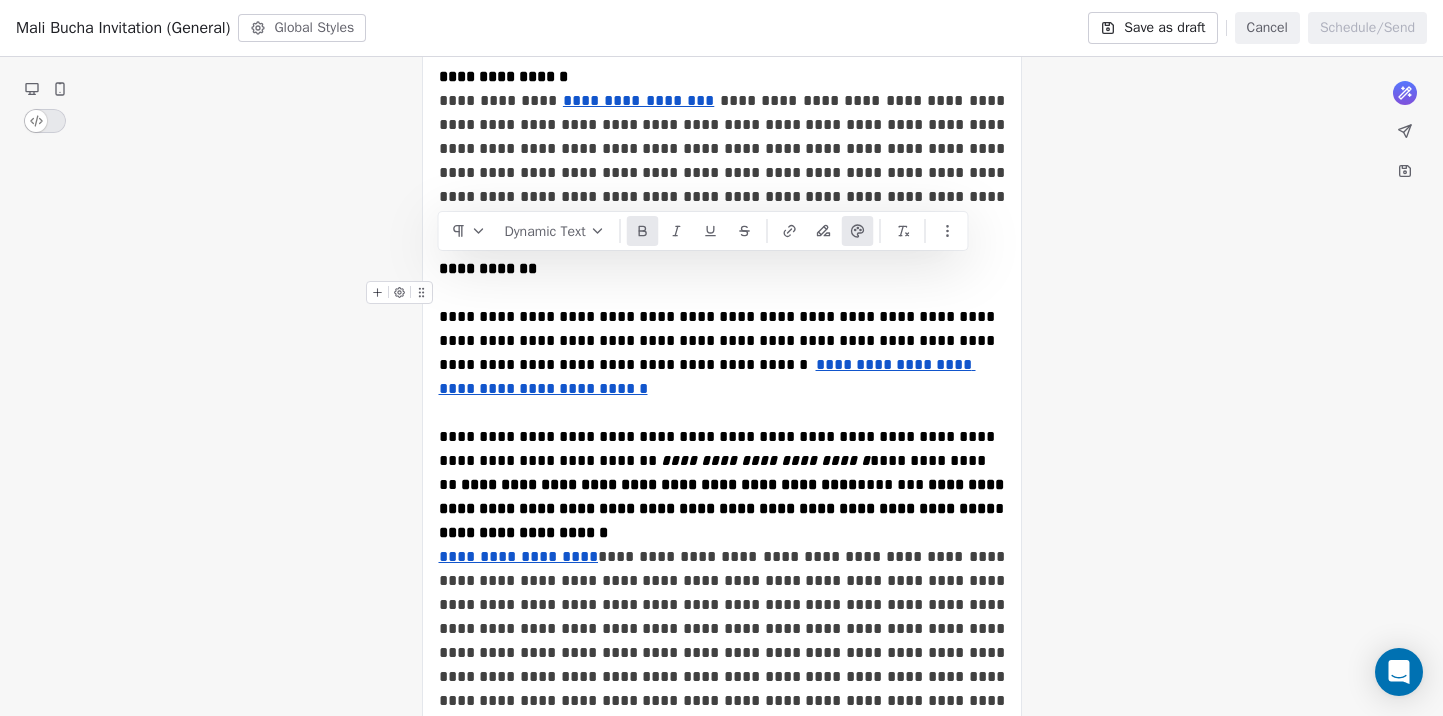 click at bounding box center [722, 293] 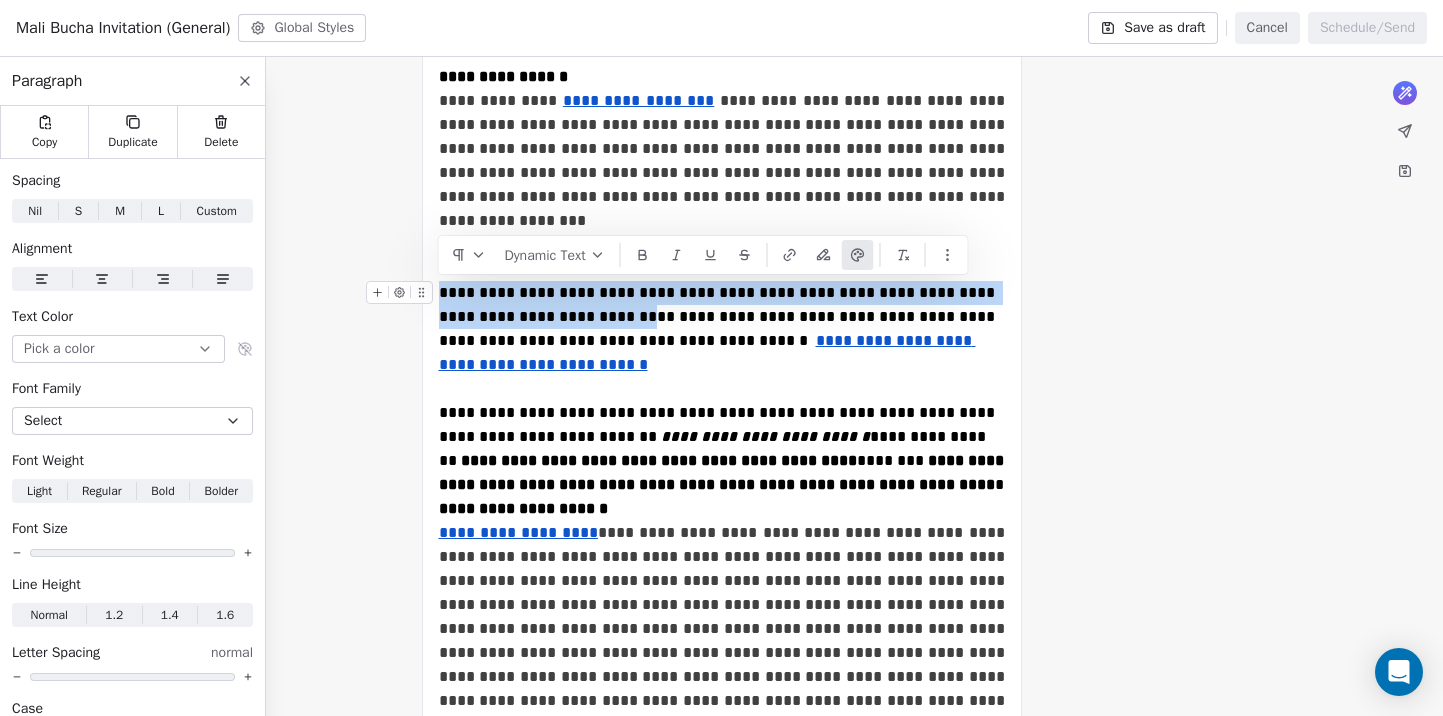 drag, startPoint x: 551, startPoint y: 314, endPoint x: 440, endPoint y: 296, distance: 112.44999 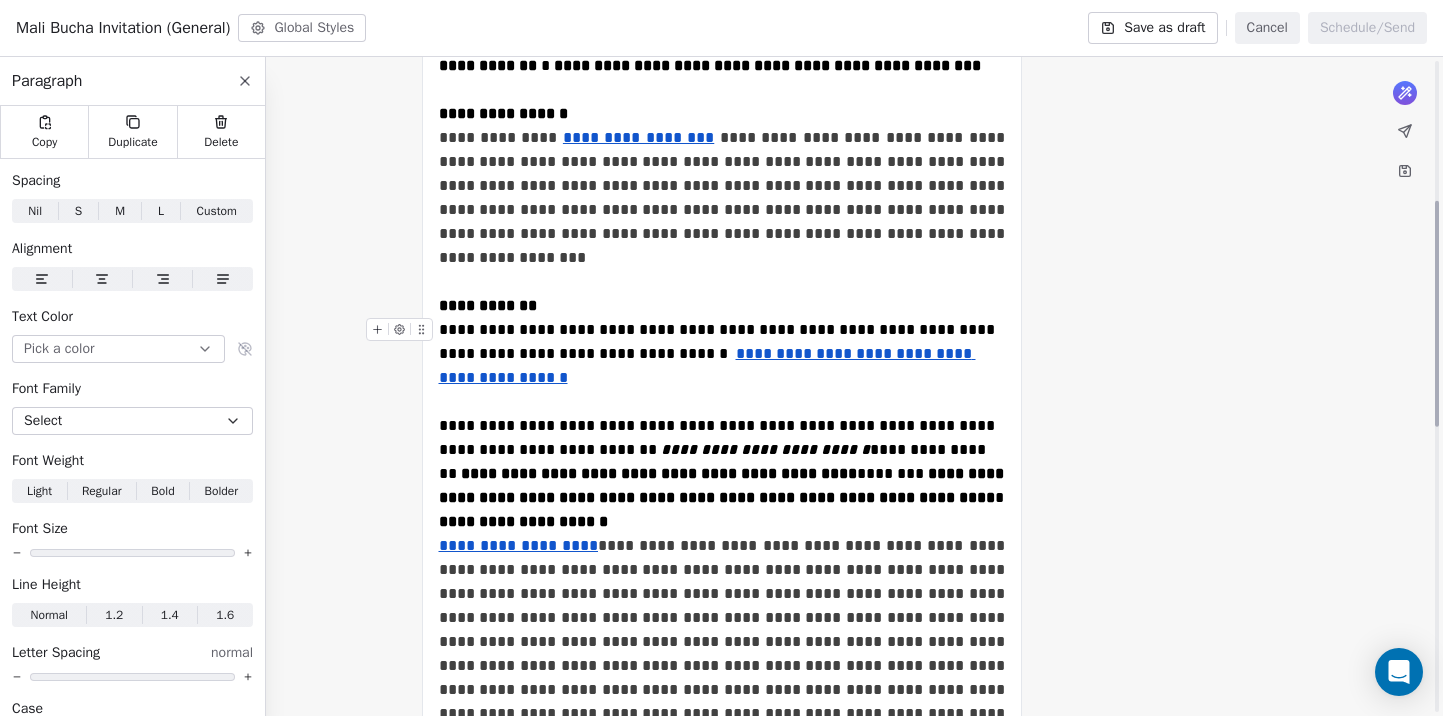 scroll, scrollTop: 407, scrollLeft: 0, axis: vertical 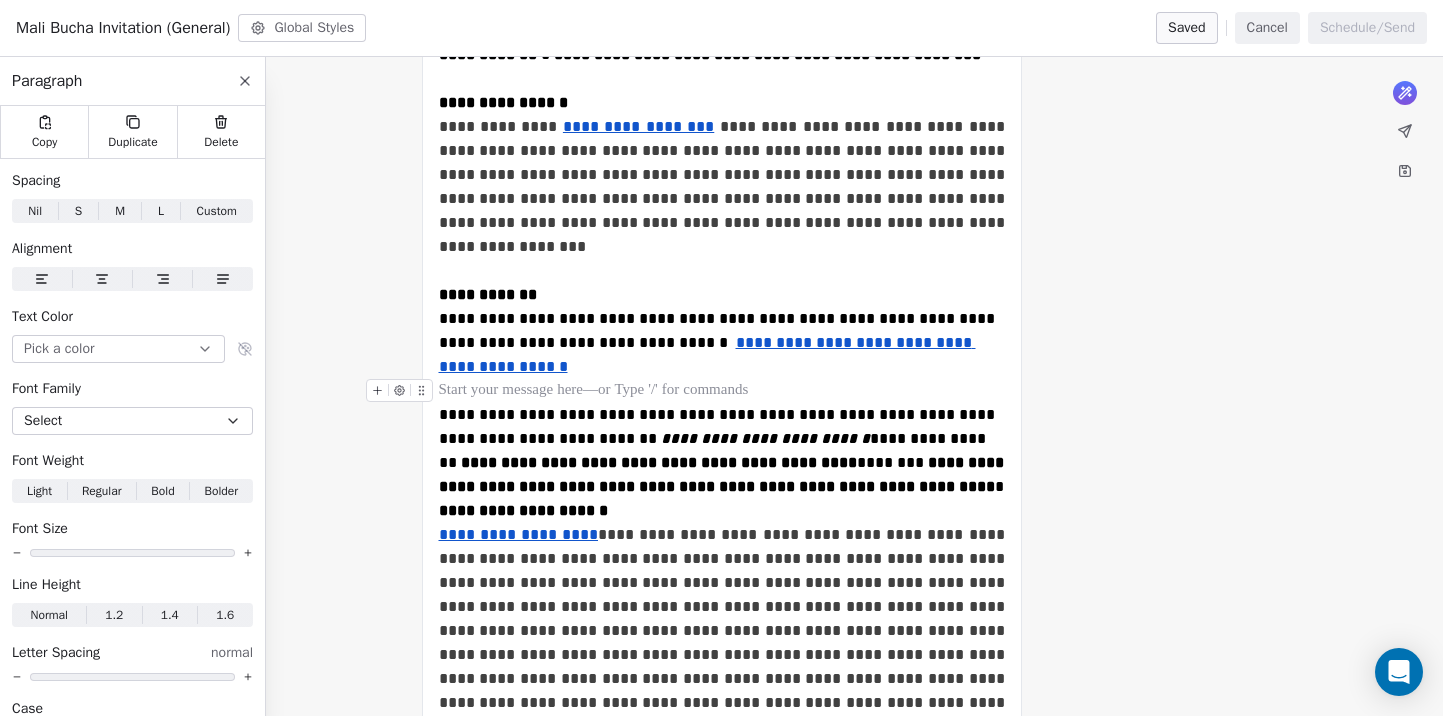click at bounding box center [722, 391] 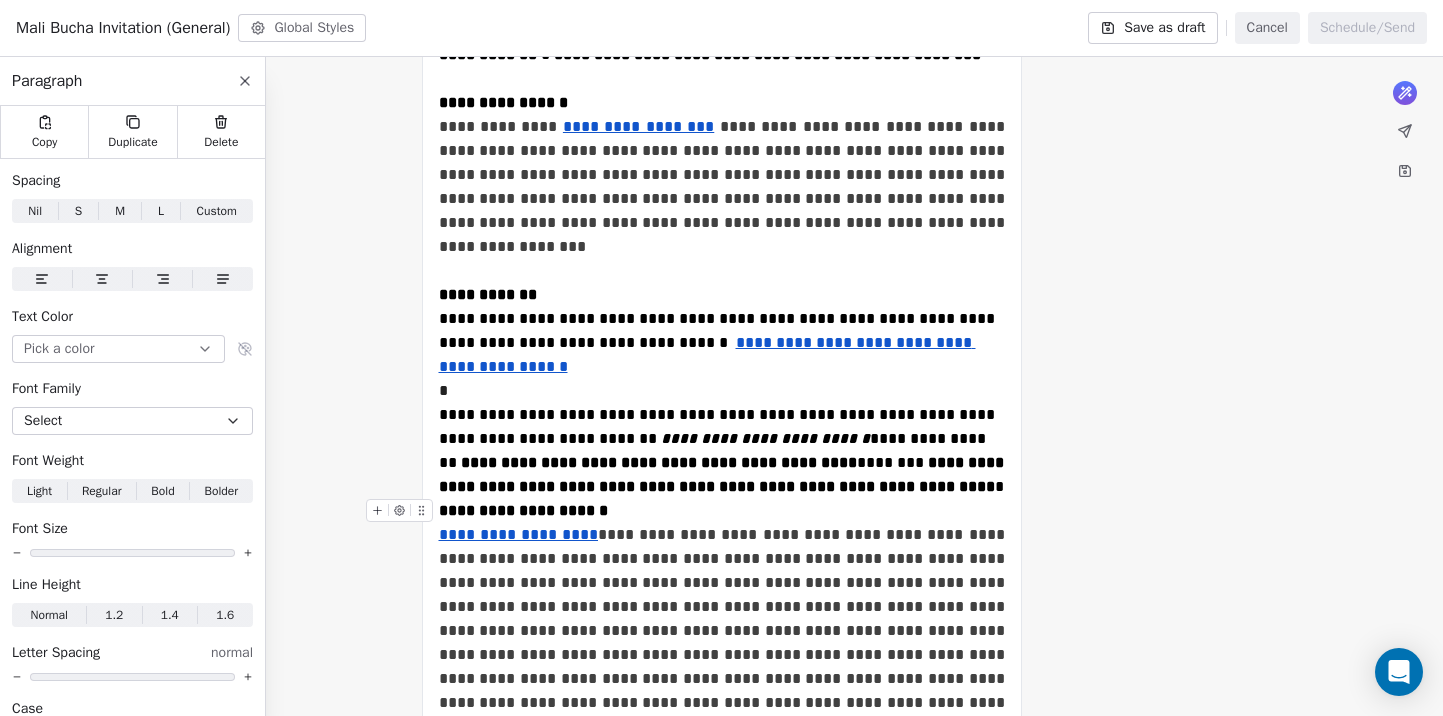 click on "**********" at bounding box center [722, 619] 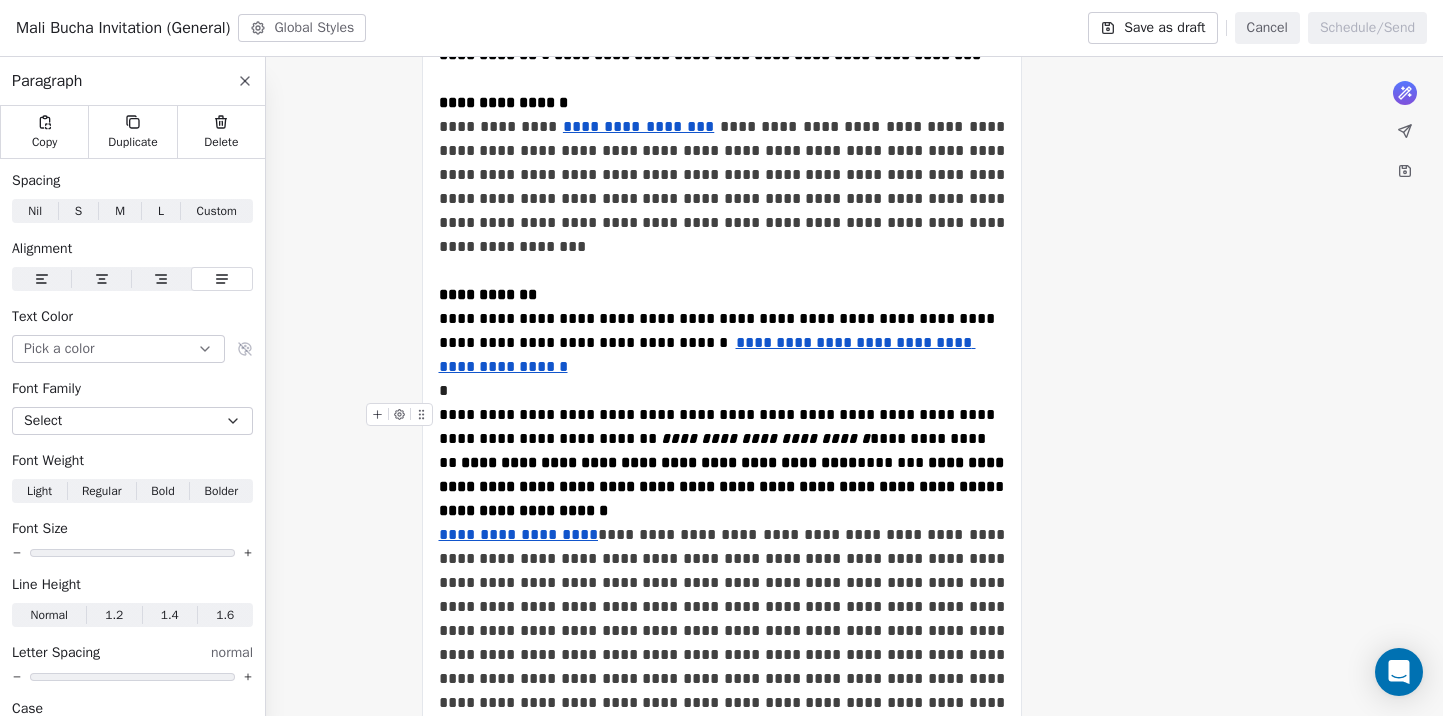click on "**********" at bounding box center (722, 451) 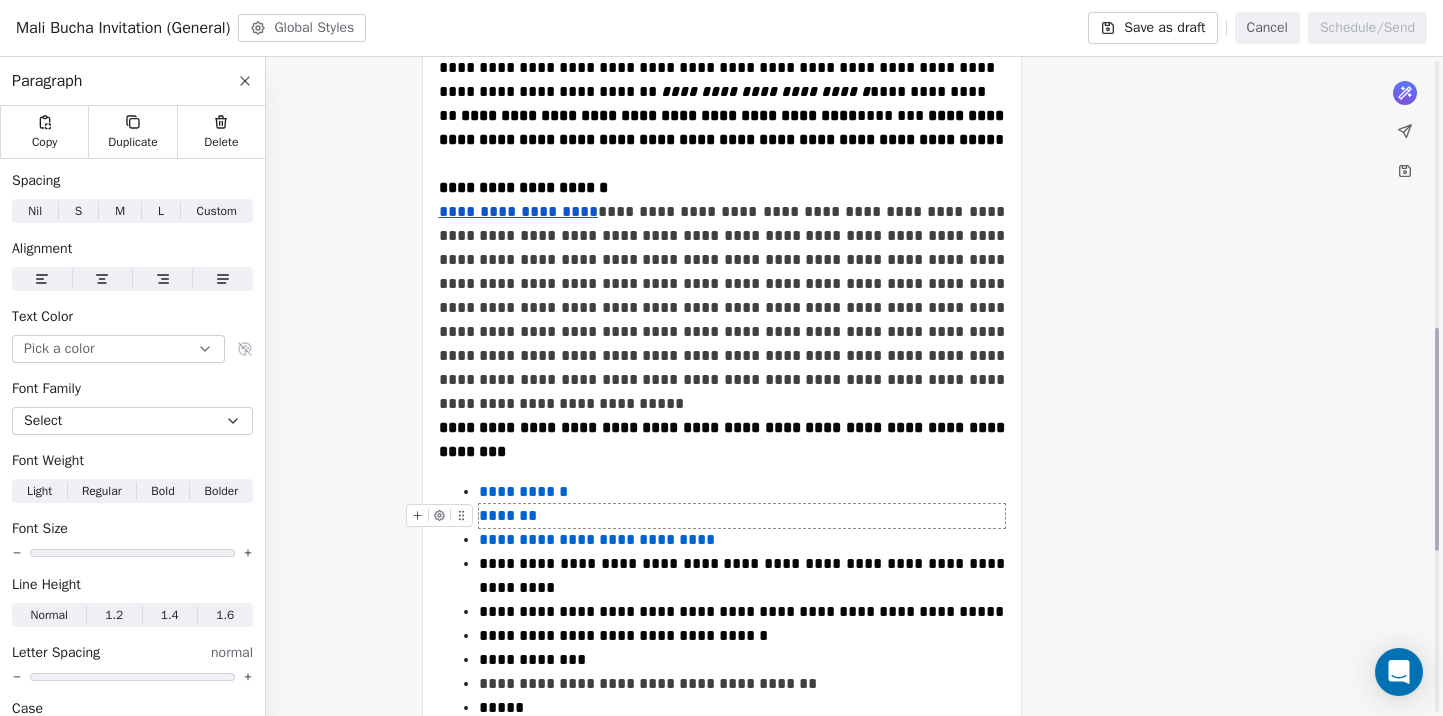 scroll, scrollTop: 795, scrollLeft: 0, axis: vertical 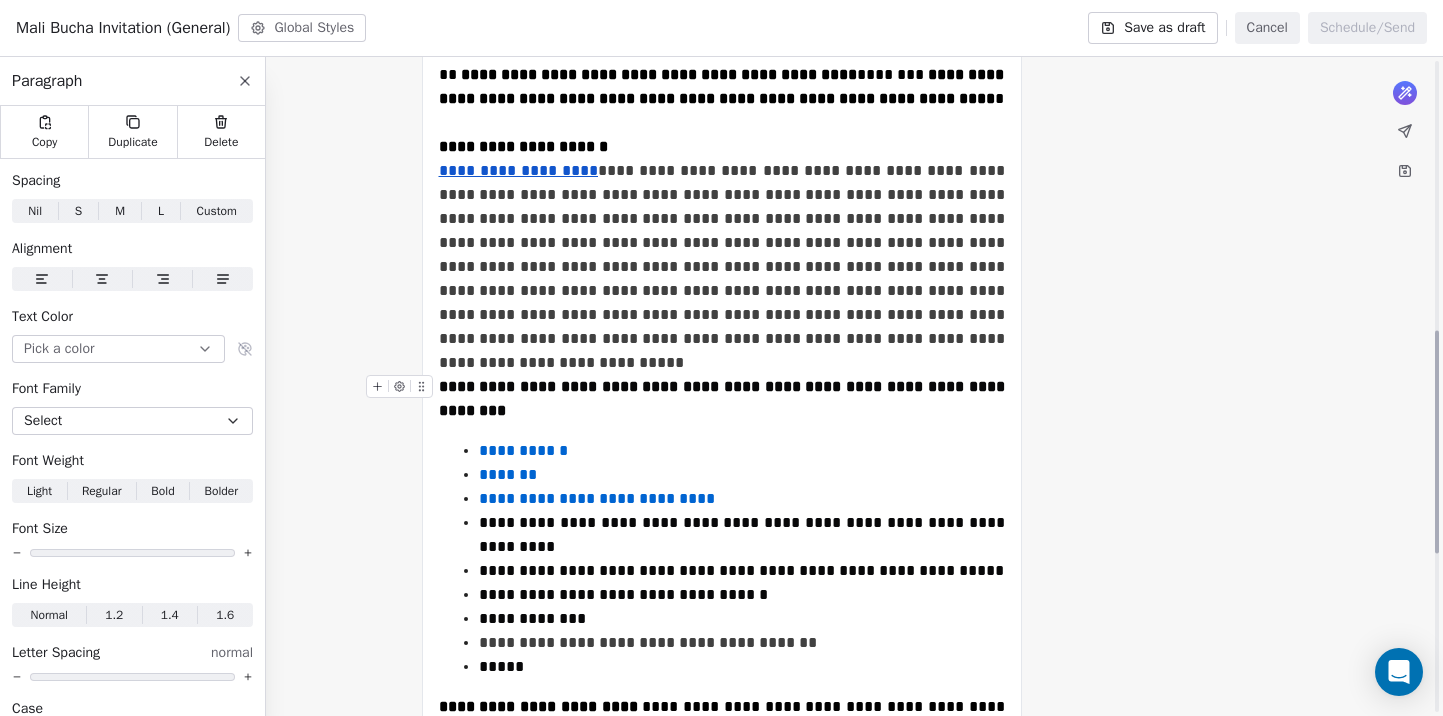 click on "**********" at bounding box center (724, 398) 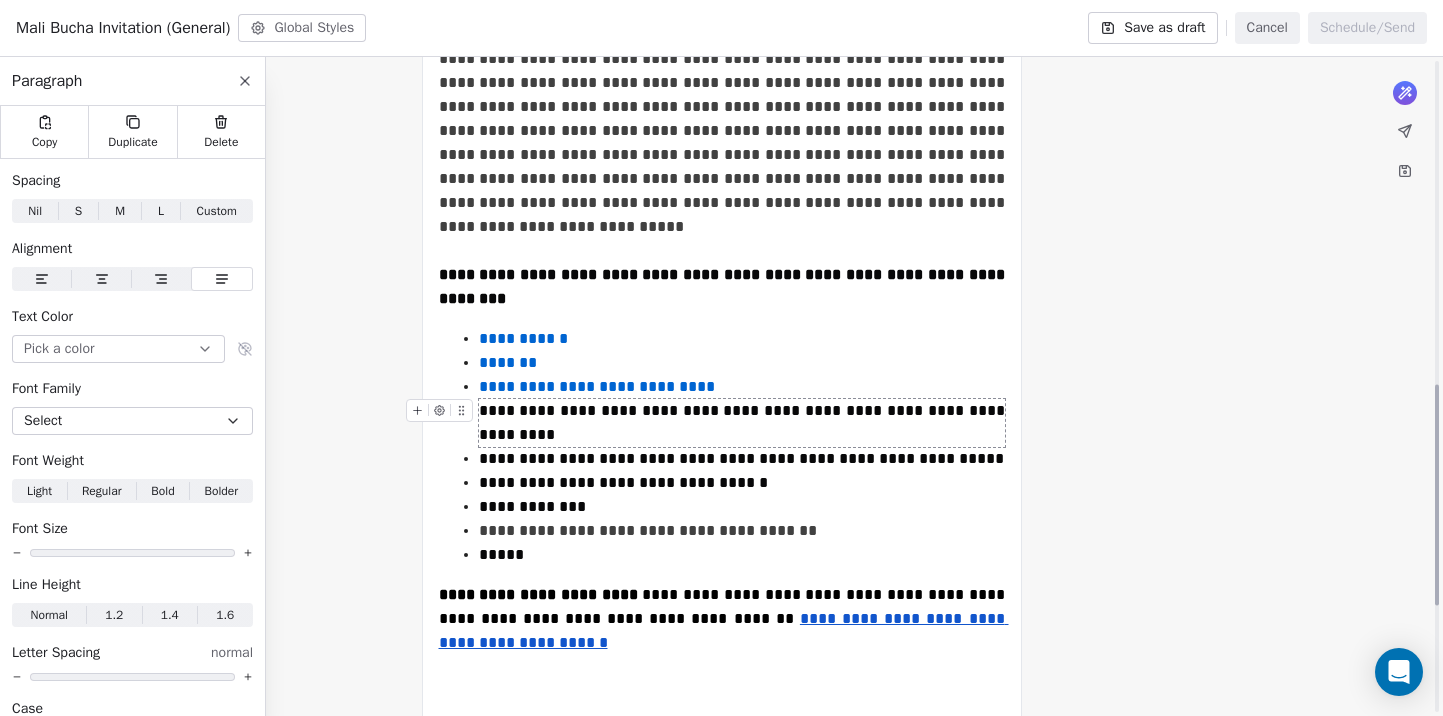 scroll, scrollTop: 981, scrollLeft: 0, axis: vertical 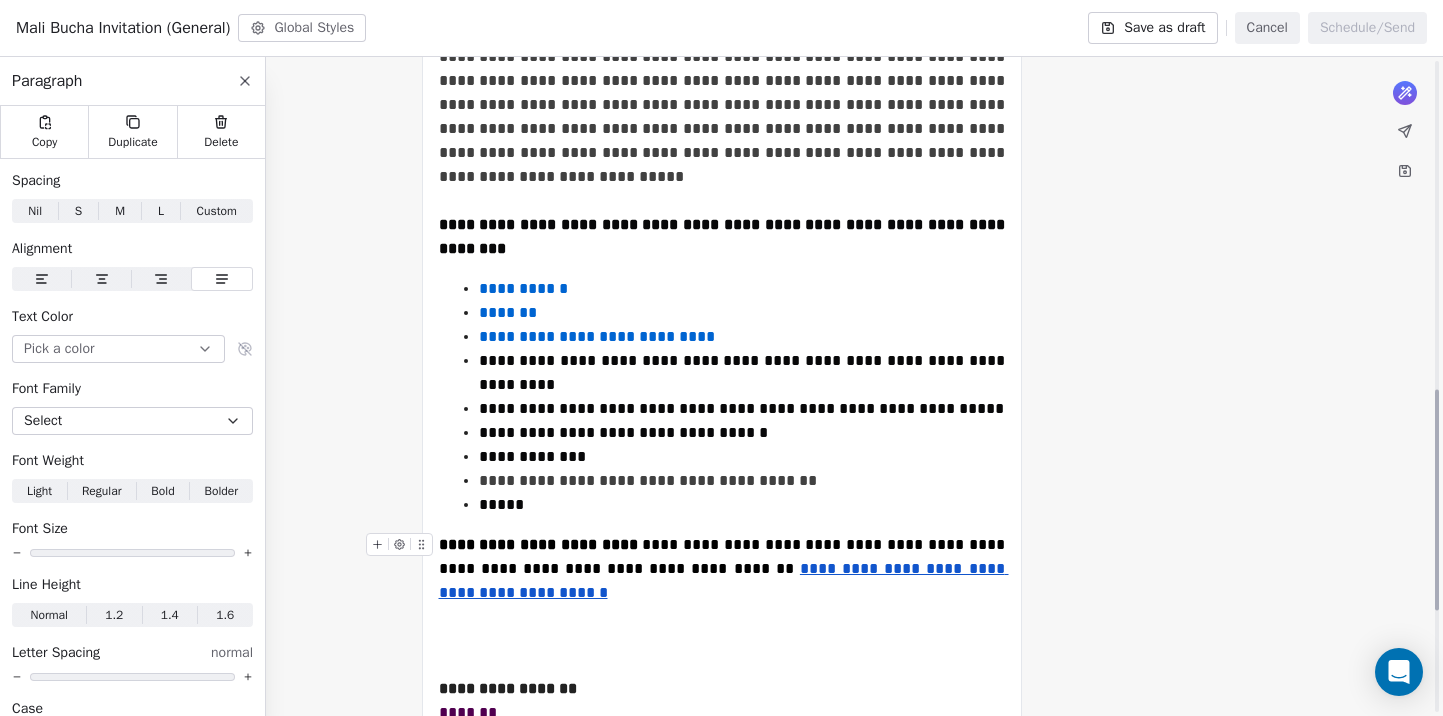 click on "**********" at bounding box center [724, 556] 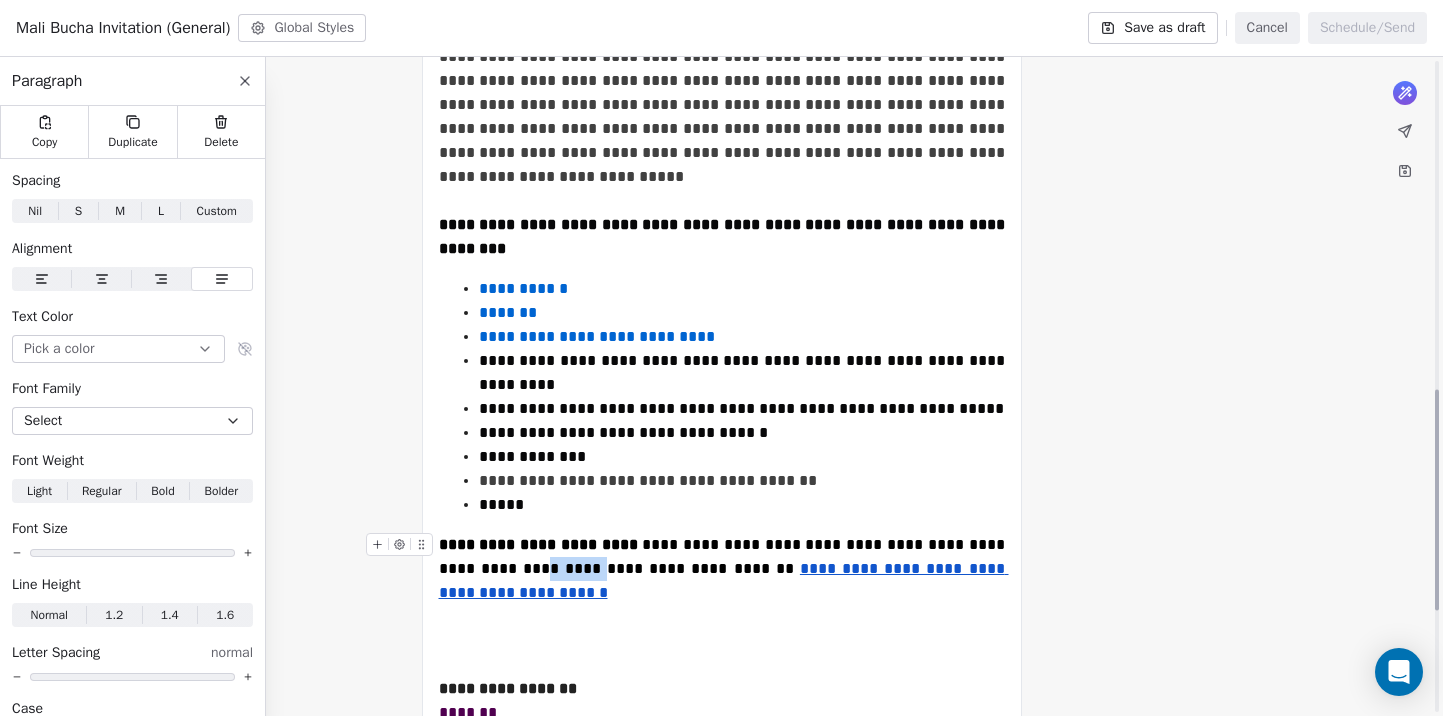 click on "**********" at bounding box center [724, 556] 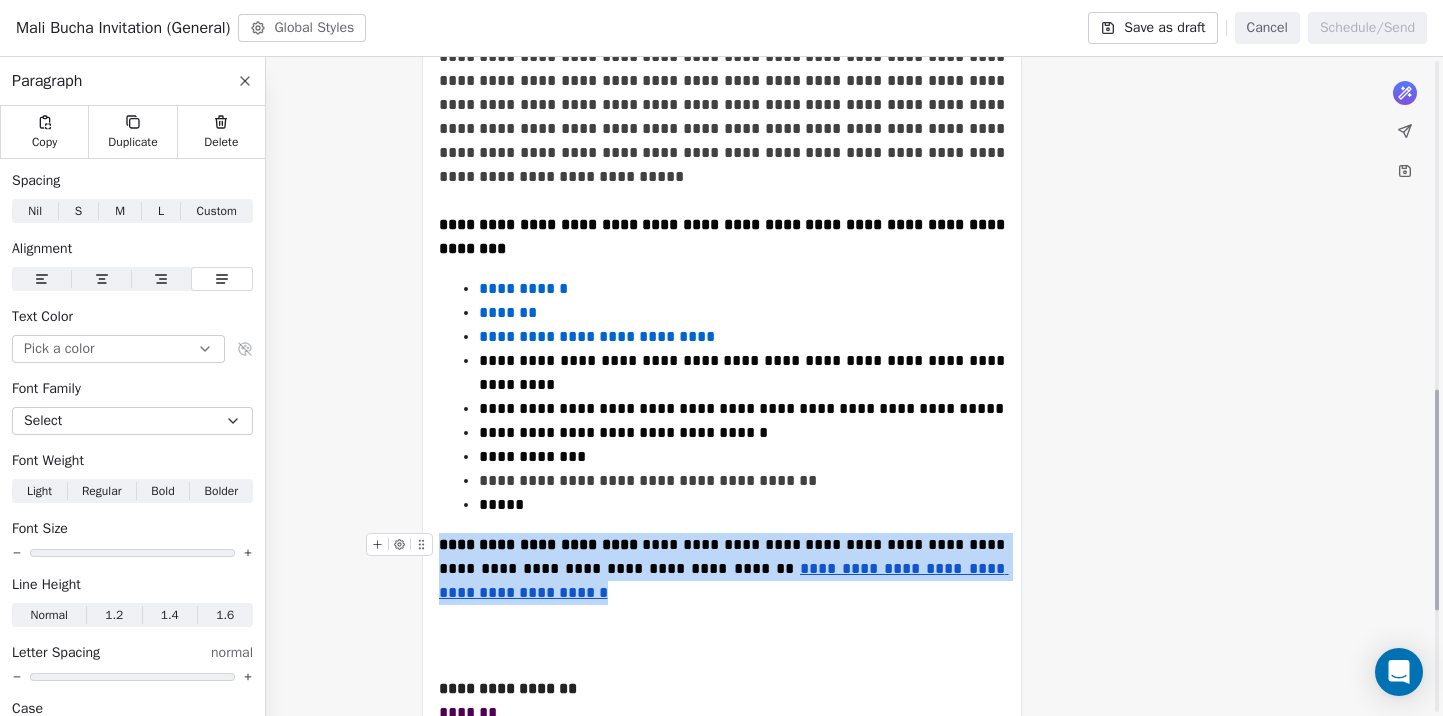 click on "**********" at bounding box center [724, 556] 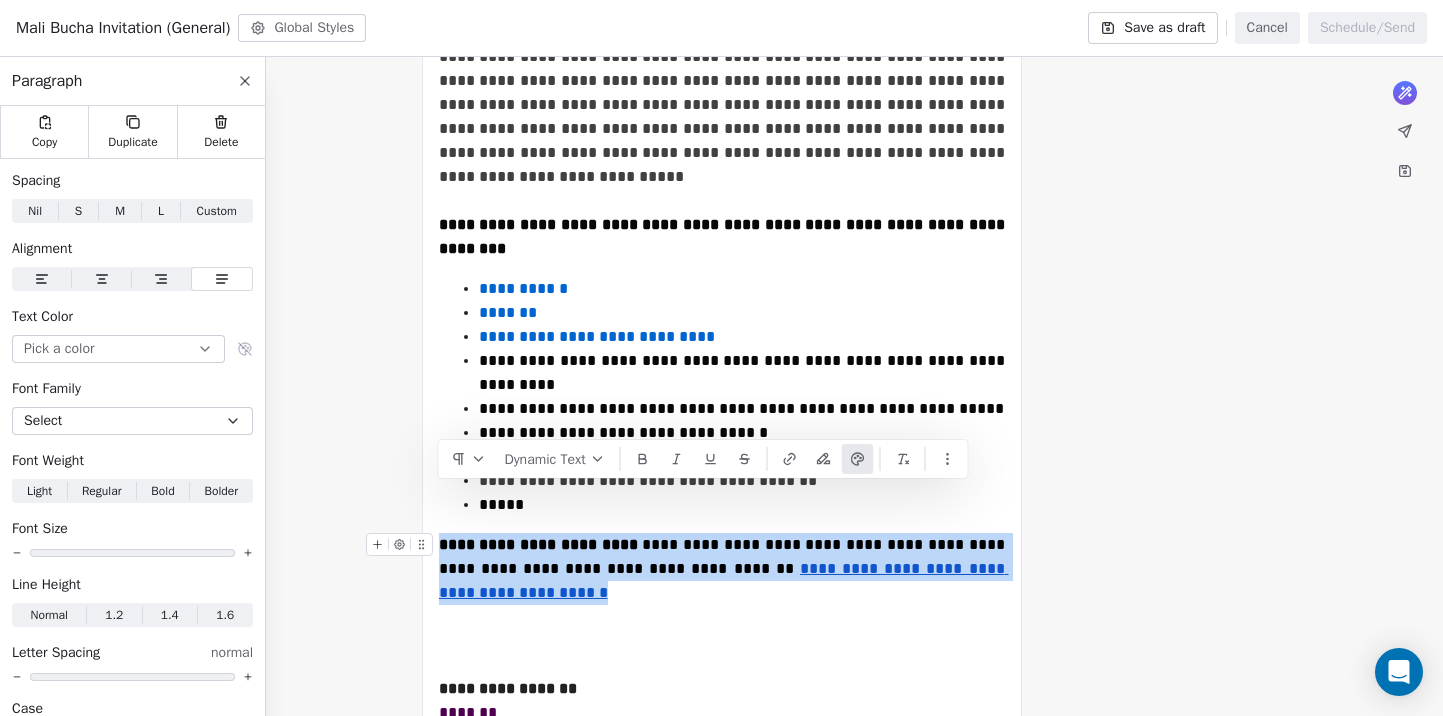 copy on "**********" 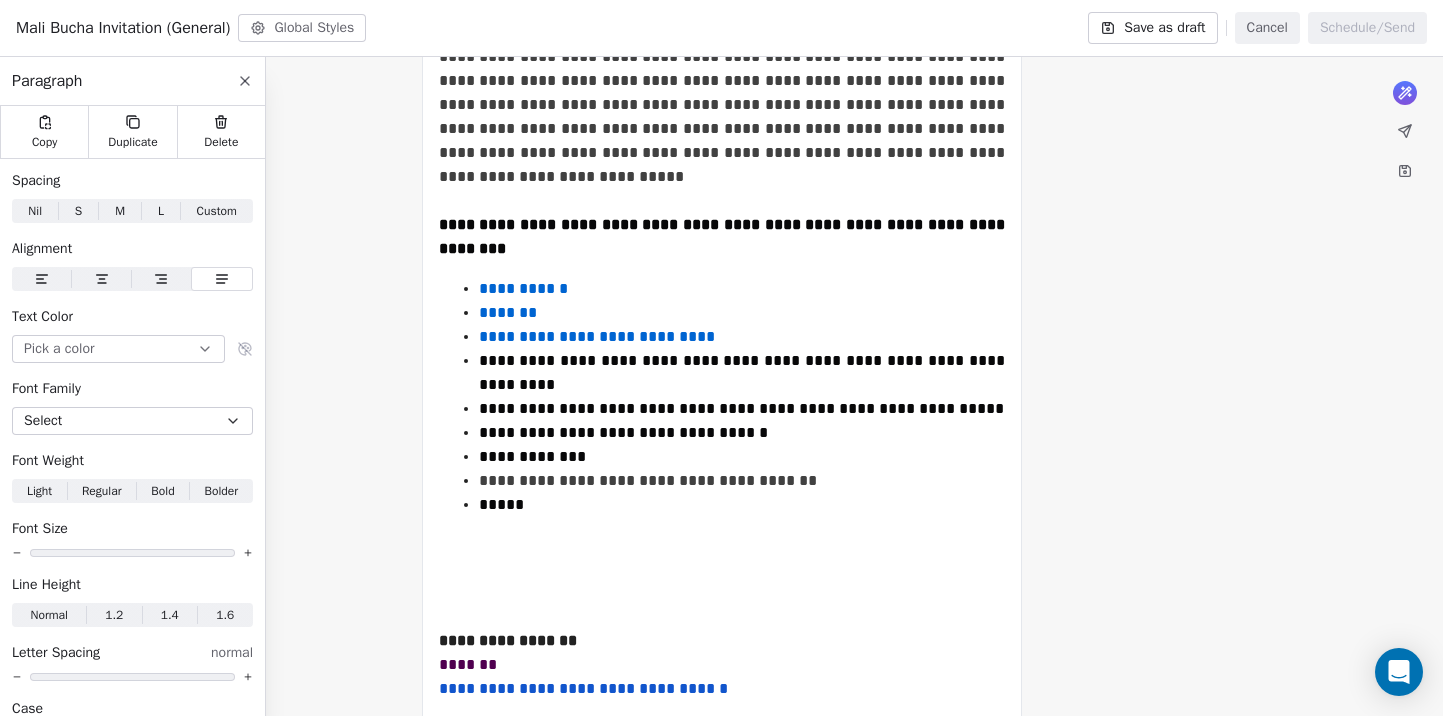 click on "**********" at bounding box center [722, 69] 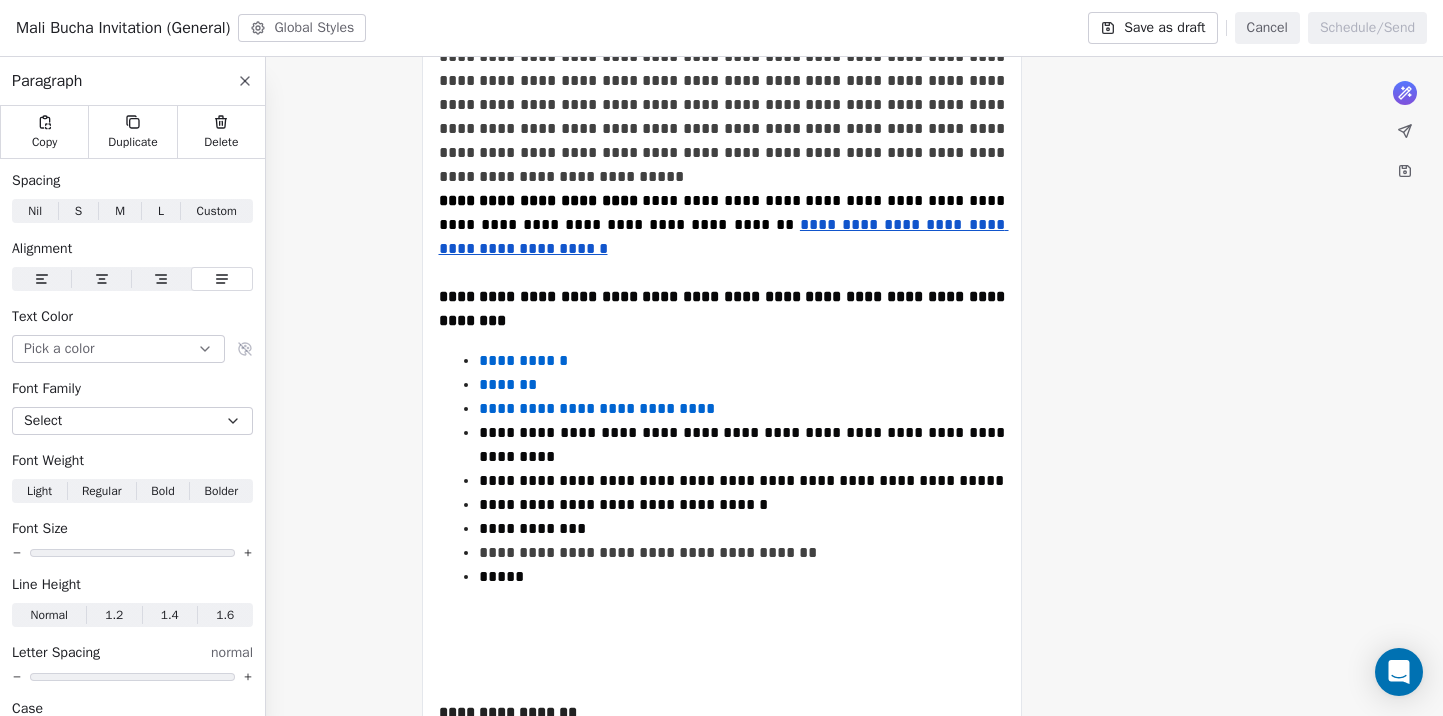 click on "**********" at bounding box center (722, 69) 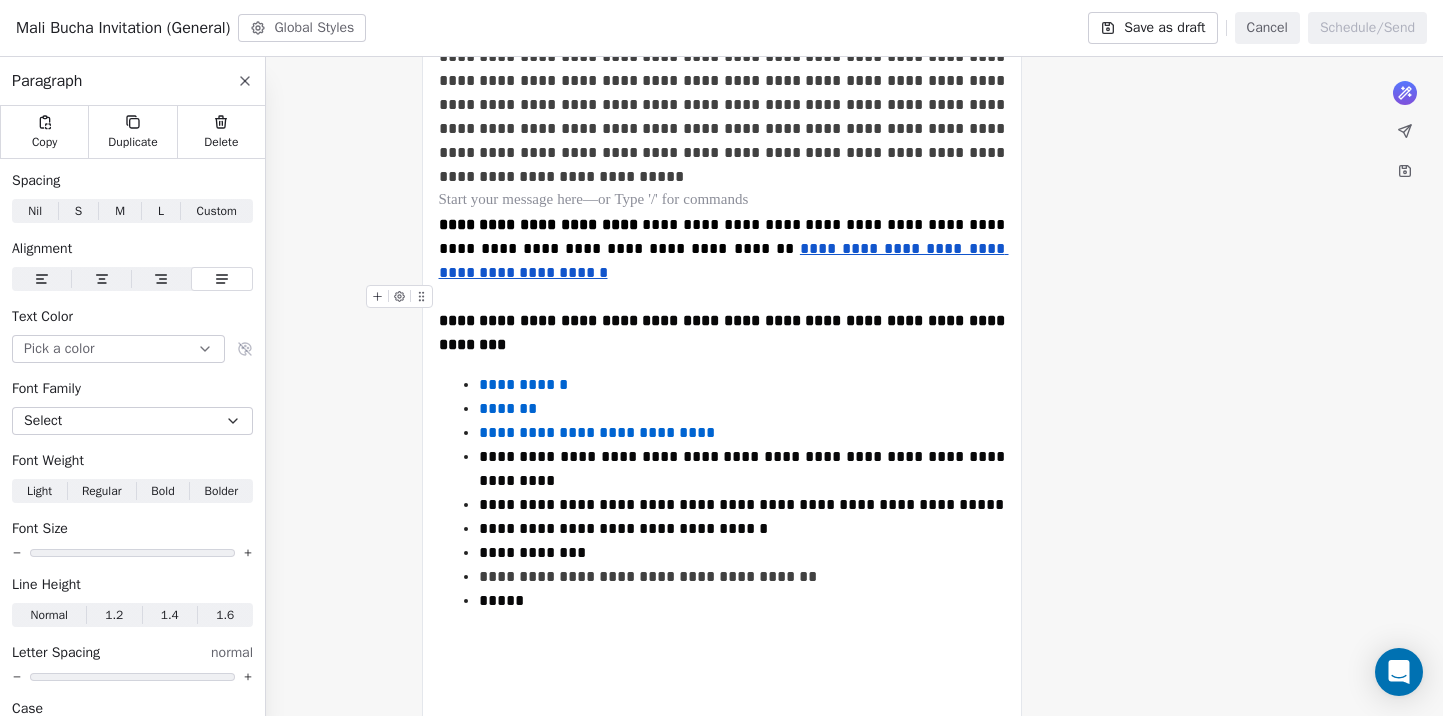 click on "**********" at bounding box center [722, 321] 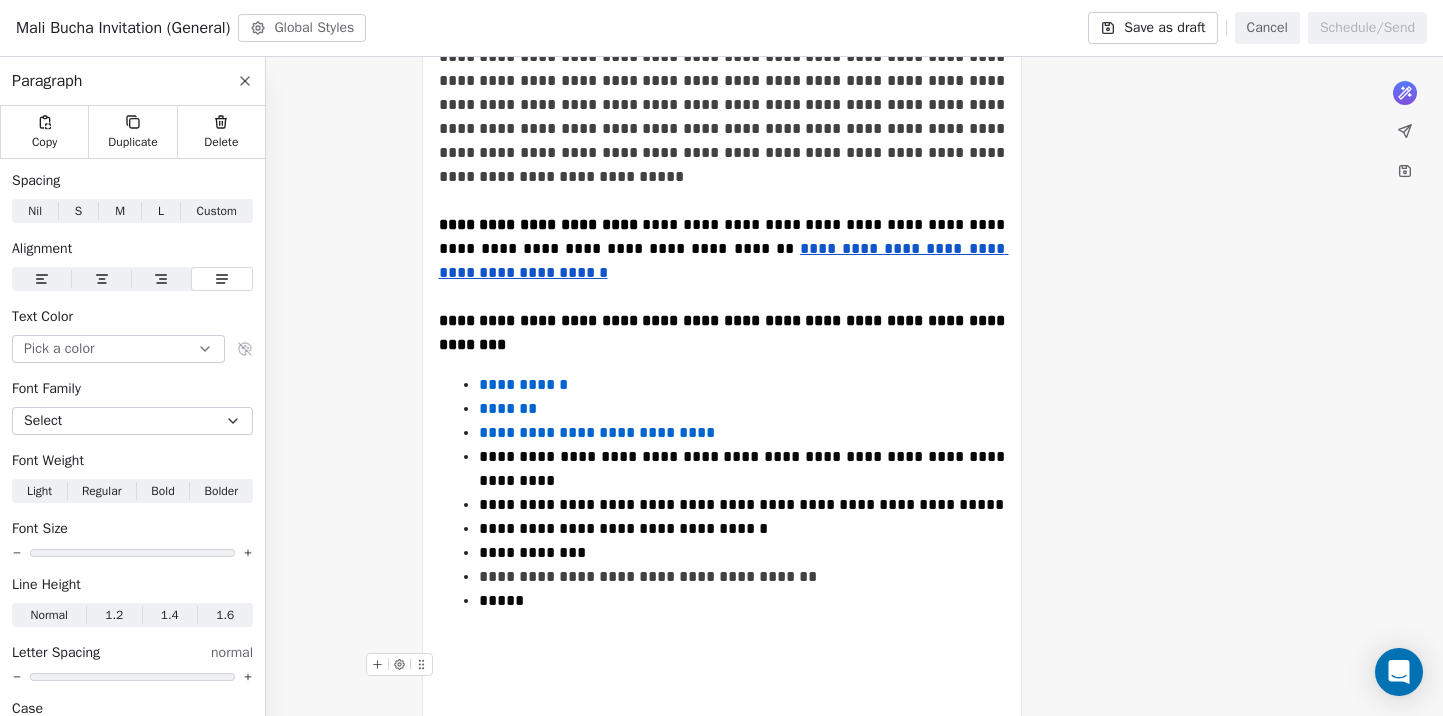 click on "**********" at bounding box center (722, 725) 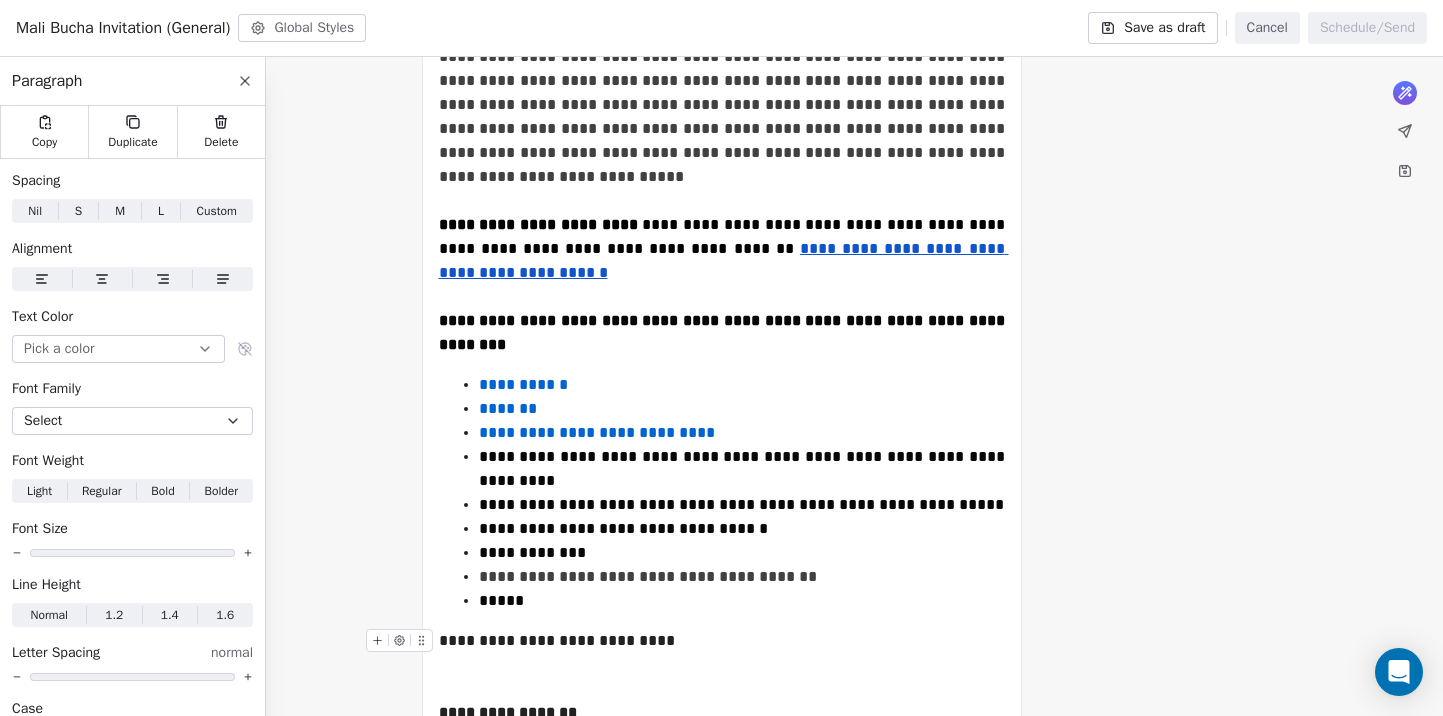click on "**********" at bounding box center [722, 701] 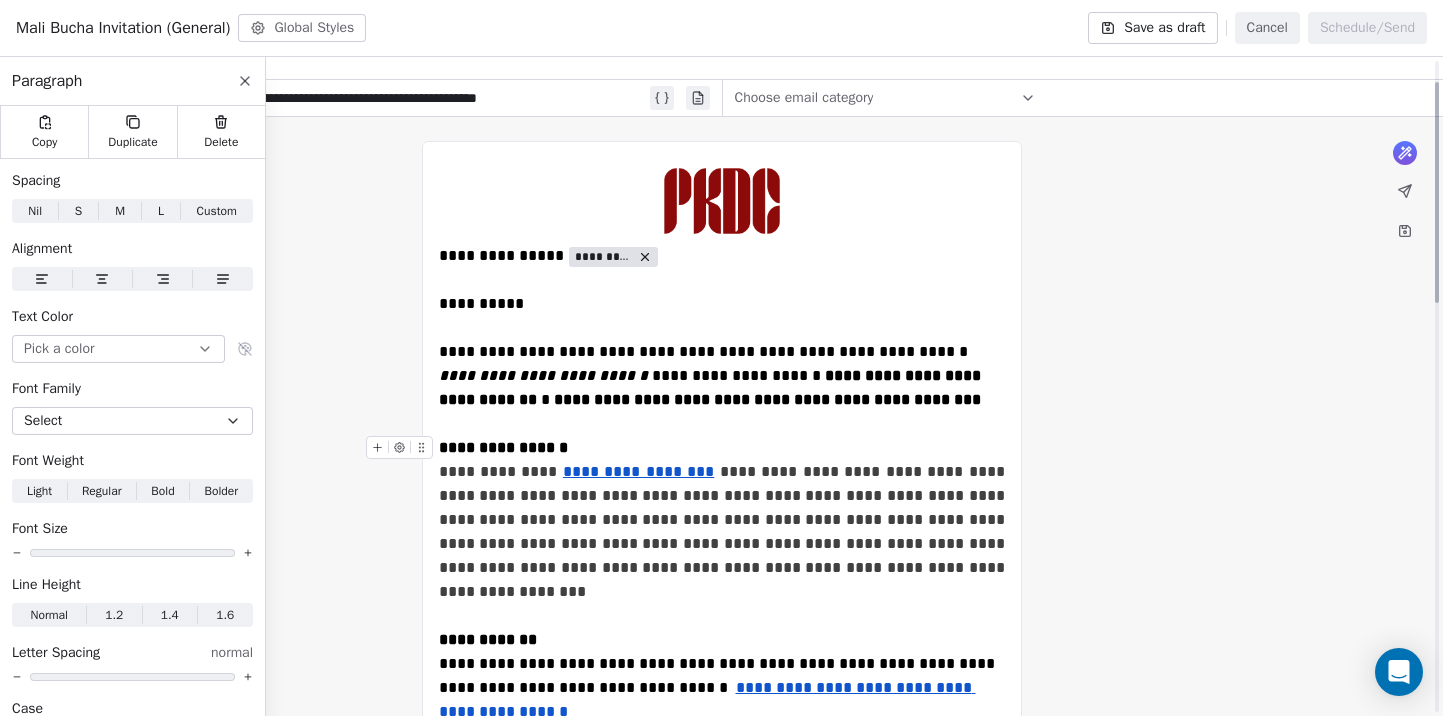scroll, scrollTop: 124, scrollLeft: 0, axis: vertical 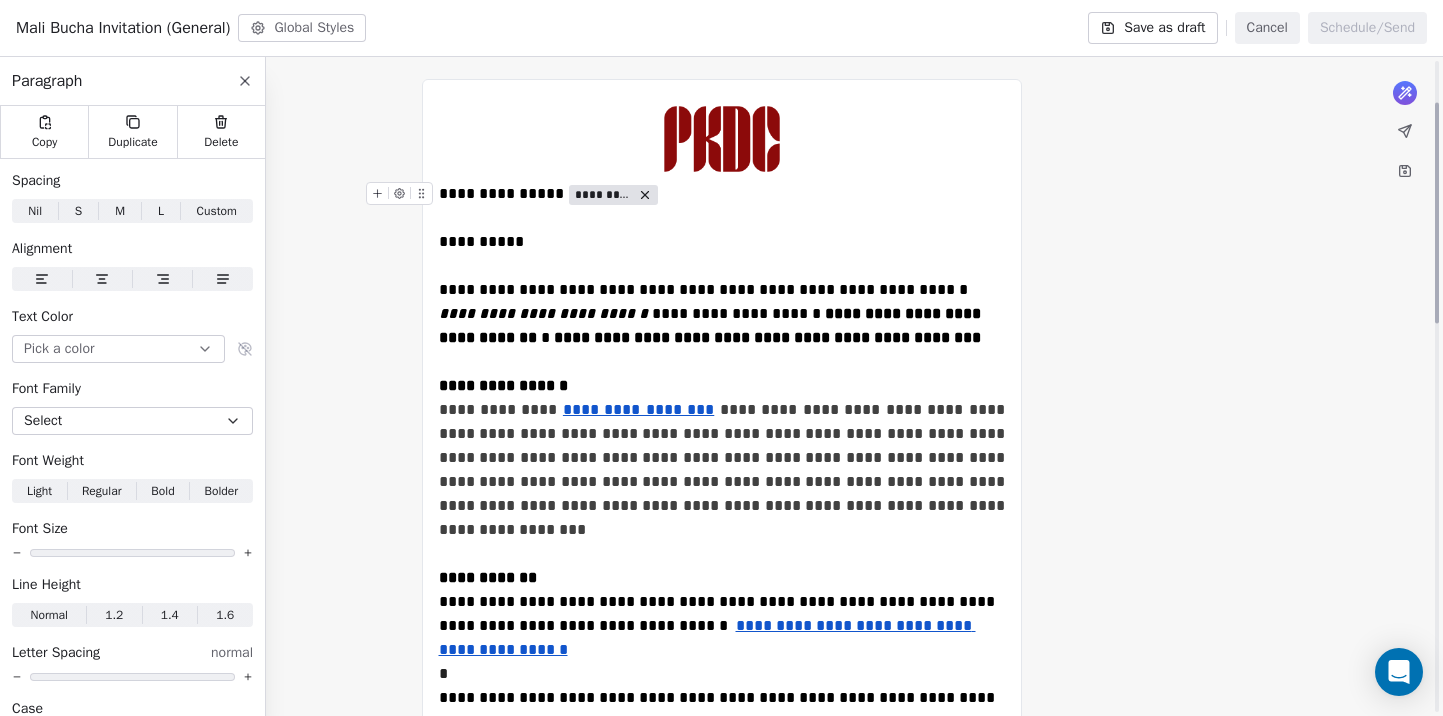 click on "**********" at bounding box center [722, 230] 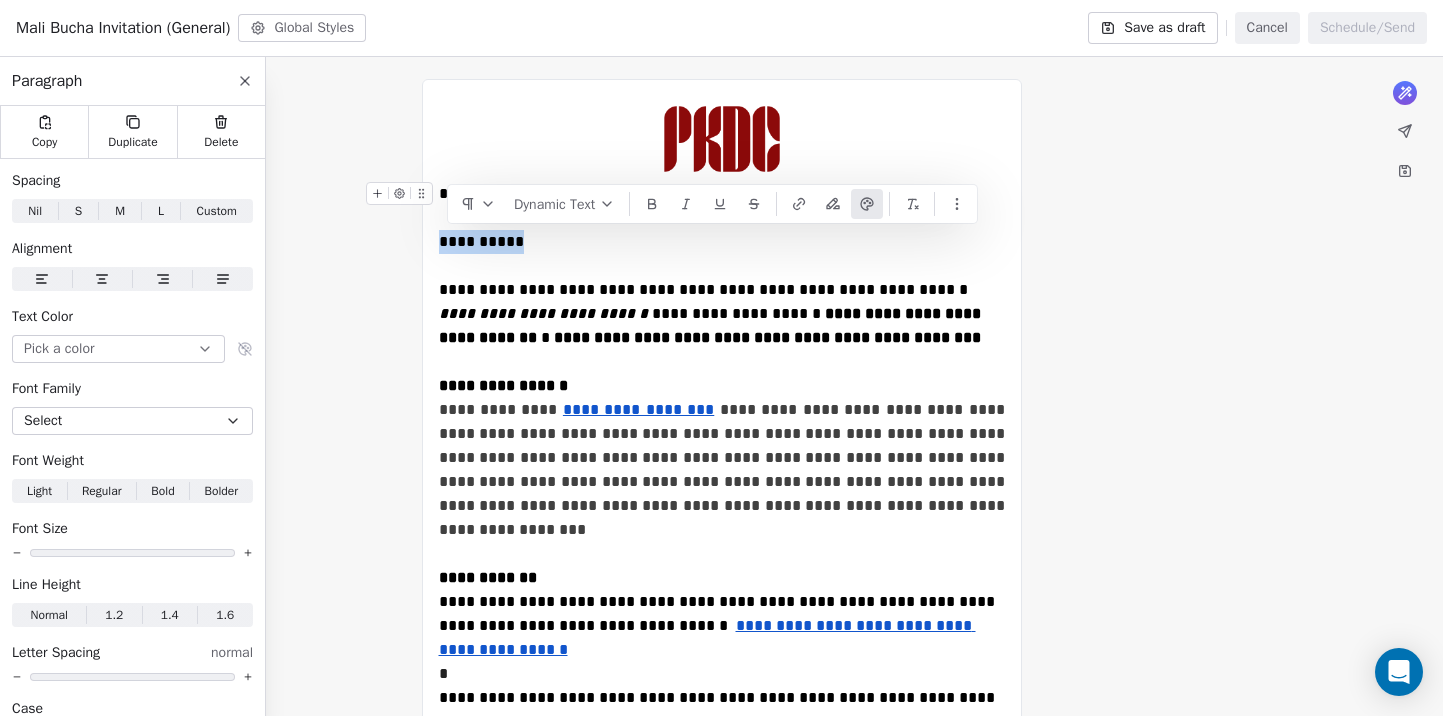 drag, startPoint x: 592, startPoint y: 239, endPoint x: 441, endPoint y: 243, distance: 151.05296 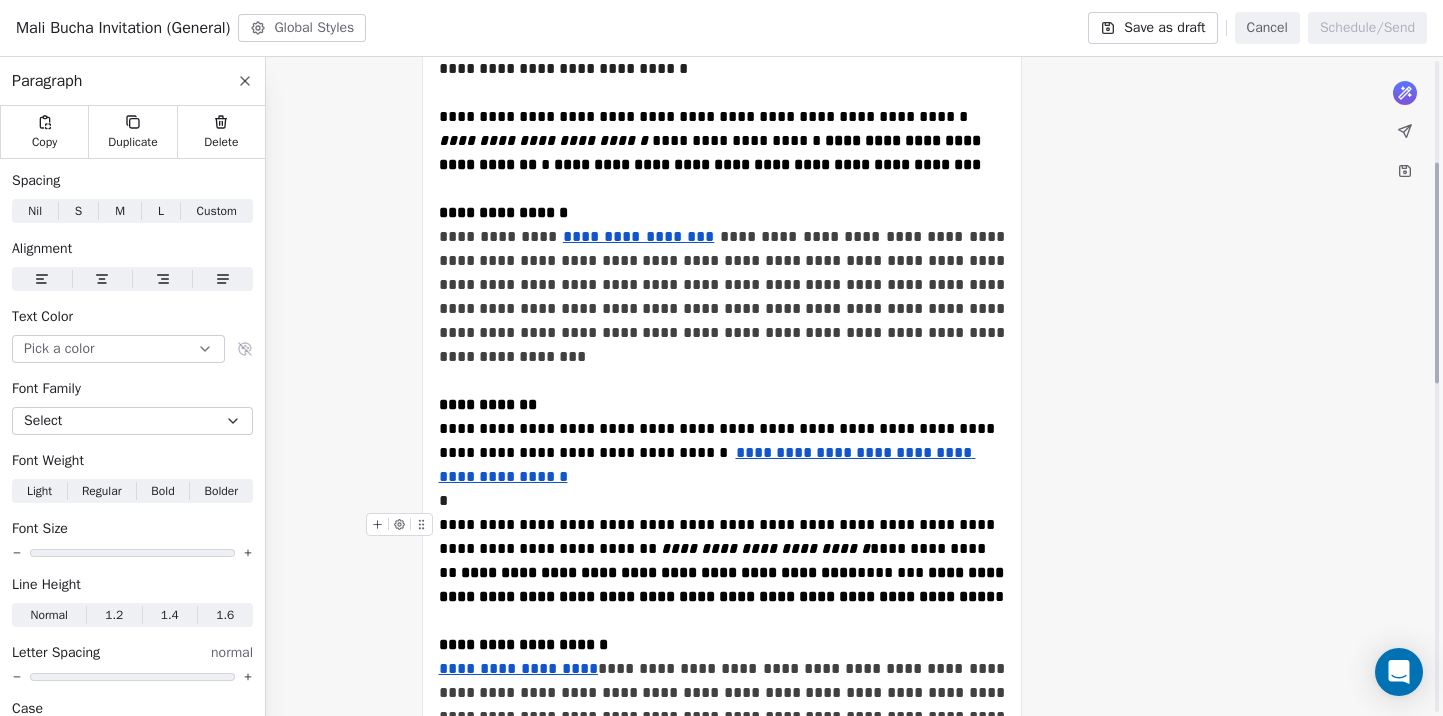 scroll, scrollTop: 311, scrollLeft: 0, axis: vertical 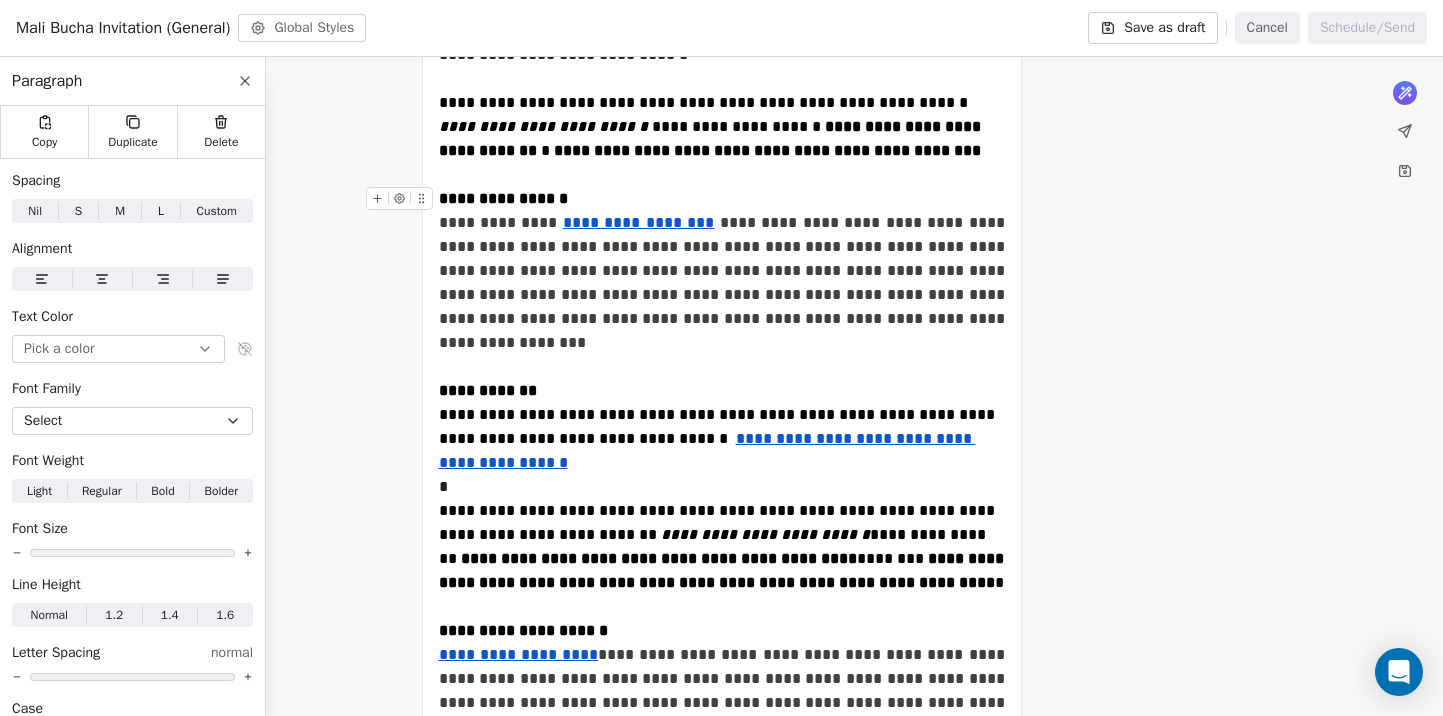 click on "**********" at bounding box center [722, 283] 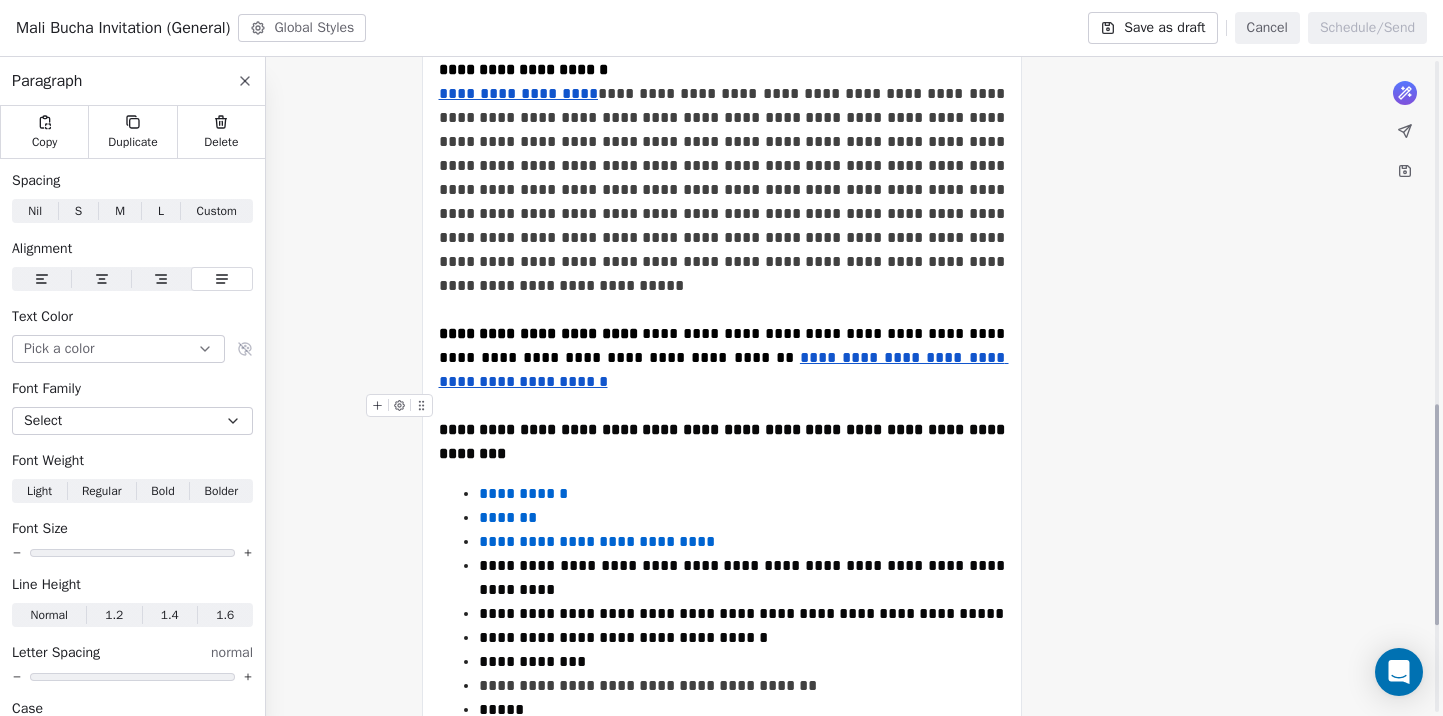 scroll, scrollTop: 1285, scrollLeft: 0, axis: vertical 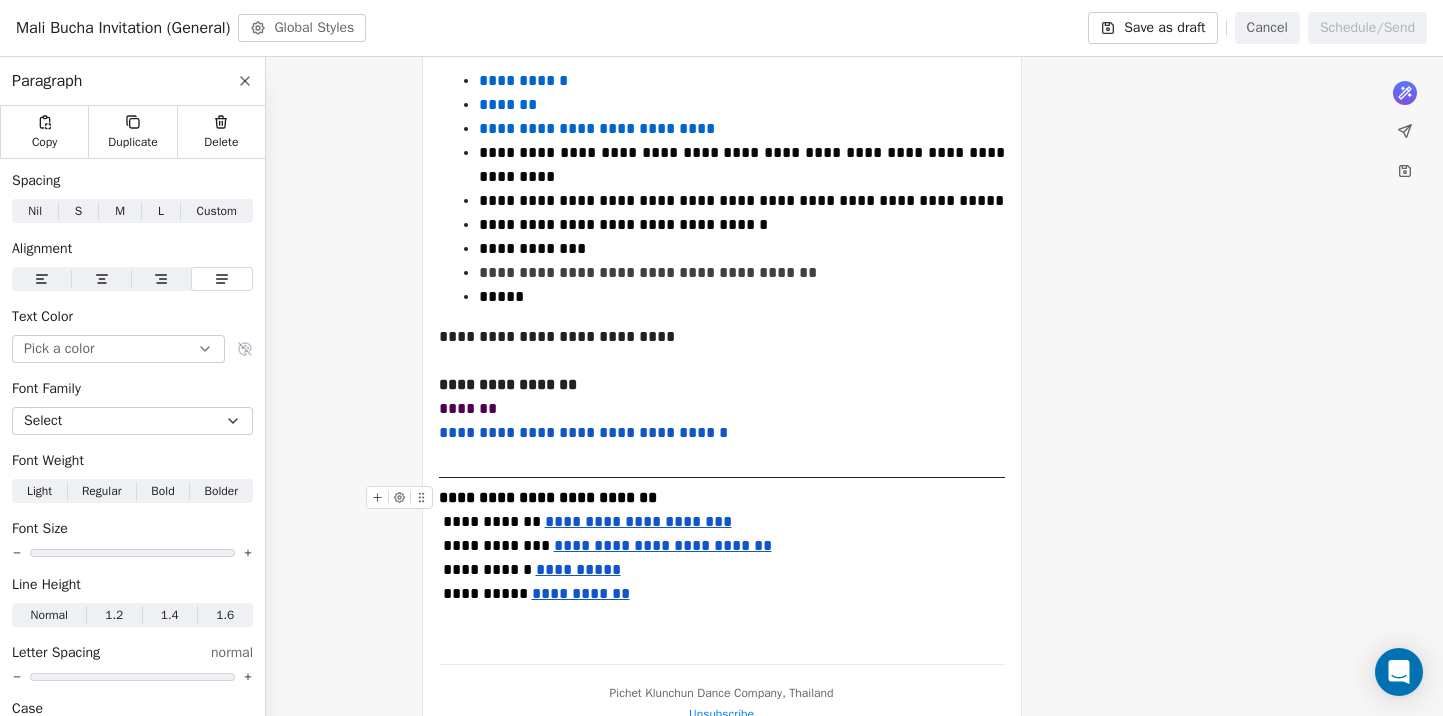 click on "**********" at bounding box center [722, -209] 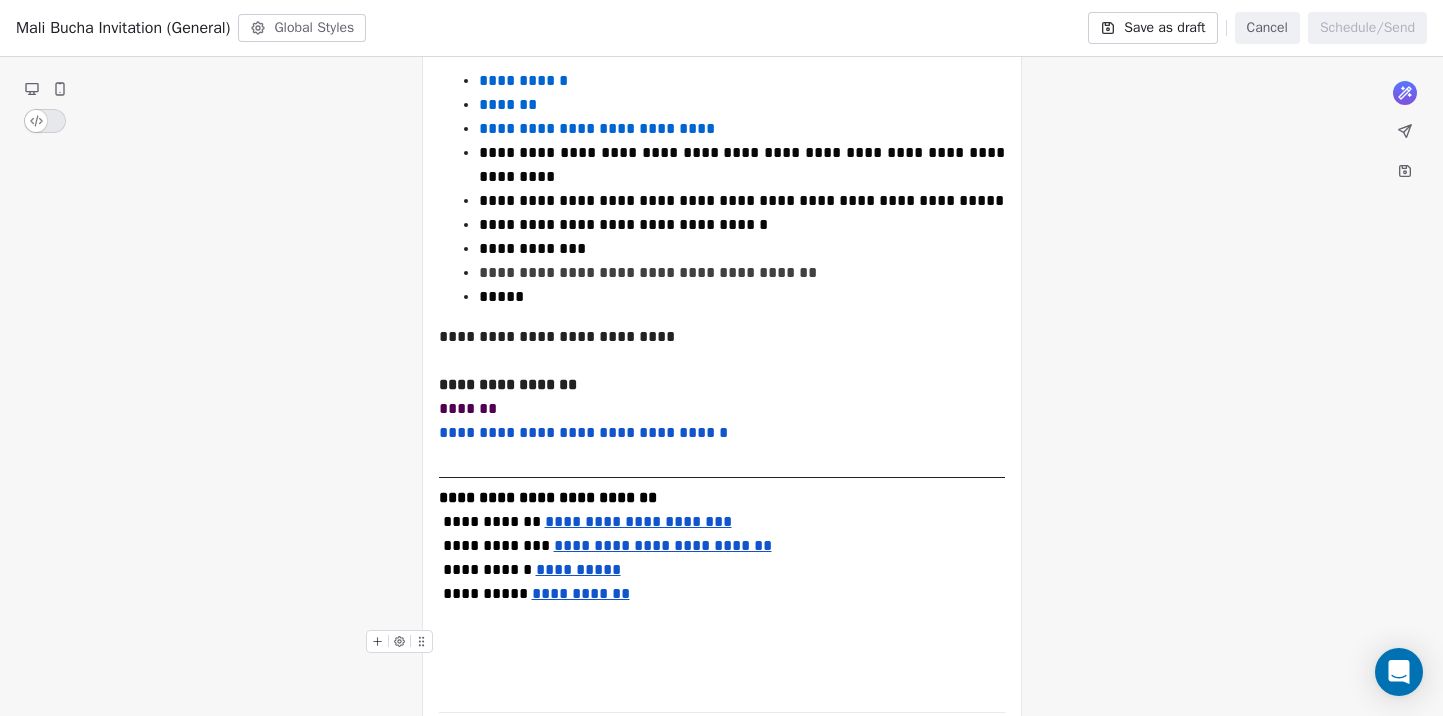 click at bounding box center [377, 641] 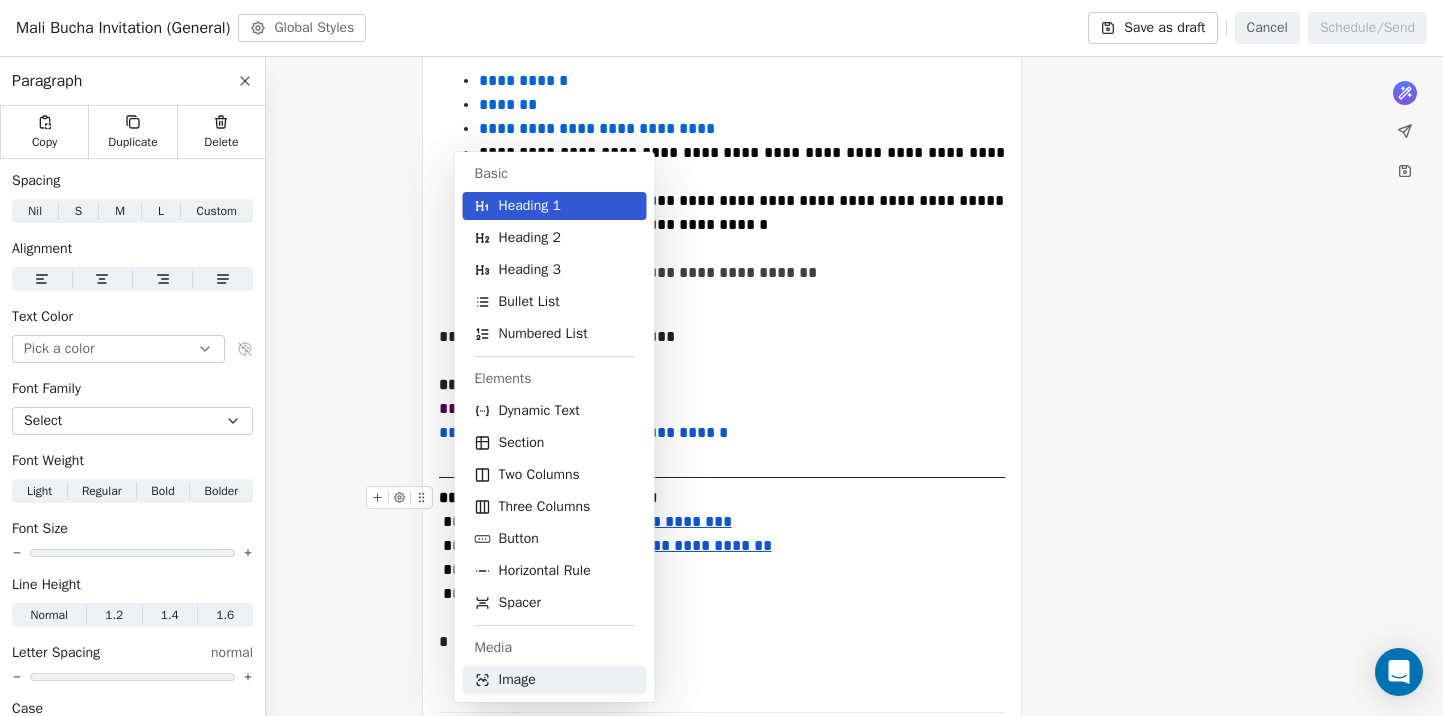 click on "Image" at bounding box center (555, 680) 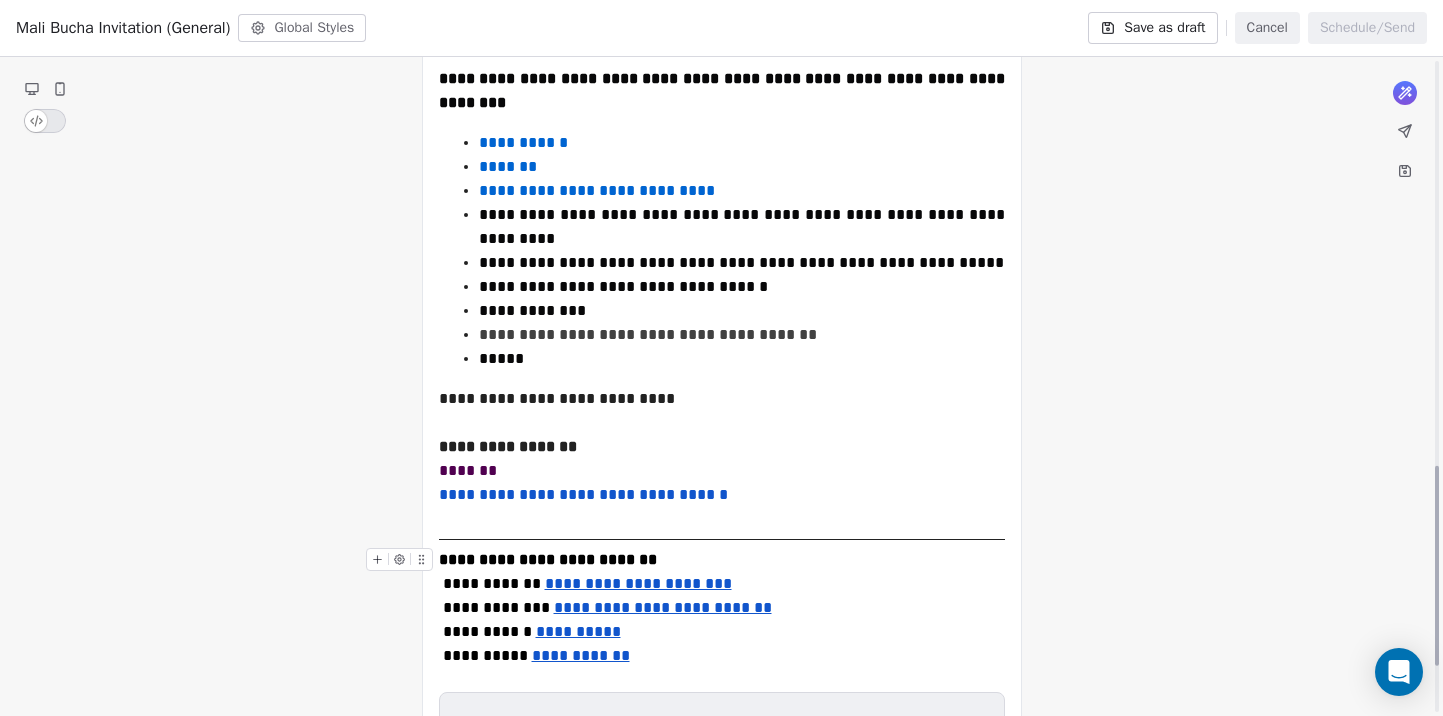 scroll, scrollTop: 1491, scrollLeft: 0, axis: vertical 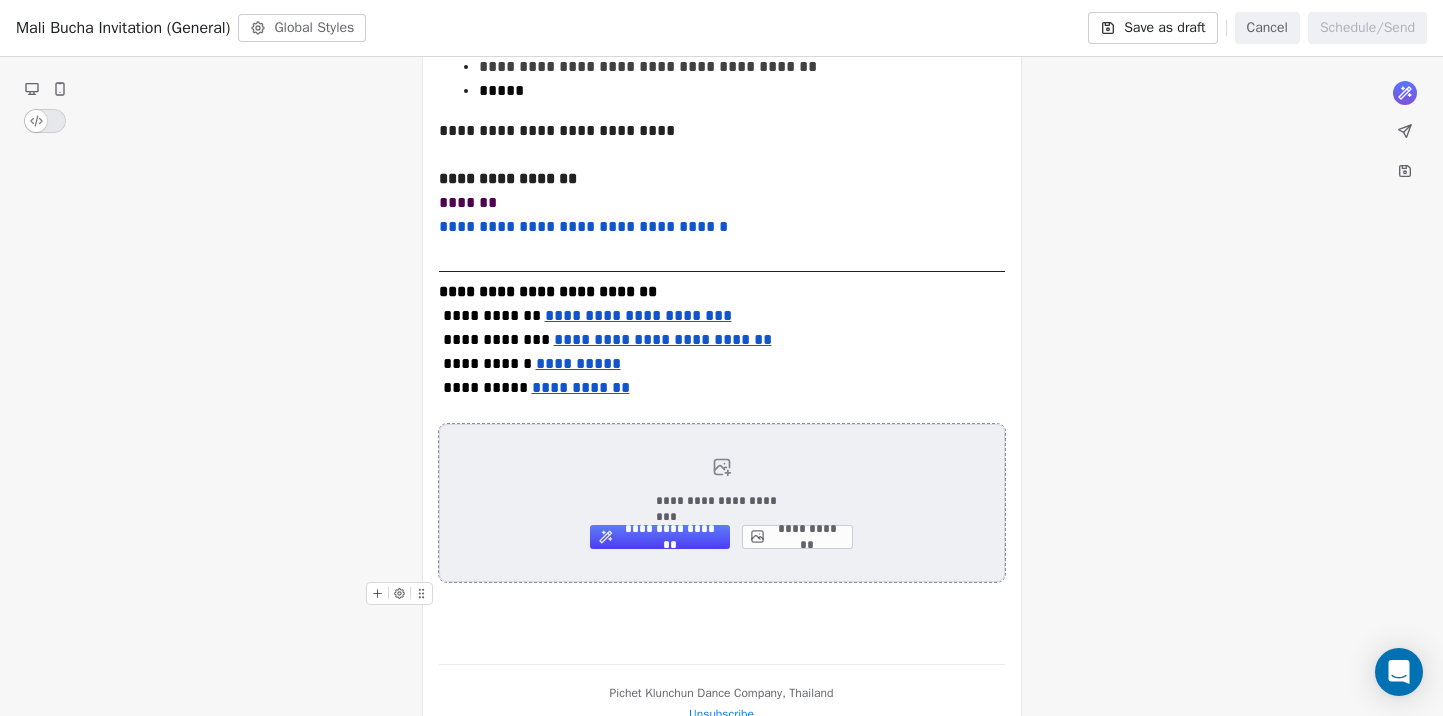 drag, startPoint x: 695, startPoint y: 492, endPoint x: 769, endPoint y: 495, distance: 74.06078 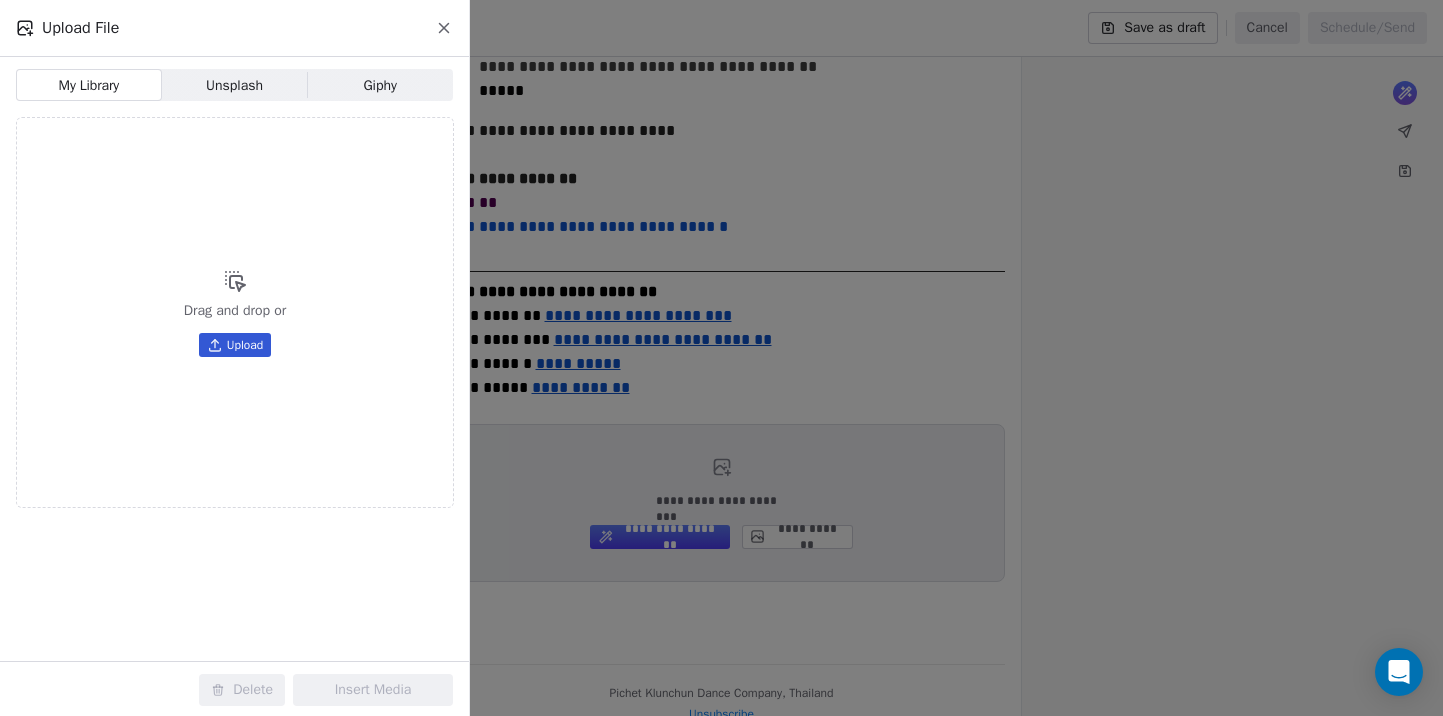 click 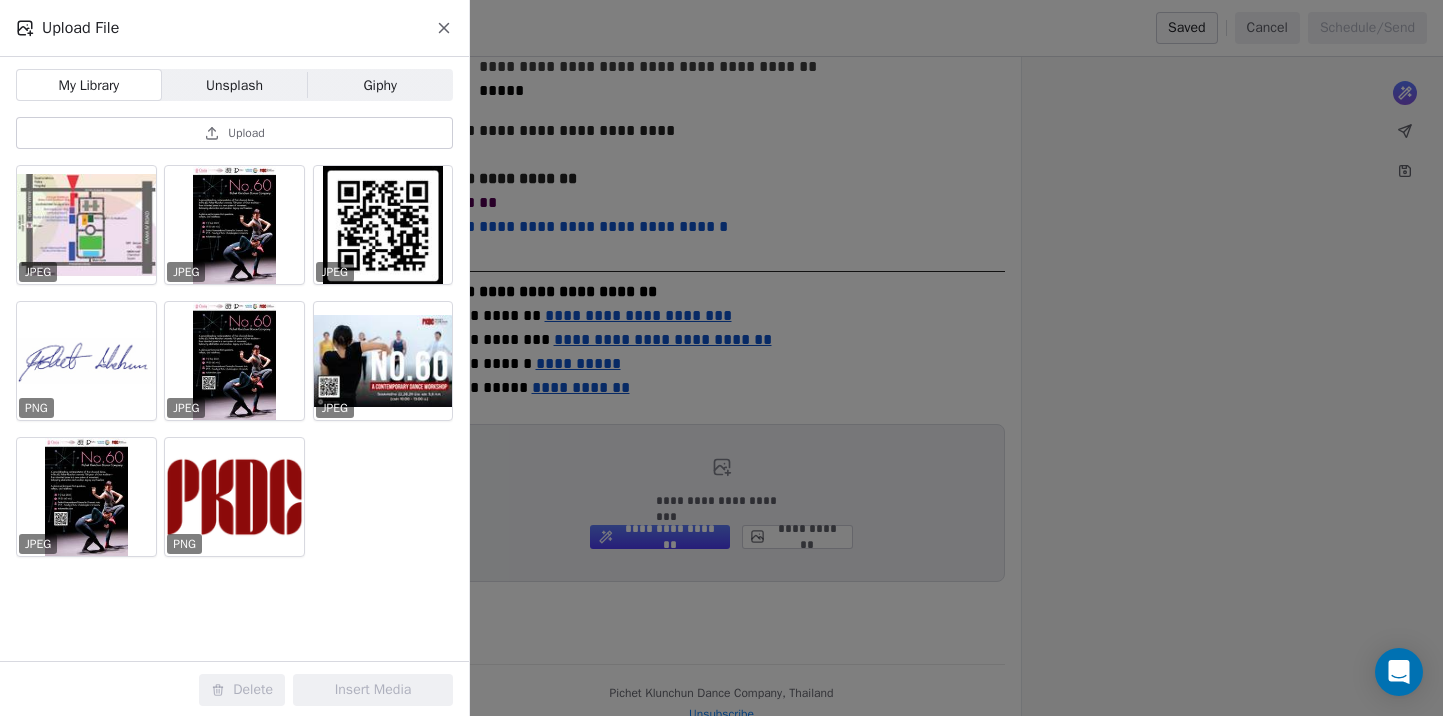 click on "Upload" at bounding box center (246, 133) 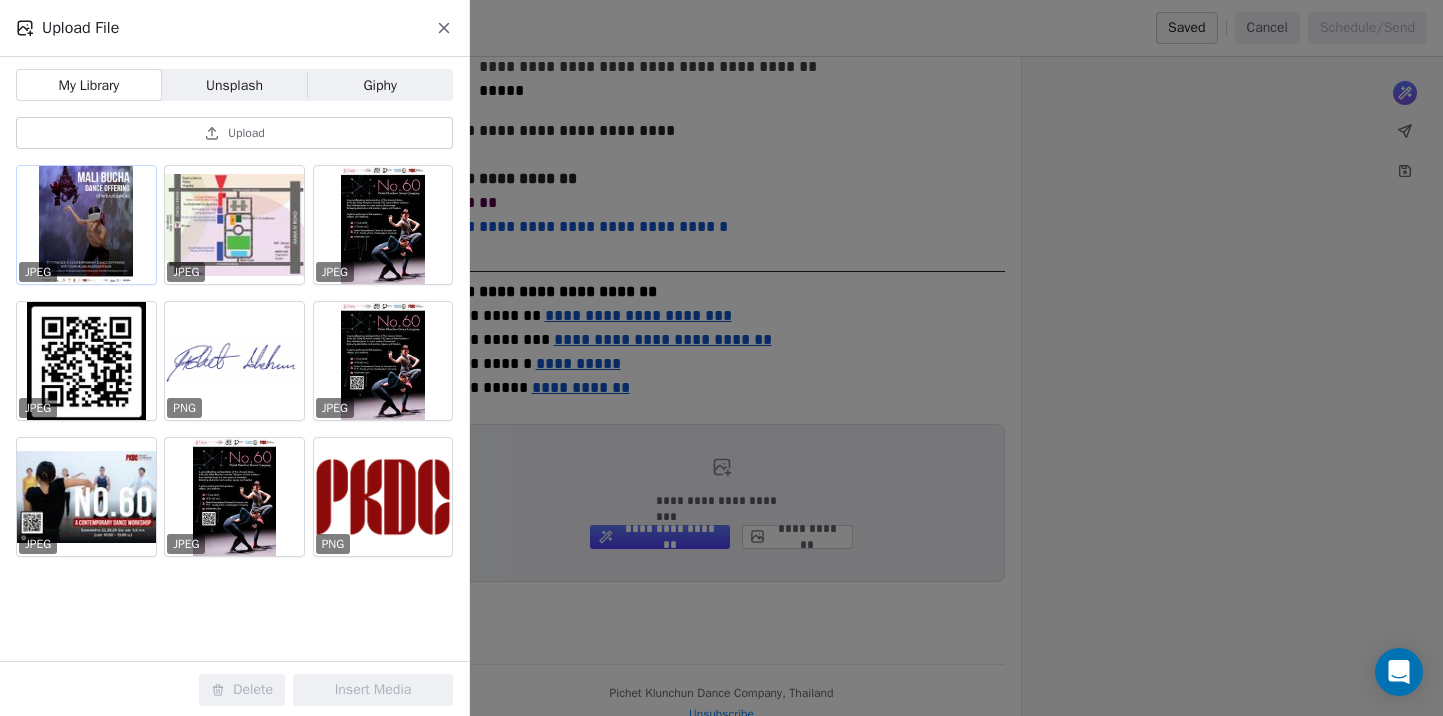 click at bounding box center (86, 225) 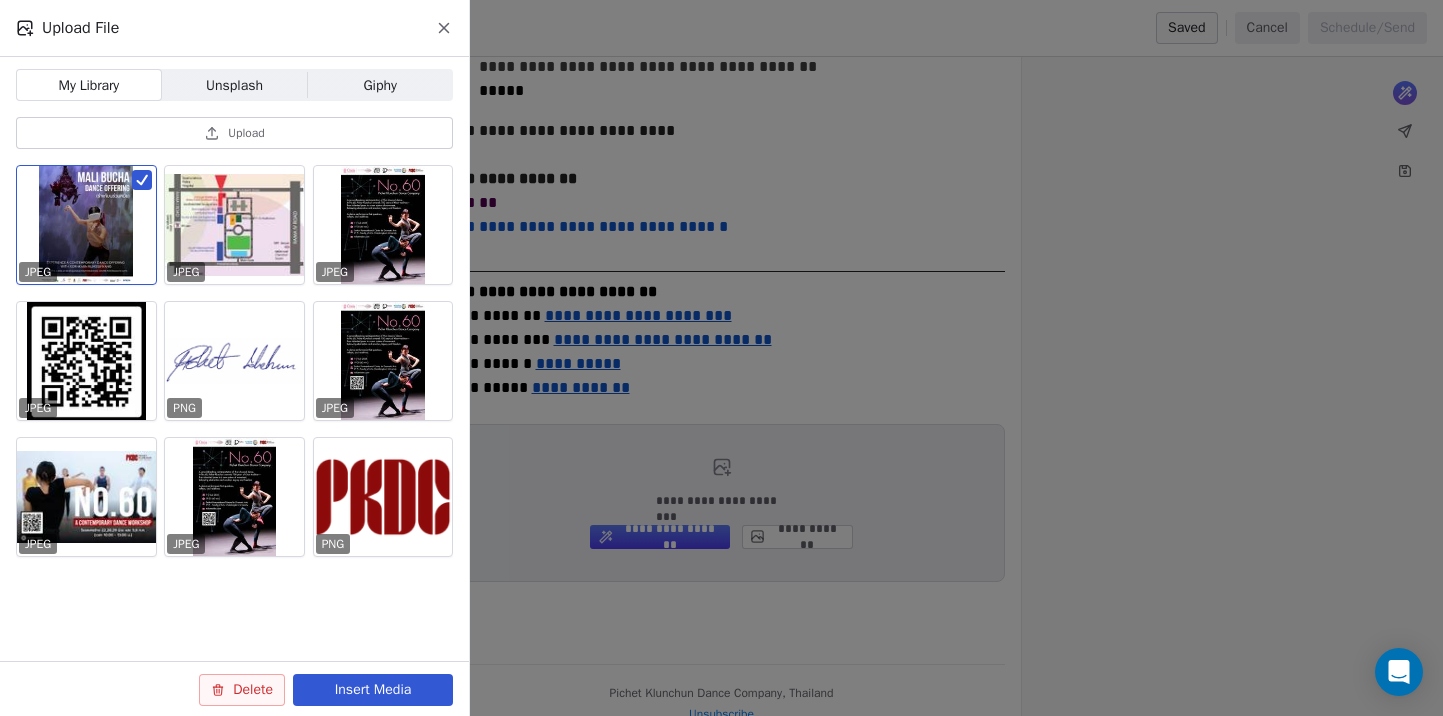 click on "Insert Media" at bounding box center [373, 690] 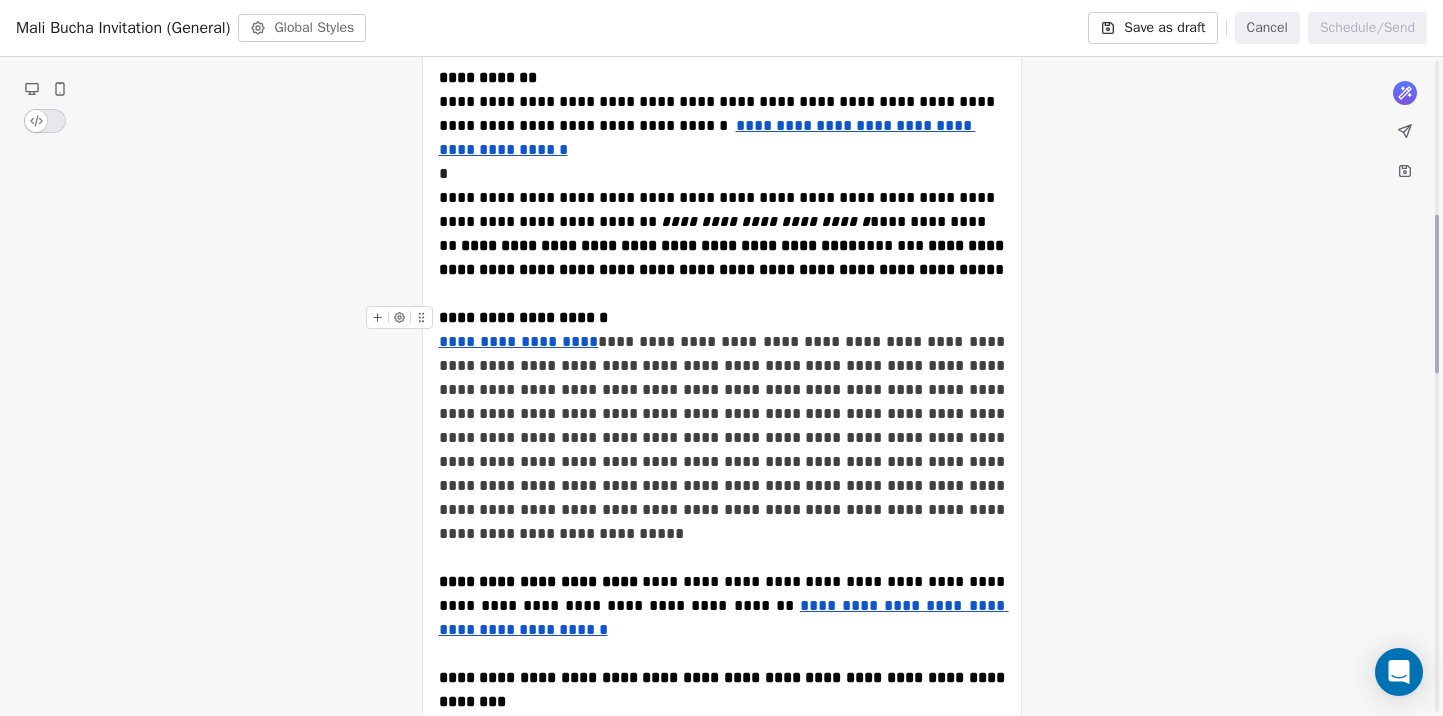 scroll, scrollTop: 636, scrollLeft: 0, axis: vertical 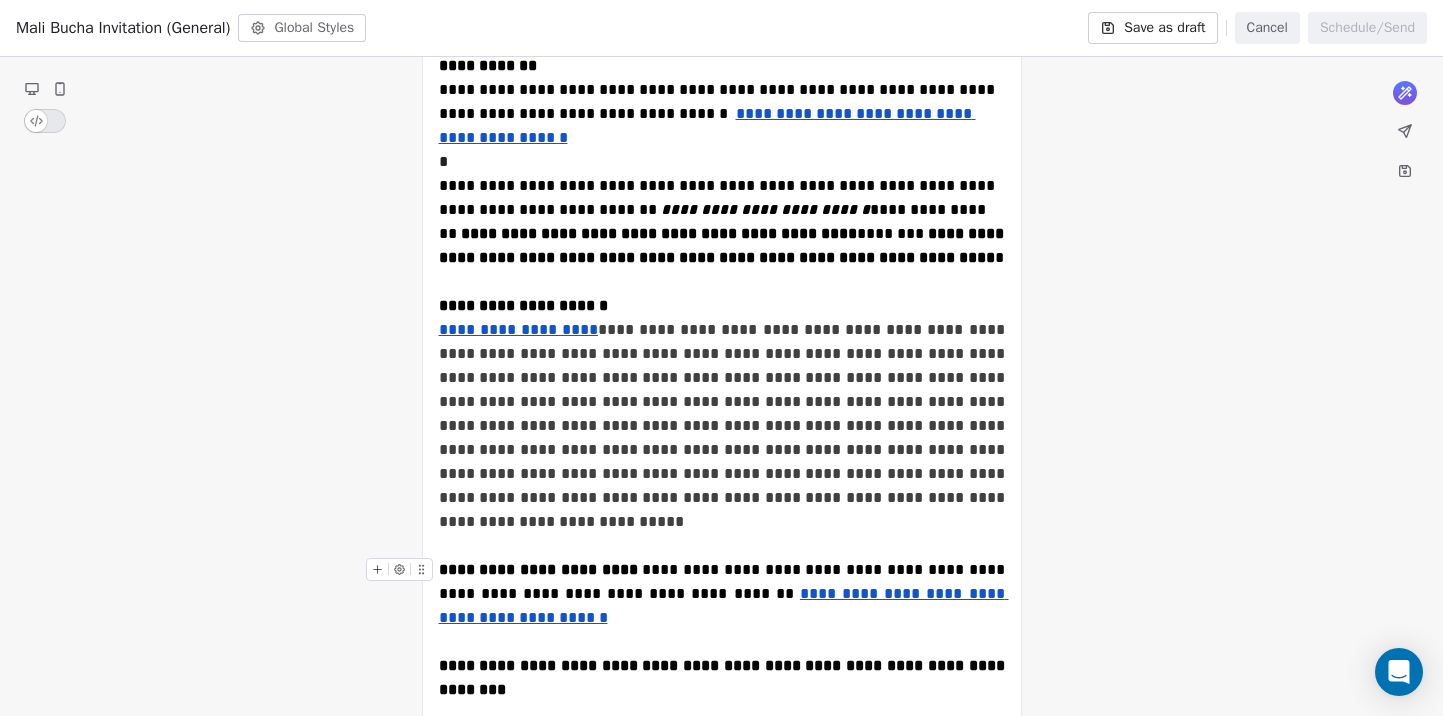 click on "**********" at bounding box center (541, 569) 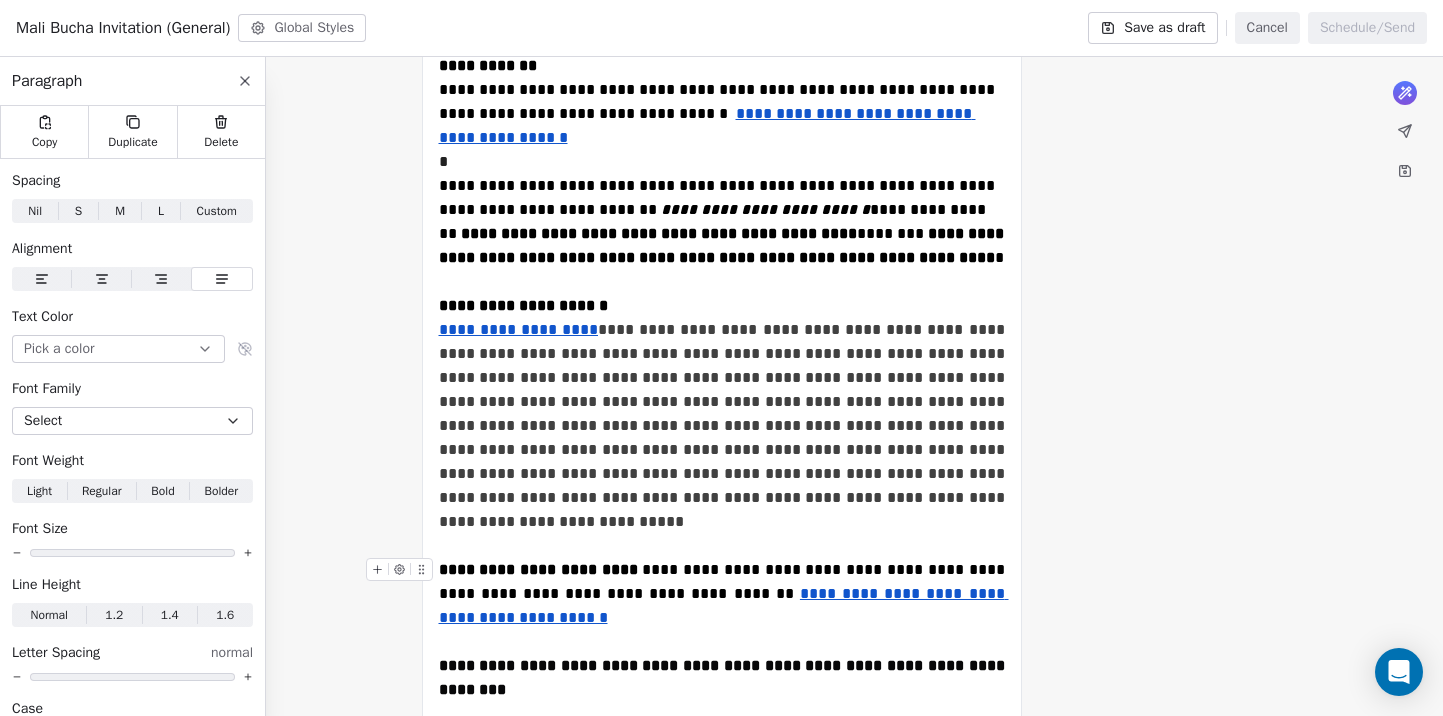 click on "**********" at bounding box center (724, 581) 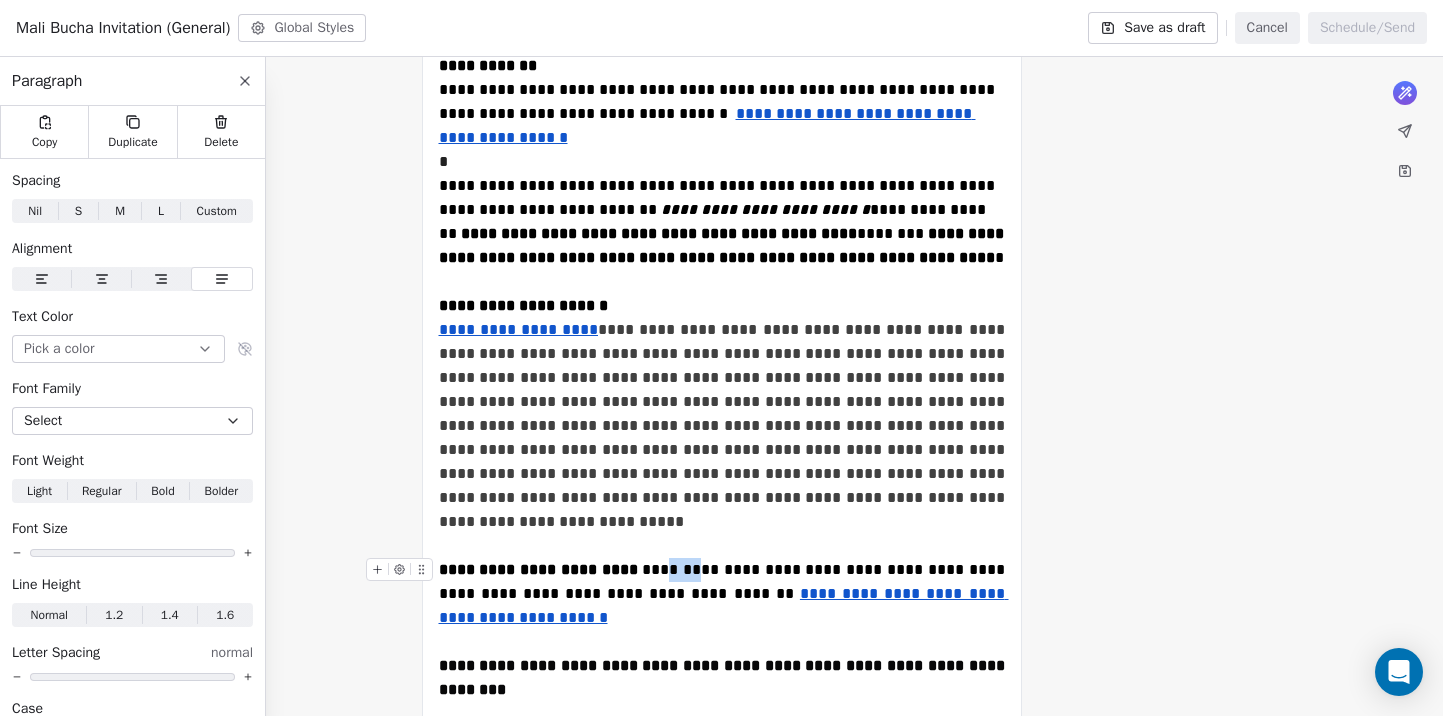 click on "**********" at bounding box center [724, 581] 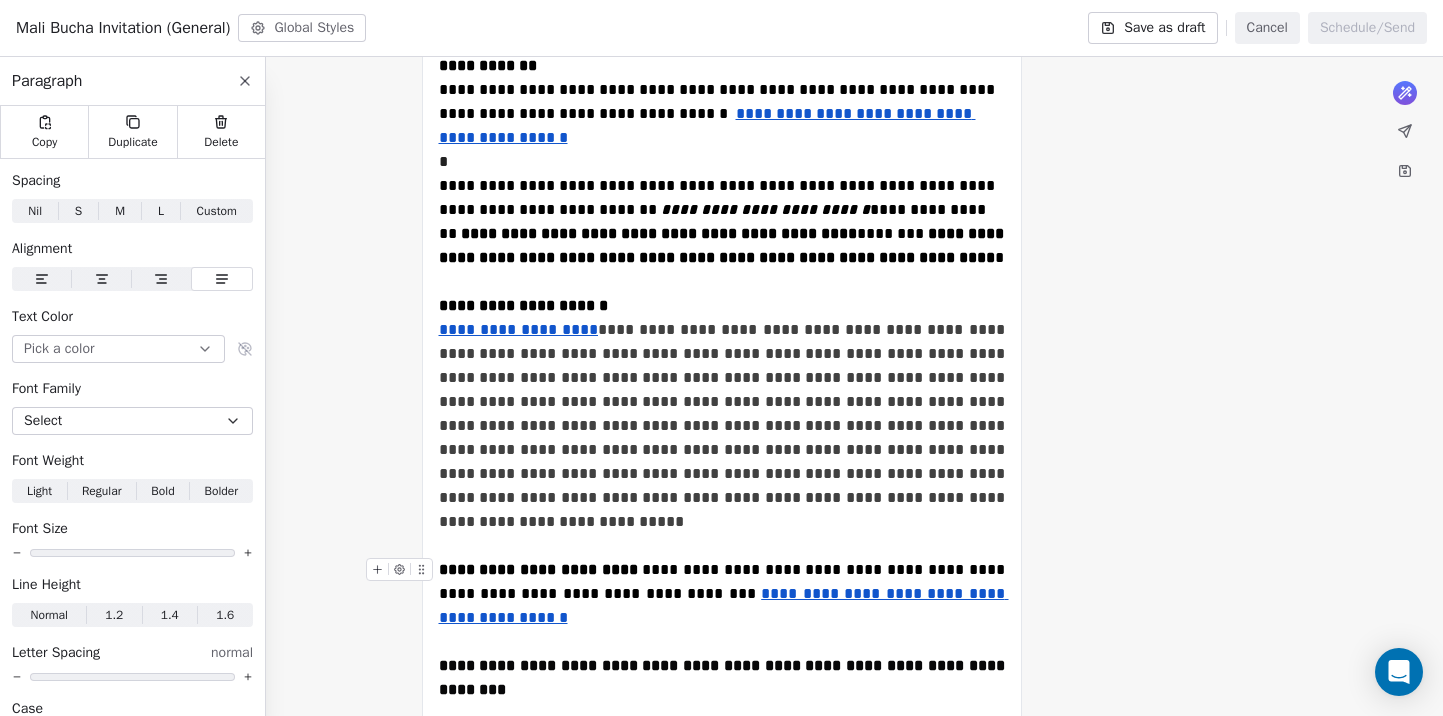 click on "**********" at bounding box center (541, 569) 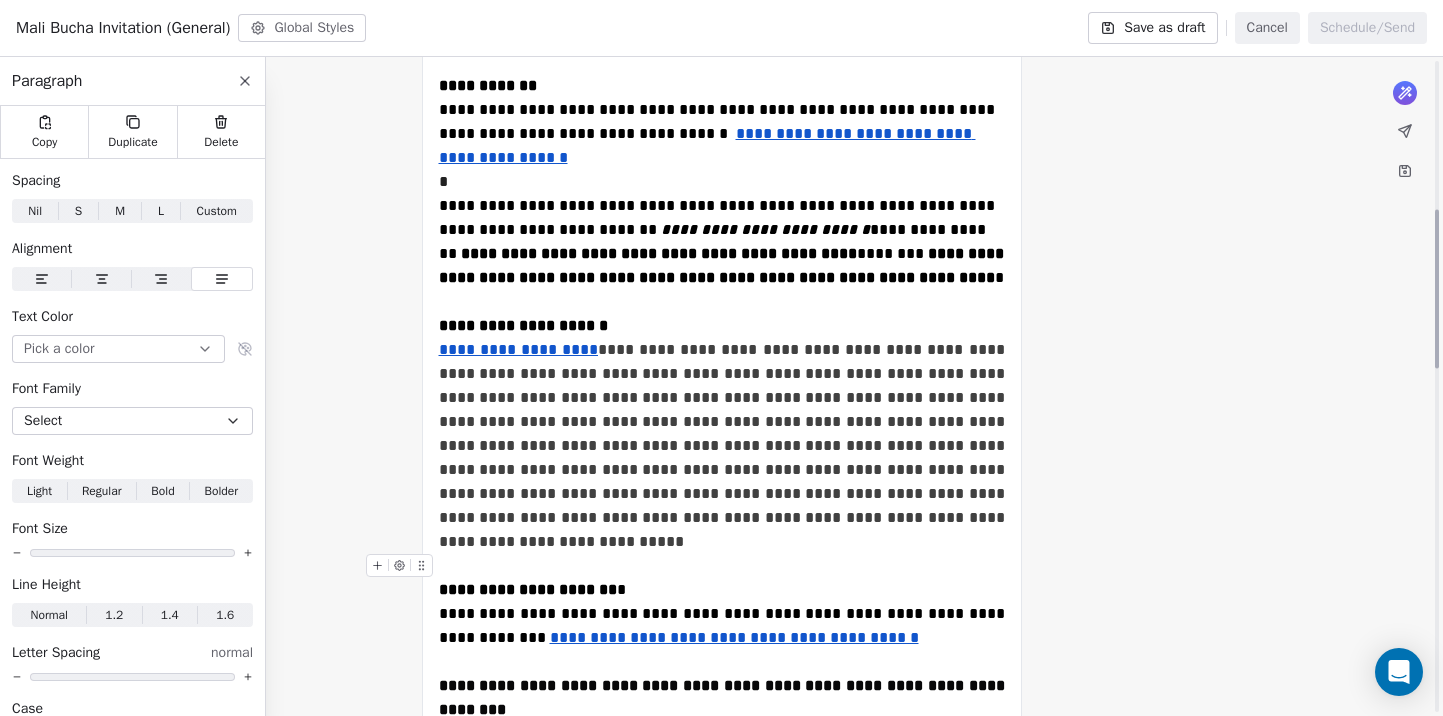 scroll, scrollTop: 598, scrollLeft: 0, axis: vertical 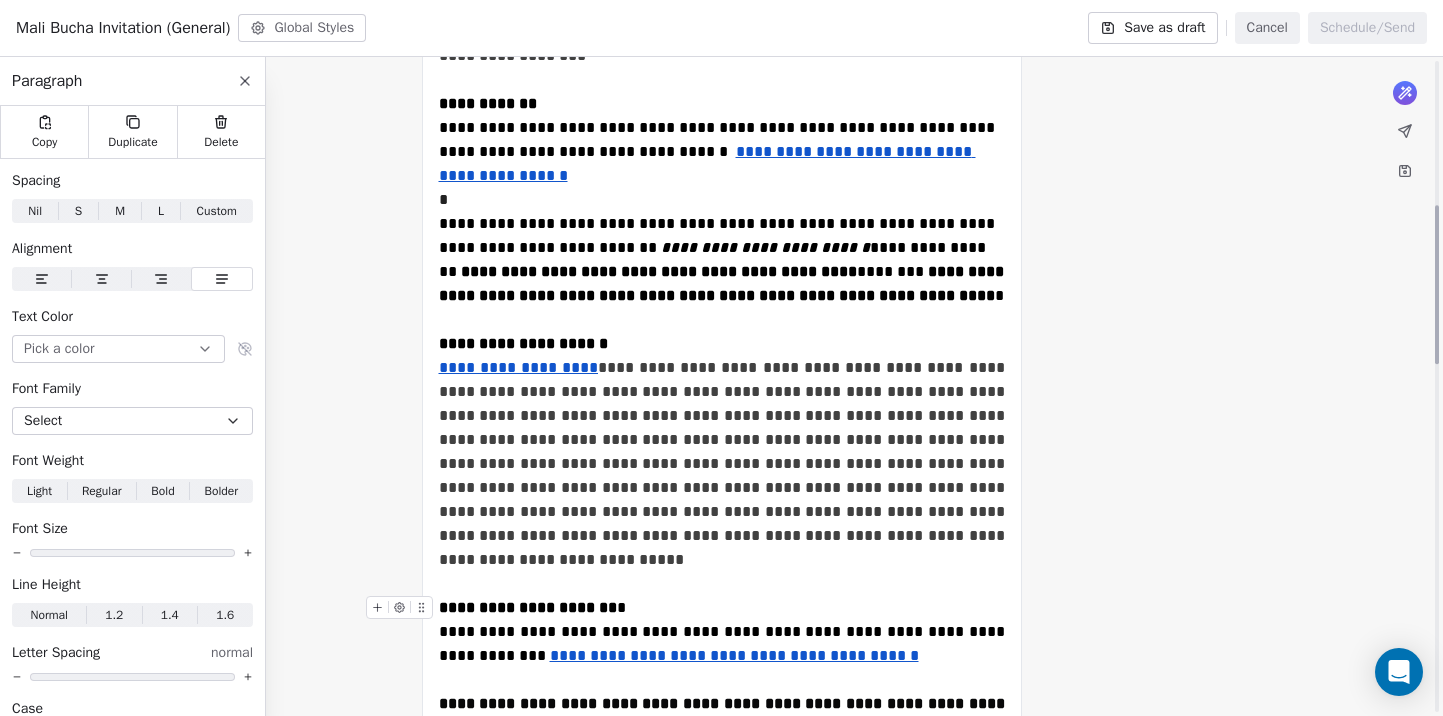 click on "**********" at bounding box center [528, 607] 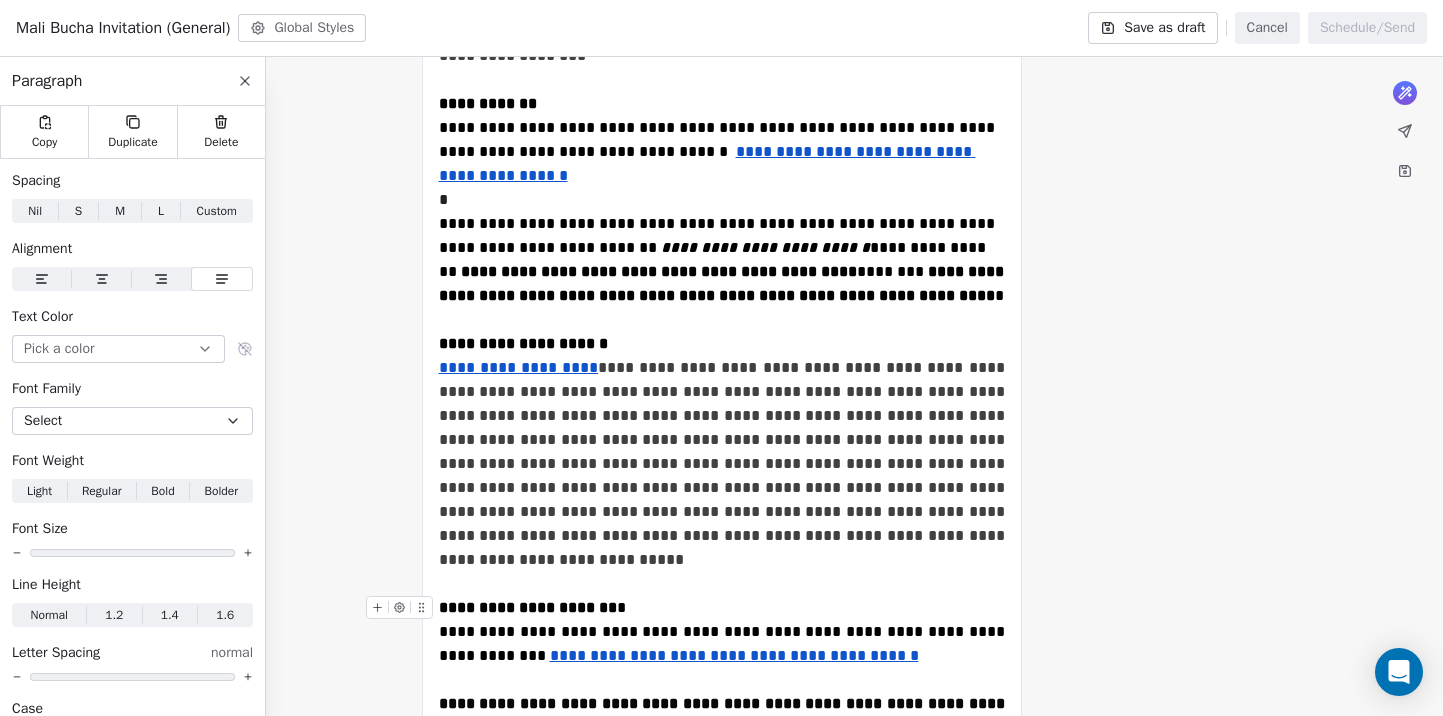 click on "**********" at bounding box center [528, 607] 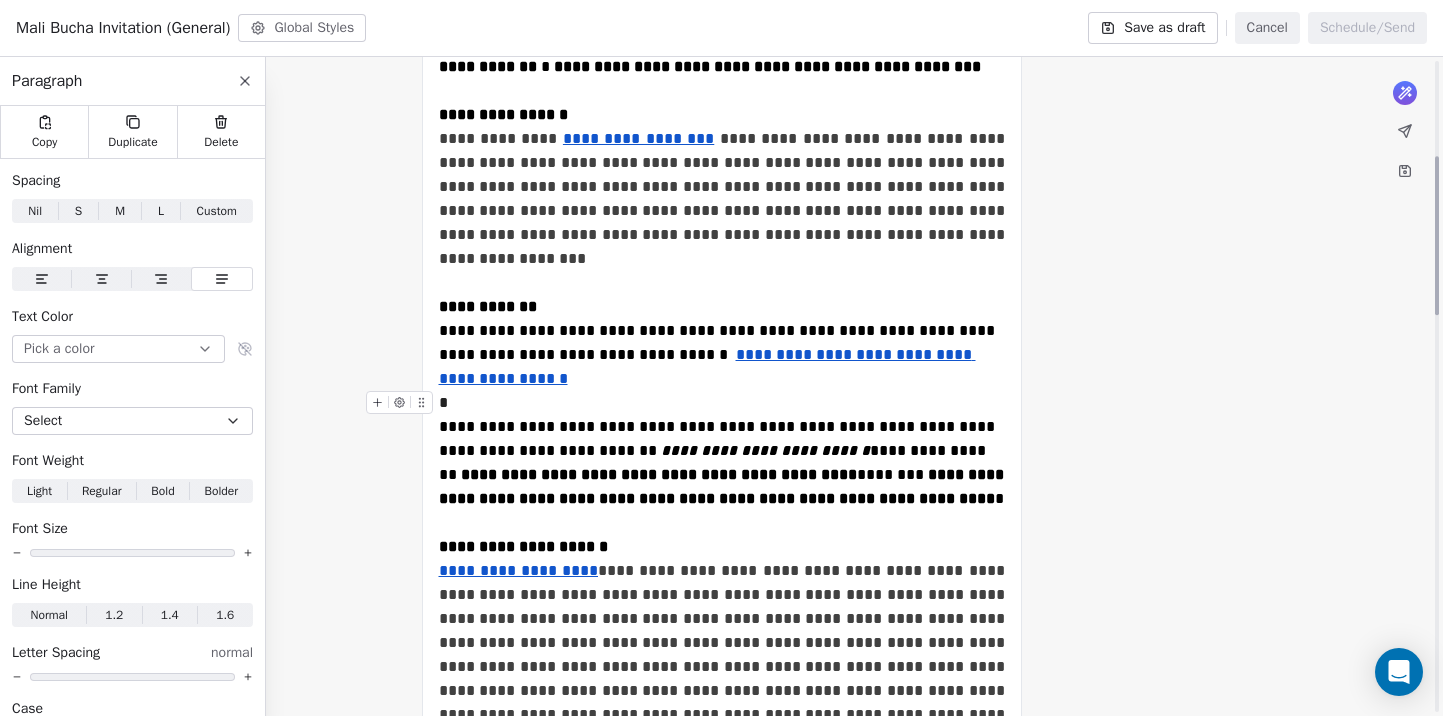 scroll, scrollTop: 363, scrollLeft: 0, axis: vertical 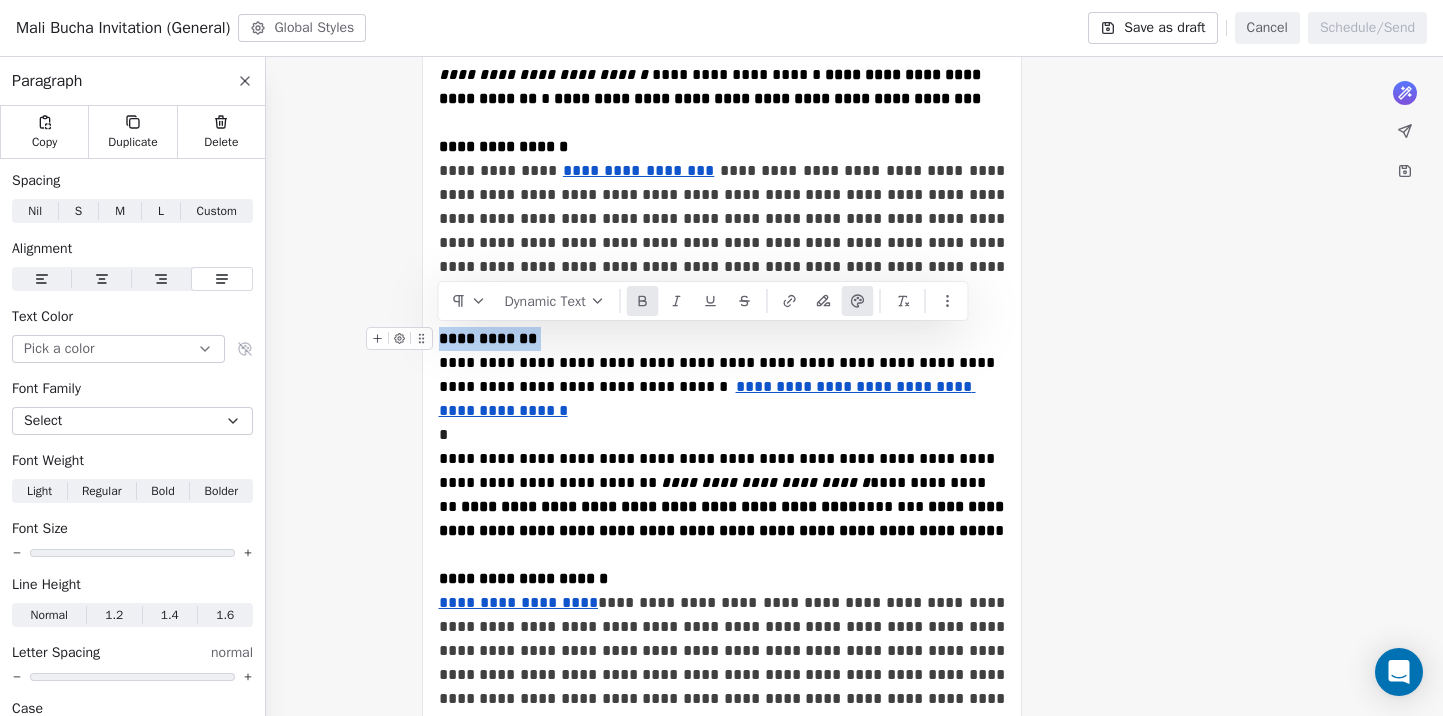 drag, startPoint x: 529, startPoint y: 339, endPoint x: 435, endPoint y: 335, distance: 94.08507 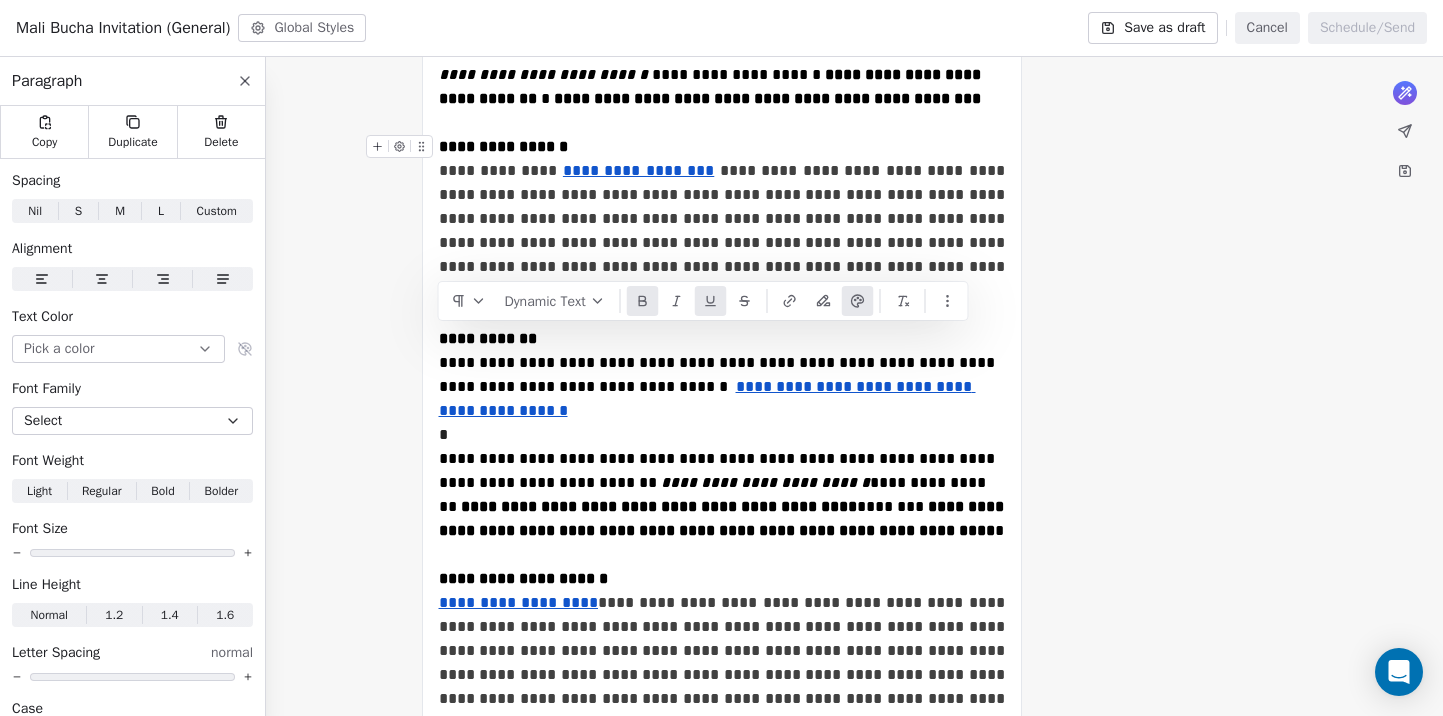 click 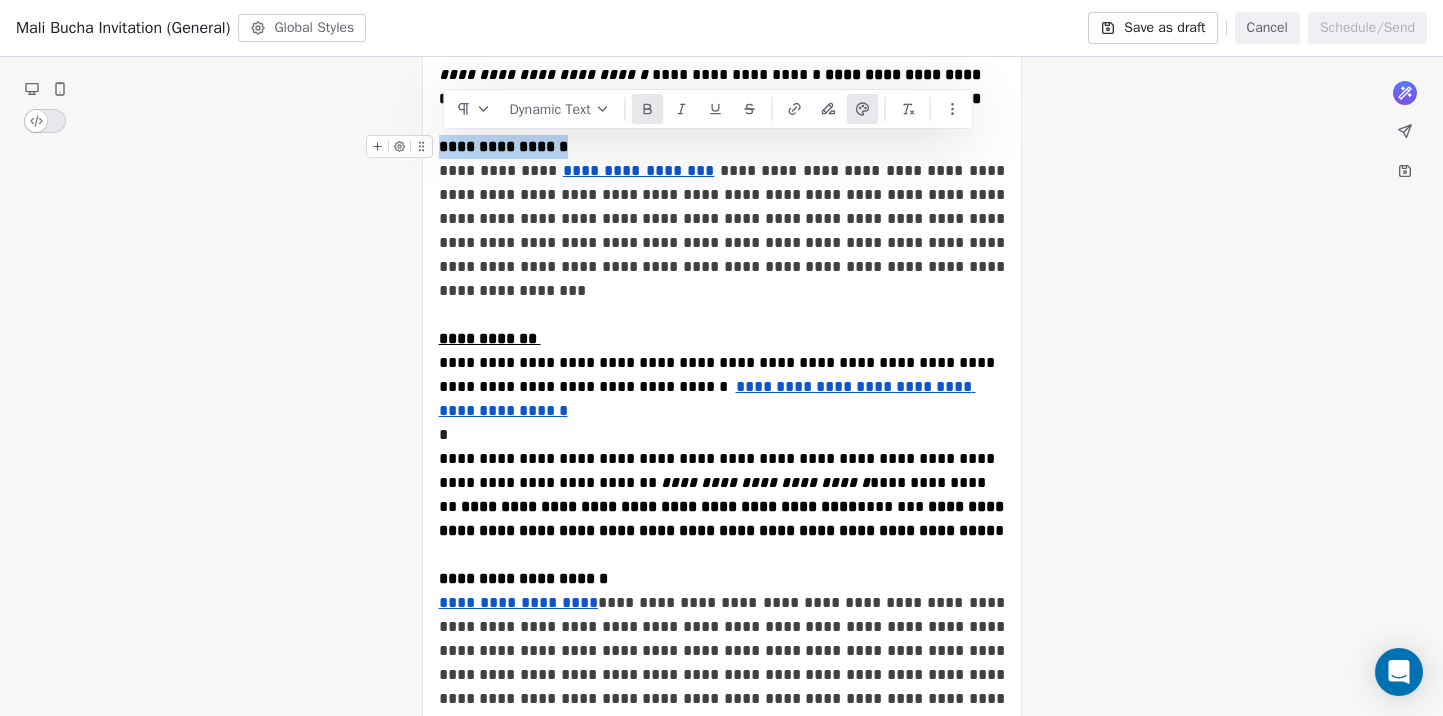 drag, startPoint x: 570, startPoint y: 147, endPoint x: 441, endPoint y: 142, distance: 129.09686 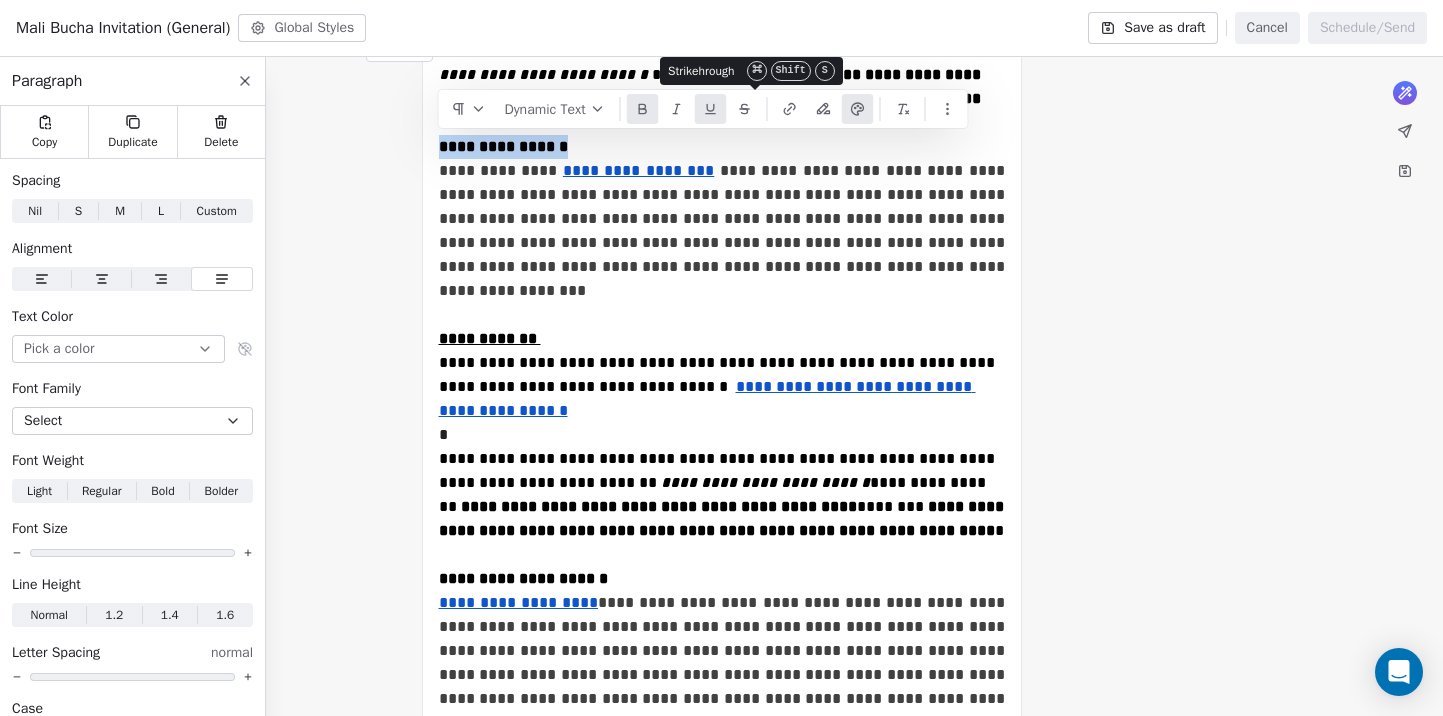 click at bounding box center (711, 109) 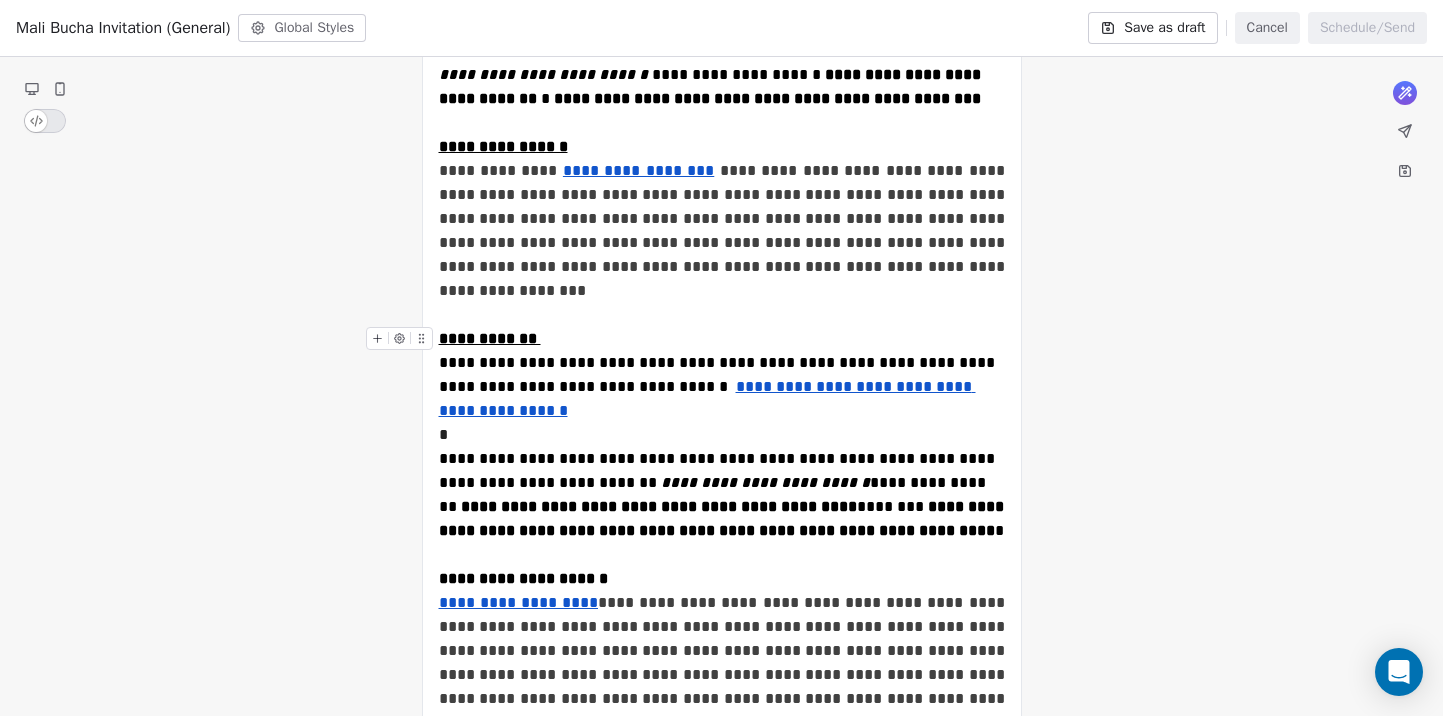 click on "**********" at bounding box center (722, 339) 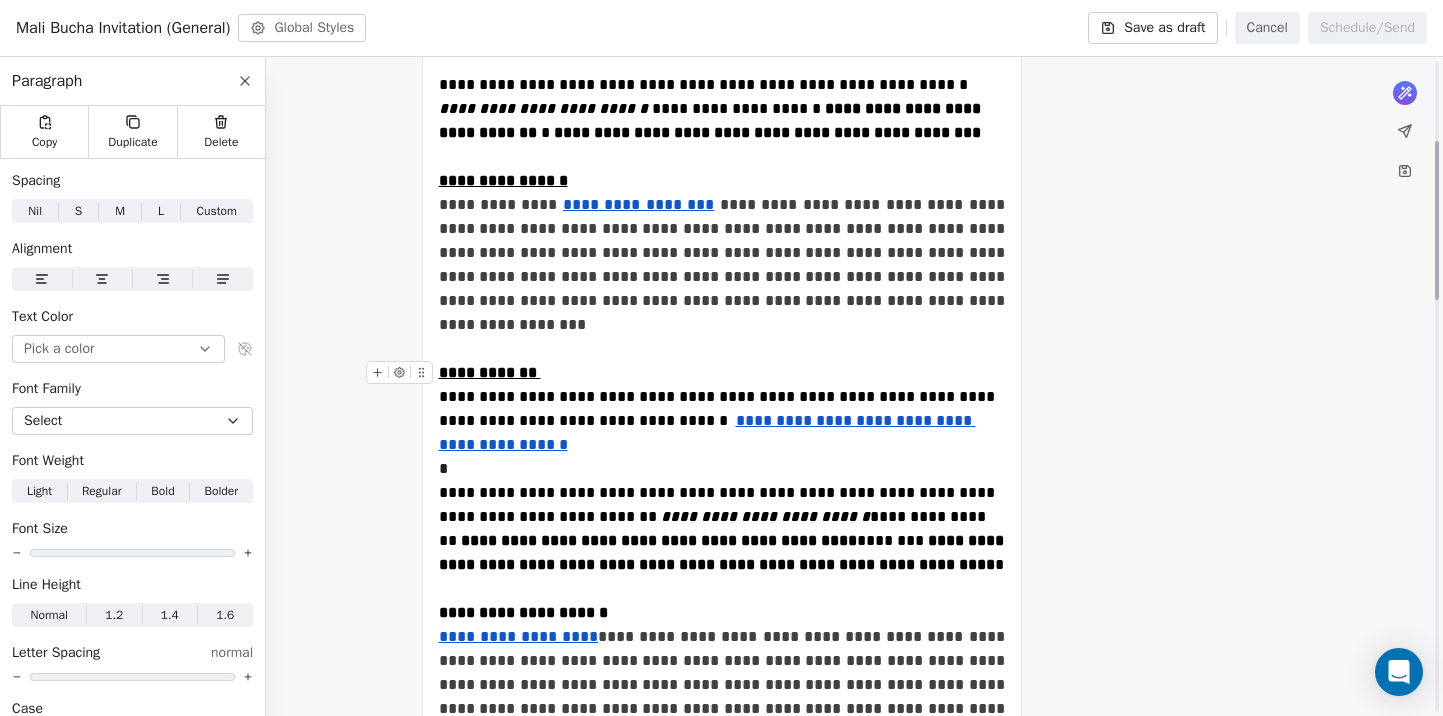 scroll, scrollTop: 328, scrollLeft: 0, axis: vertical 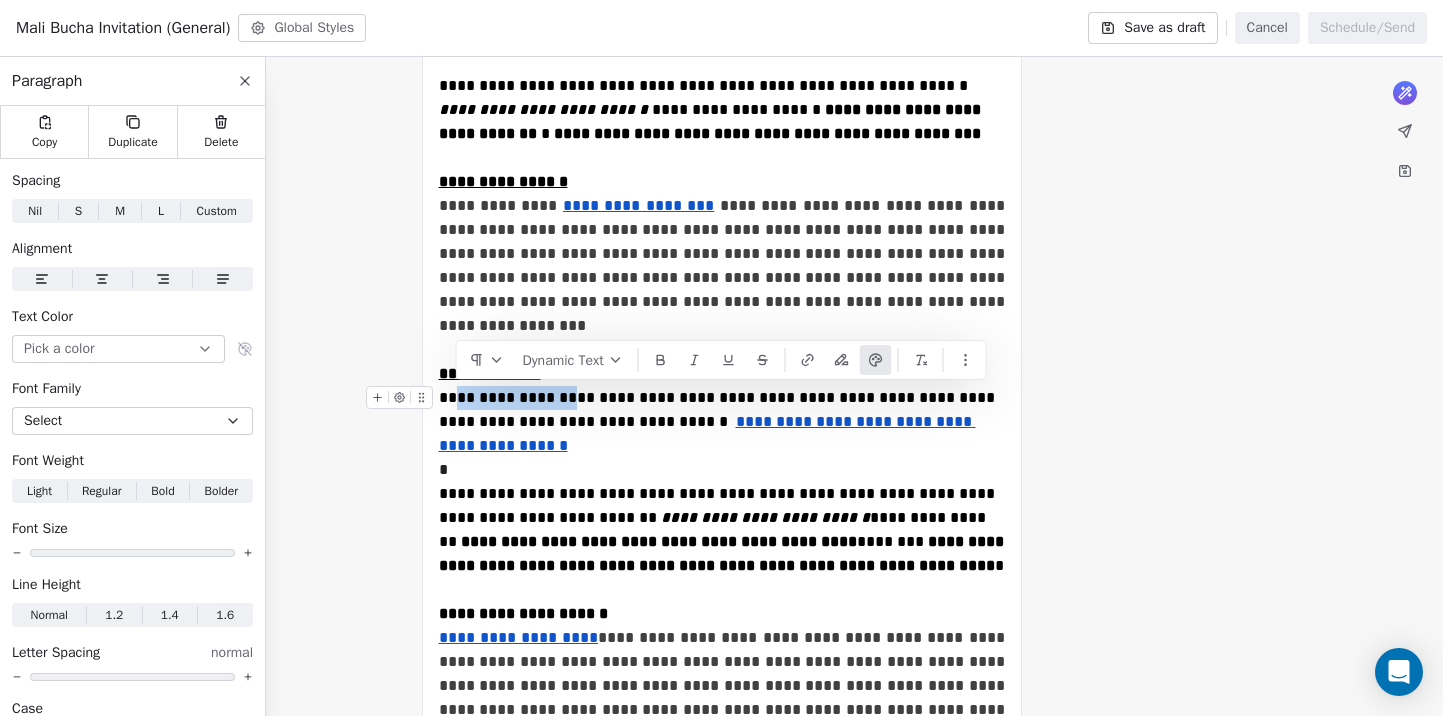drag, startPoint x: 558, startPoint y: 395, endPoint x: 447, endPoint y: 395, distance: 111 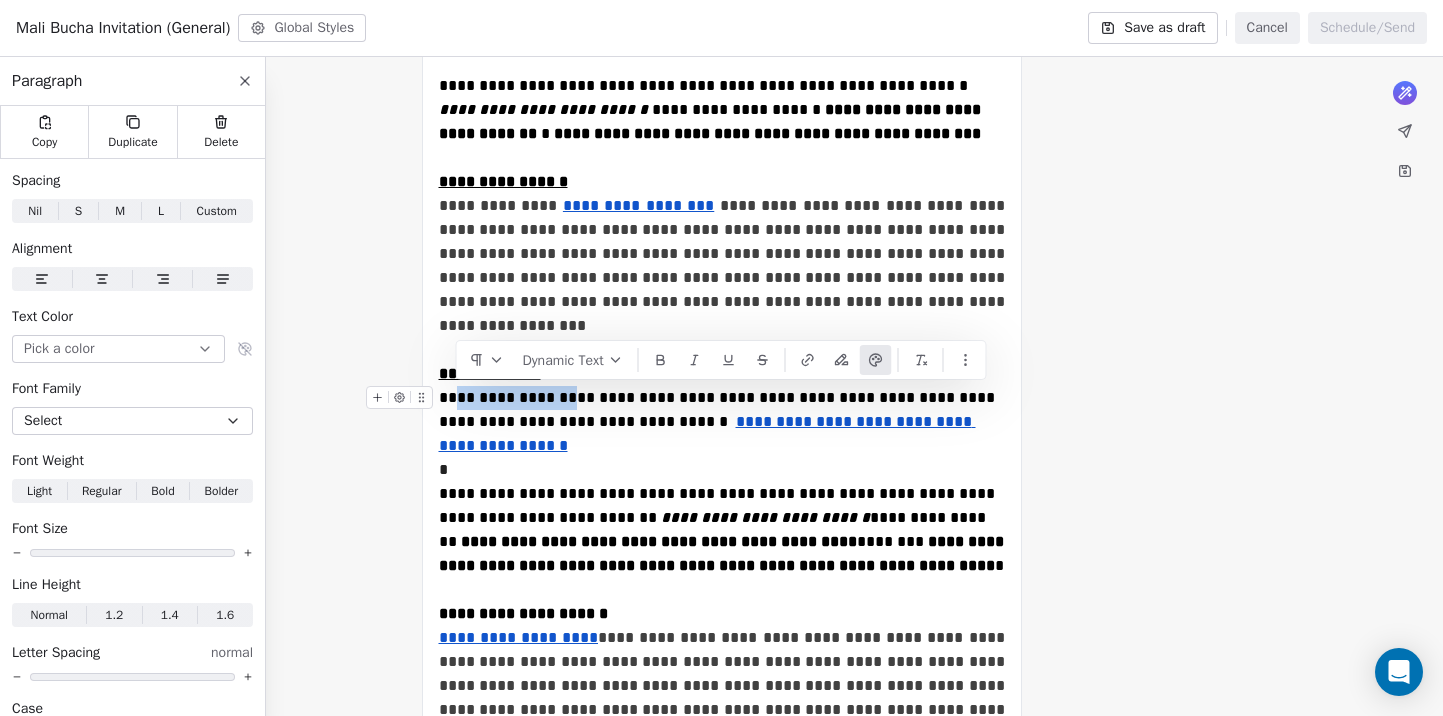 click on "**********" at bounding box center [719, 409] 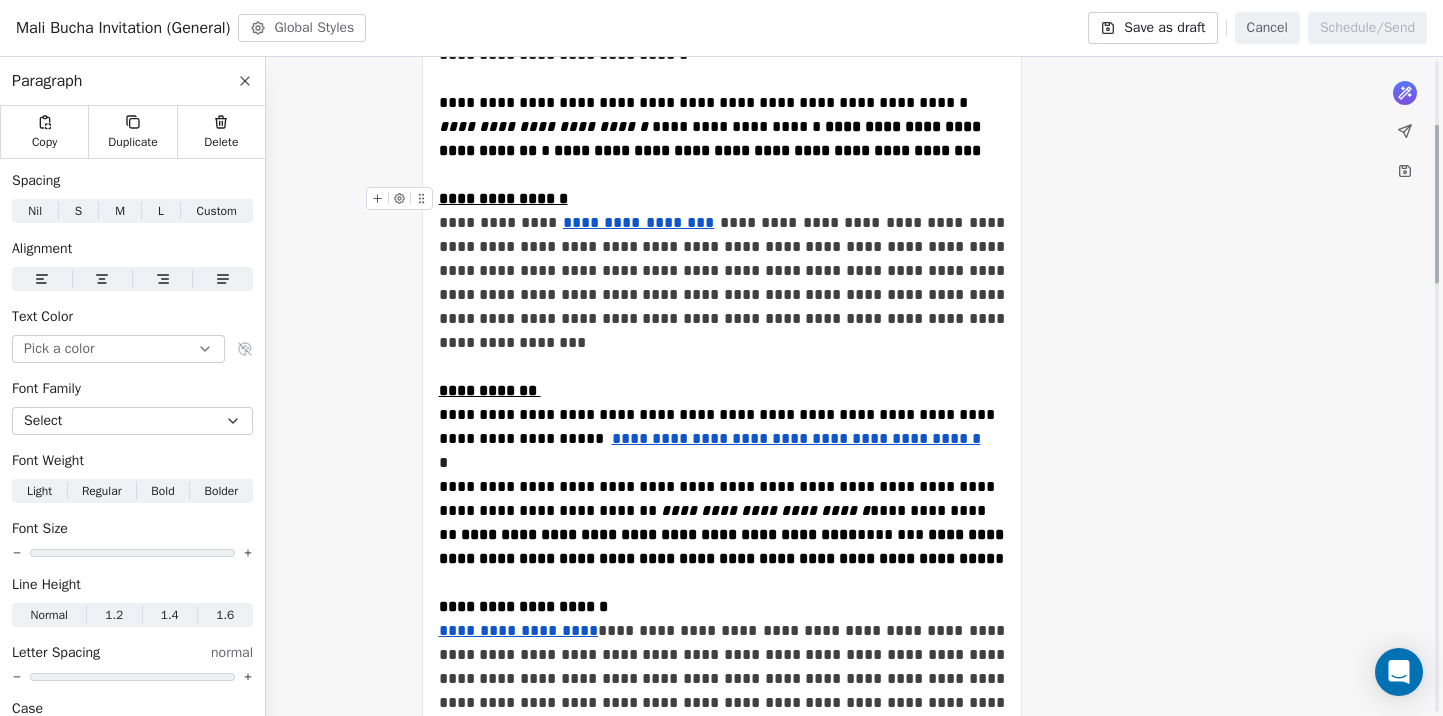 scroll, scrollTop: 245, scrollLeft: 0, axis: vertical 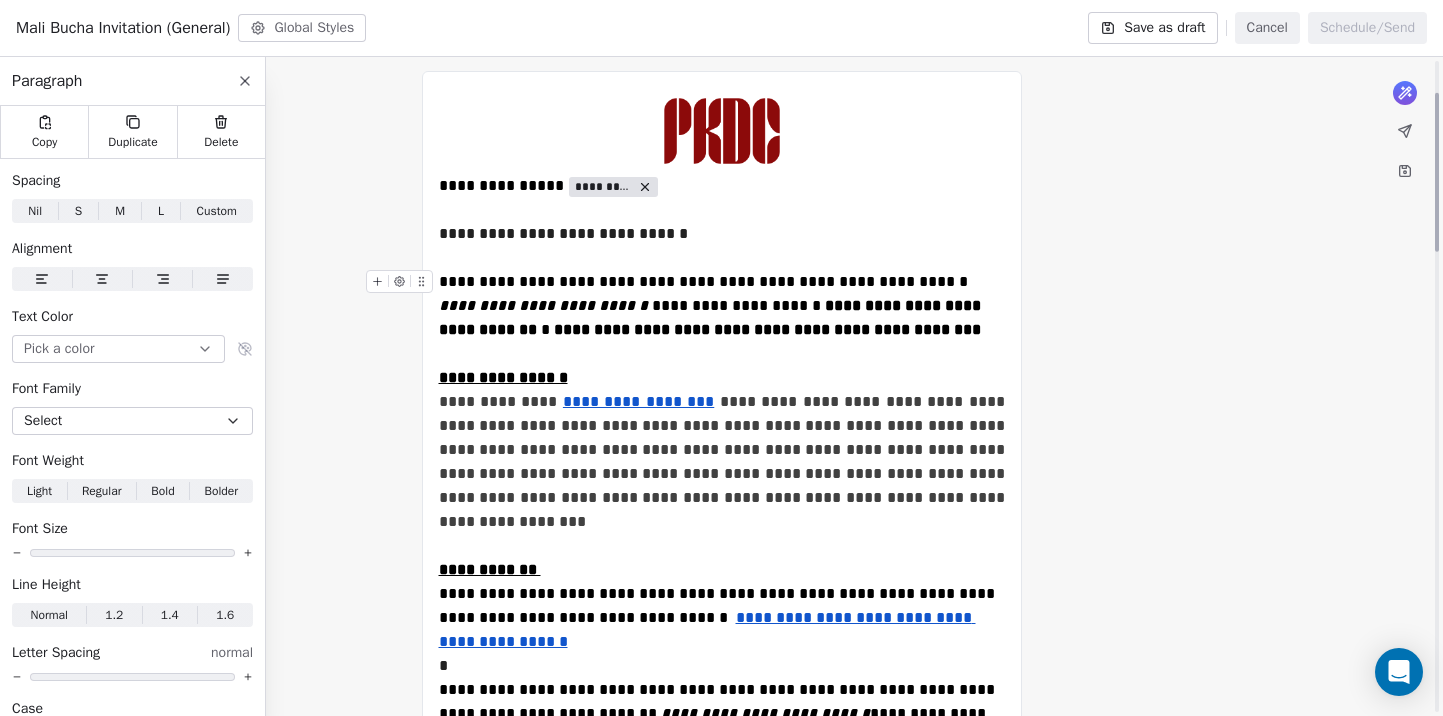 click on "**********" at bounding box center (712, 317) 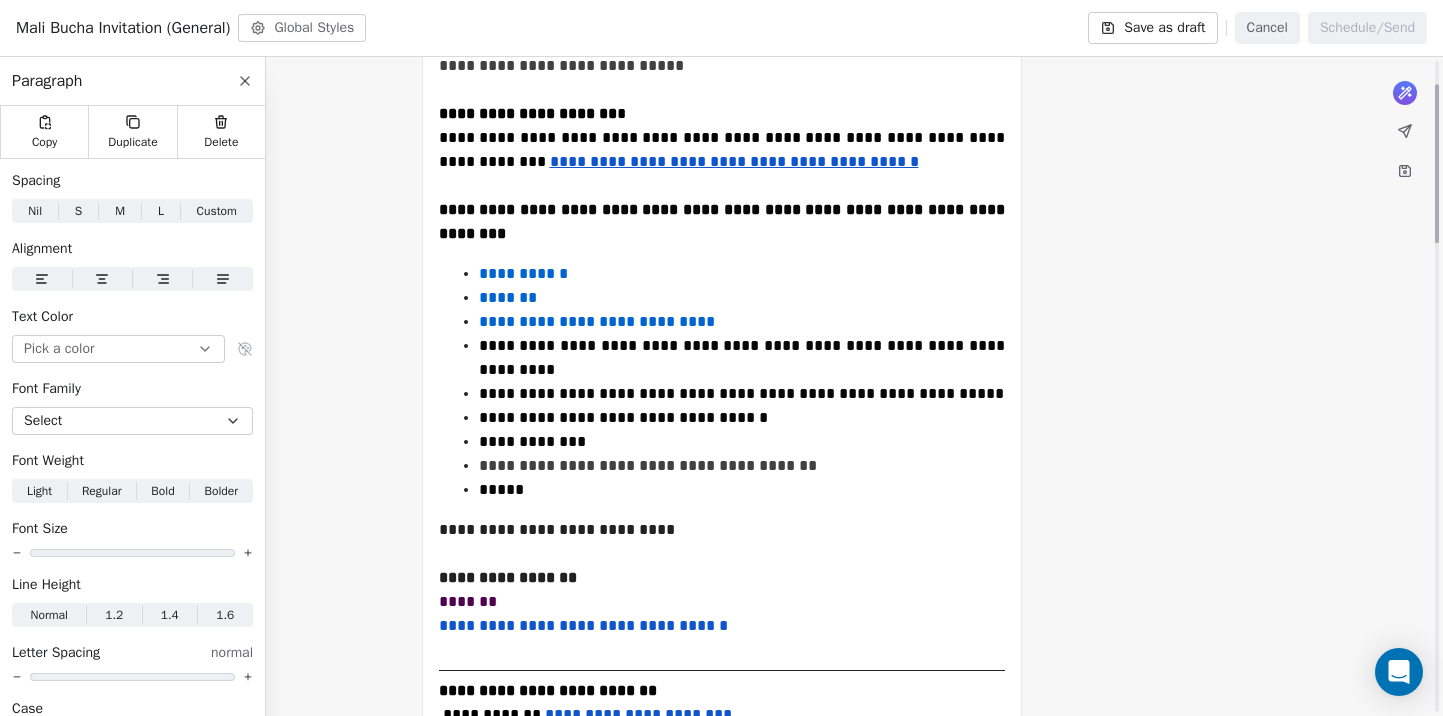 scroll, scrollTop: 0, scrollLeft: 0, axis: both 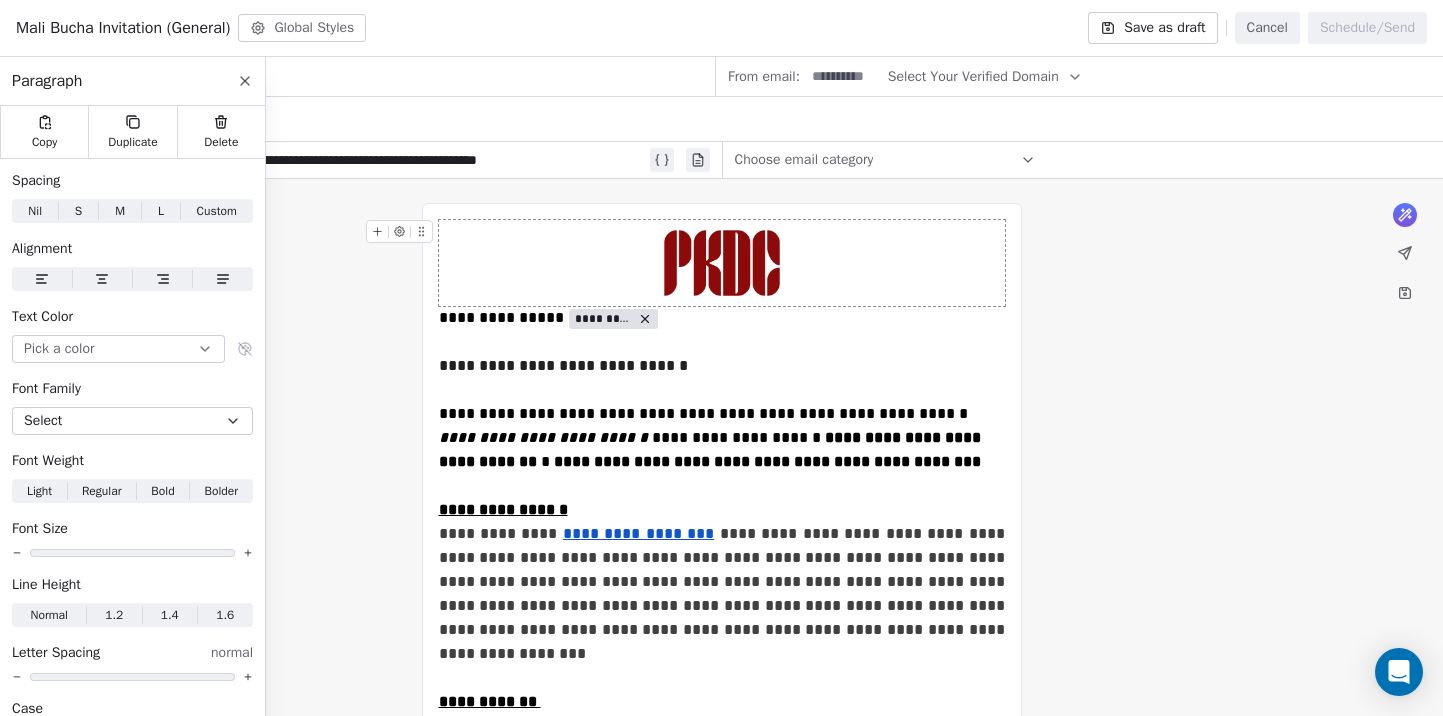 click on "Choose email category" at bounding box center (885, 160) 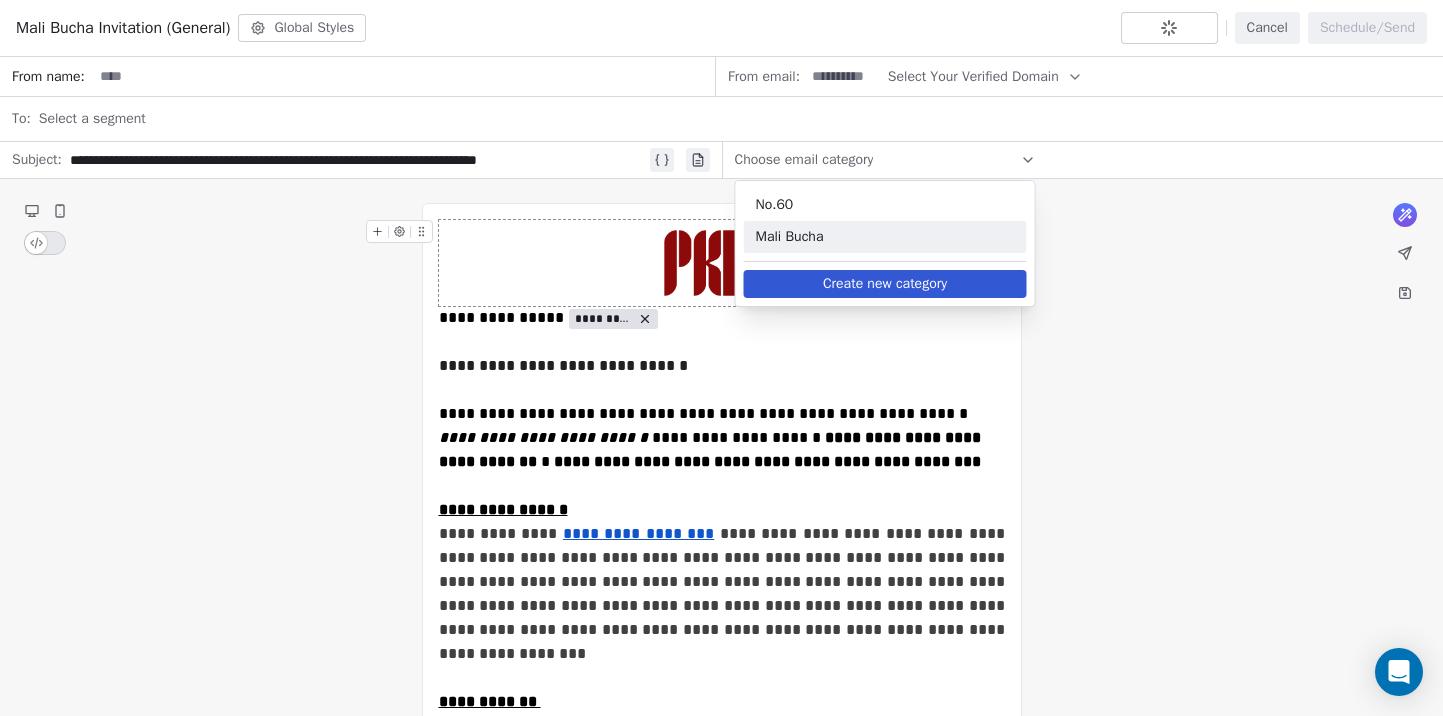 click on "Mali Bucha" at bounding box center (885, 237) 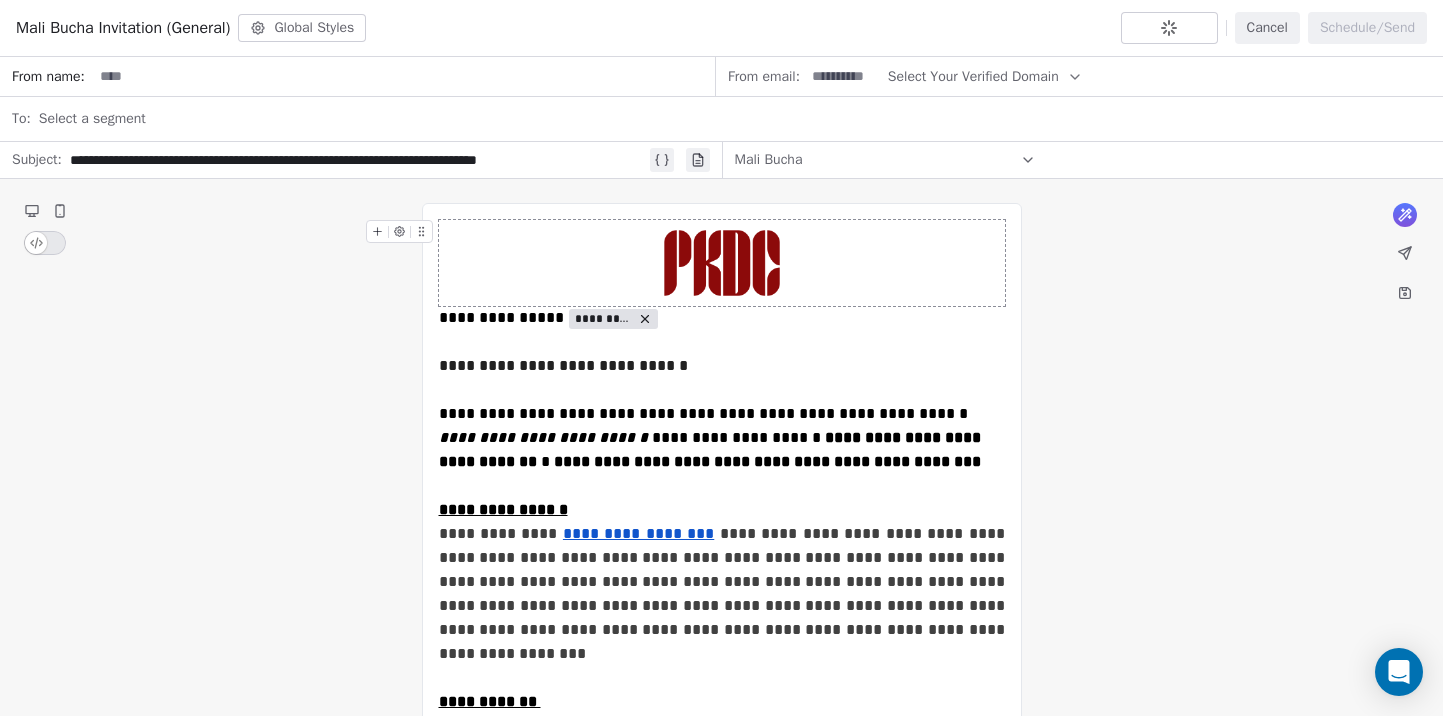 click at bounding box center [844, 76] 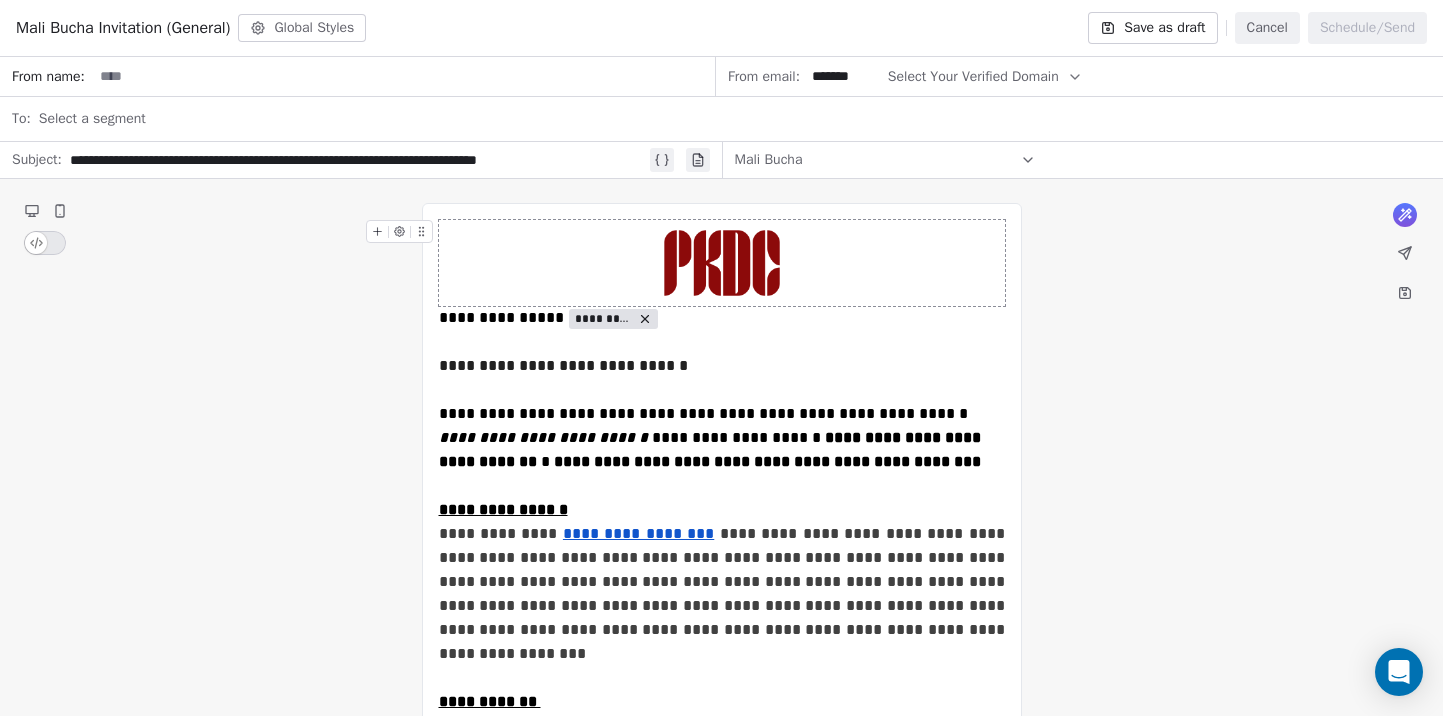 type on "*******" 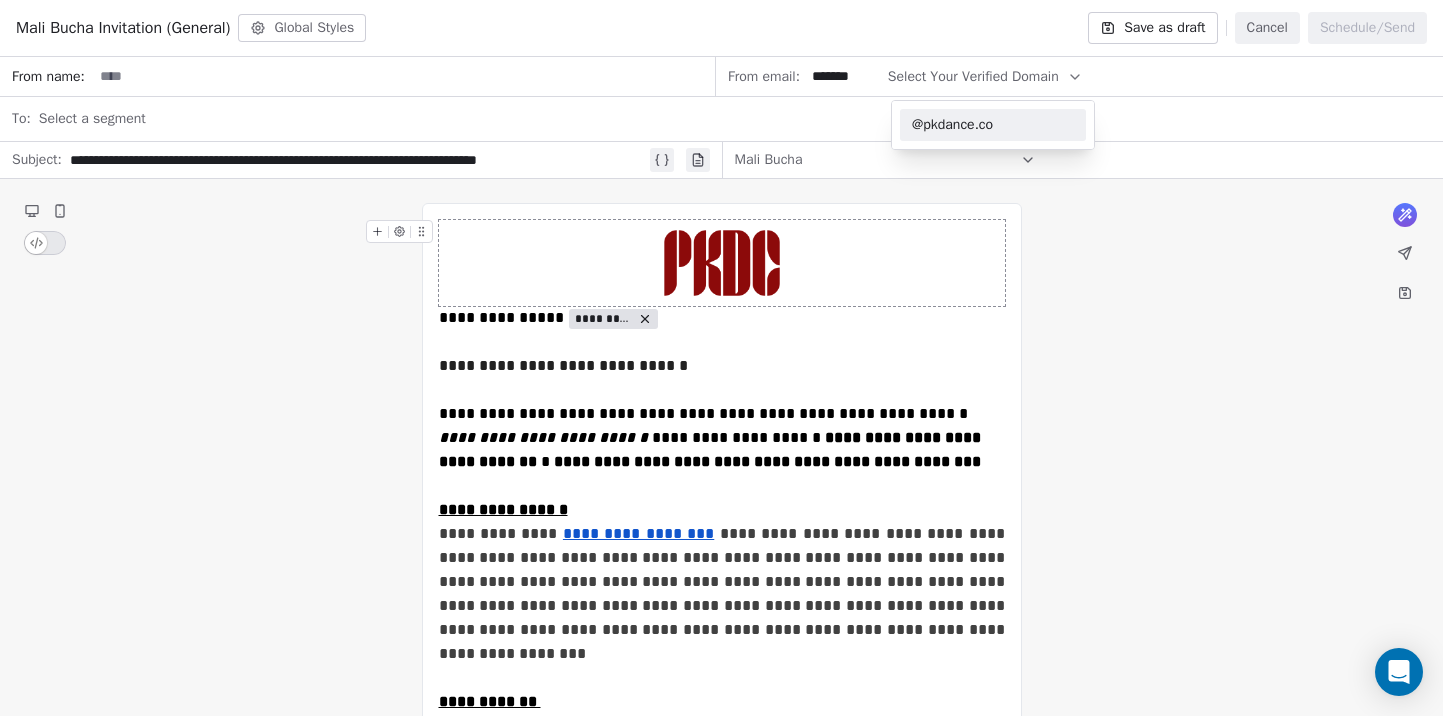 click on "Select Your Verified Domain" at bounding box center [973, 76] 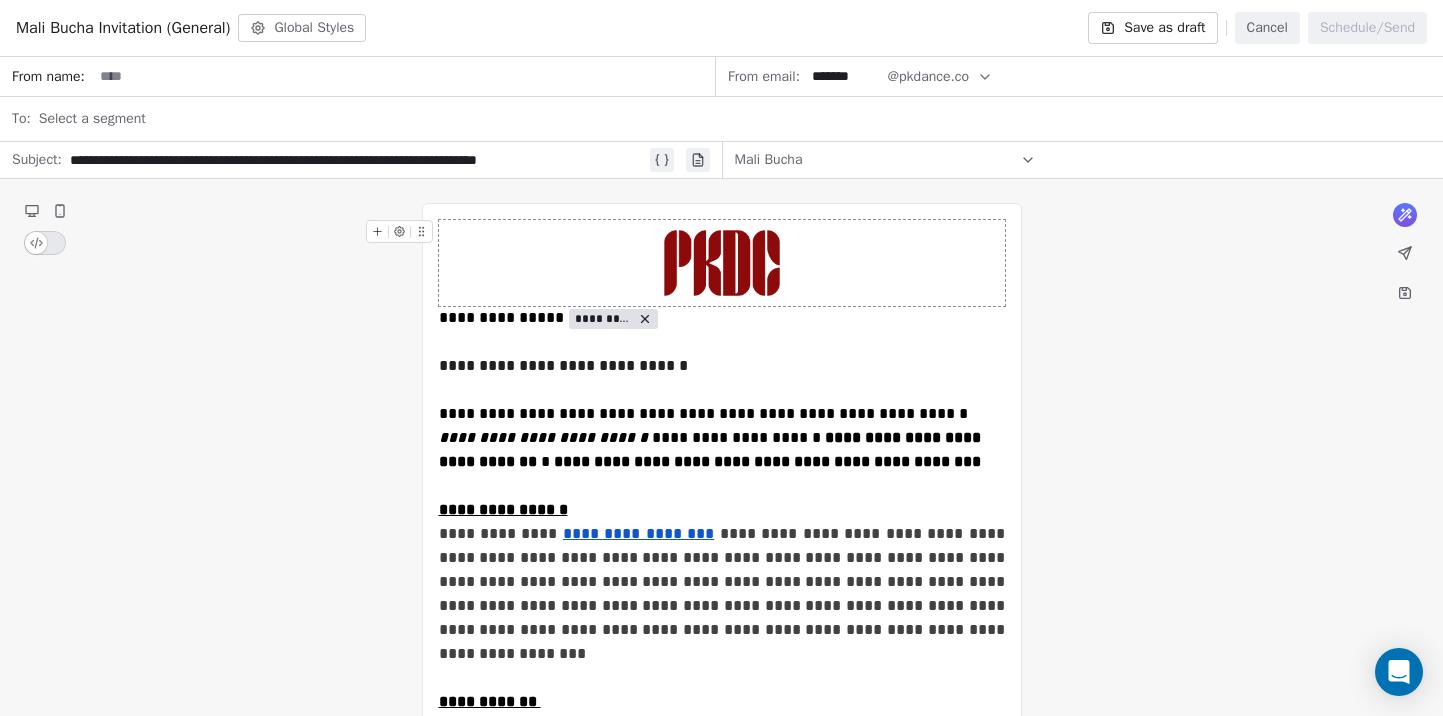 click at bounding box center (403, 76) 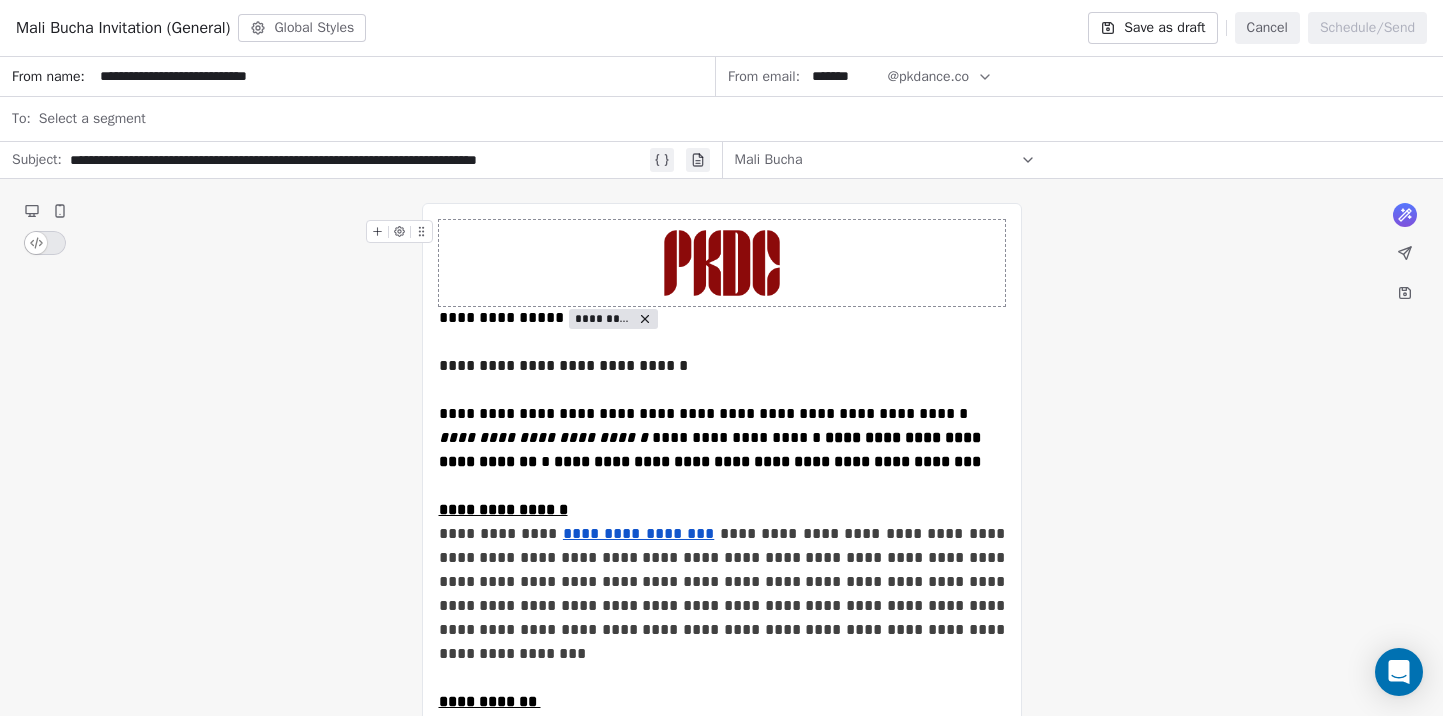 type on "**********" 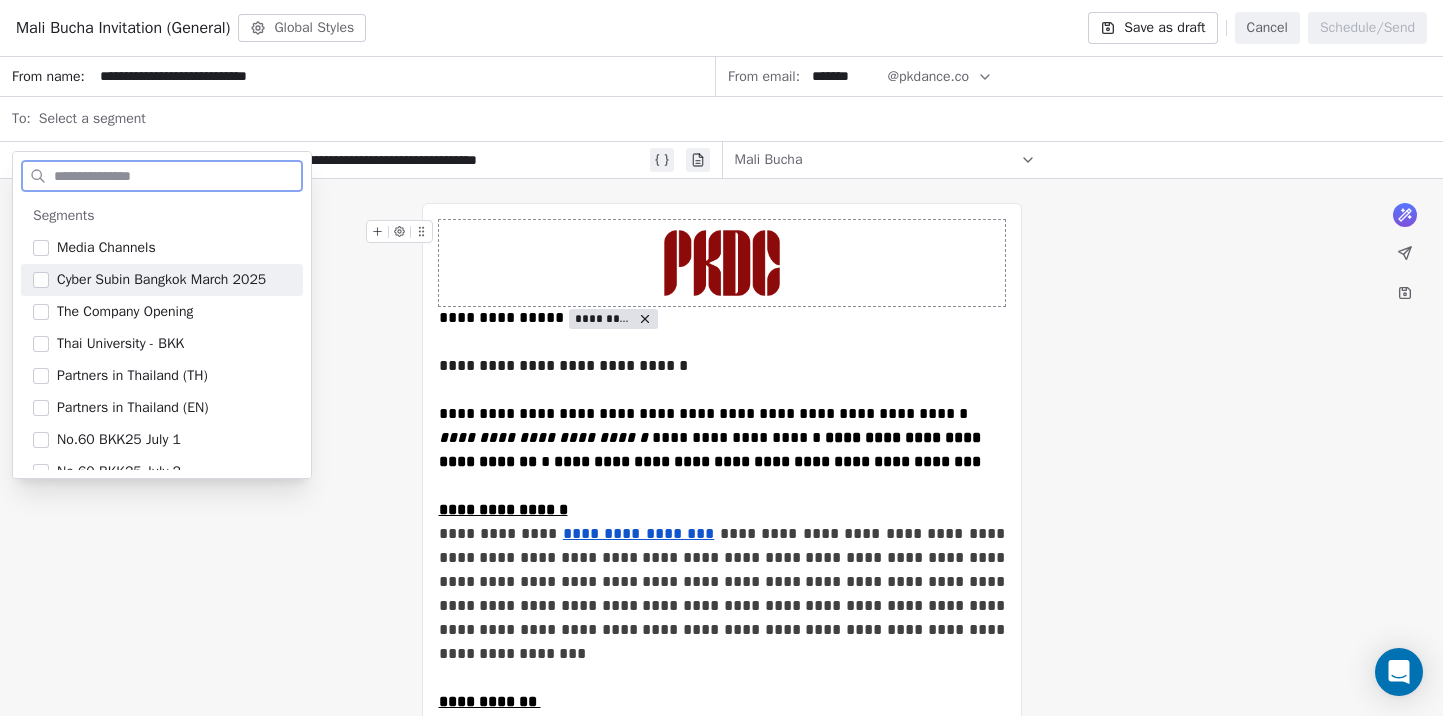 click at bounding box center [41, 280] 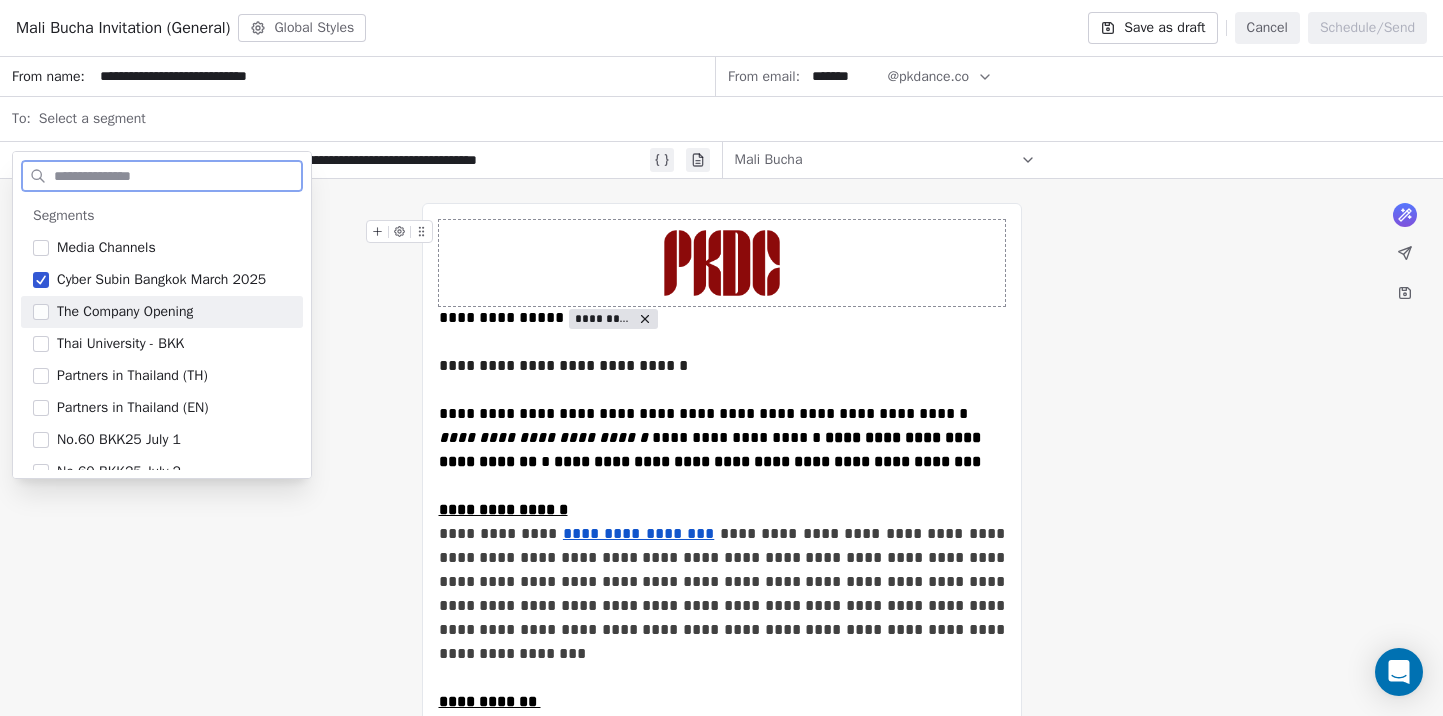 click on "The Company Opening" at bounding box center (162, 312) 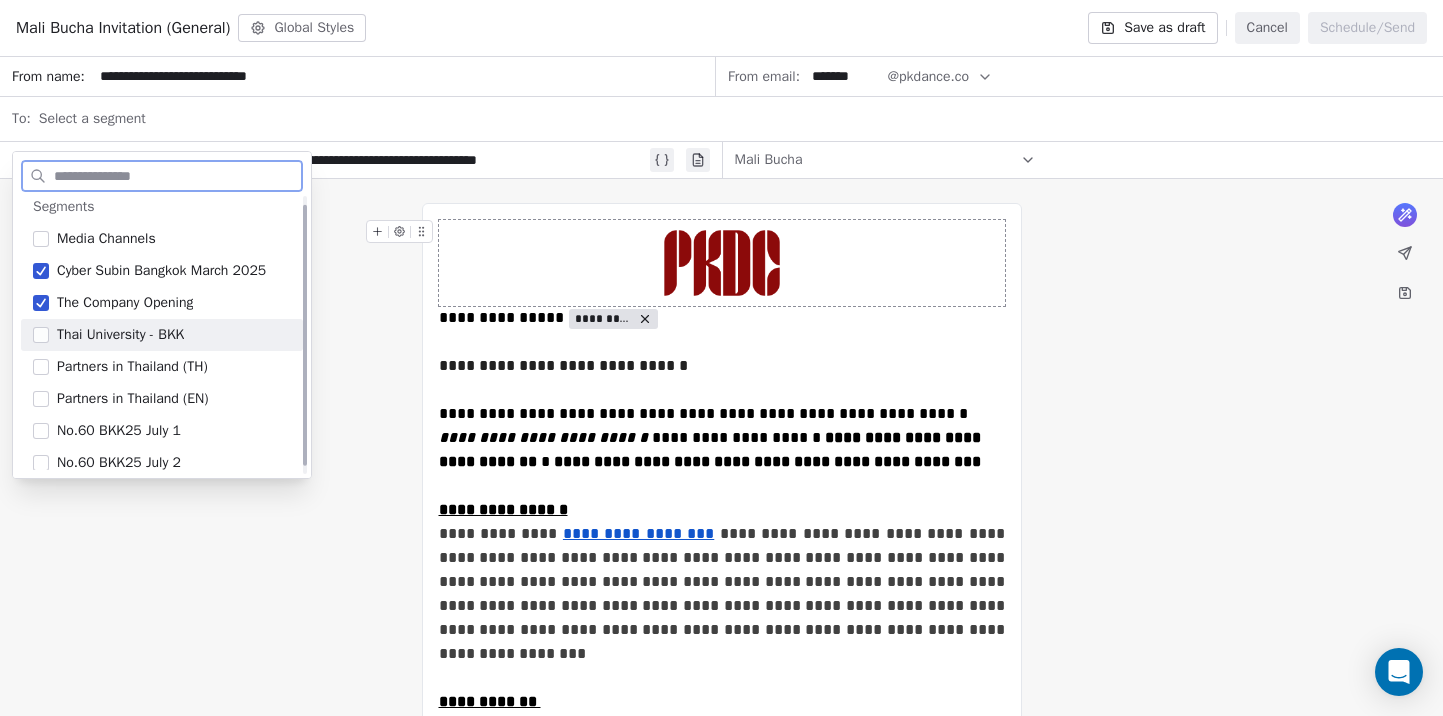 scroll, scrollTop: 17, scrollLeft: 0, axis: vertical 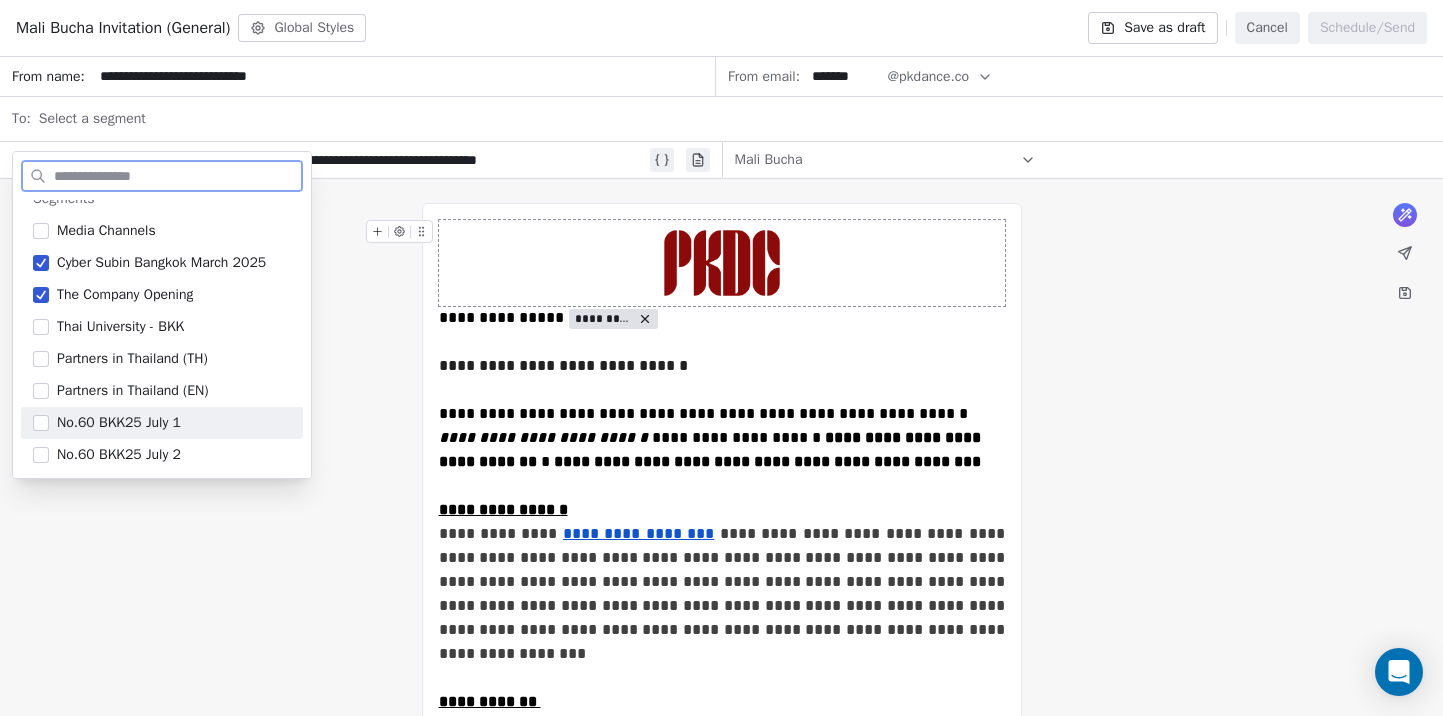 click at bounding box center [41, 423] 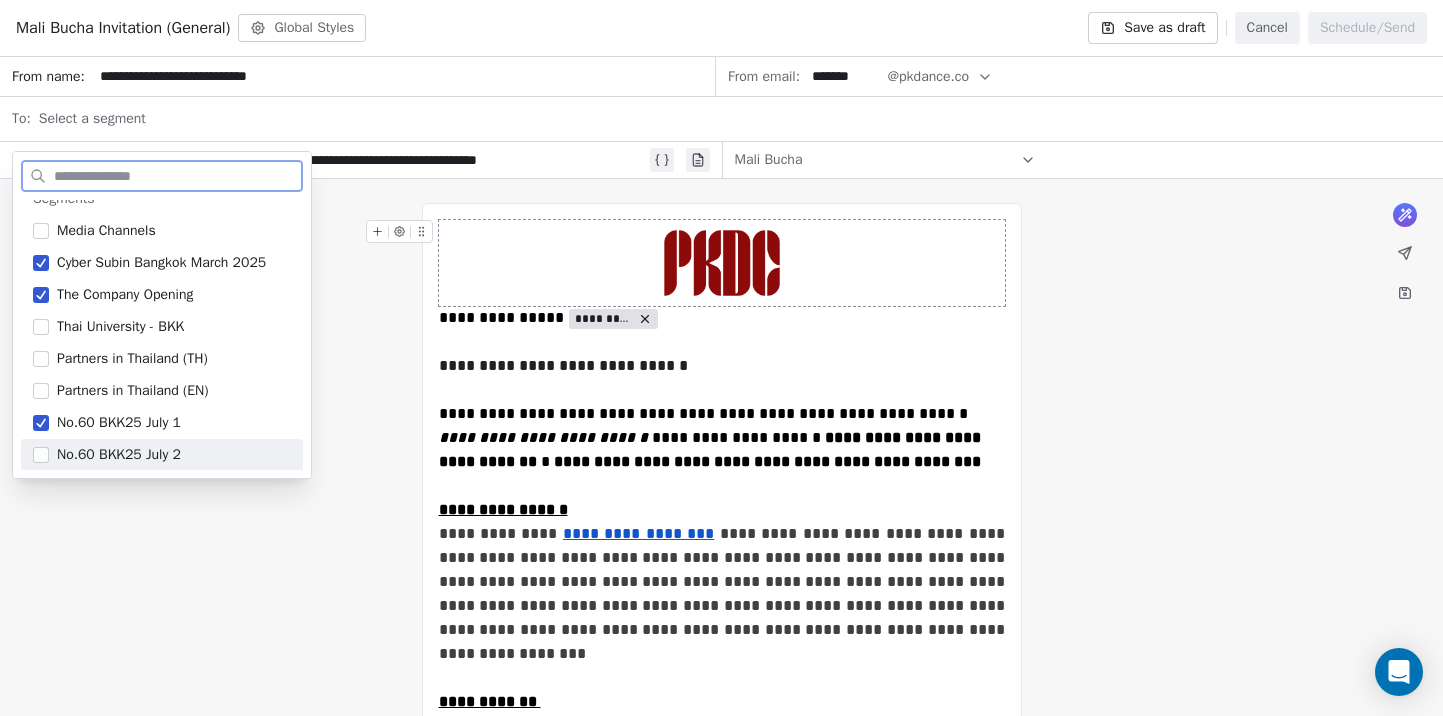 click at bounding box center (41, 455) 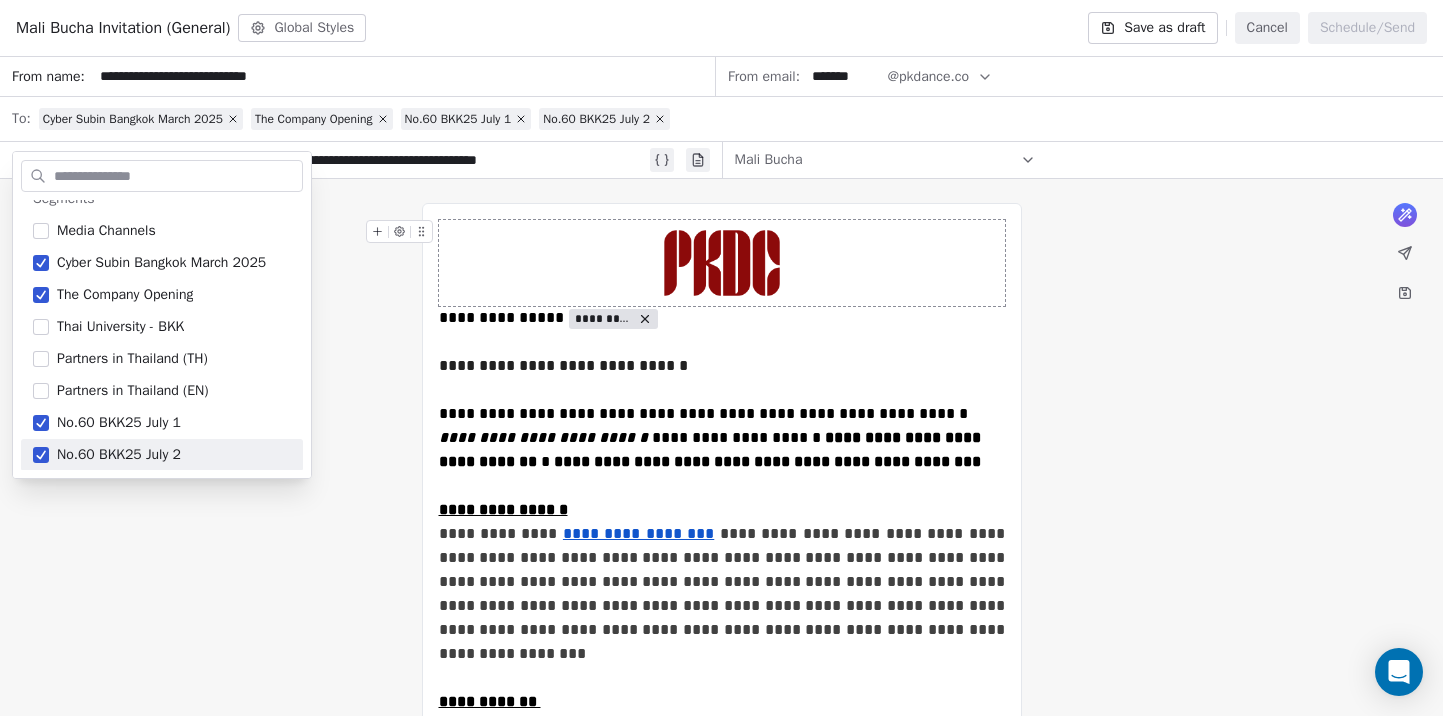 click on "**********" at bounding box center [721, 1491] 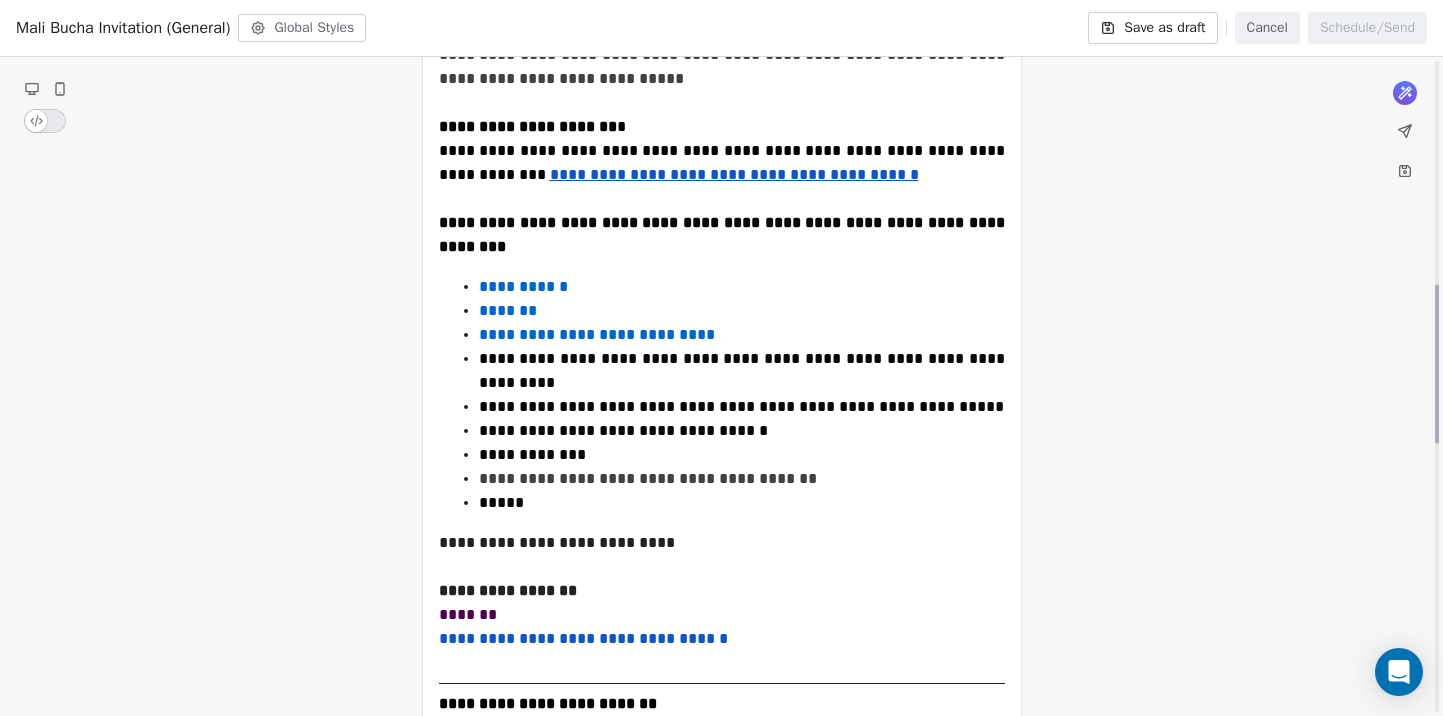 scroll, scrollTop: 0, scrollLeft: 0, axis: both 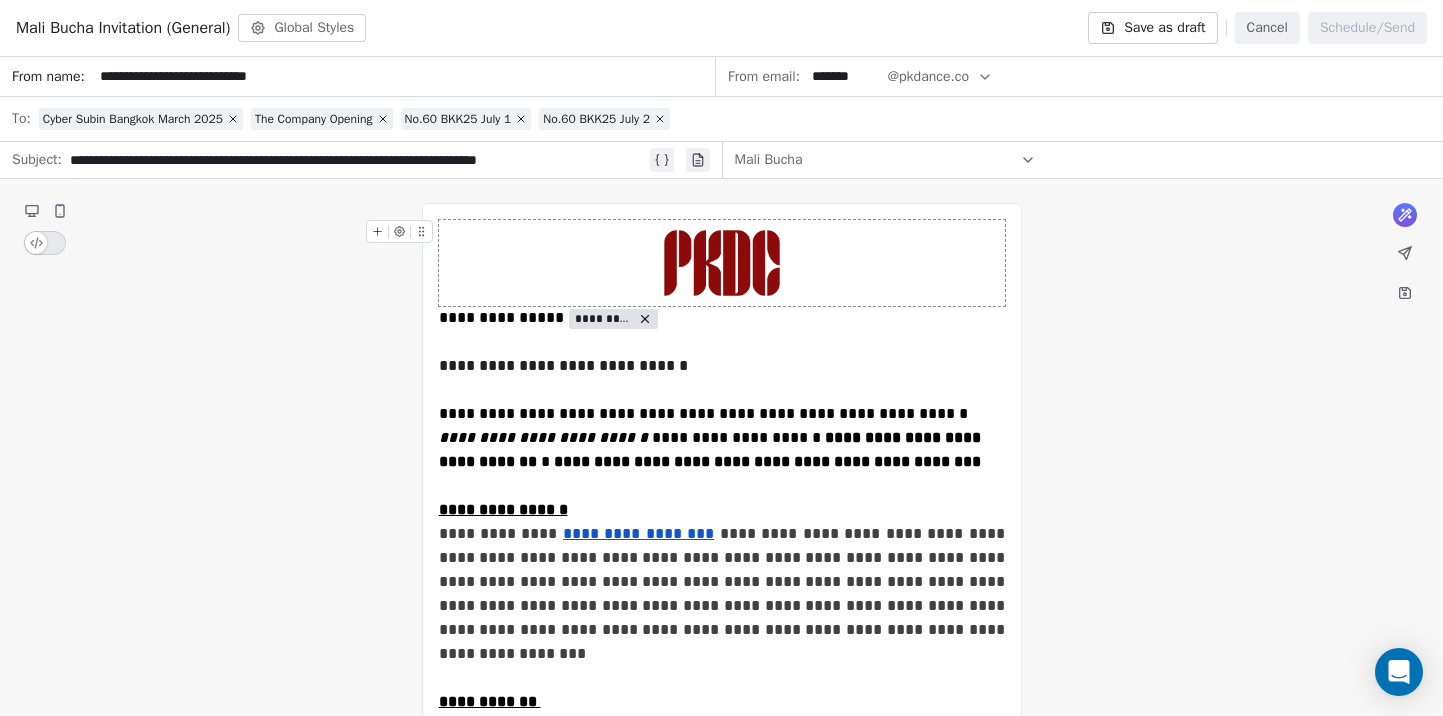 click on "**********" at bounding box center (358, 160) 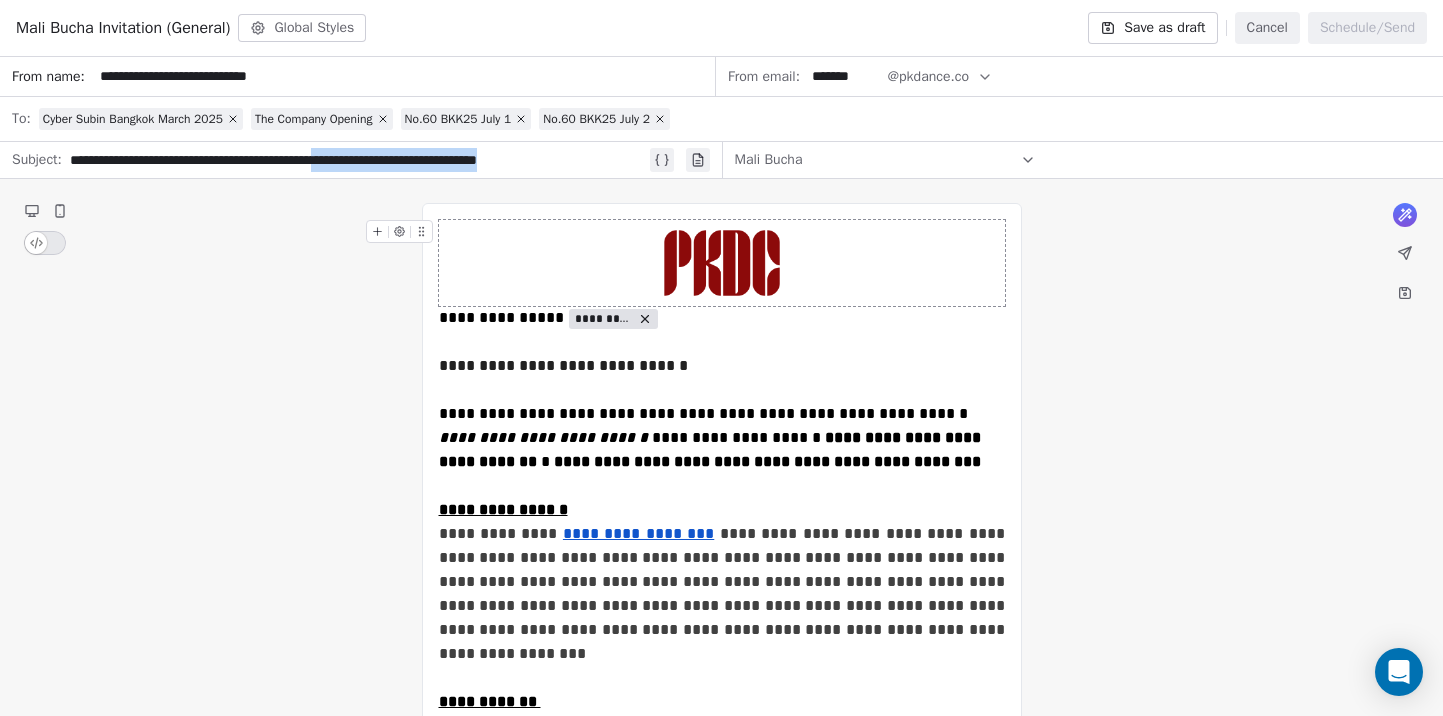 drag, startPoint x: 382, startPoint y: 158, endPoint x: 616, endPoint y: 161, distance: 234.01923 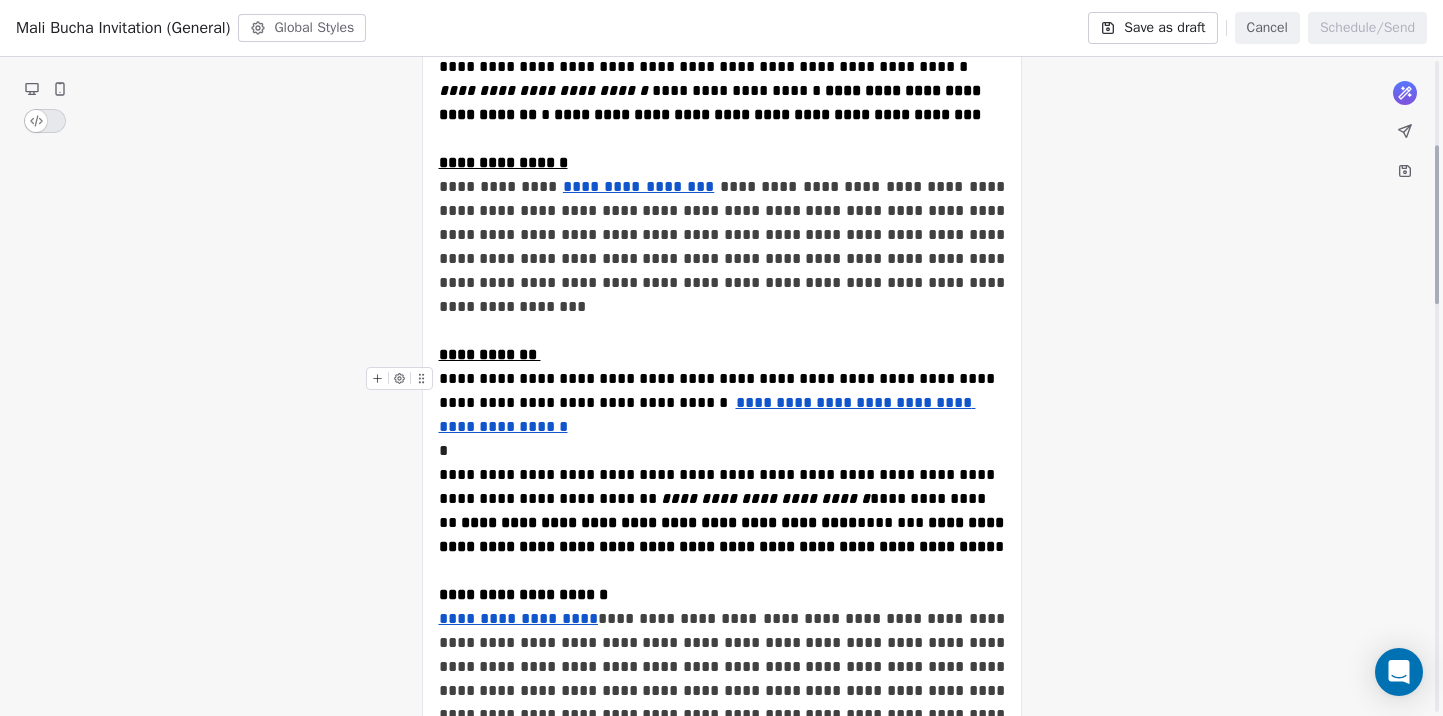 scroll, scrollTop: 349, scrollLeft: 0, axis: vertical 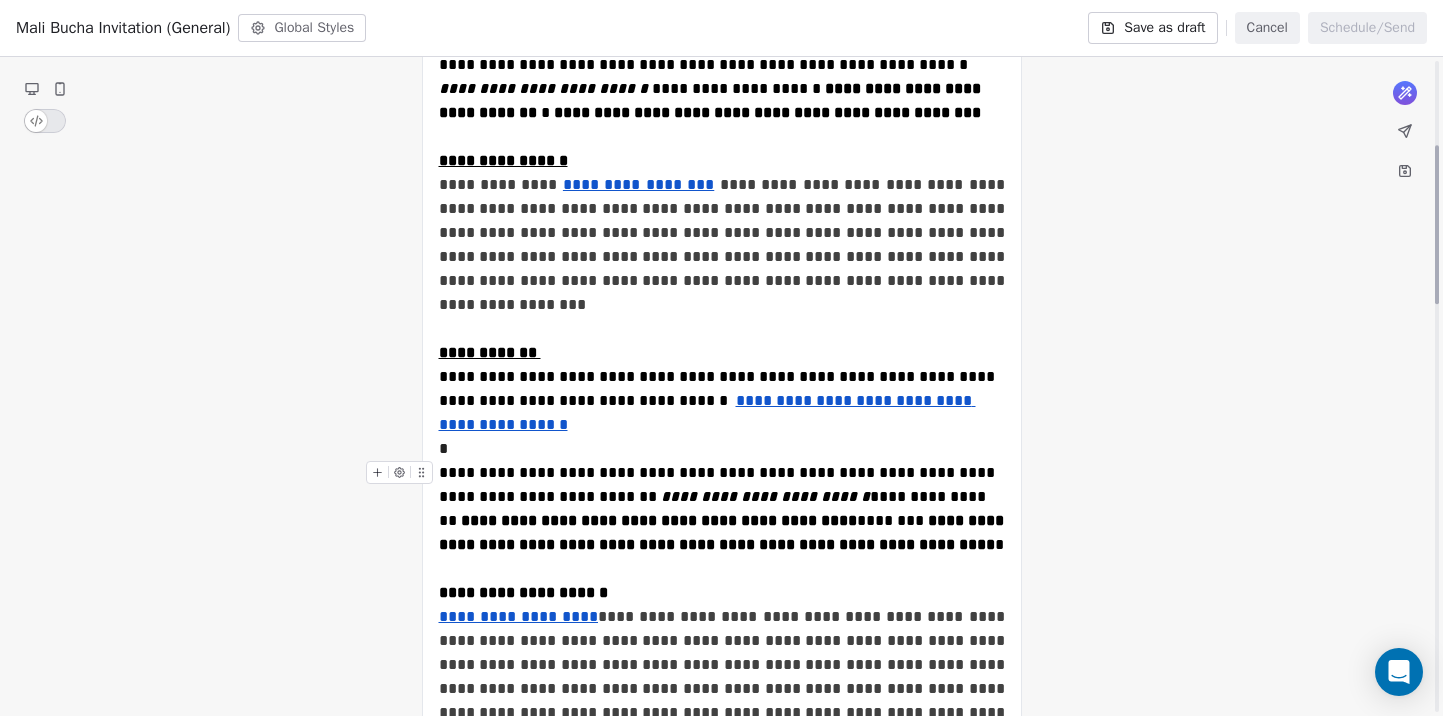 click on "**********" at bounding box center [722, 521] 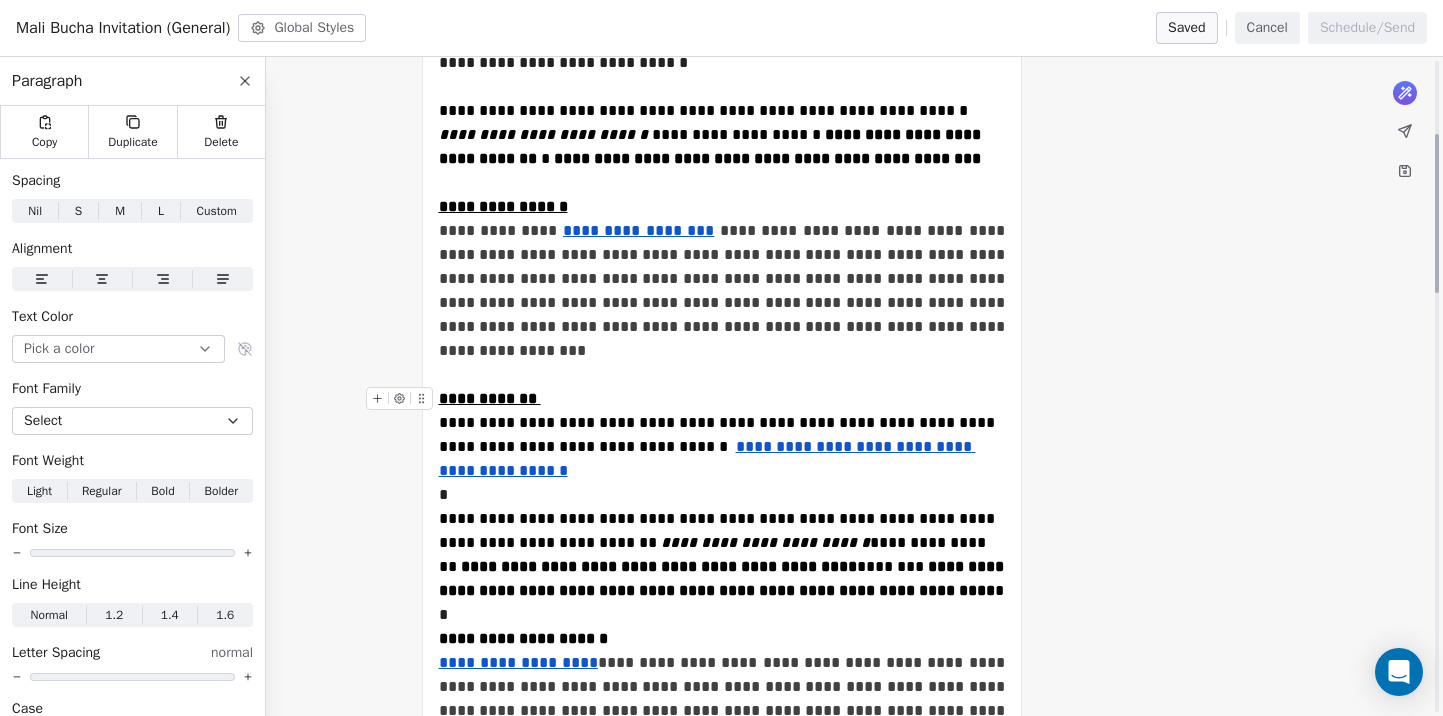 scroll, scrollTop: 233, scrollLeft: 0, axis: vertical 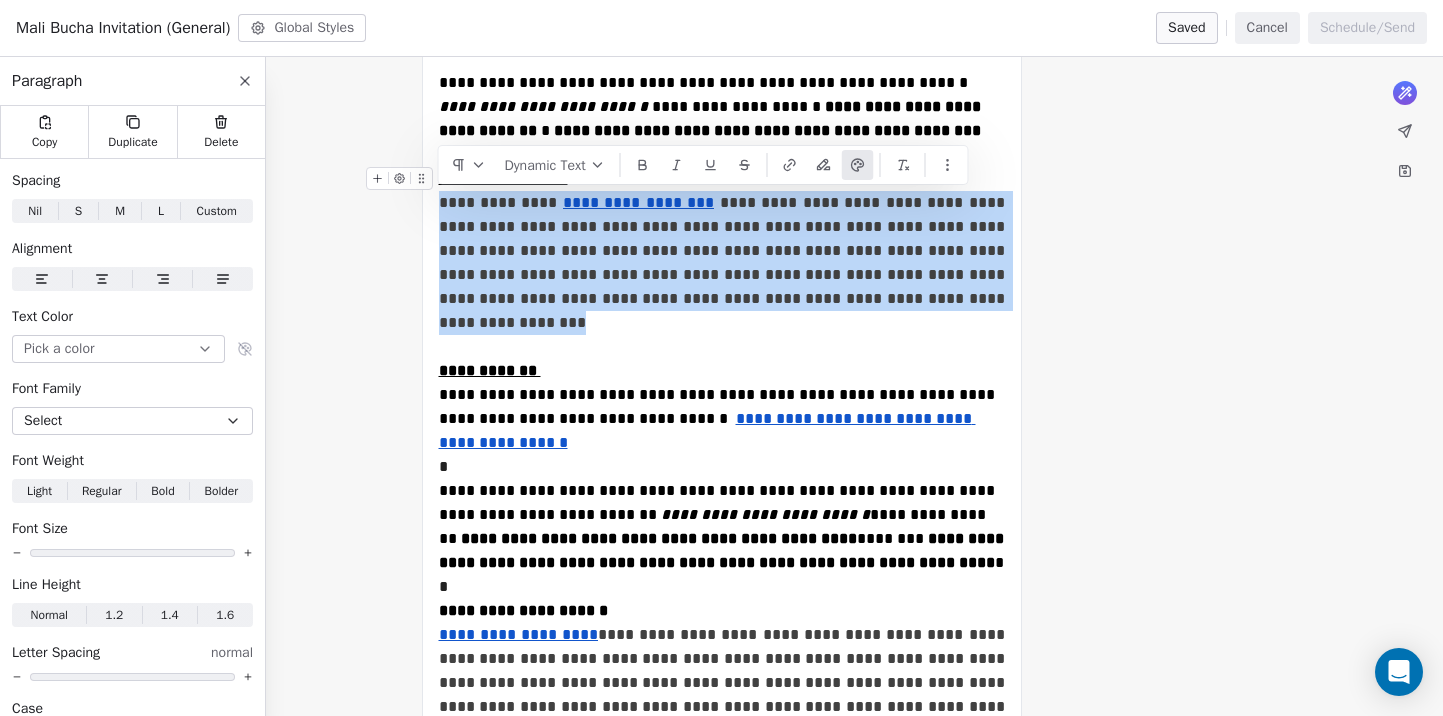 drag, startPoint x: 553, startPoint y: 325, endPoint x: 434, endPoint y: 207, distance: 167.5858 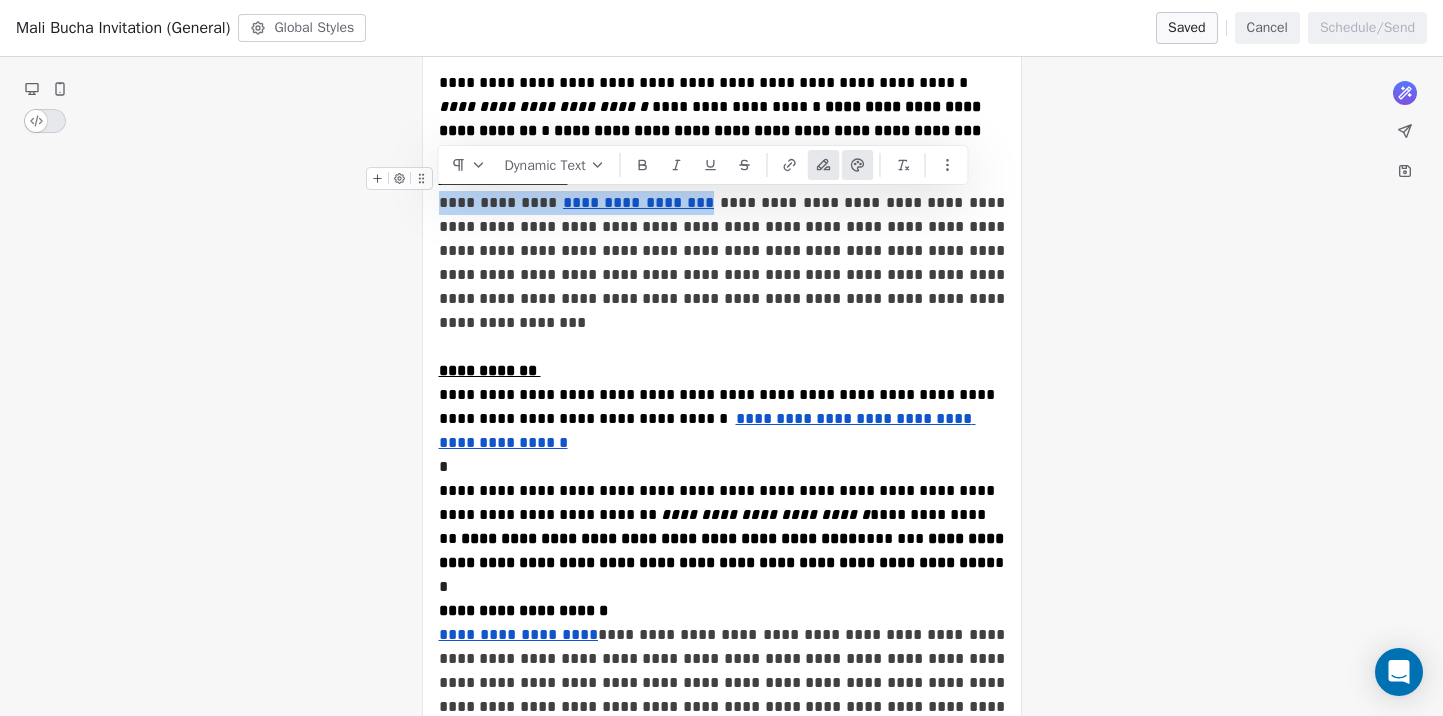 click 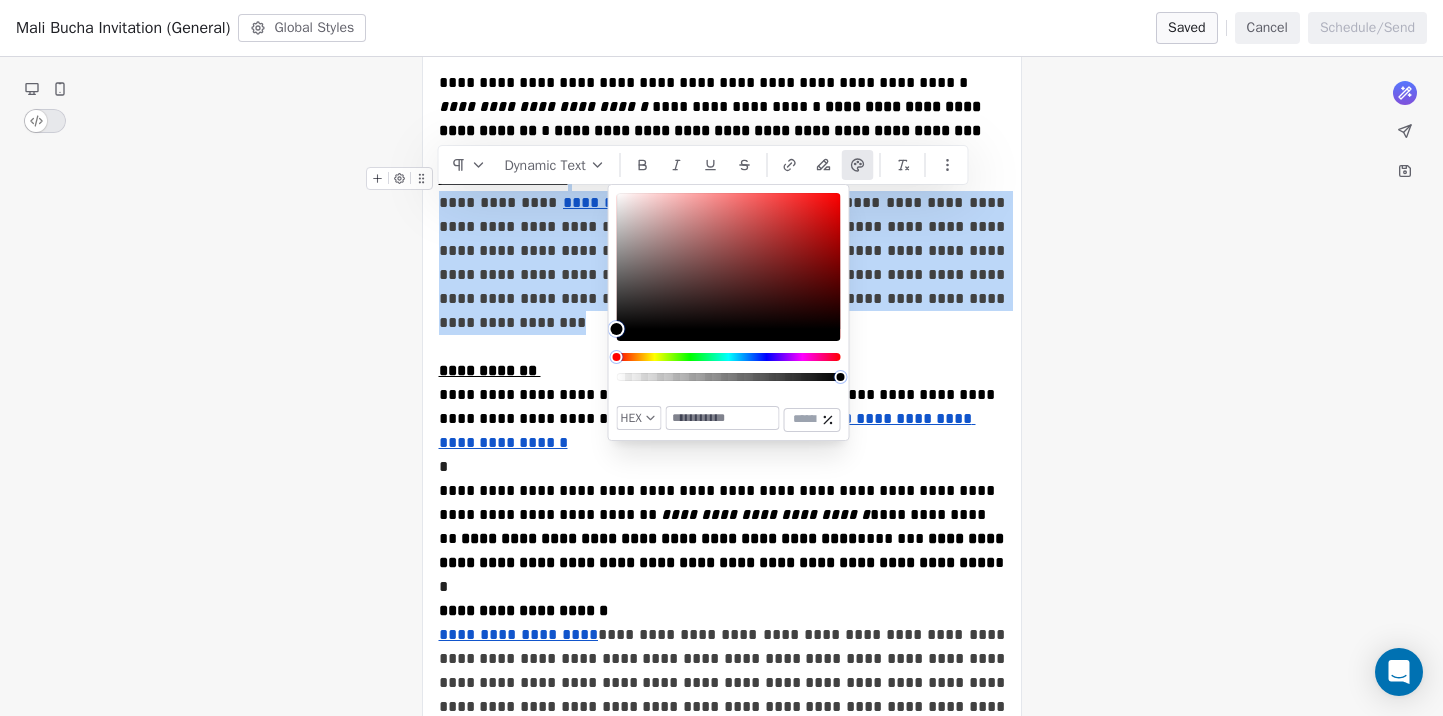 click on "**********" at bounding box center (722, 263) 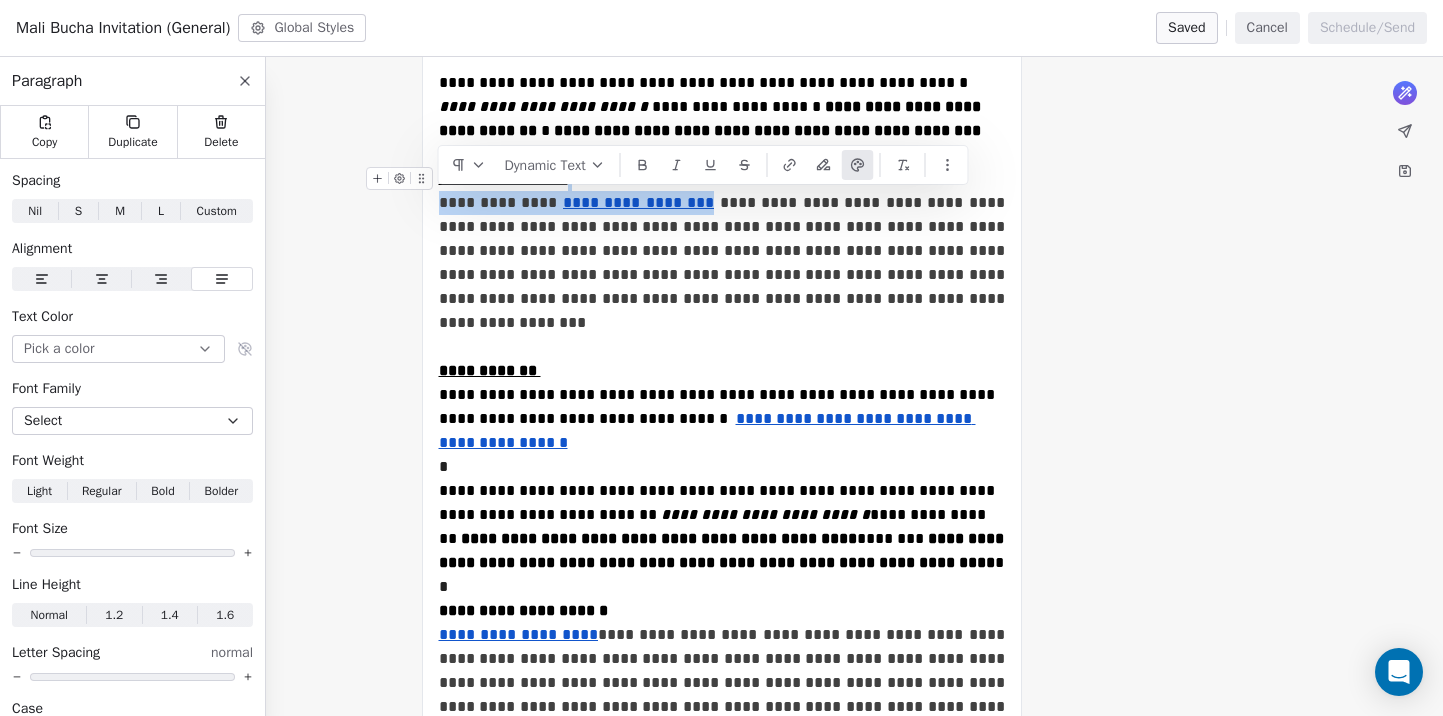 click on "**********" at bounding box center (722, 263) 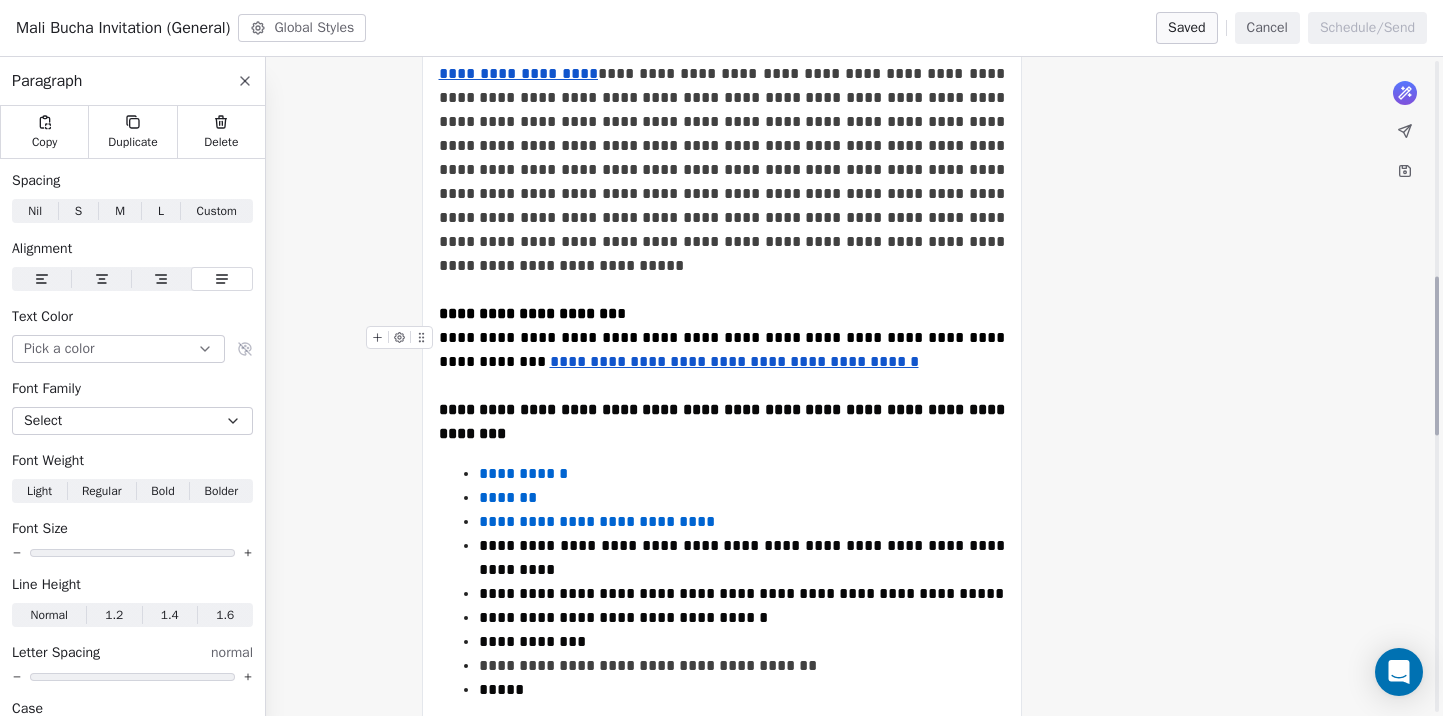 scroll, scrollTop: 893, scrollLeft: 0, axis: vertical 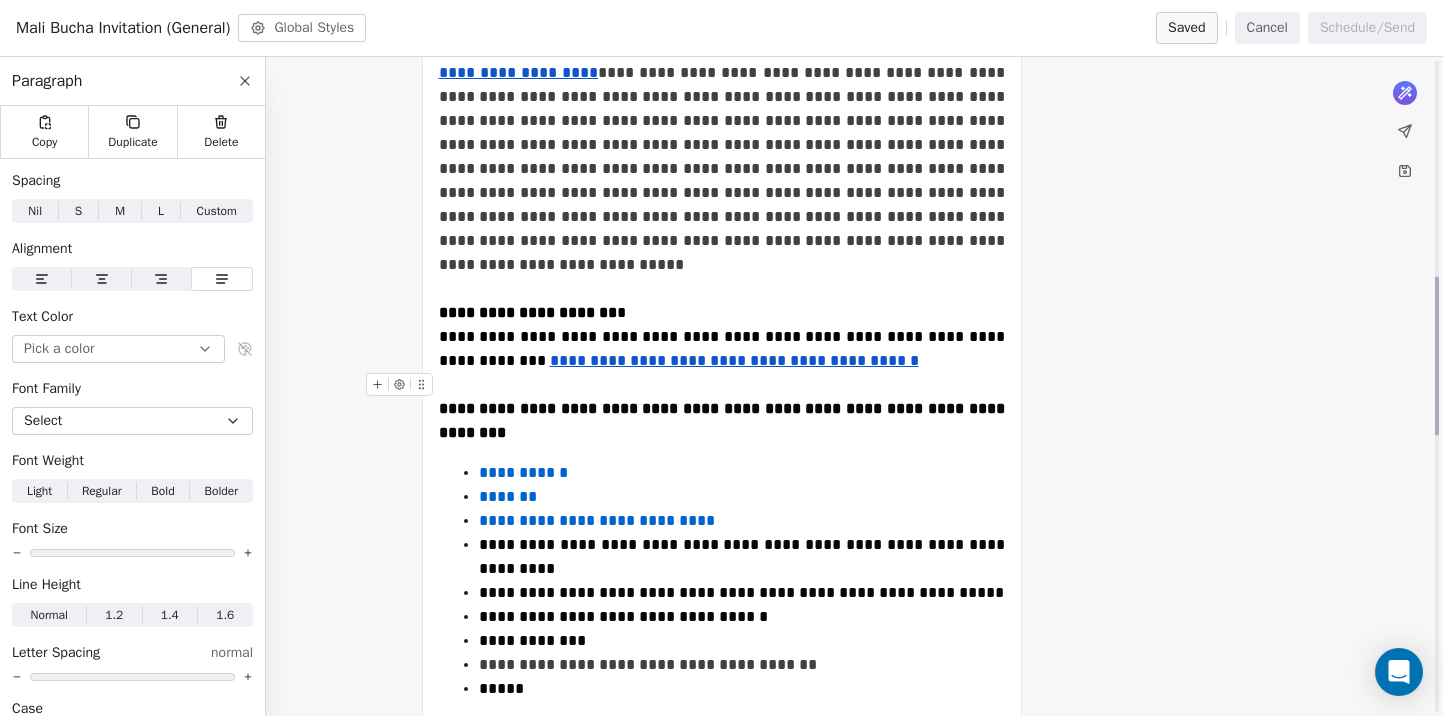 click on "**********" at bounding box center [722, 409] 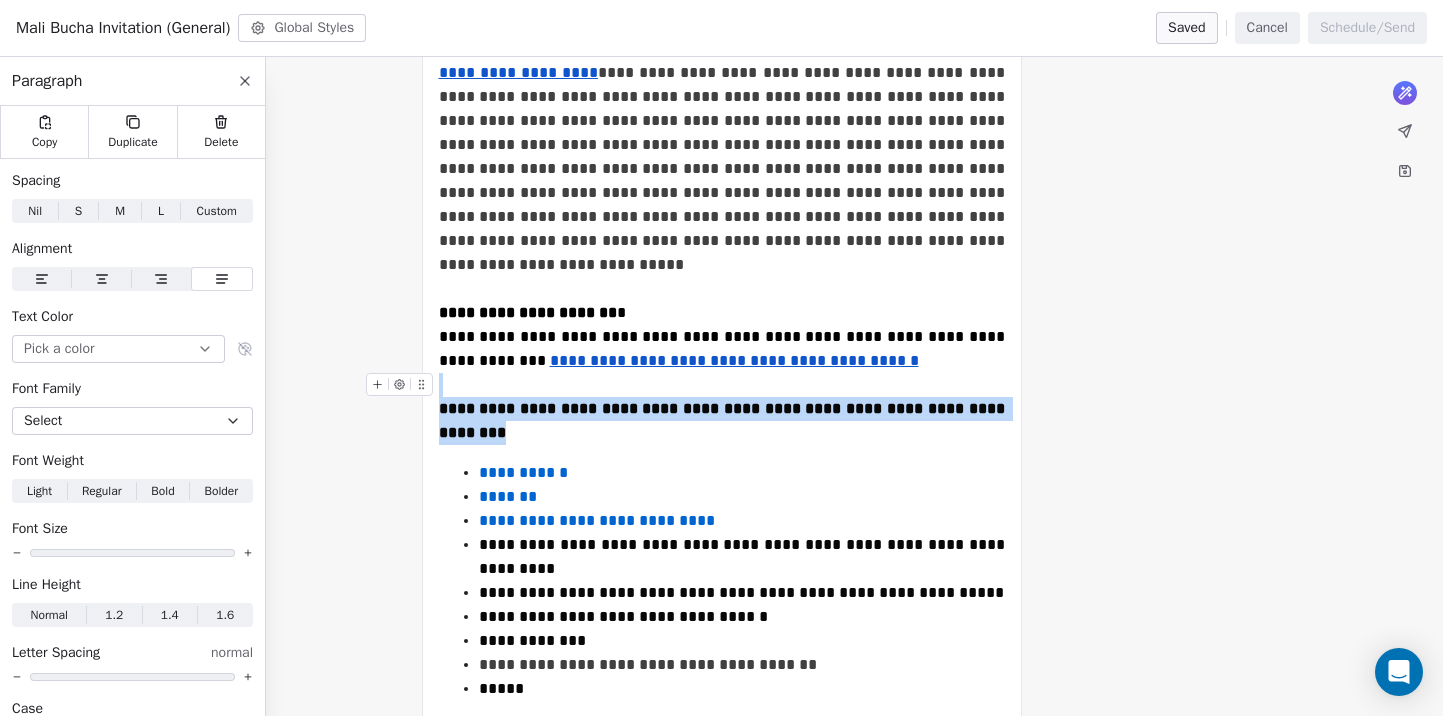 click on "**********" at bounding box center [722, 409] 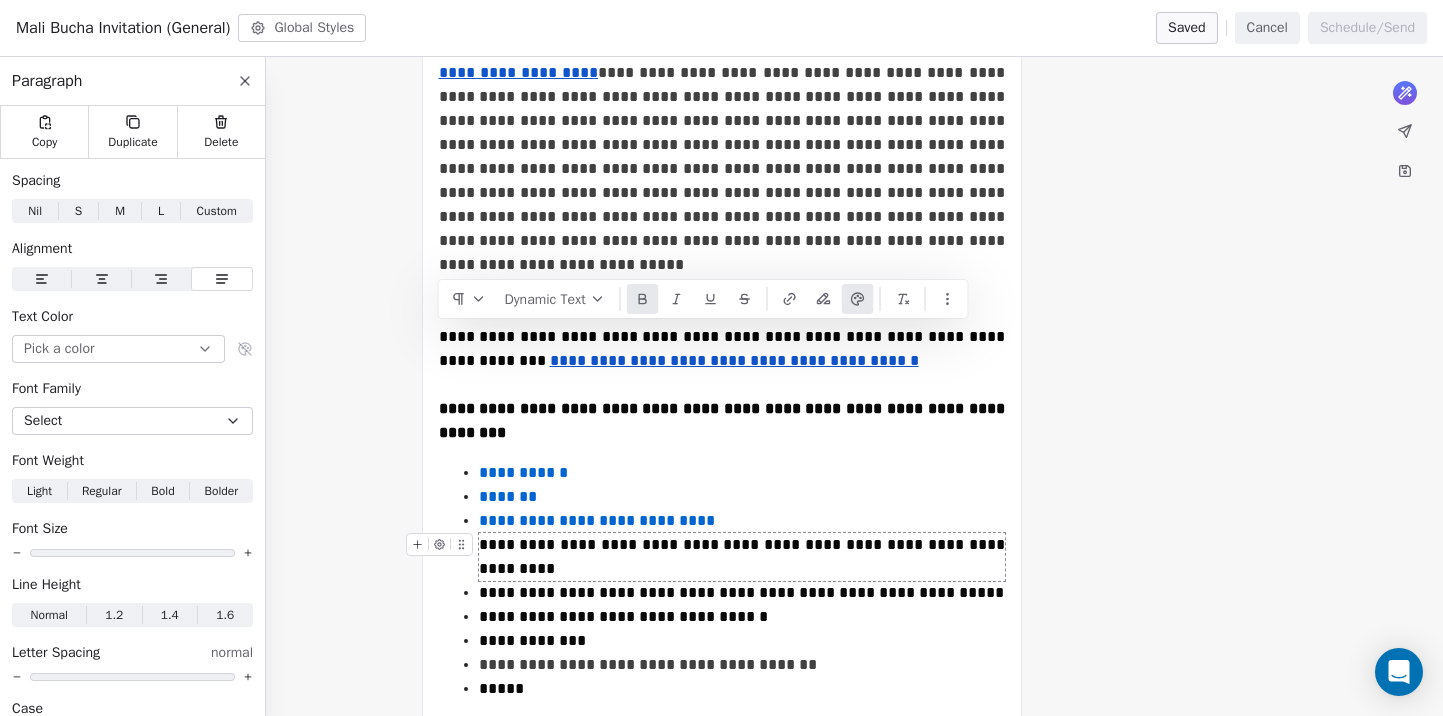 click on "**********" at bounding box center [742, 557] 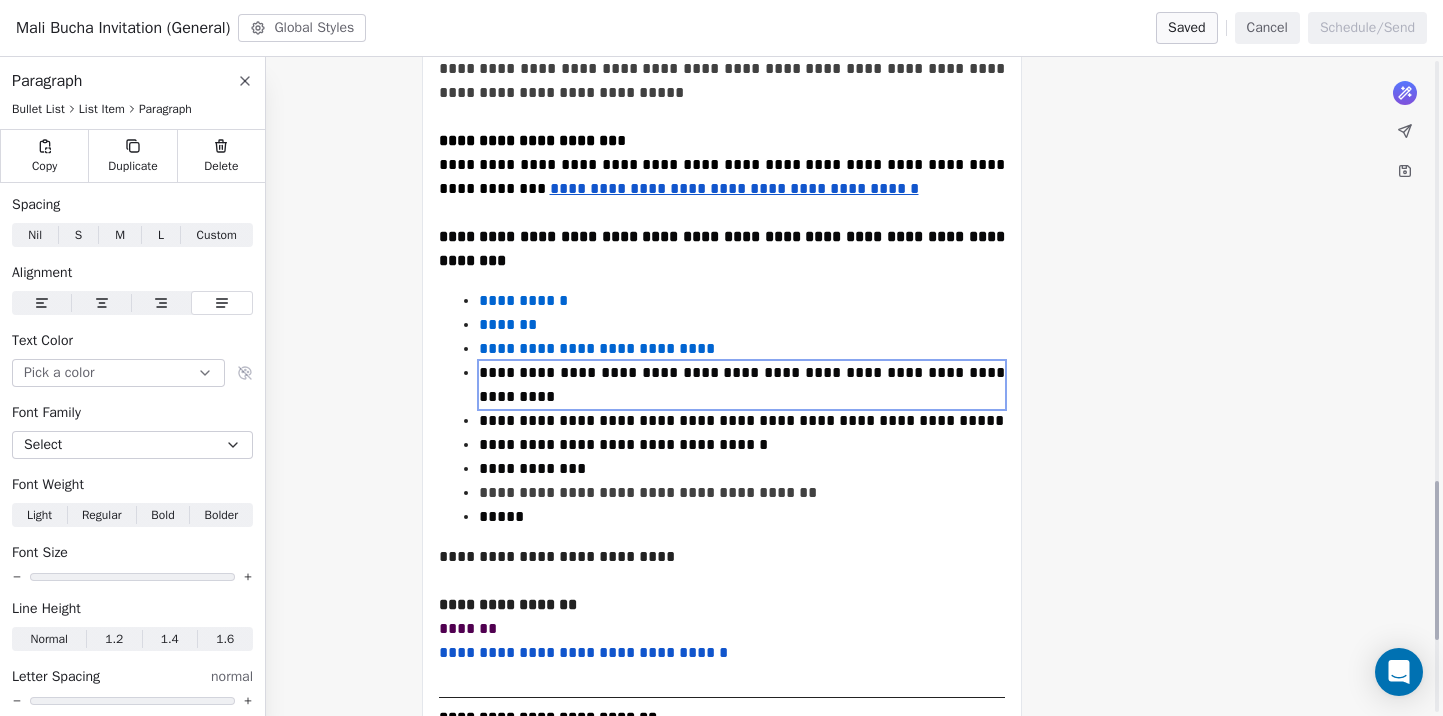 scroll, scrollTop: 0, scrollLeft: 0, axis: both 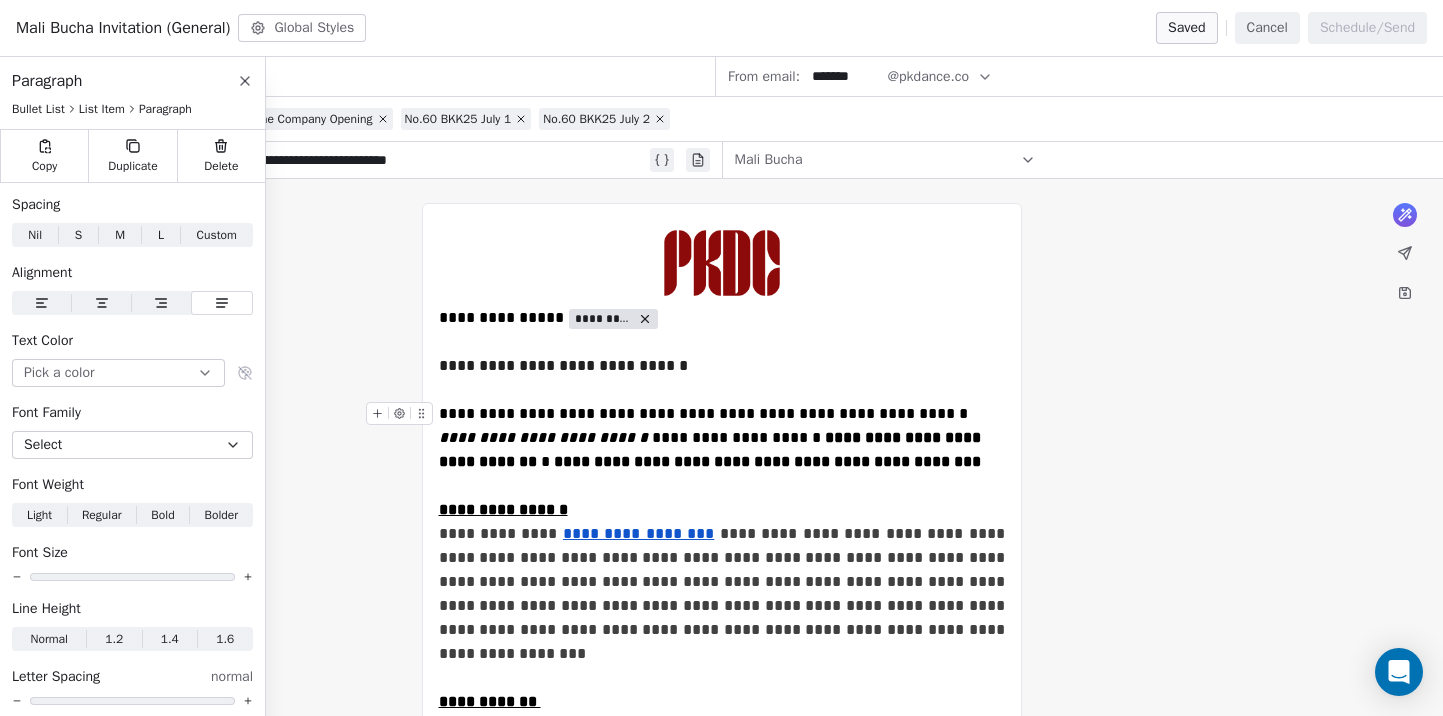 click on "**********" at bounding box center [712, 449] 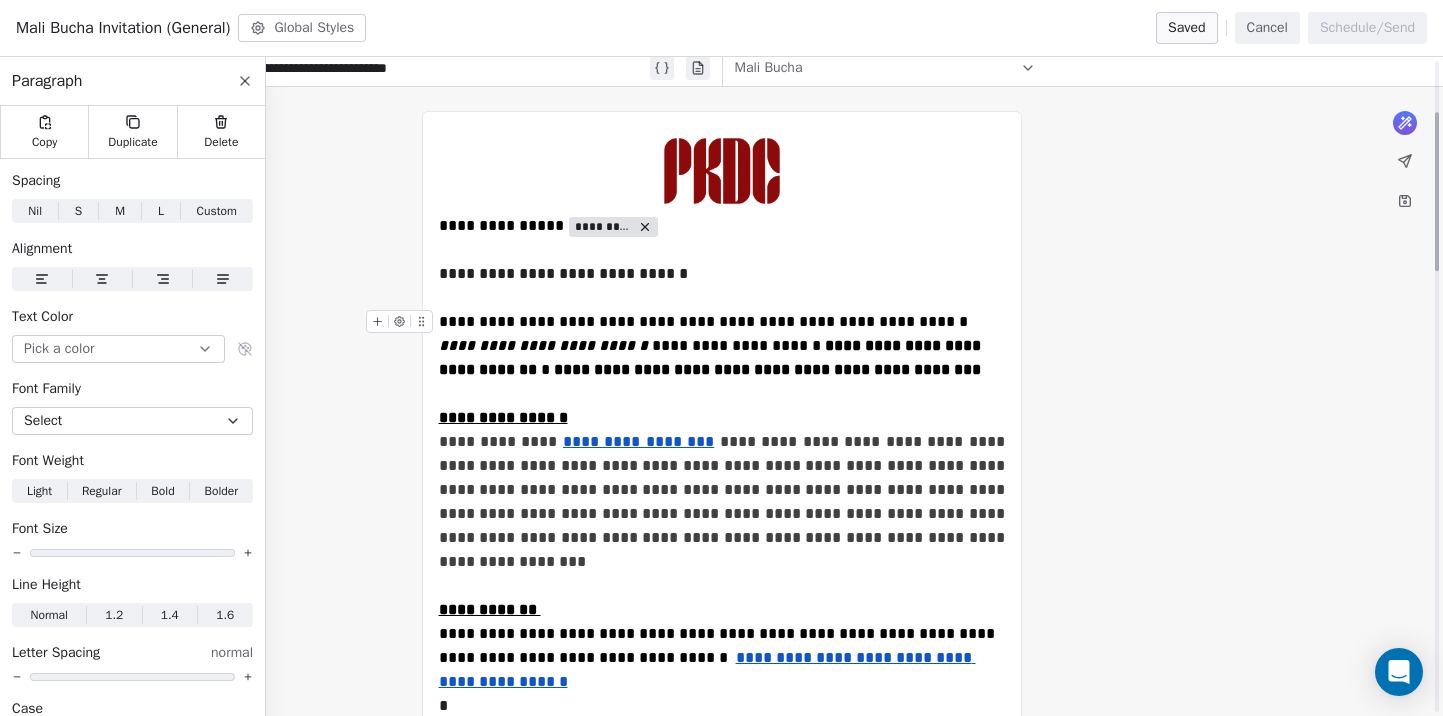 scroll, scrollTop: 479, scrollLeft: 0, axis: vertical 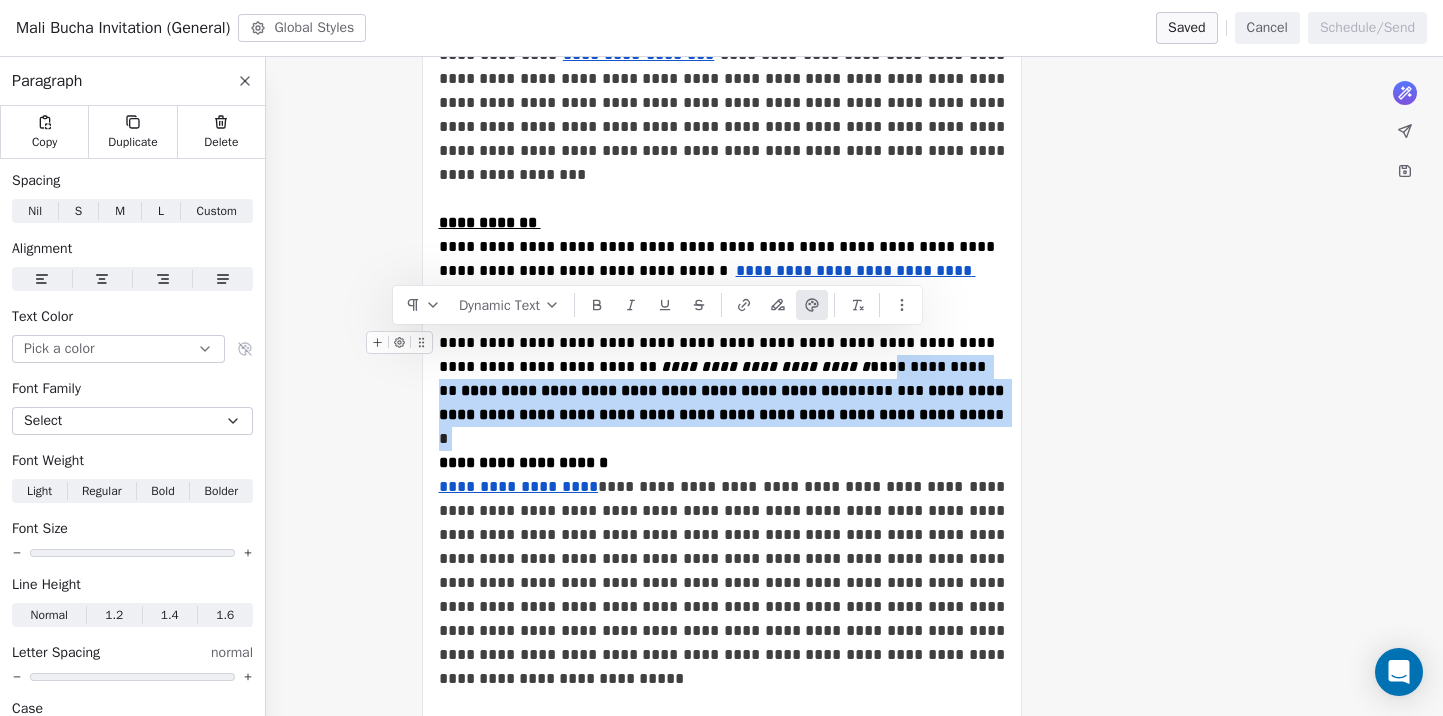 drag, startPoint x: 944, startPoint y: 402, endPoint x: 818, endPoint y: 340, distance: 140.42792 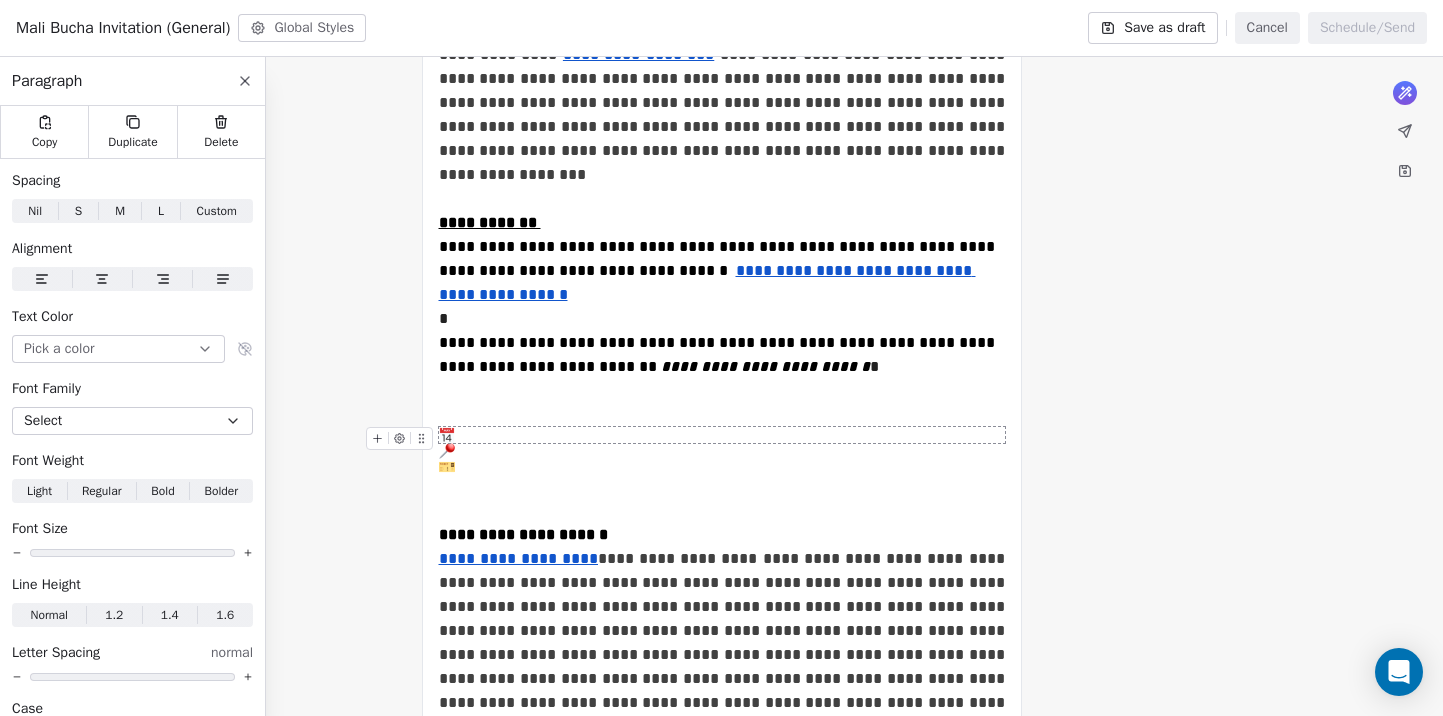 click at bounding box center [722, 435] 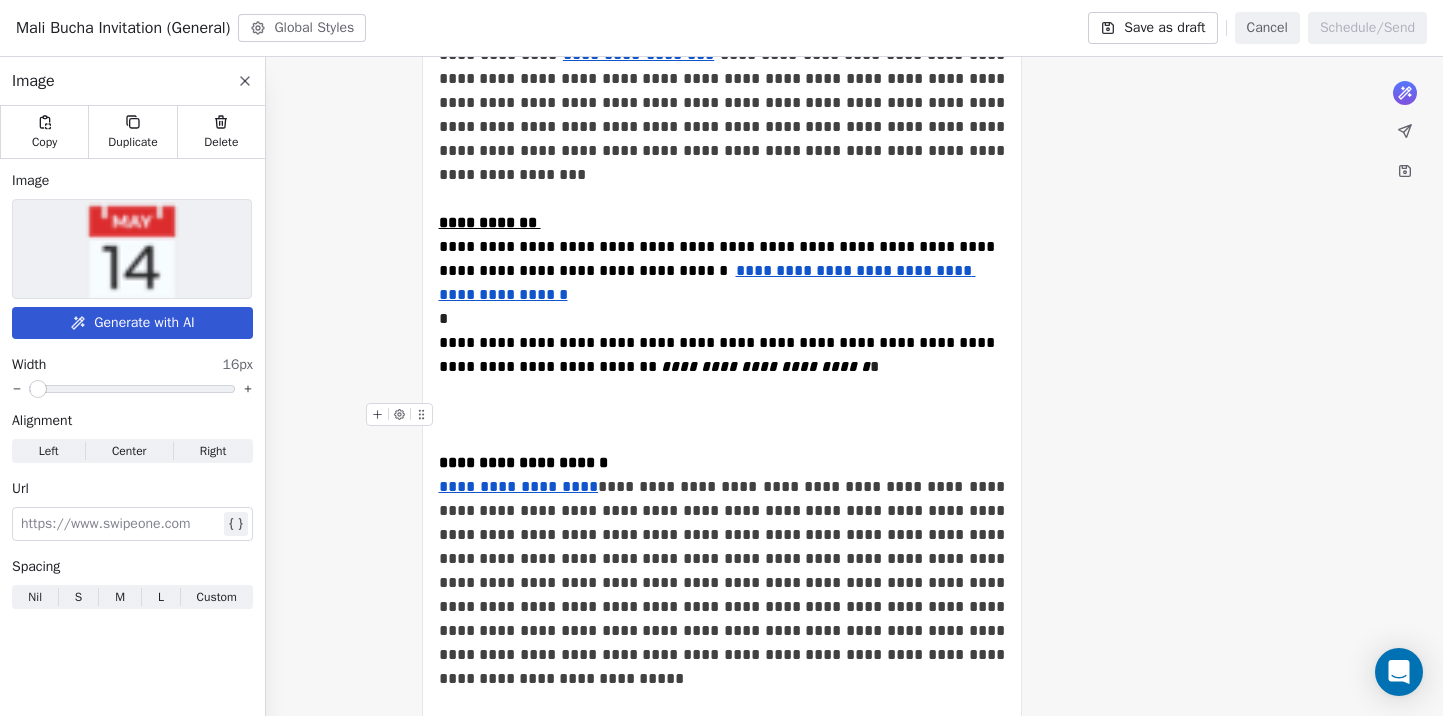 click at bounding box center [722, 427] 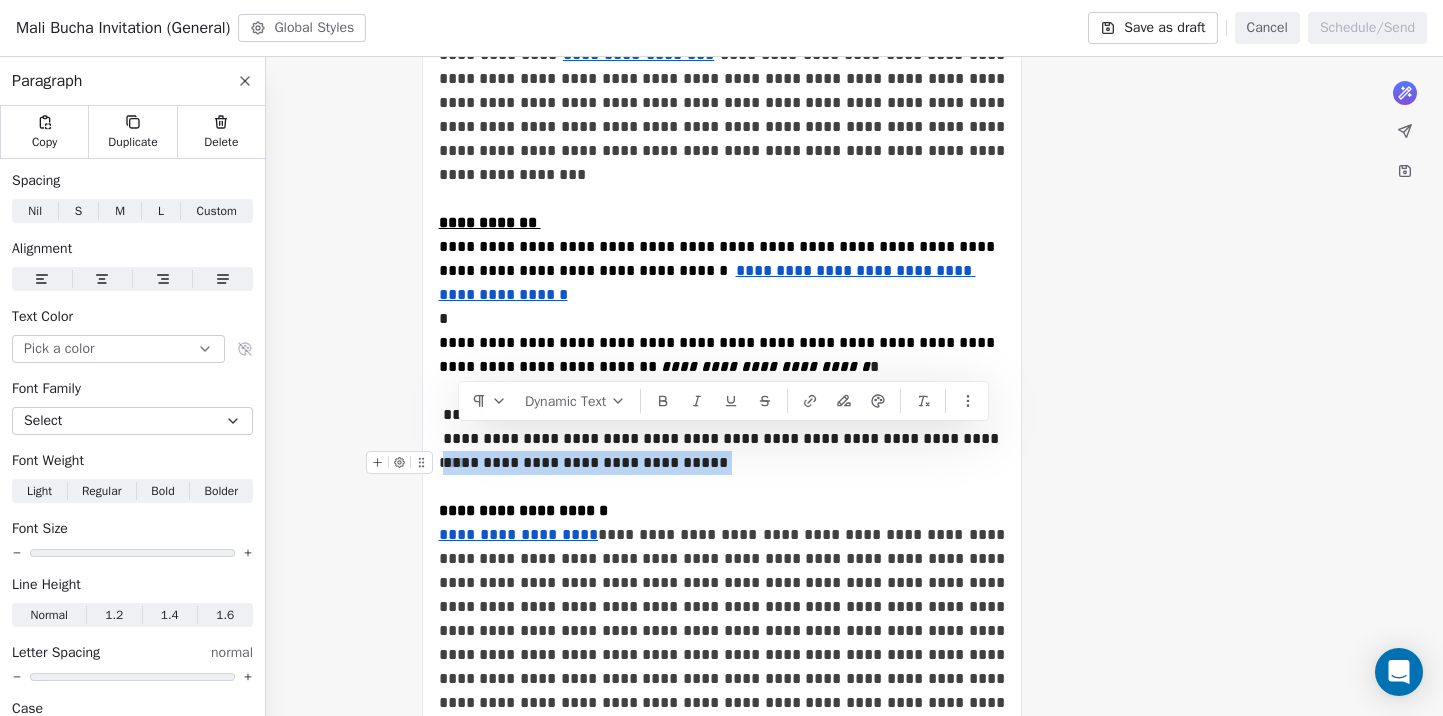 drag, startPoint x: 728, startPoint y: 442, endPoint x: 444, endPoint y: 439, distance: 284.01584 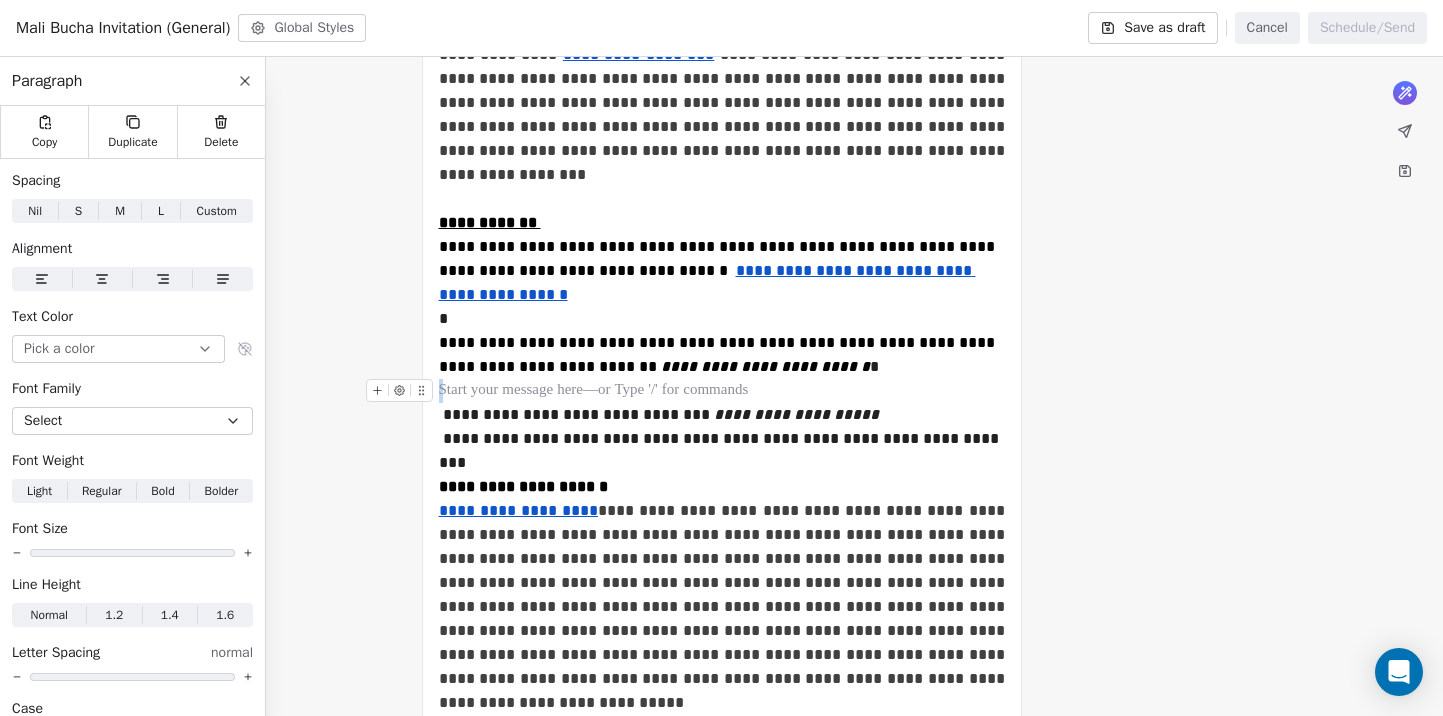 drag, startPoint x: 886, startPoint y: 377, endPoint x: 852, endPoint y: 378, distance: 34.0147 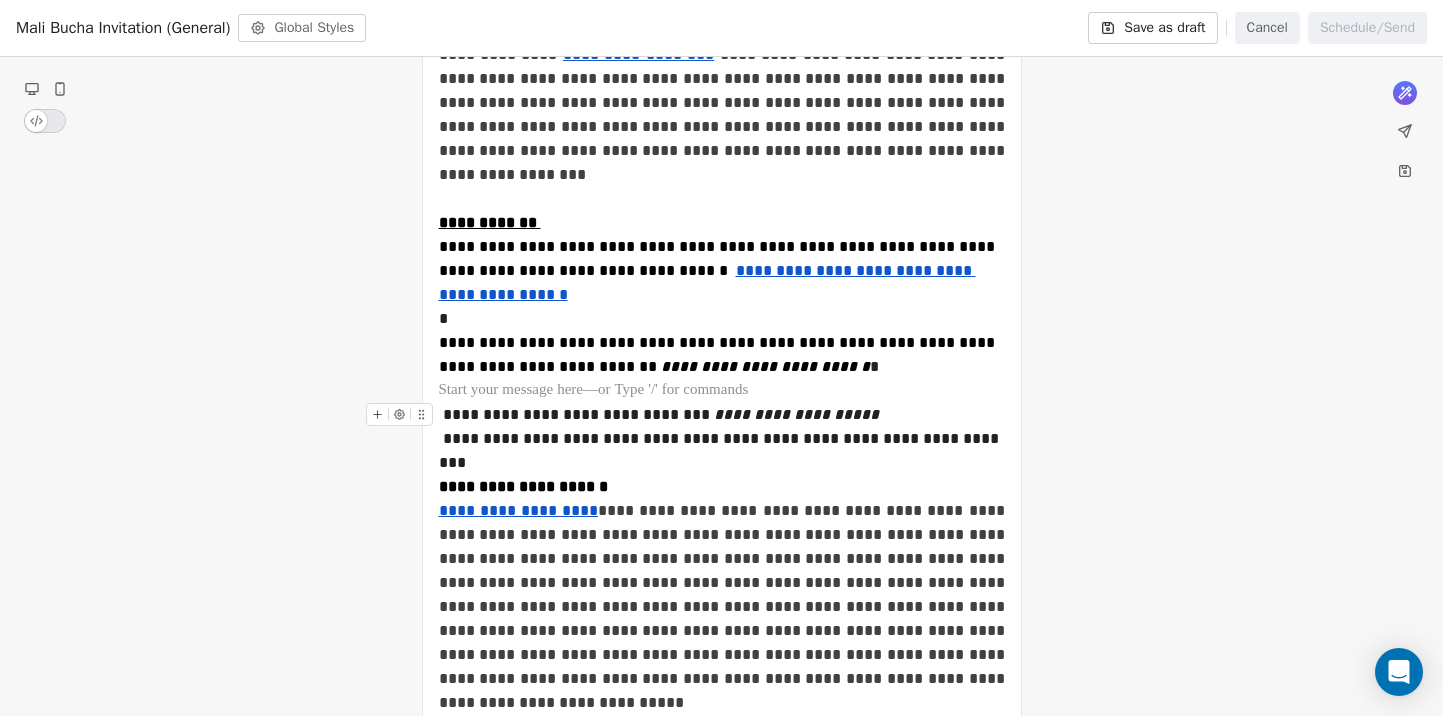 click on "**********" at bounding box center [722, 415] 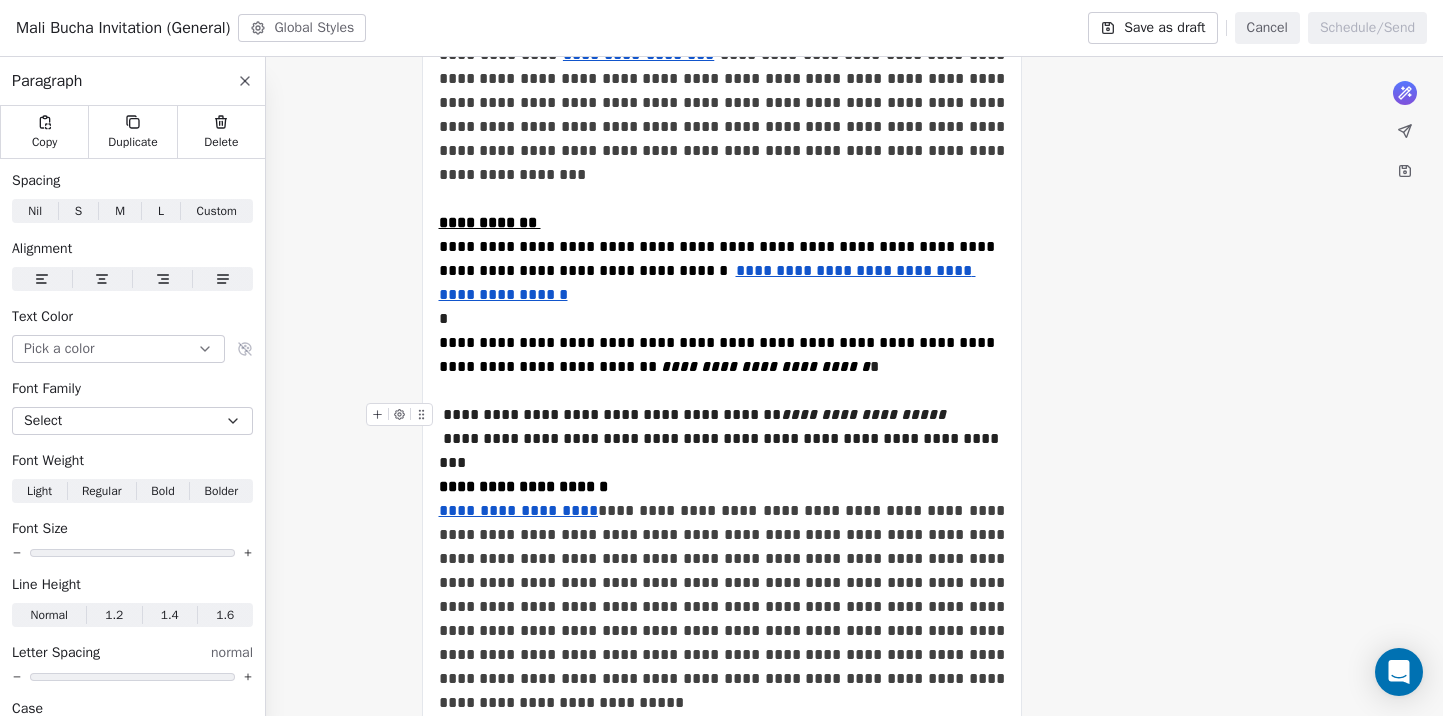 click on "**********" at bounding box center [722, 415] 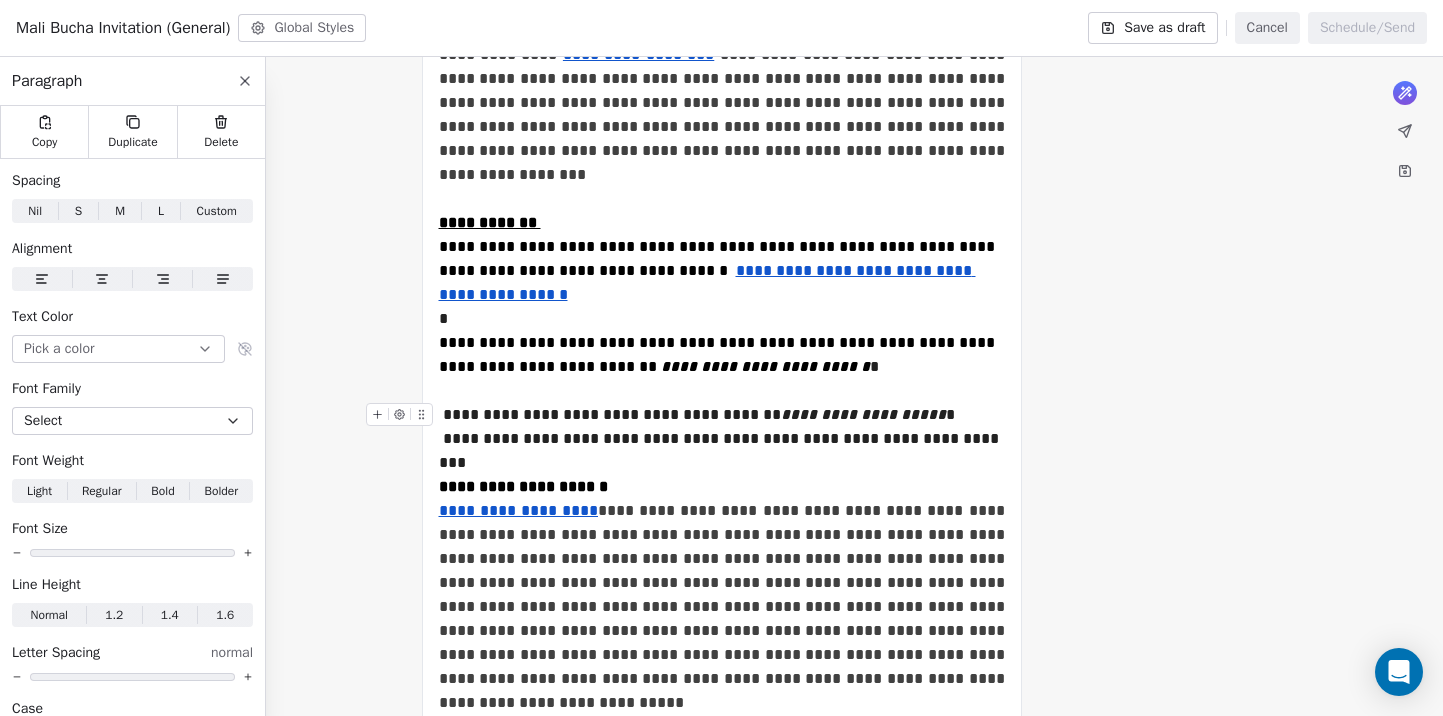 click on "**********" at bounding box center (863, 414) 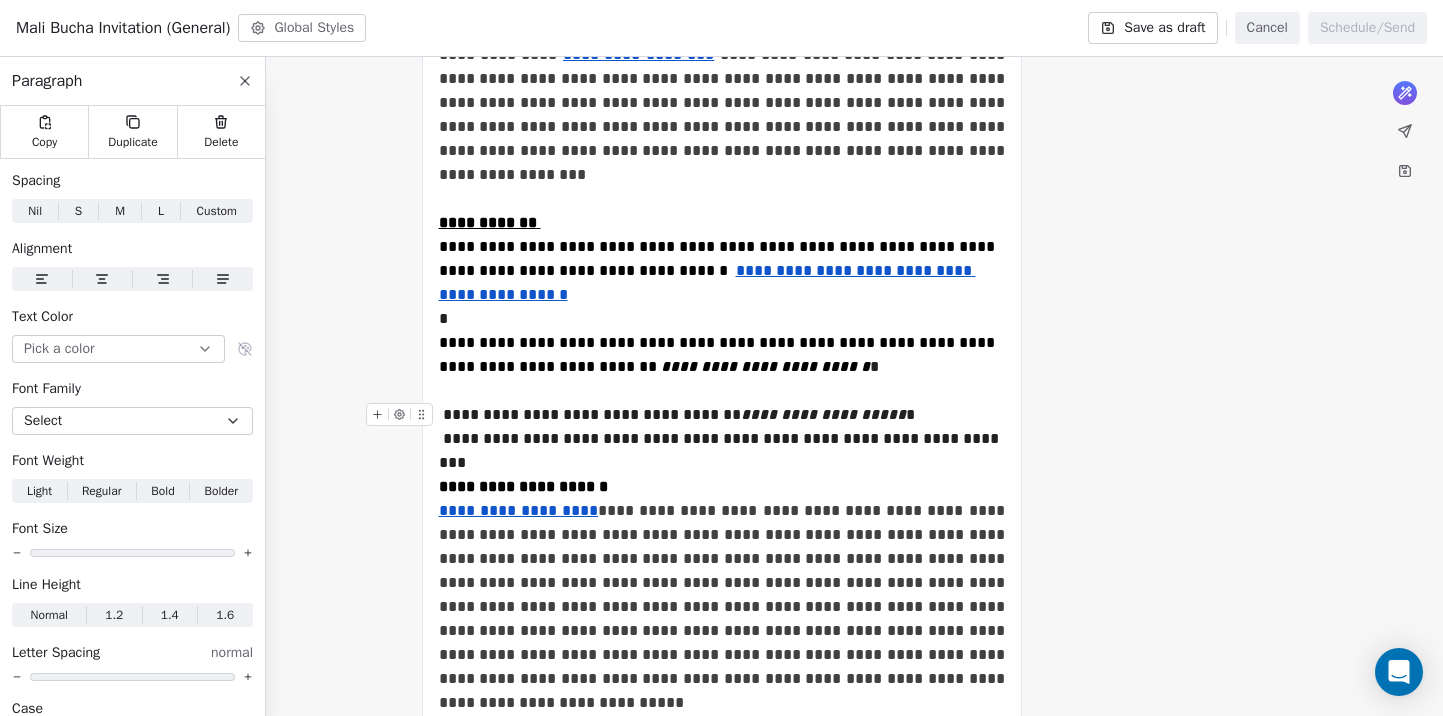 click on "**********" at bounding box center [823, 414] 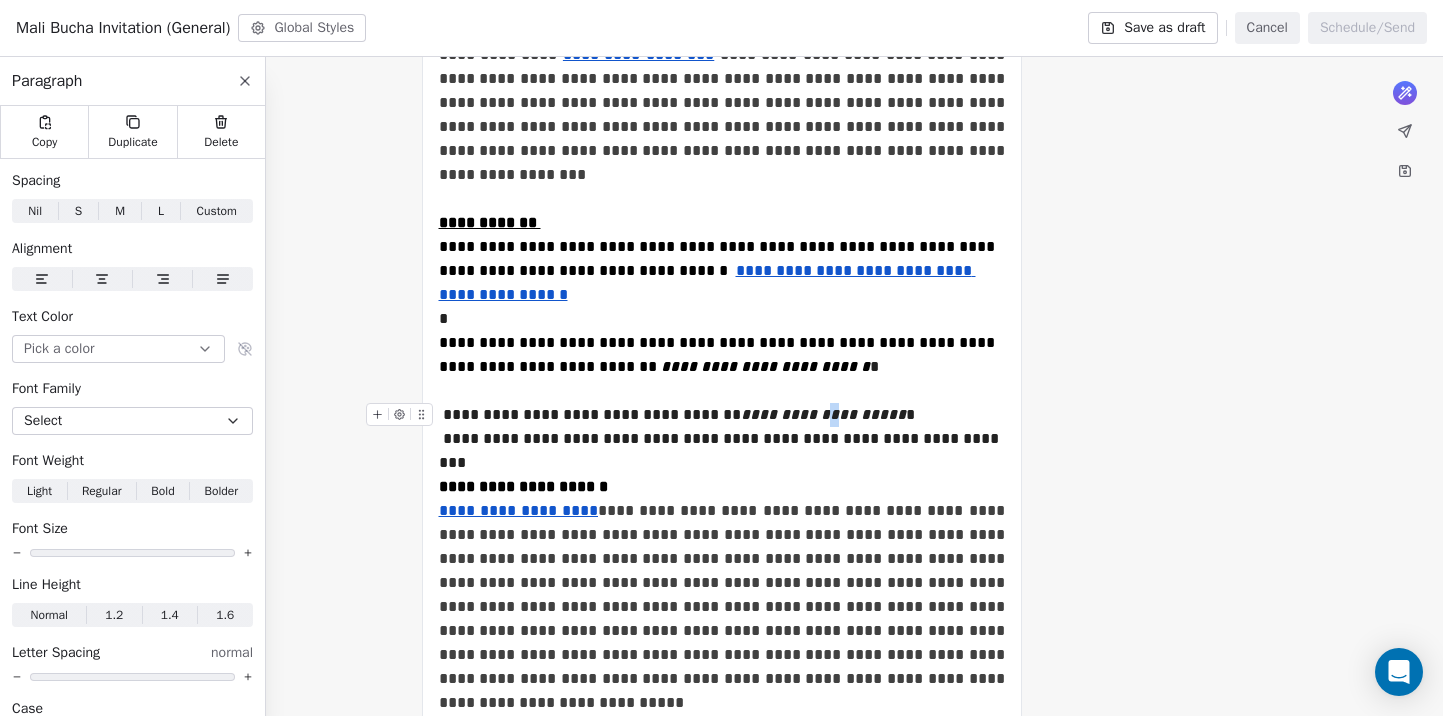 click on "**********" at bounding box center (823, 414) 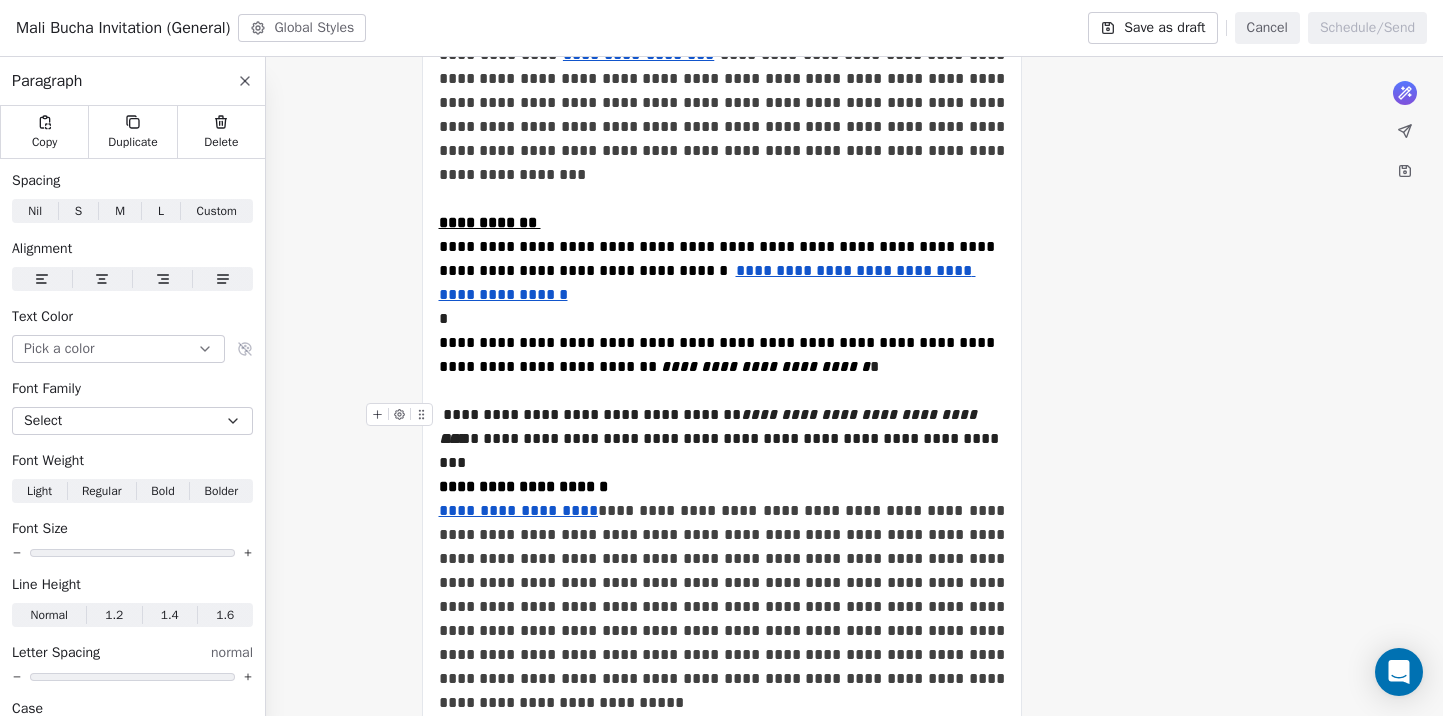 click on "**********" at bounding box center (710, 426) 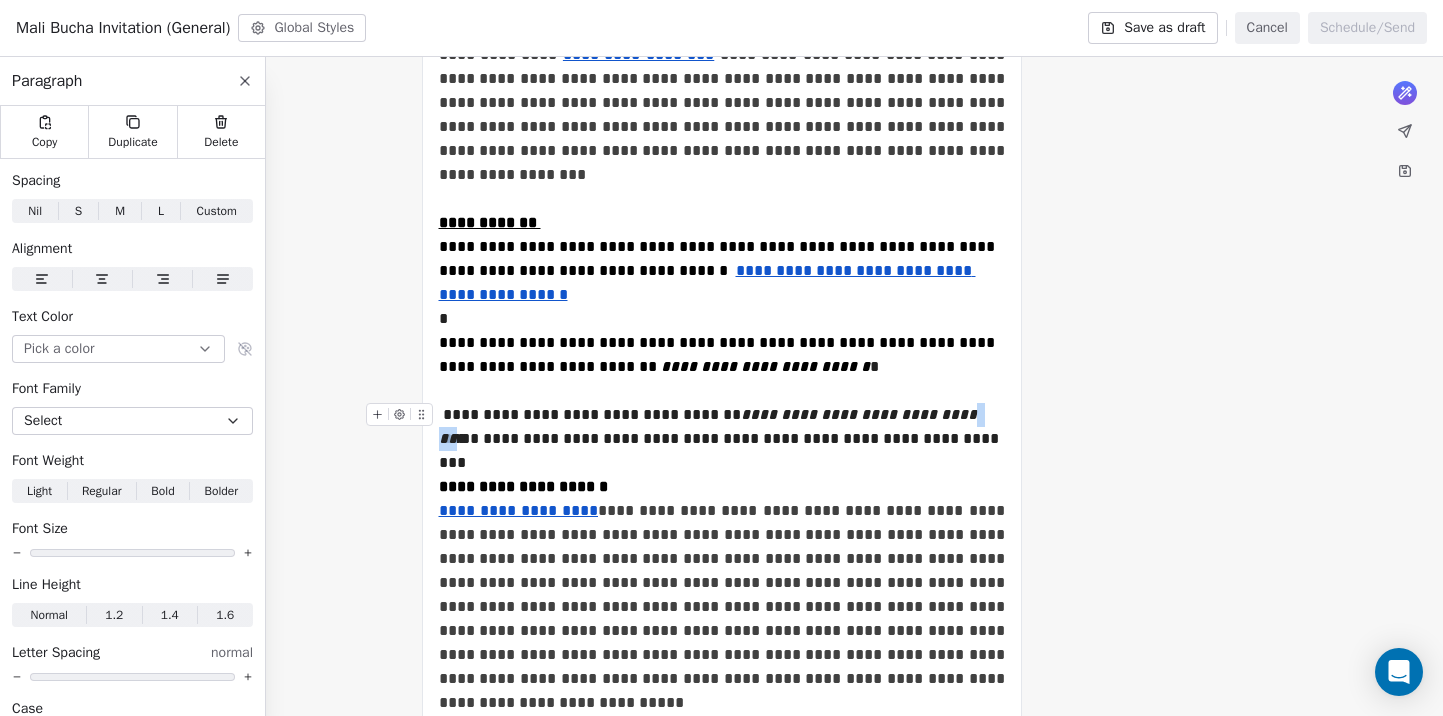 click on "**********" at bounding box center (710, 426) 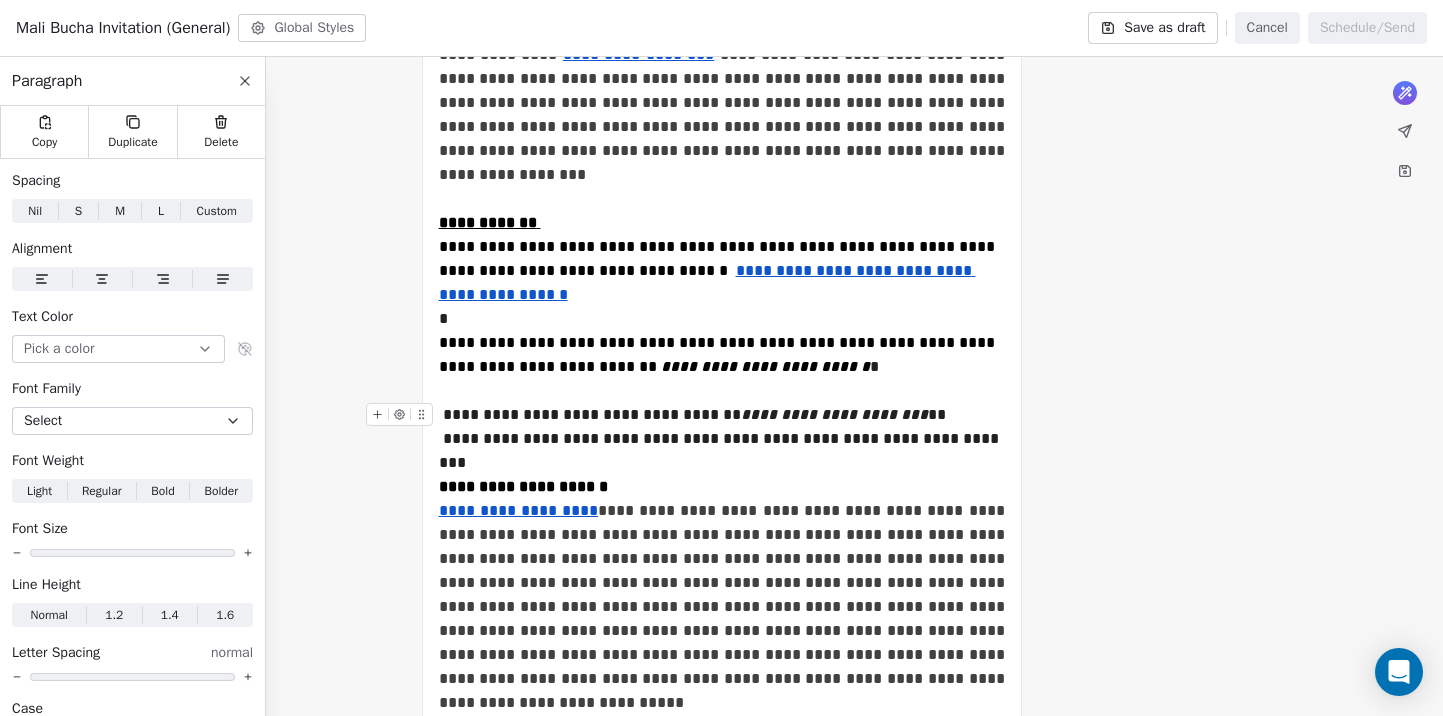 click on "**********" at bounding box center [834, 414] 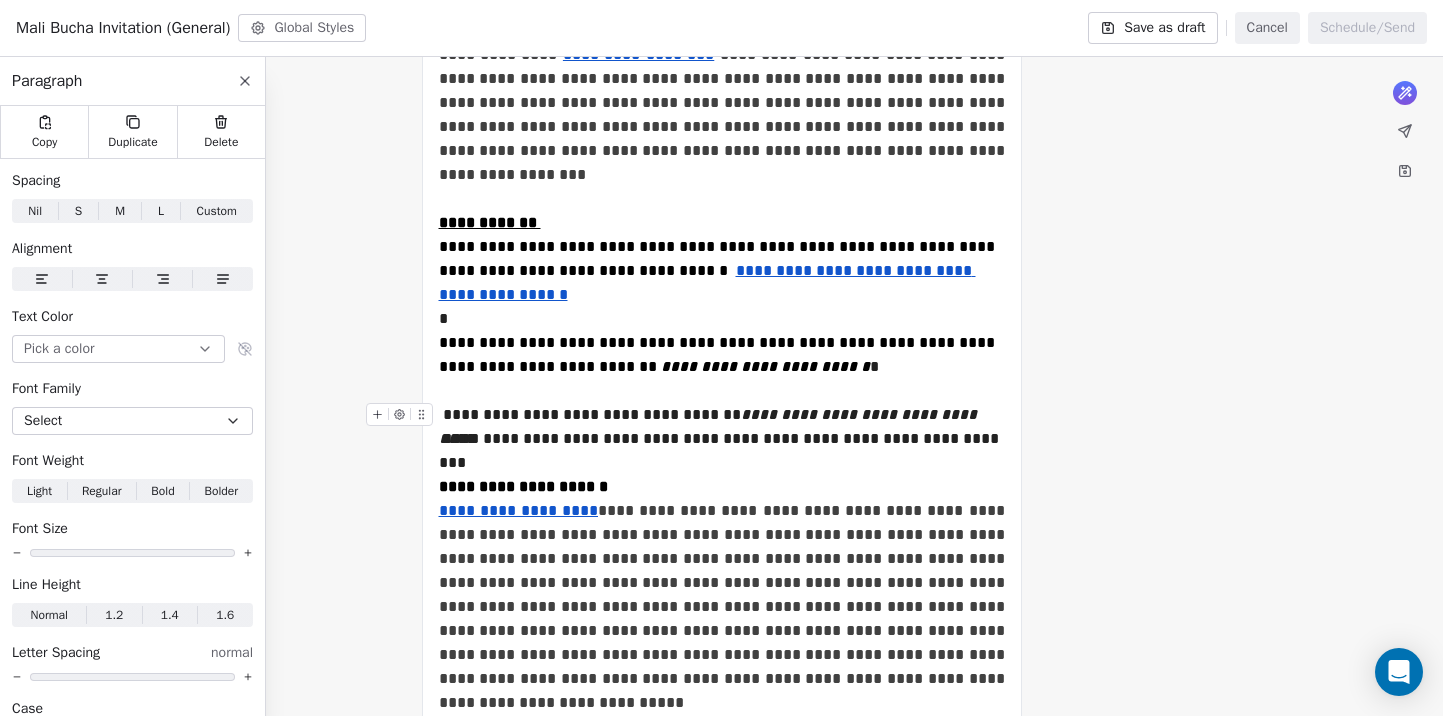 click on "**********" at bounding box center (722, 415) 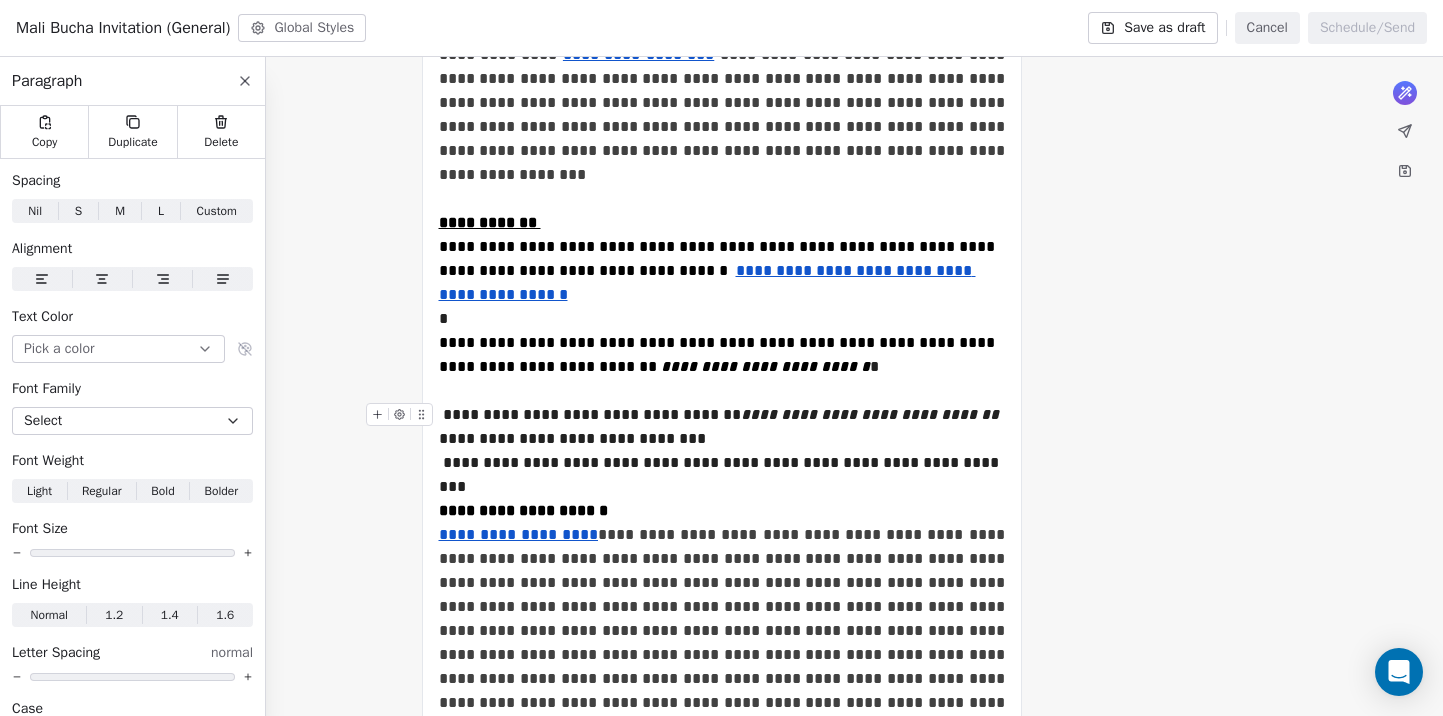 click on "**********" at bounding box center (722, 427) 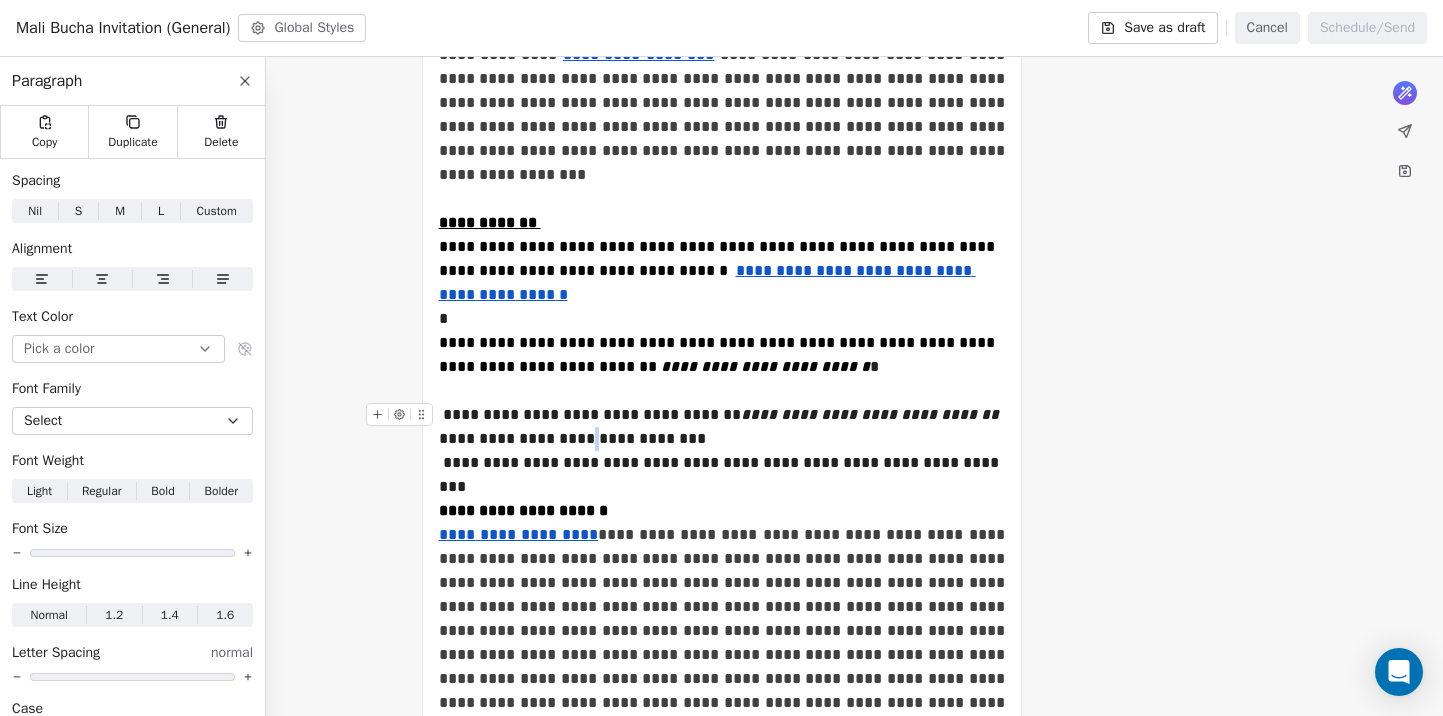 click on "**********" at bounding box center [722, 427] 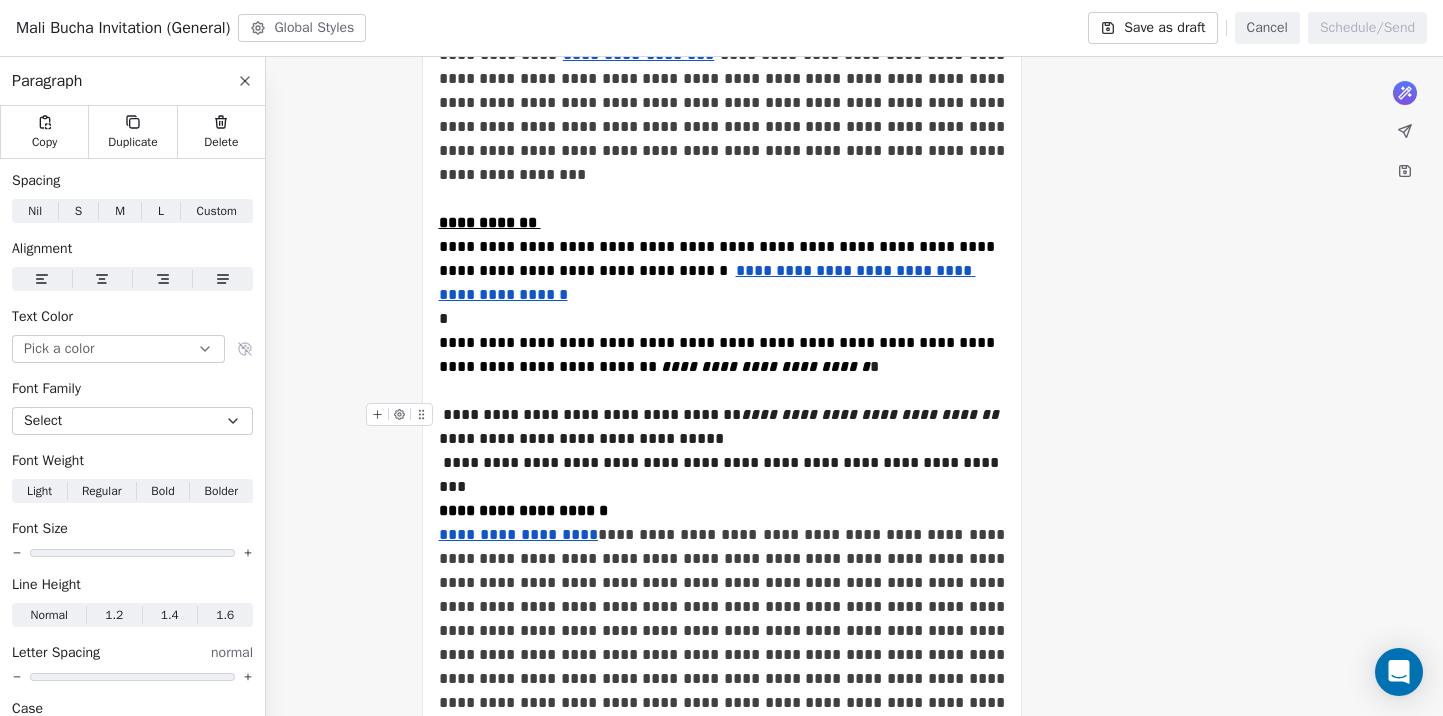click on "**********" at bounding box center (722, 427) 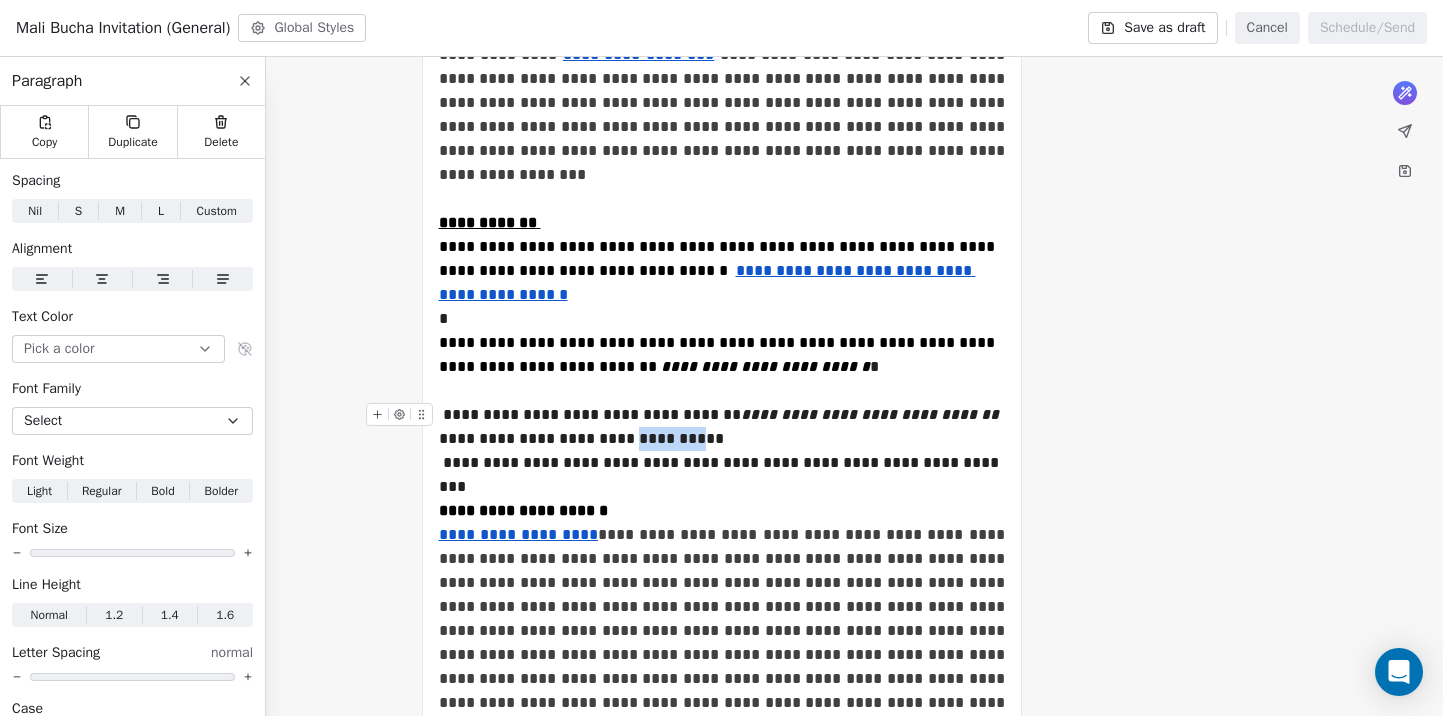 click on "**********" at bounding box center (722, 427) 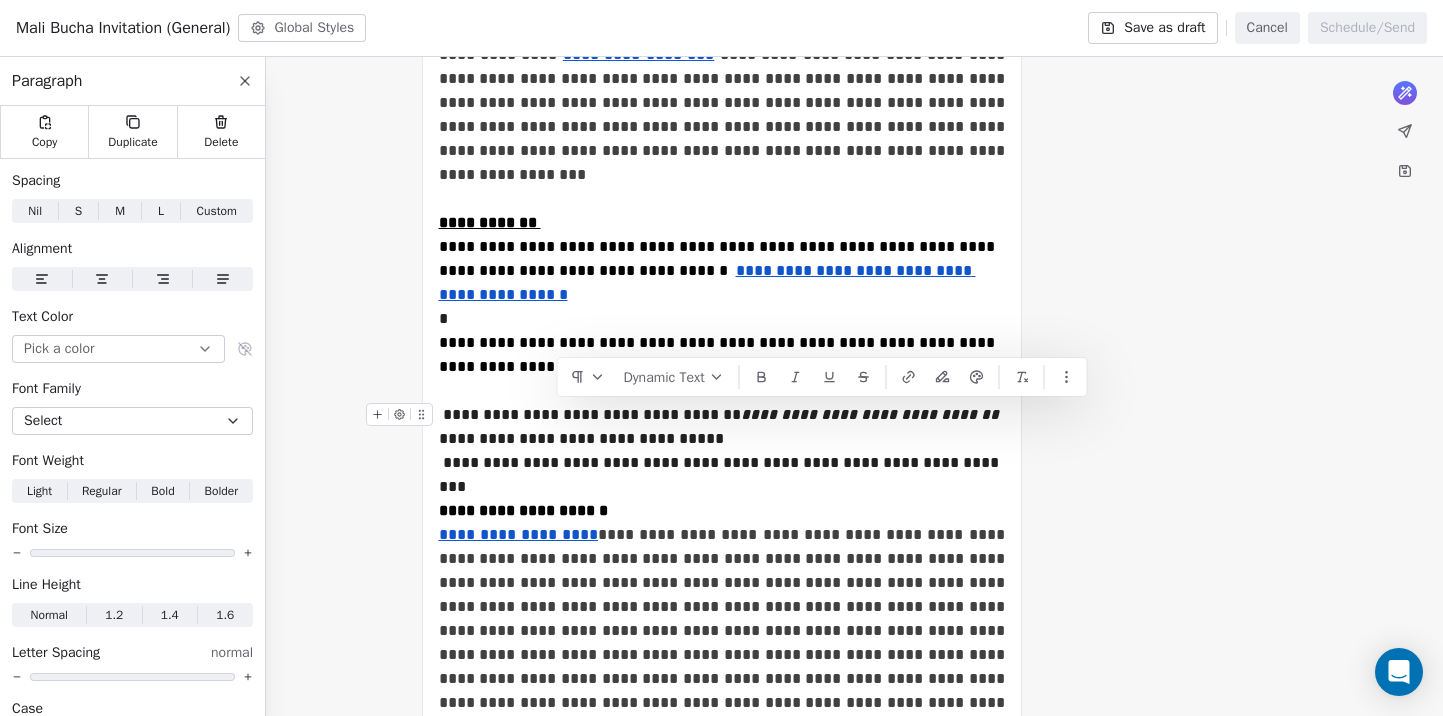 click on "**********" at bounding box center [722, 427] 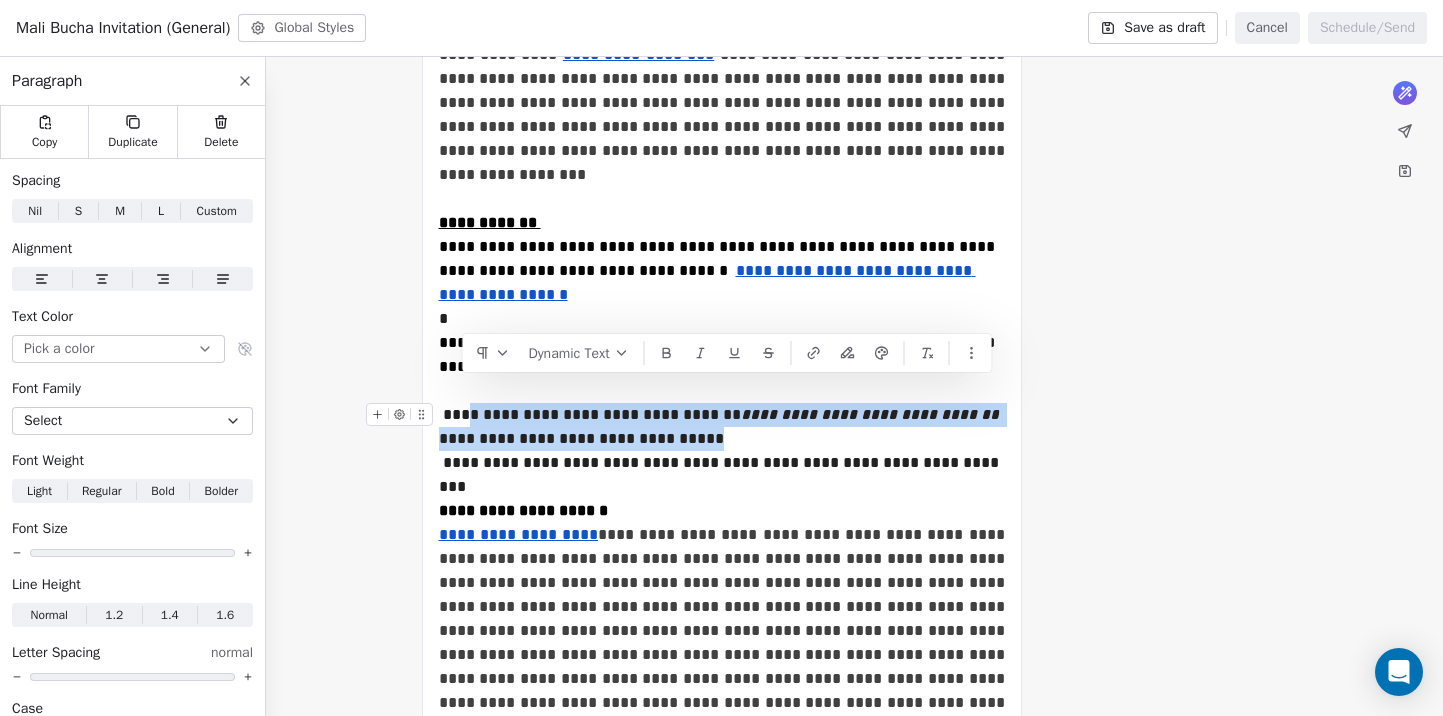 drag, startPoint x: 631, startPoint y: 417, endPoint x: 462, endPoint y: 385, distance: 172.00291 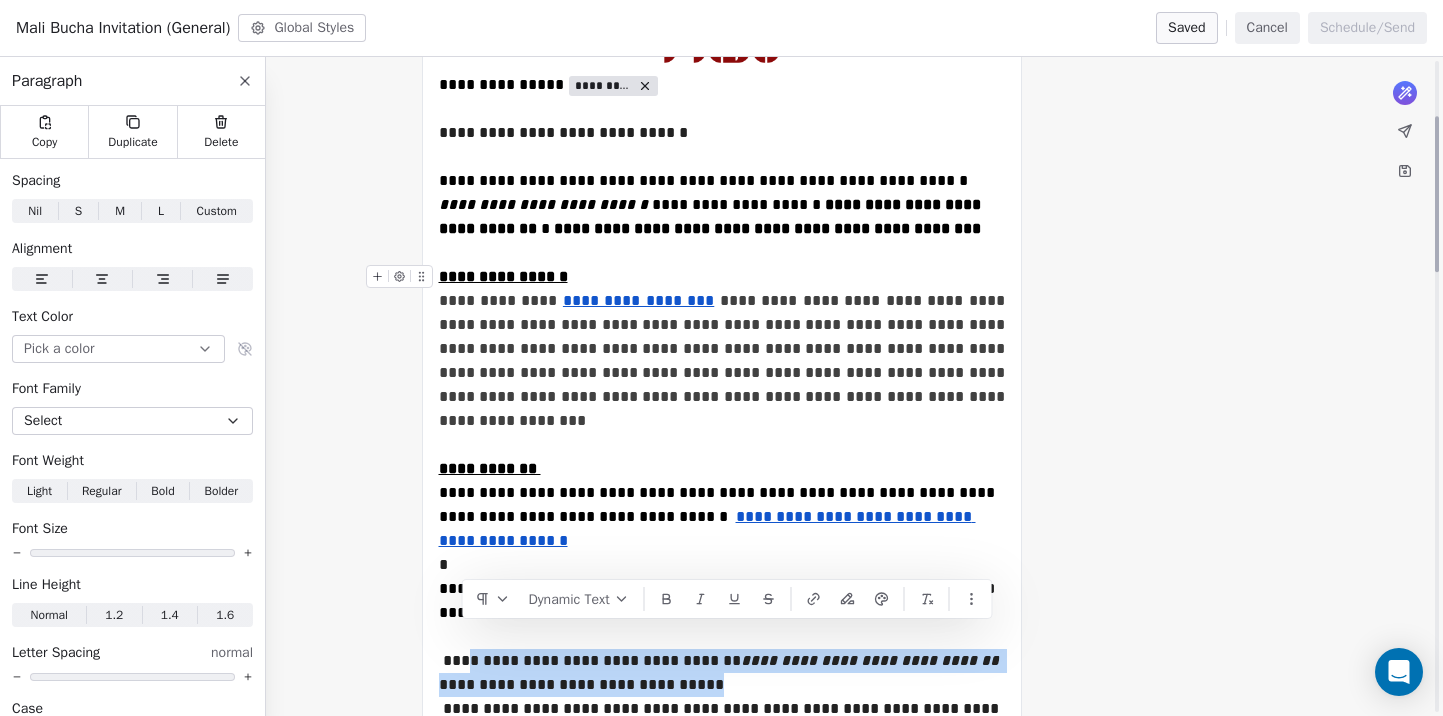 scroll, scrollTop: 126, scrollLeft: 0, axis: vertical 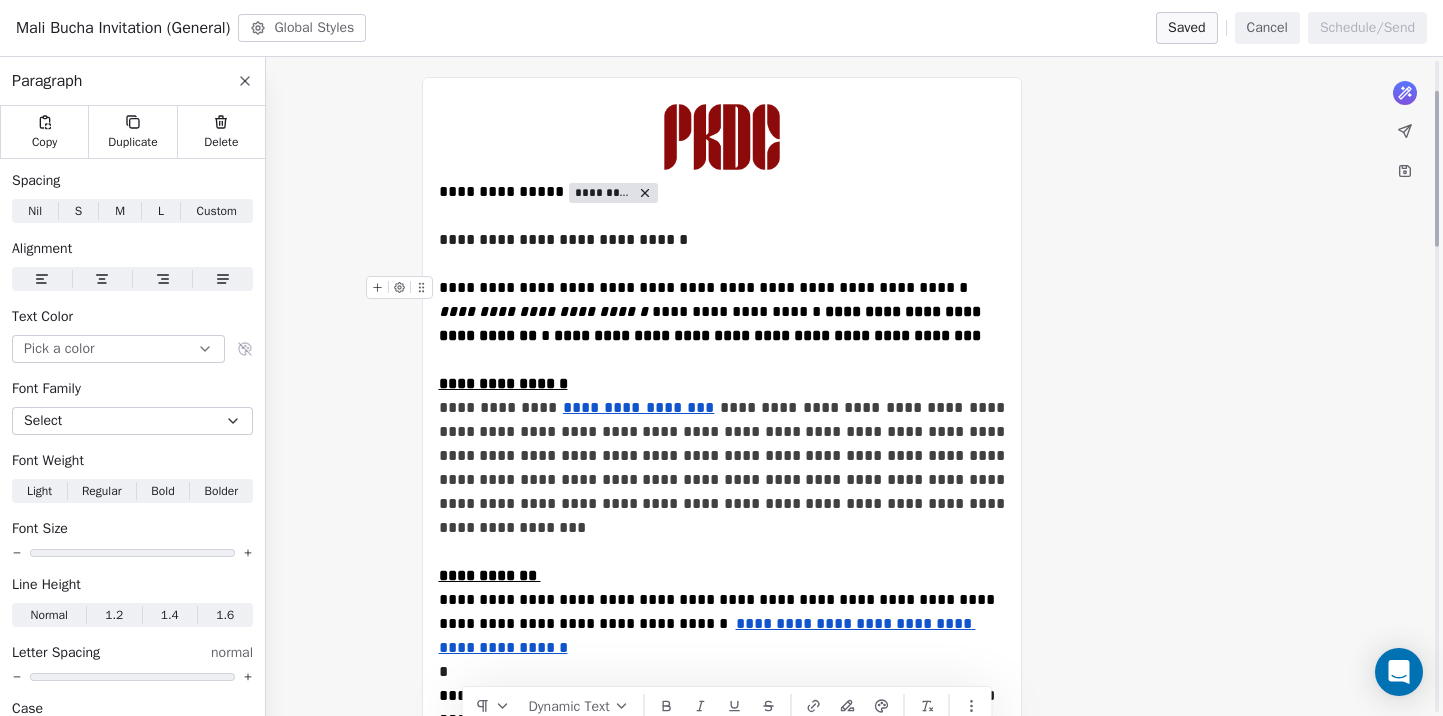 click on "**********" at bounding box center [722, 324] 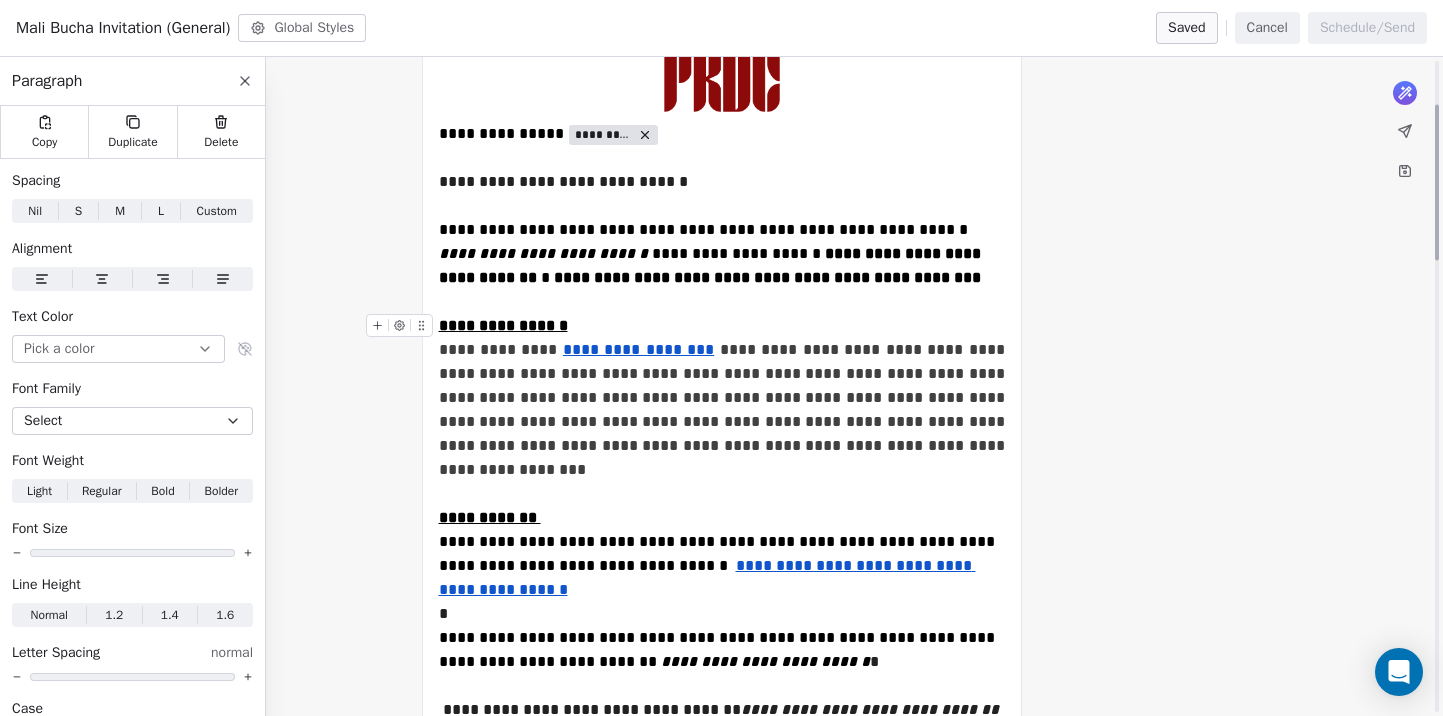 scroll, scrollTop: 257, scrollLeft: 0, axis: vertical 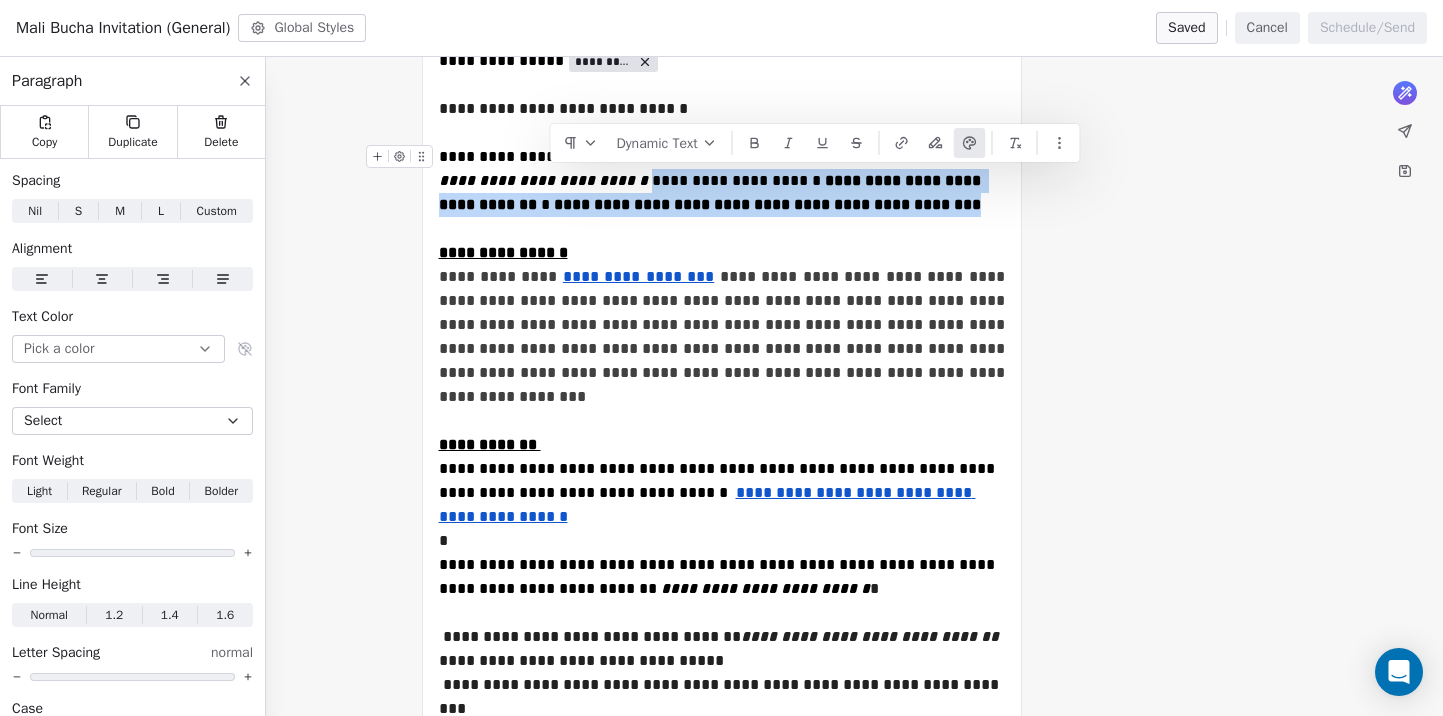 drag, startPoint x: 856, startPoint y: 200, endPoint x: 554, endPoint y: 186, distance: 302.32434 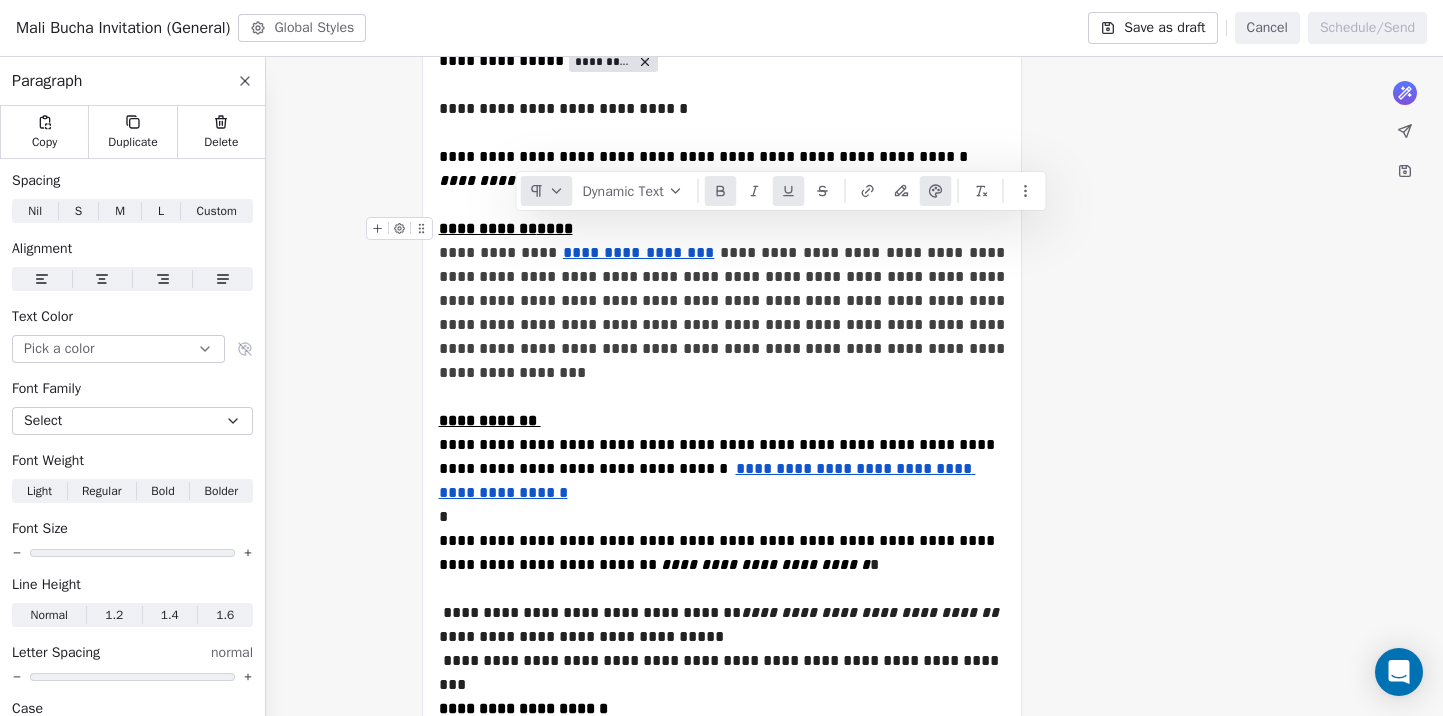 click at bounding box center [547, 191] 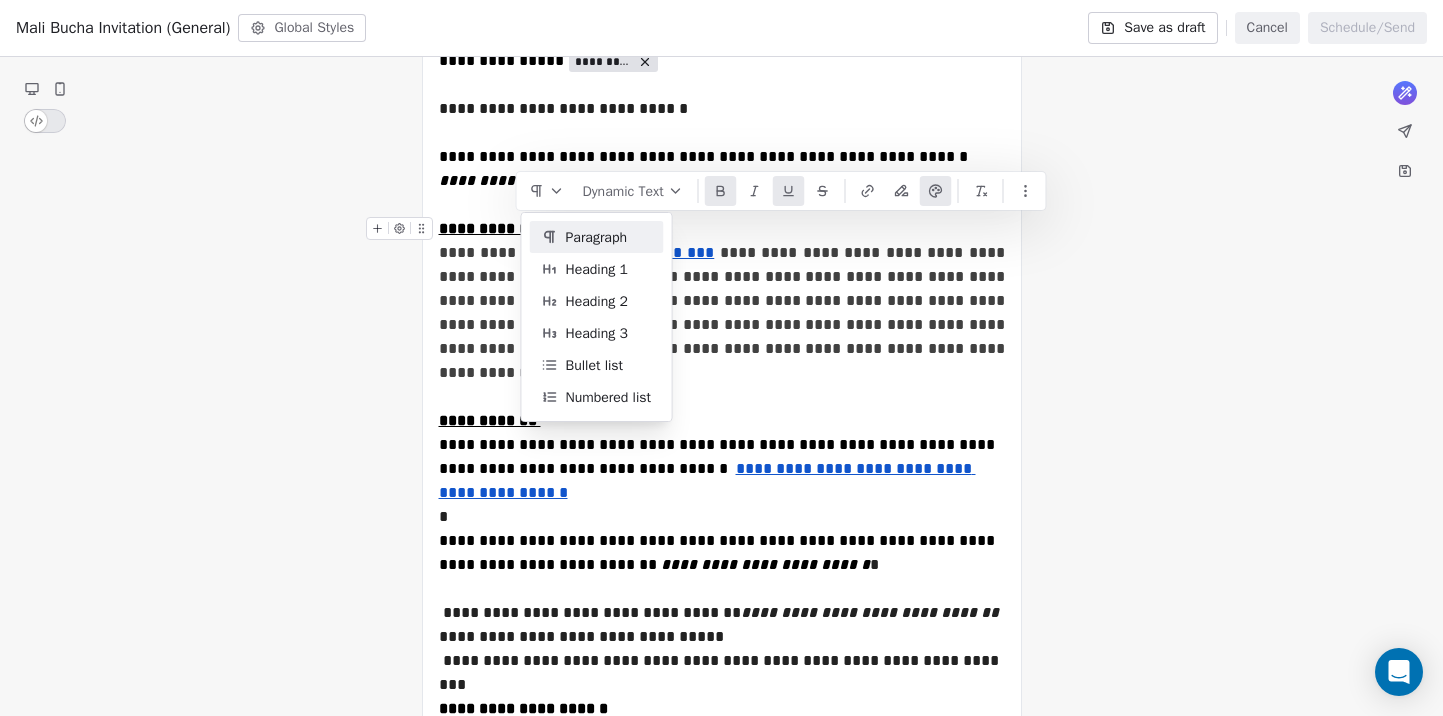 click on "**********" at bounding box center [705, 168] 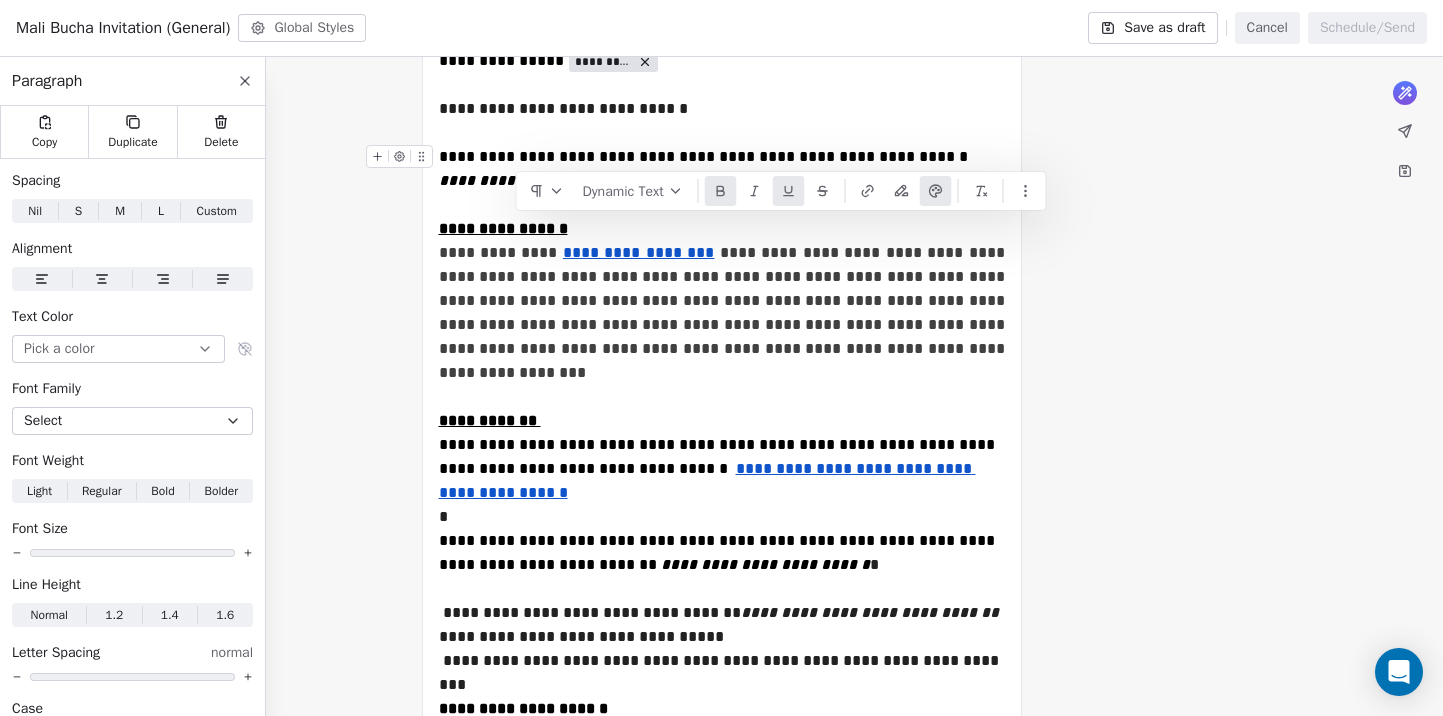 click on "**********" at bounding box center (543, 180) 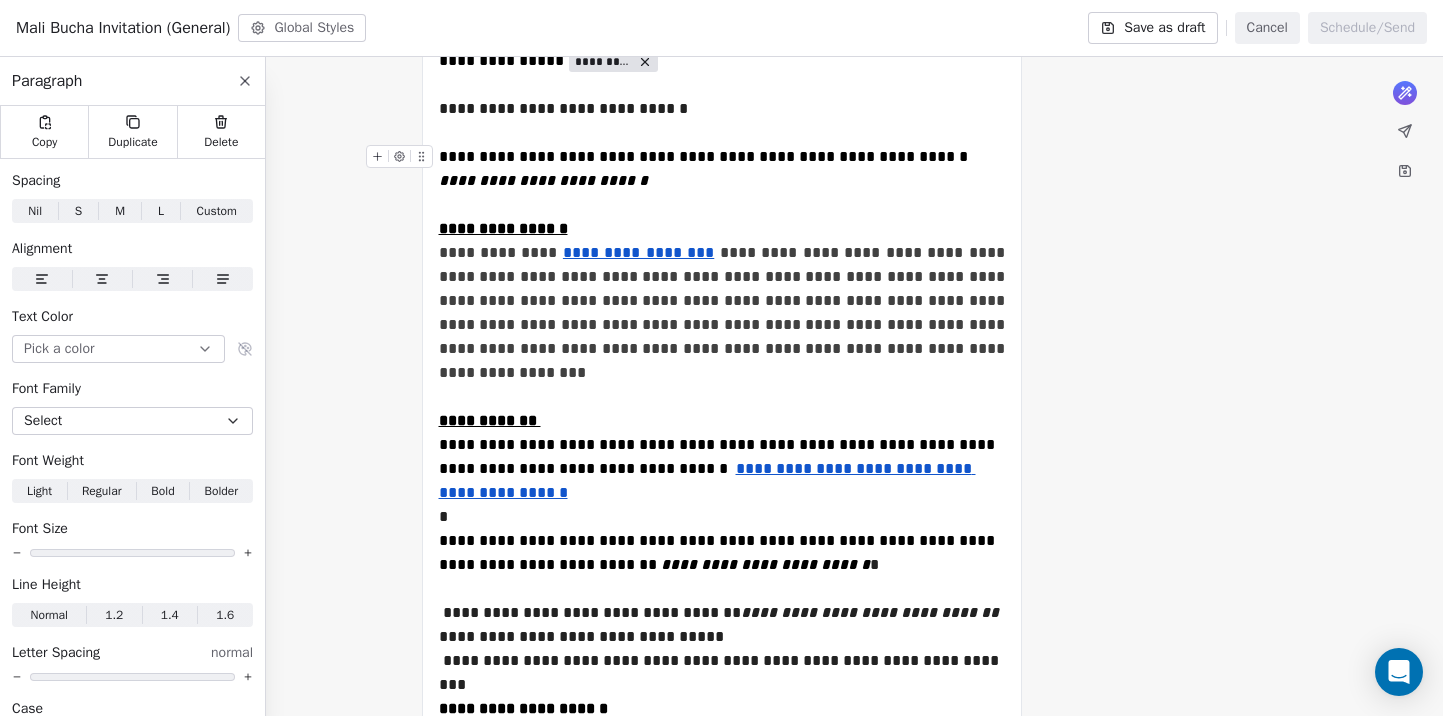 click on "**********" at bounding box center (722, 181) 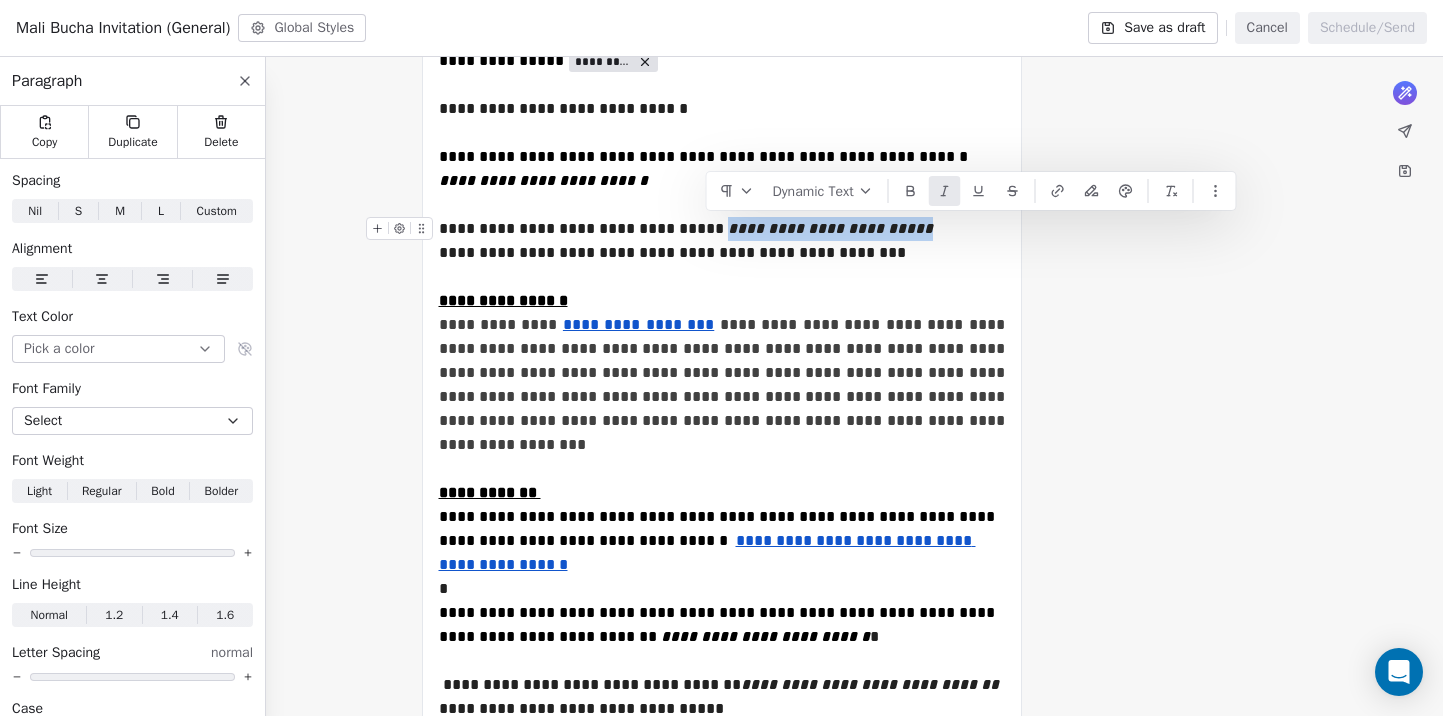 drag, startPoint x: 881, startPoint y: 219, endPoint x: 709, endPoint y: 223, distance: 172.04651 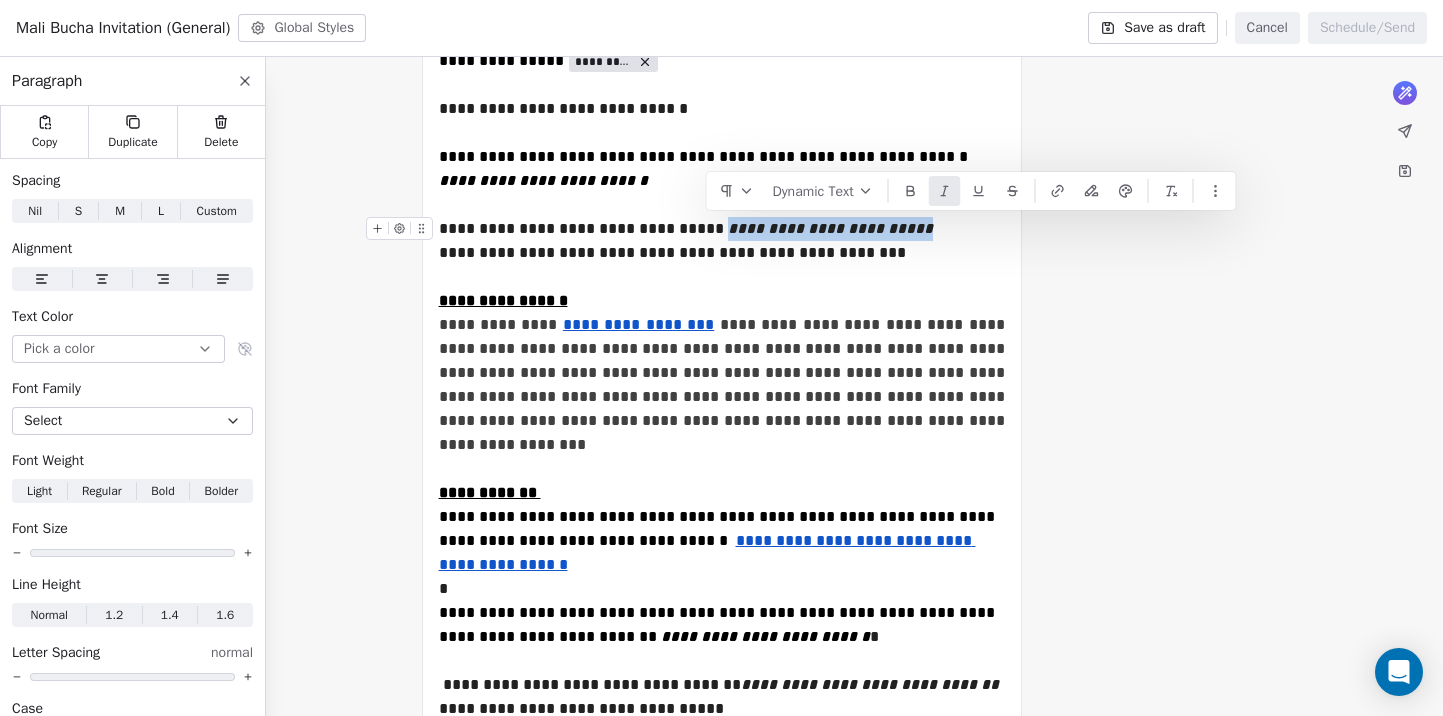 click on "**********" at bounding box center (830, 228) 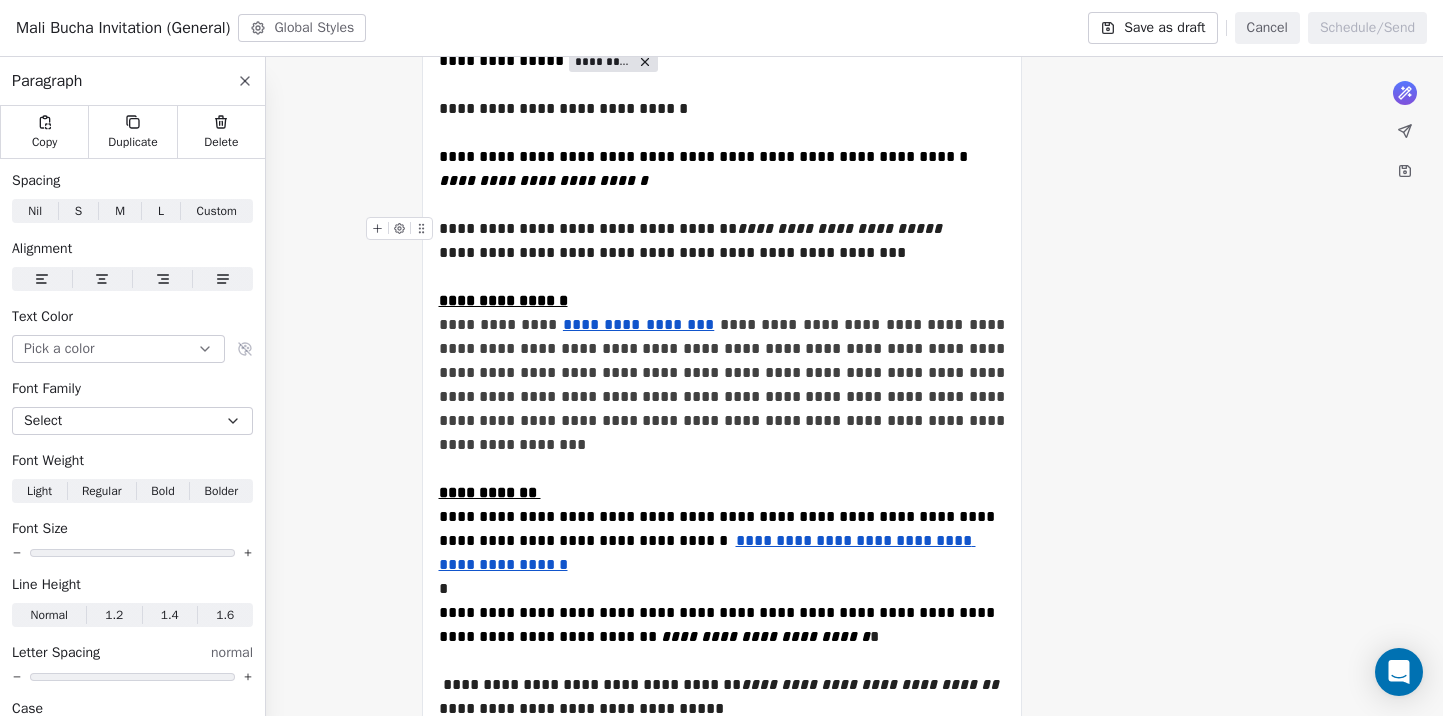 click on "**********" at bounding box center (722, 229) 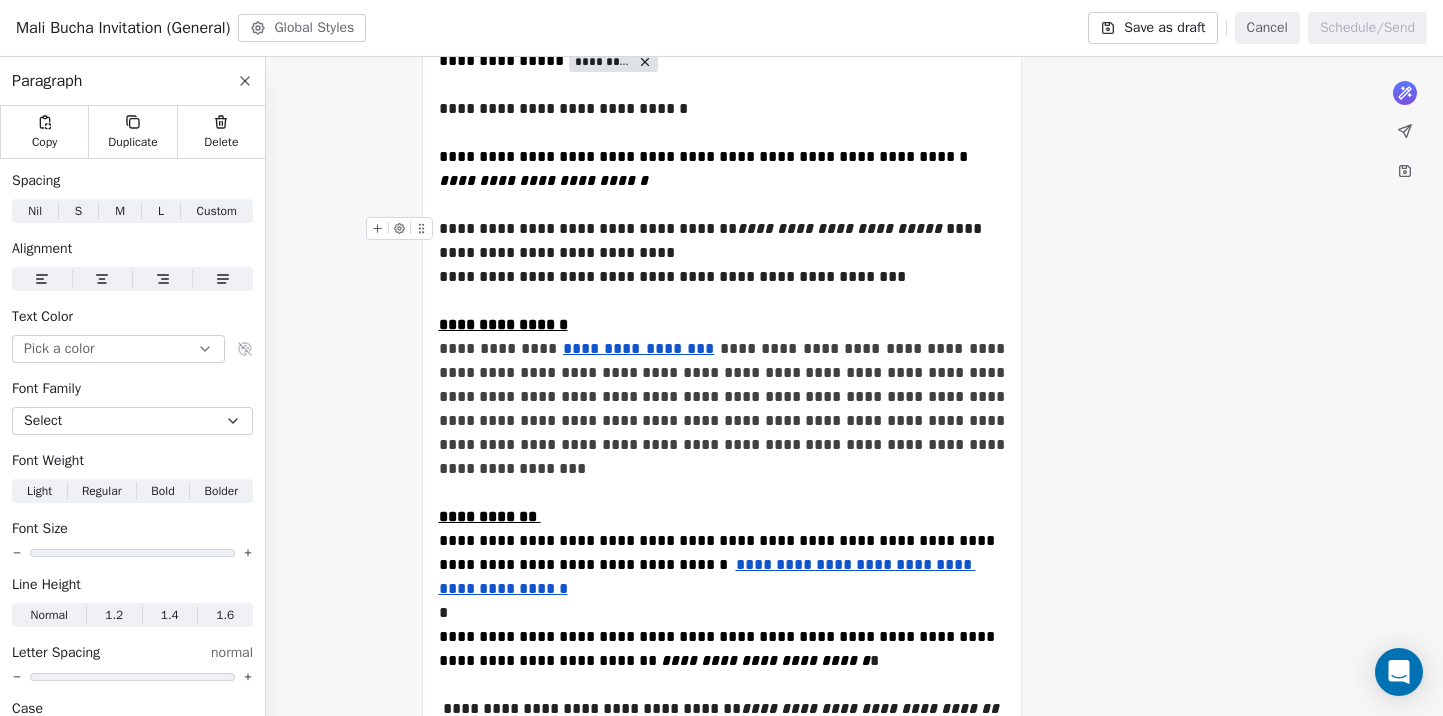 click on "**********" at bounding box center [722, 241] 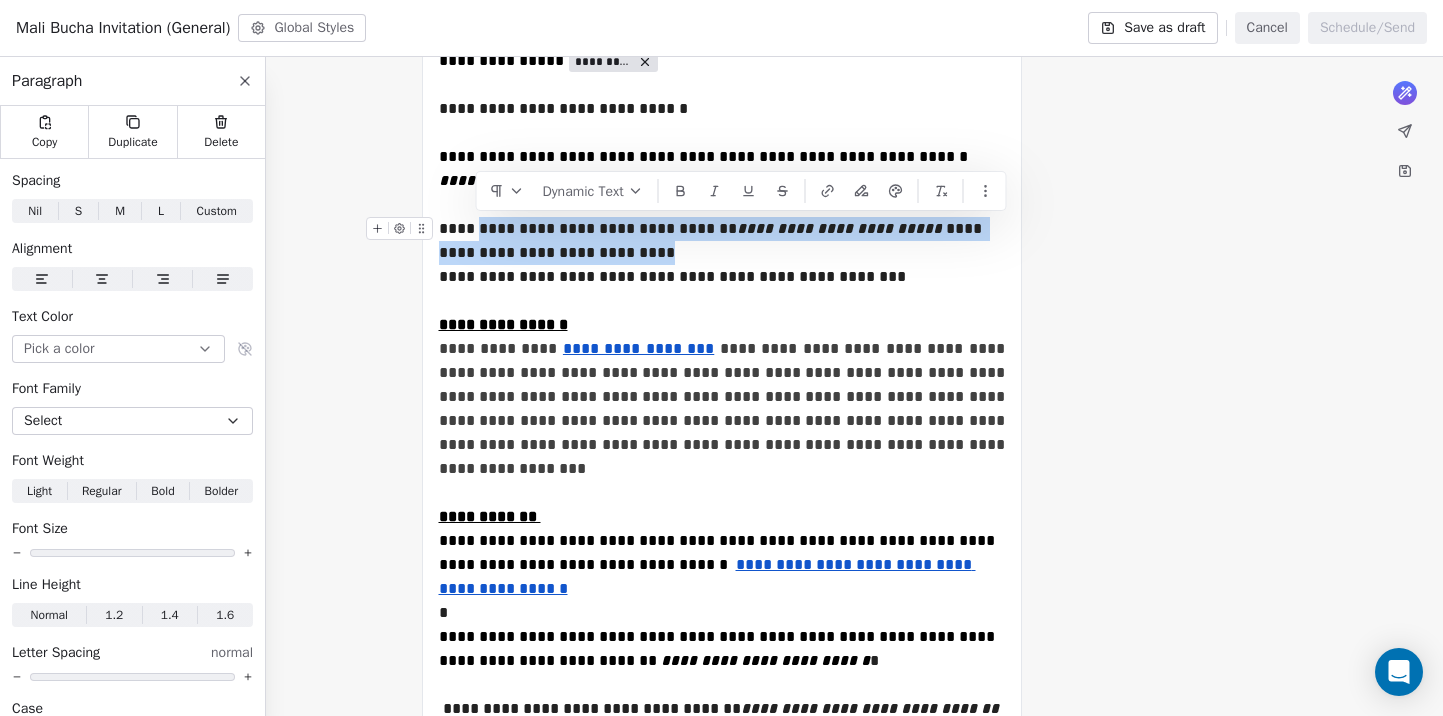 drag, startPoint x: 683, startPoint y: 252, endPoint x: 479, endPoint y: 235, distance: 204.7071 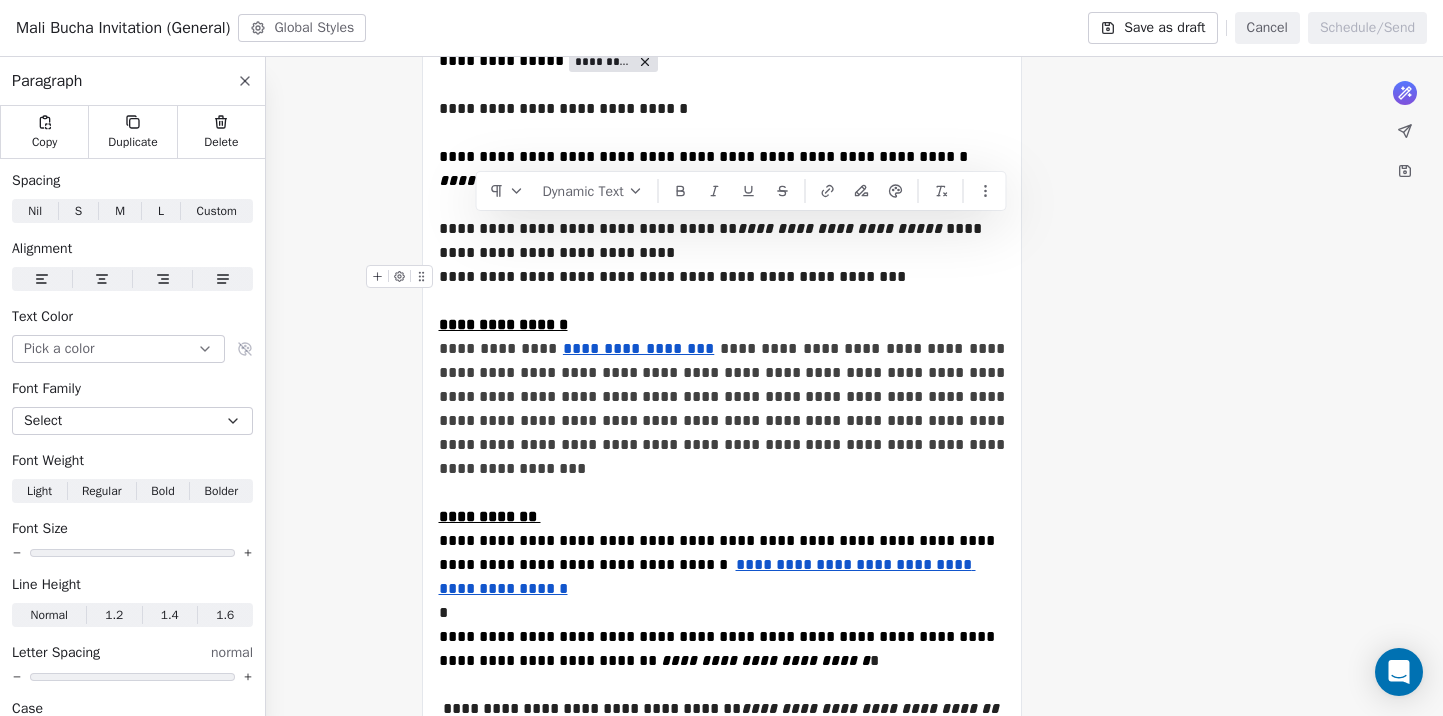 click on "**********" at bounding box center [722, 289] 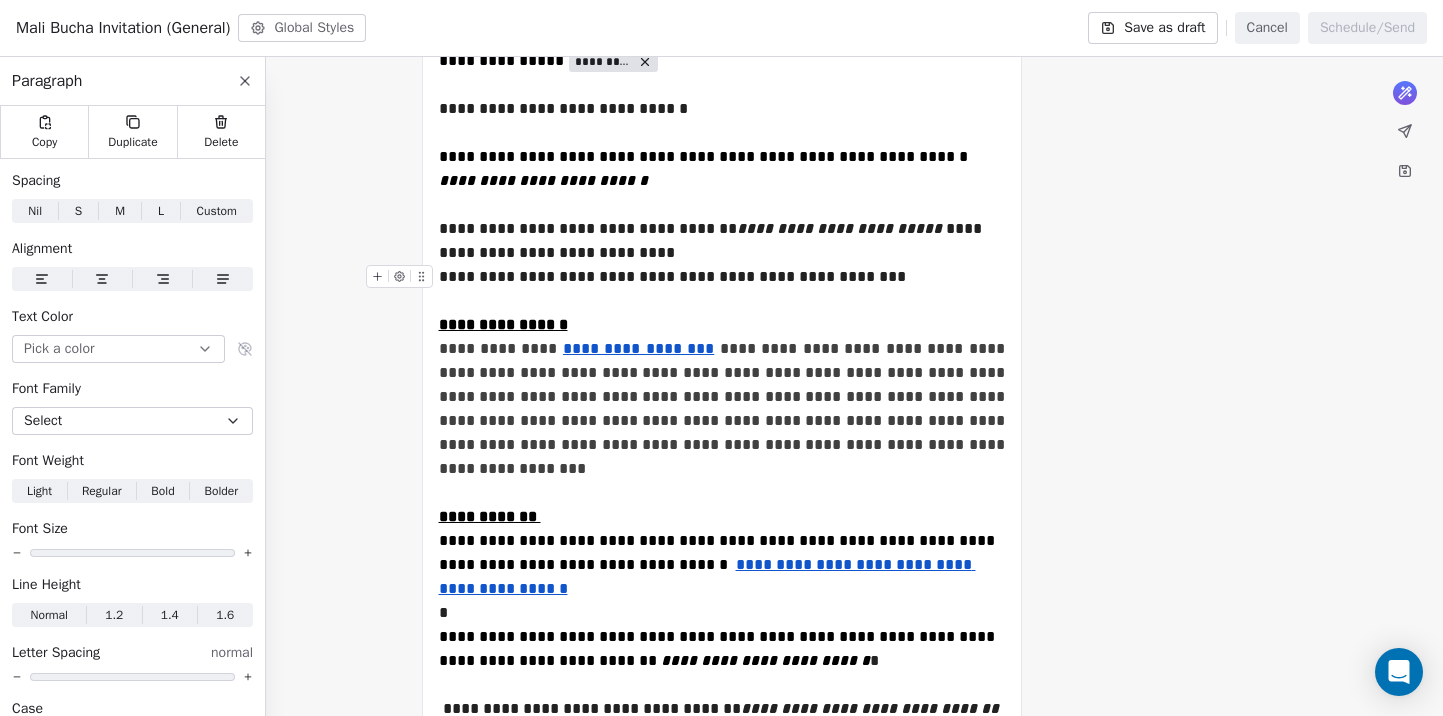 click on "**********" at bounding box center [722, 289] 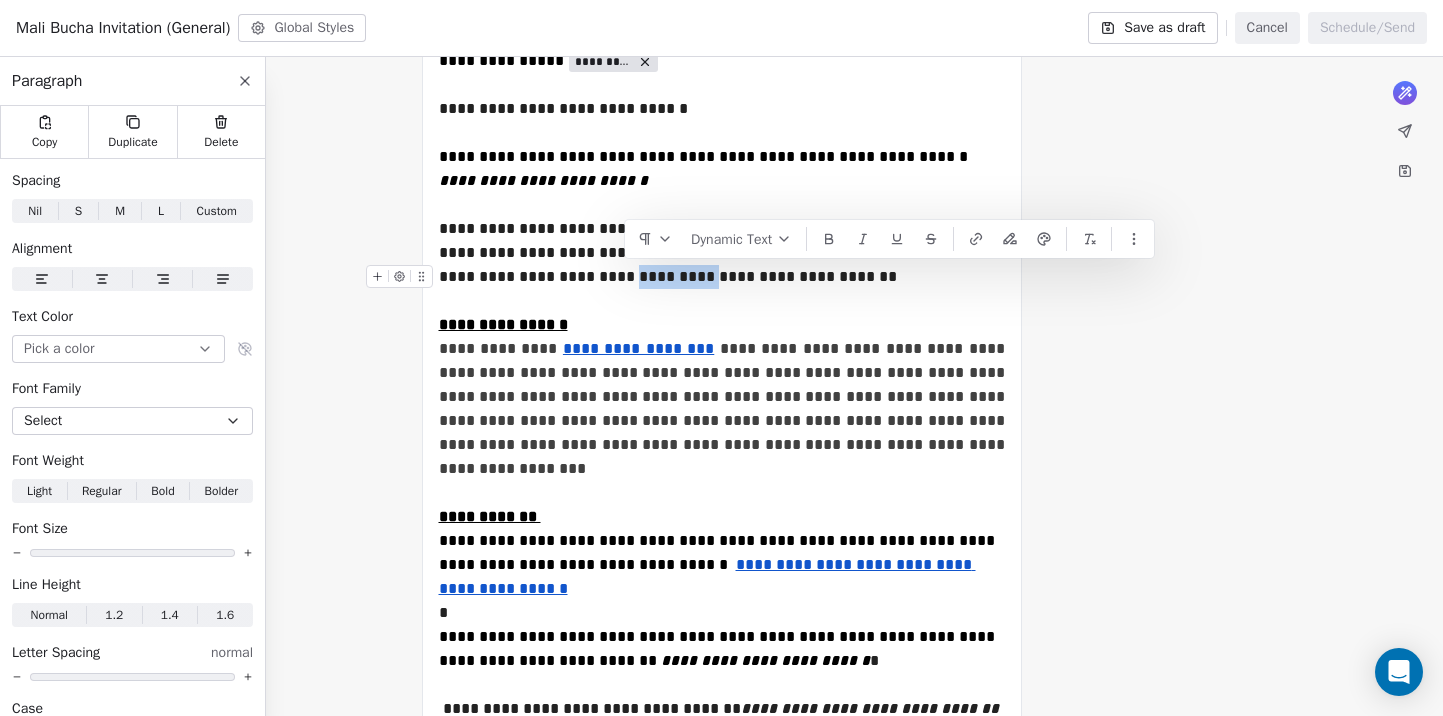 drag, startPoint x: 626, startPoint y: 276, endPoint x: 702, endPoint y: 281, distance: 76.1643 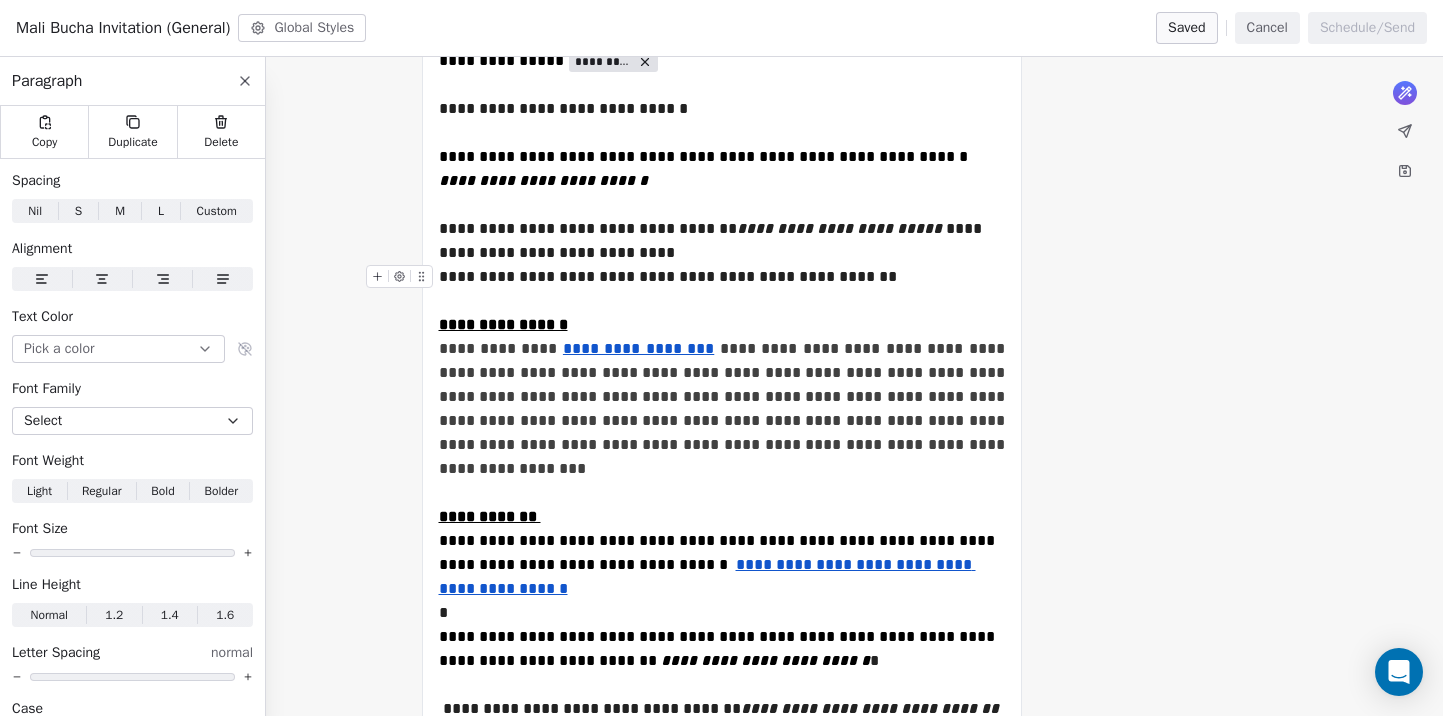 click on "**********" at bounding box center (722, 289) 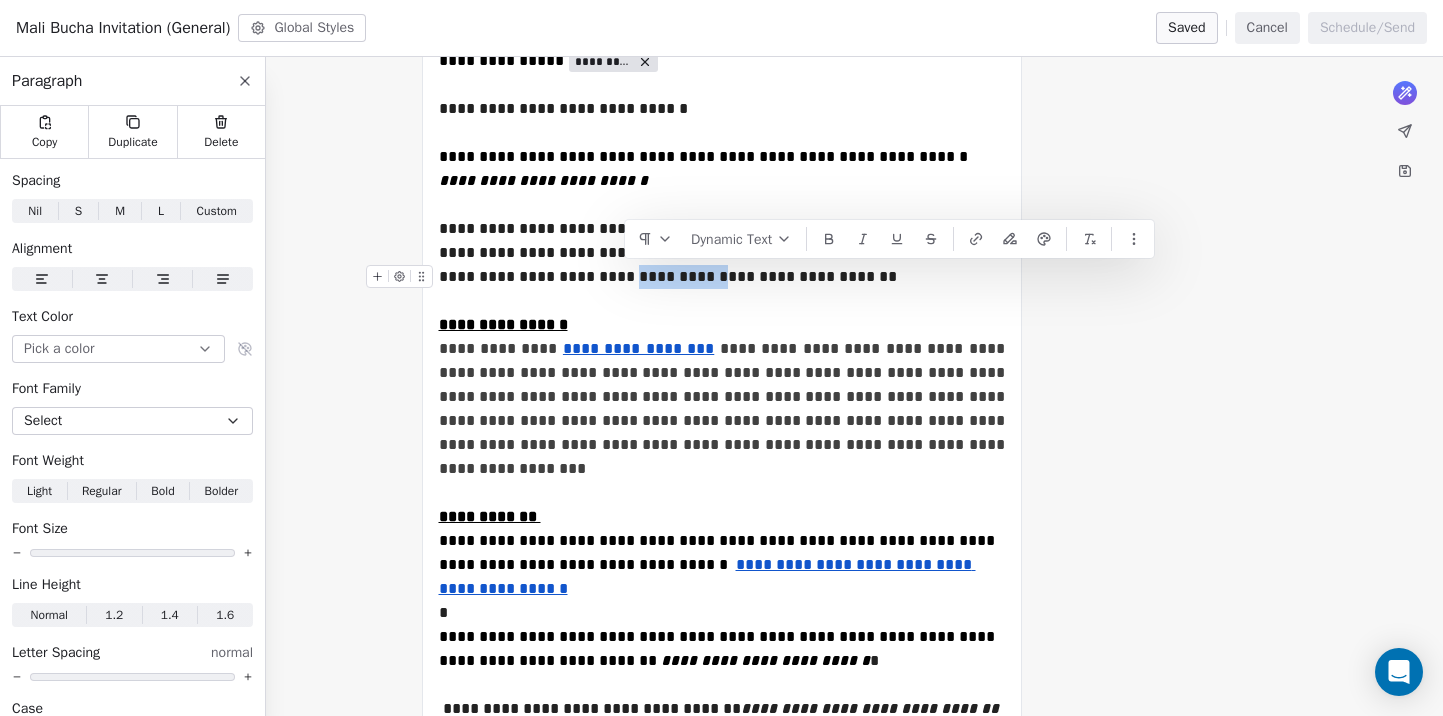 drag, startPoint x: 626, startPoint y: 277, endPoint x: 705, endPoint y: 281, distance: 79.101204 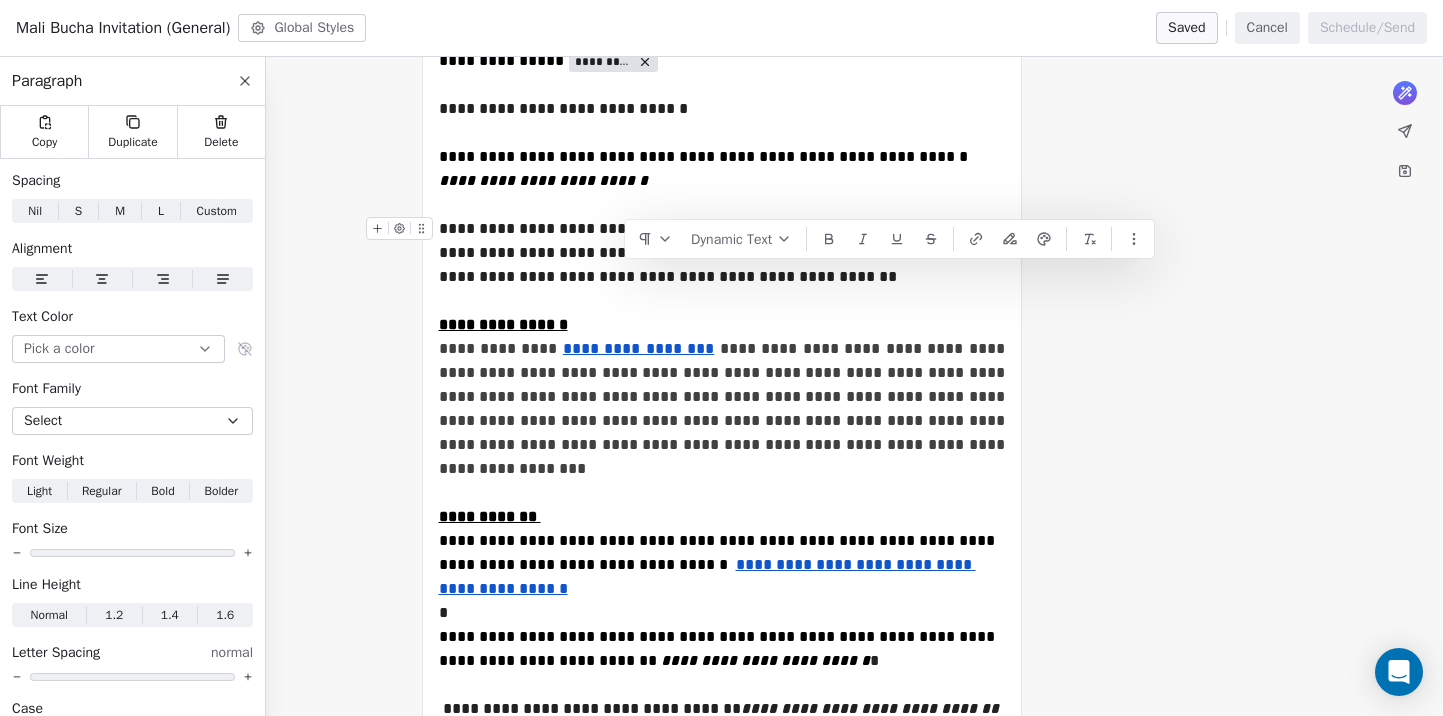 click on "**********" at bounding box center (722, 241) 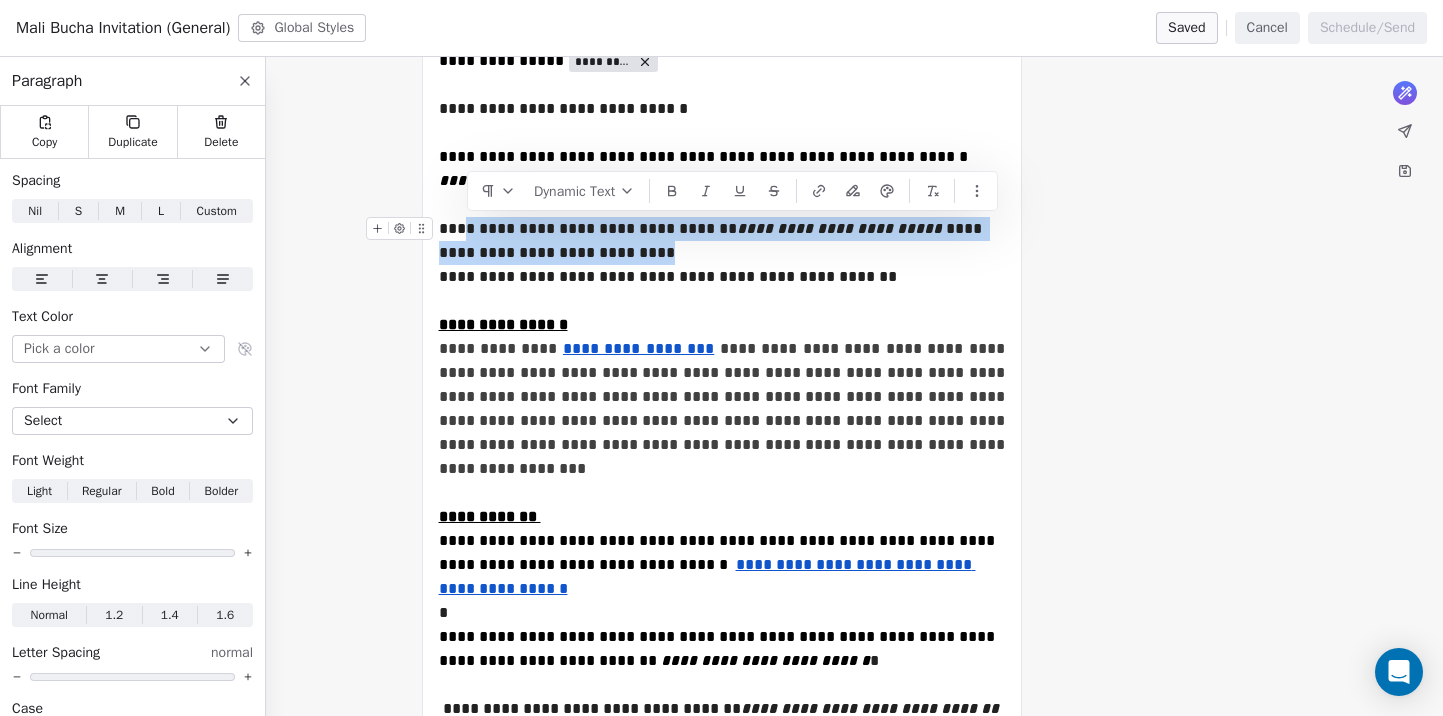 drag, startPoint x: 517, startPoint y: 254, endPoint x: 458, endPoint y: 229, distance: 64.07808 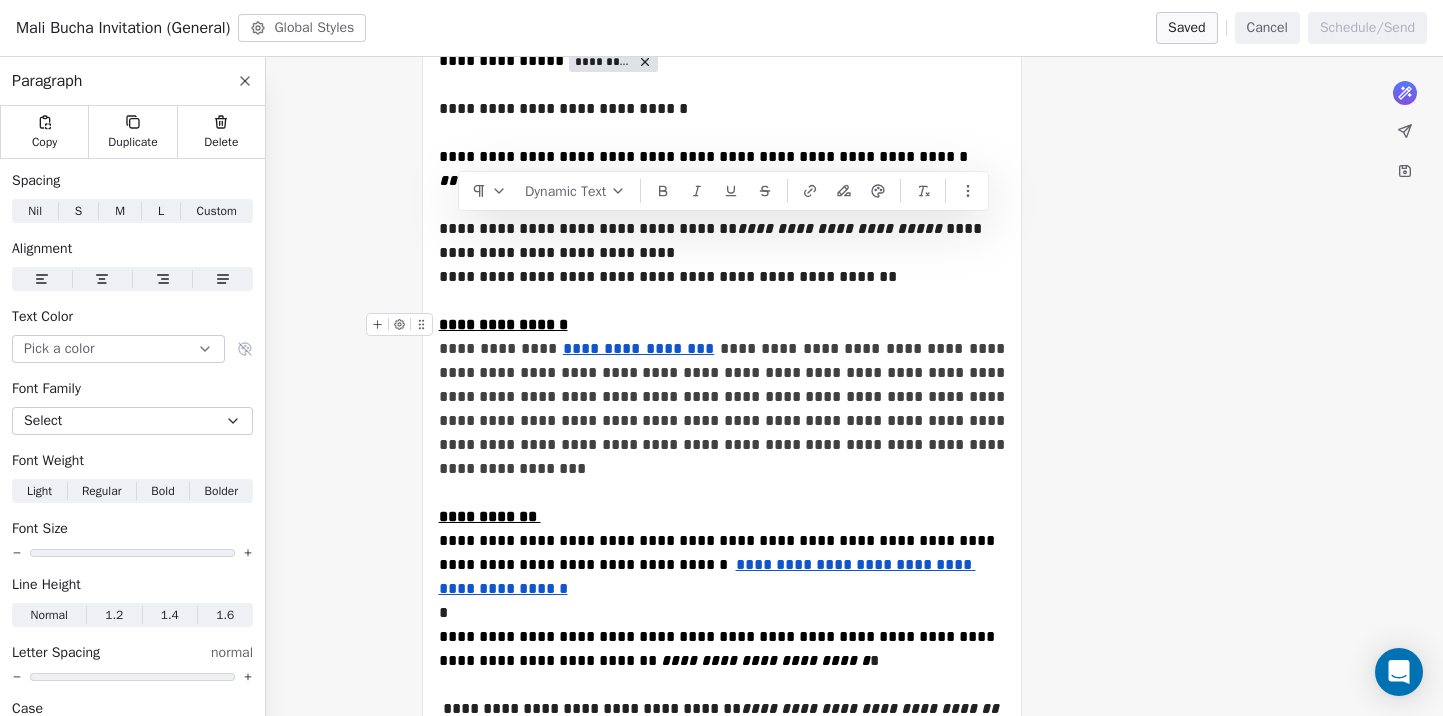 click on "**********" at bounding box center [722, 409] 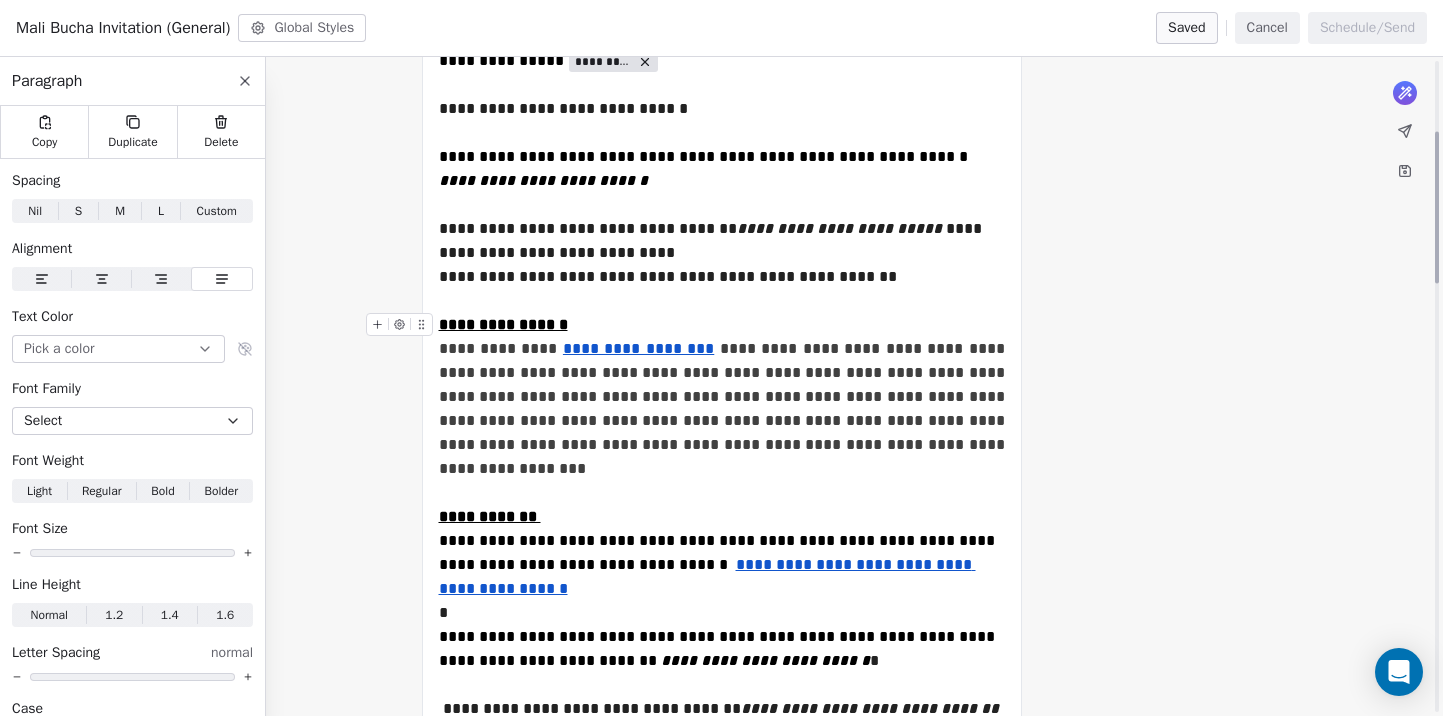 scroll, scrollTop: 407, scrollLeft: 0, axis: vertical 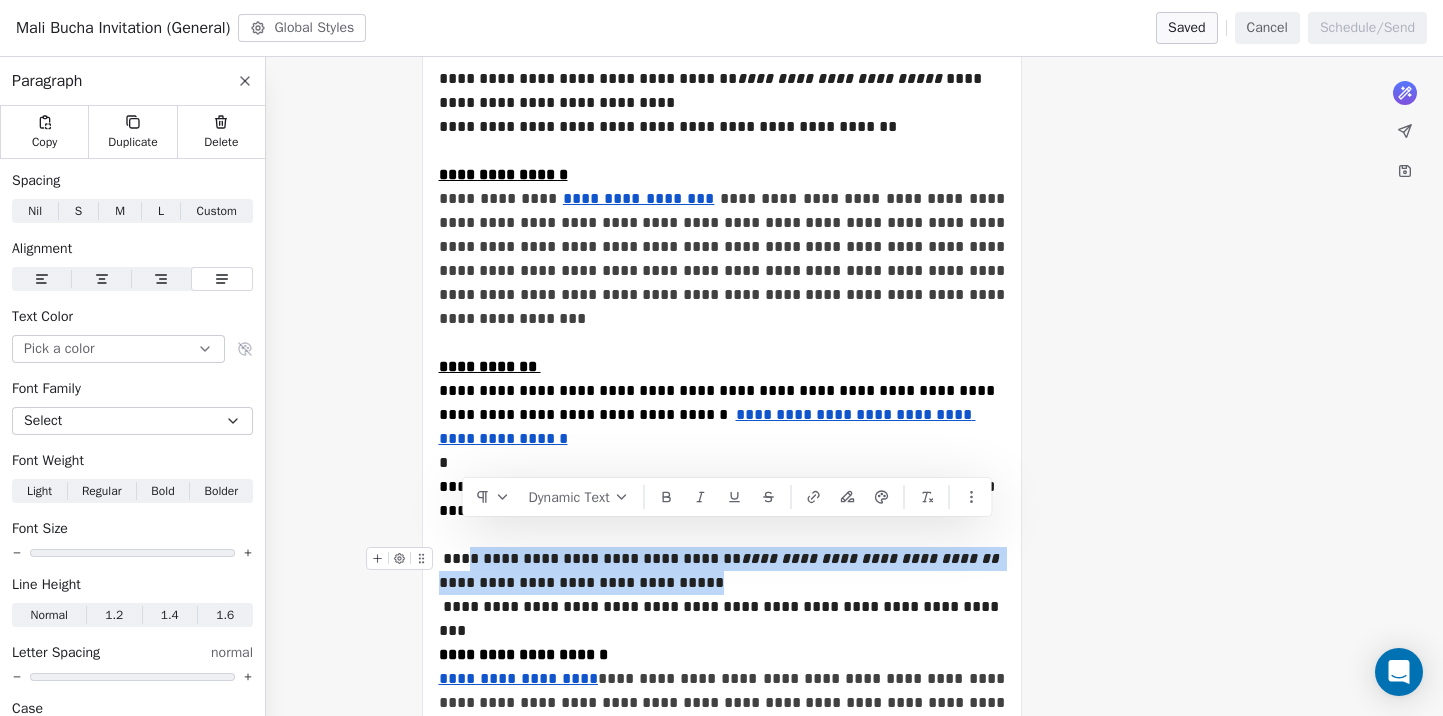 drag, startPoint x: 656, startPoint y: 557, endPoint x: 466, endPoint y: 541, distance: 190.6725 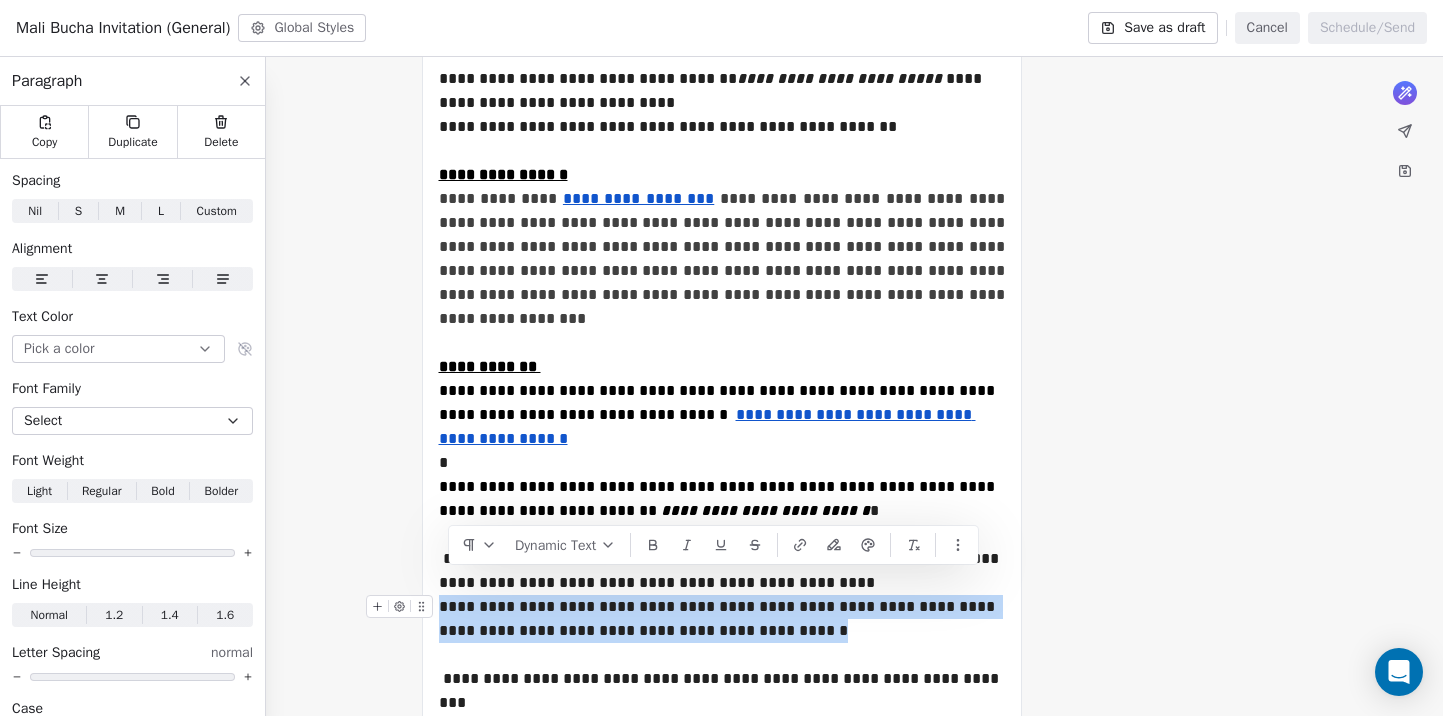 drag, startPoint x: 784, startPoint y: 616, endPoint x: 436, endPoint y: 583, distance: 349.56116 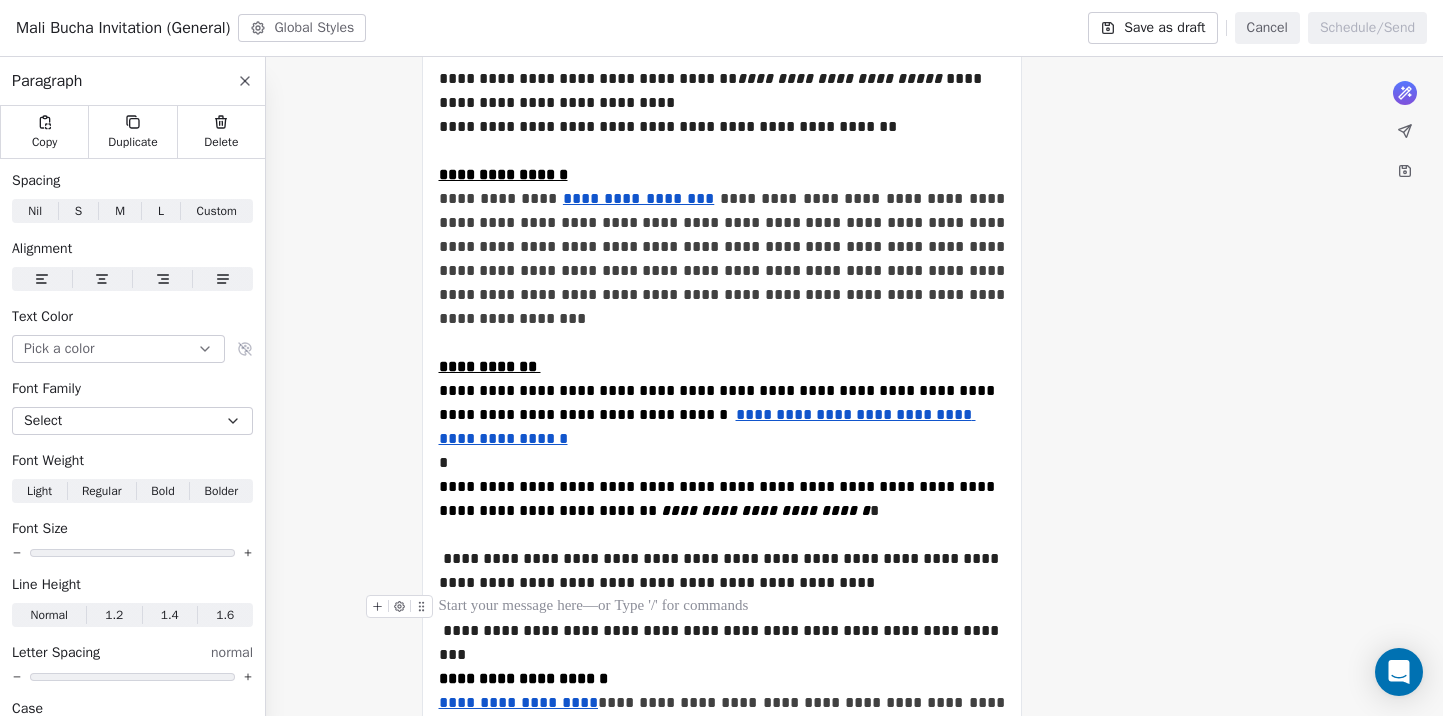 click at bounding box center (722, 607) 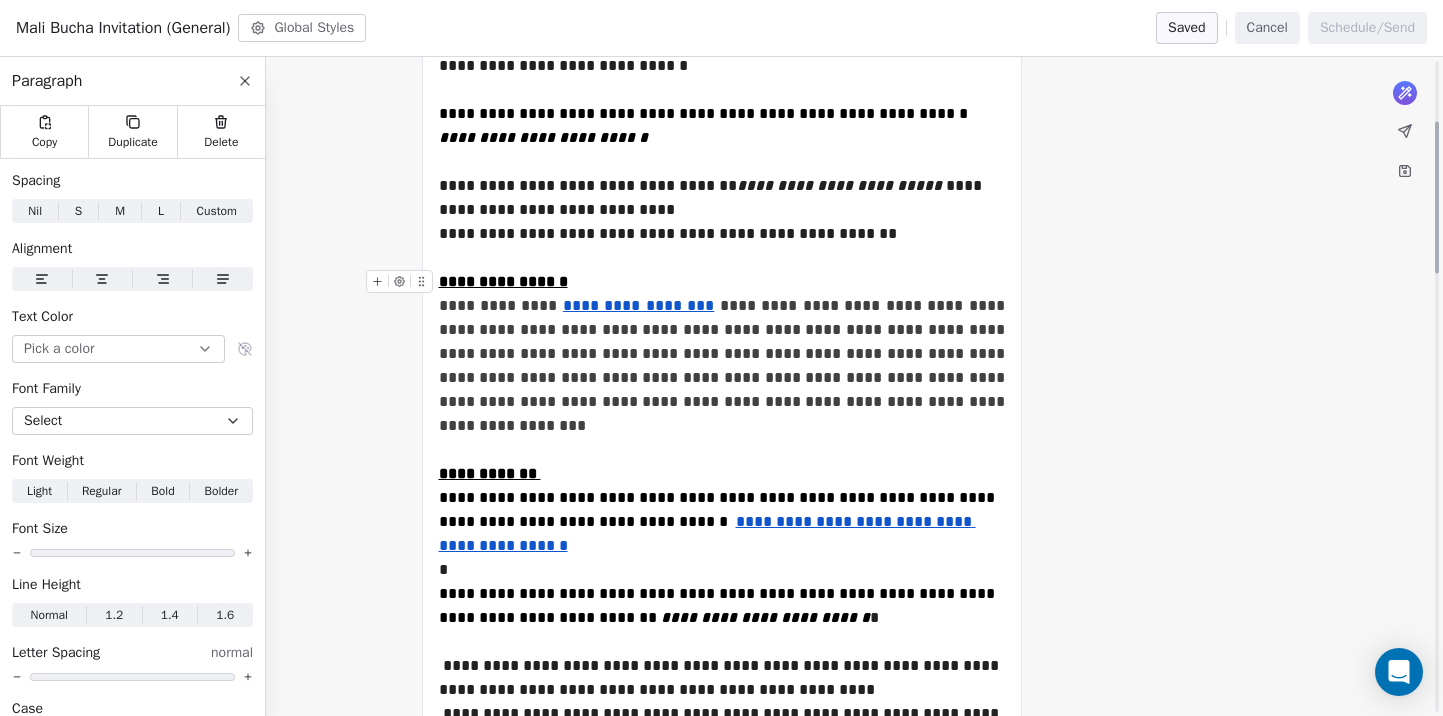 scroll, scrollTop: 233, scrollLeft: 0, axis: vertical 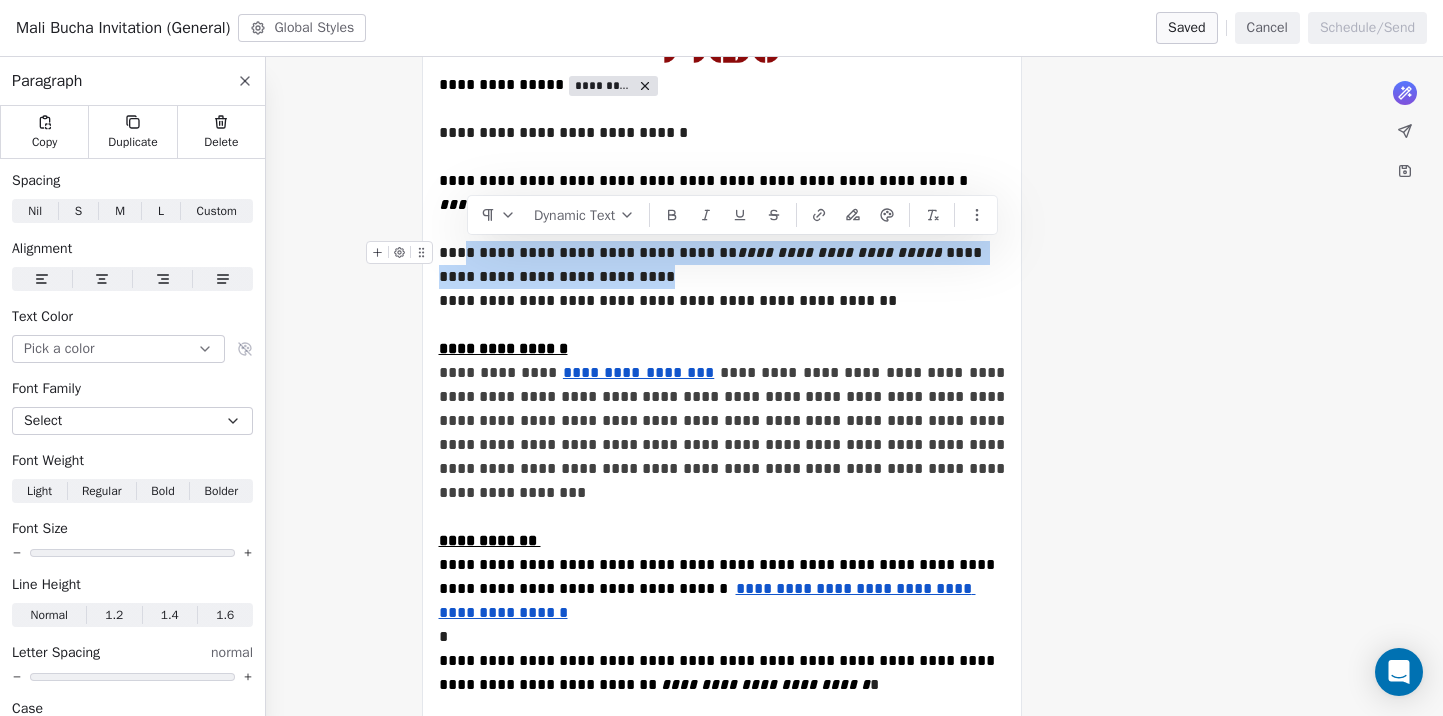 drag, startPoint x: 548, startPoint y: 278, endPoint x: 463, endPoint y: 259, distance: 87.09765 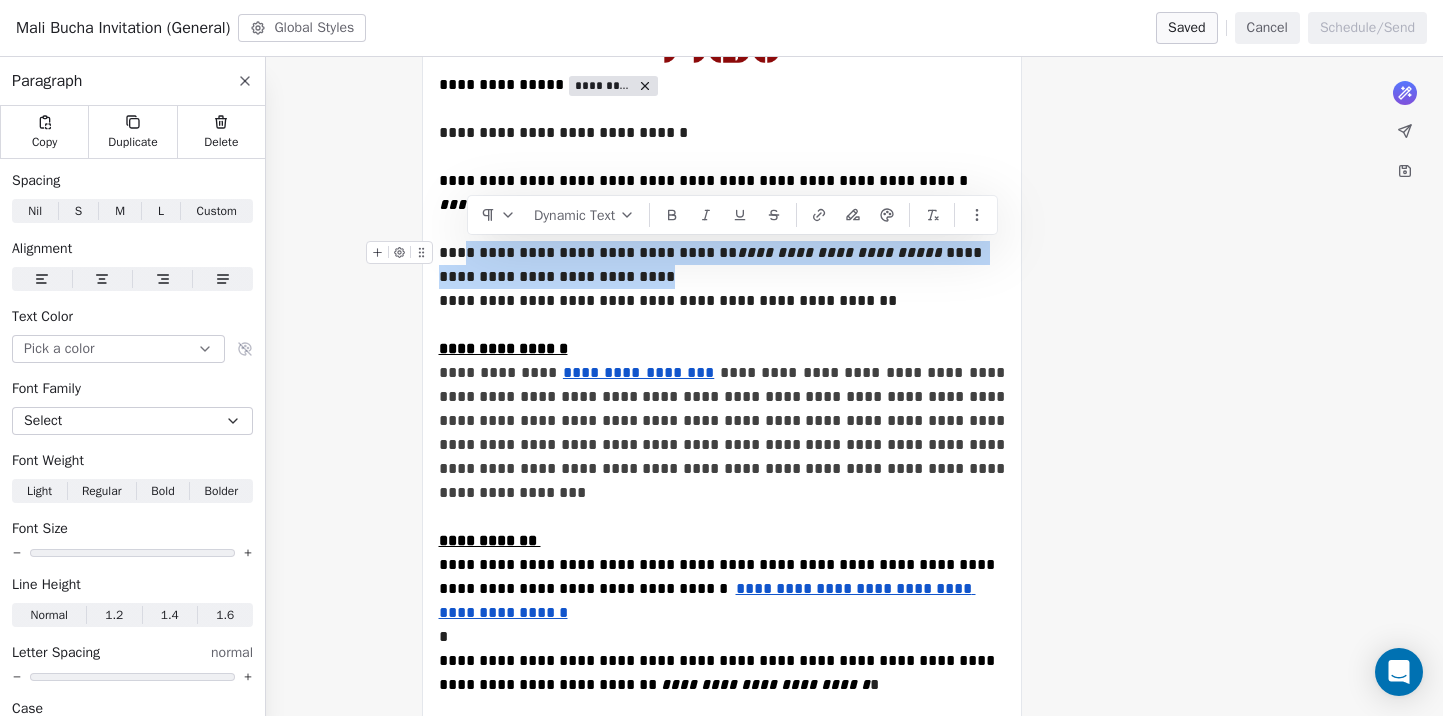 click on "**********" at bounding box center (722, 265) 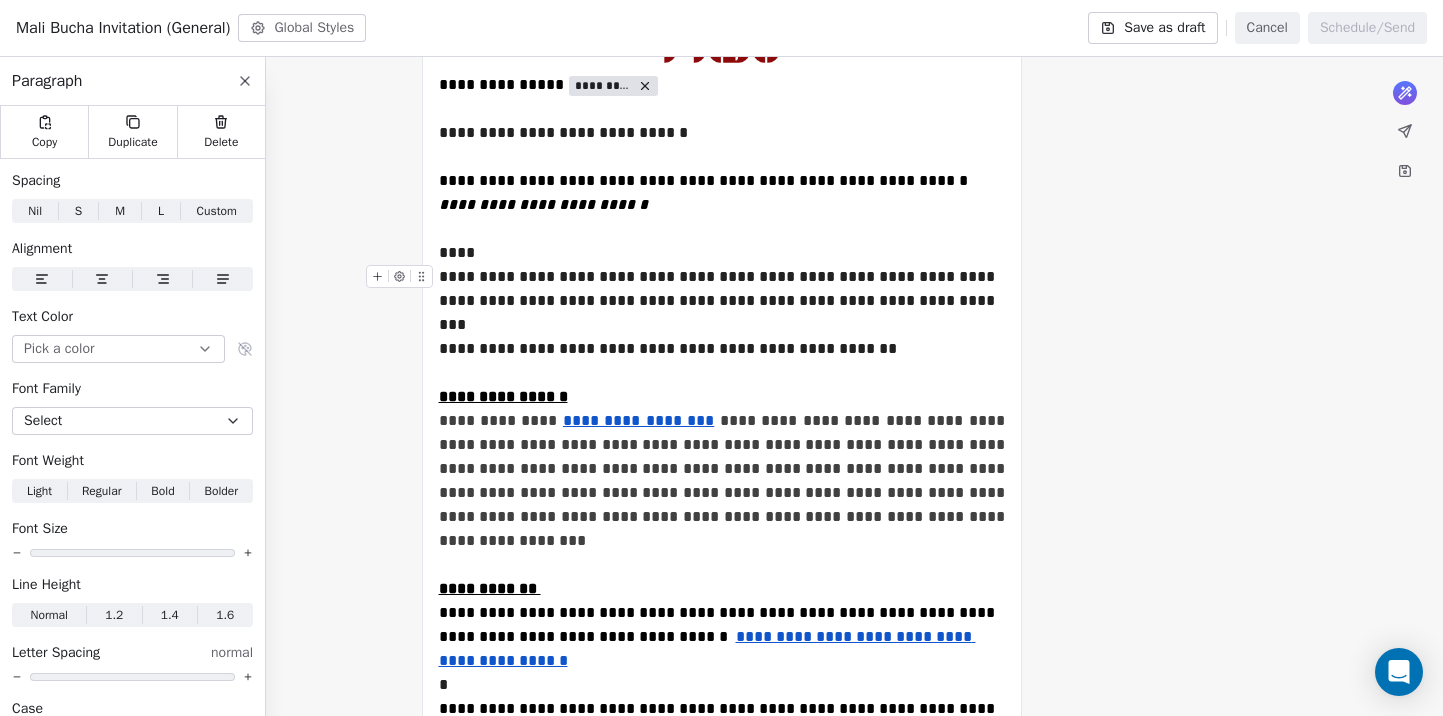 click on "**********" at bounding box center [722, 289] 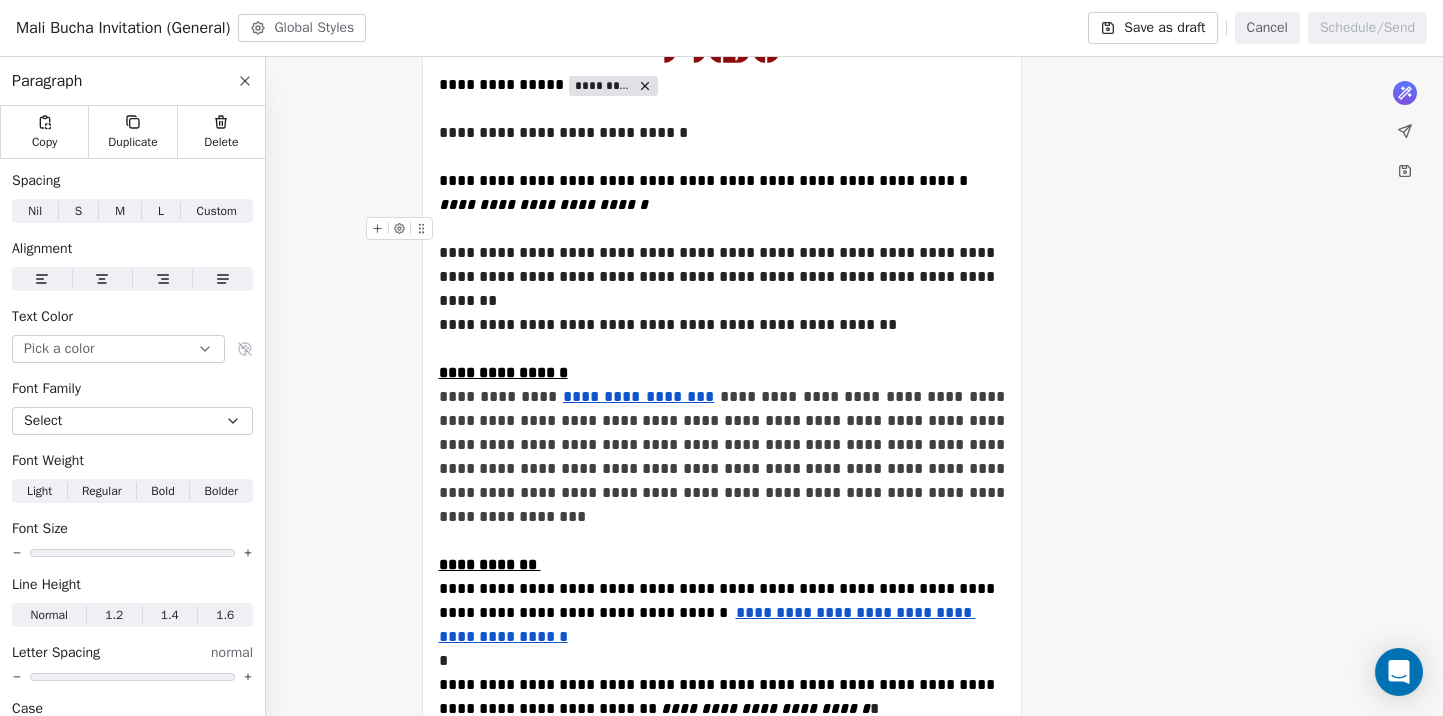 click on "**********" at bounding box center [722, 265] 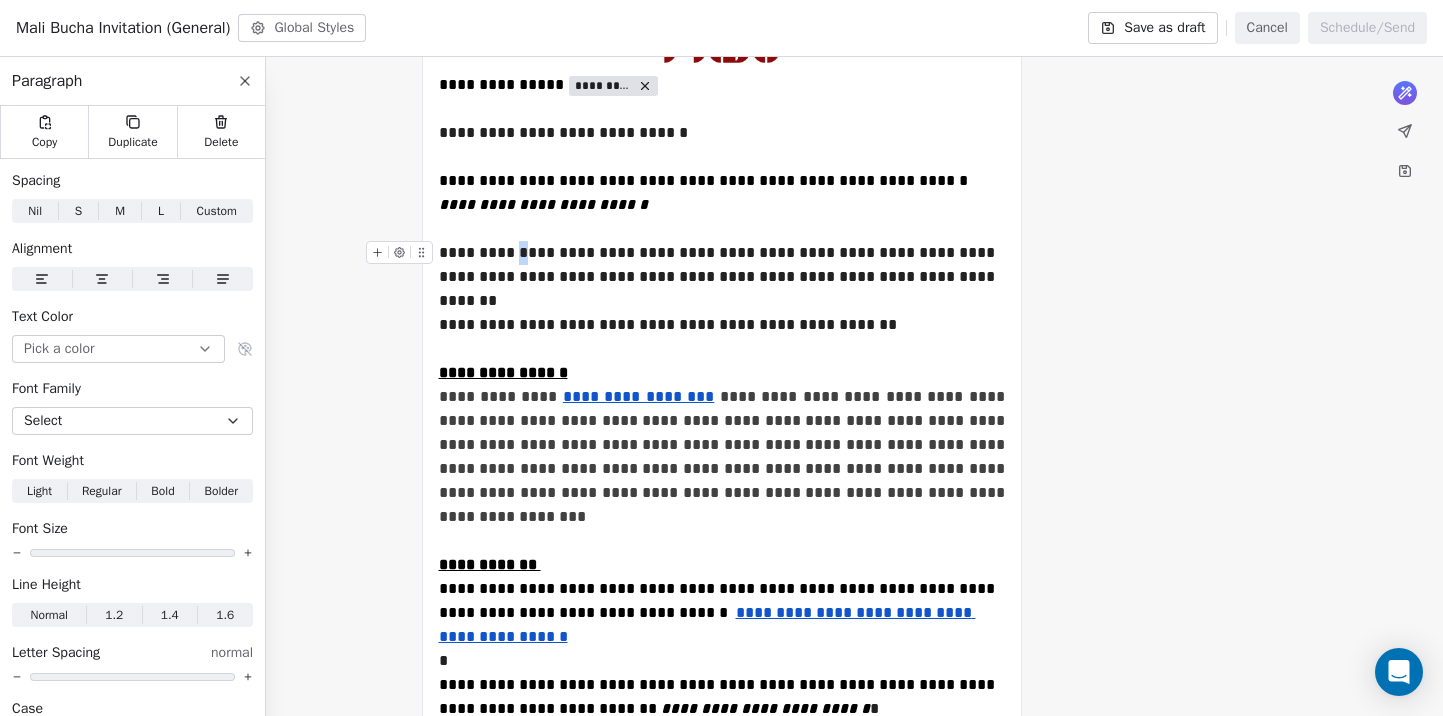 click on "**********" at bounding box center (722, 265) 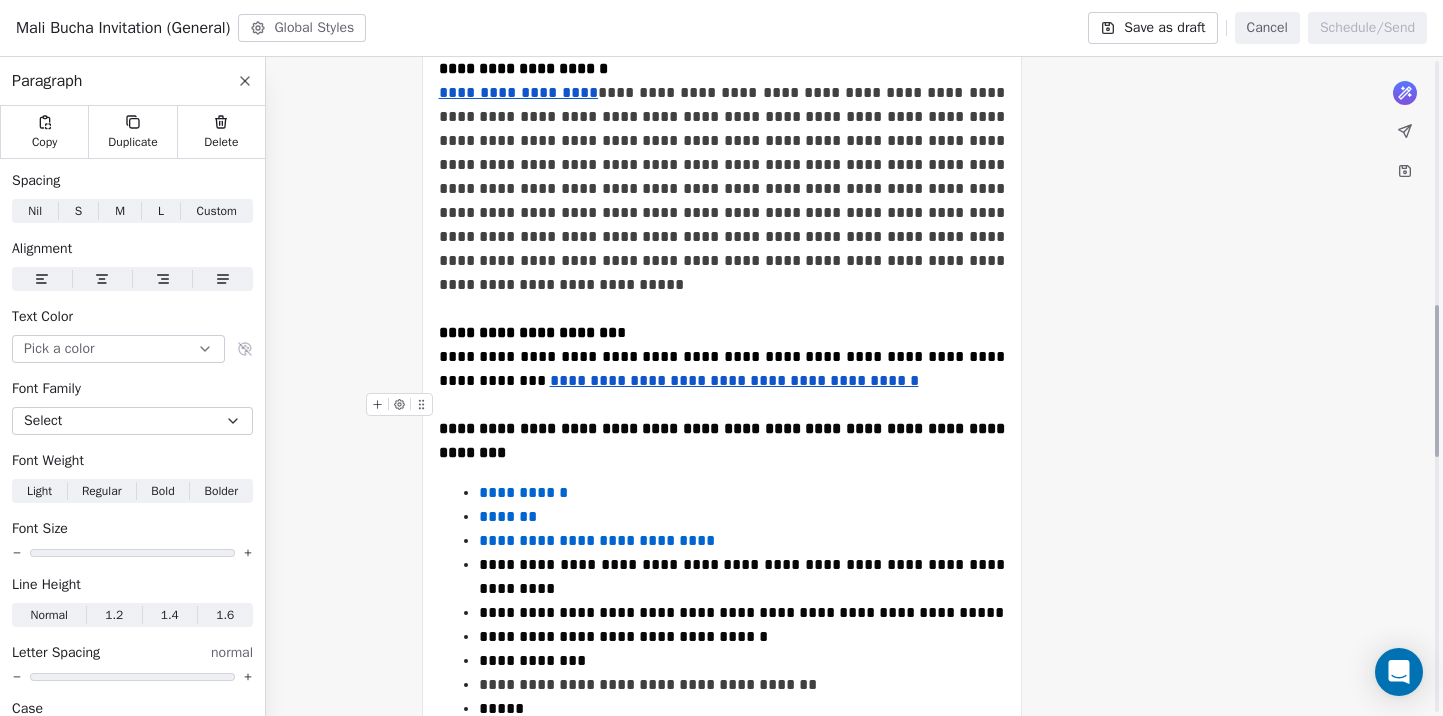 scroll, scrollTop: 1057, scrollLeft: 0, axis: vertical 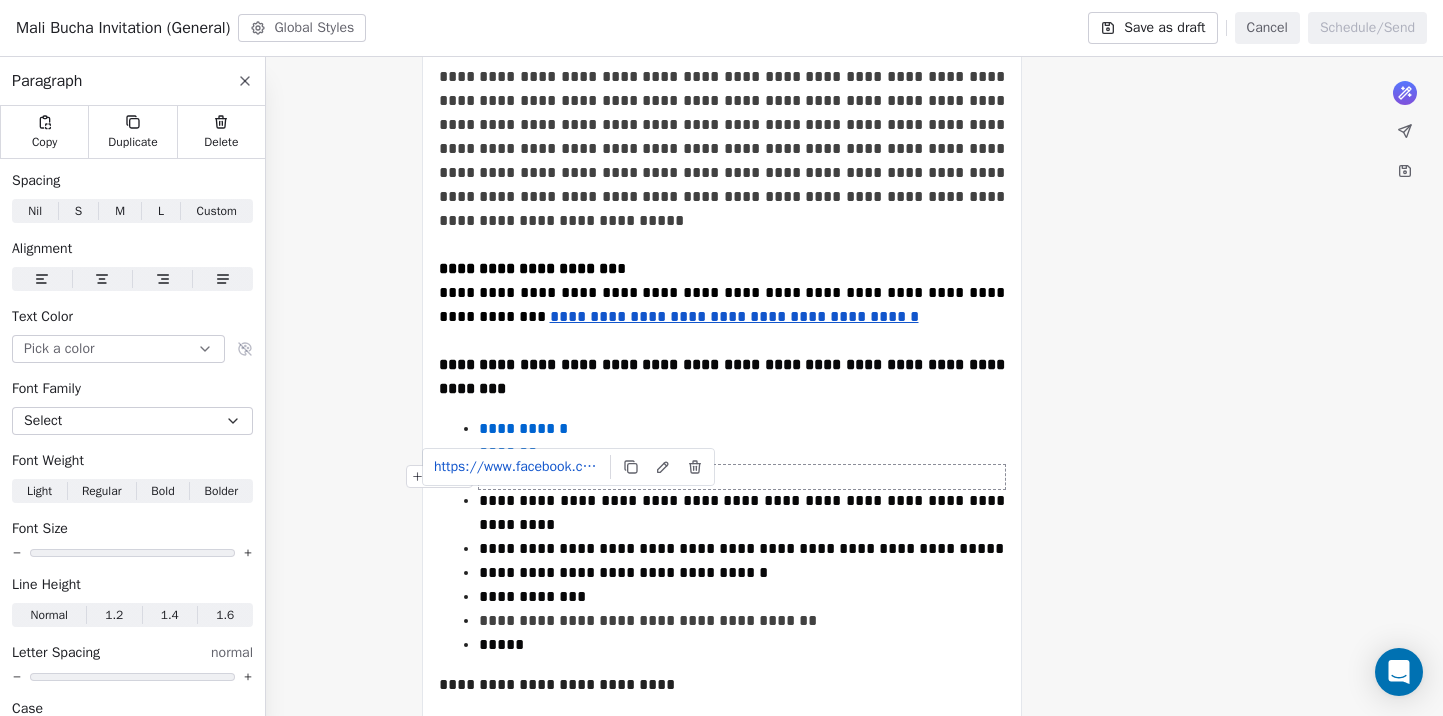click on "**********" at bounding box center (597, 476) 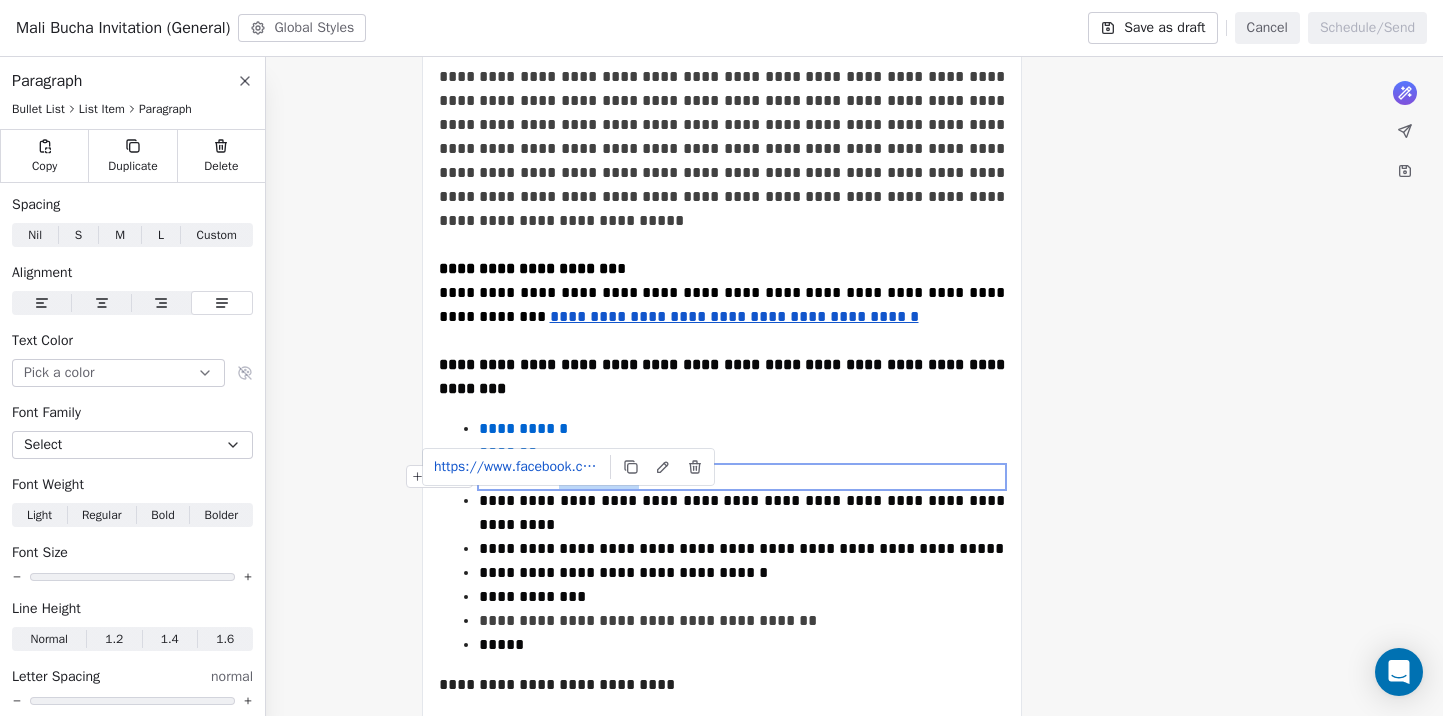 click on "**********" at bounding box center (597, 476) 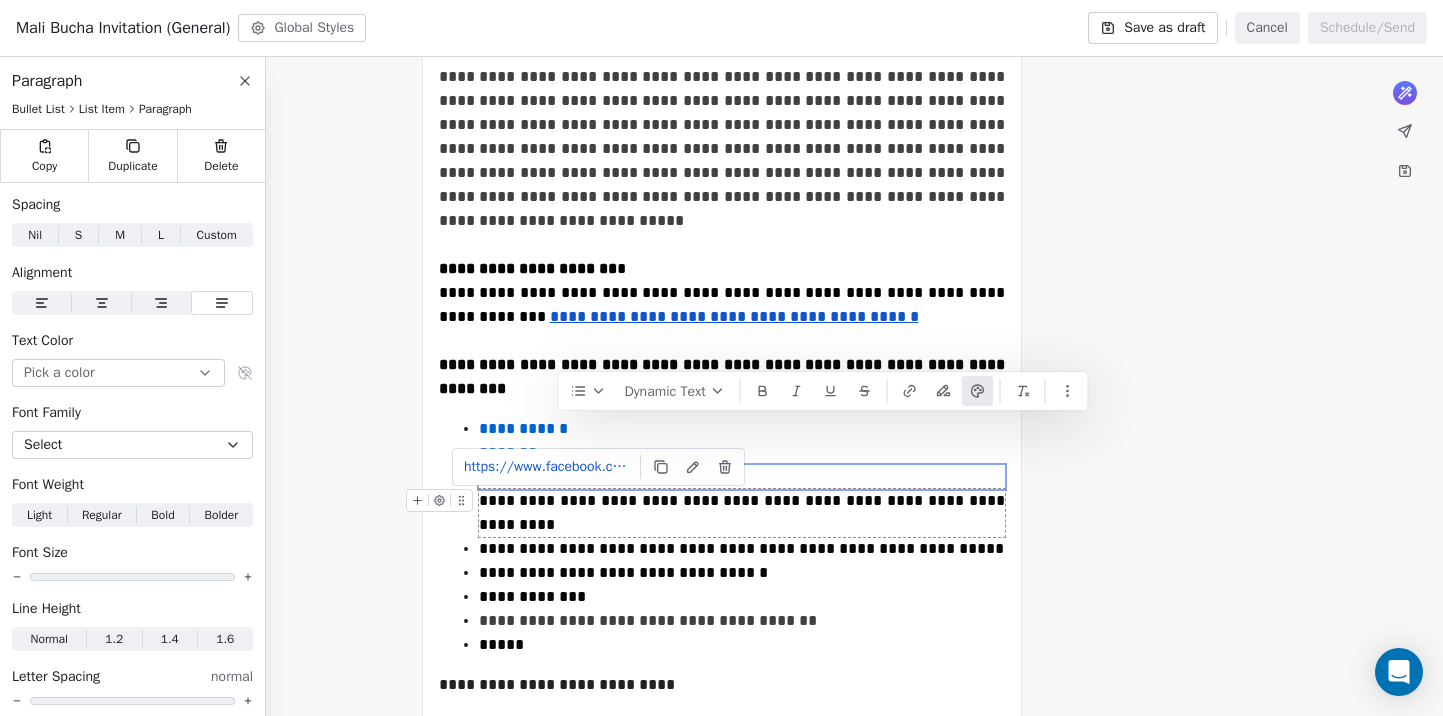 click on "**********" at bounding box center [744, 512] 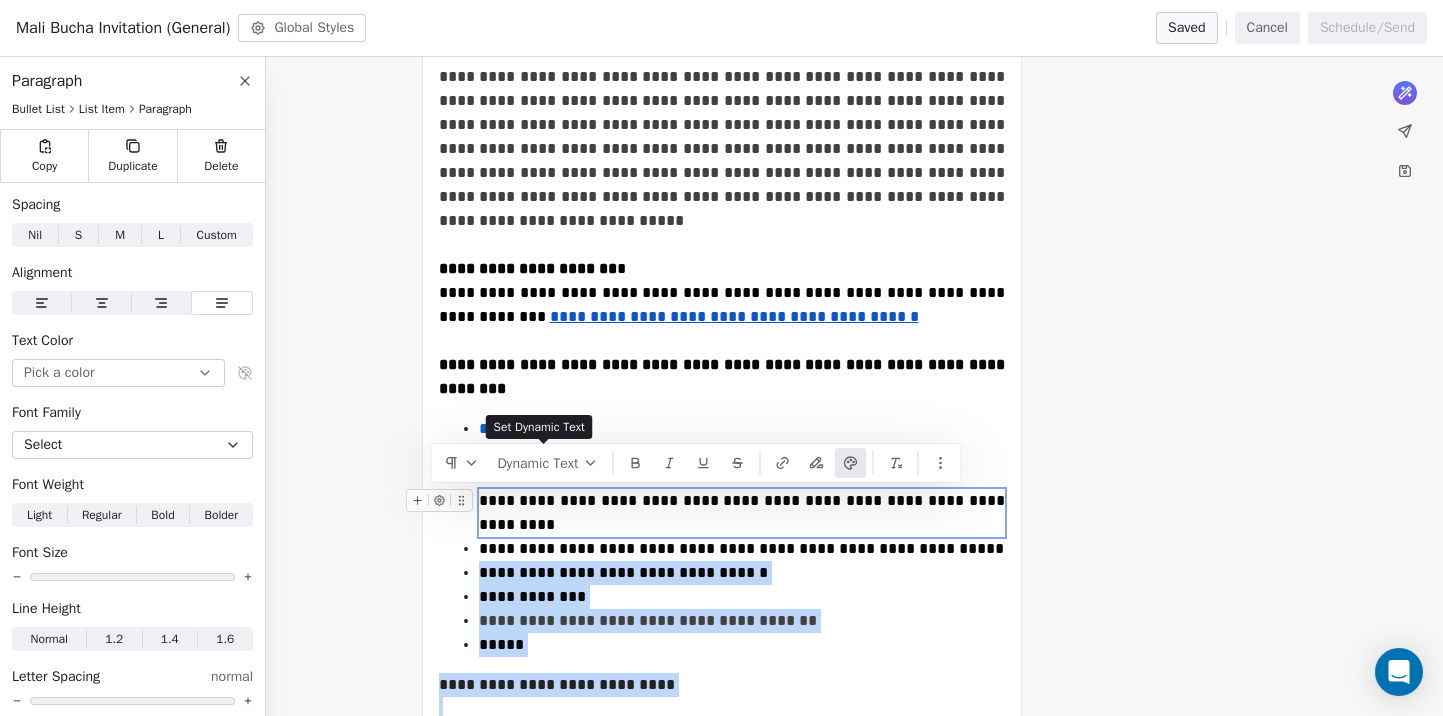 drag, startPoint x: 967, startPoint y: 505, endPoint x: 496, endPoint y: 487, distance: 471.3438 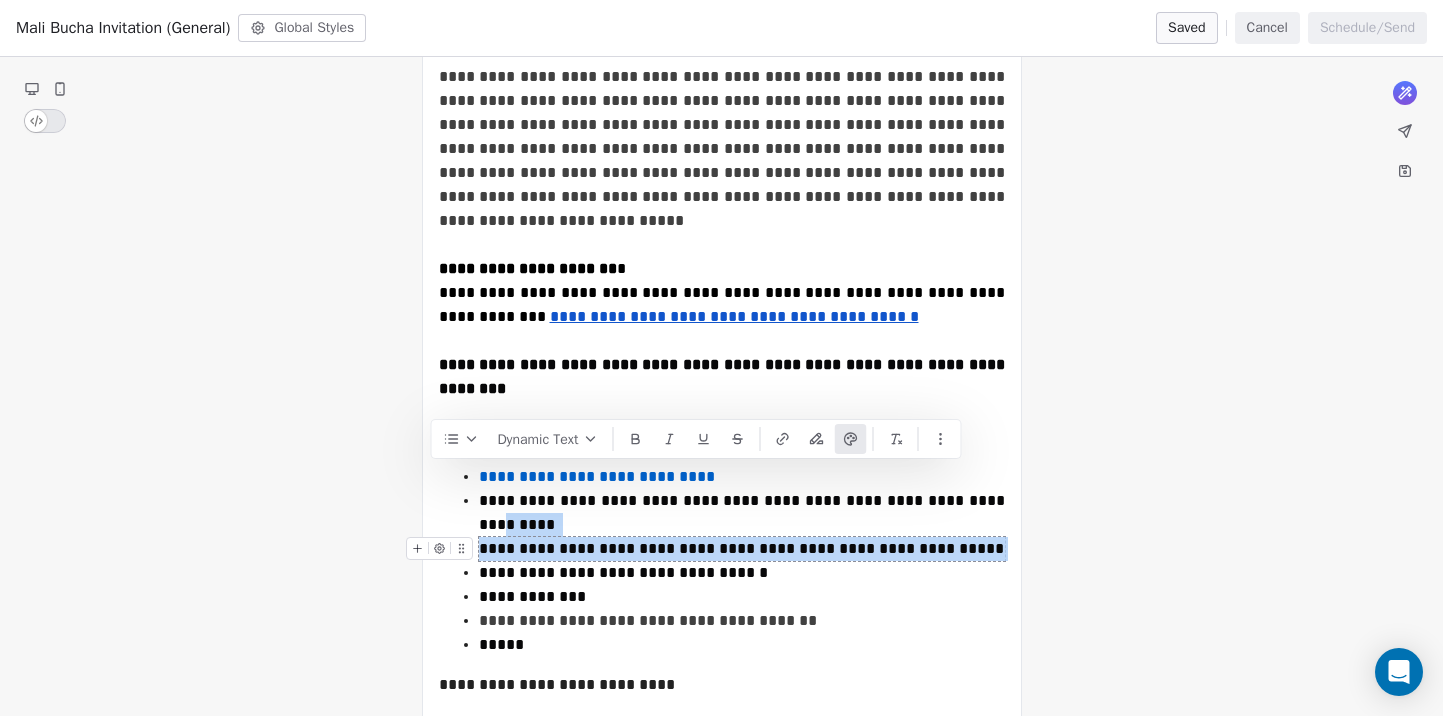 click on "**********" at bounding box center (743, 548) 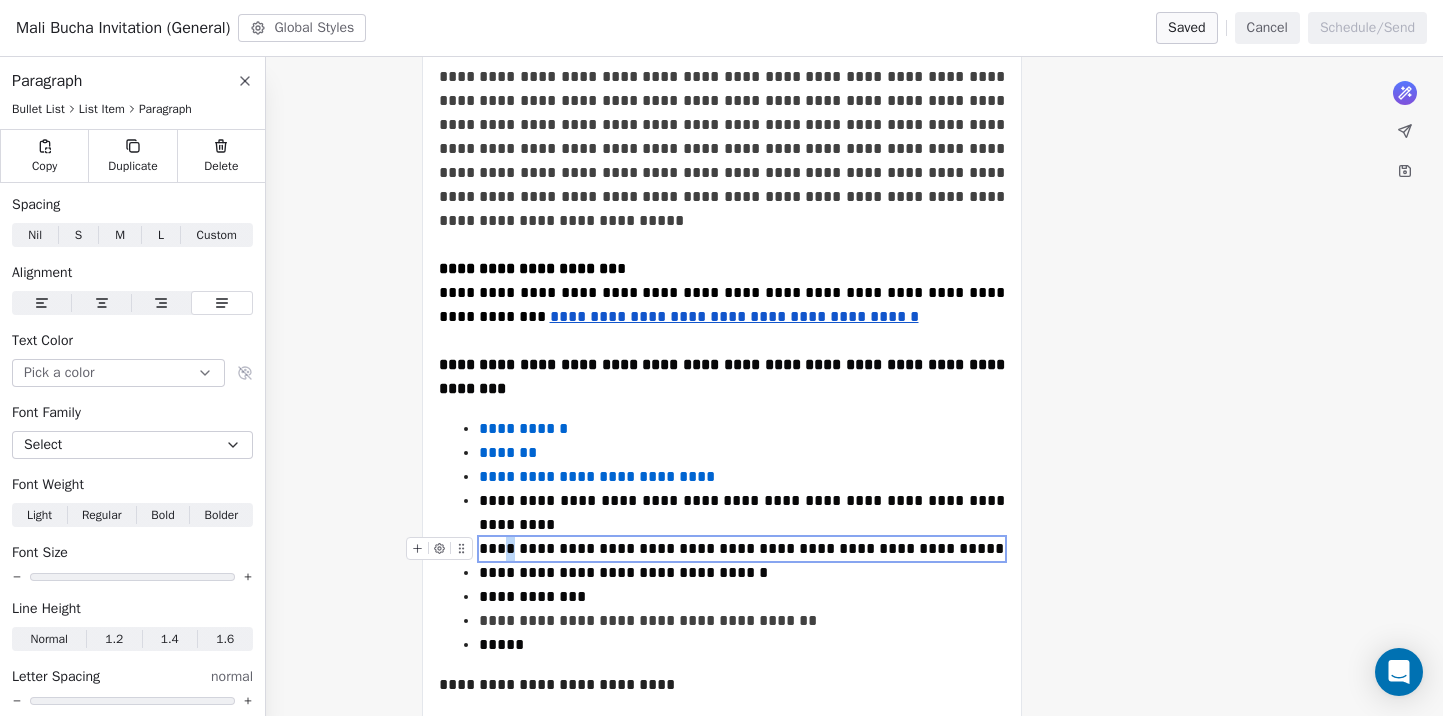 click on "**********" at bounding box center (743, 548) 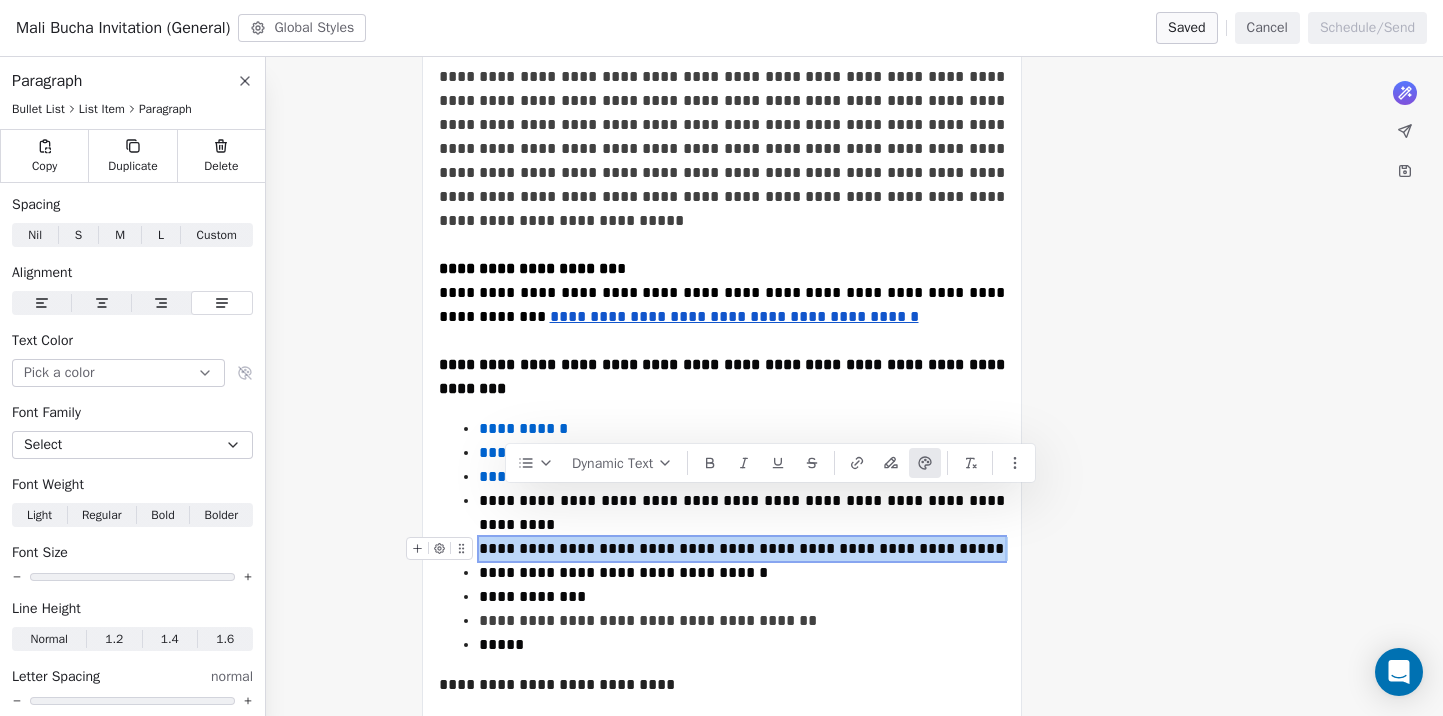 click on "**********" at bounding box center [743, 548] 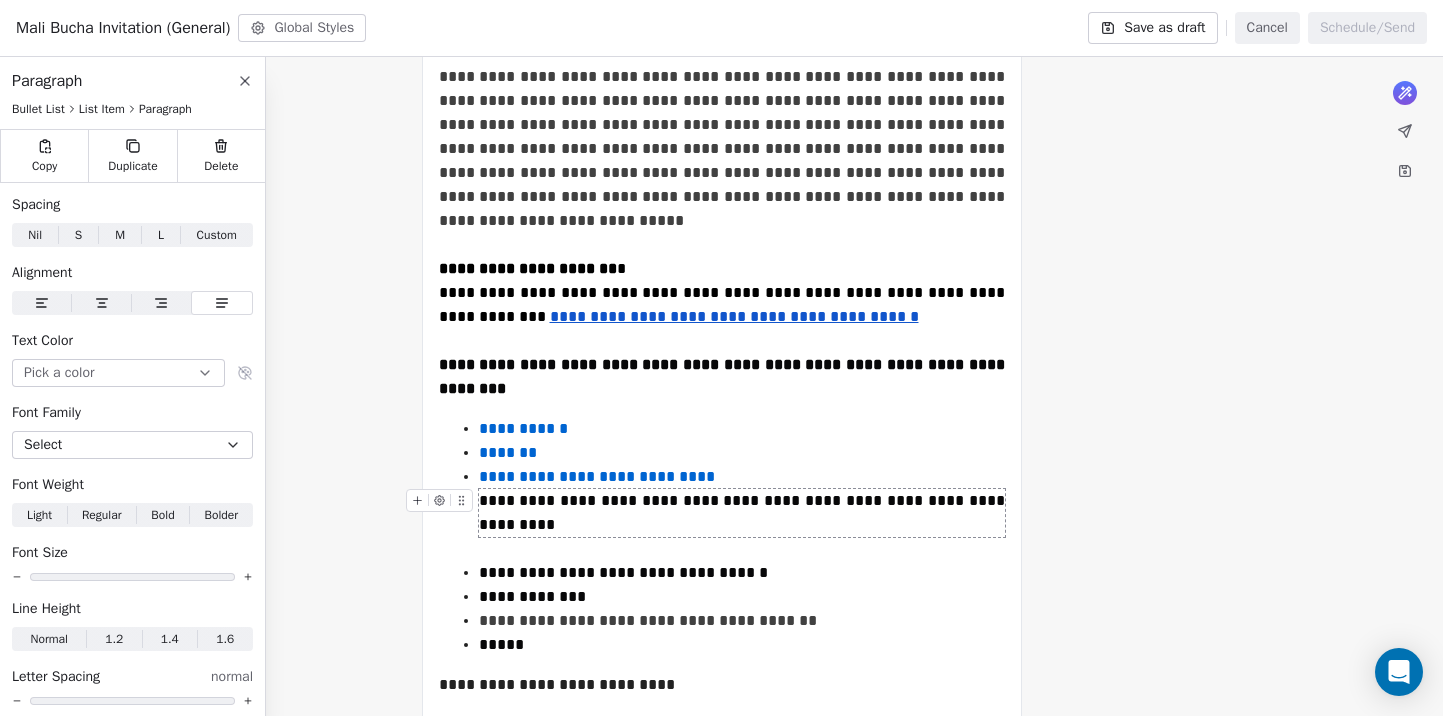 click on "**********" at bounding box center [744, 512] 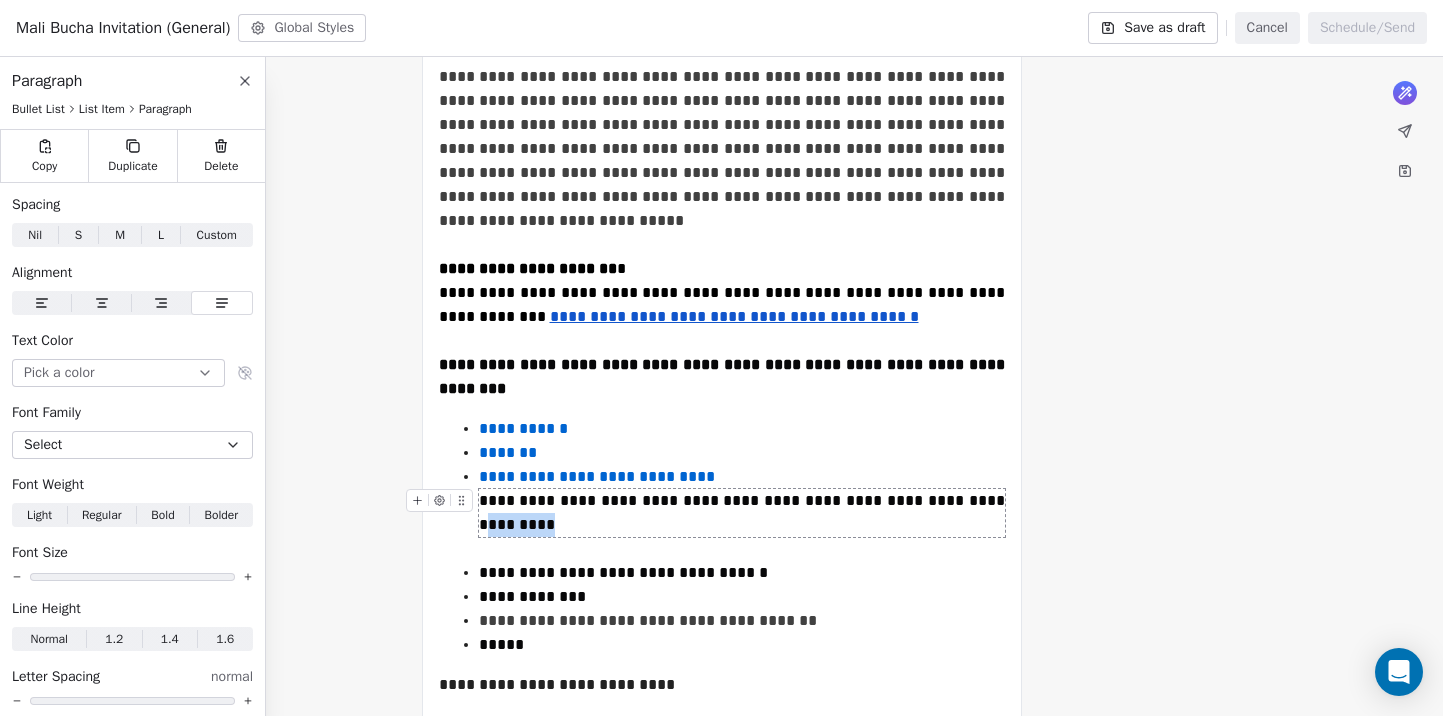 click on "**********" at bounding box center [744, 512] 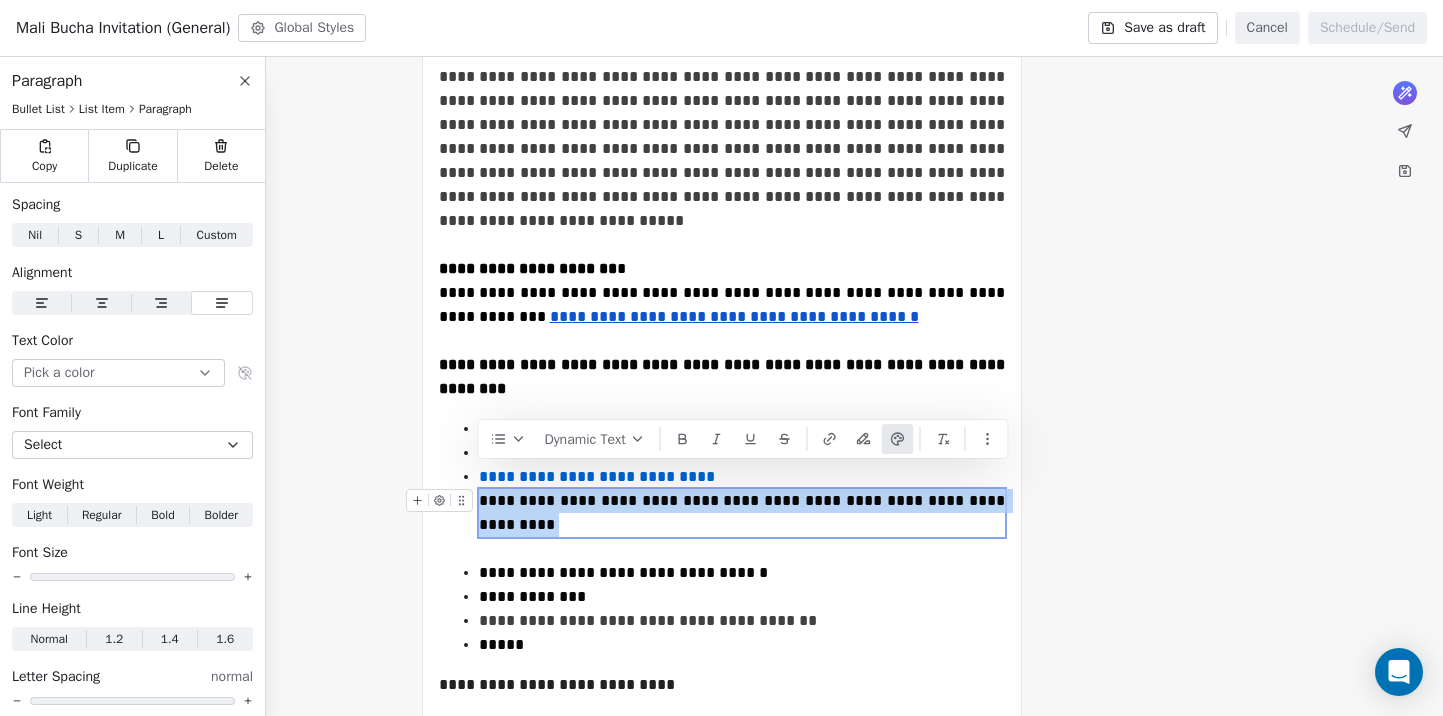 click on "**********" at bounding box center [744, 512] 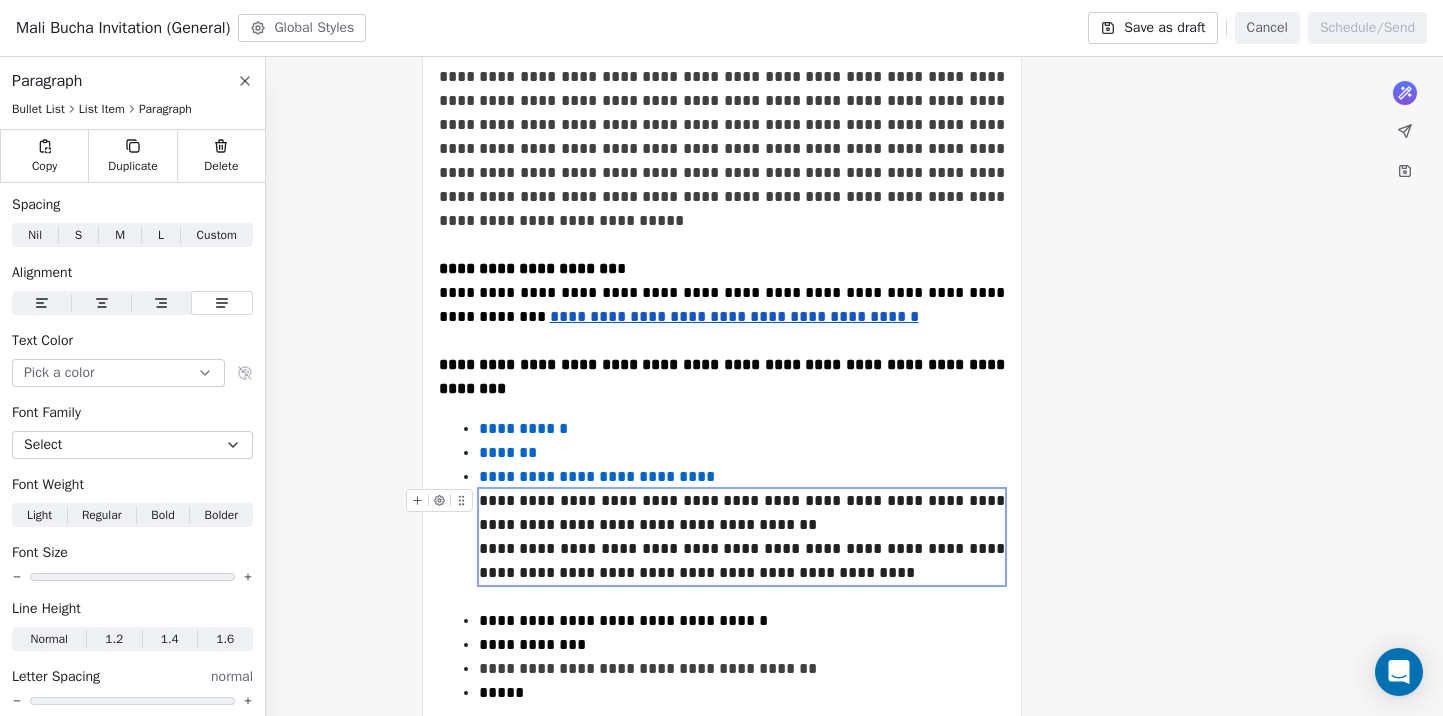 click on "**********" at bounding box center [744, 512] 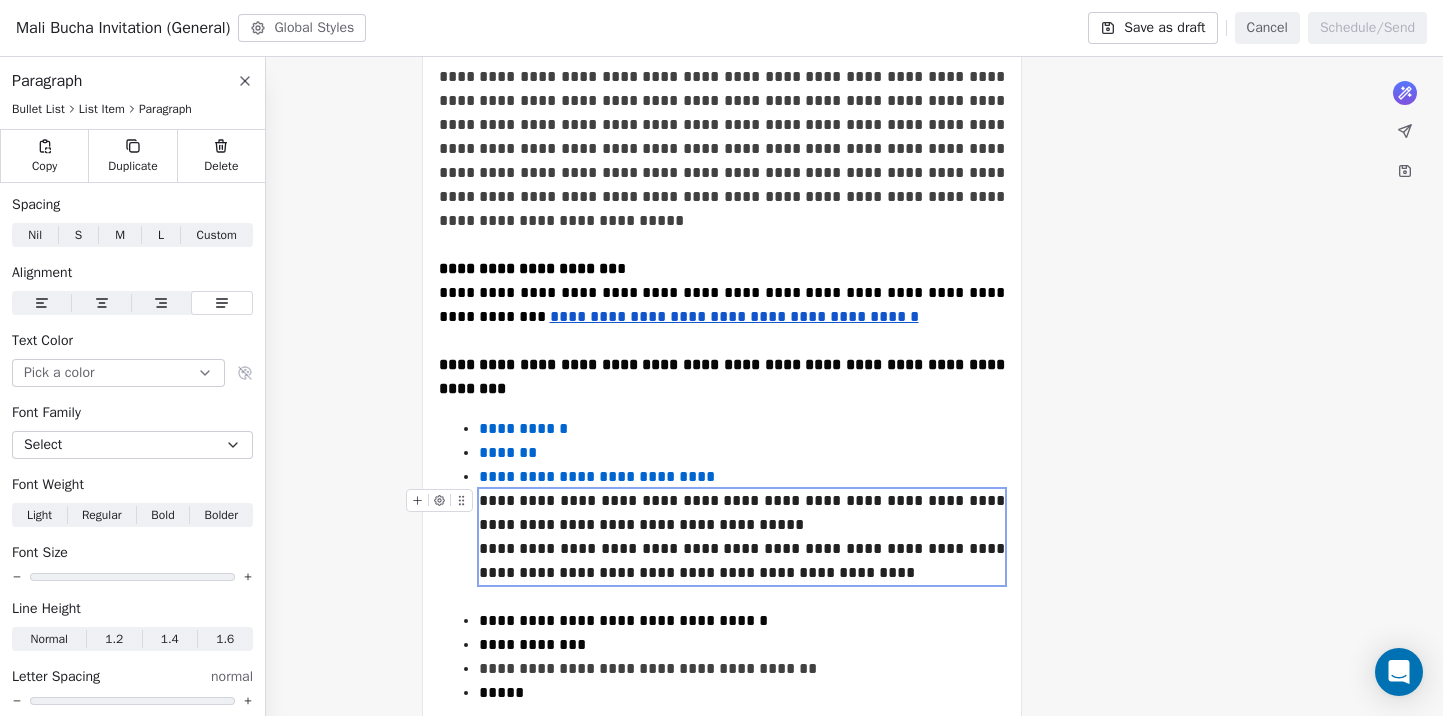 click on "**********" at bounding box center [742, 537] 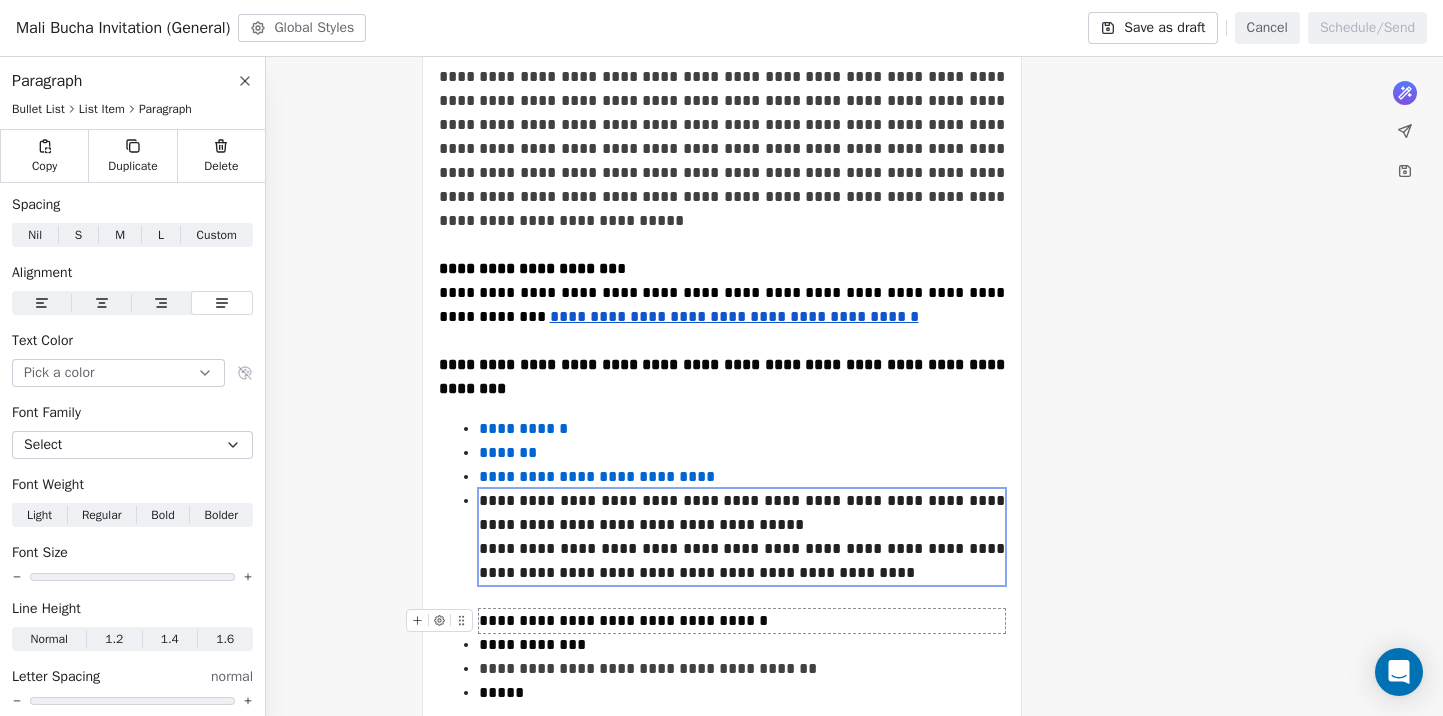 click on "**********" at bounding box center (623, 620) 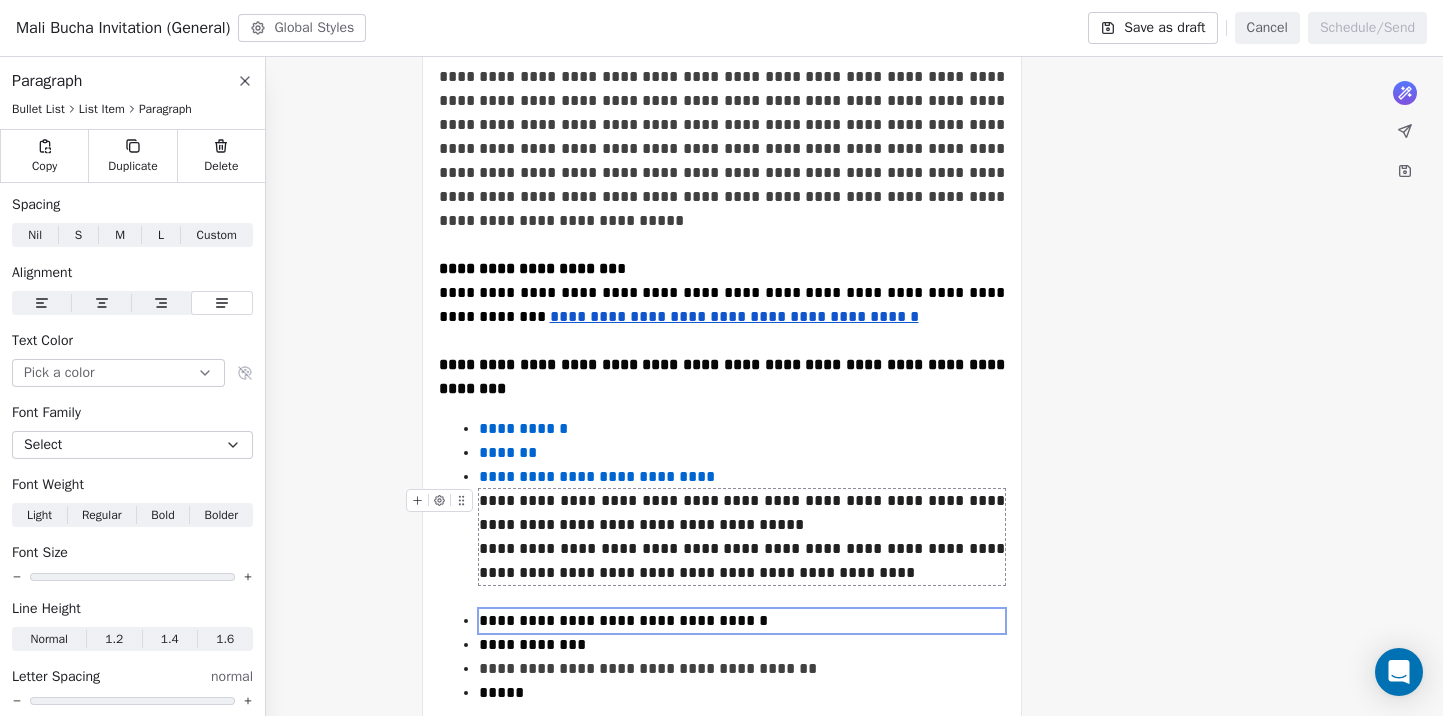 click on "**********" at bounding box center [744, 560] 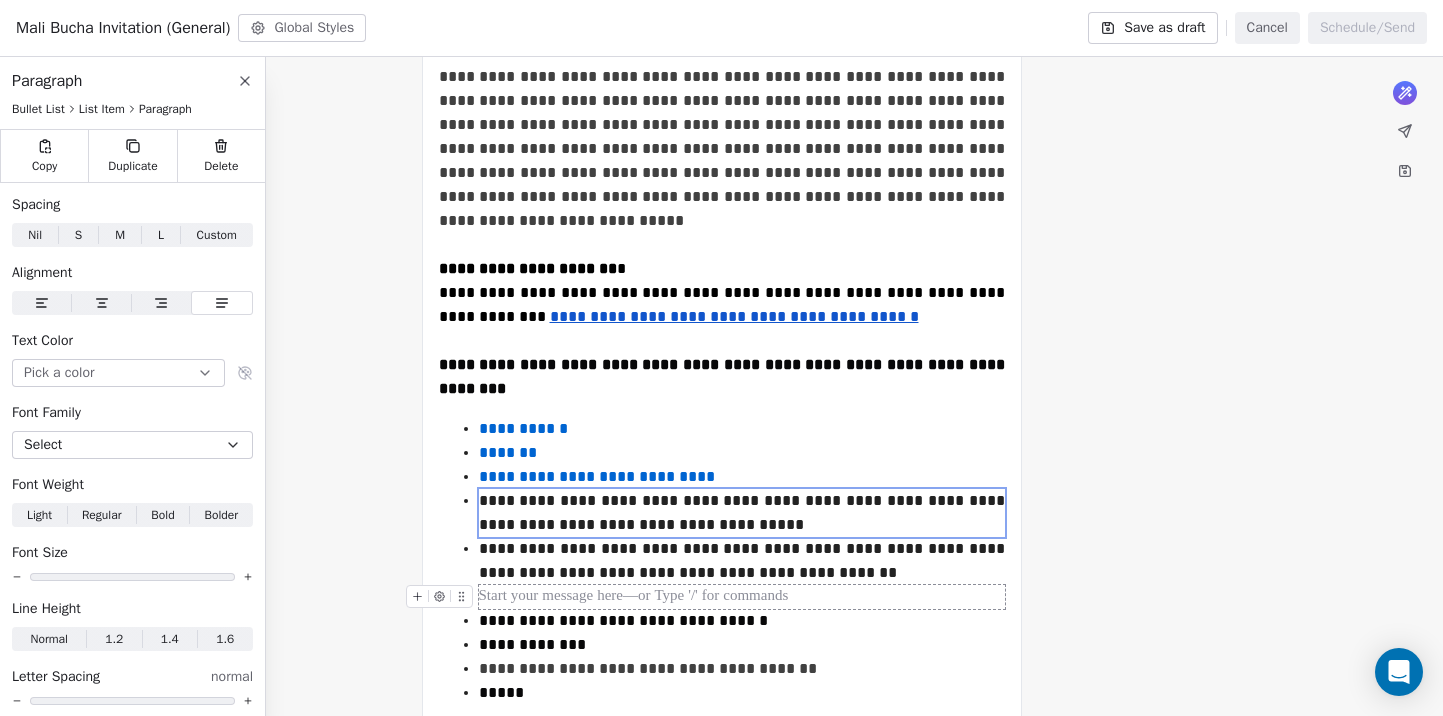 click at bounding box center [742, 597] 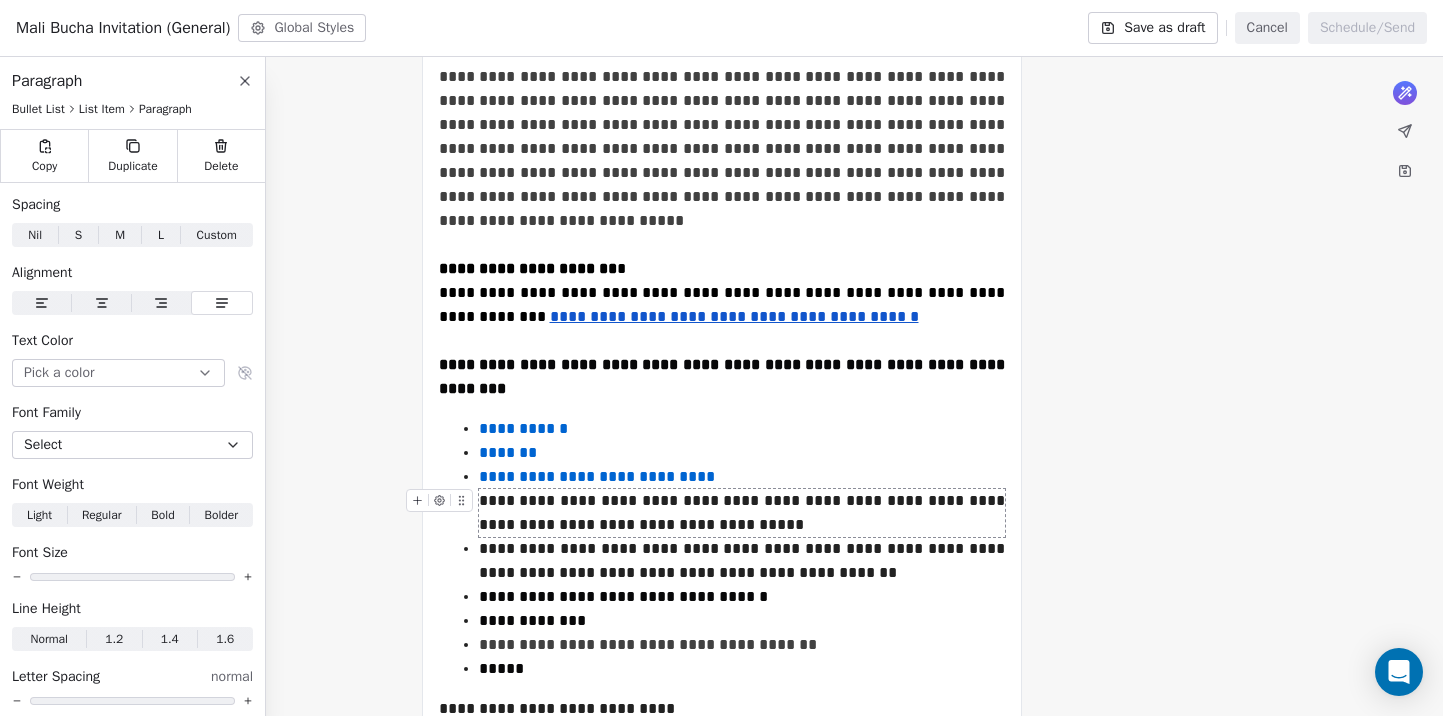 click on "**********" at bounding box center [742, 513] 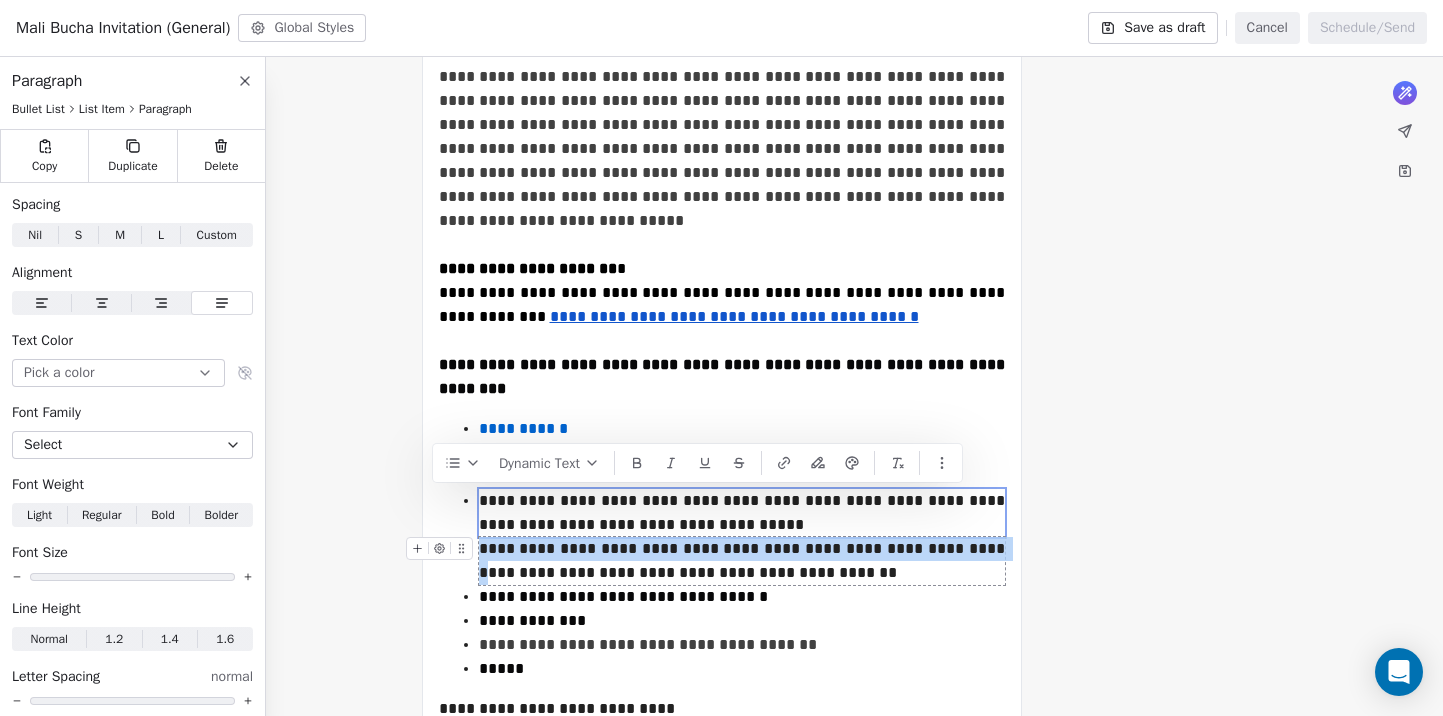 drag, startPoint x: 960, startPoint y: 505, endPoint x: 478, endPoint y: 503, distance: 482.00415 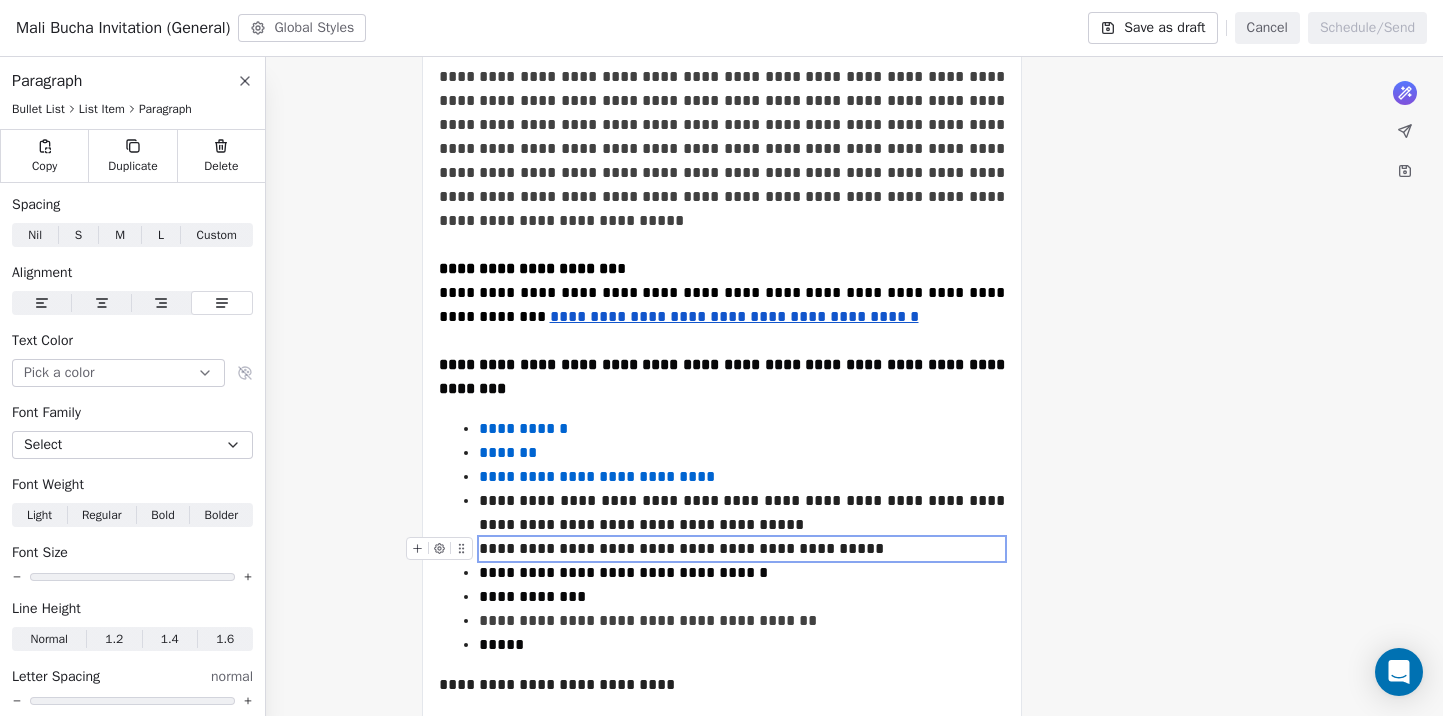 click on "**********" at bounding box center [742, 549] 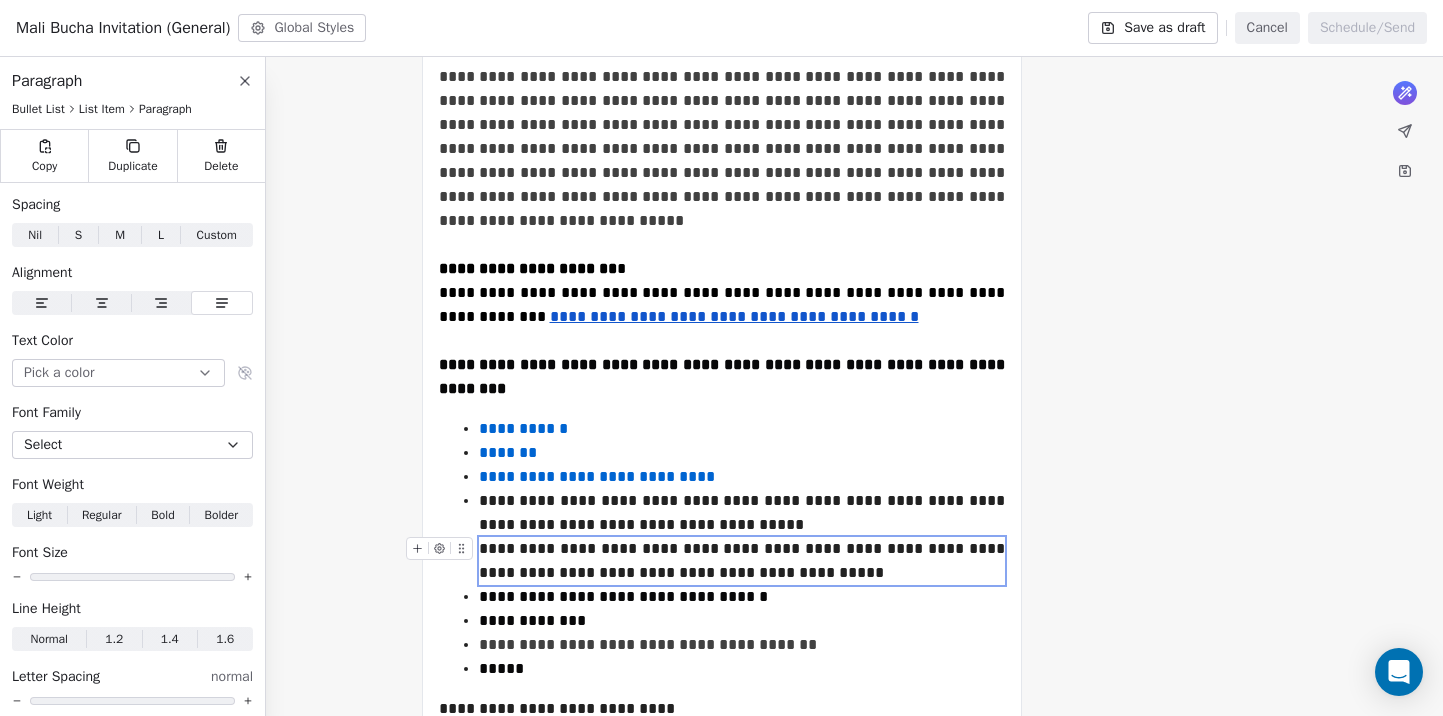 click on "**********" at bounding box center [742, 561] 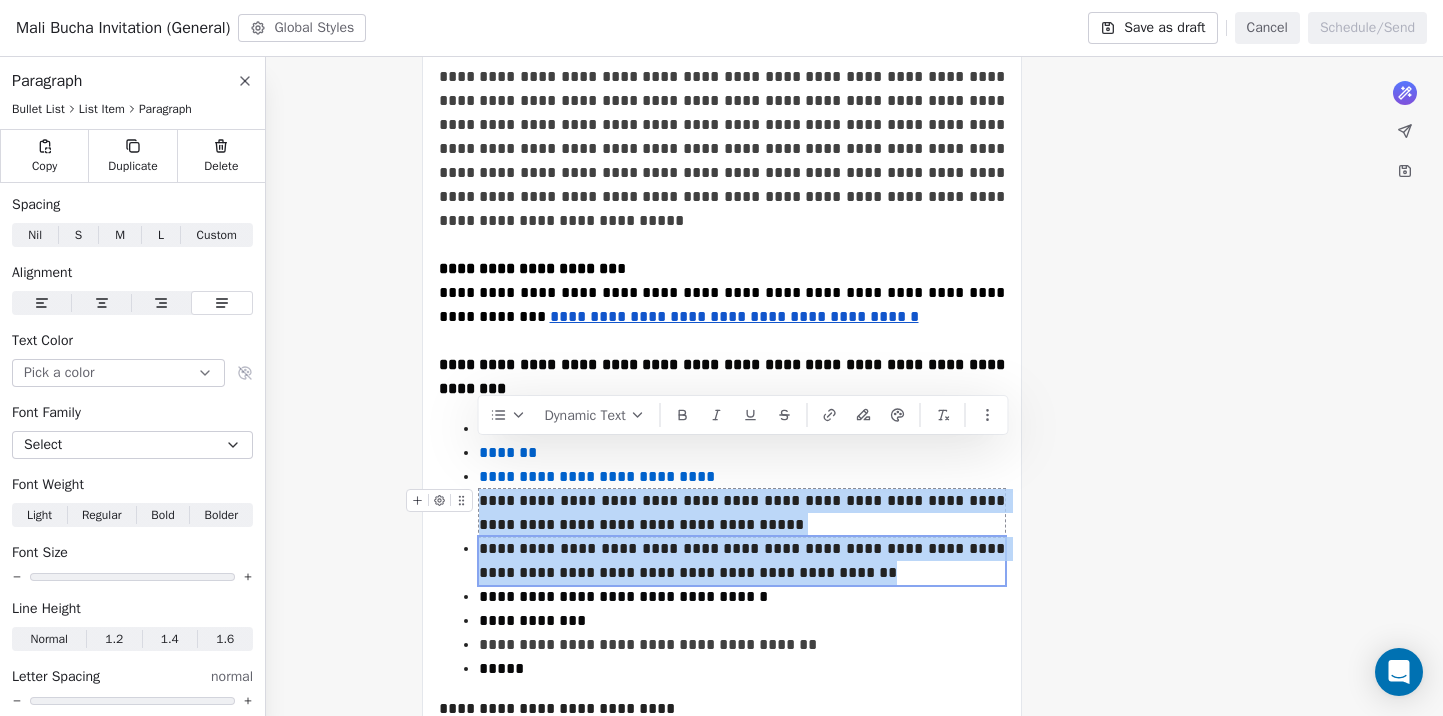 drag, startPoint x: 888, startPoint y: 527, endPoint x: 481, endPoint y: 453, distance: 413.67258 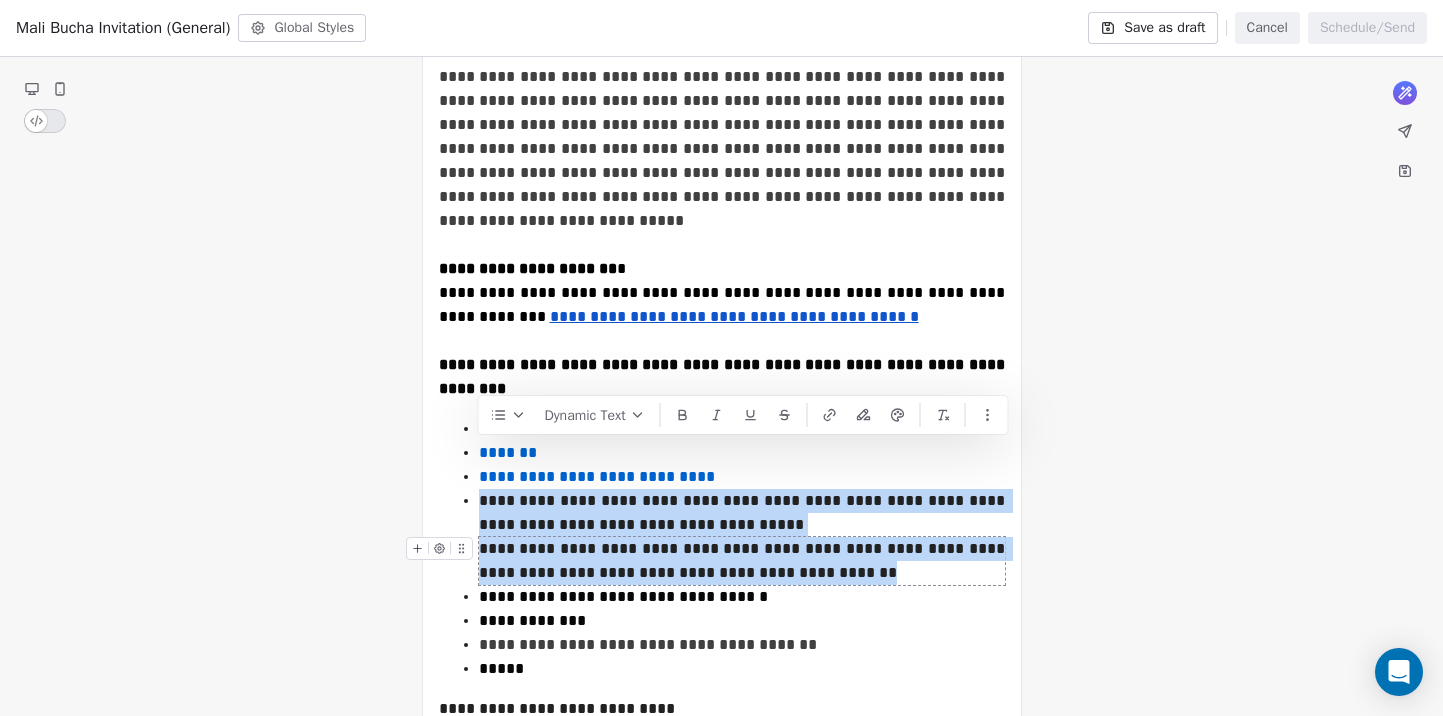 click on "Save as draft" at bounding box center (1152, 28) 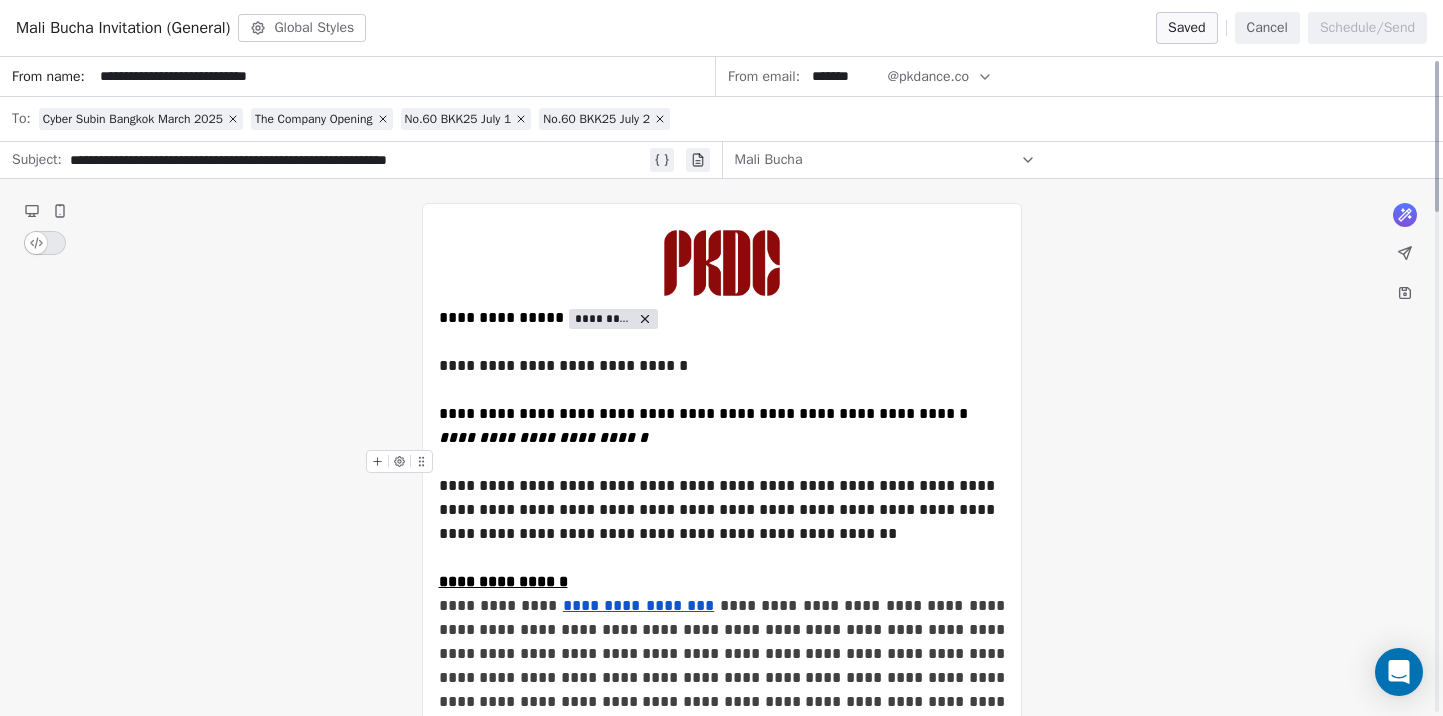 scroll, scrollTop: 16, scrollLeft: 0, axis: vertical 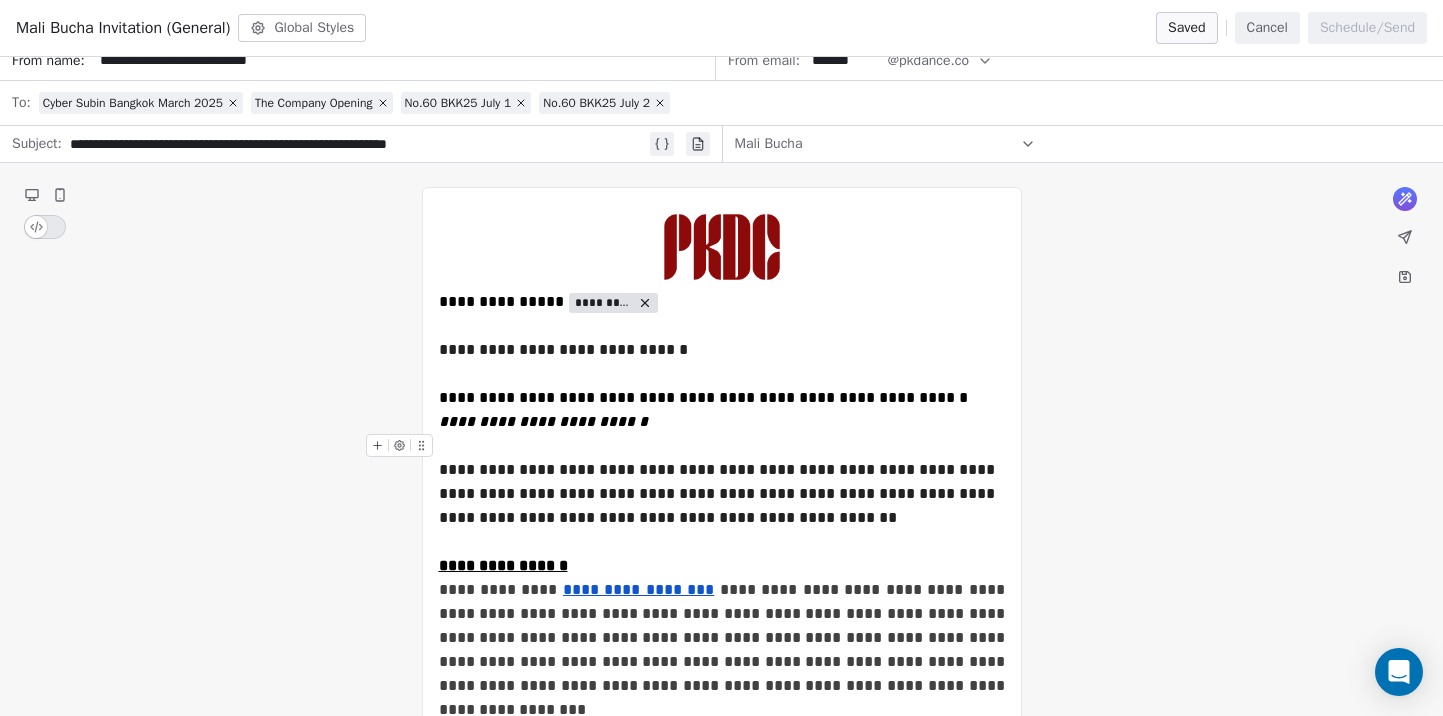 click at bounding box center (722, 446) 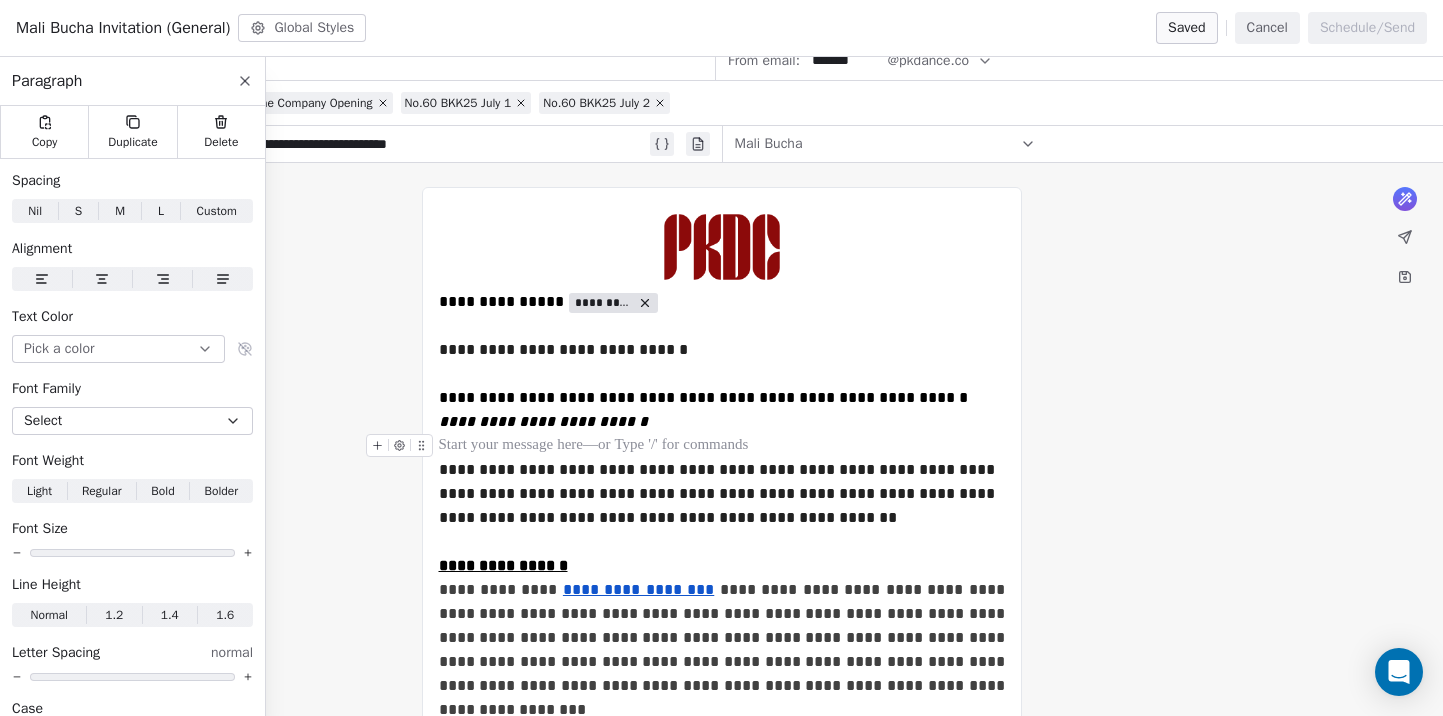 click at bounding box center [722, 446] 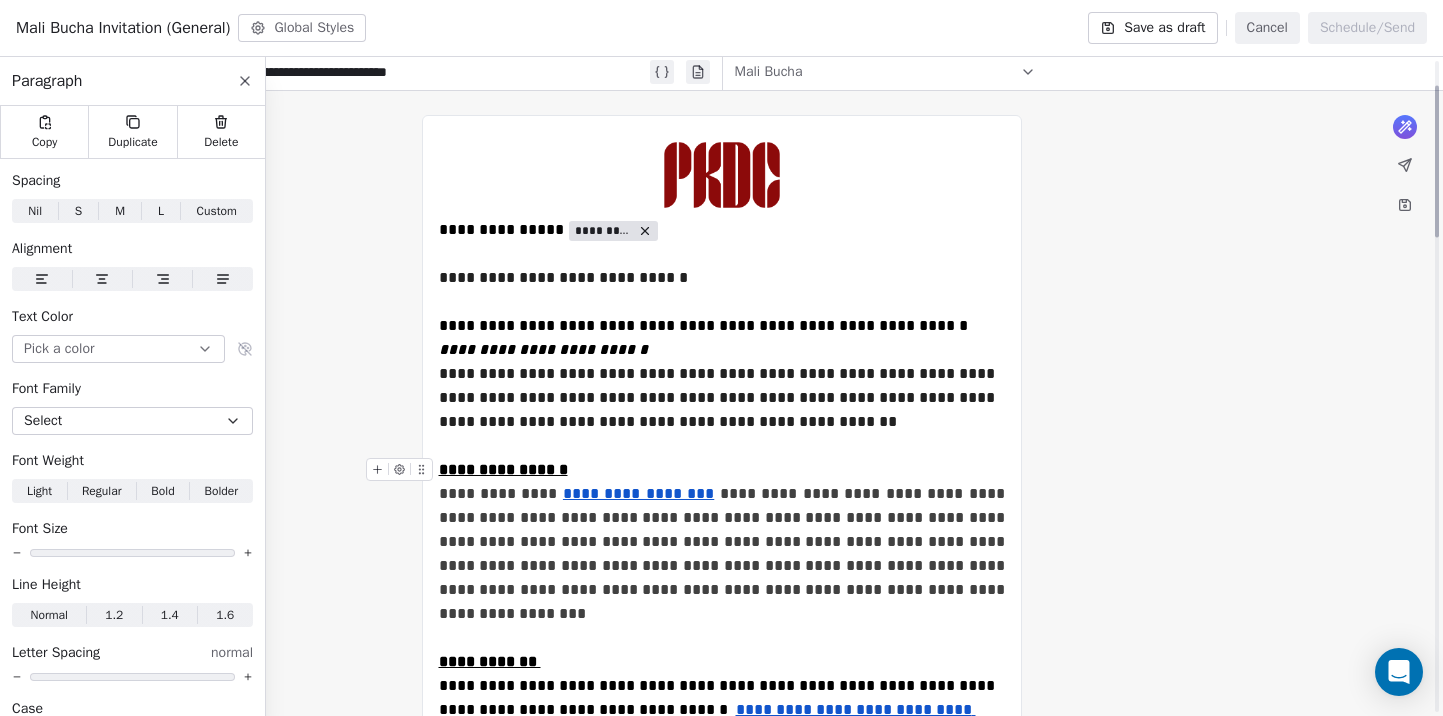 scroll, scrollTop: 106, scrollLeft: 0, axis: vertical 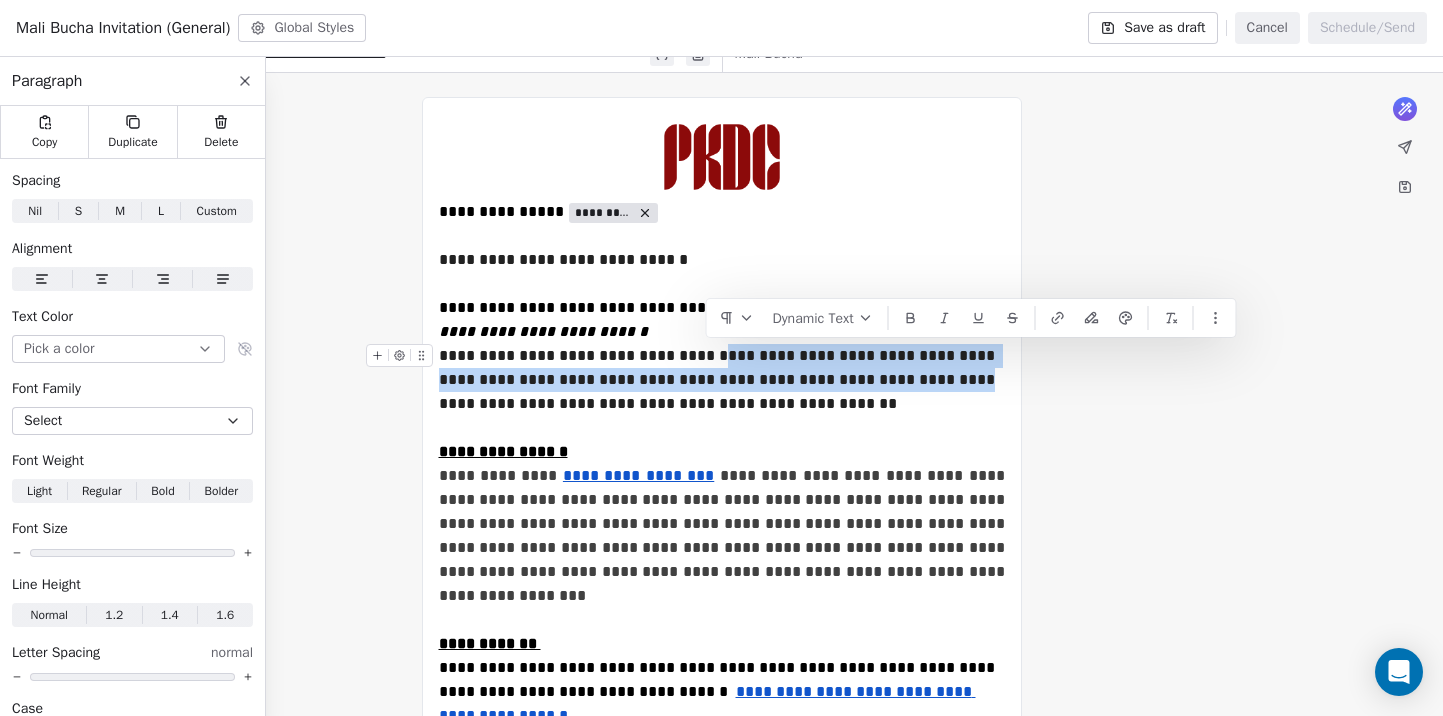 drag, startPoint x: 862, startPoint y: 379, endPoint x: 706, endPoint y: 361, distance: 157.03503 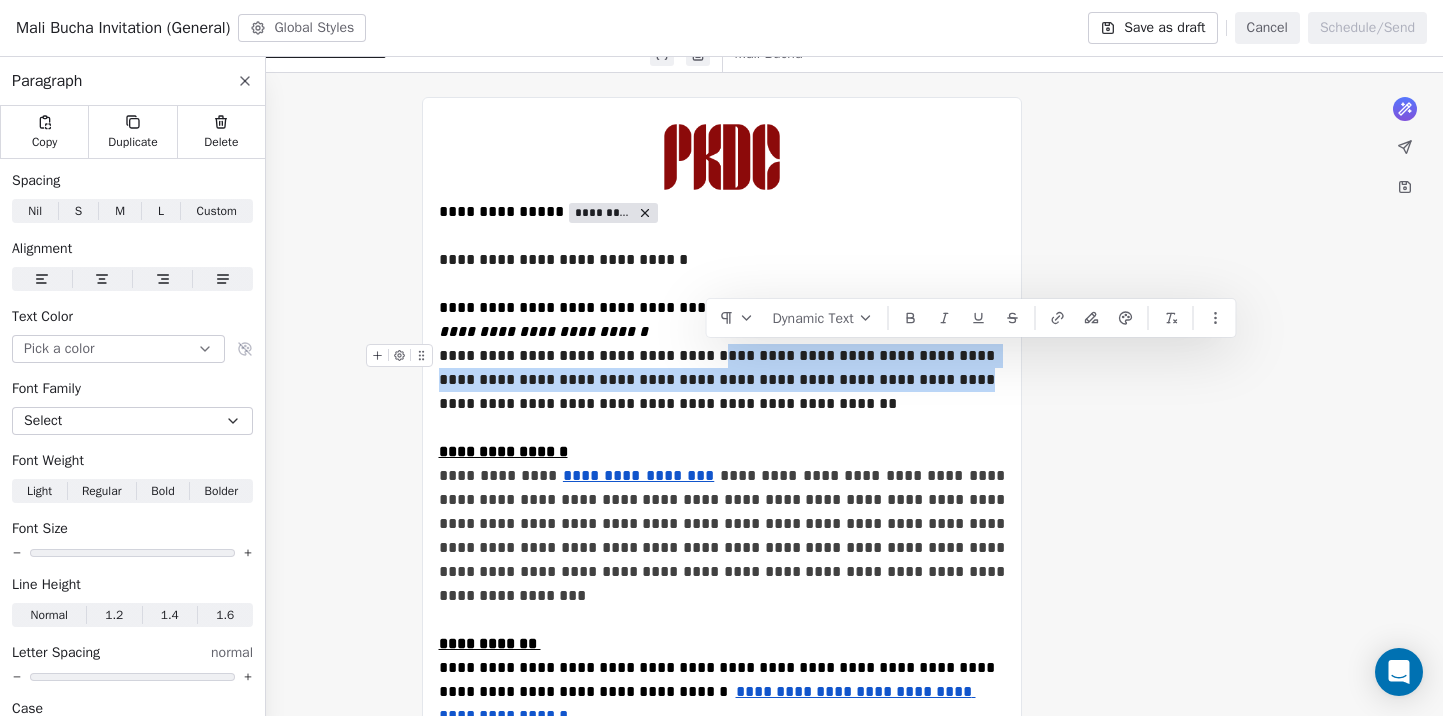 click on "**********" at bounding box center (722, 368) 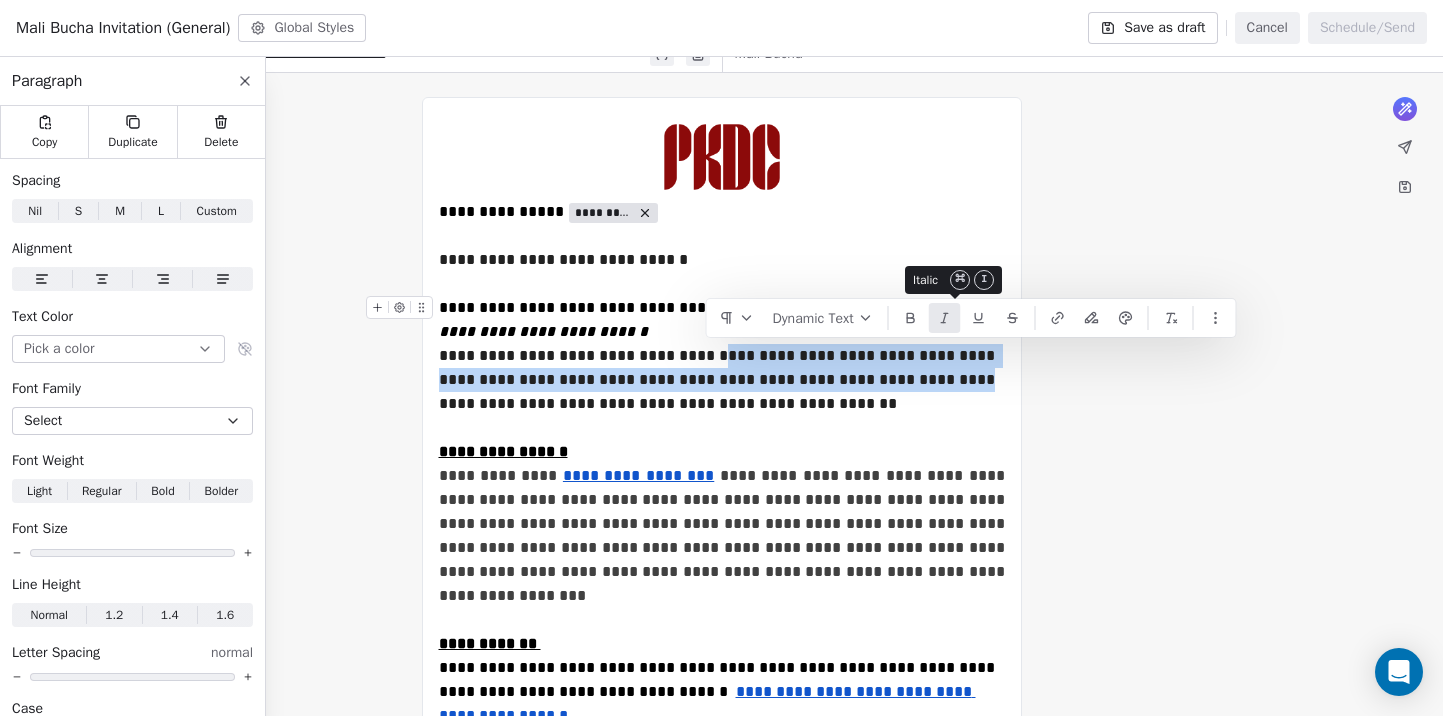 click 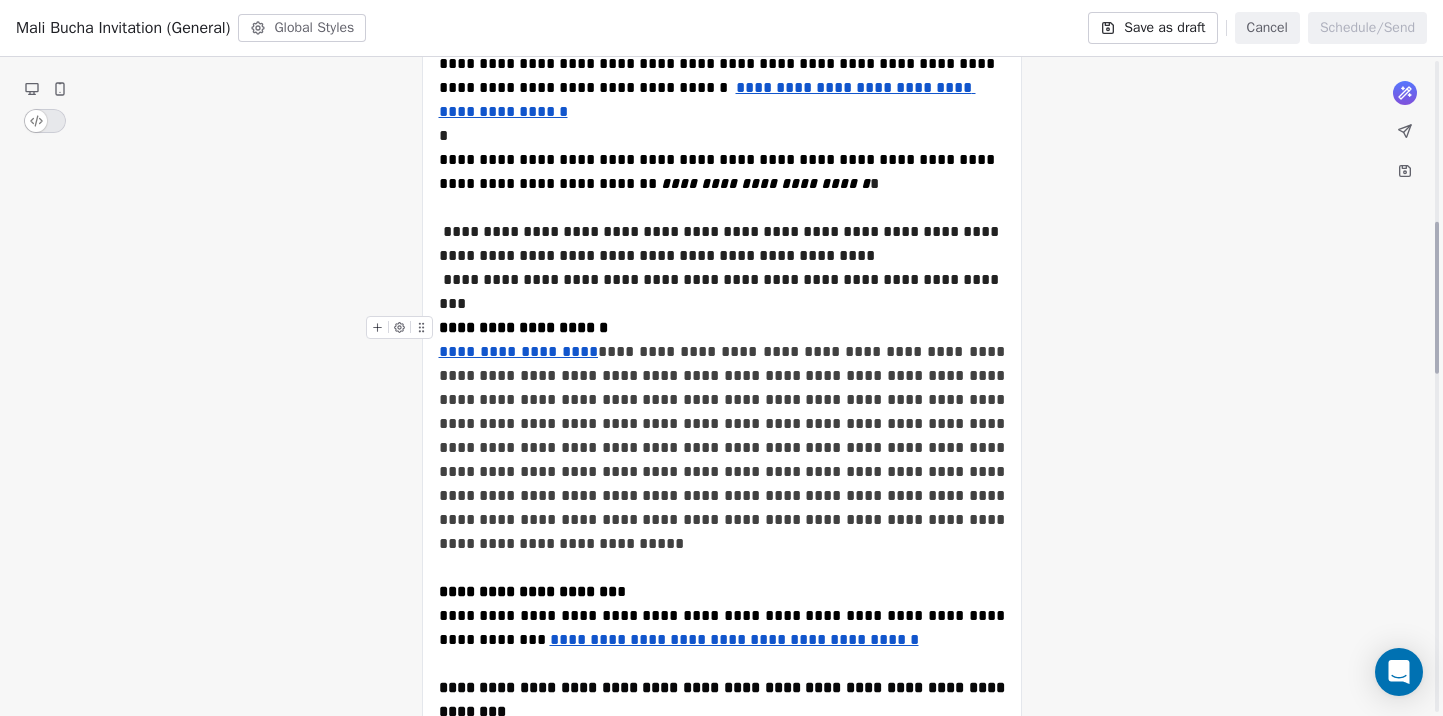 scroll, scrollTop: 663, scrollLeft: 0, axis: vertical 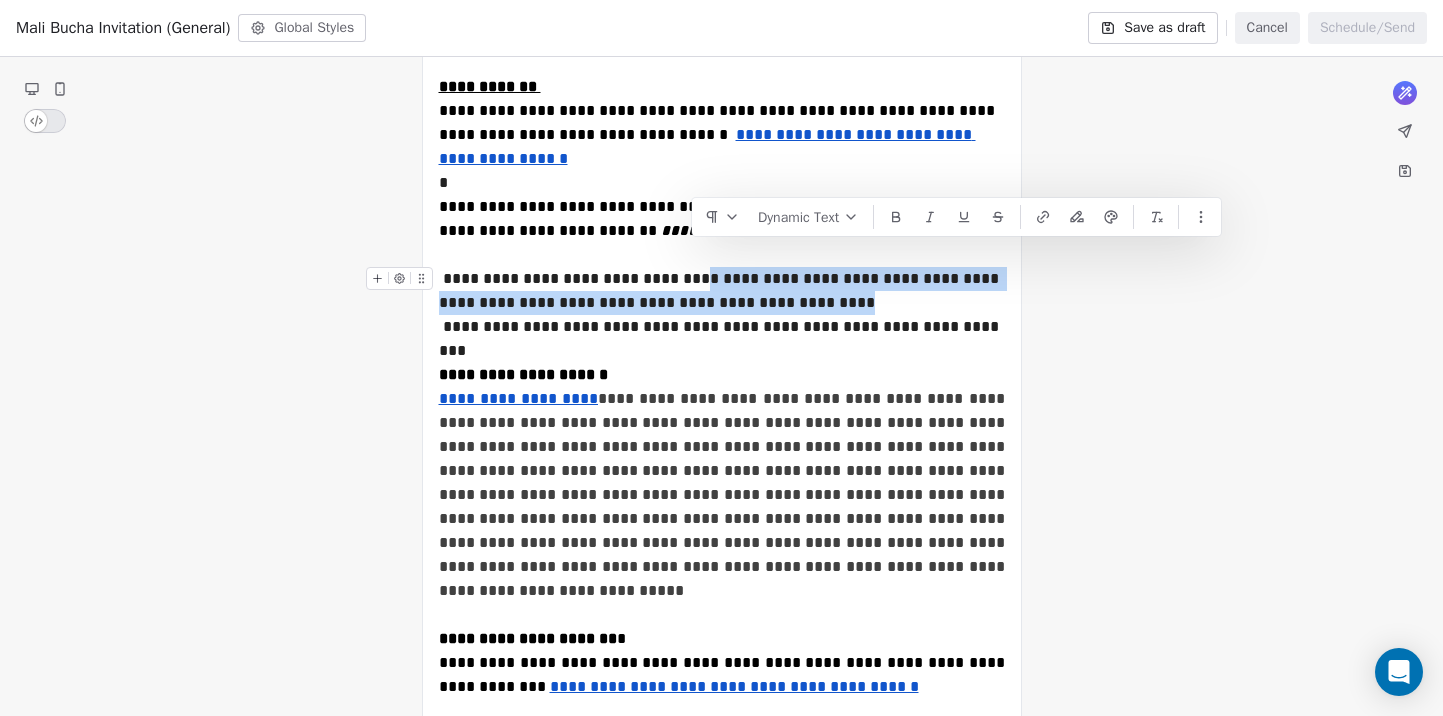 drag, startPoint x: 771, startPoint y: 279, endPoint x: 693, endPoint y: 259, distance: 80.523285 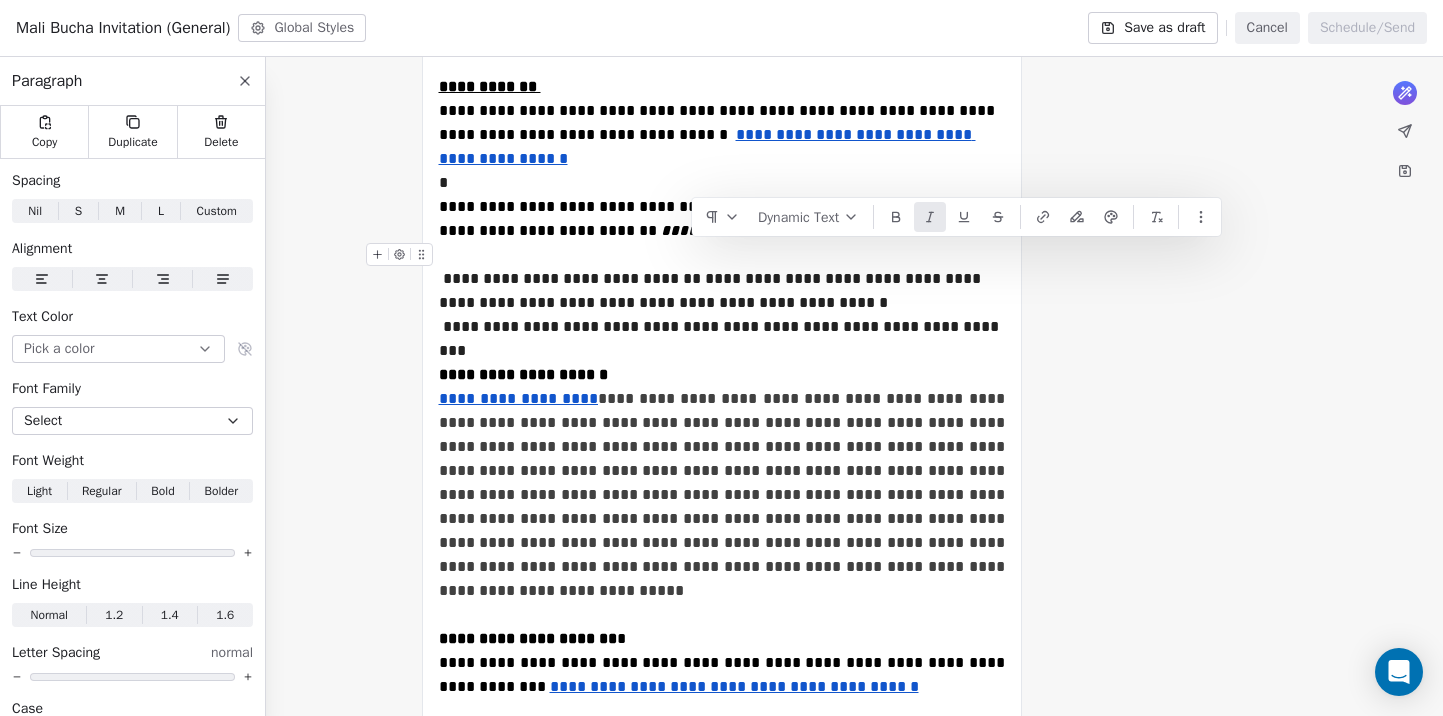 click at bounding box center (930, 217) 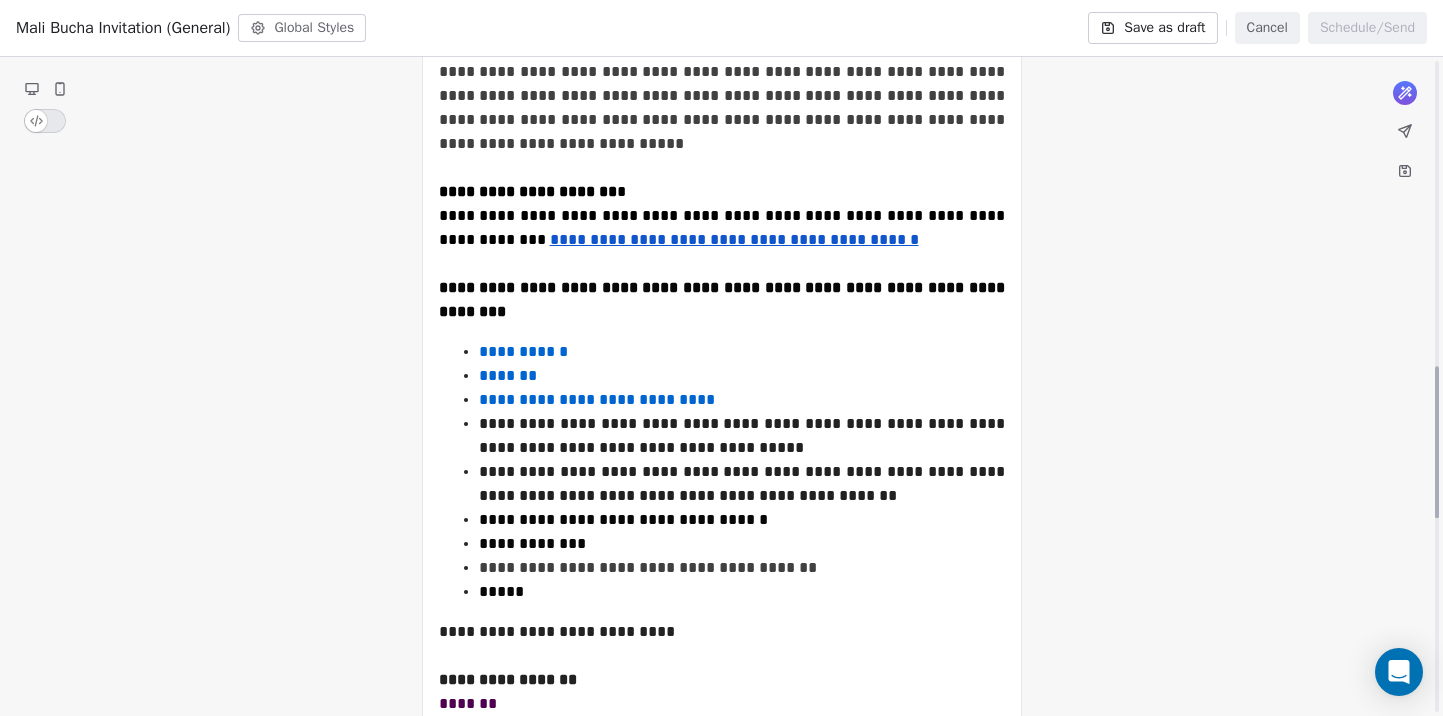scroll, scrollTop: 822, scrollLeft: 0, axis: vertical 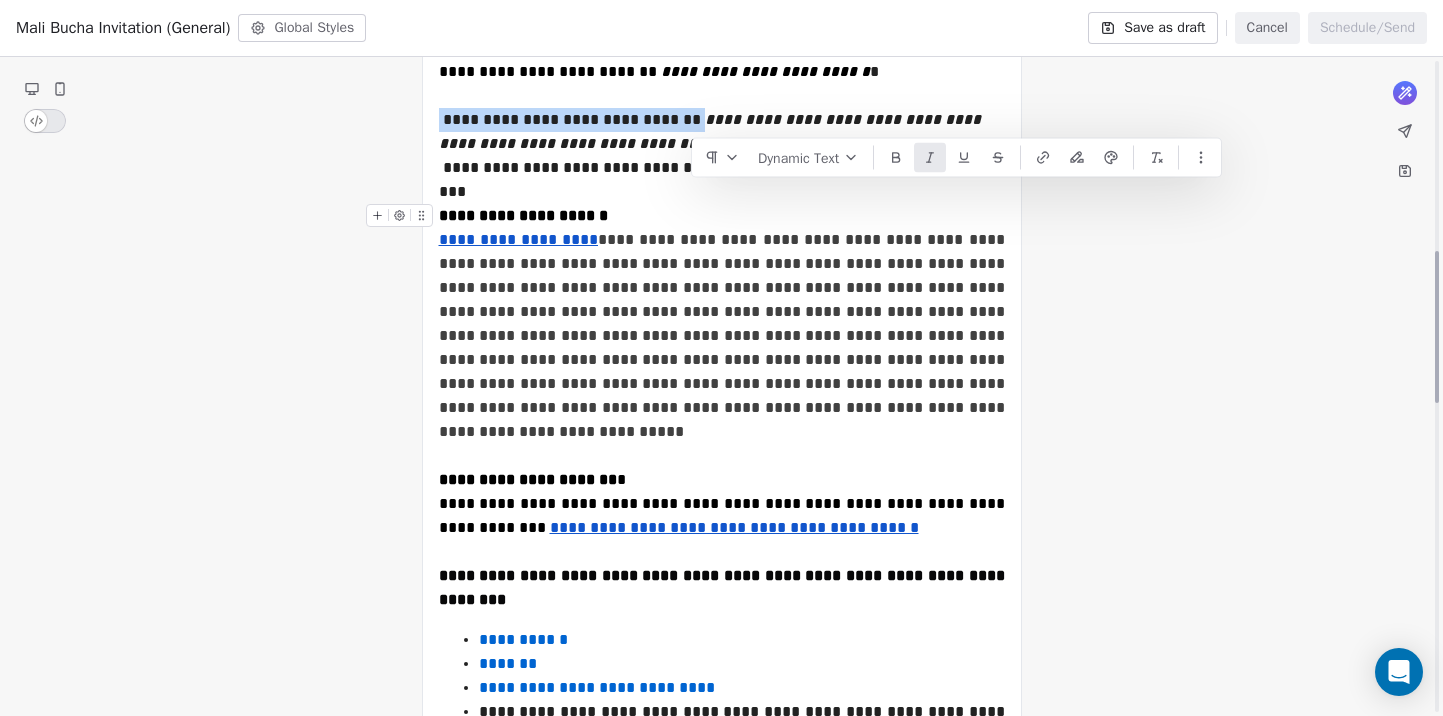 click on "Save as draft" at bounding box center (1152, 28) 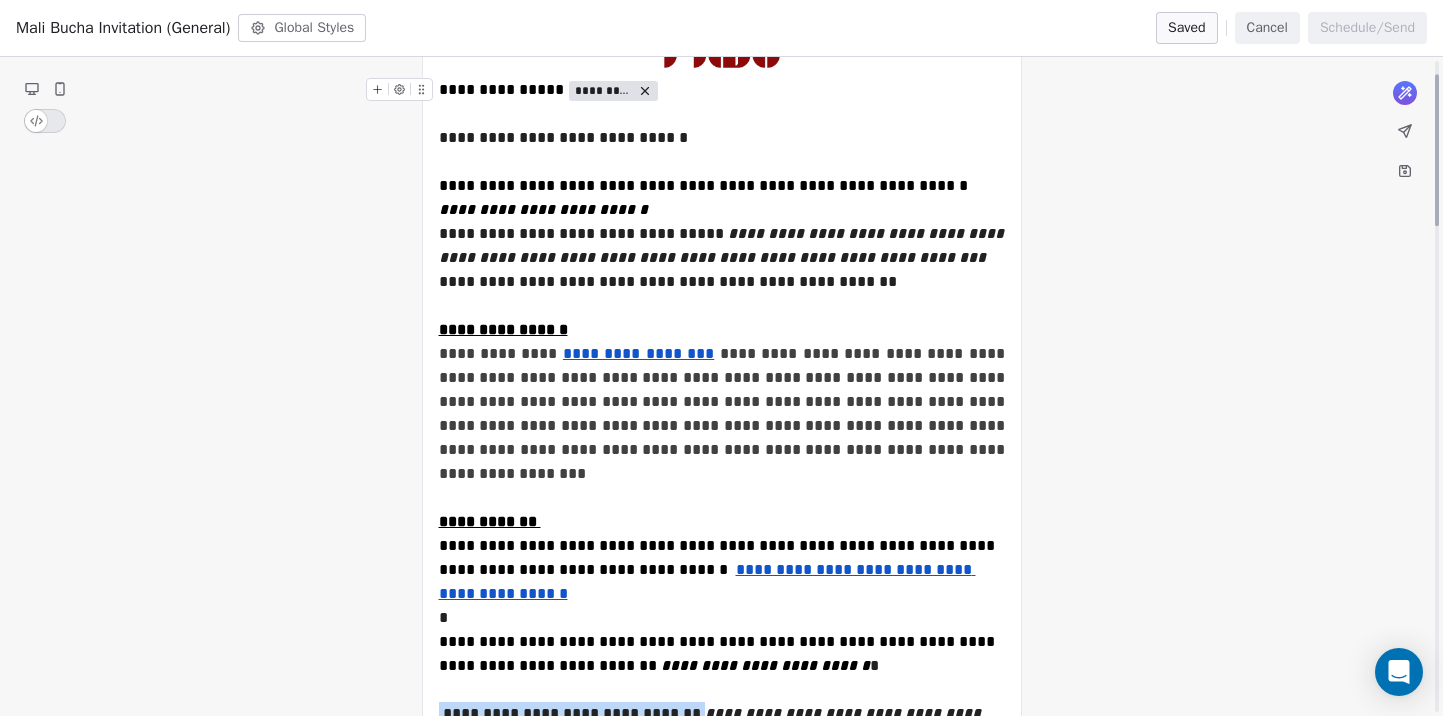 scroll, scrollTop: 57, scrollLeft: 0, axis: vertical 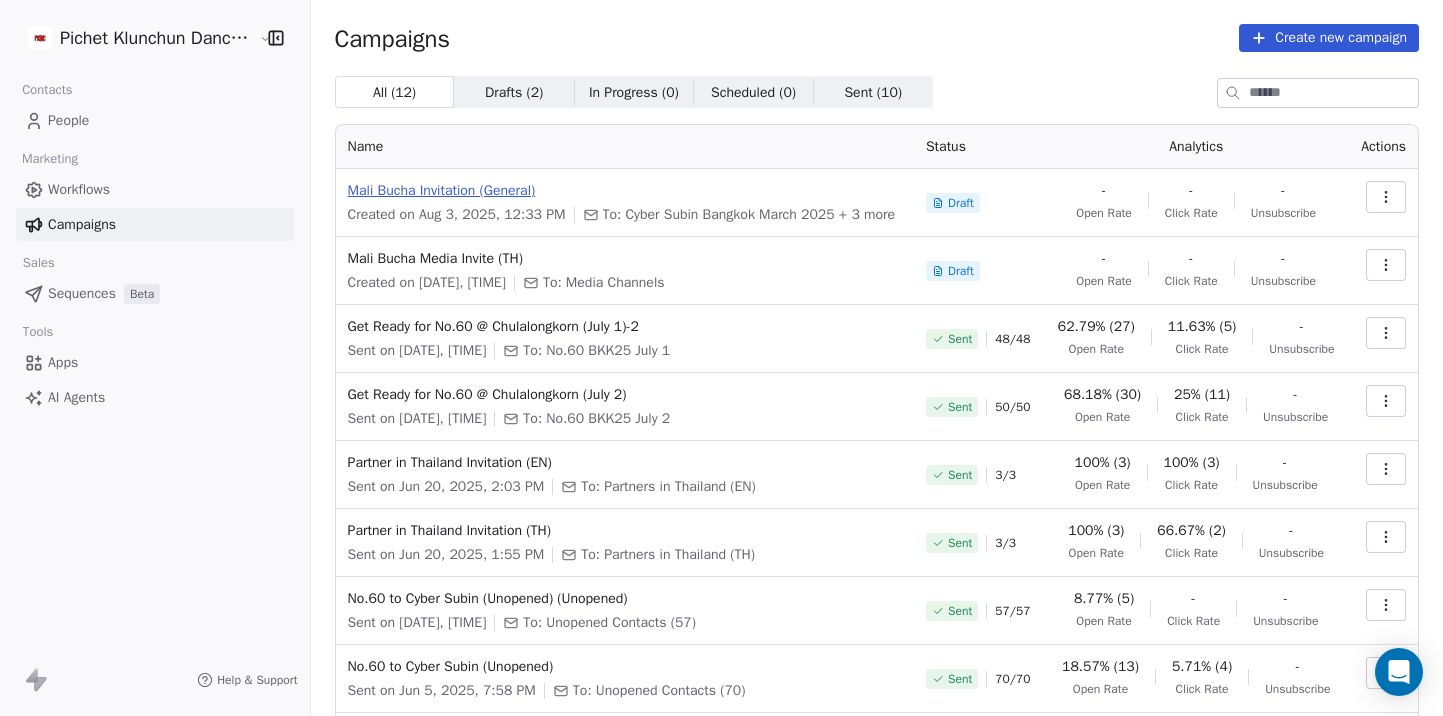 click on "Mali Bucha Invitation (General)" at bounding box center [625, 191] 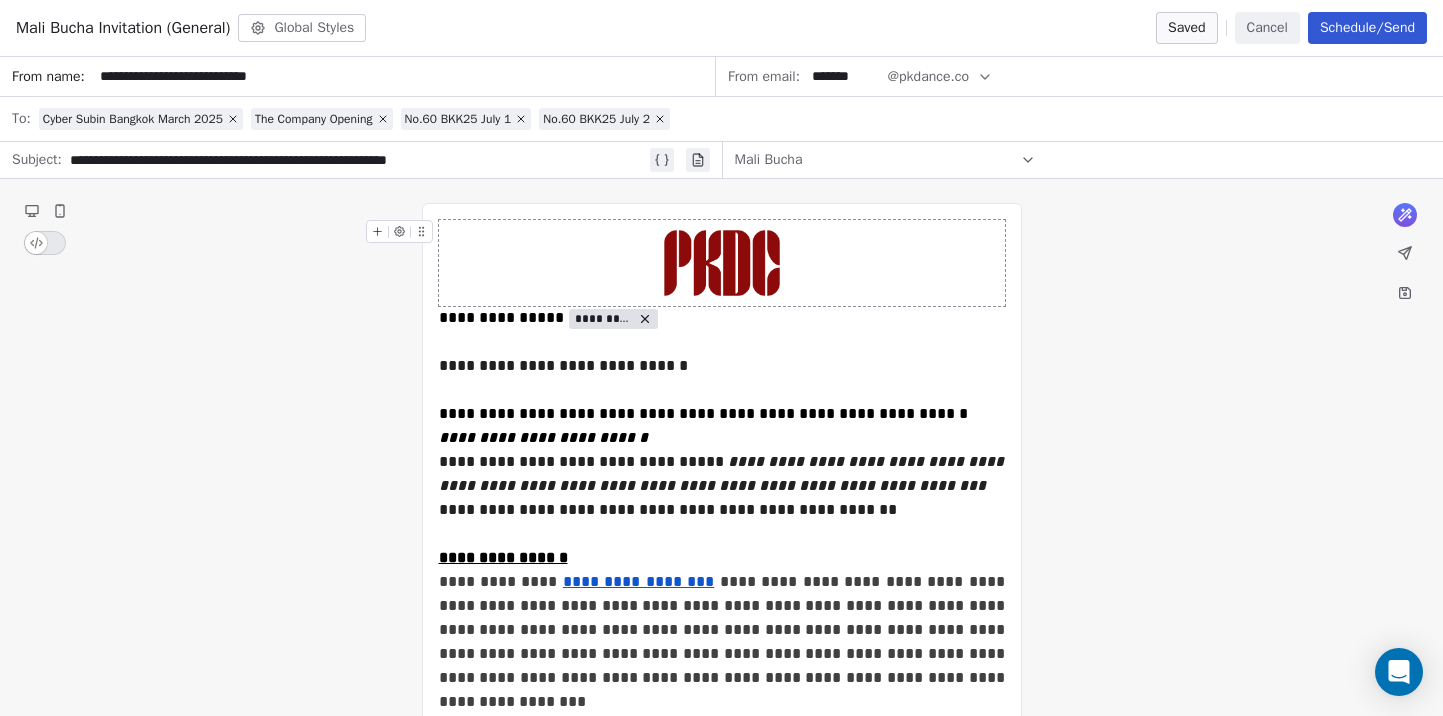 click on "Cyber Subin Bangkok March 2025 The Company Opening No.60 BKK25 July 1 No.60 BKK25 July 2" at bounding box center (735, 119) 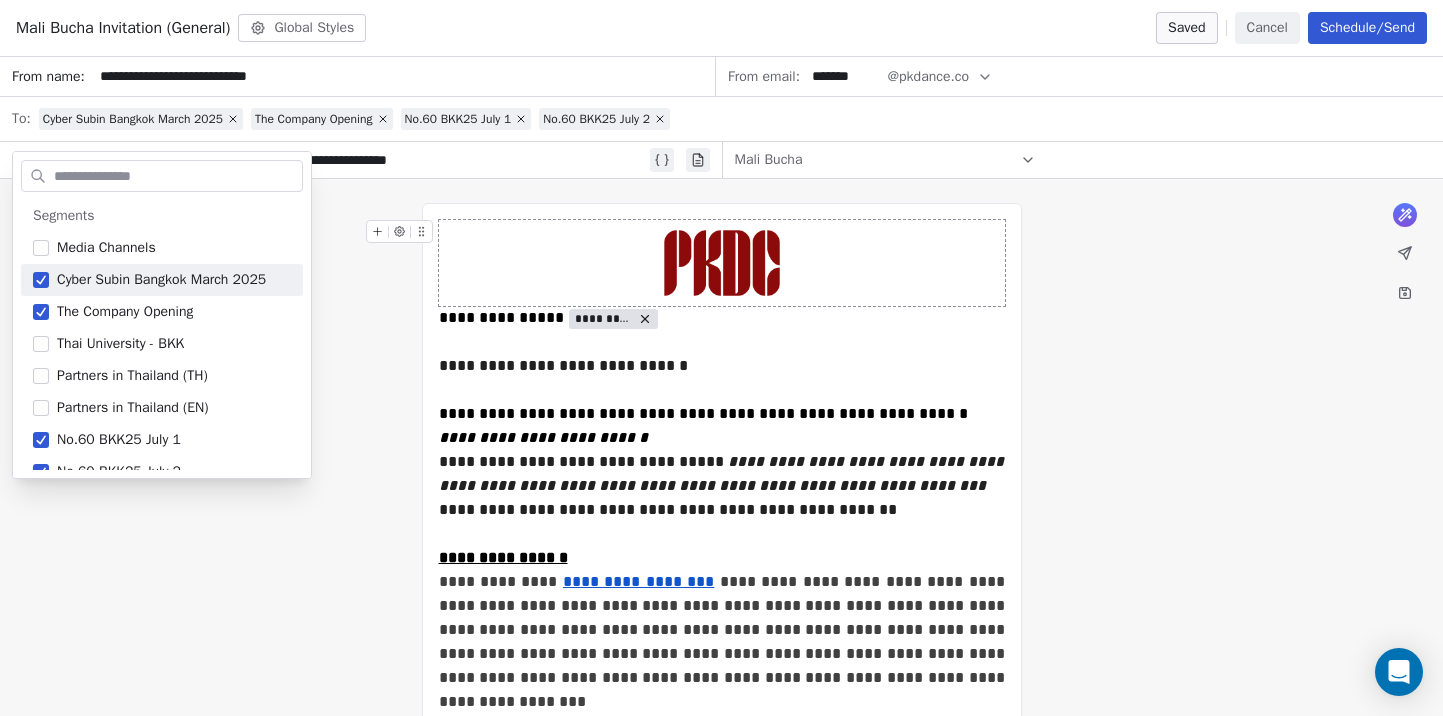 click on "Cyber Subin Bangkok March 2025 The Company Opening No.60 BKK25 July 1 No.60 BKK25 July 2" at bounding box center [735, 119] 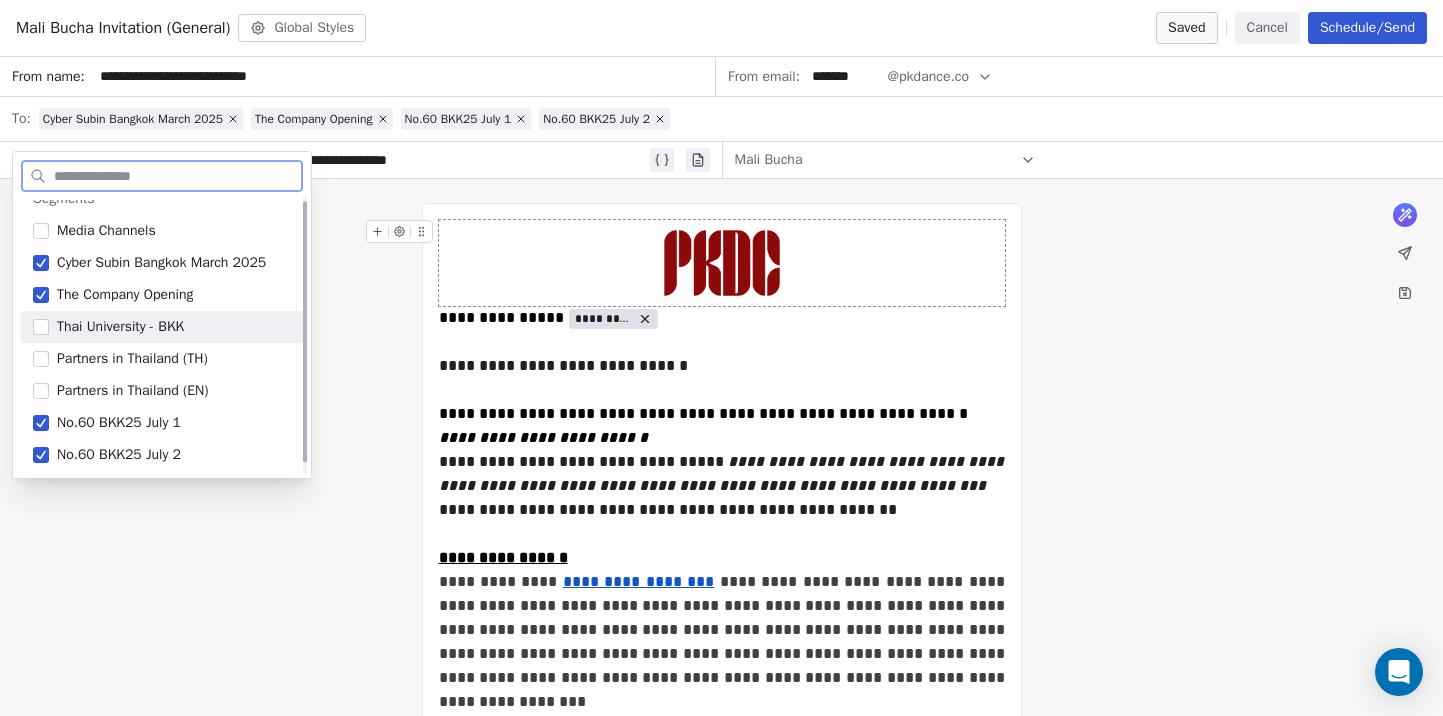 scroll, scrollTop: 0, scrollLeft: 0, axis: both 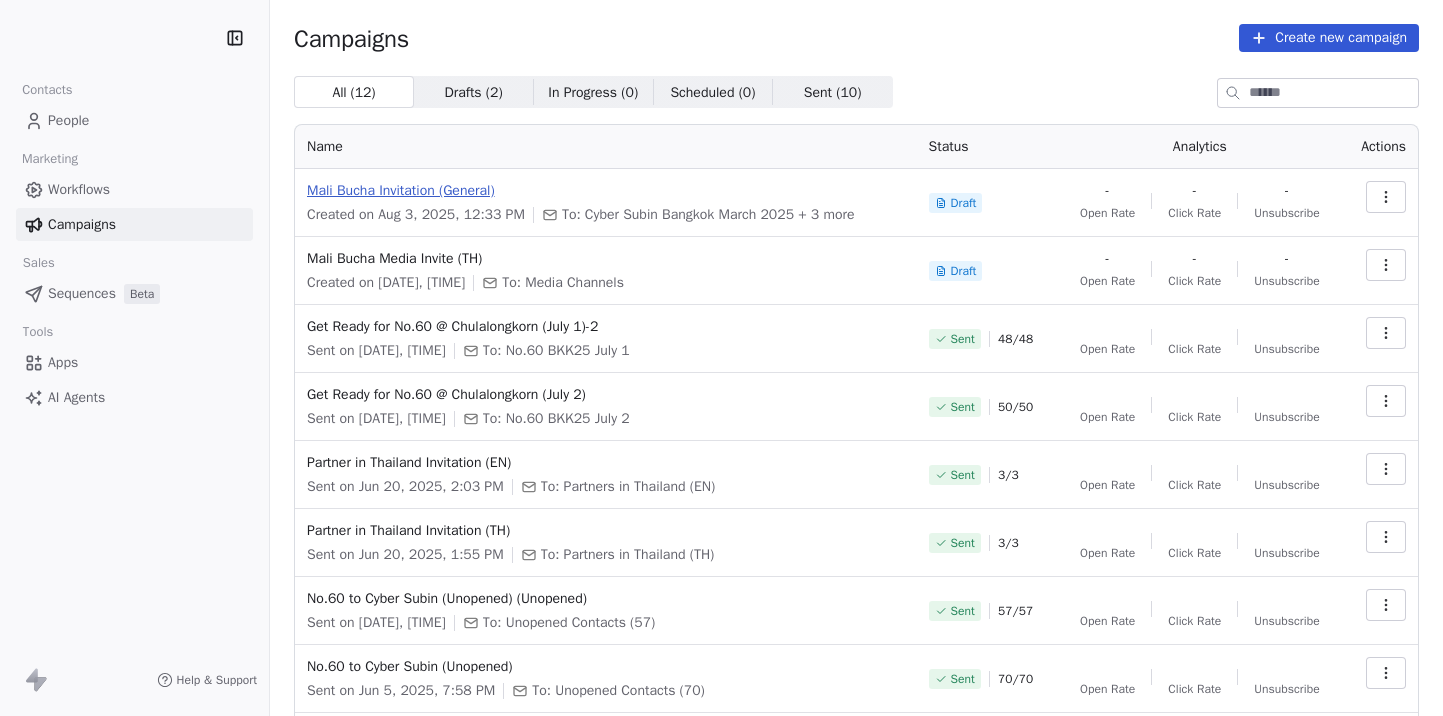 click on "Mali Bucha Invitation (General)" at bounding box center [606, 191] 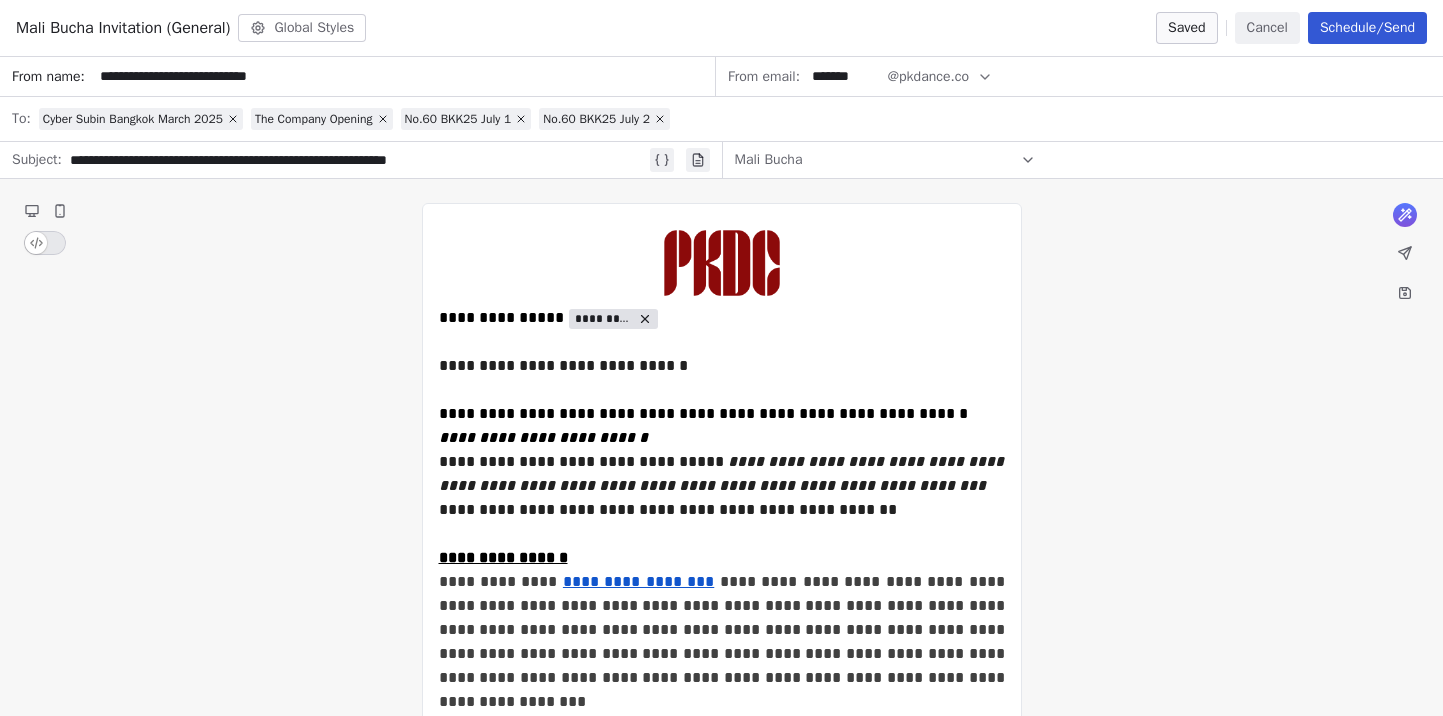click on "Cyber Subin Bangkok [MONTH] [YEAR] The Company Opening No.60 BKK25 [MONTH] 1 No.60 BKK25 [MONTH] 2" at bounding box center (735, 119) 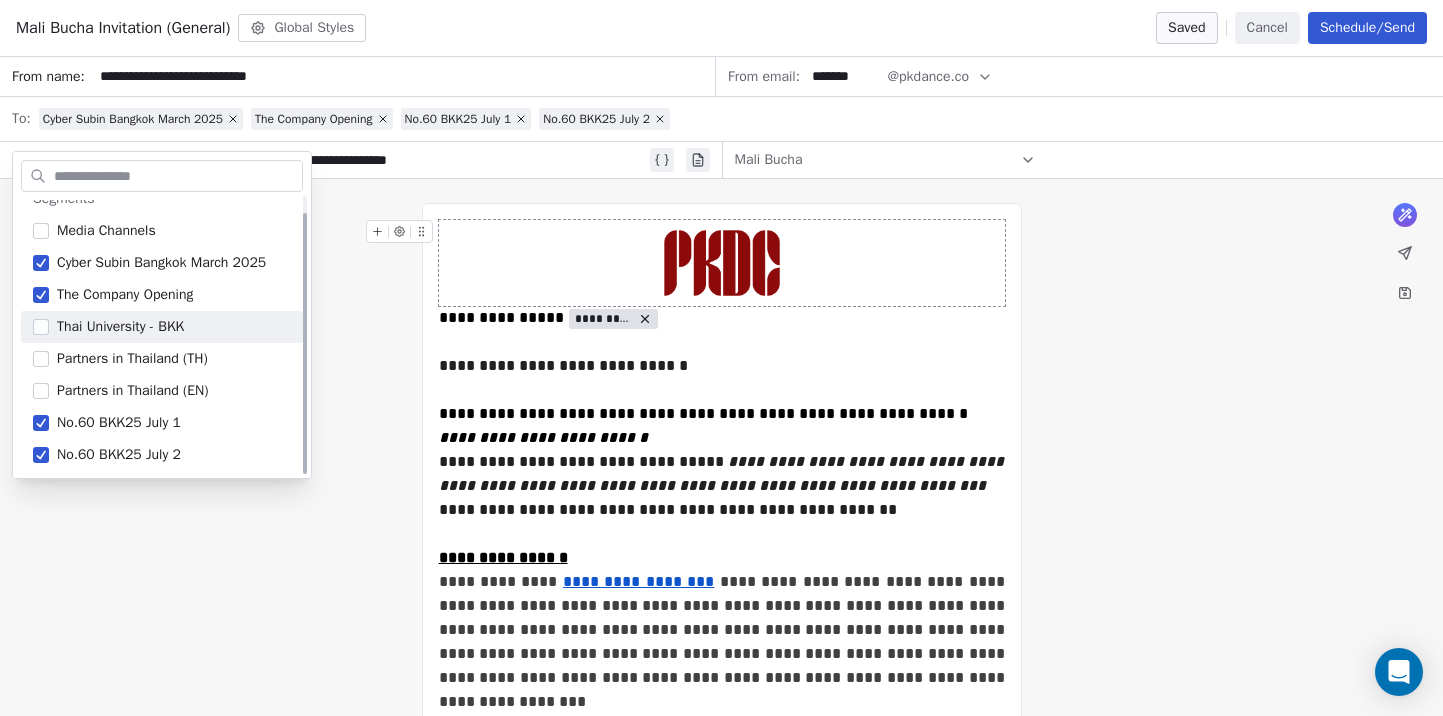 scroll, scrollTop: 0, scrollLeft: 0, axis: both 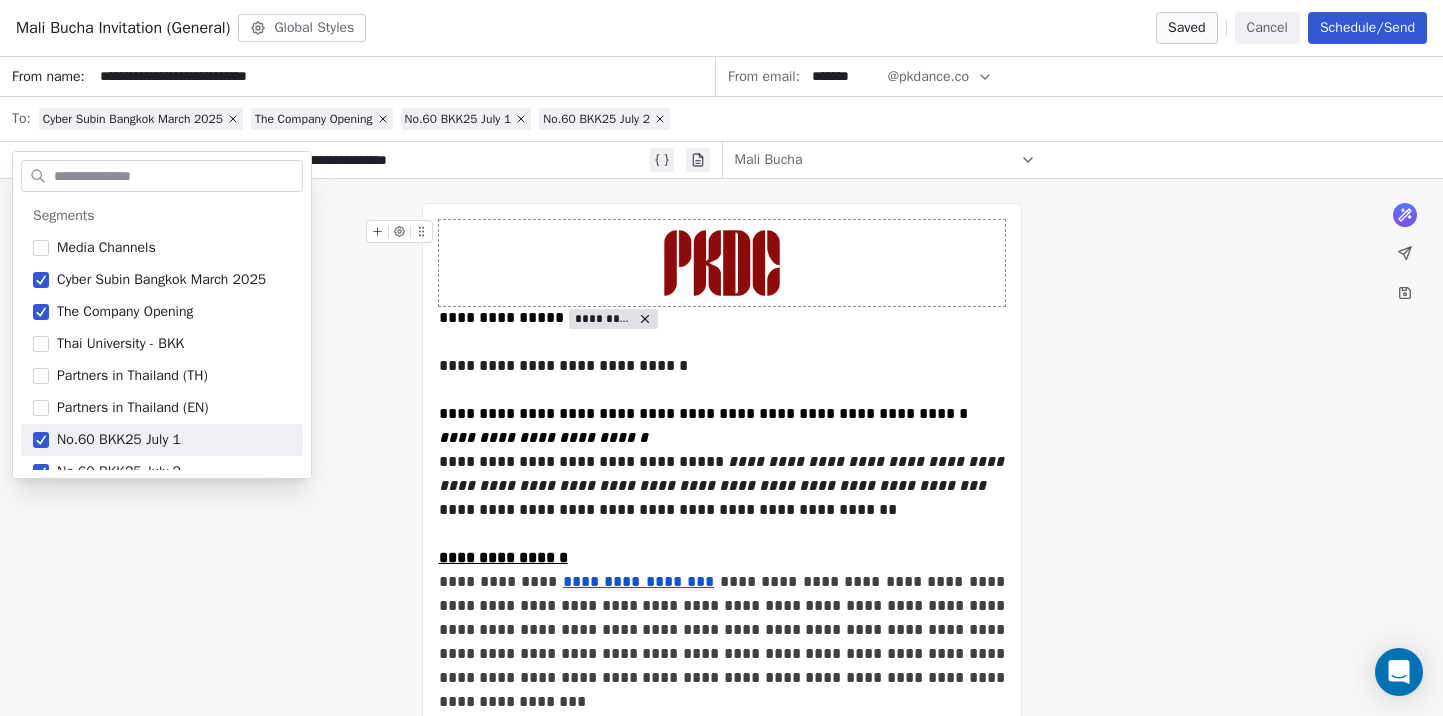 click on "**********" at bounding box center [721, 1563] 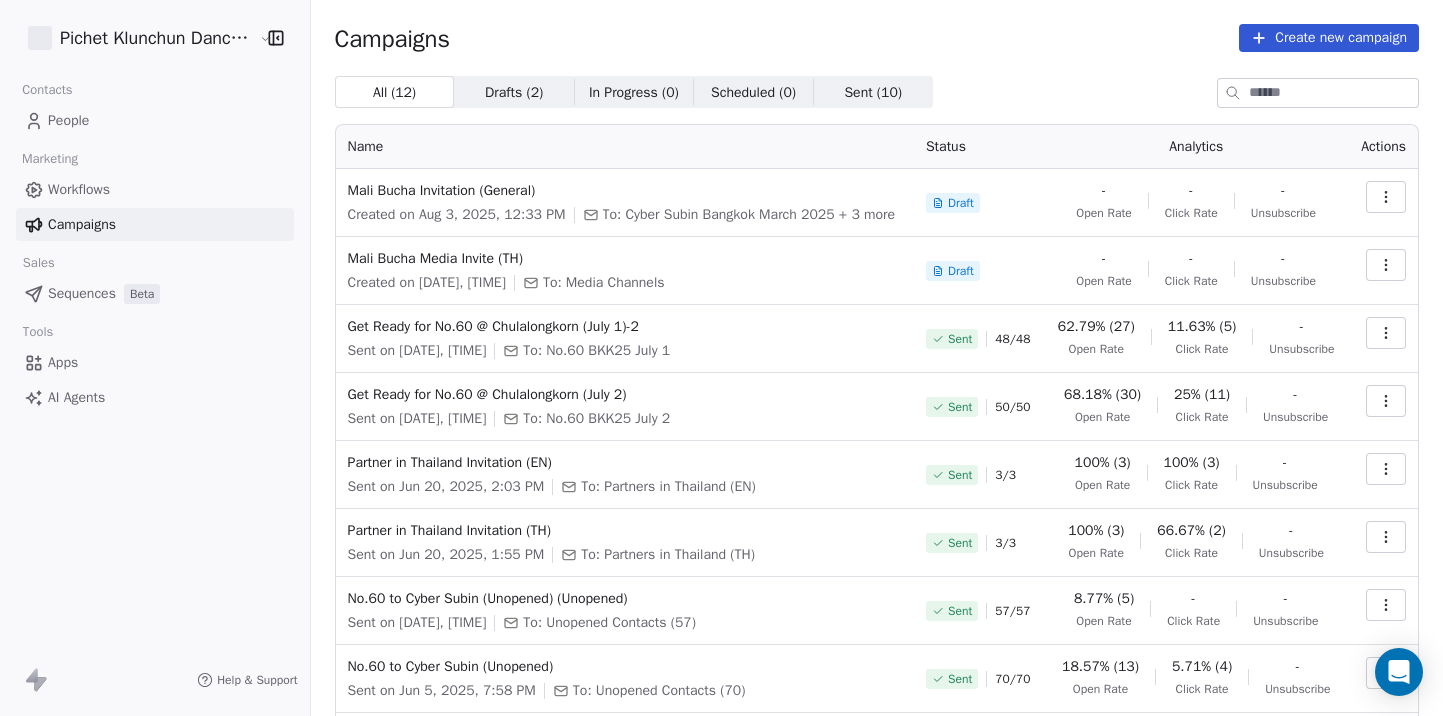 scroll, scrollTop: 0, scrollLeft: 0, axis: both 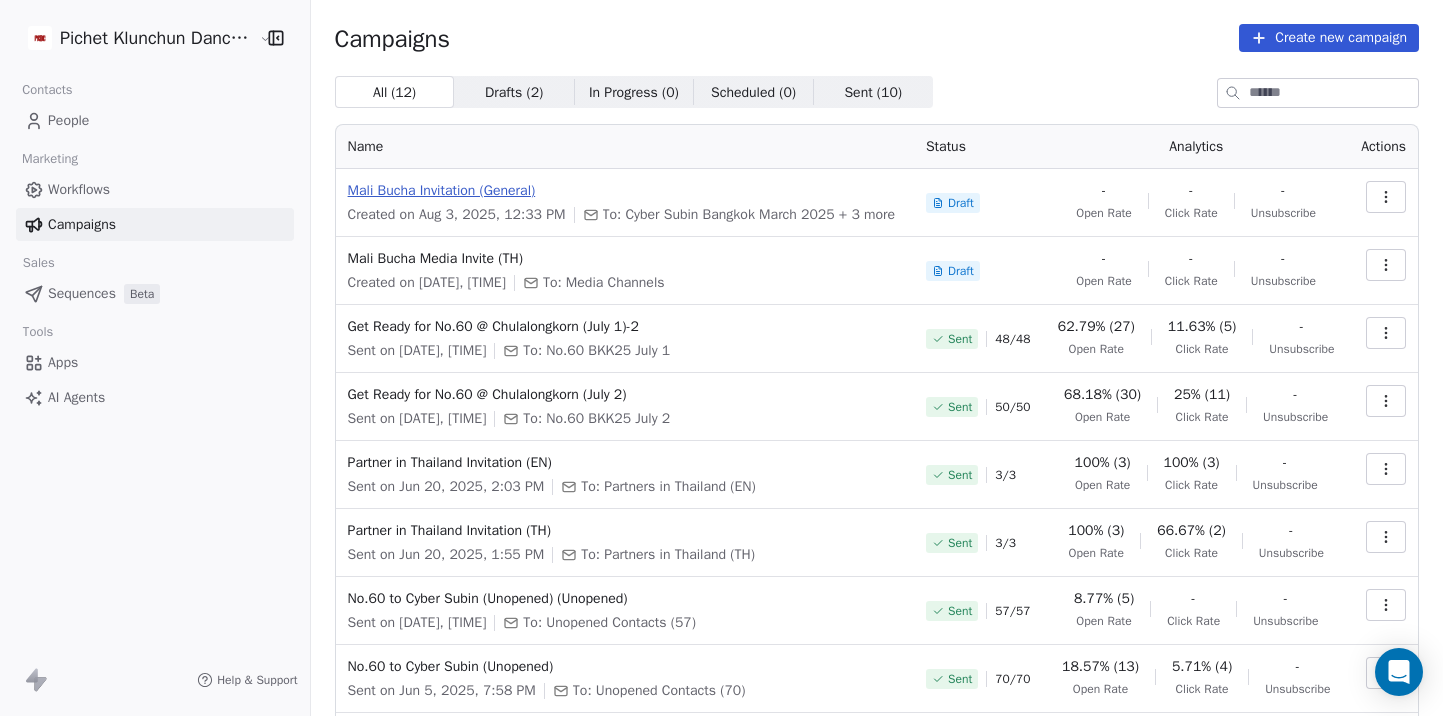 click on "Mali Bucha Invitation (General)" at bounding box center [625, 191] 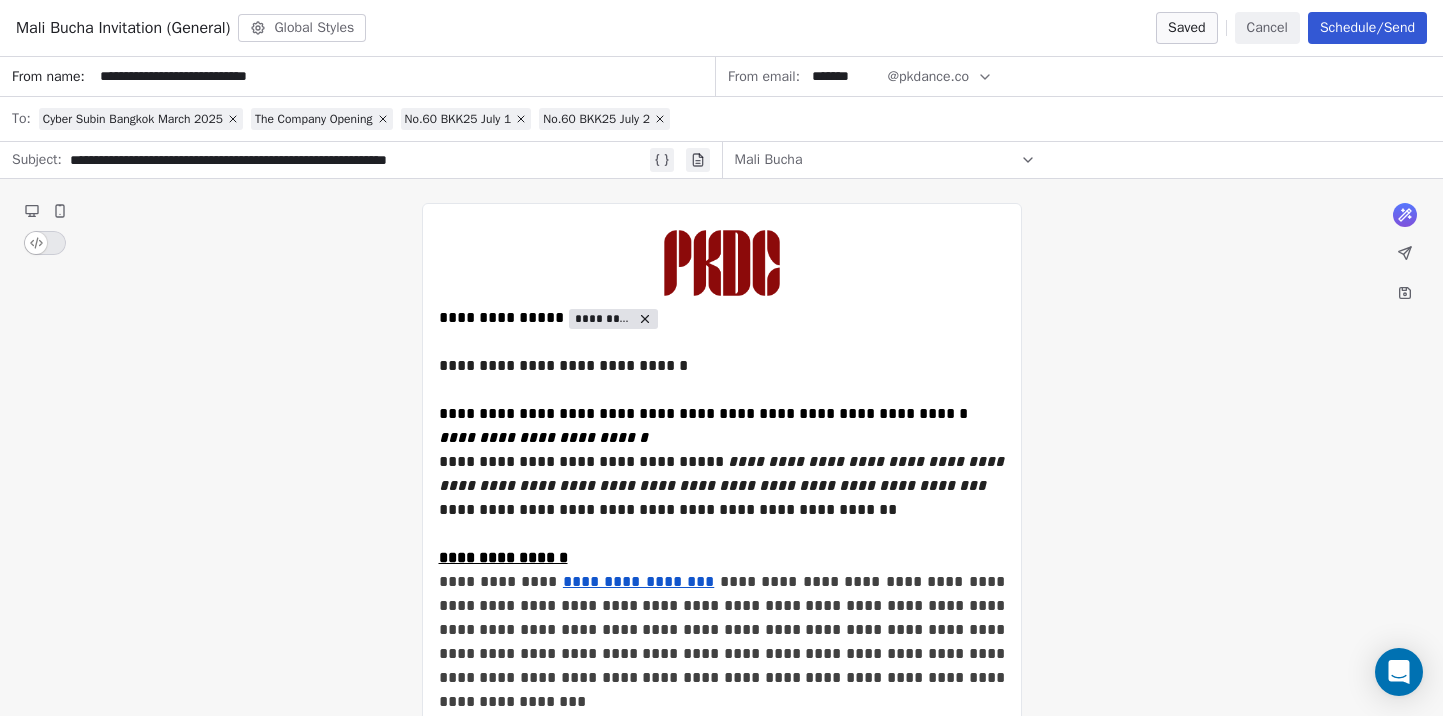 click on "**********" at bounding box center (358, 160) 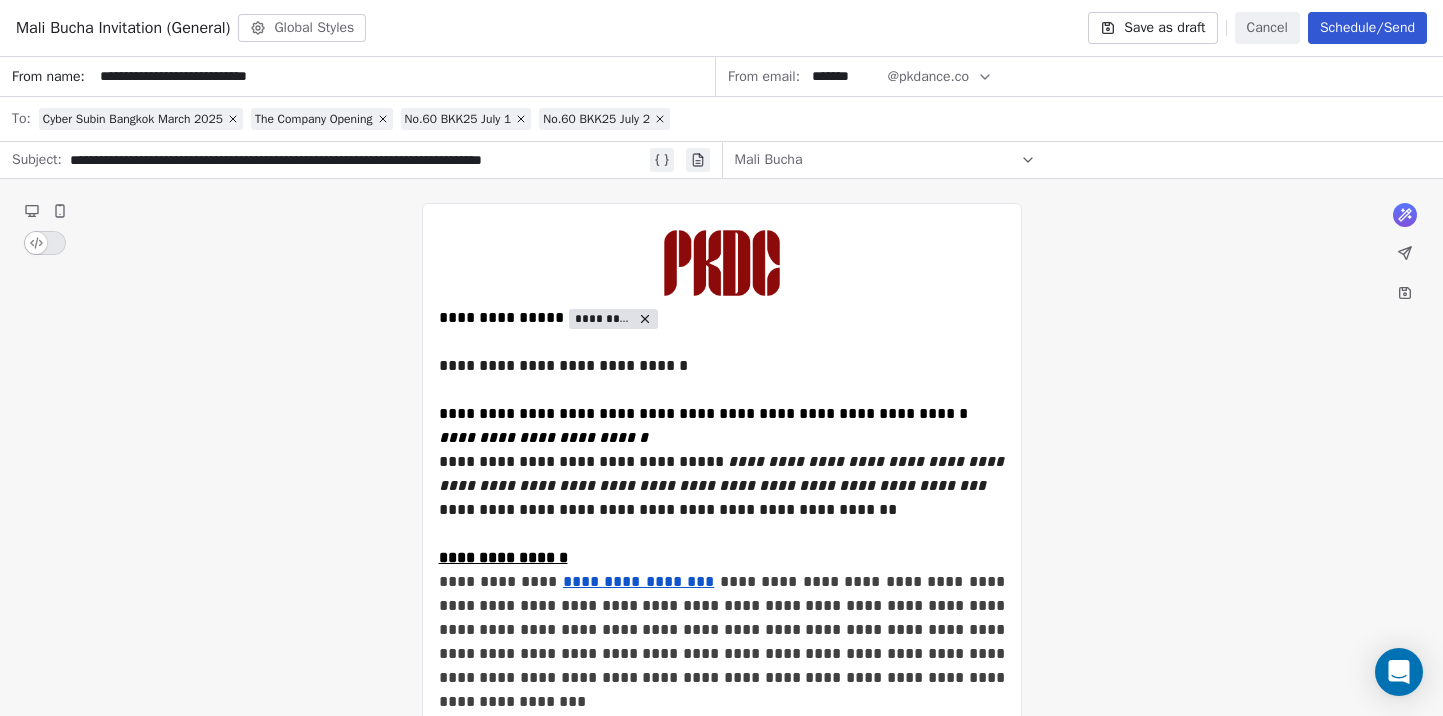 click on "**********" at bounding box center (721, 1563) 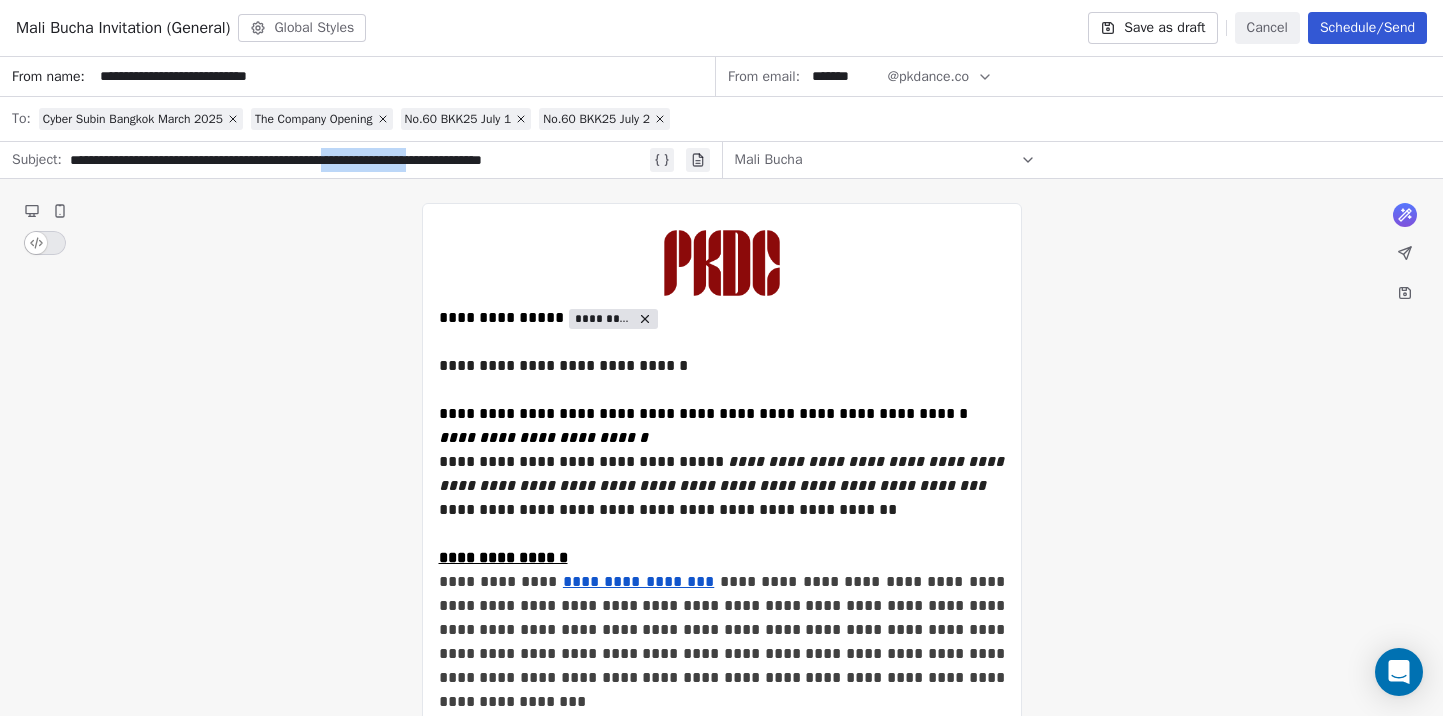 drag, startPoint x: 395, startPoint y: 162, endPoint x: 512, endPoint y: 153, distance: 117.34564 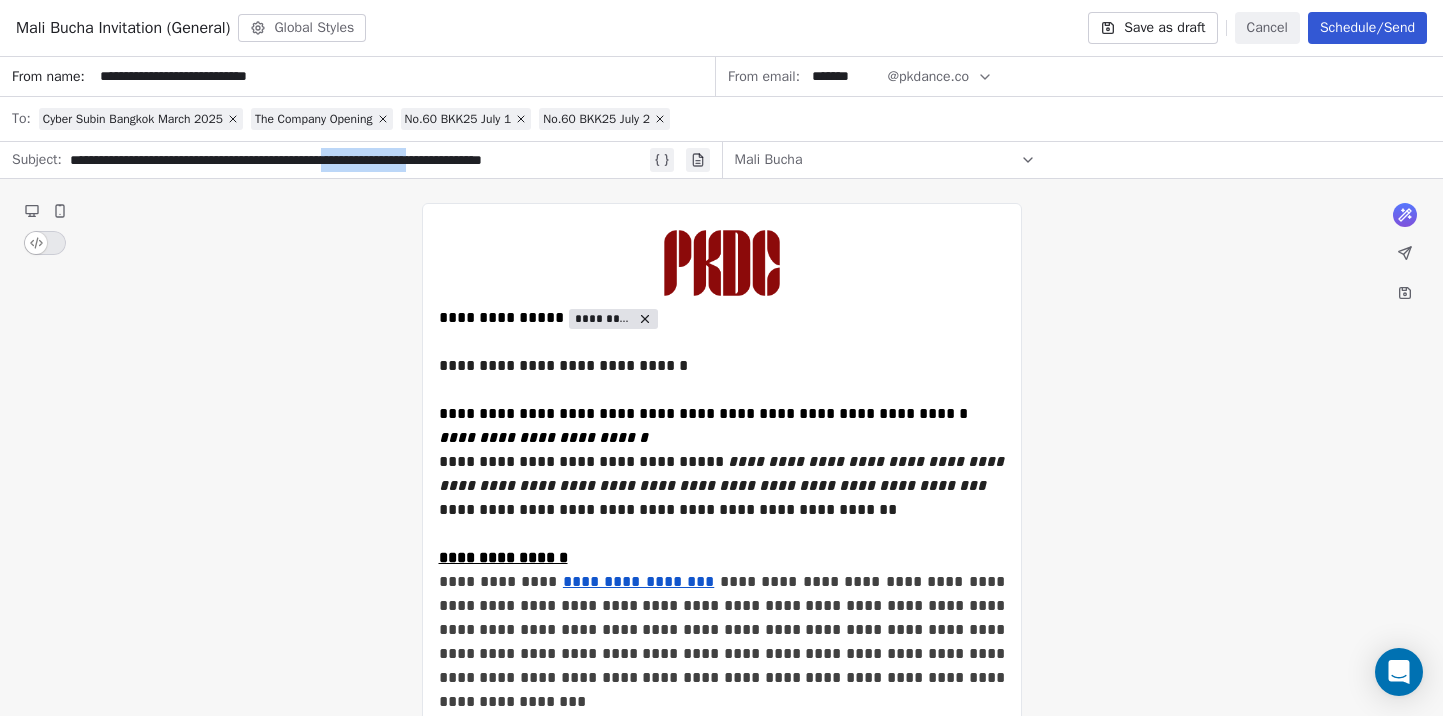 click on "**********" at bounding box center (358, 160) 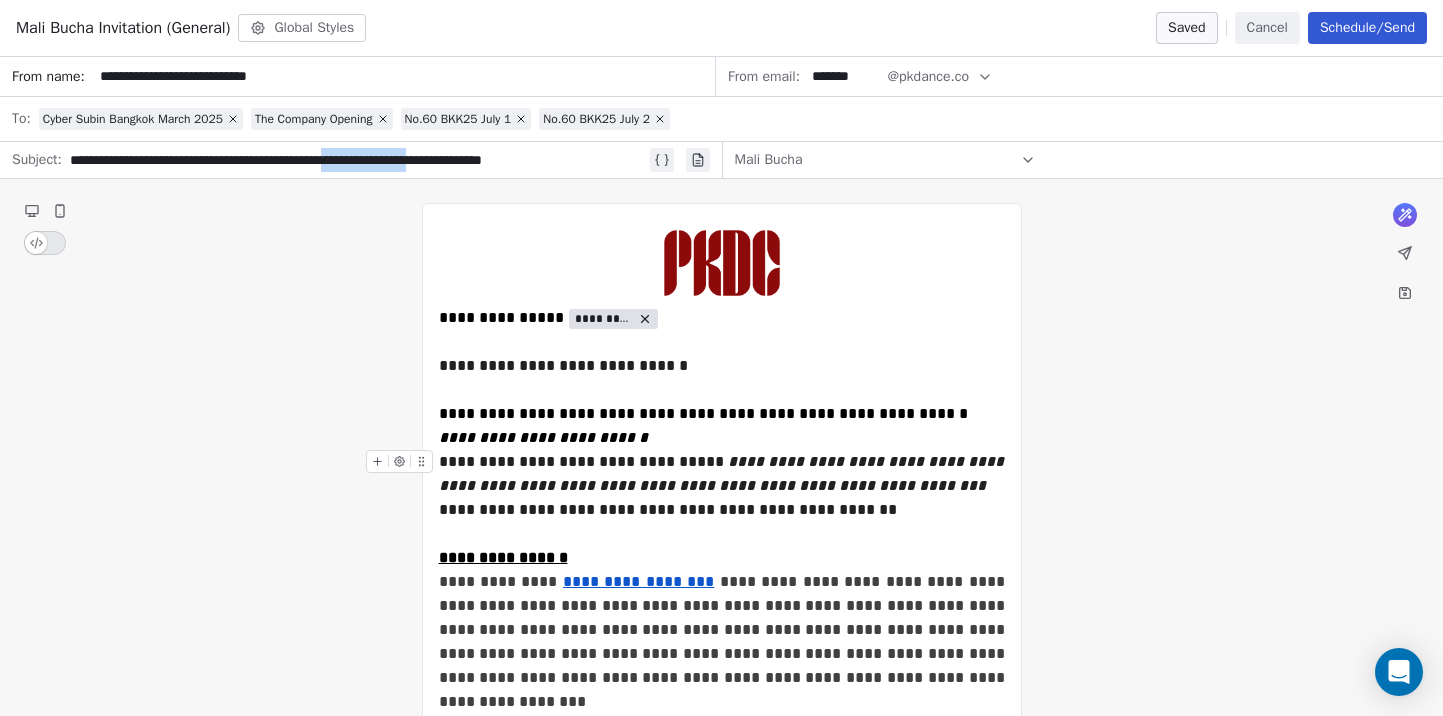 scroll, scrollTop: 2, scrollLeft: 0, axis: vertical 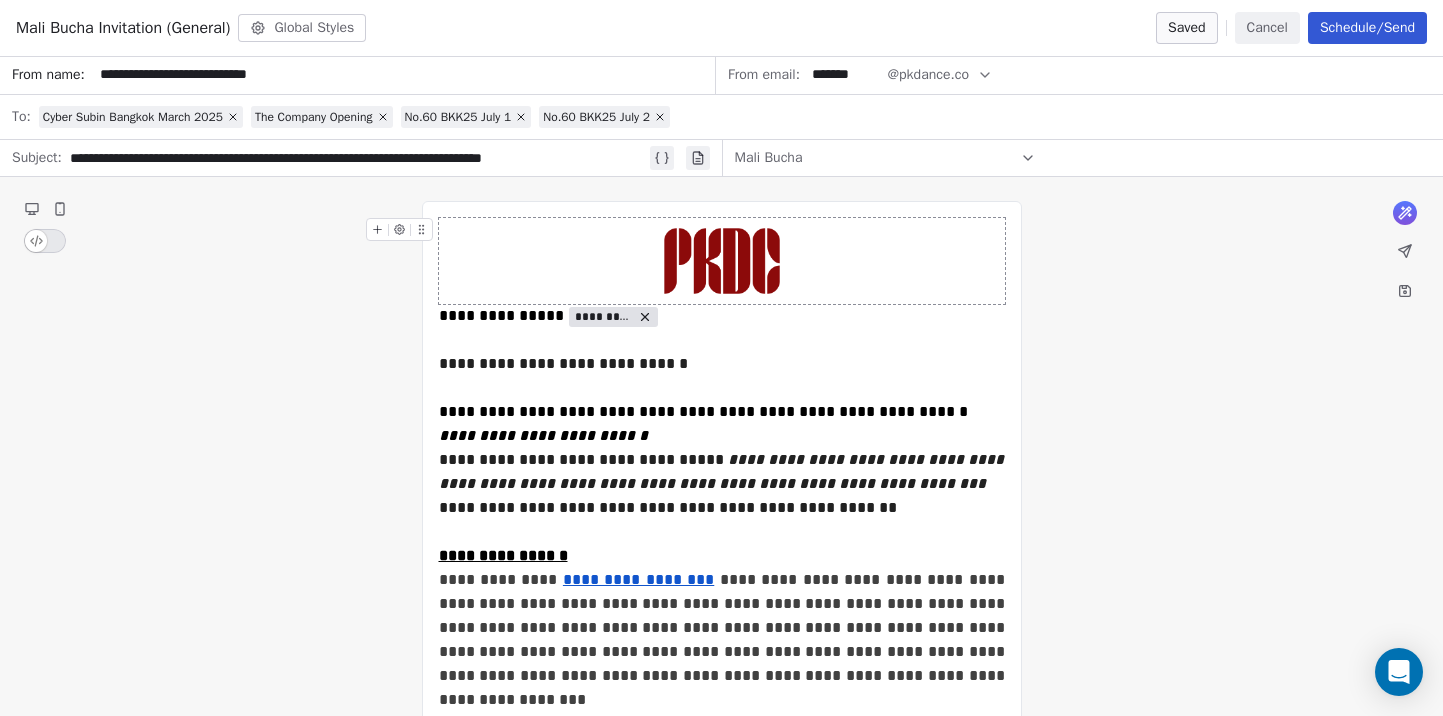 click on "**********" at bounding box center (374, 158) 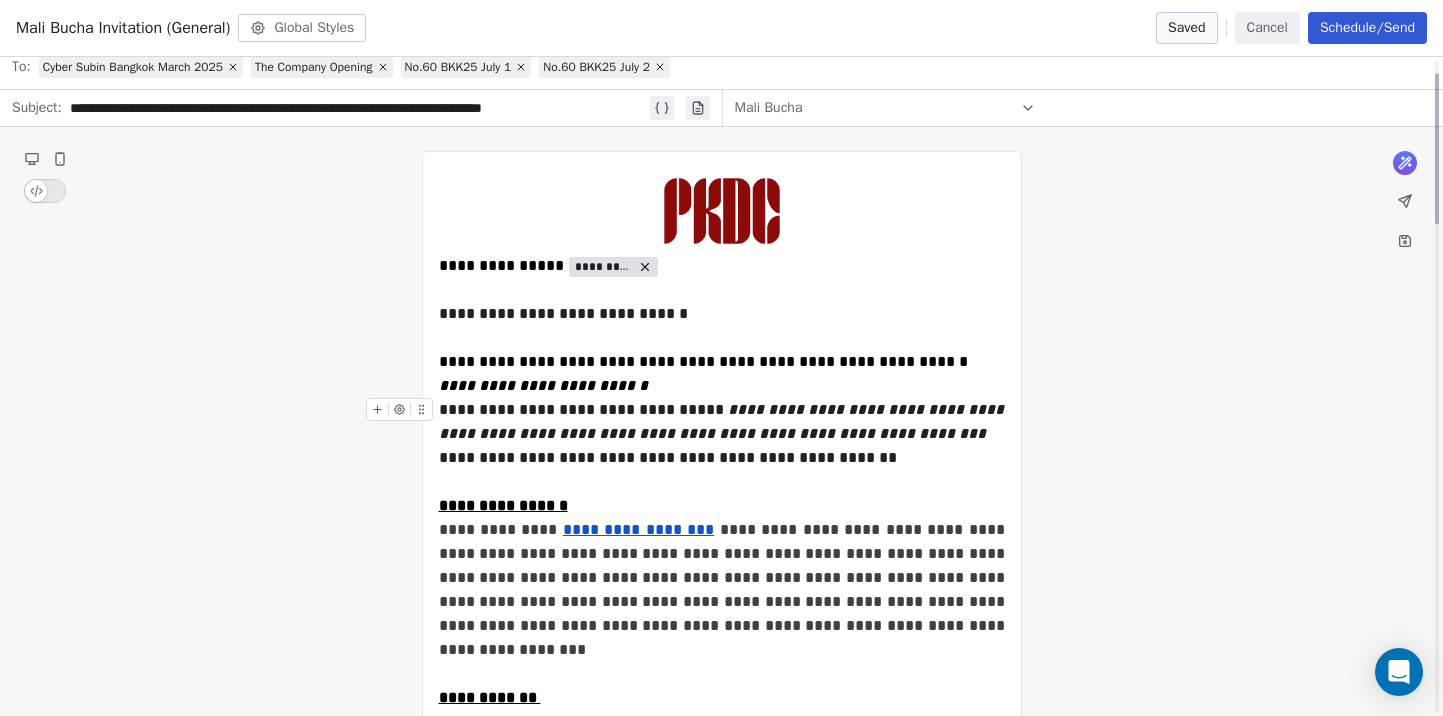 scroll, scrollTop: 57, scrollLeft: 0, axis: vertical 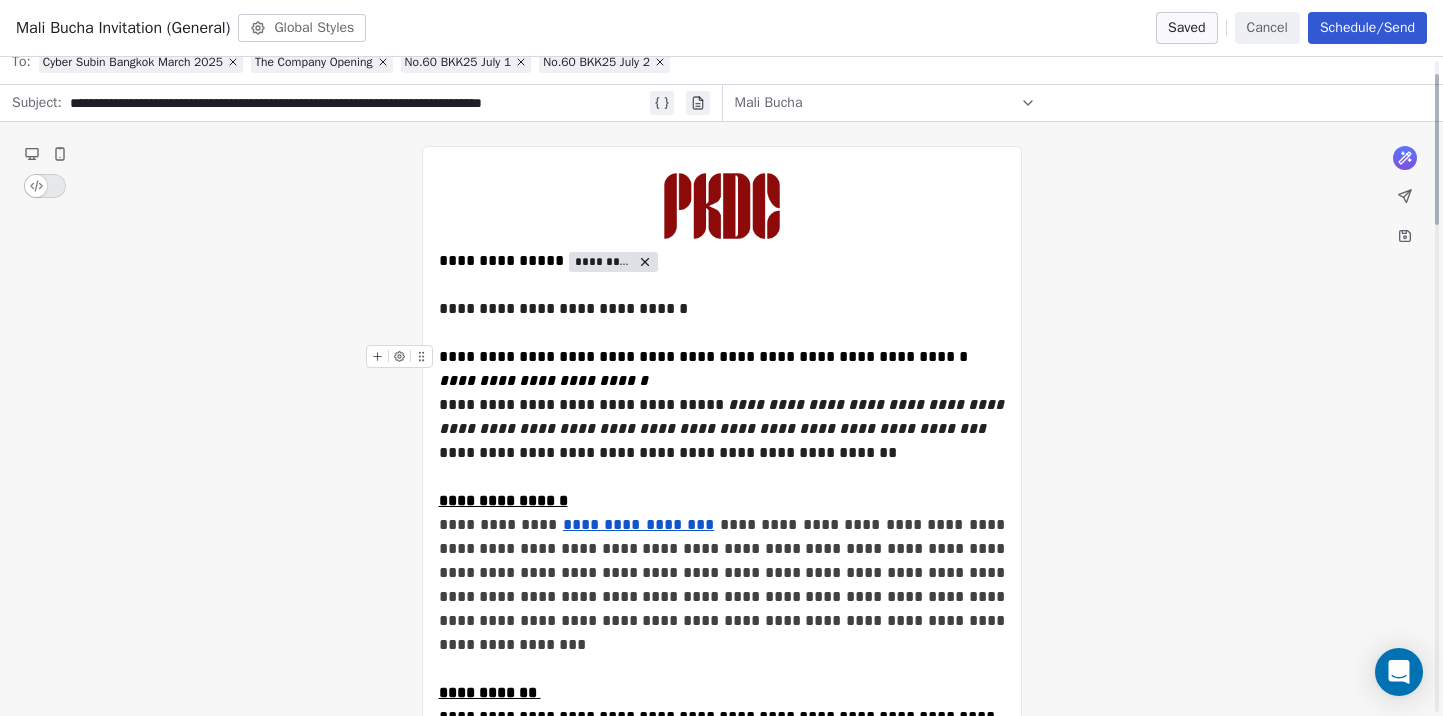 click on "**********" at bounding box center [722, 369] 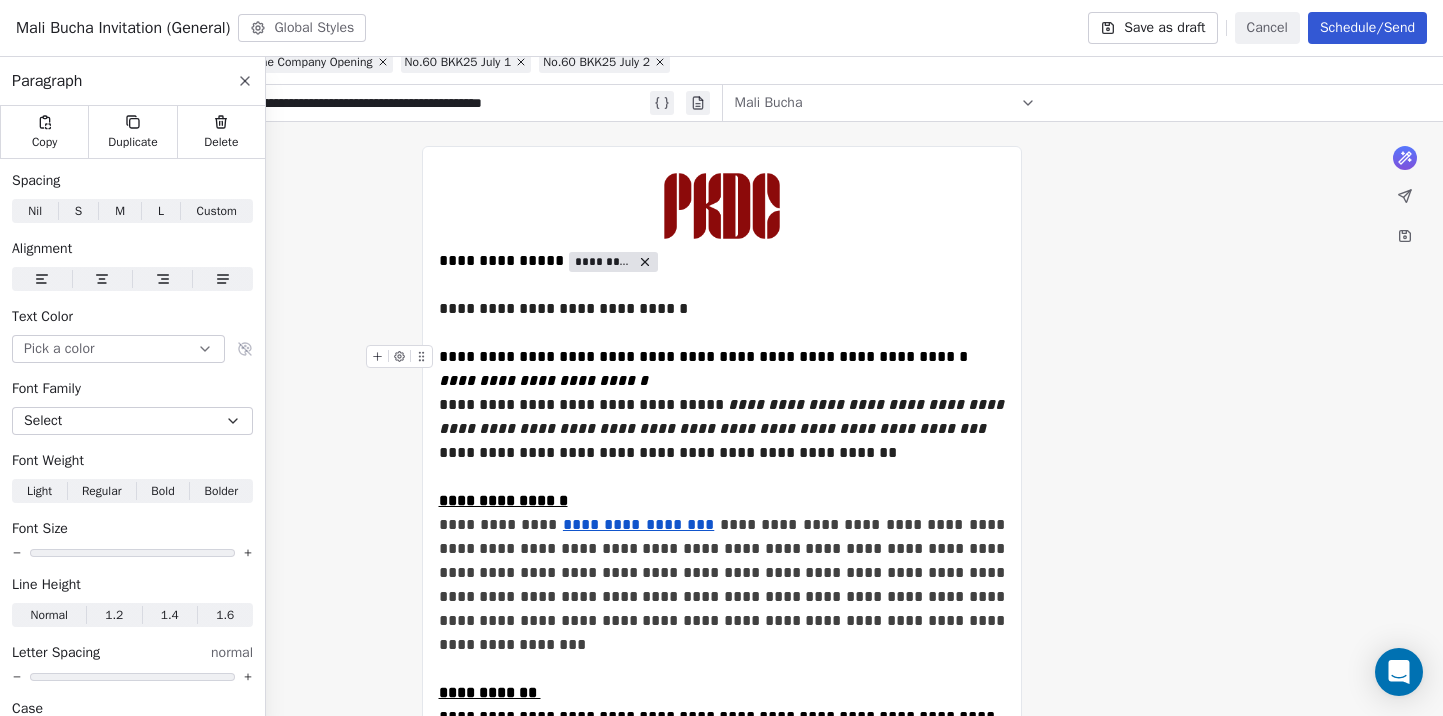 click on "**********" at bounding box center (722, 369) 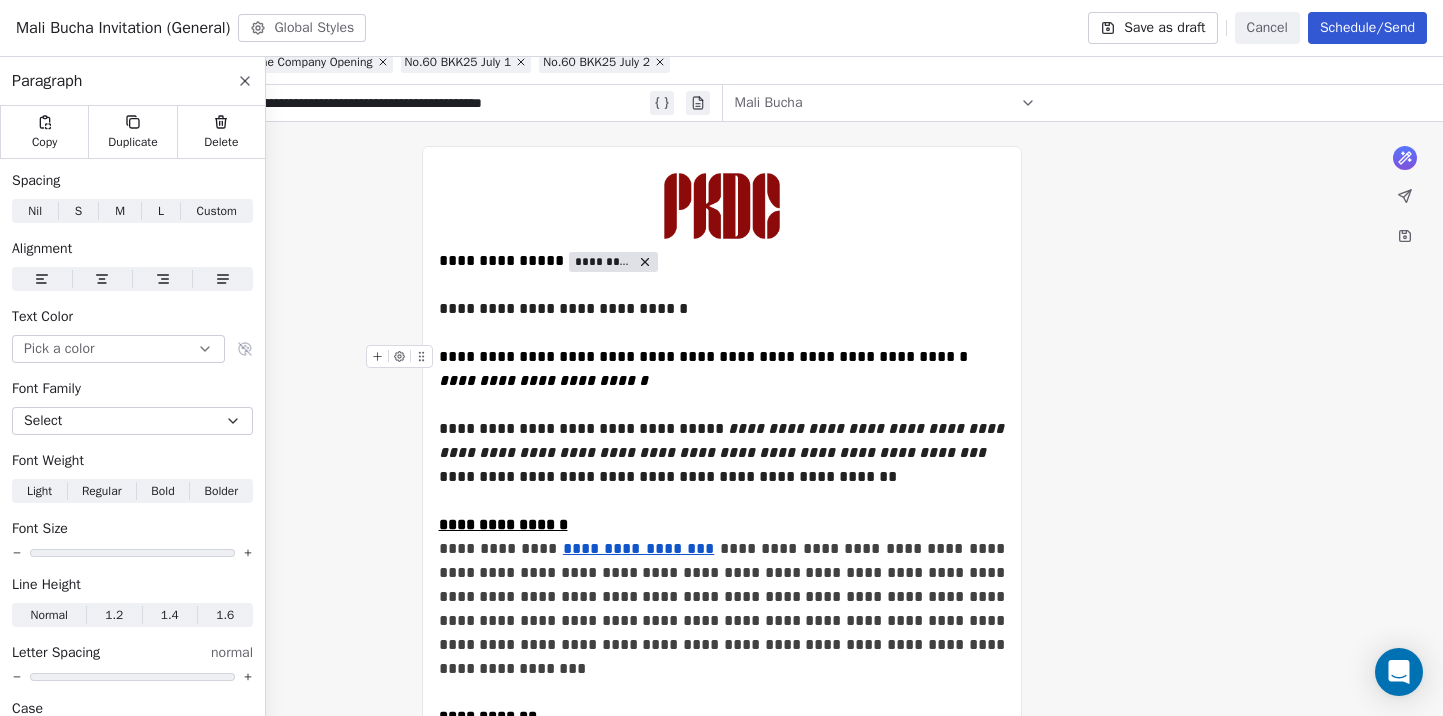 type 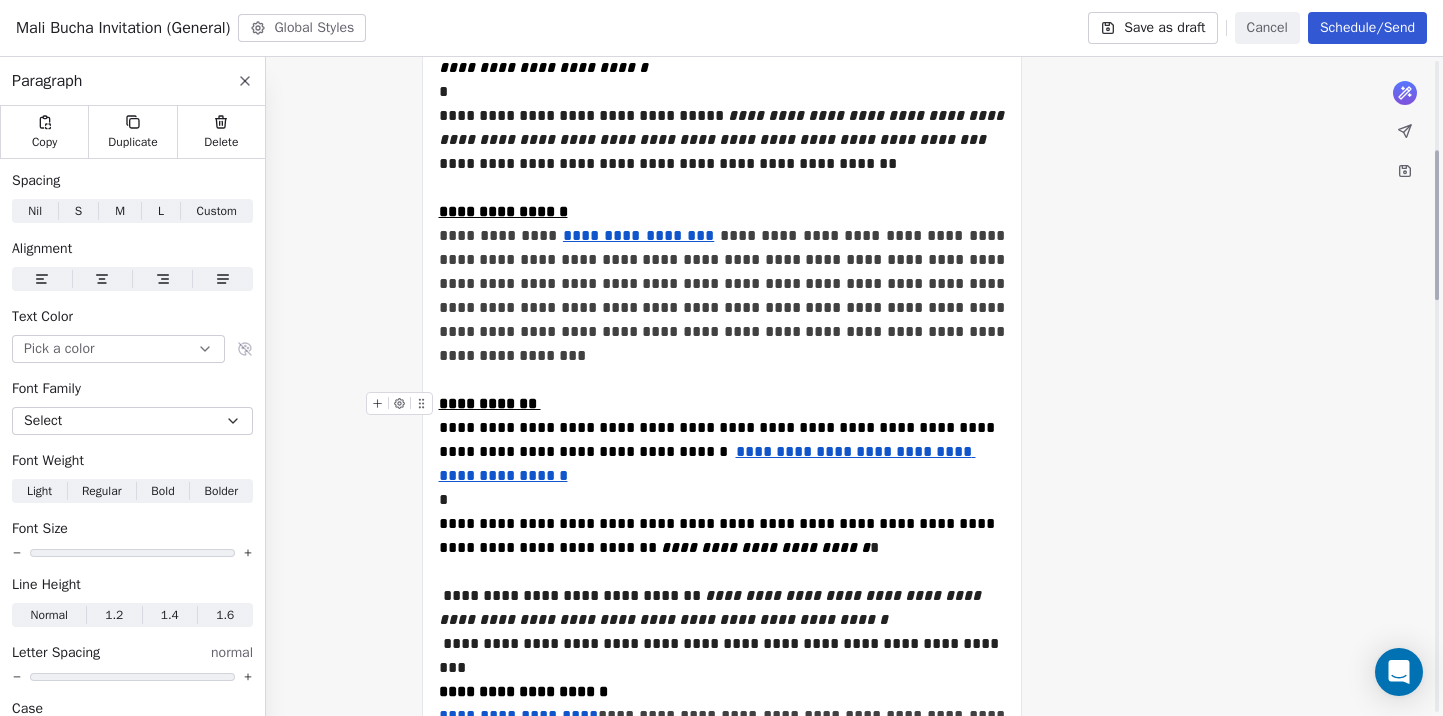 scroll, scrollTop: 393, scrollLeft: 0, axis: vertical 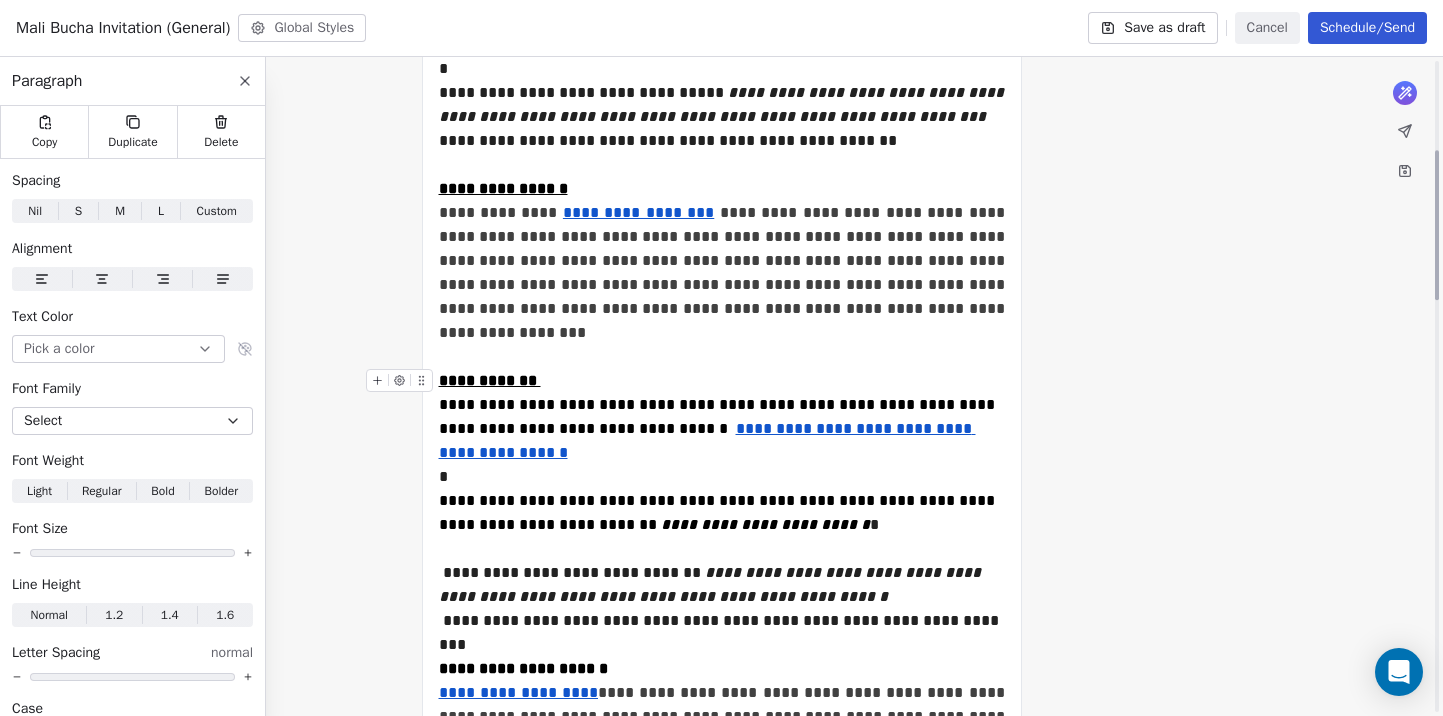 click on "**********" at bounding box center [490, 380] 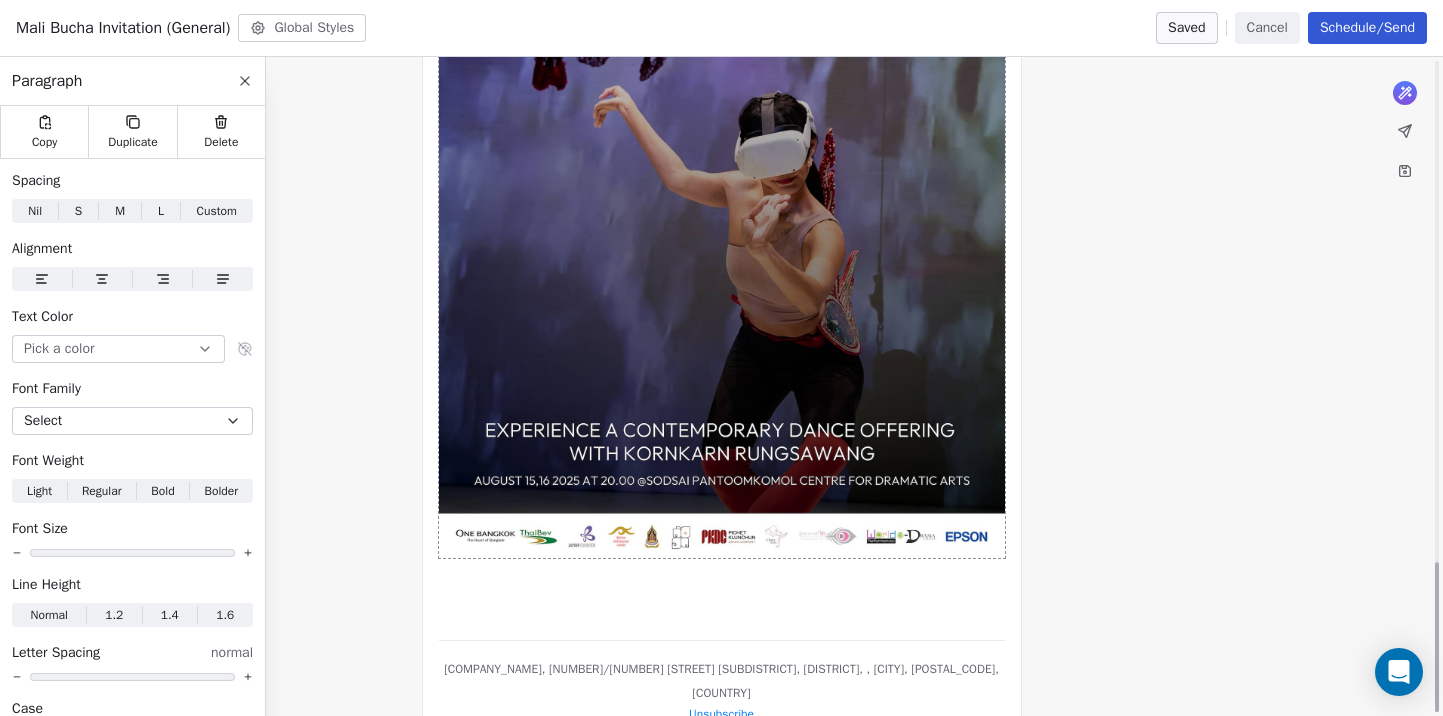 scroll, scrollTop: 2202, scrollLeft: 0, axis: vertical 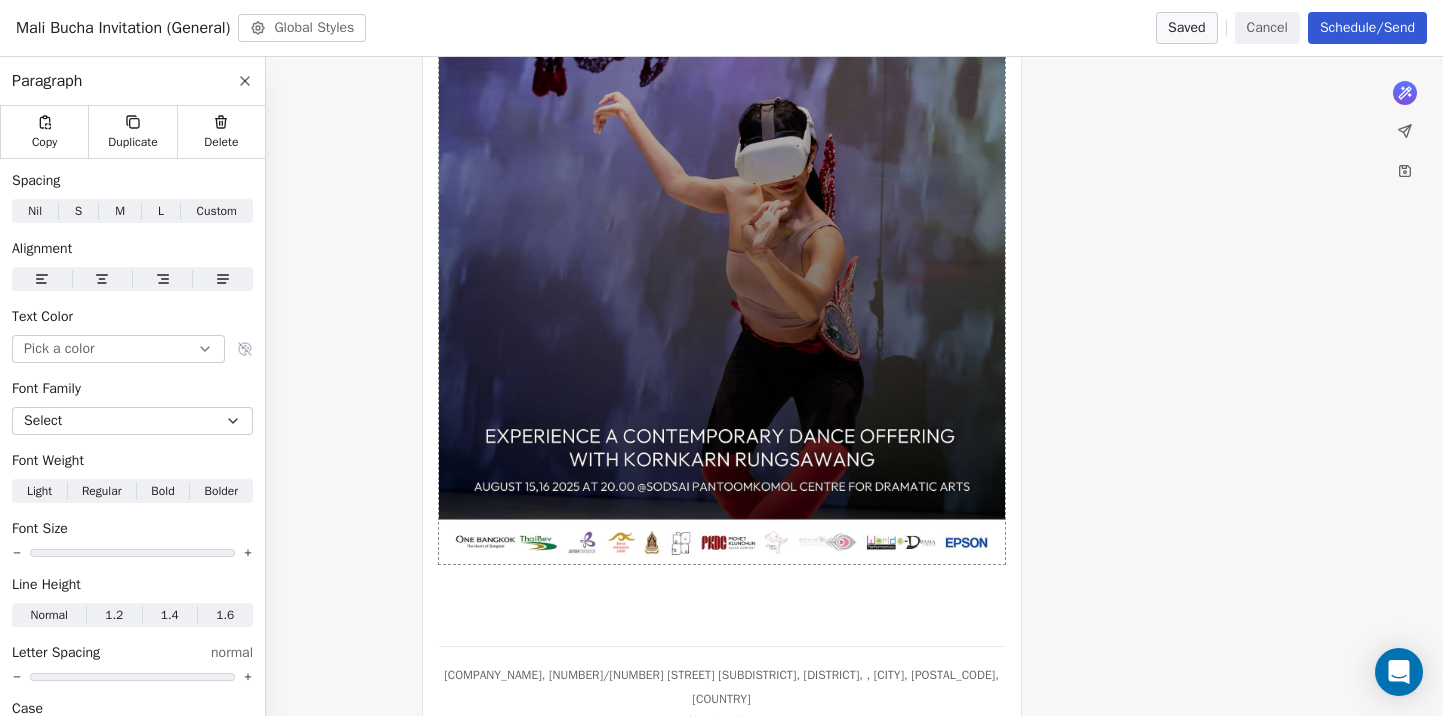 click on "Schedule/Send" at bounding box center (1367, 28) 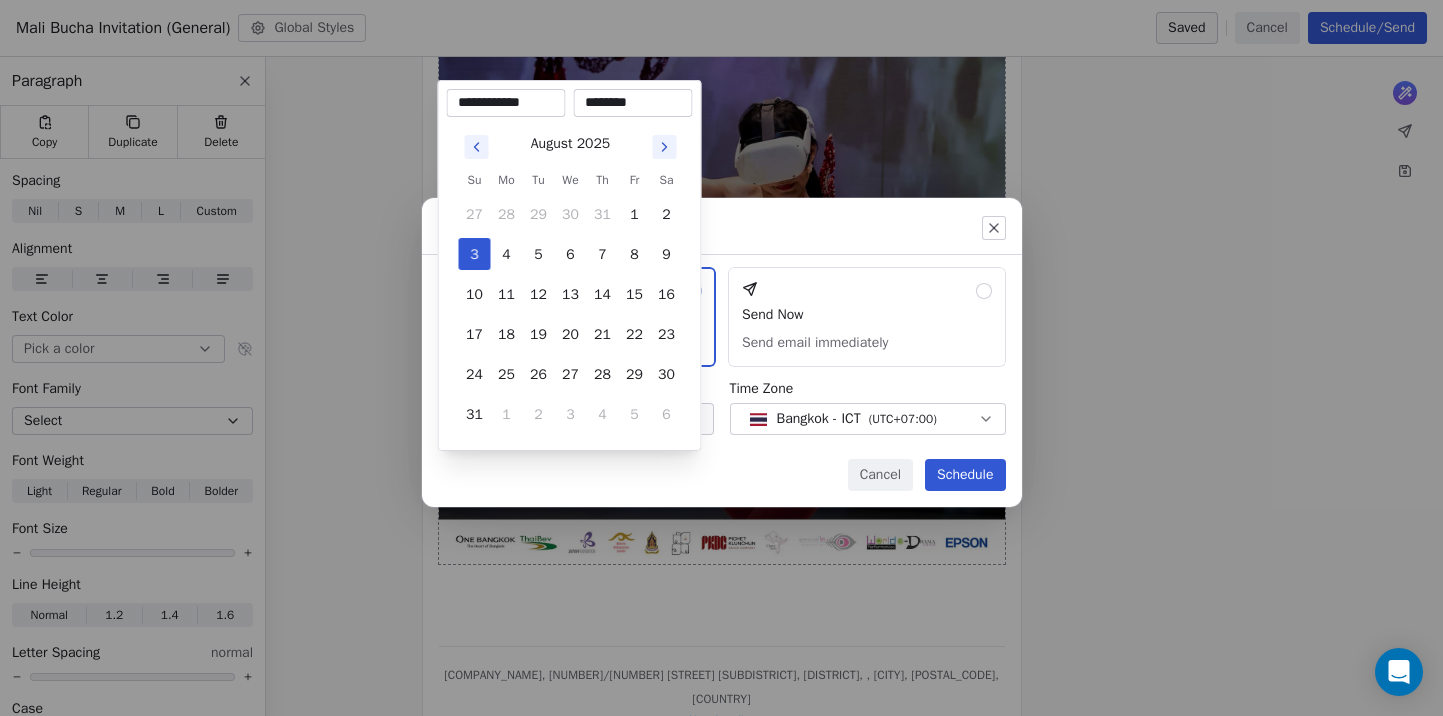 click on "Pichet Klunchun Dance Company Contacts People Marketing Workflows Campaigns Sales Sequences Beta Tools Apps AI Agents Help & Support Campaigns  Create new campaign All ( 12 ) All ( 12 ) Drafts ( 2 ) Drafts ( 2 ) In Progress ( 0 ) In Progress ( 0 ) Scheduled ( 0 ) Scheduled ( 0 ) Sent ( 10 ) Sent ( 10 ) Name Status Analytics Actions Mali Bucha Invitation (General) Created on Aug 3, 2025, 12:33 PM To: Cyber Subin Bangkok March 2025 + 3 more Draft - Open Rate - Click Rate - Unsubscribe Mali Bucha Media Invite (TH) Created on Aug 1, 2025, 1:23 PM To: Media Channels  Draft - Open Rate - Click Rate - Unsubscribe Get Ready for No.60 @ Chulalongkorn (July 1)-2 Sent on Jun 30, 2025, 8:39 PM To: No.60 BKK25 July 1  Sent 48 / 48 62.79% (27) Open Rate 11.63% (5) Click Rate - Unsubscribe Get Ready for No.60 @ Chulalongkorn (July 2) Sent on Jul 1, 2025, 5:54 PM To: No.60 BKK25 July 2  Sent 50 / 50 68.18% (30) Open Rate 25% (11) Click Rate - Unsubscribe Partner in Thailand Invitation (EN) Sent on Jun 20, 2025, 2:03 PM 3 /" at bounding box center [721, 358] 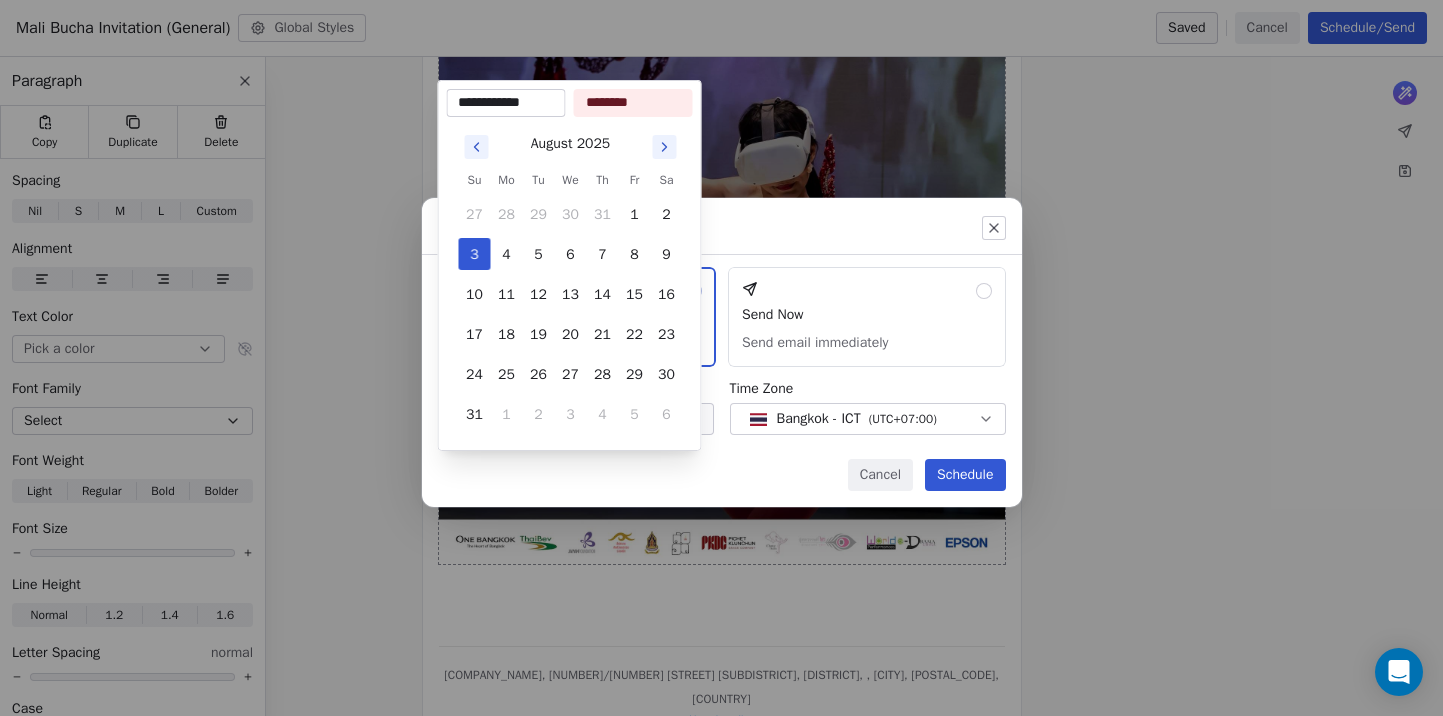 type 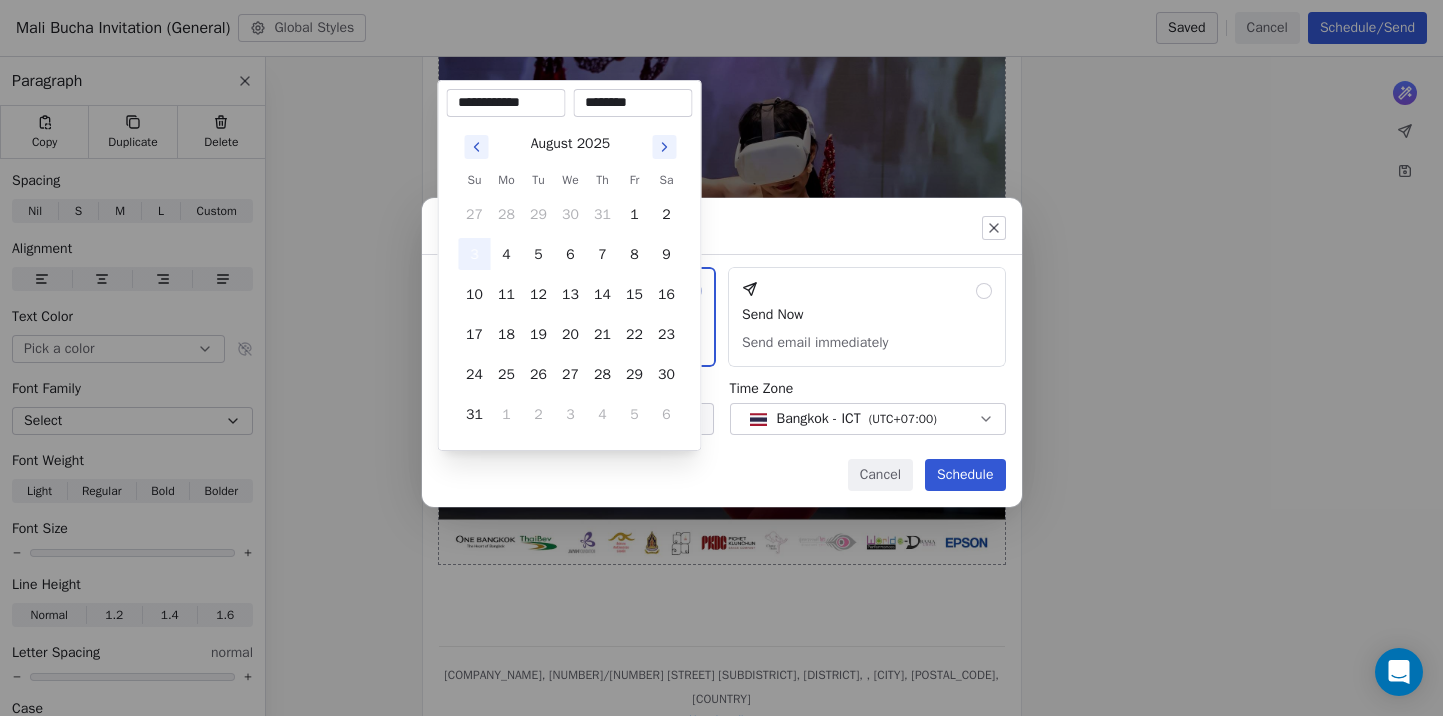 type on "********" 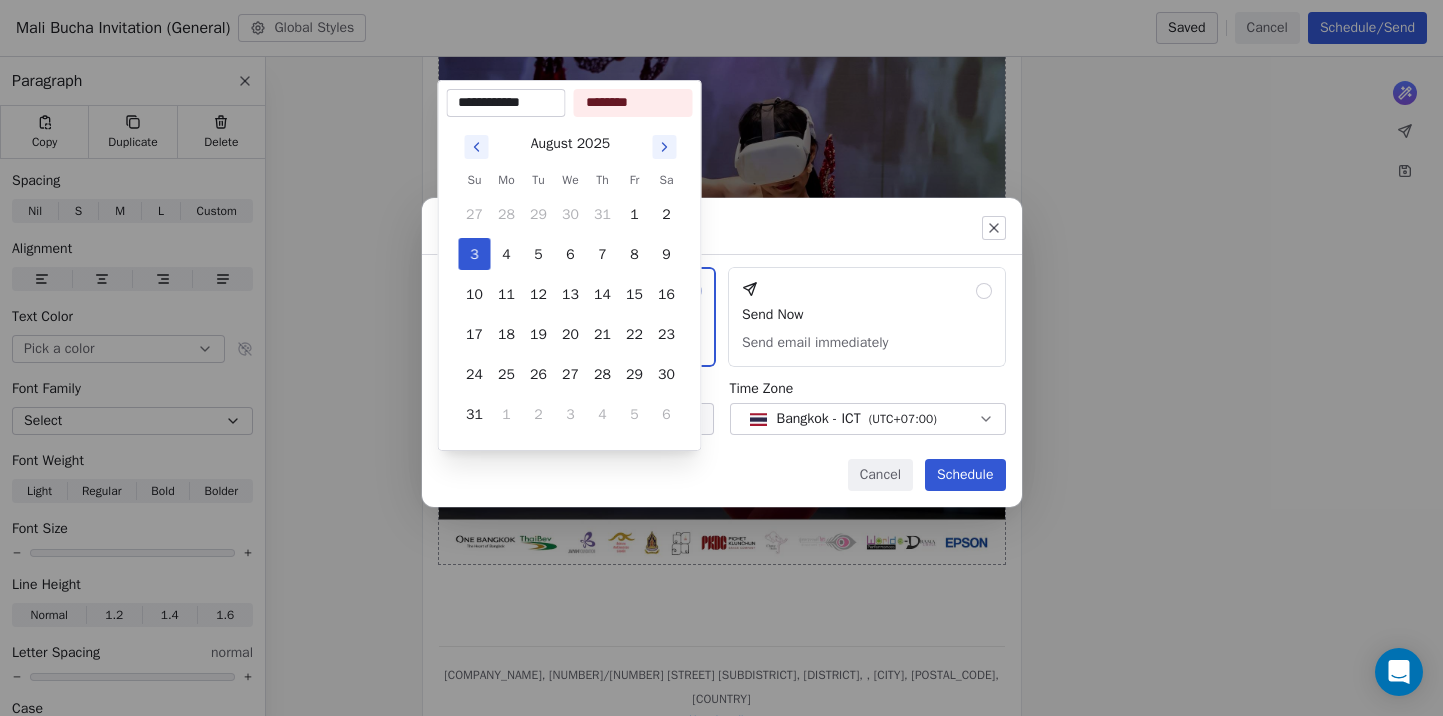 click on "Send or schedule email Schedule & Send Choose a future date and time Send Now Send email immediately Date & Time Select Date Time Zone Bangkok - ICT ( UTC+07:00 ) Cancel Schedule" at bounding box center (721, 358) 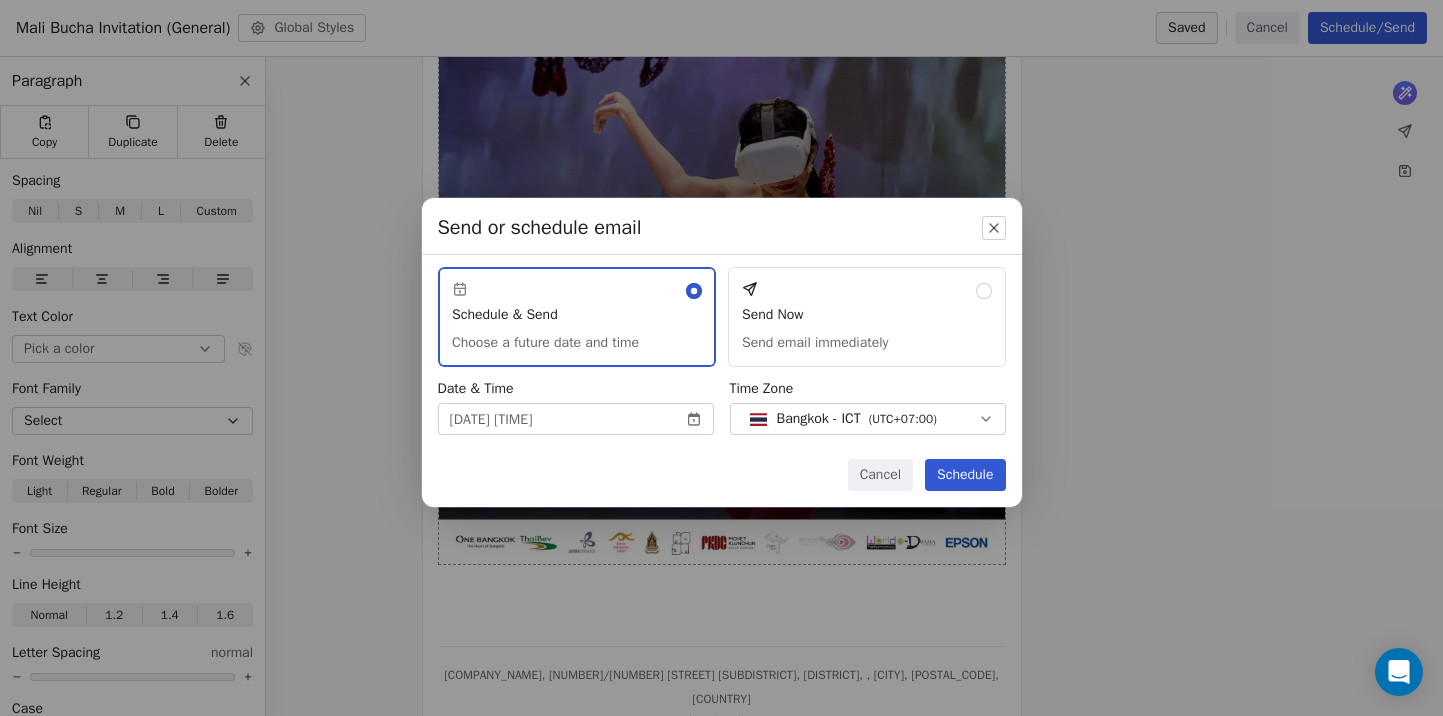 click on "Schedule" at bounding box center [965, 475] 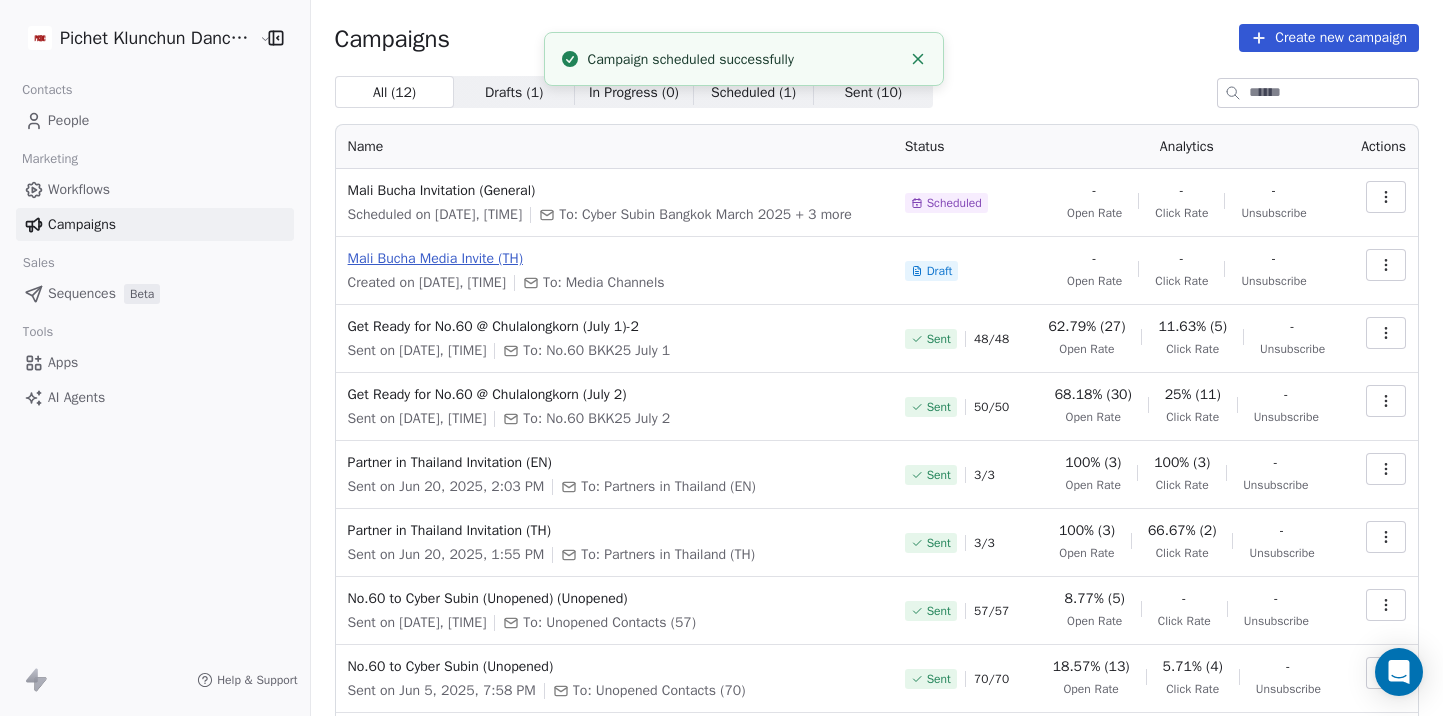 click on "Mali Bucha Media Invite (TH)" at bounding box center [614, 259] 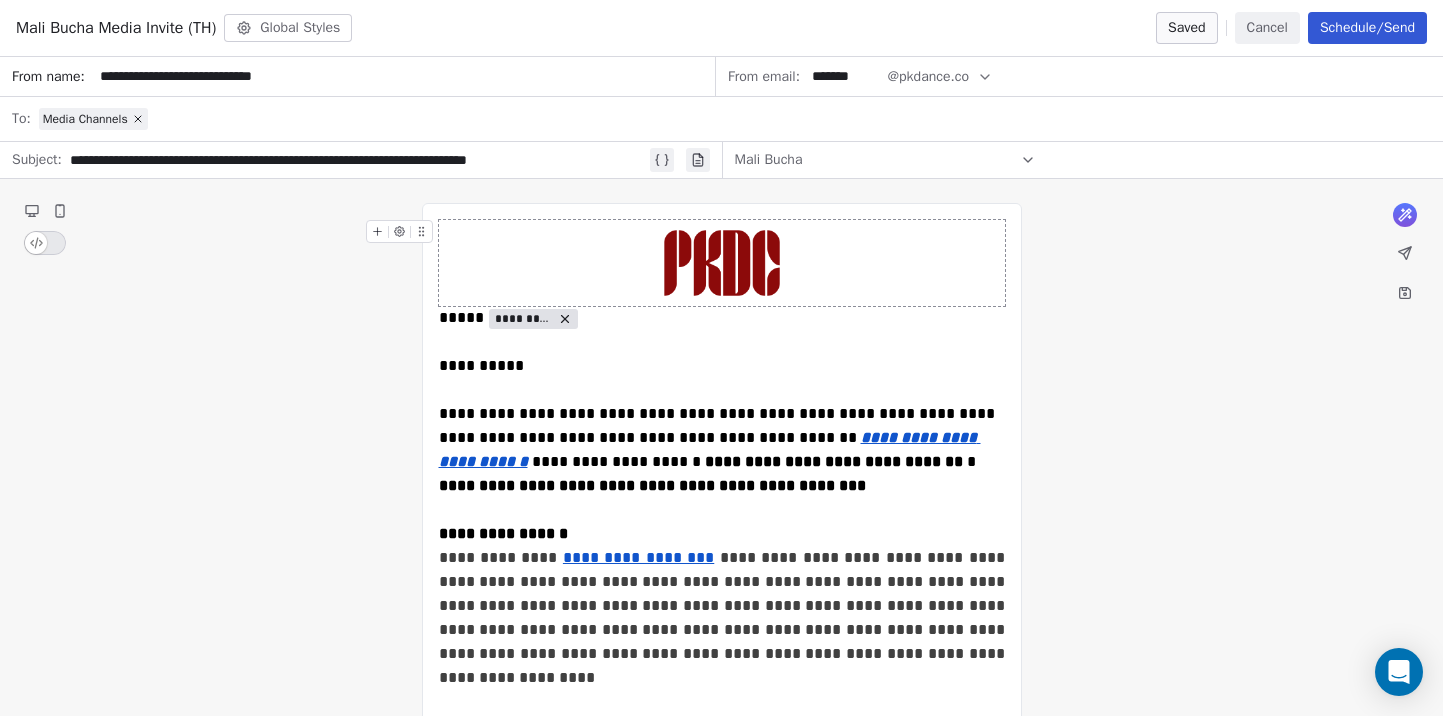 click on "Cancel" at bounding box center (1267, 28) 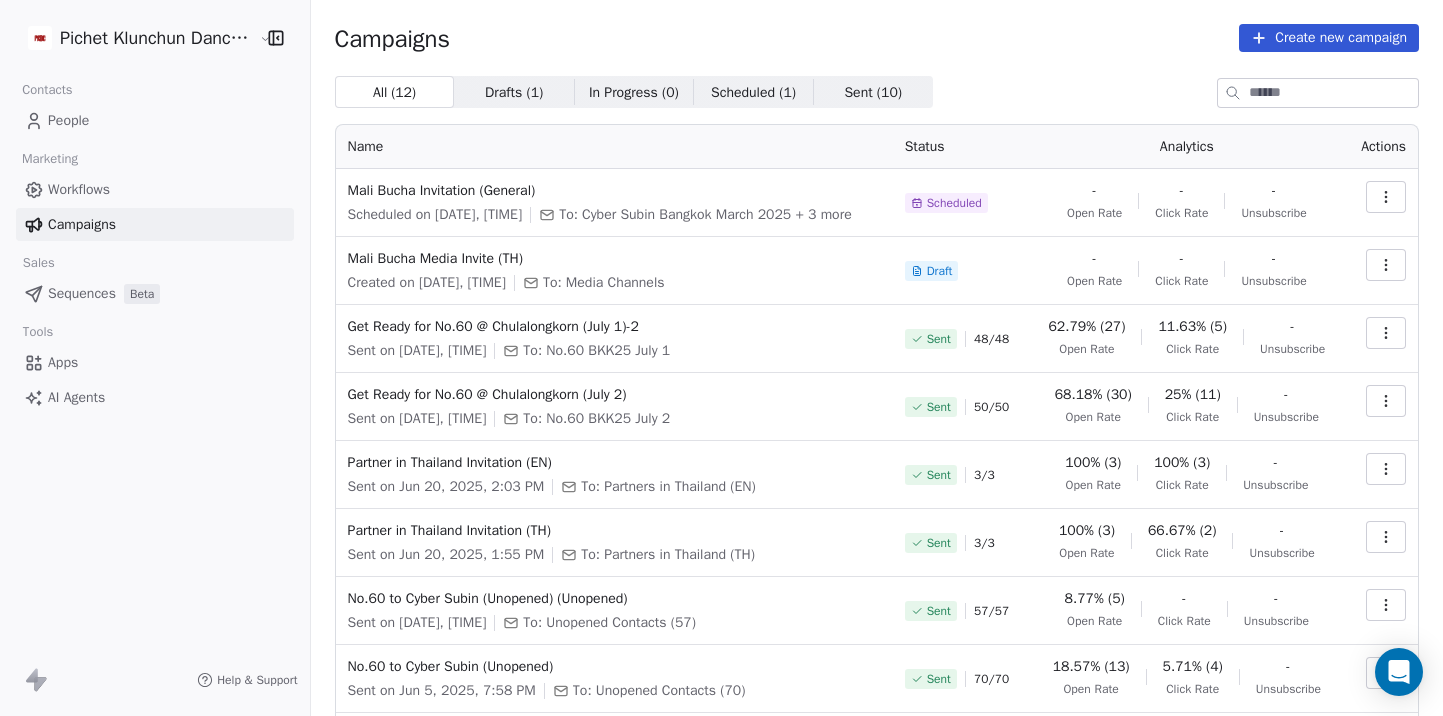 click 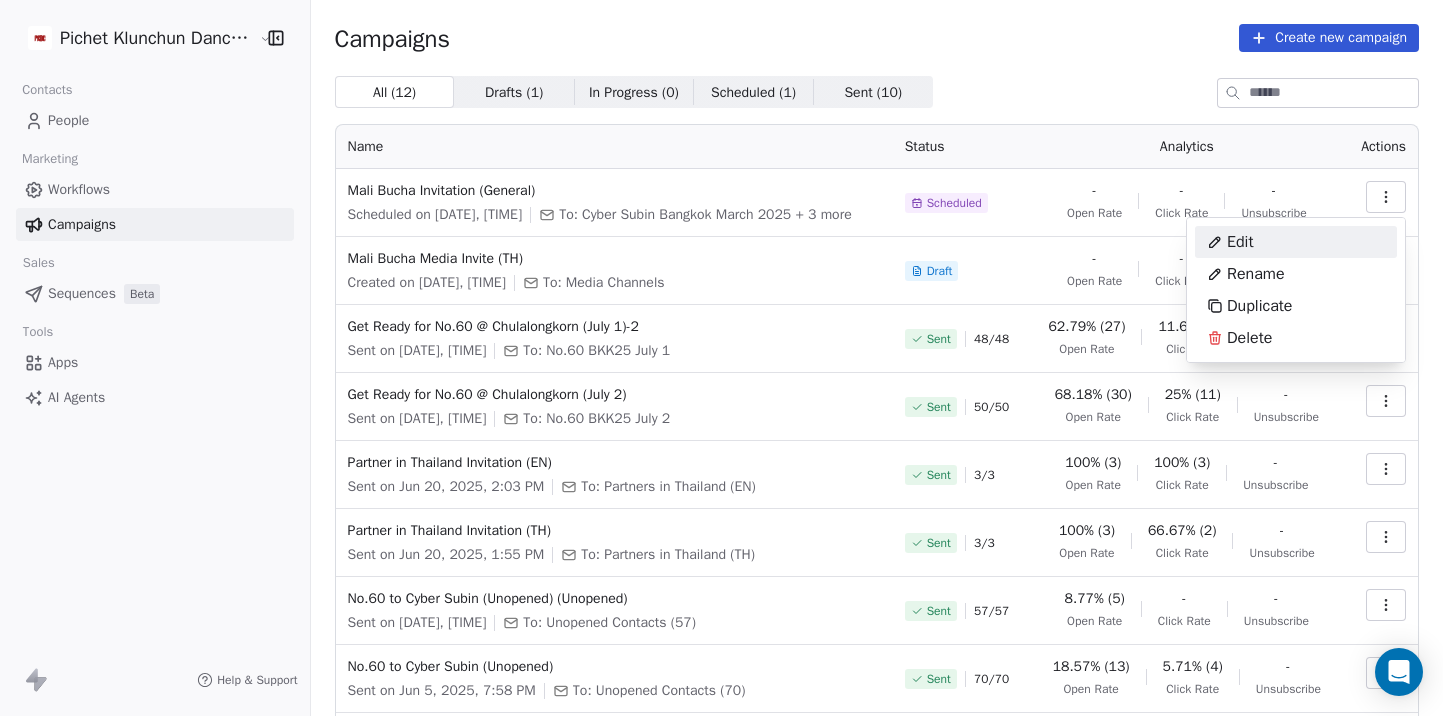 click on "Pichet Klunchun Dance Company Contacts People Marketing Workflows Campaigns Sales Sequences Beta Tools Apps AI Agents Help & Support Campaigns  Create new campaign All ( 12 ) All ( 12 ) Drafts ( 1 ) Drafts ( 1 ) In Progress ( 0 ) In Progress ( 0 ) Scheduled ( 1 ) Scheduled ( 1 ) Sent ( 10 ) Sent ( 10 ) Name Status Analytics Actions Mali Bucha Invitation (General) Scheduled on Aug 3, 2025, 12:58 PM To: Cyber Subin Bangkok March 2025 + 3 more Scheduled - Open Rate - Click Rate - Unsubscribe Mali Bucha Media Invite (TH) Created on Aug 1, 2025, 1:23 PM To: Media Channels  Draft - Open Rate - Click Rate - Unsubscribe Get Ready for No.60 @ Chulalongkorn (July 1)-2 Sent on Jun 30, 2025, 8:39 PM To: No.60 BKK25 July 1  Sent 48 / 48 62.79% (27) Open Rate 11.63% (5) Click Rate - Unsubscribe Get Ready for No.60 @ Chulalongkorn (July 2) Sent on Jul 1, 2025, 5:54 PM To: No.60 BKK25 July 2  Sent 50 / 50 68.18% (30) Open Rate 25% (11) Click Rate - Unsubscribe Partner in Thailand Invitation (EN) Sent 3 / 3 100% (3) - Sent" at bounding box center [721, 358] 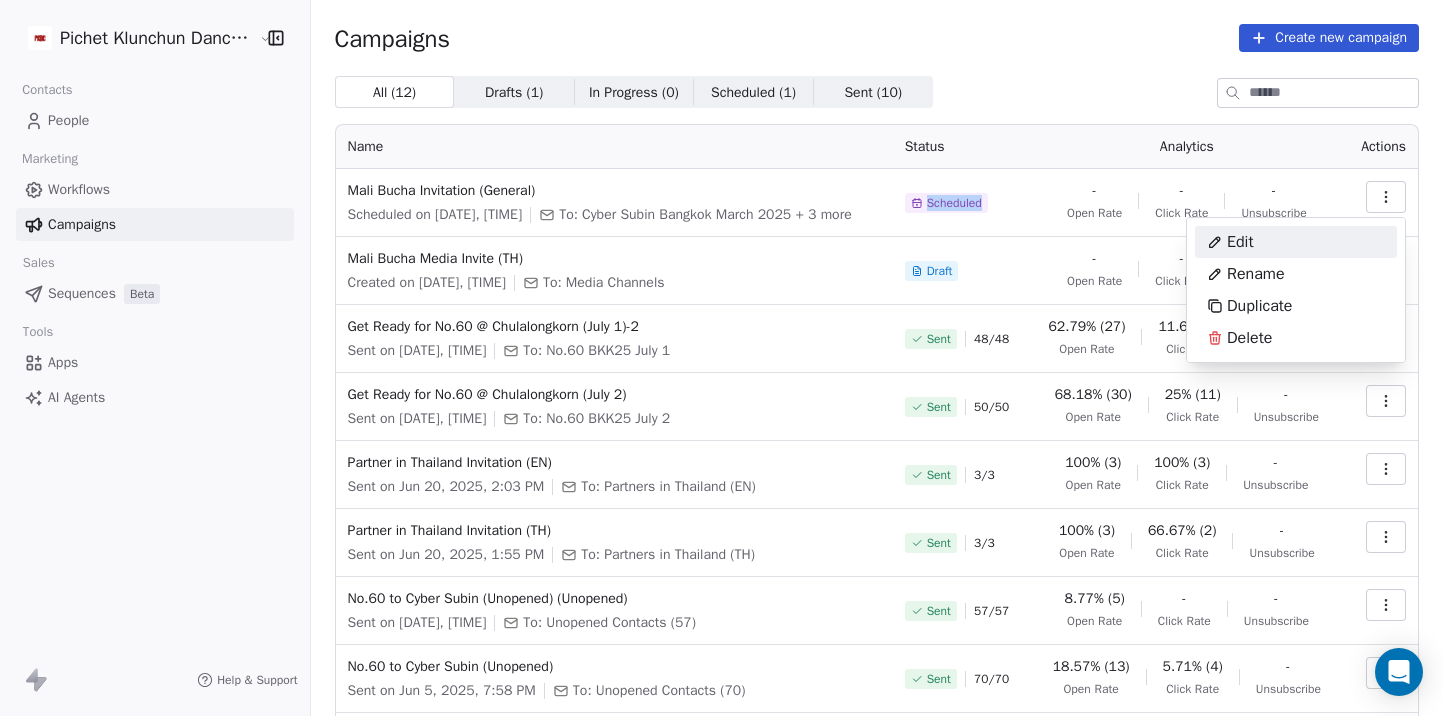 click on "Scheduled" at bounding box center [954, 203] 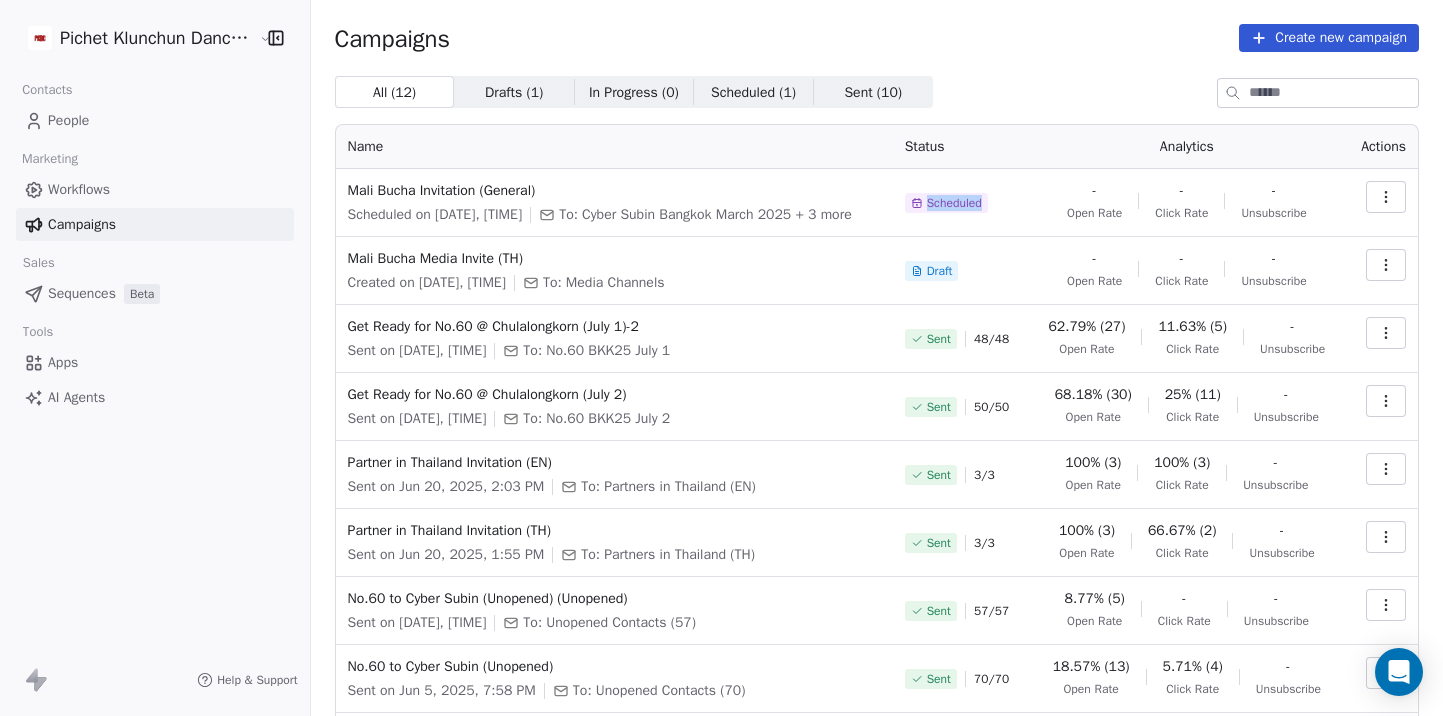 click 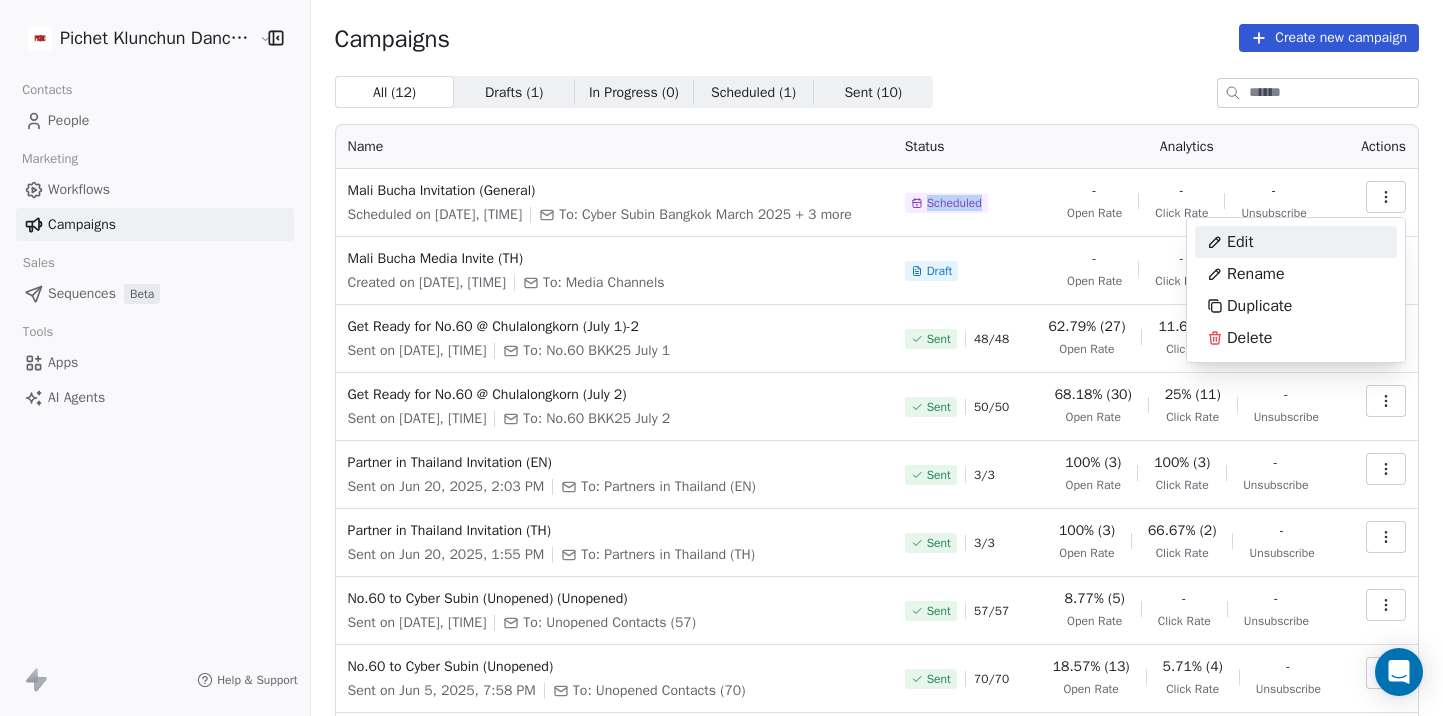click on "Edit" at bounding box center (1296, 242) 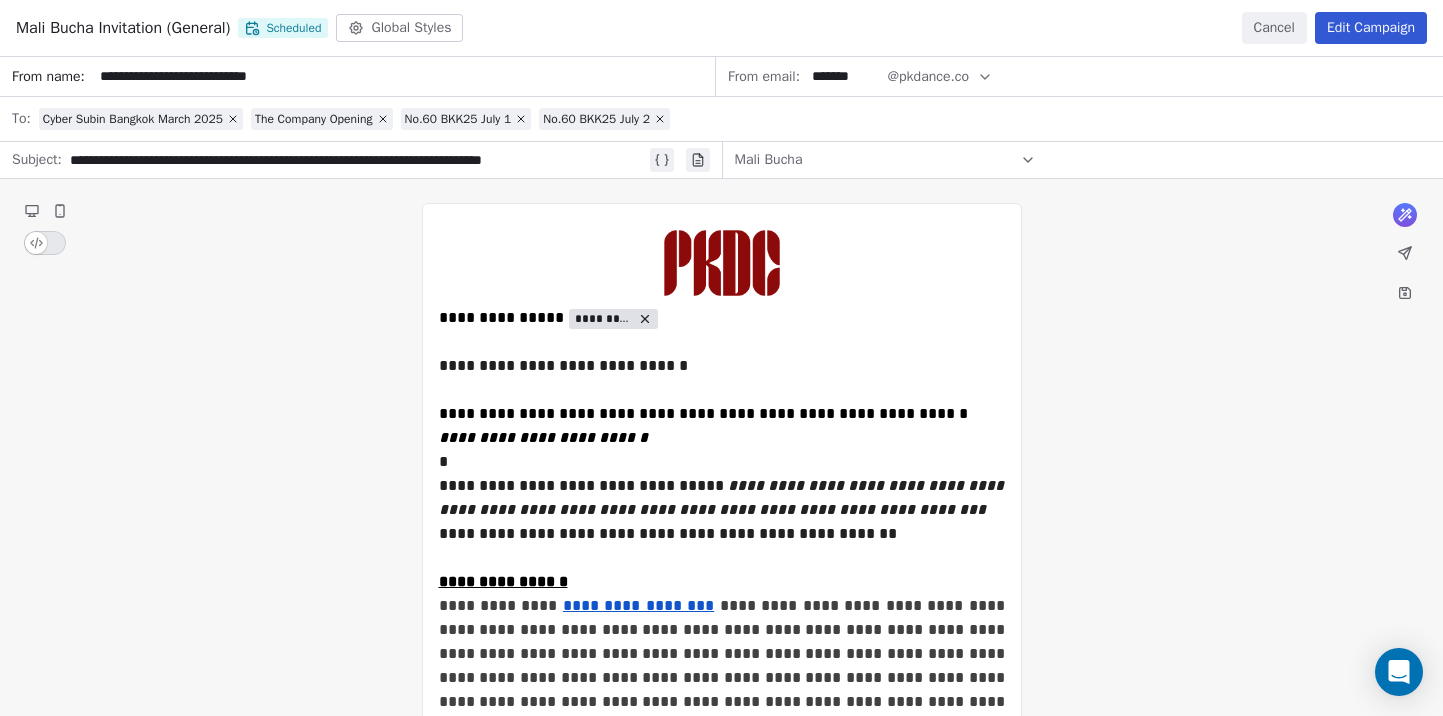 click on "Scheduled" at bounding box center (282, 28) 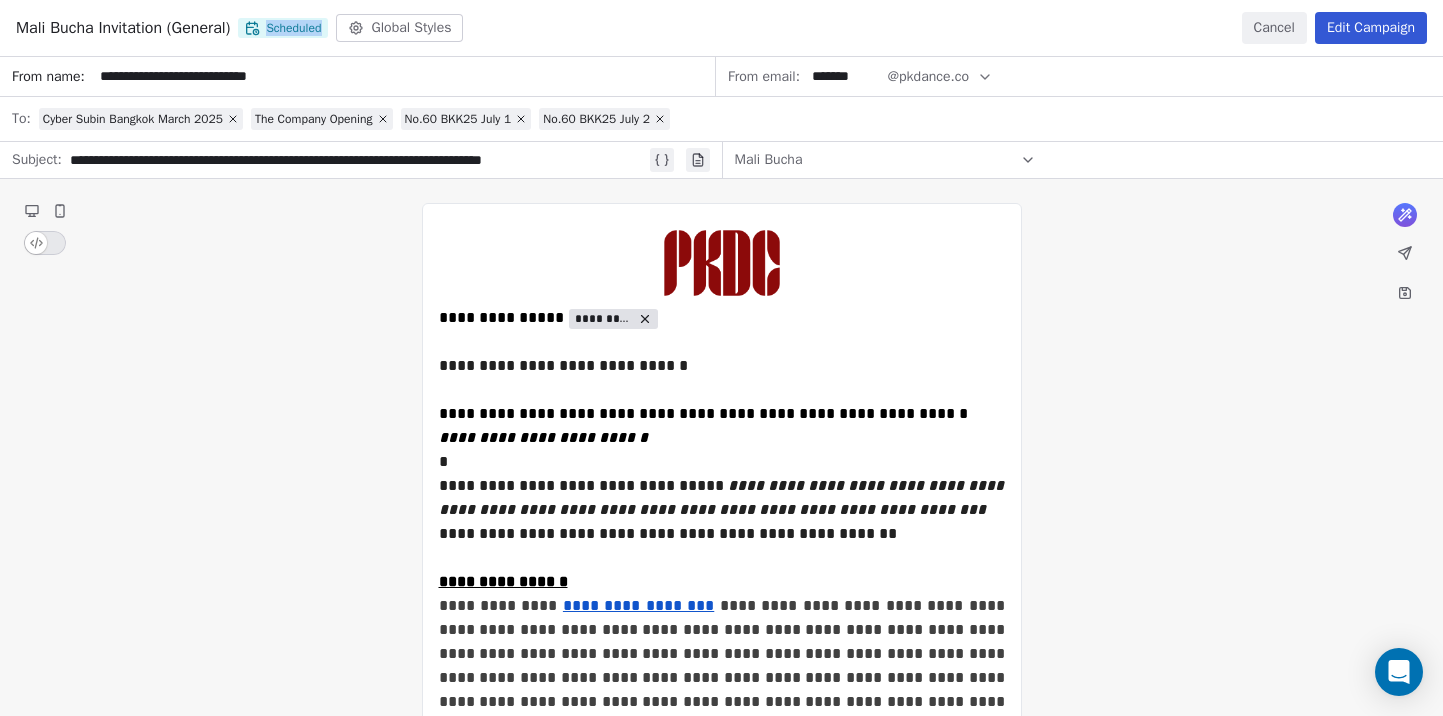 click on "Scheduled" at bounding box center [282, 28] 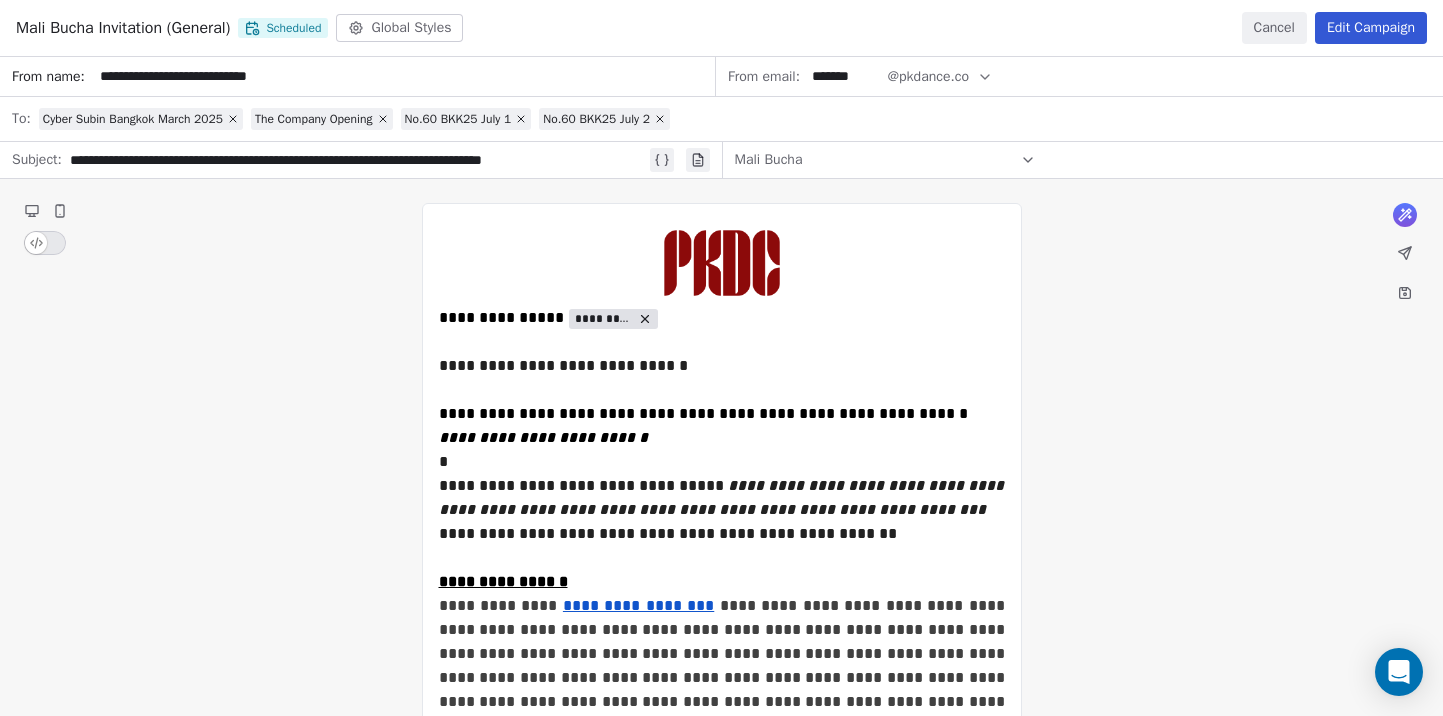 click 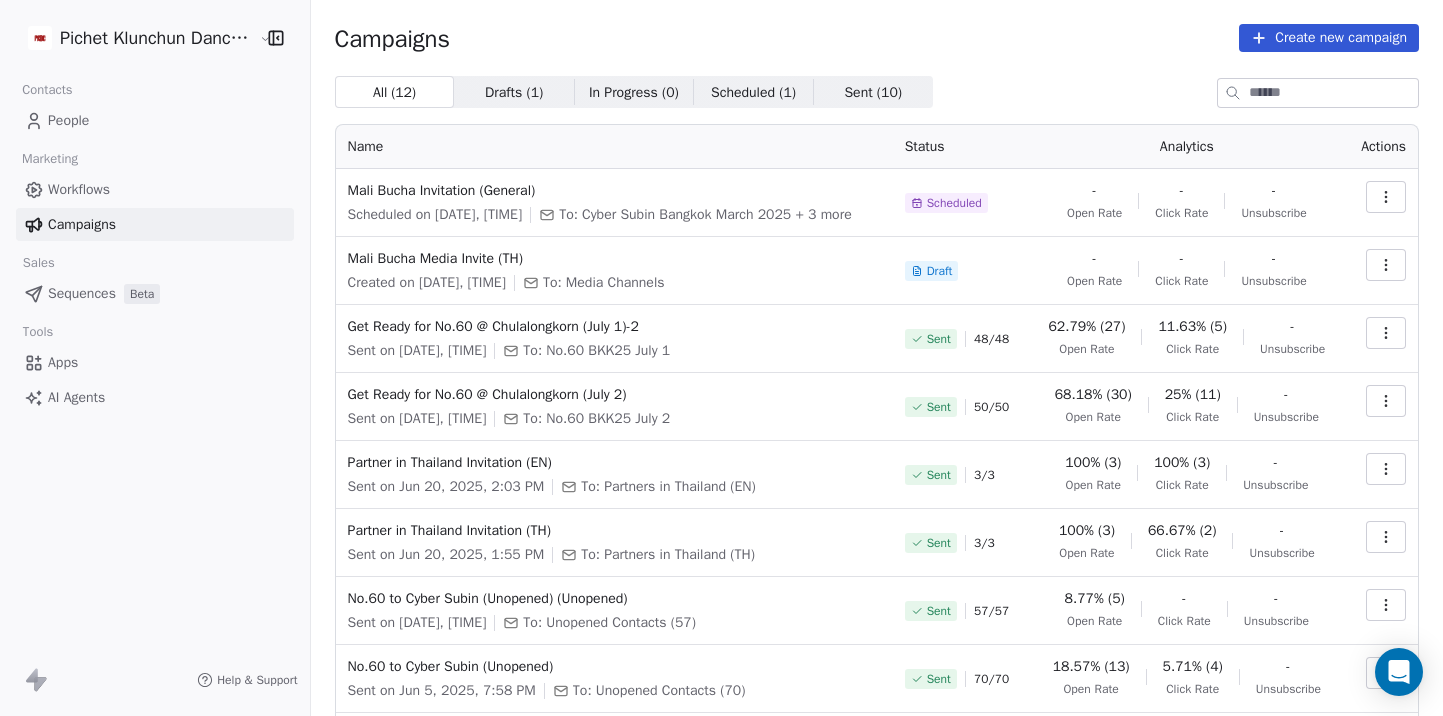 click at bounding box center (1386, 197) 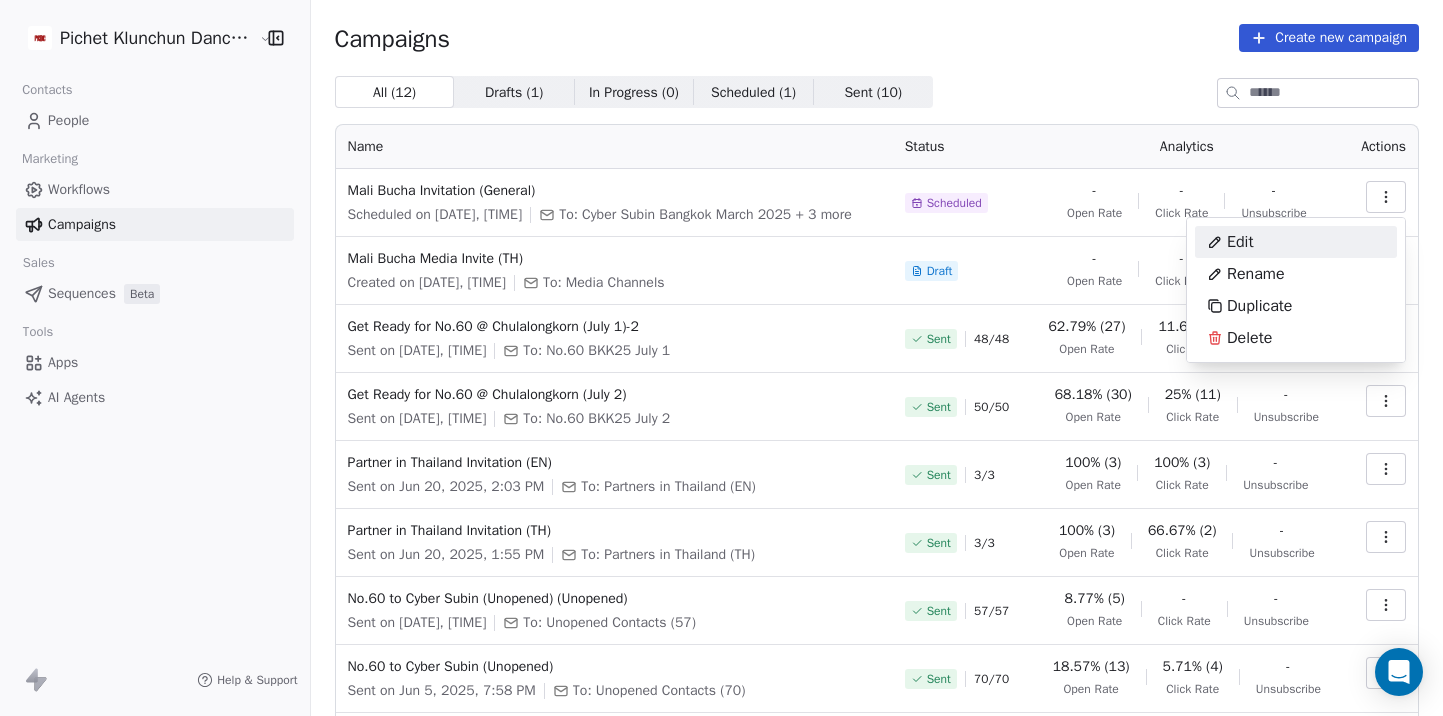 click on "Edit" at bounding box center (1296, 242) 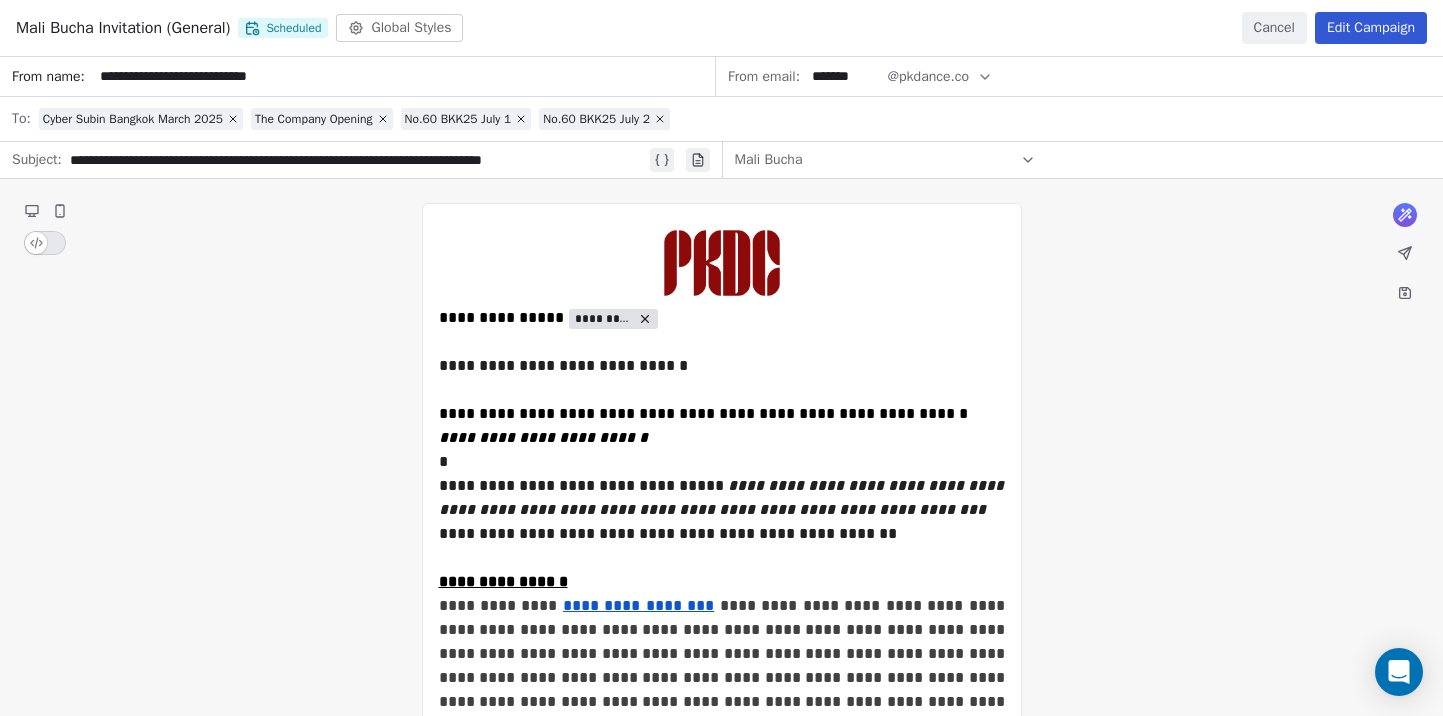 click on "Edit Campaign" at bounding box center (1371, 28) 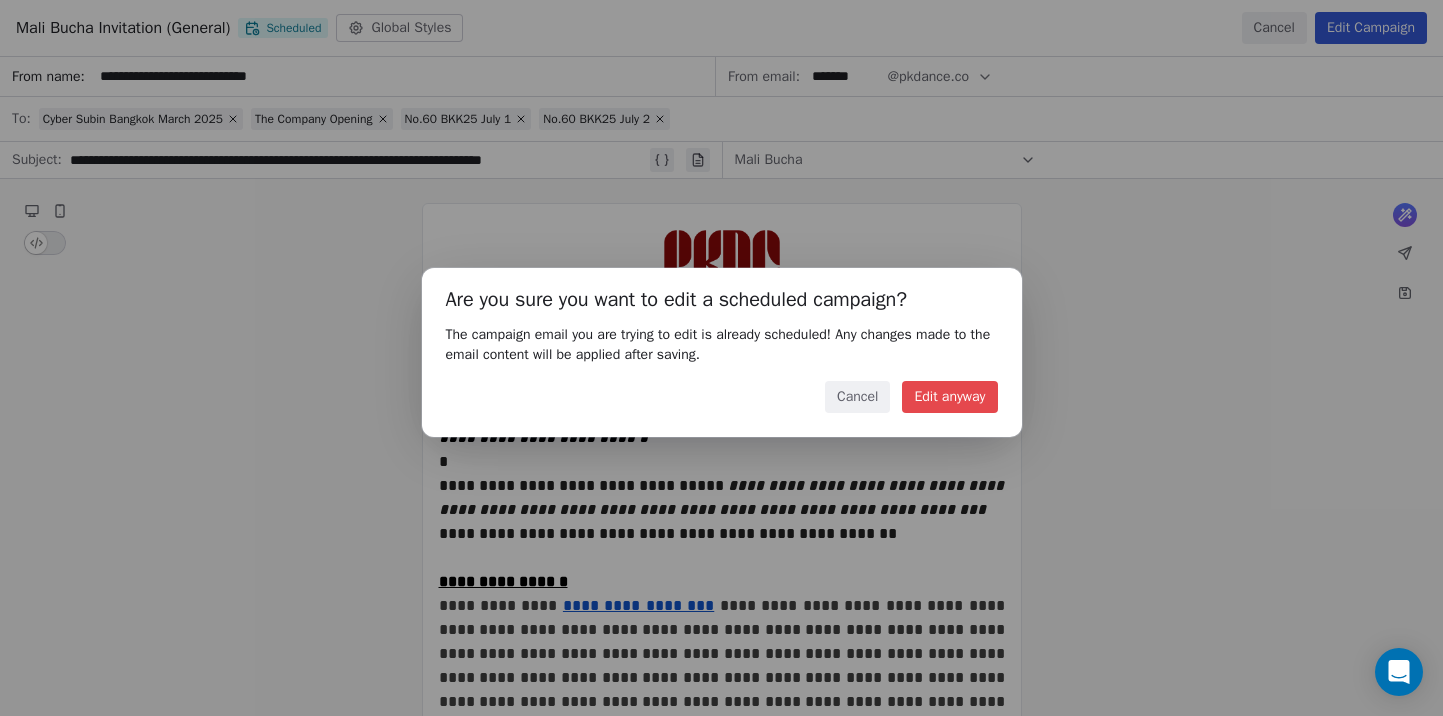 click on "Edit anyway" at bounding box center (949, 397) 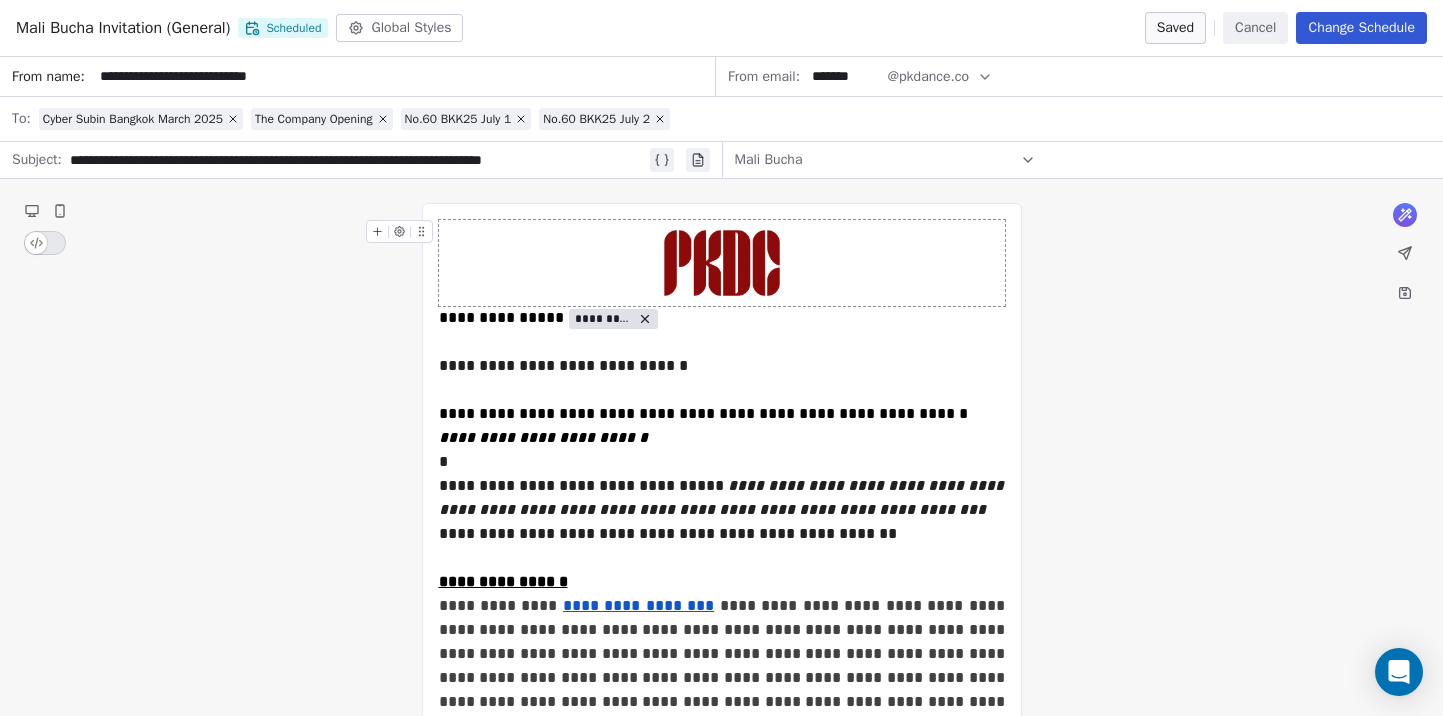 click on "Change Schedule" at bounding box center (1361, 28) 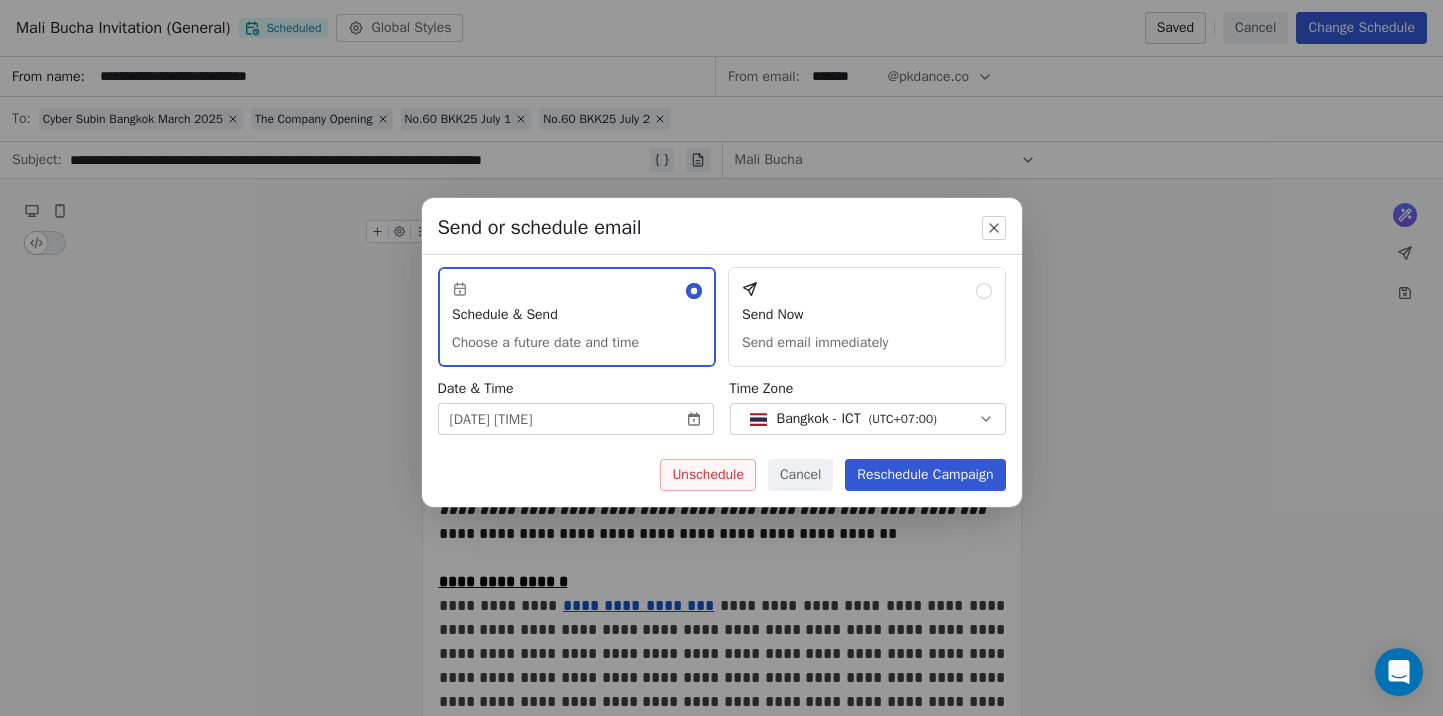 click on "Unschedule" at bounding box center (708, 475) 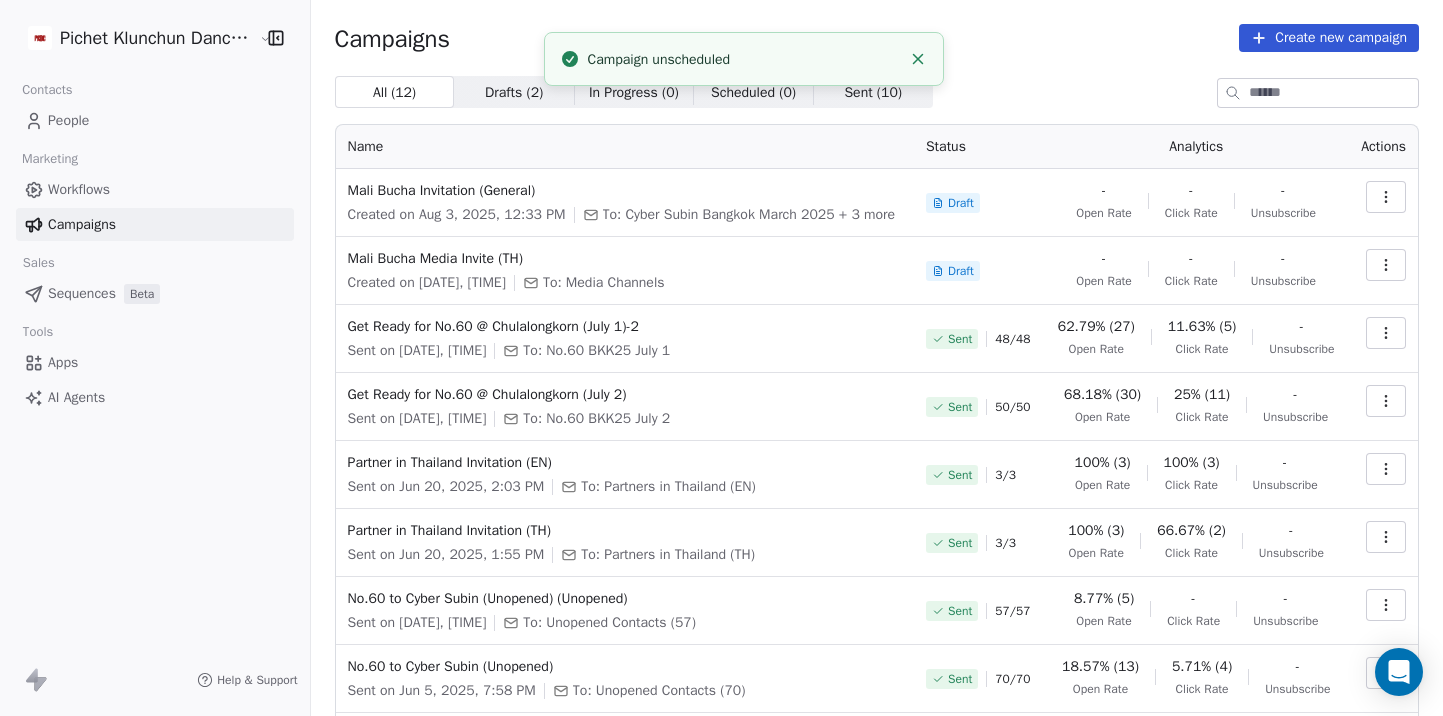 click 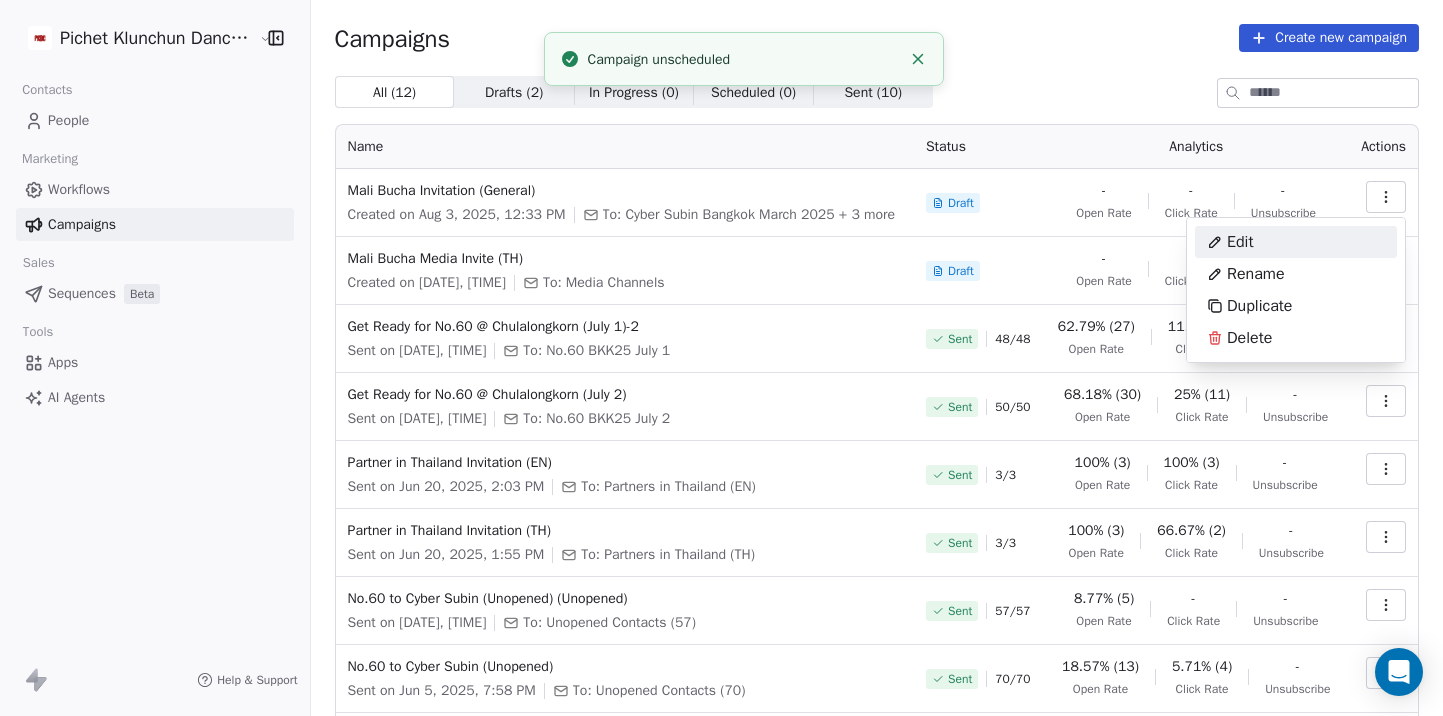 click on "Edit" at bounding box center (1296, 242) 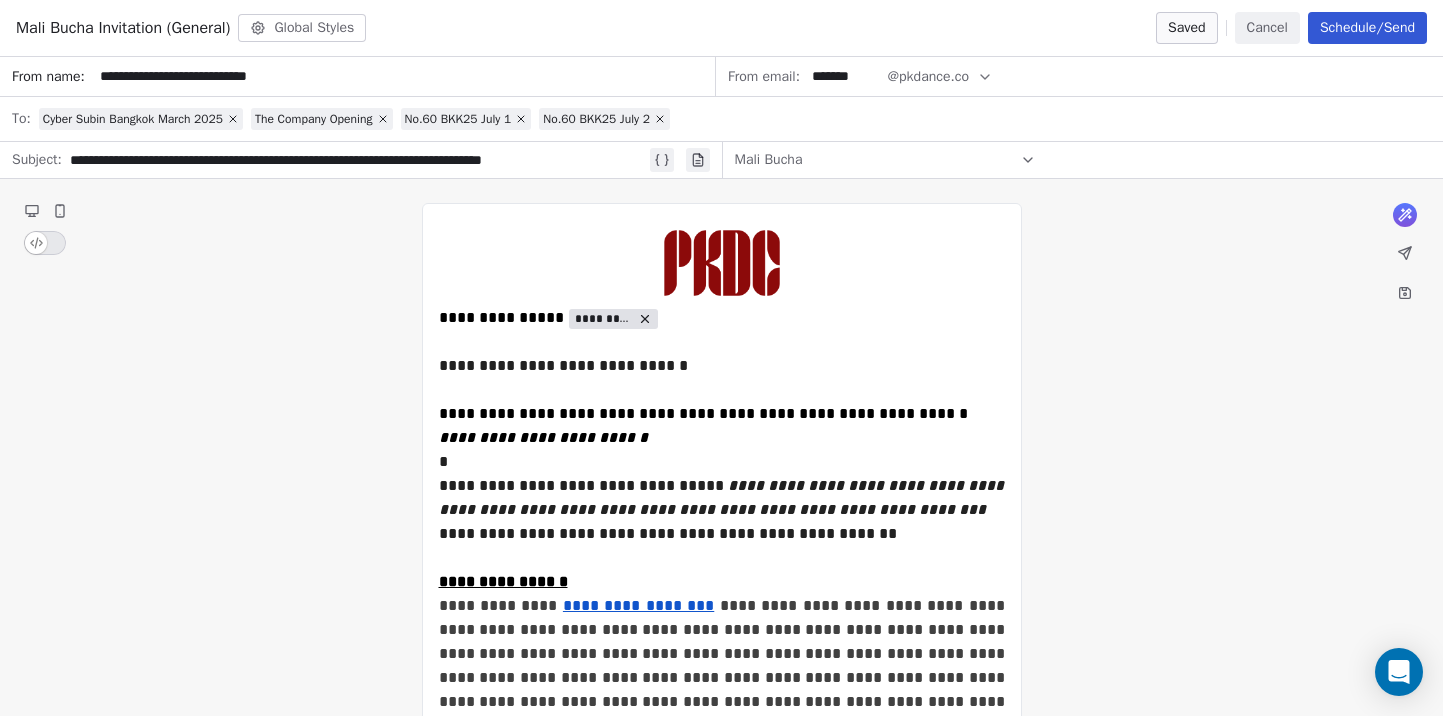 click on "Cyber Subin Bangkok March 2025 The Company Opening No.60 BKK25 July 1 No.60 BKK25 July 2" at bounding box center [735, 119] 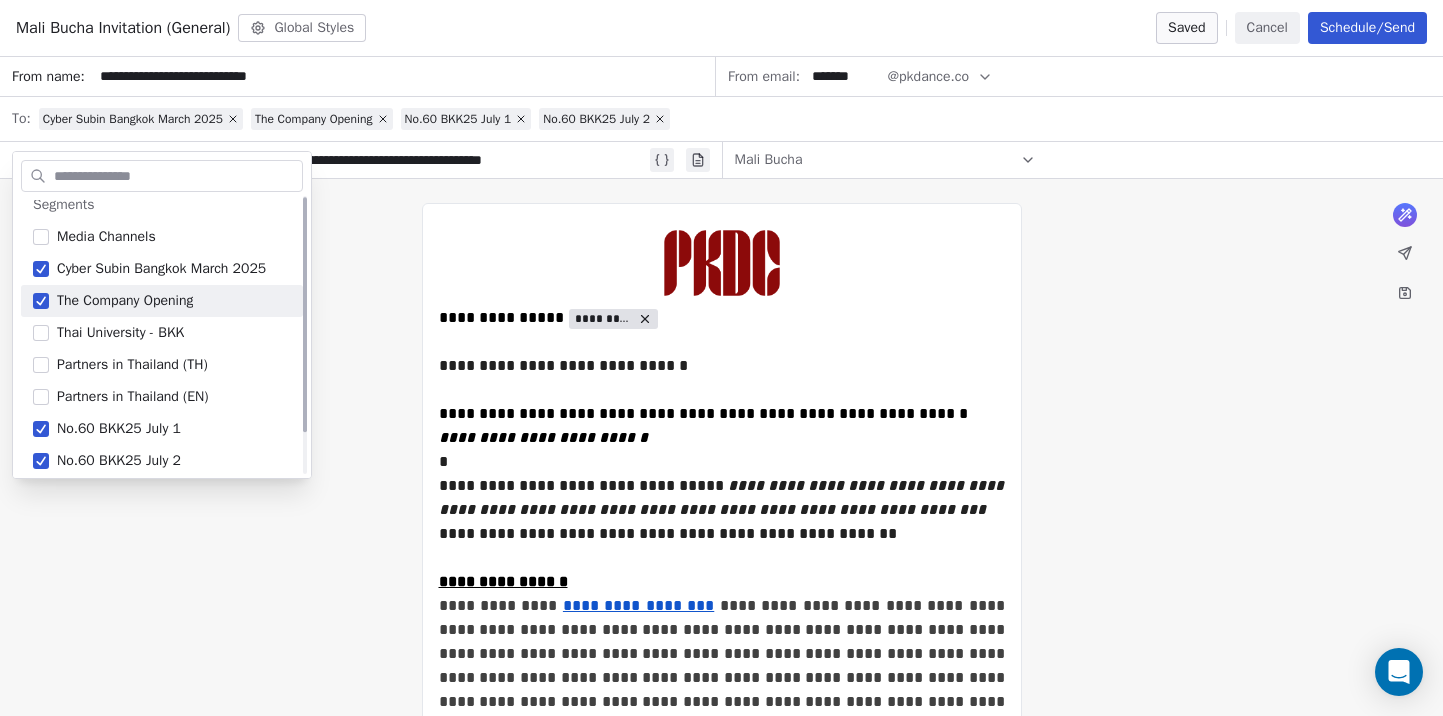 scroll, scrollTop: 0, scrollLeft: 0, axis: both 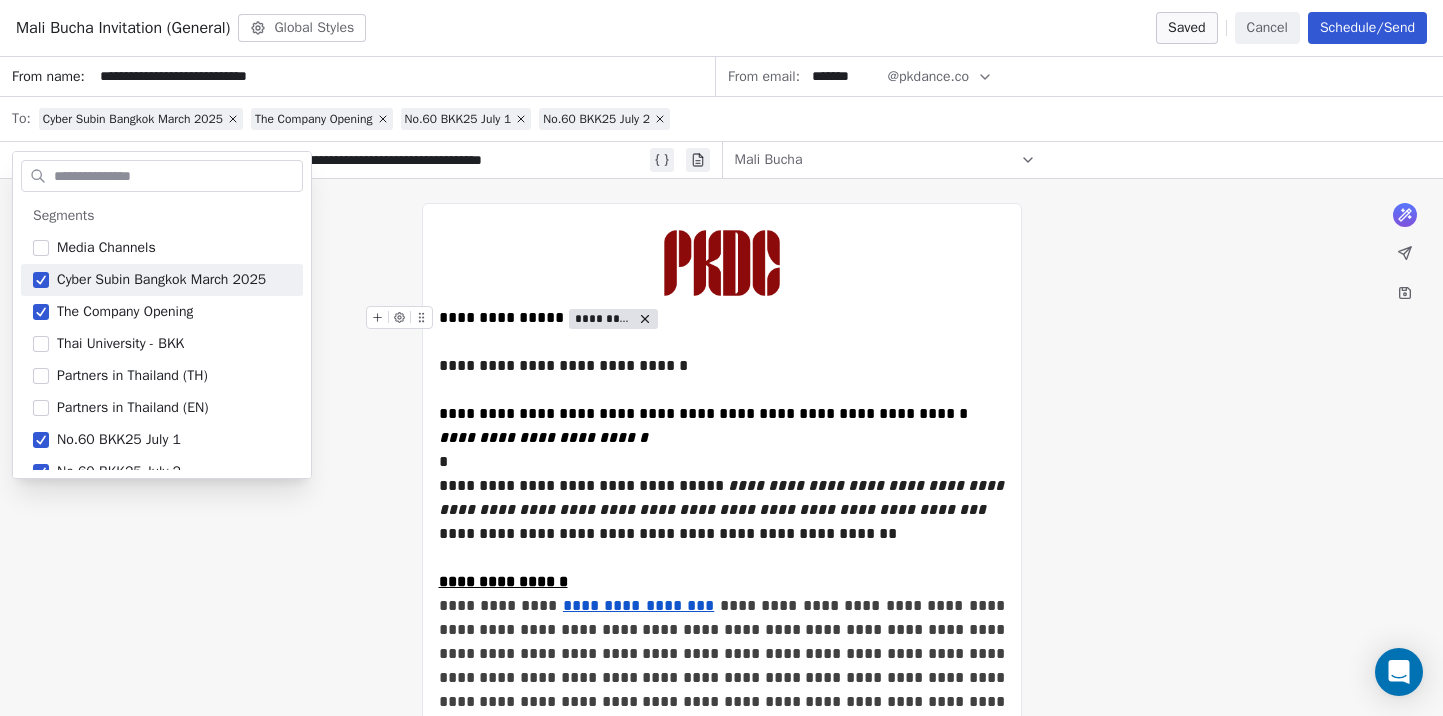 click on "**********" at bounding box center [721, 1575] 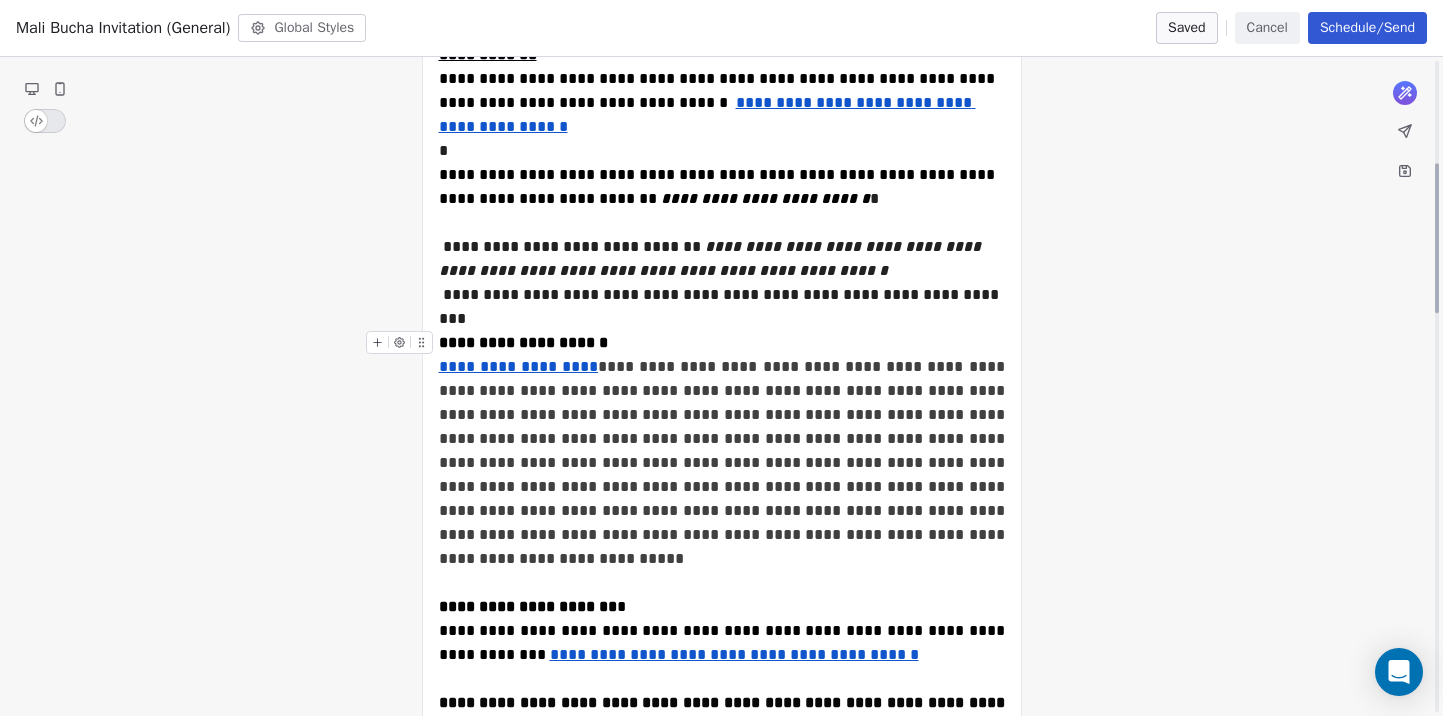 scroll, scrollTop: 0, scrollLeft: 0, axis: both 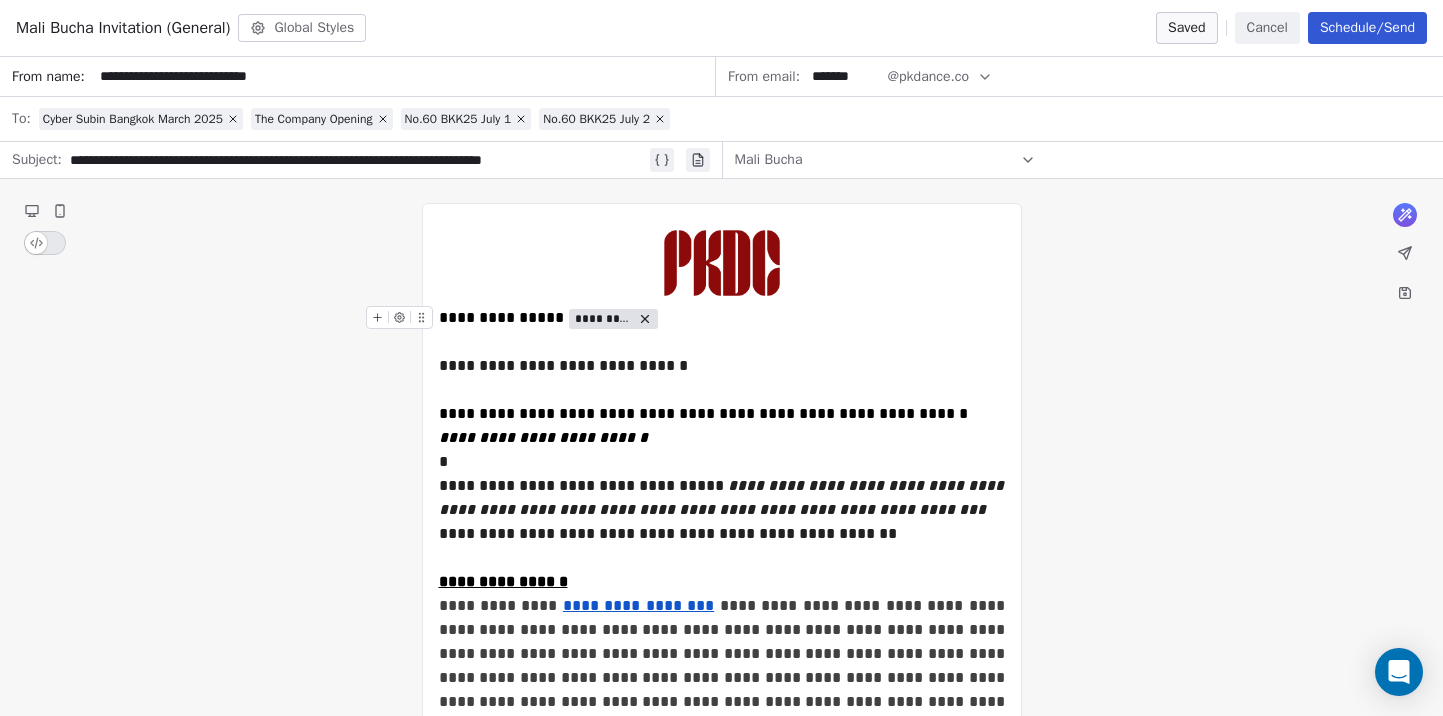 click on "Cyber Subin Bangkok March 2025 The Company Opening No.60 BKK25 July 1 No.60 BKK25 July 2" at bounding box center [735, 119] 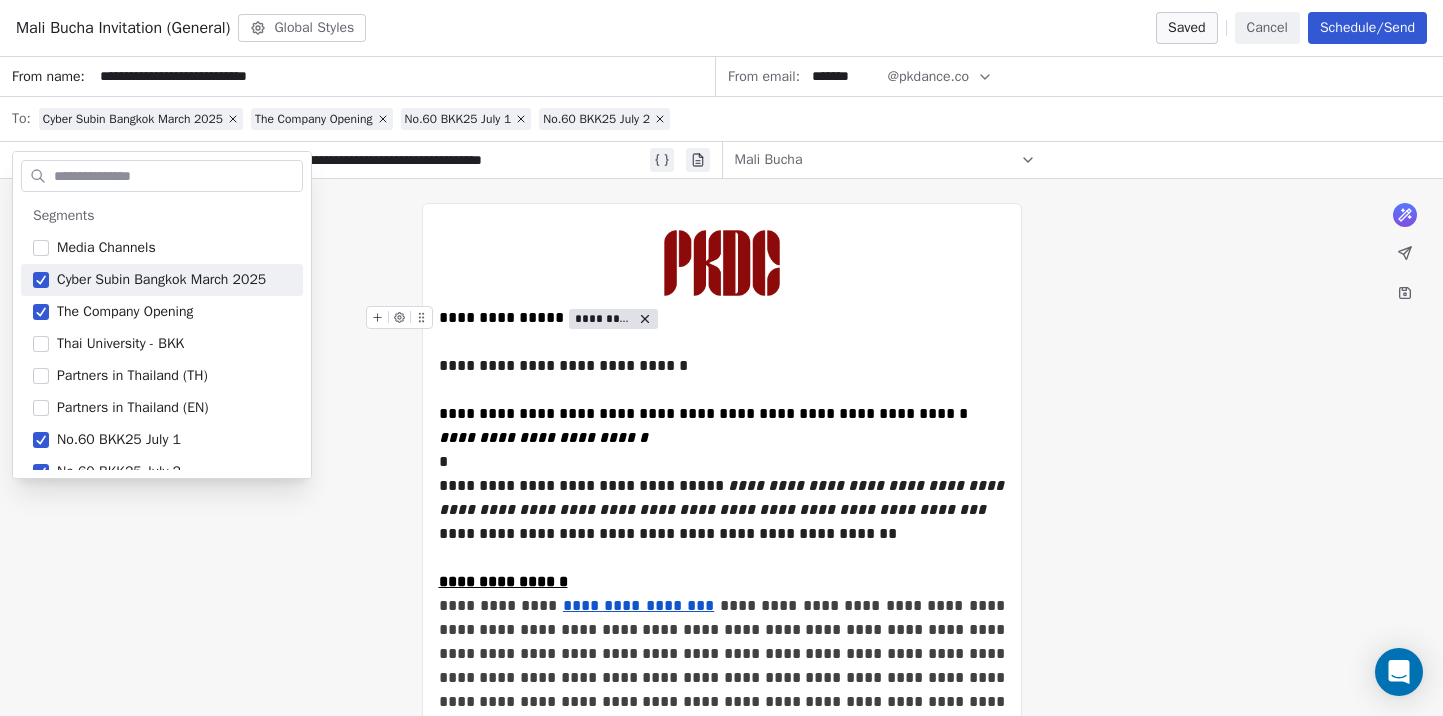 scroll, scrollTop: 49, scrollLeft: 0, axis: vertical 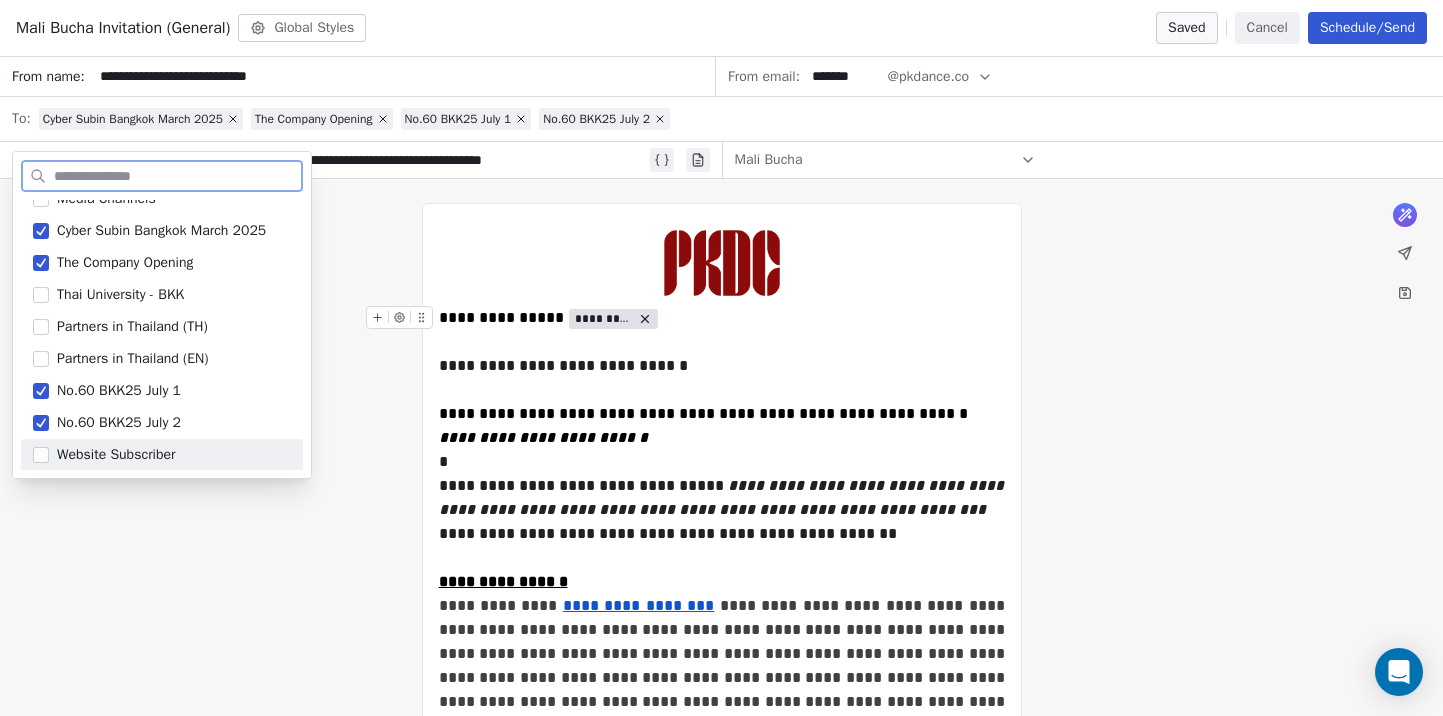 click on "Website Subscriber" at bounding box center (116, 455) 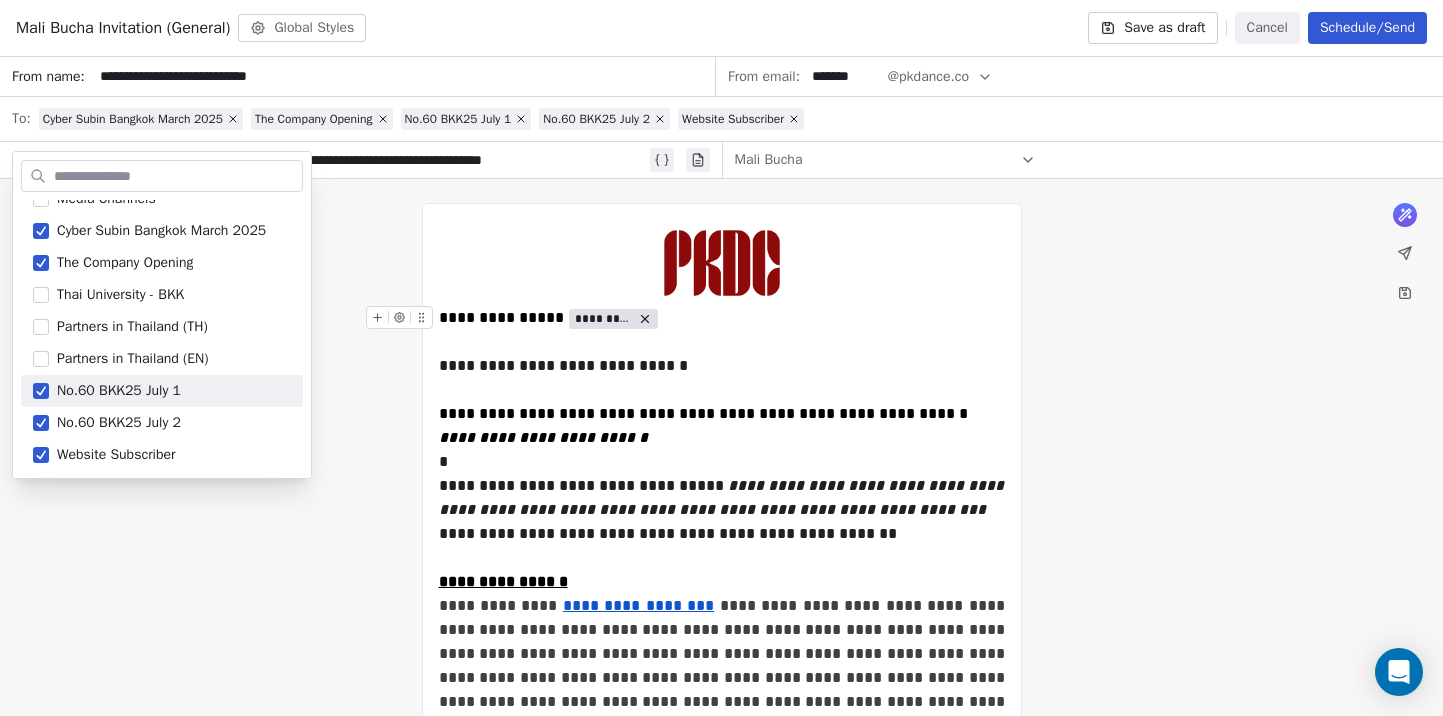 click on "**********" at bounding box center (721, 1575) 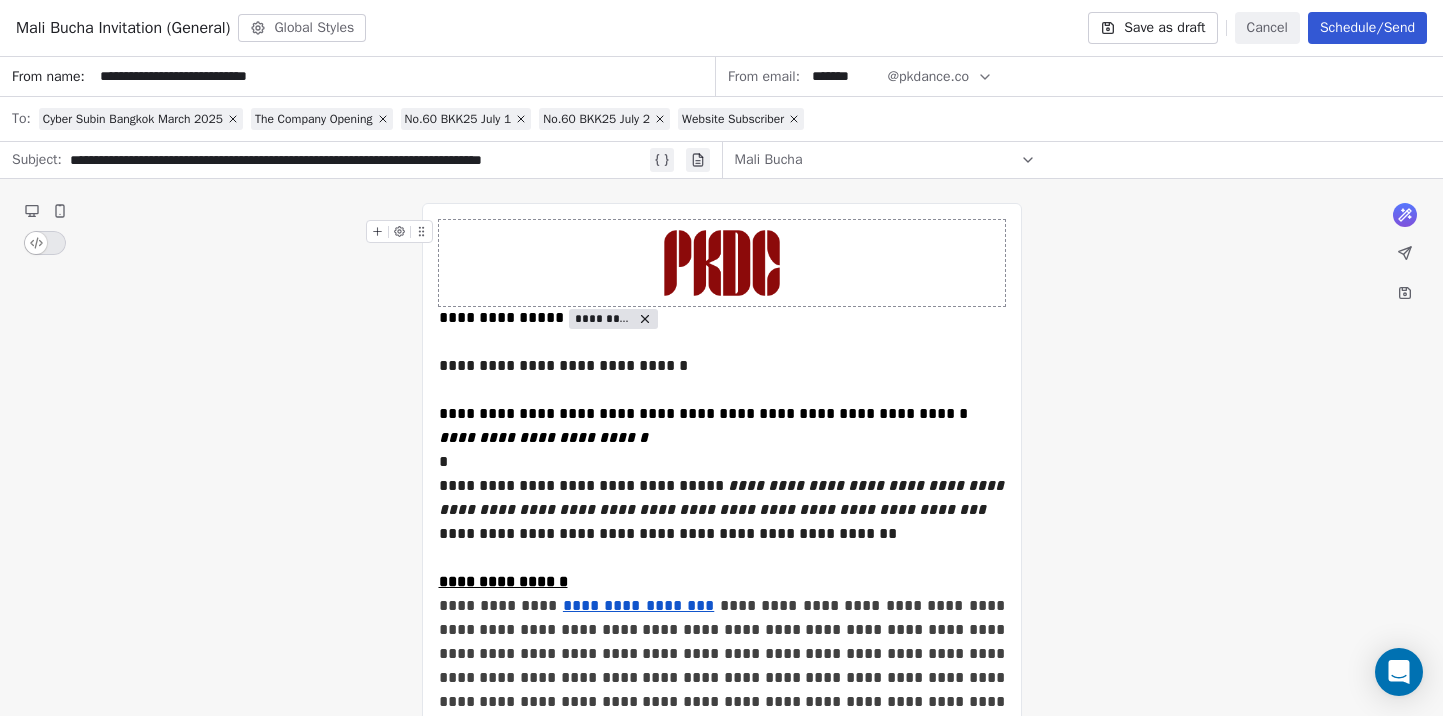 click on "Cyber Subin Bangkok March 2025 The Company Opening No.60 BKK25 July 1 No.60 BKK25 July 2 Website Subscriber" at bounding box center [735, 119] 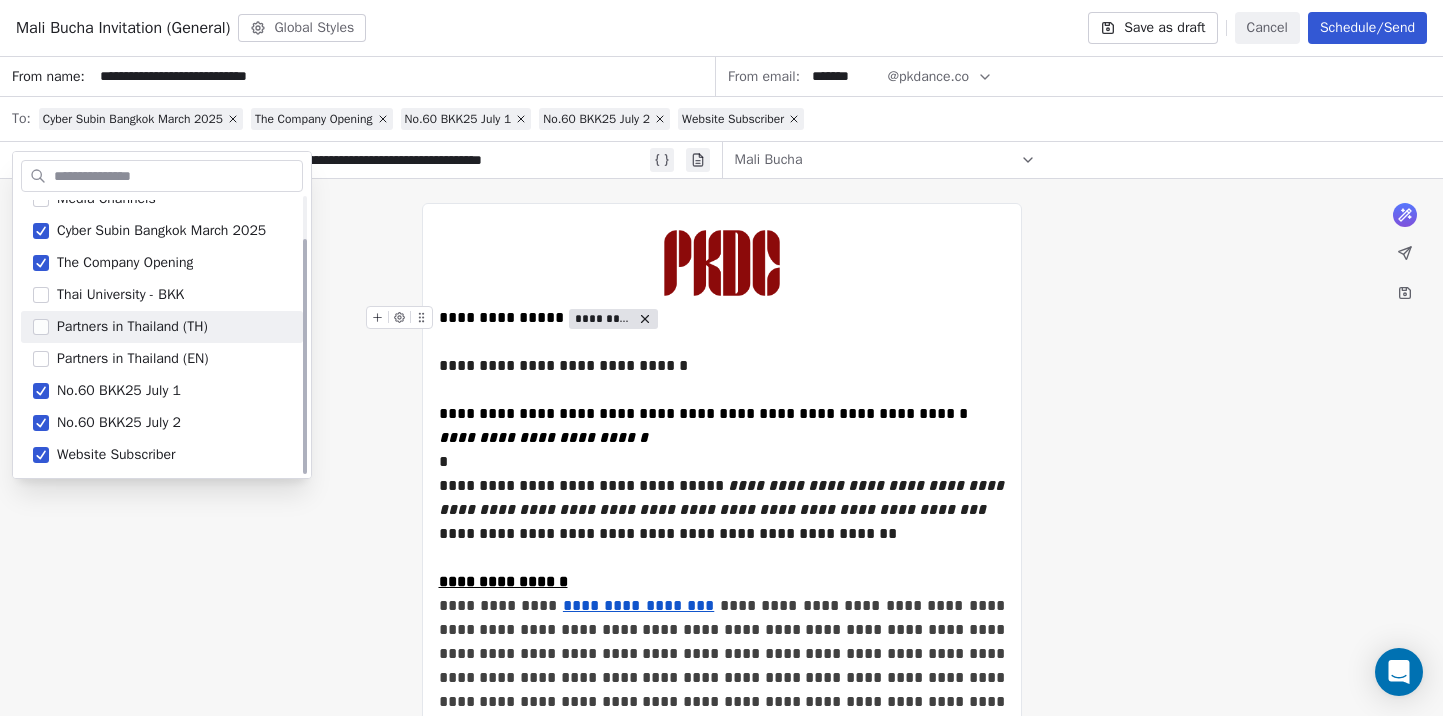 scroll, scrollTop: 0, scrollLeft: 0, axis: both 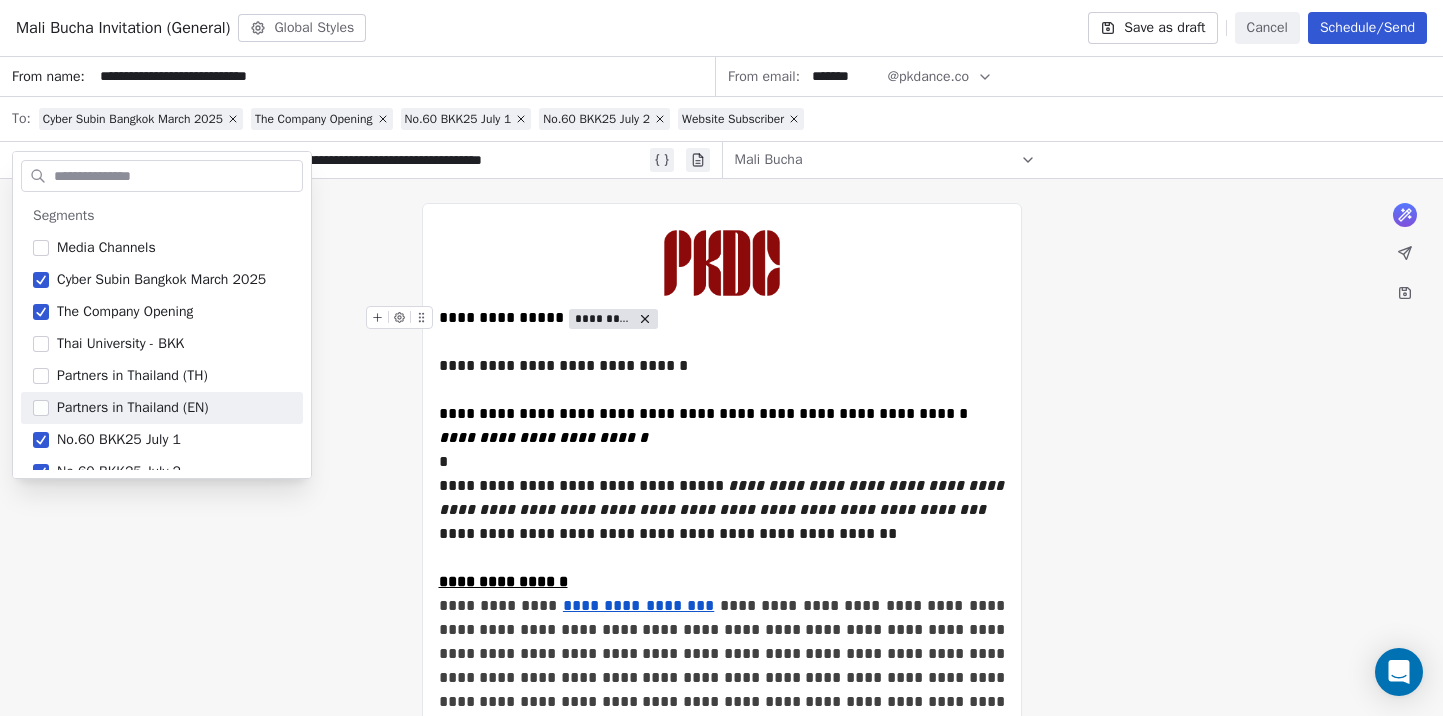 click on "**********" at bounding box center (721, 1575) 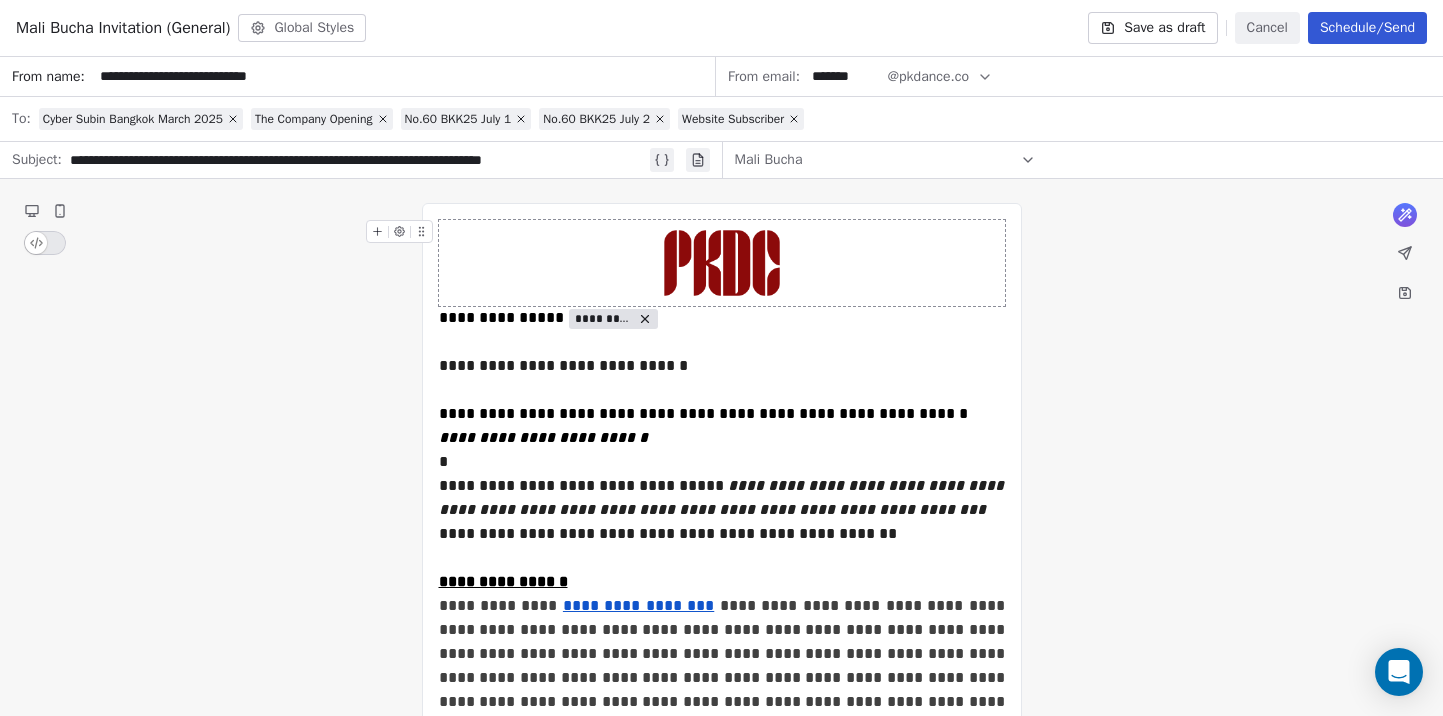 click on "Schedule/Send" at bounding box center (1367, 28) 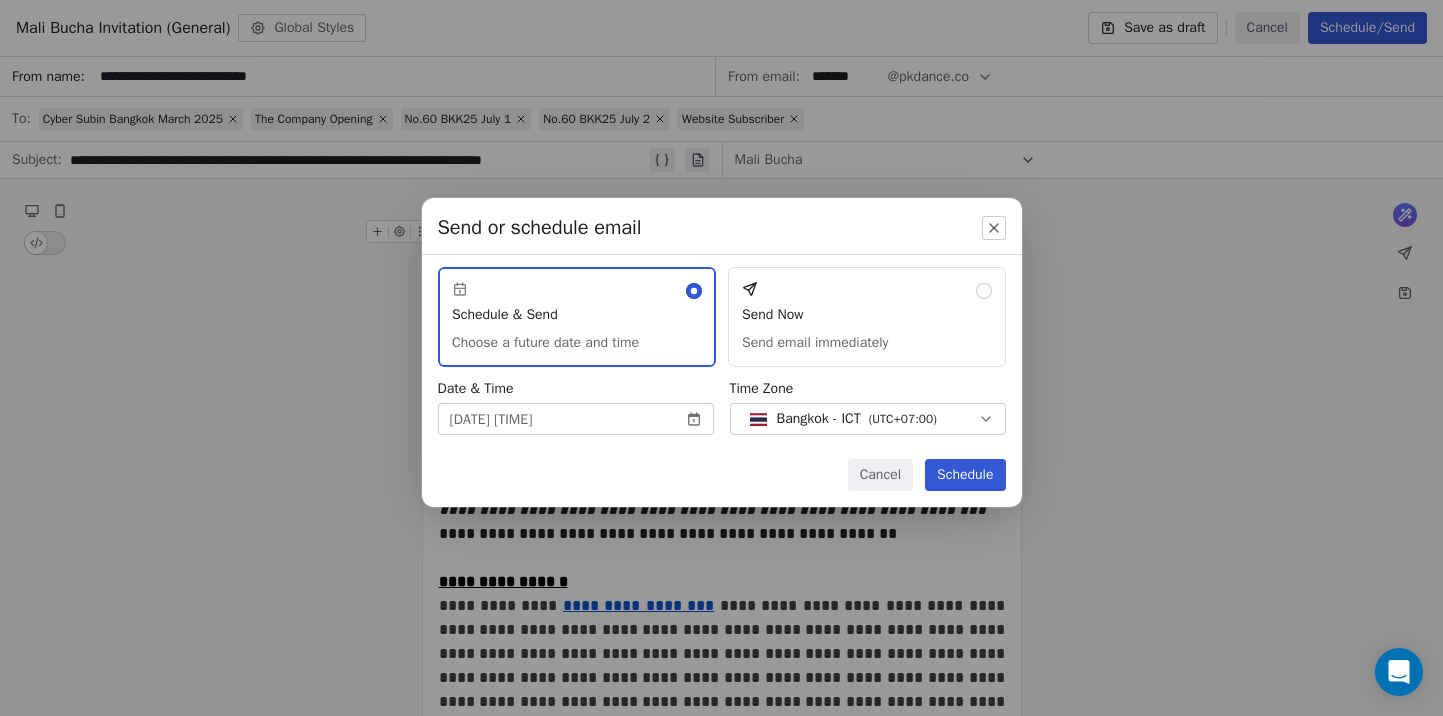 click on "Send Now Send email immediately" at bounding box center [867, 317] 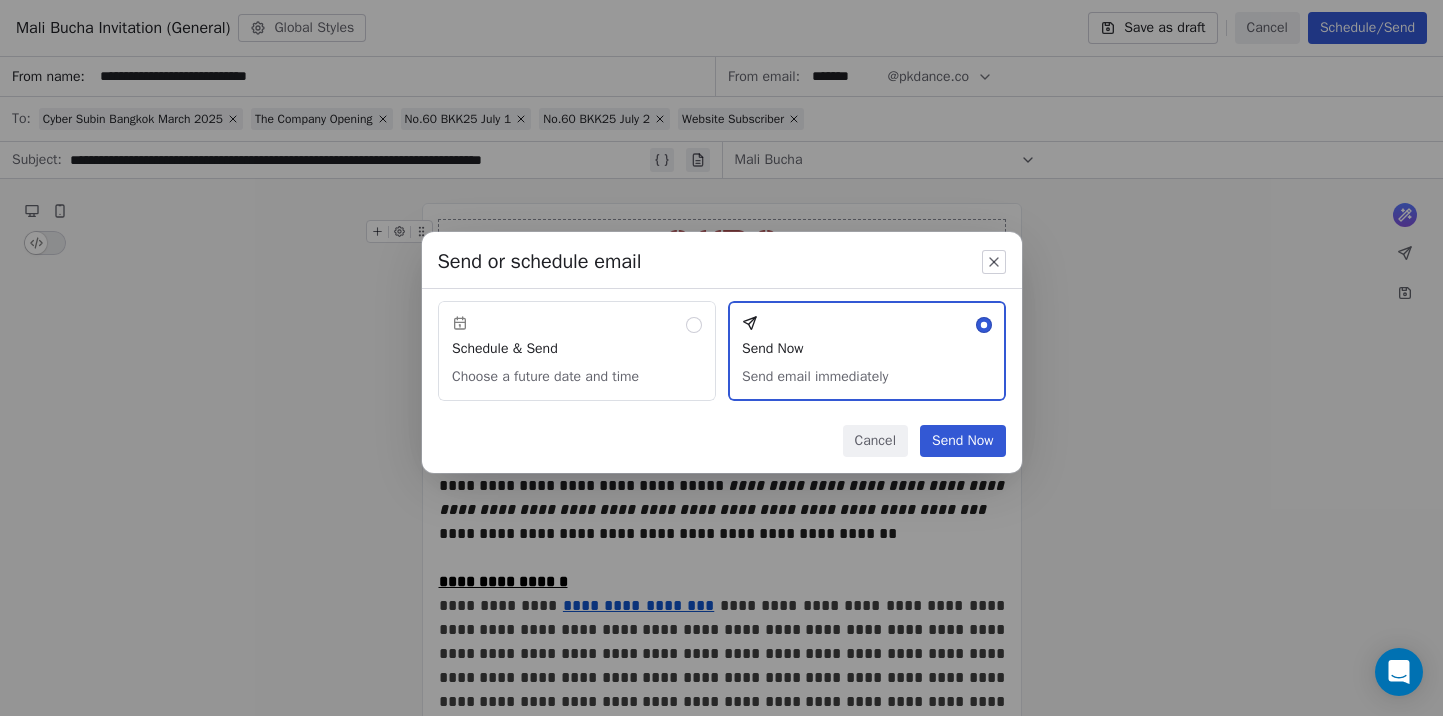 click on "Send Now" at bounding box center [963, 441] 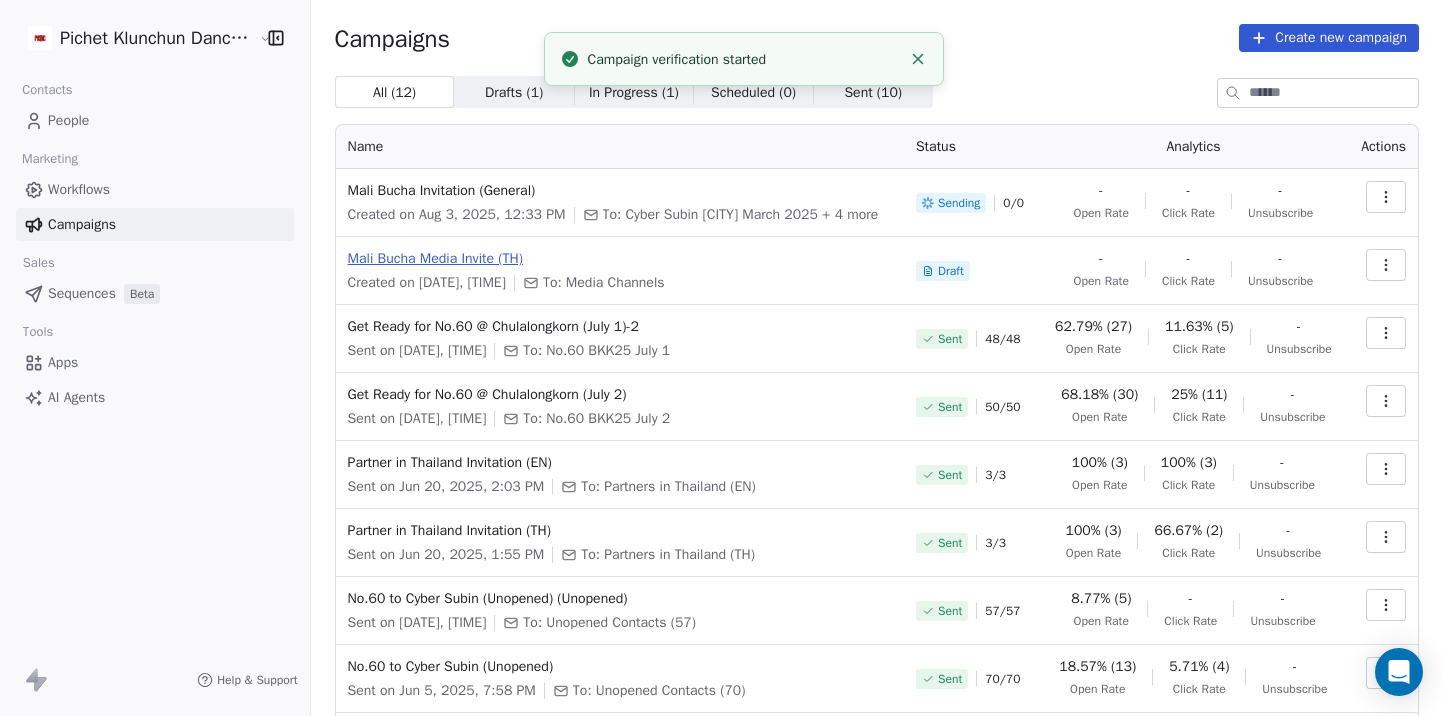 click on "Mali Bucha Media Invite (TH)" at bounding box center (620, 259) 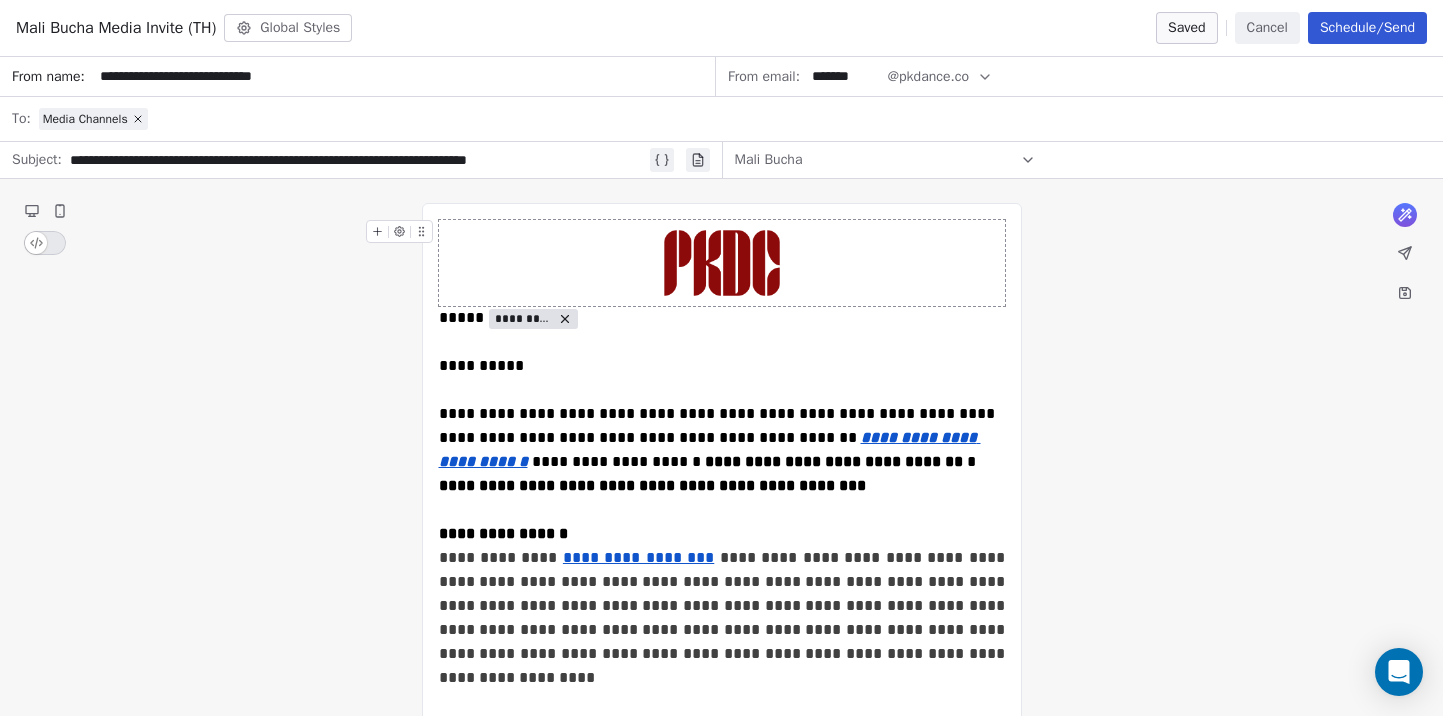 click on "**********" at bounding box center [358, 160] 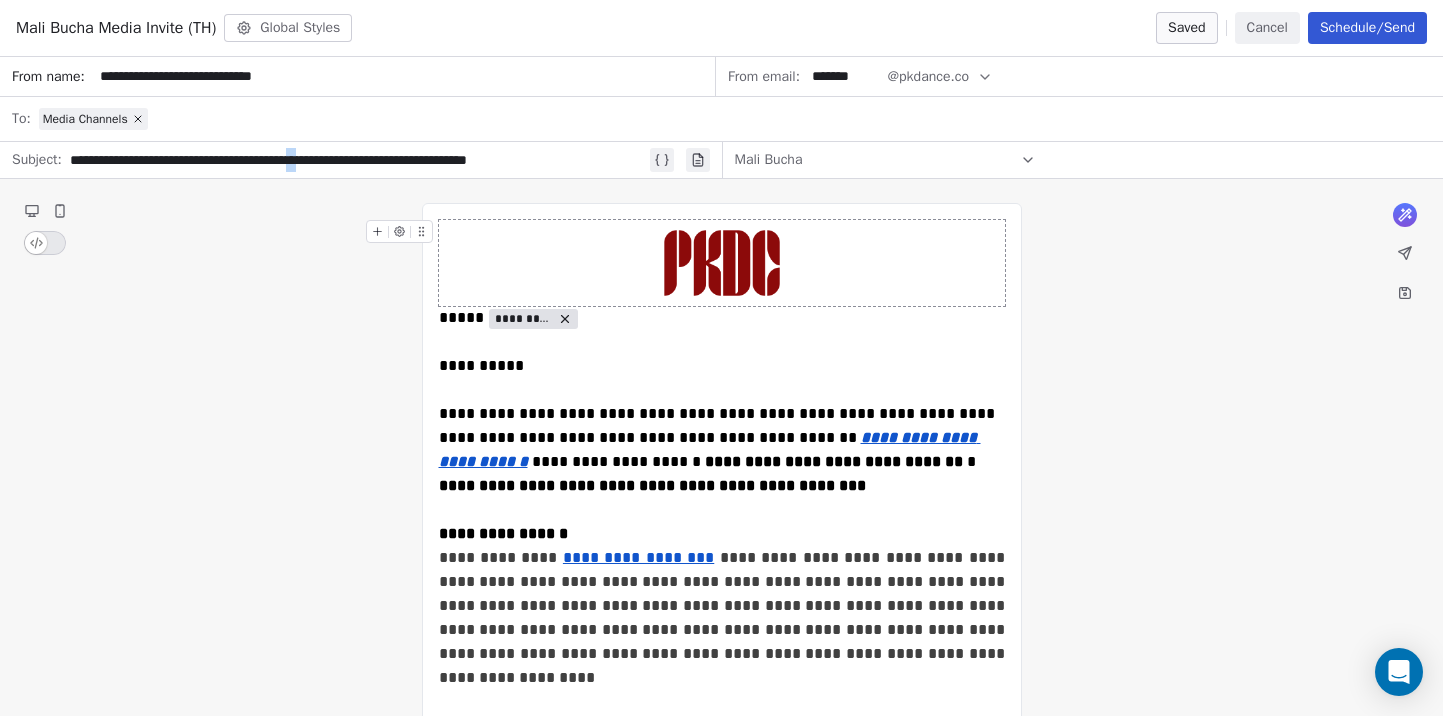 click on "**********" at bounding box center [358, 160] 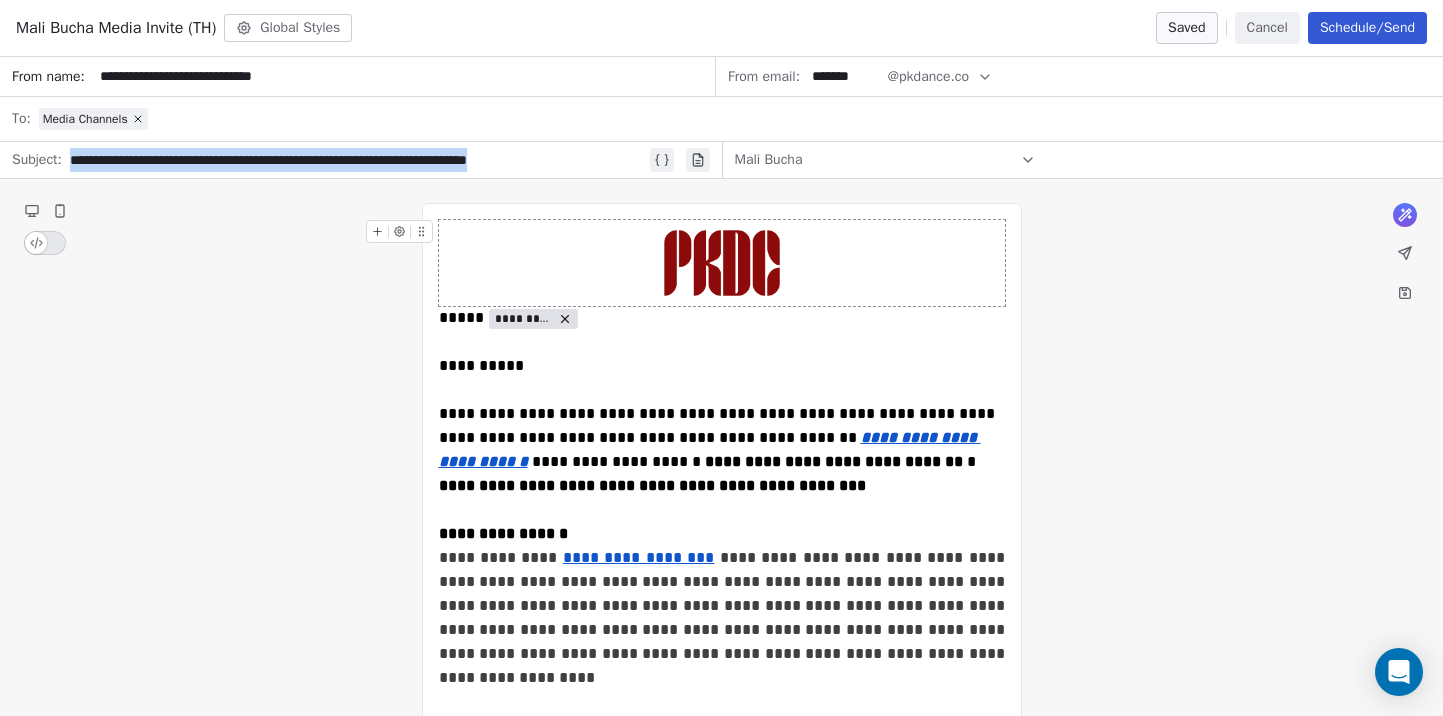 click on "**********" at bounding box center (358, 160) 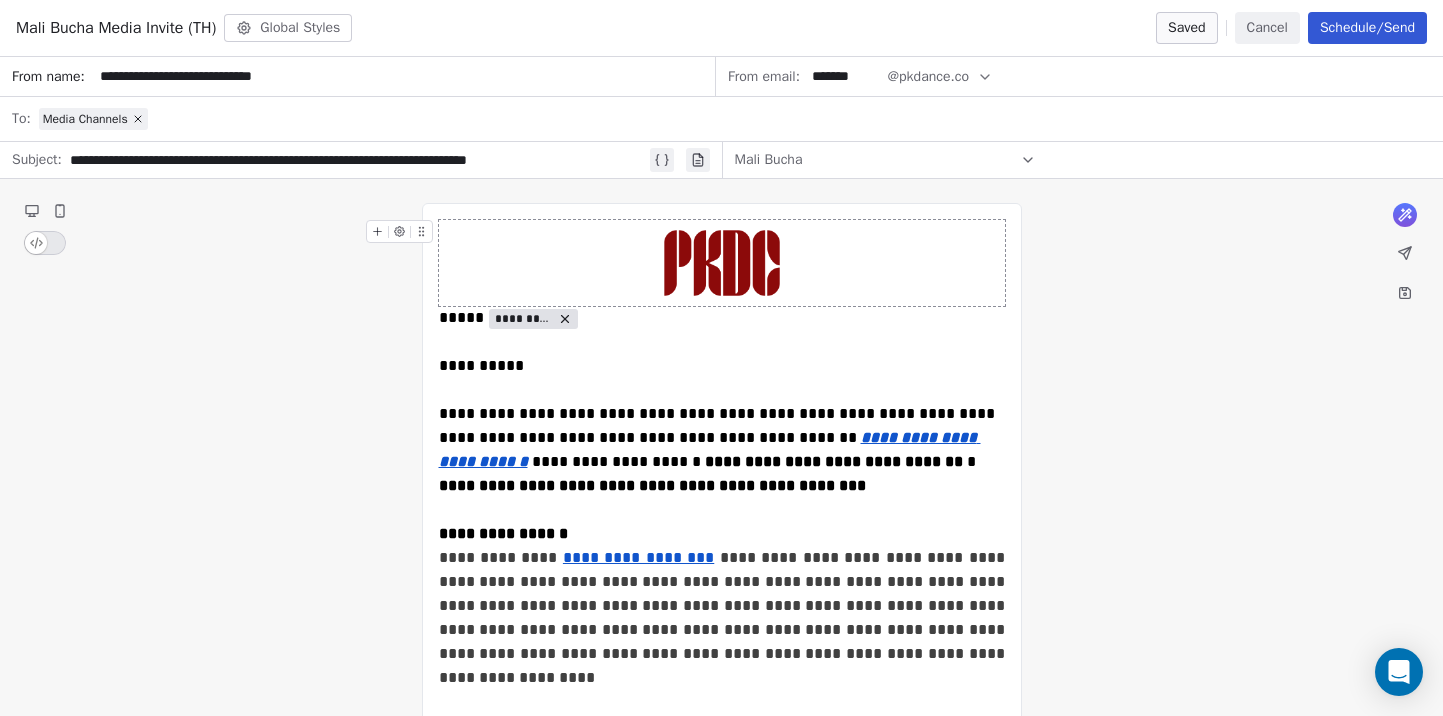 click on "Mali Bucha Media Invite (TH)" at bounding box center (116, 28) 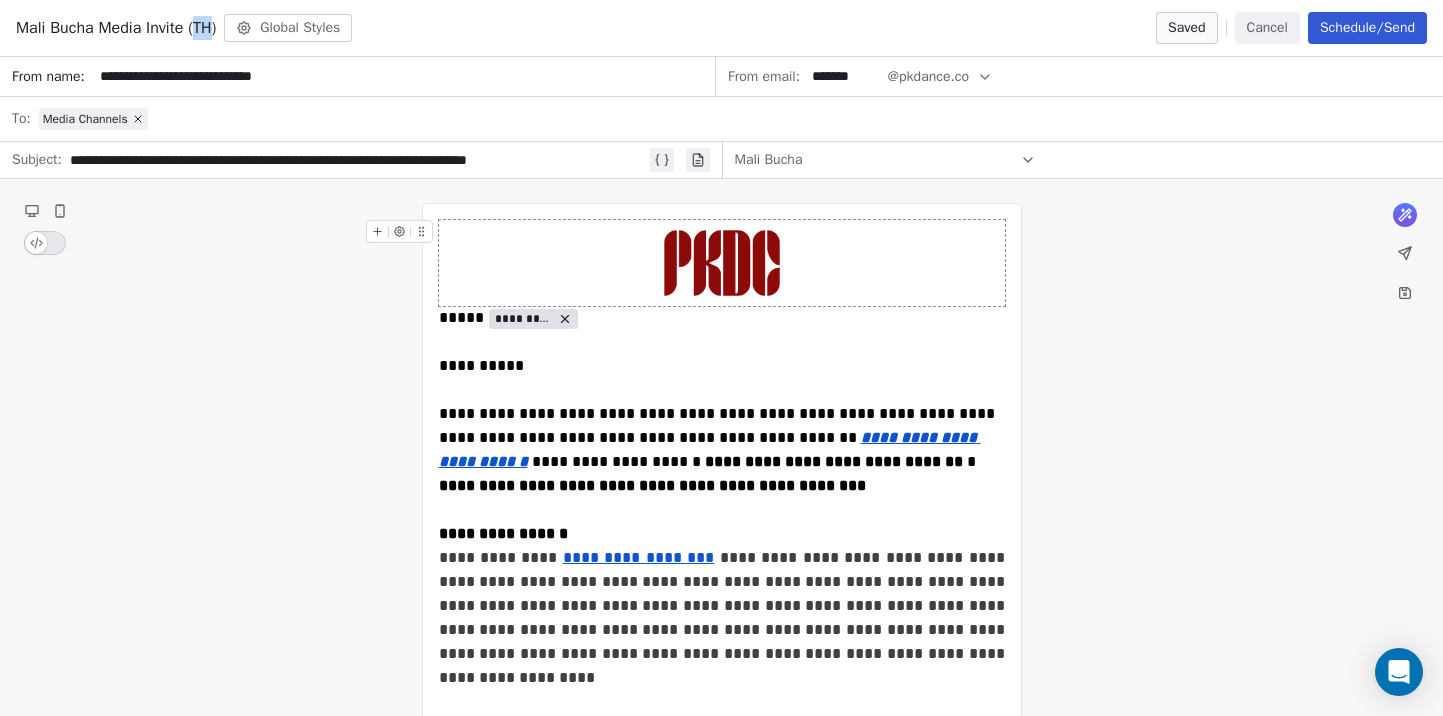 click on "Mali Bucha Media Invite (TH)" at bounding box center [116, 28] 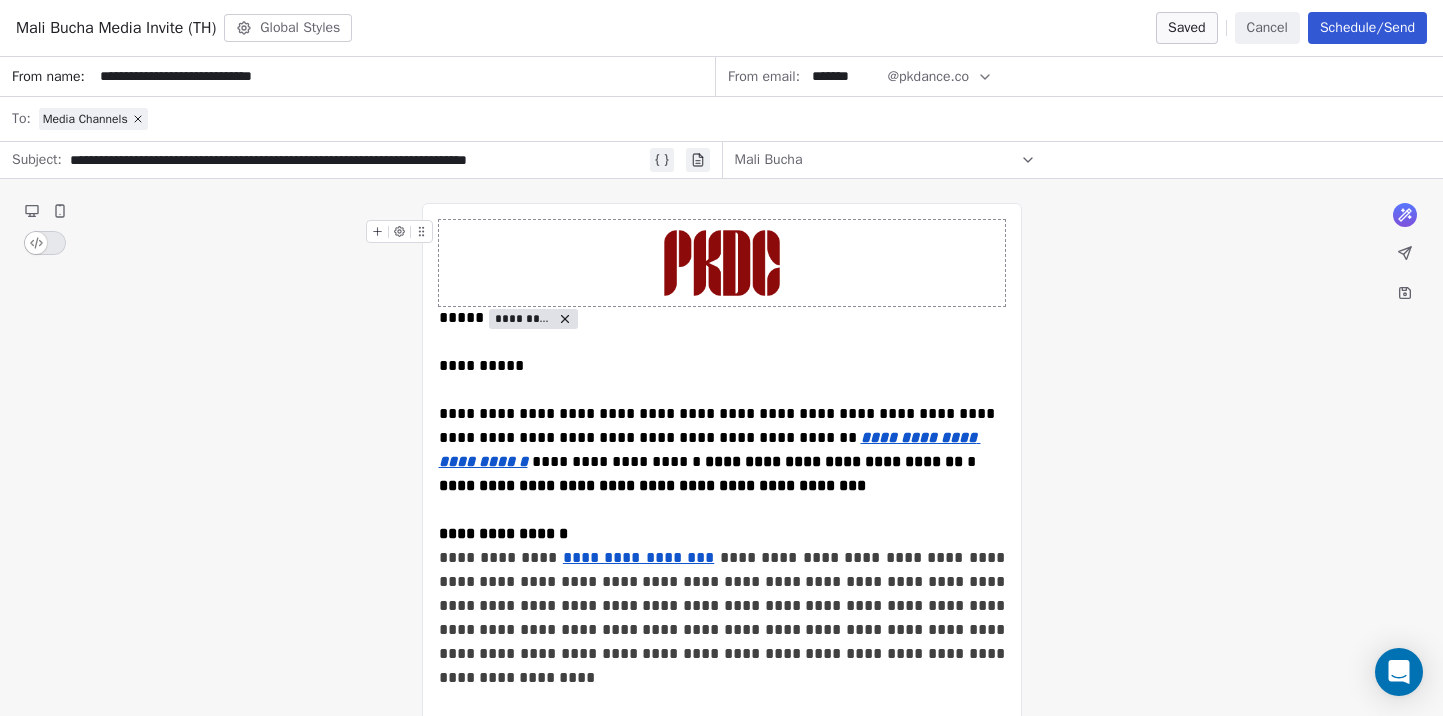 click on "Mali Bucha Media Invite (TH)" at bounding box center (116, 28) 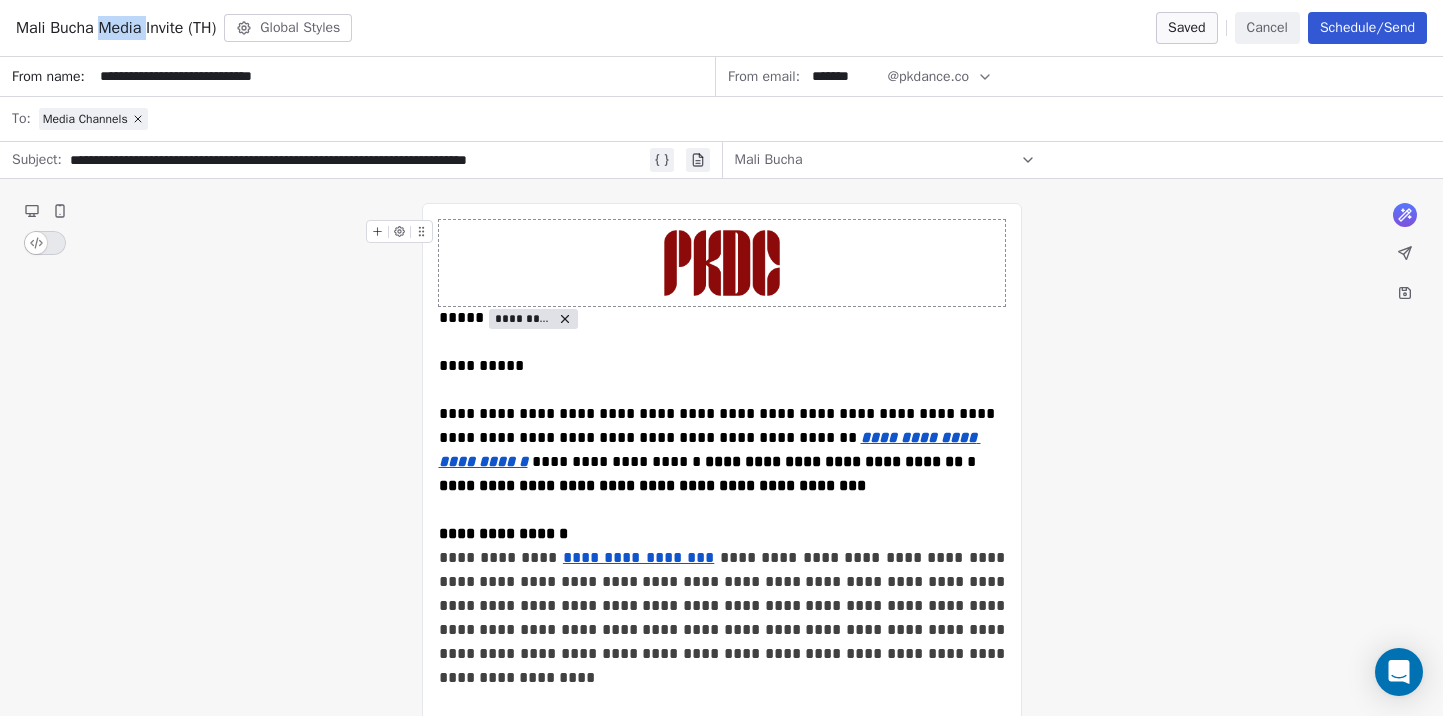 drag, startPoint x: 104, startPoint y: 24, endPoint x: 149, endPoint y: 32, distance: 45.705578 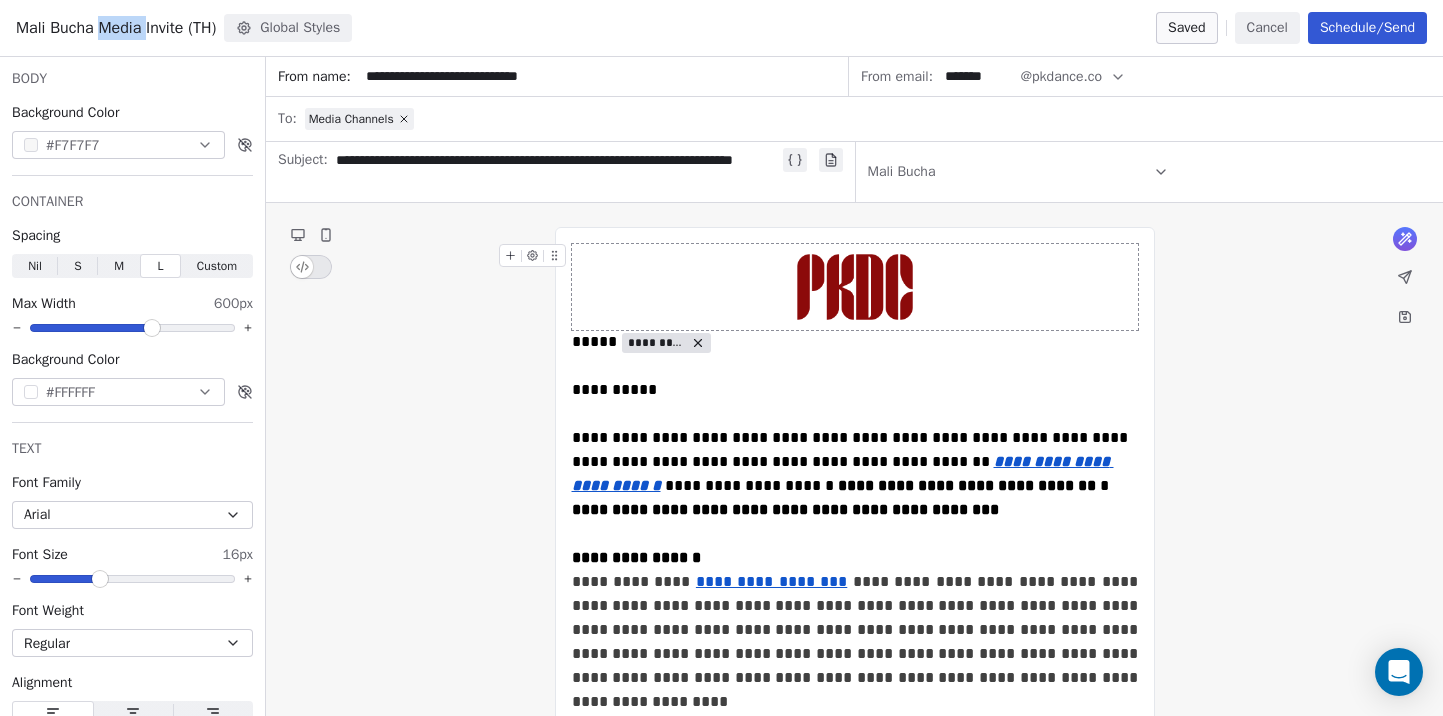click on "Global Styles" at bounding box center [288, 28] 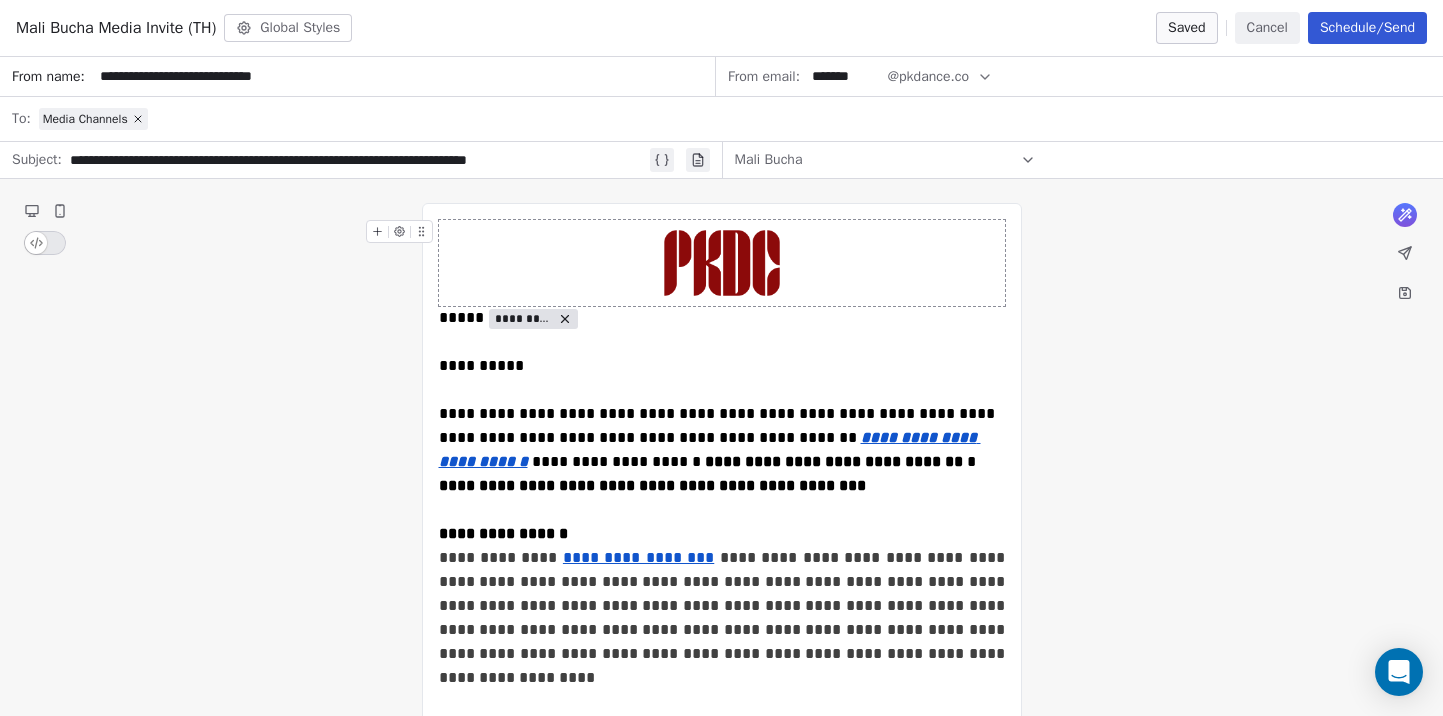 click on "Mali Bucha Media Invite (TH)" at bounding box center (116, 28) 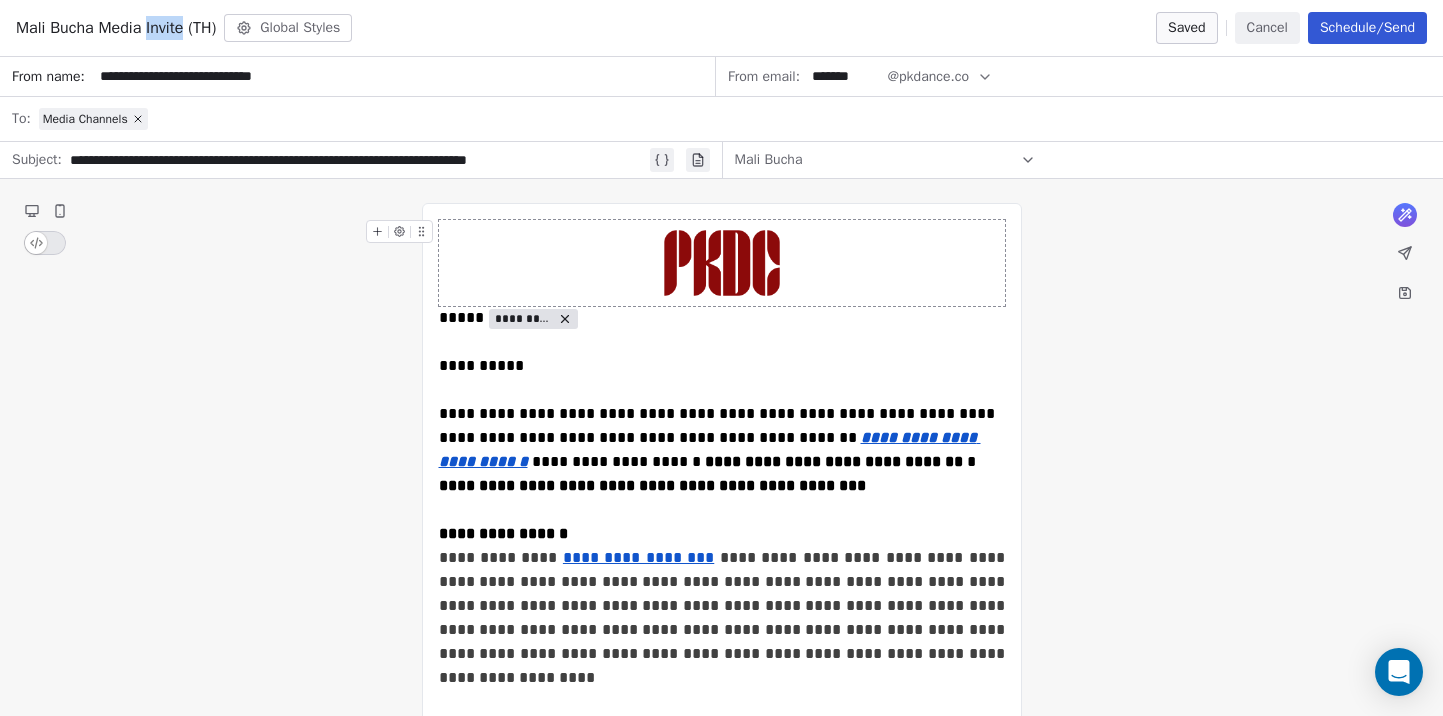 click on "Mali Bucha Media Invite (TH)" at bounding box center [116, 28] 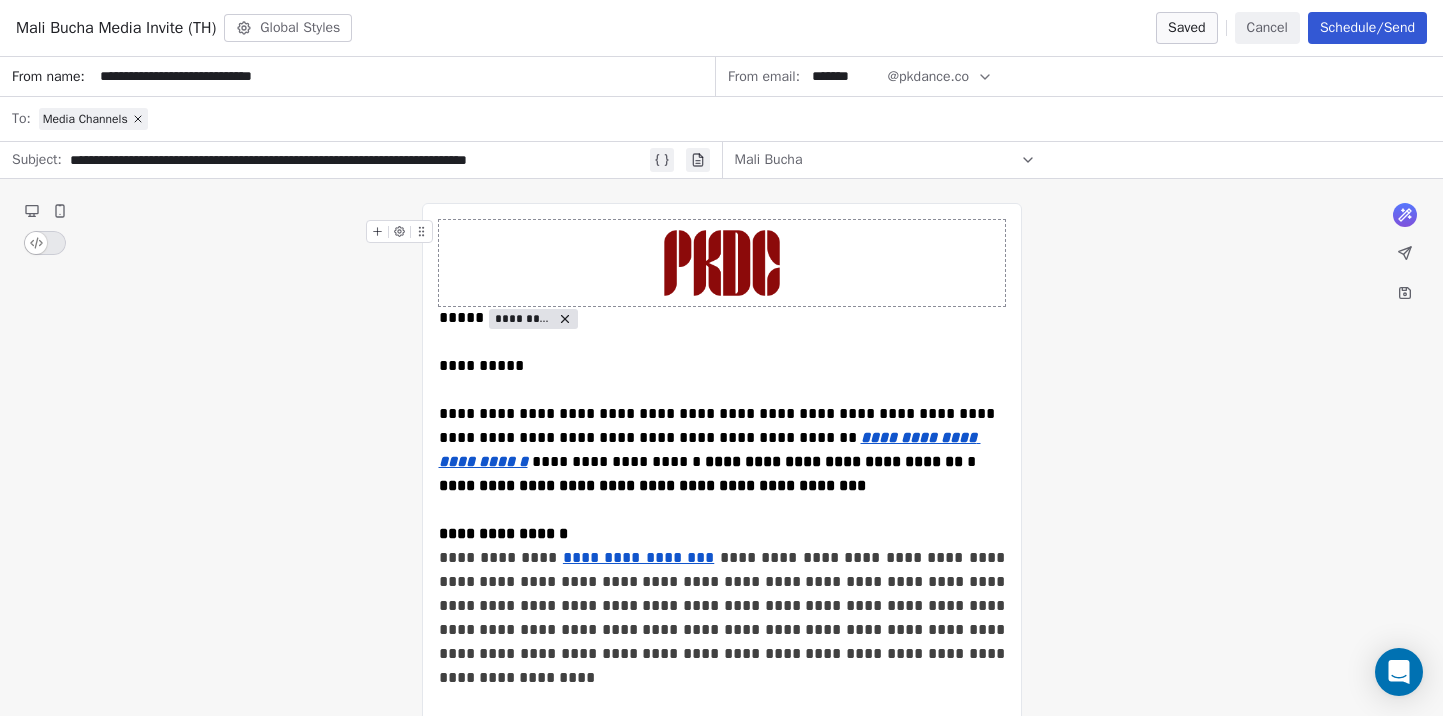 click on "Mali Bucha Media Invite (TH)" at bounding box center [116, 28] 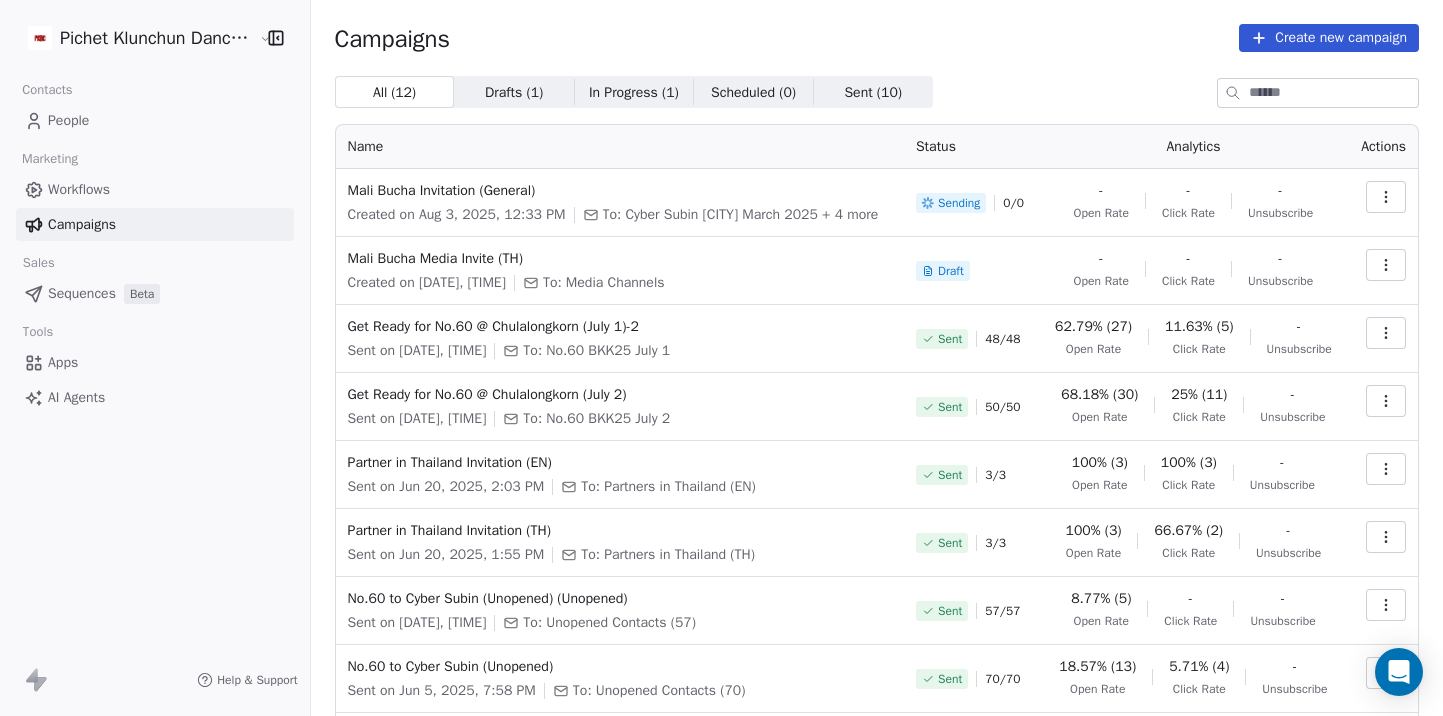 click at bounding box center (1386, 265) 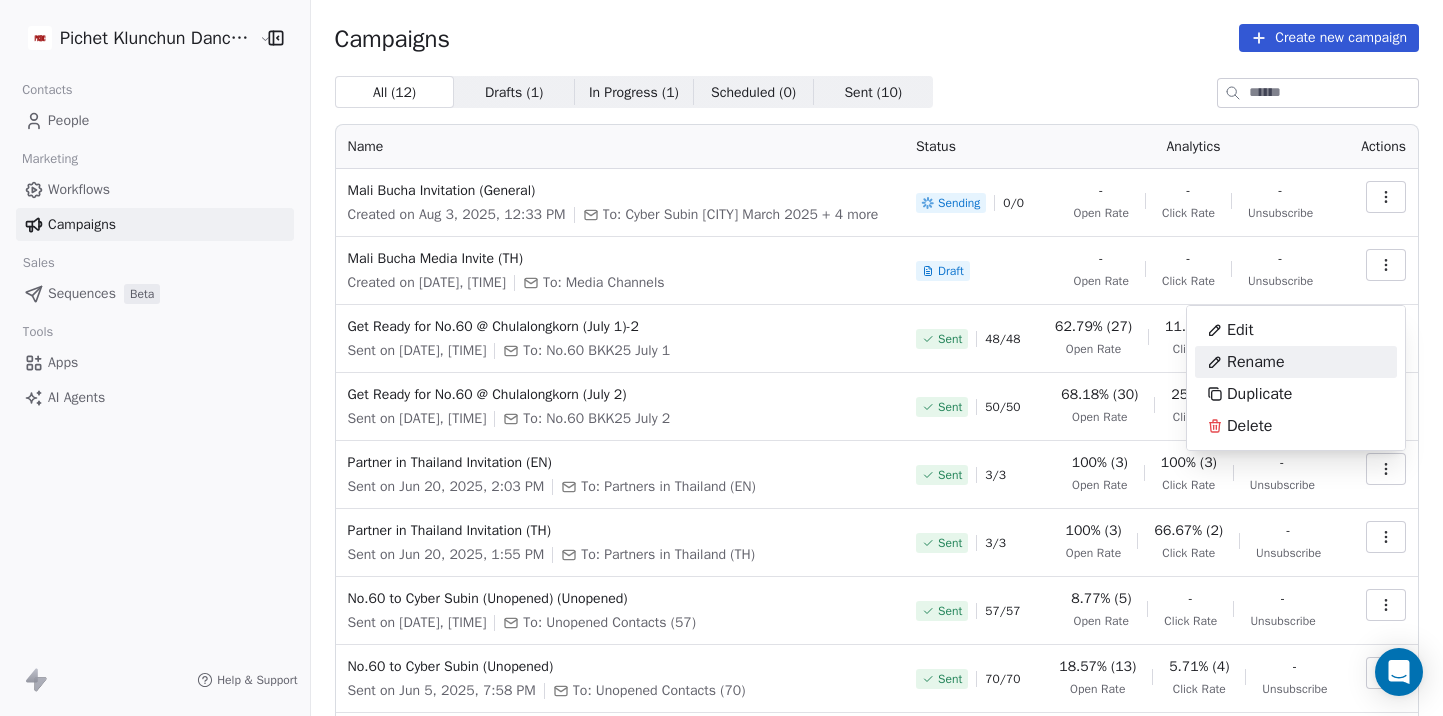 click on "Rename" at bounding box center (1296, 362) 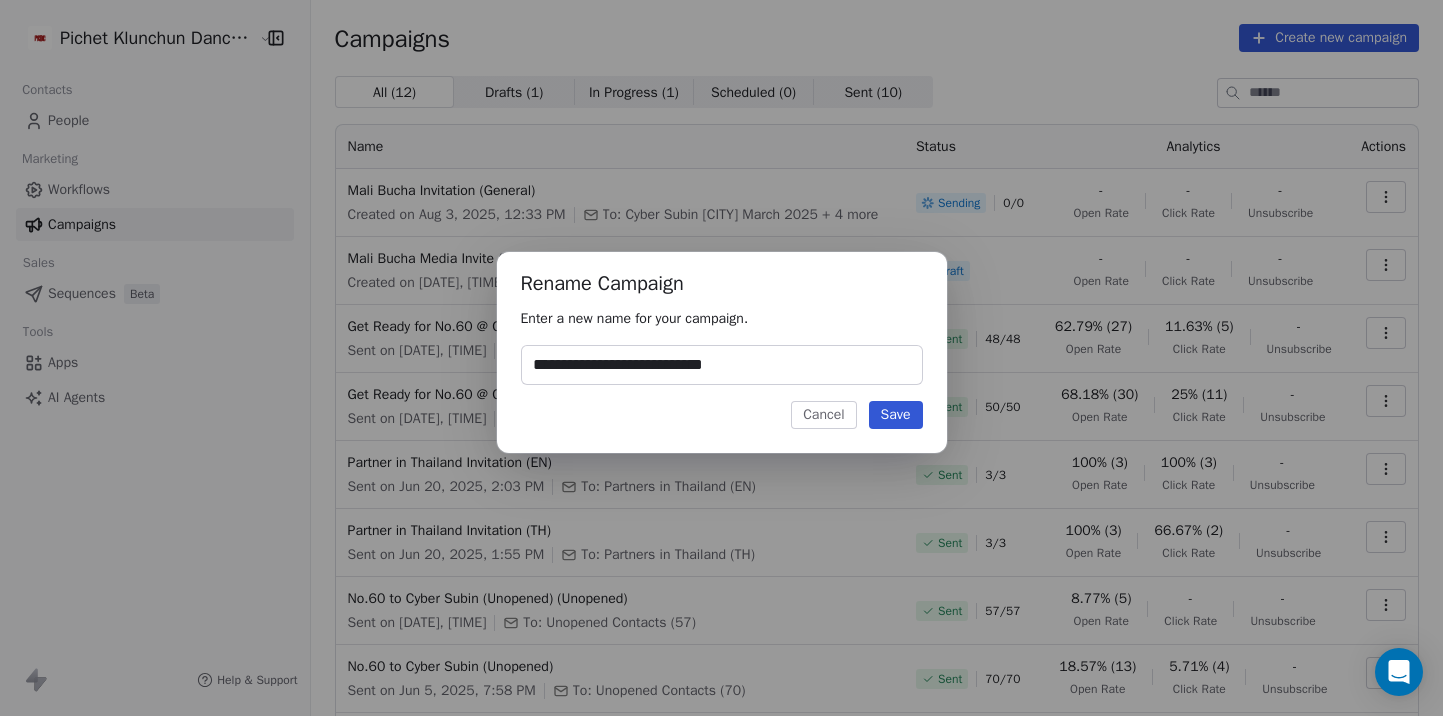click on "**********" at bounding box center (722, 365) 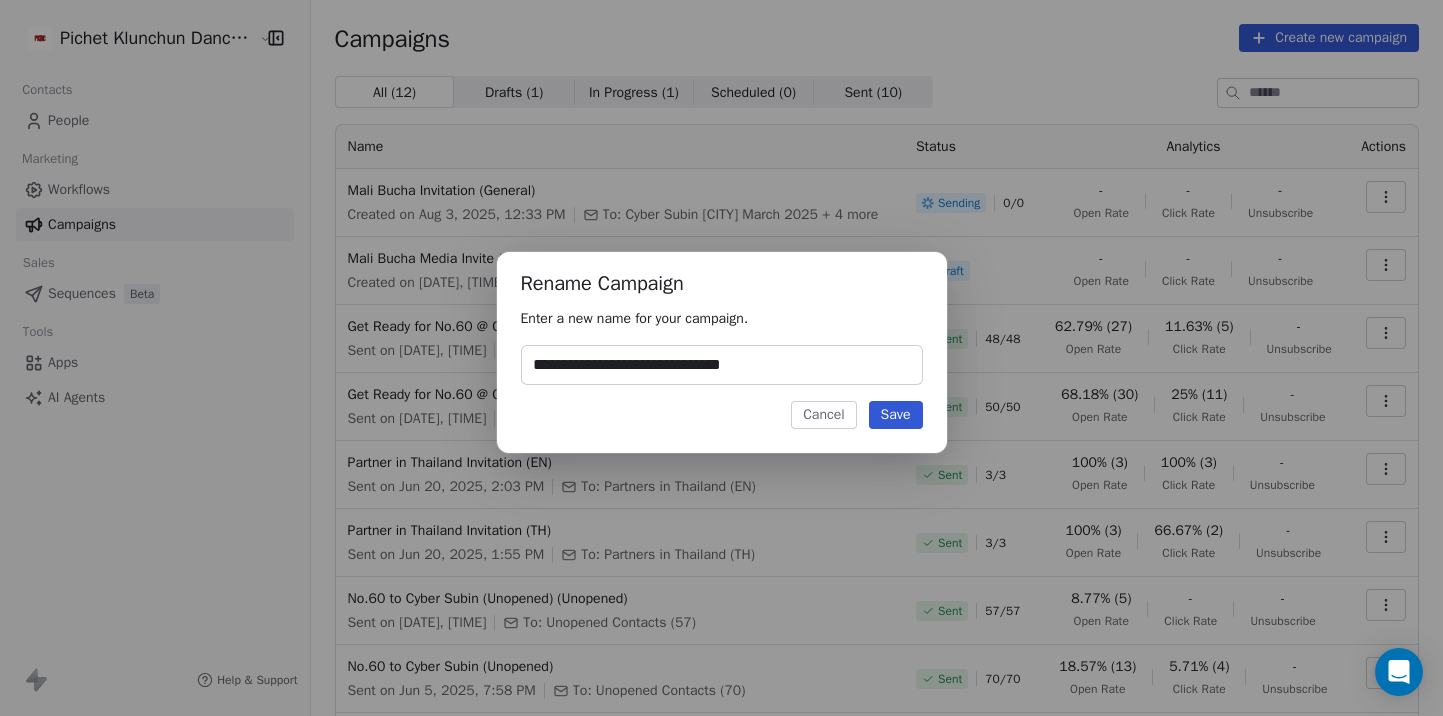 type on "**********" 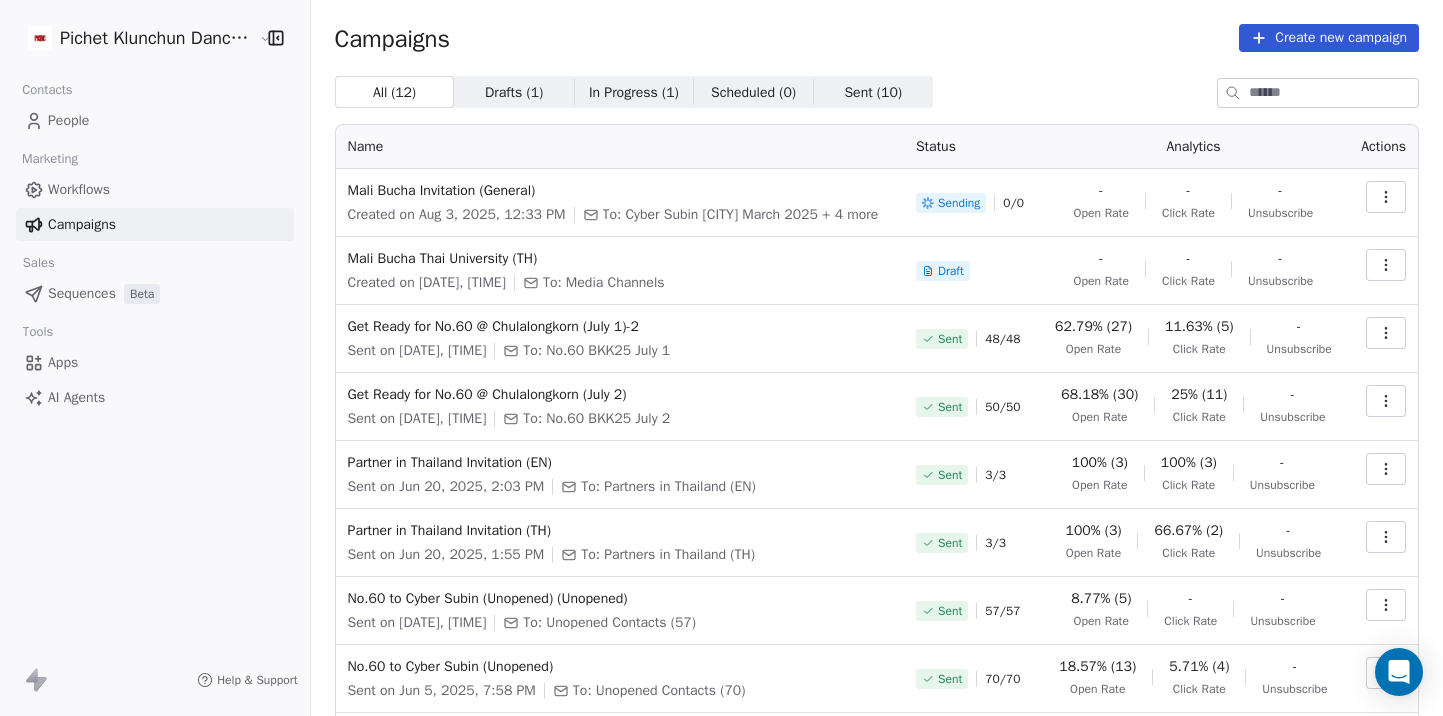 click on "Mali Bucha Thai University (TH) Created on Aug 1, 2025, 1:23 PM To: Media Channels" at bounding box center (620, 271) 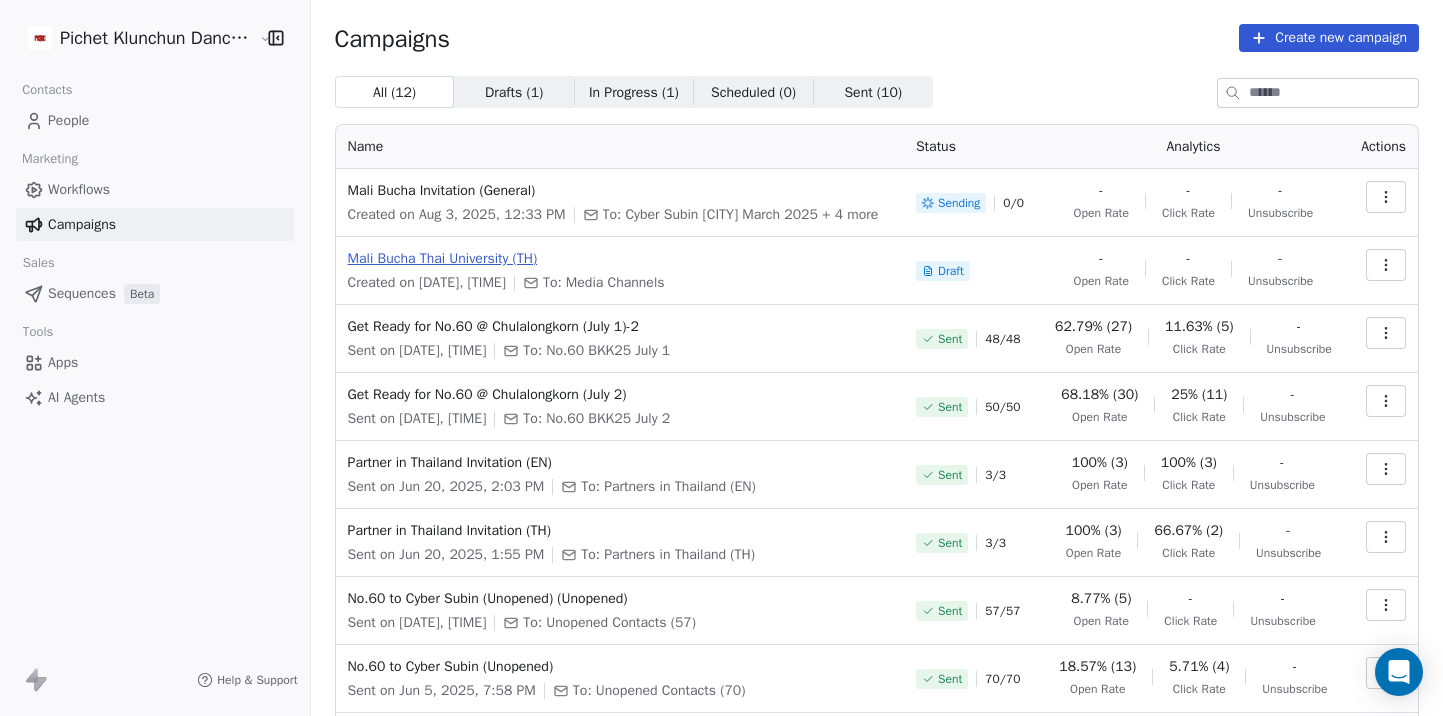 click on "Mali Bucha Thai University (TH)" at bounding box center (620, 259) 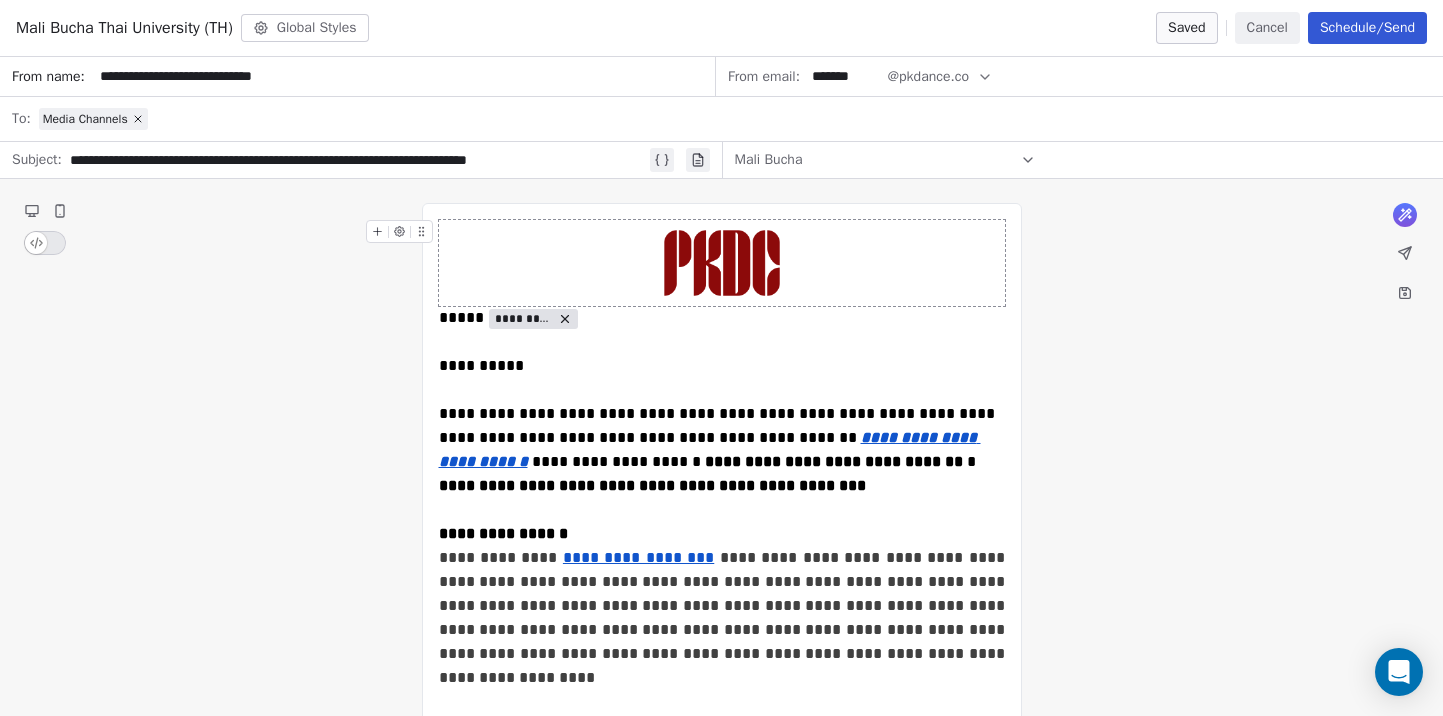 click on "Media Channels" at bounding box center [735, 119] 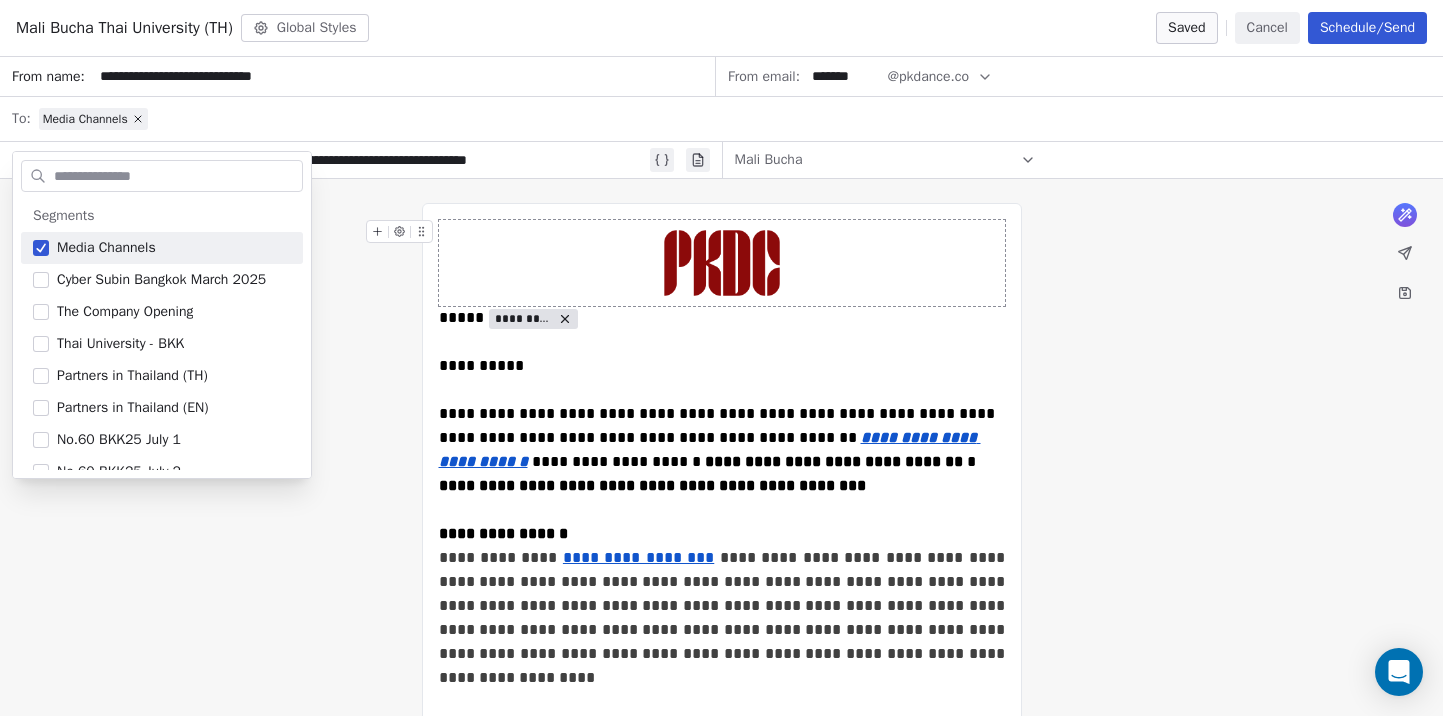 click on "Media Channels" at bounding box center [735, 119] 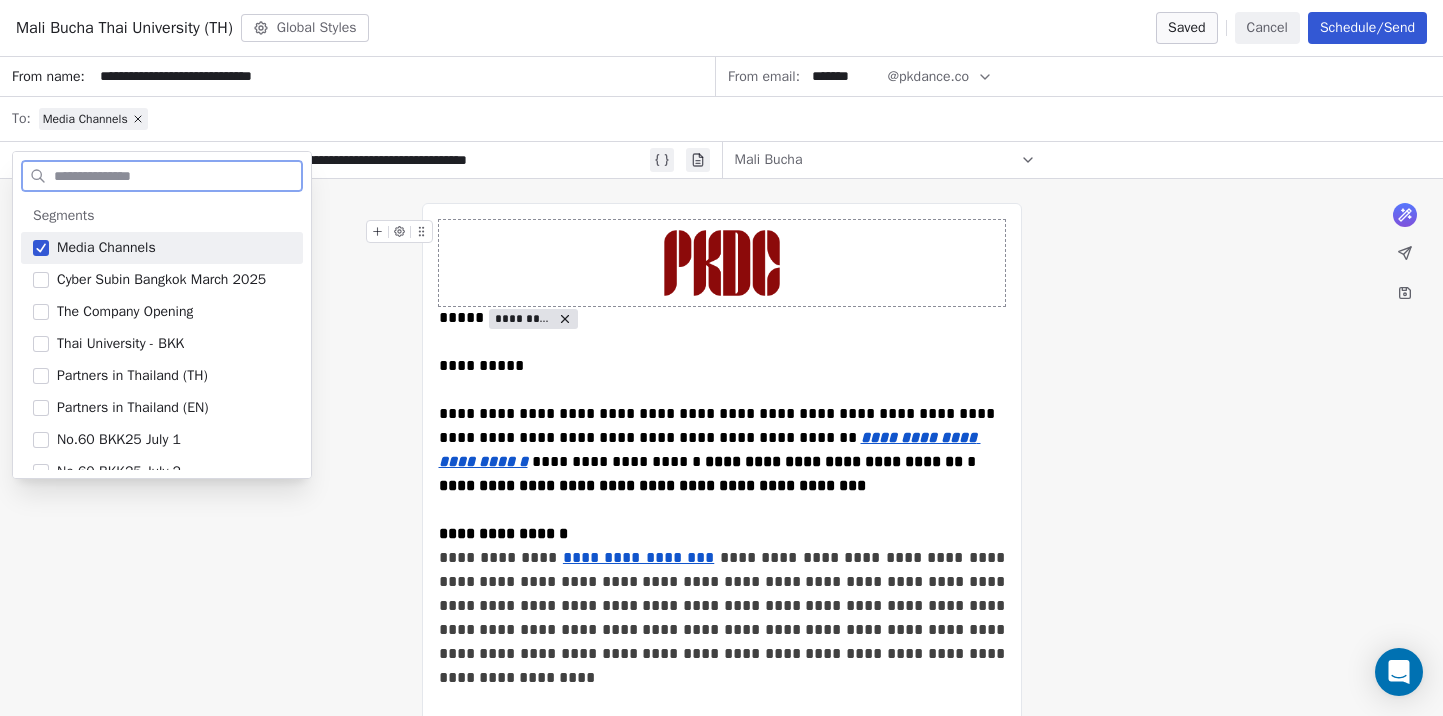 click at bounding box center [162, 172] 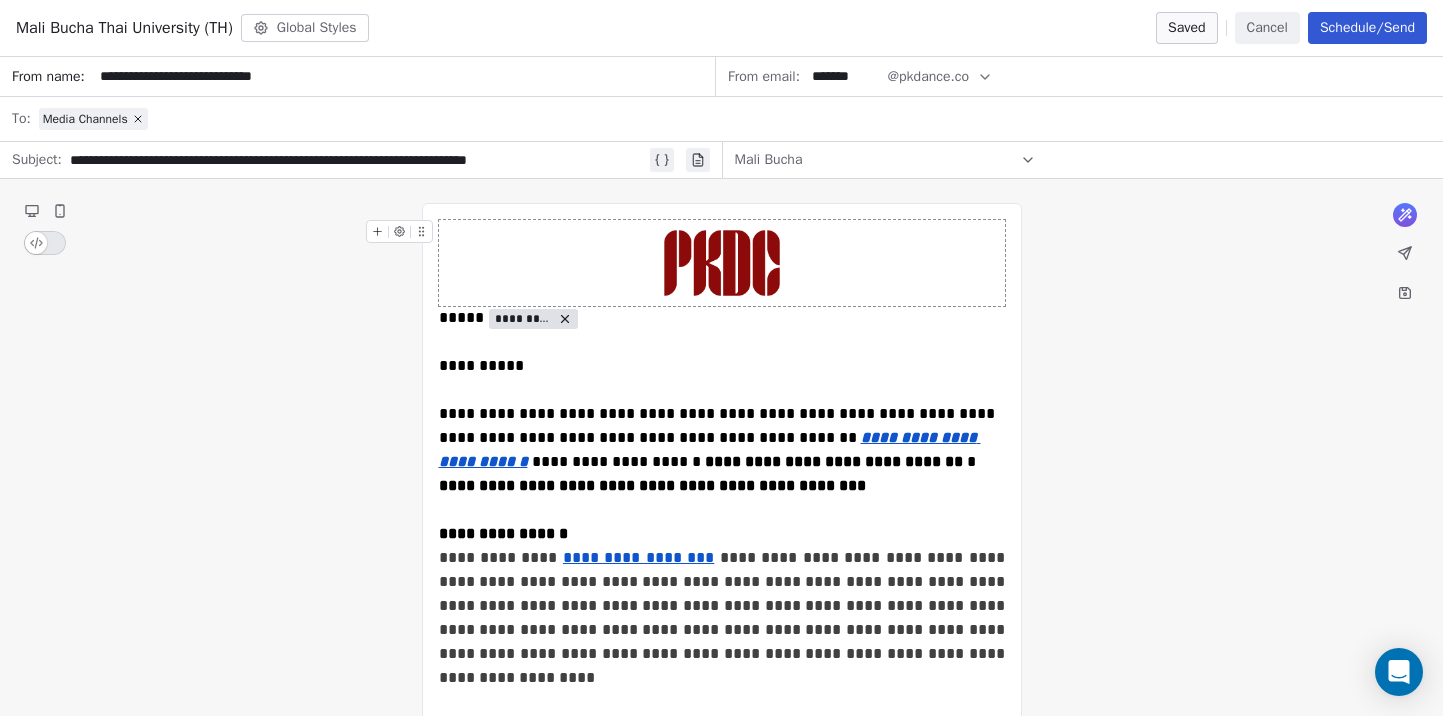 click on "**********" at bounding box center [358, 160] 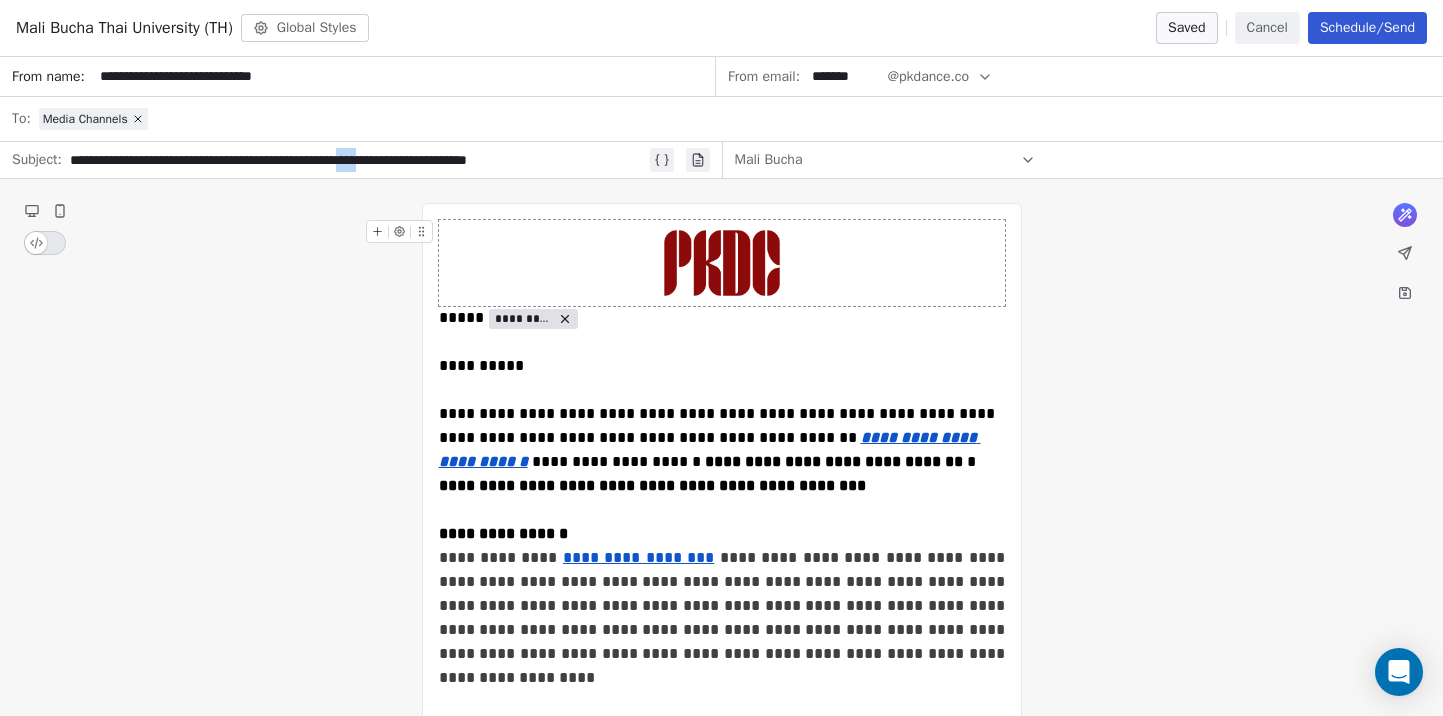 click on "**********" at bounding box center (358, 160) 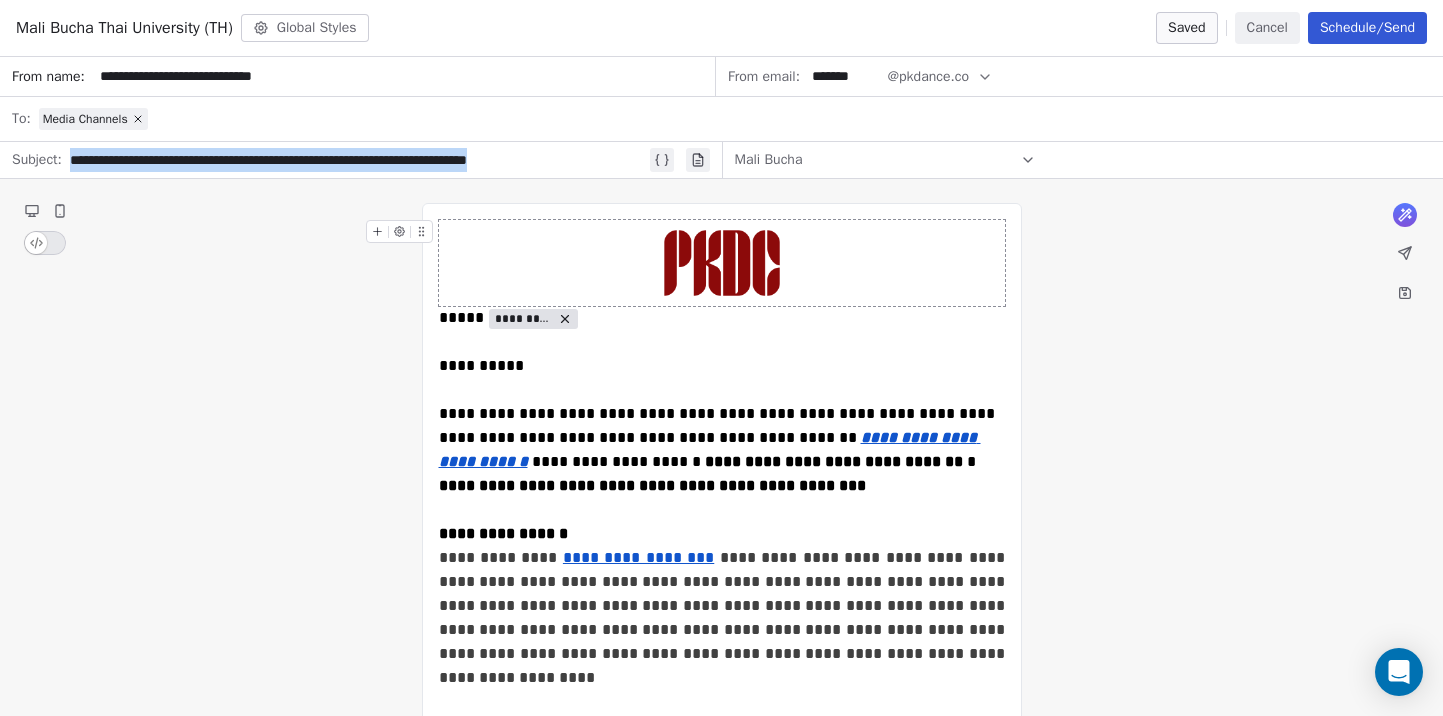 click on "**********" at bounding box center (358, 160) 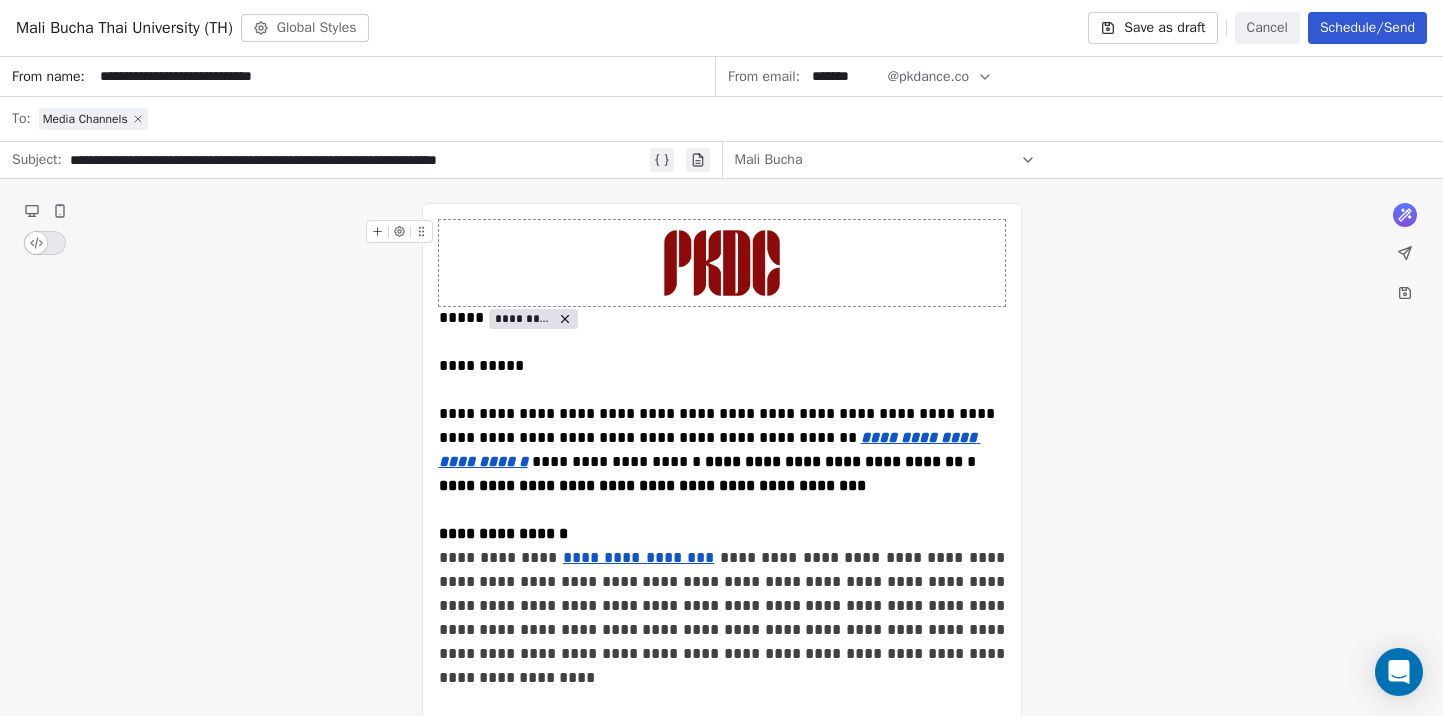 click 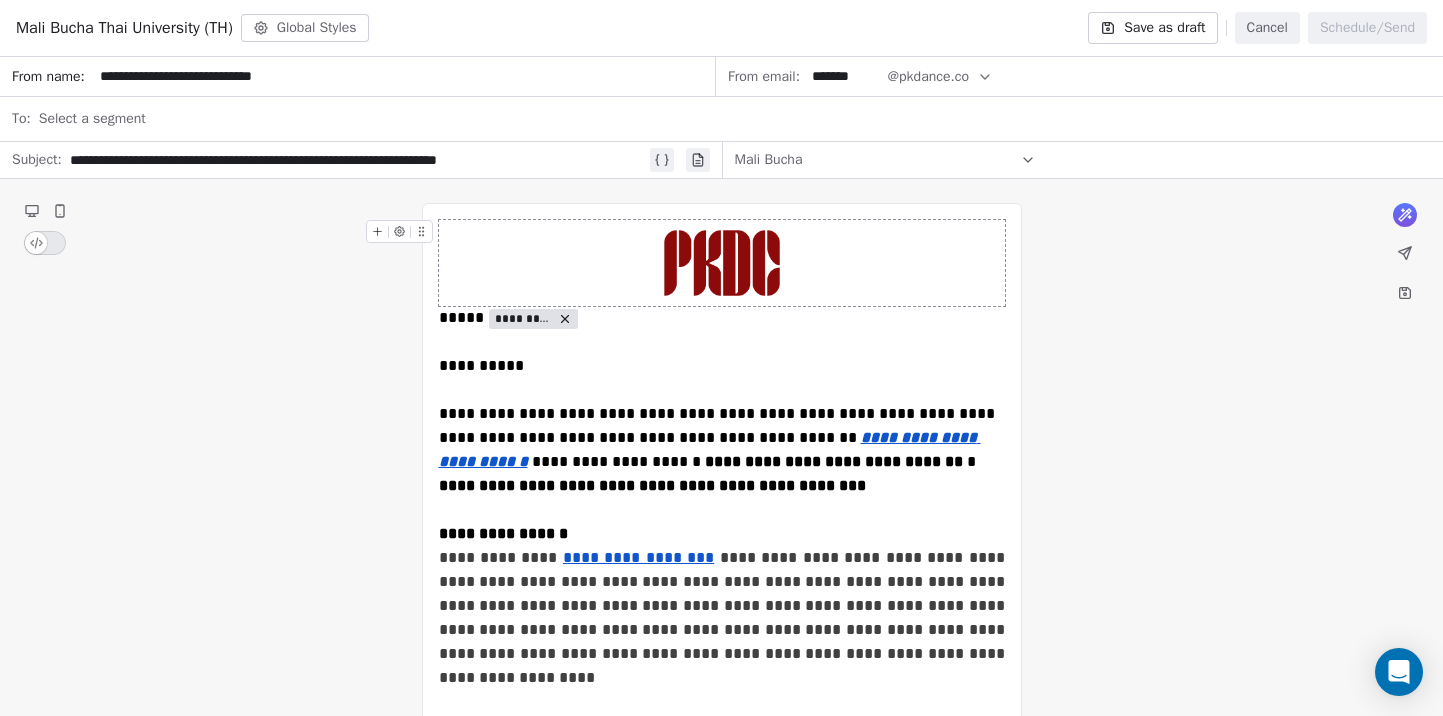 click on "**********" at bounding box center [358, 160] 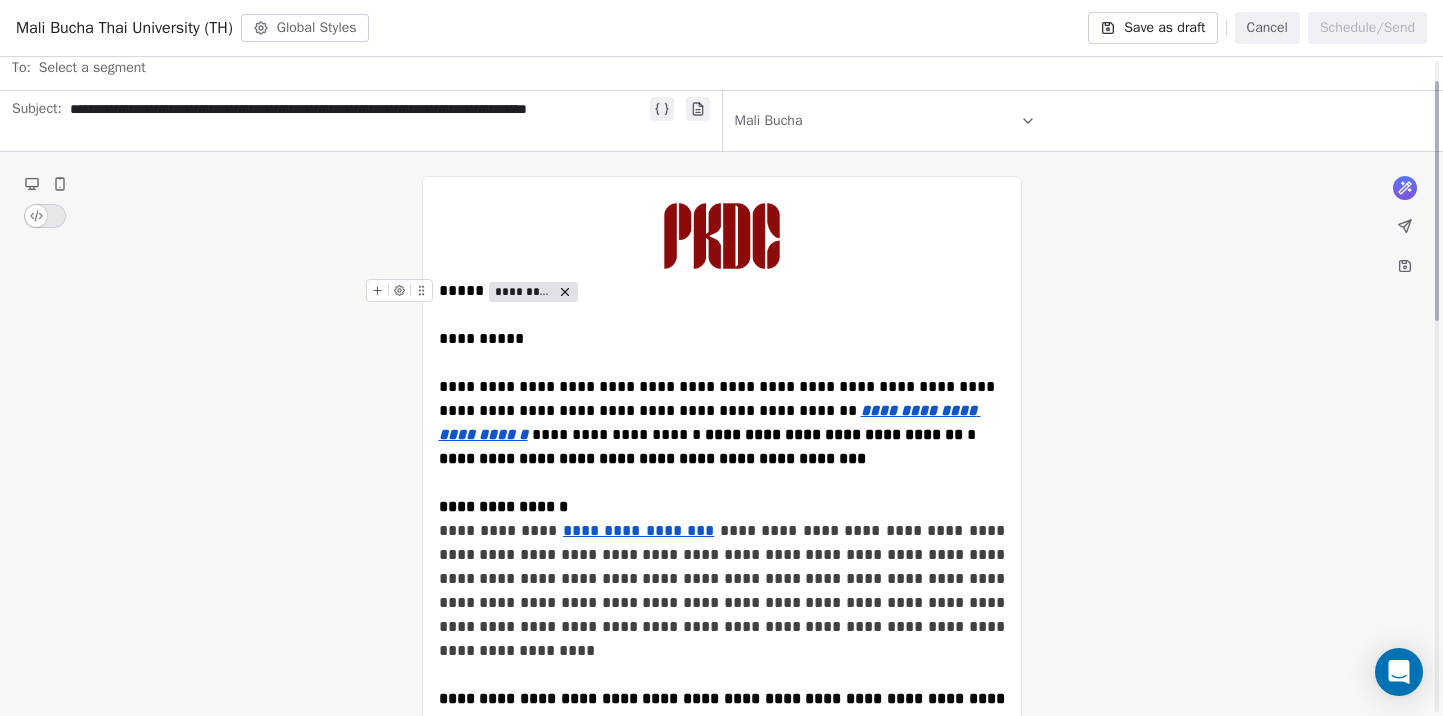 scroll, scrollTop: 57, scrollLeft: 0, axis: vertical 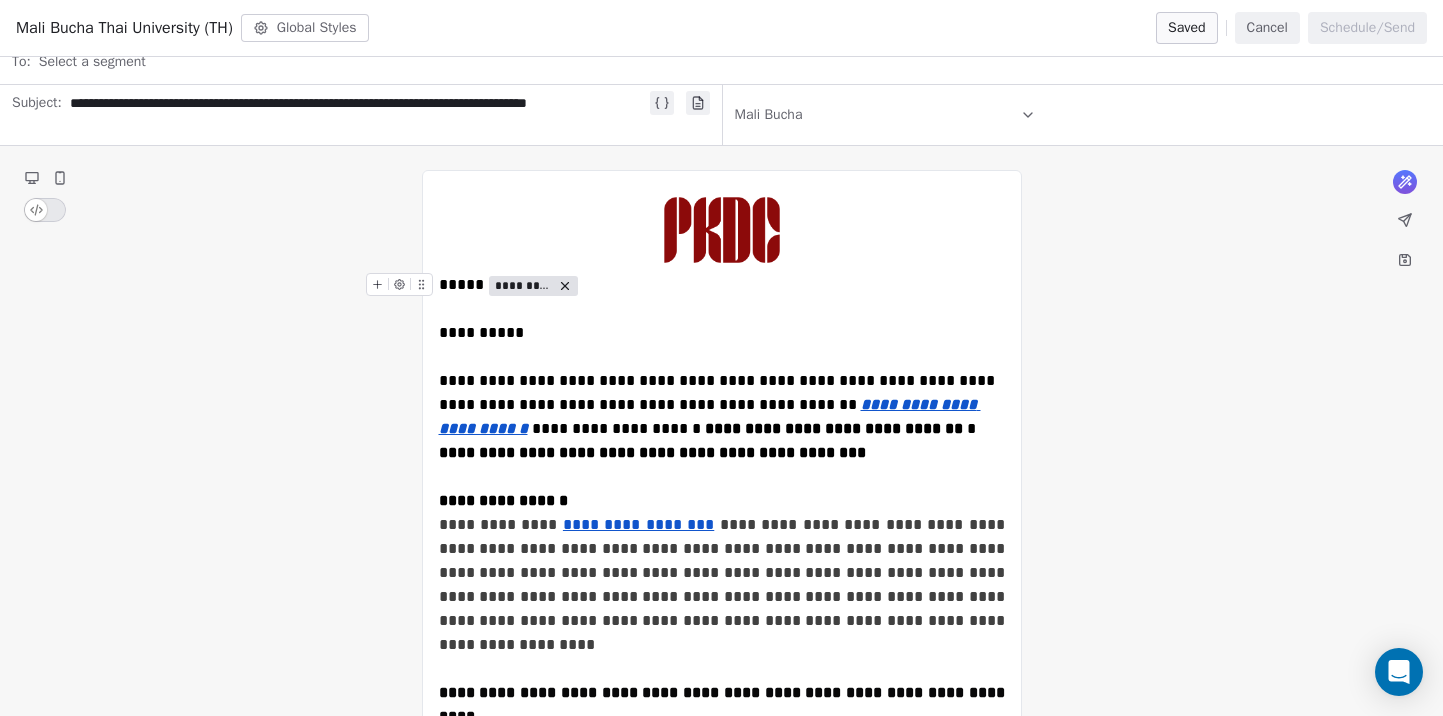 click on "**********" at bounding box center [722, 977] 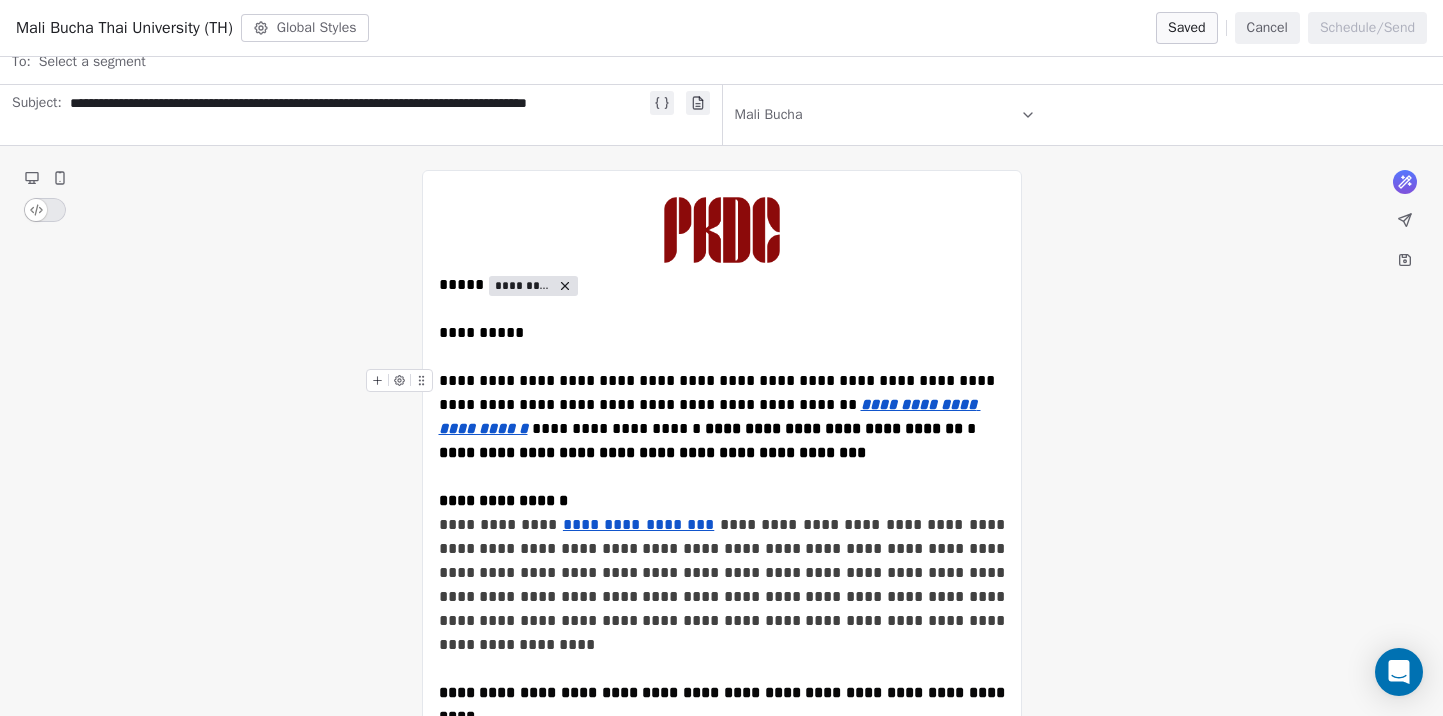 click at bounding box center (403, 386) 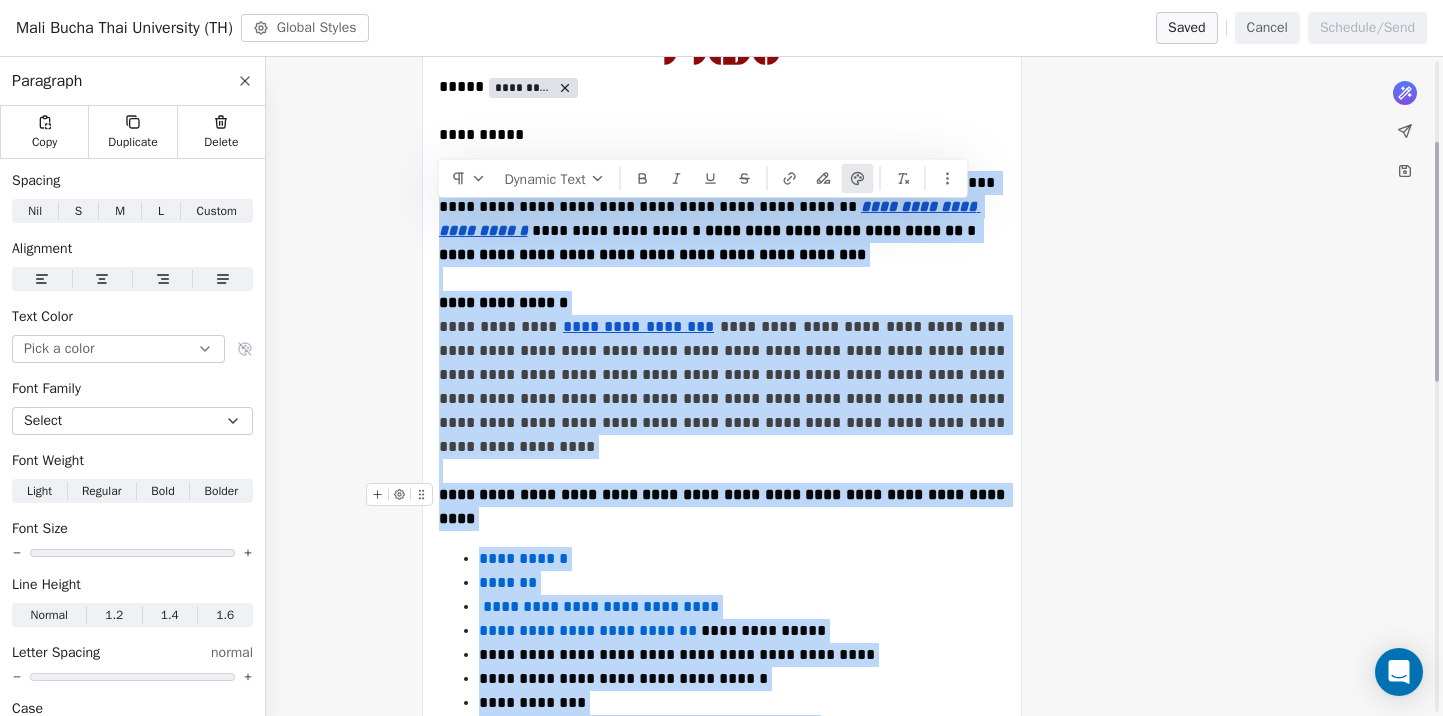 scroll, scrollTop: 639, scrollLeft: 0, axis: vertical 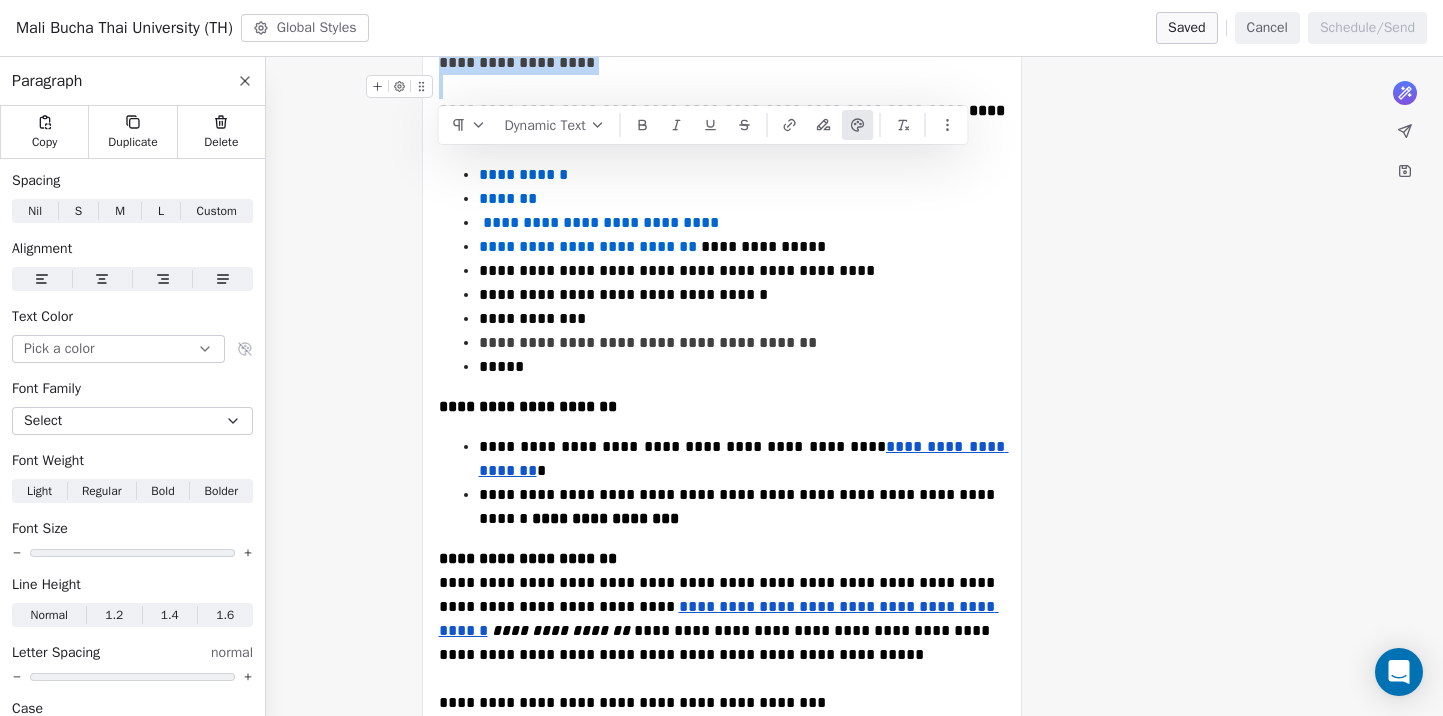 drag, startPoint x: 442, startPoint y: 381, endPoint x: 755, endPoint y: 92, distance: 426.01642 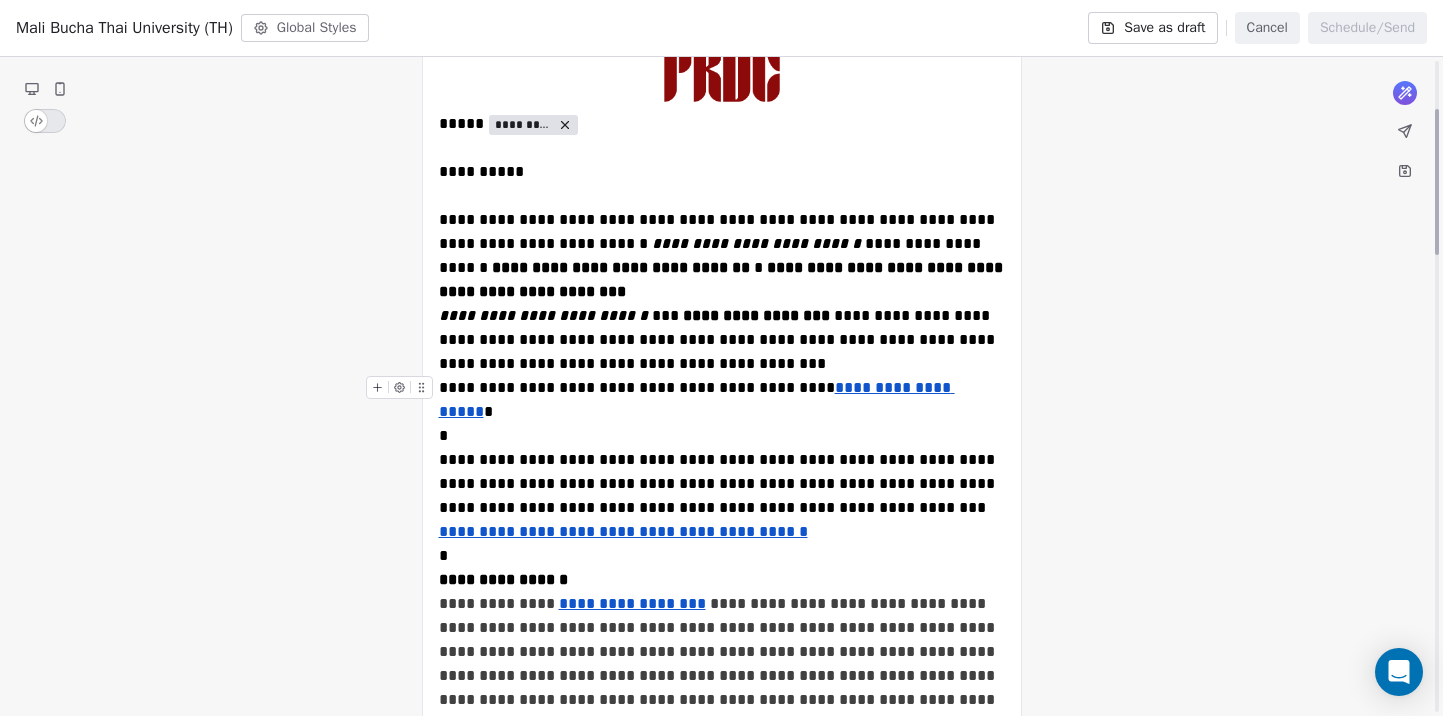 scroll, scrollTop: 222, scrollLeft: 0, axis: vertical 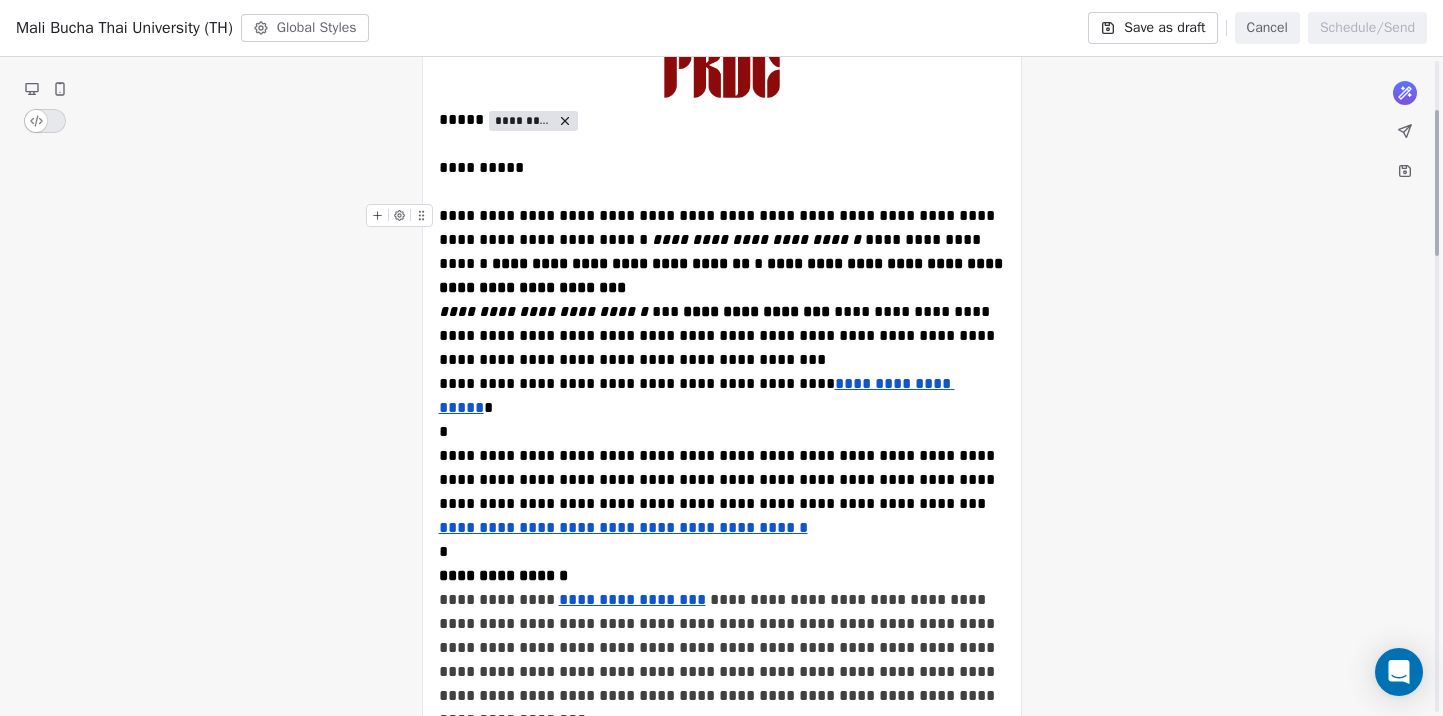 click on "**********" at bounding box center [722, 252] 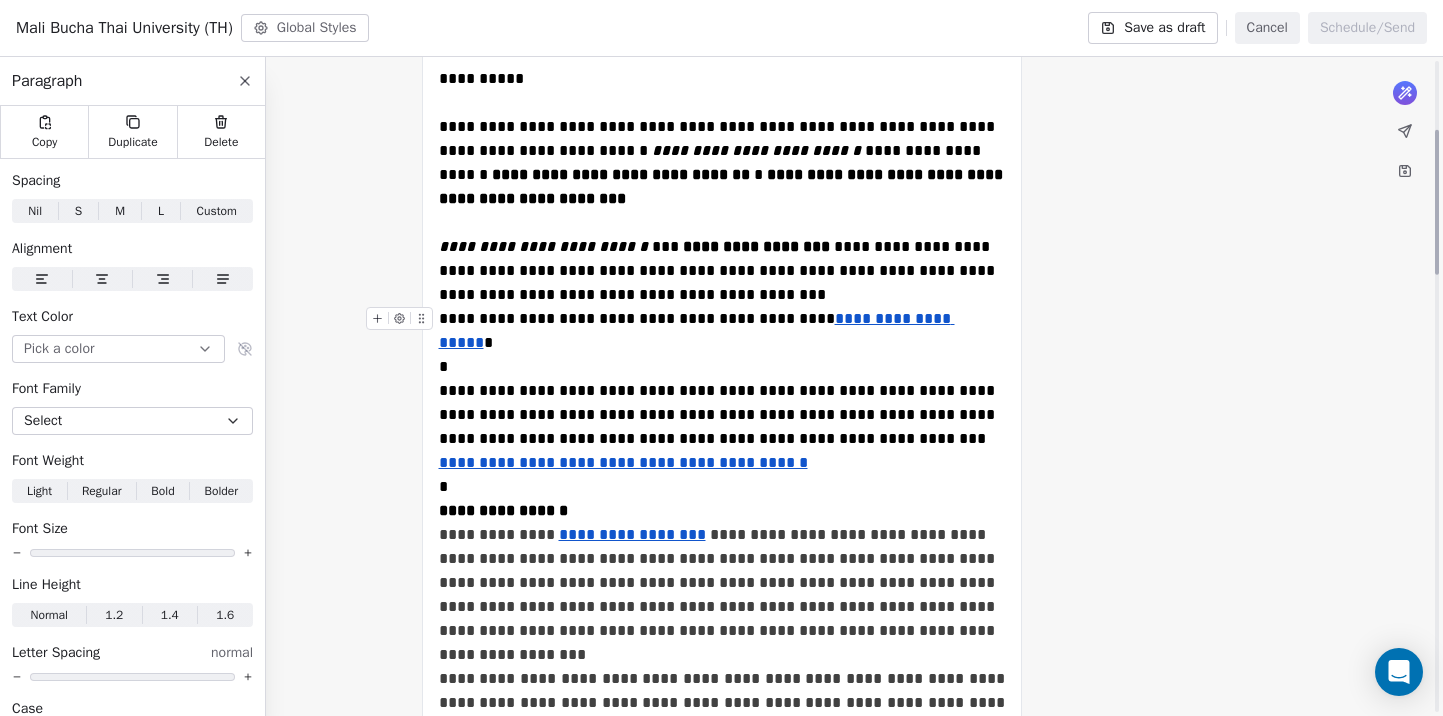 scroll, scrollTop: 319, scrollLeft: 0, axis: vertical 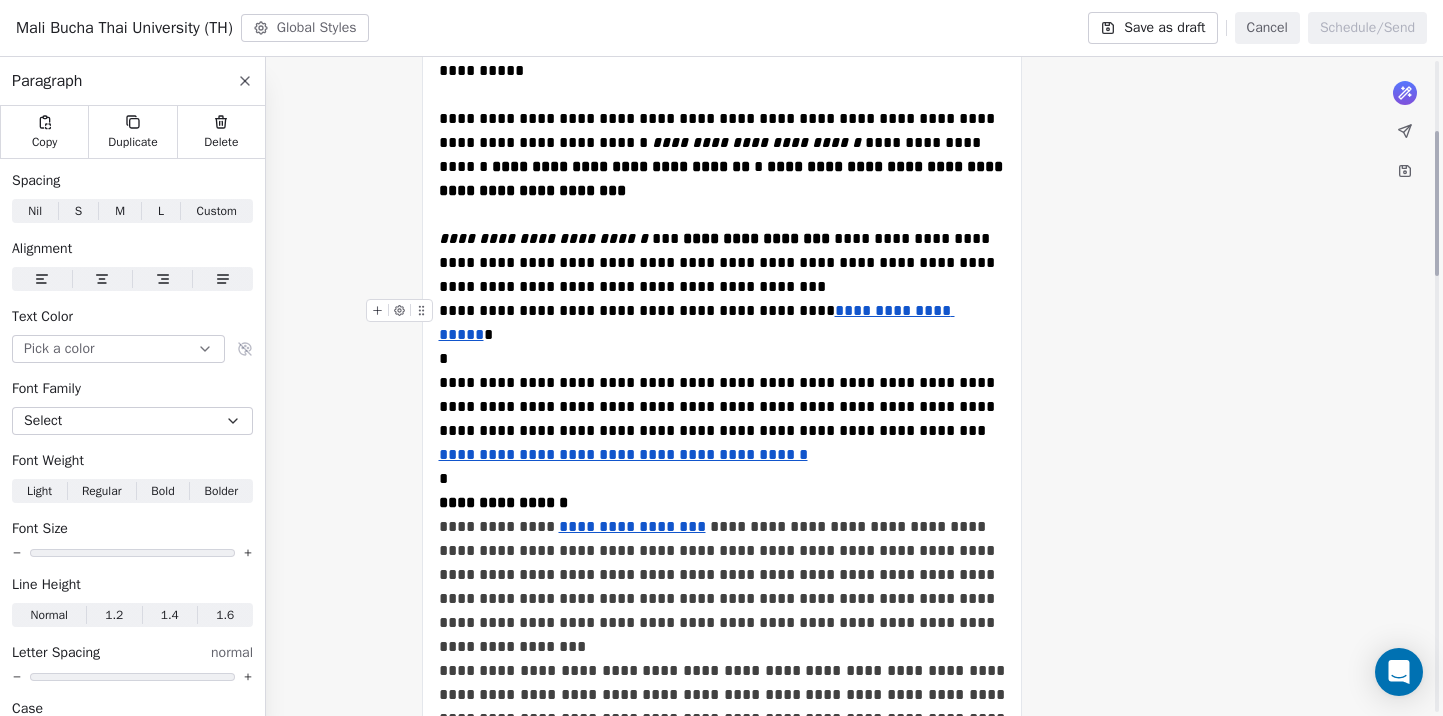 click on "**********" at bounding box center [722, 479] 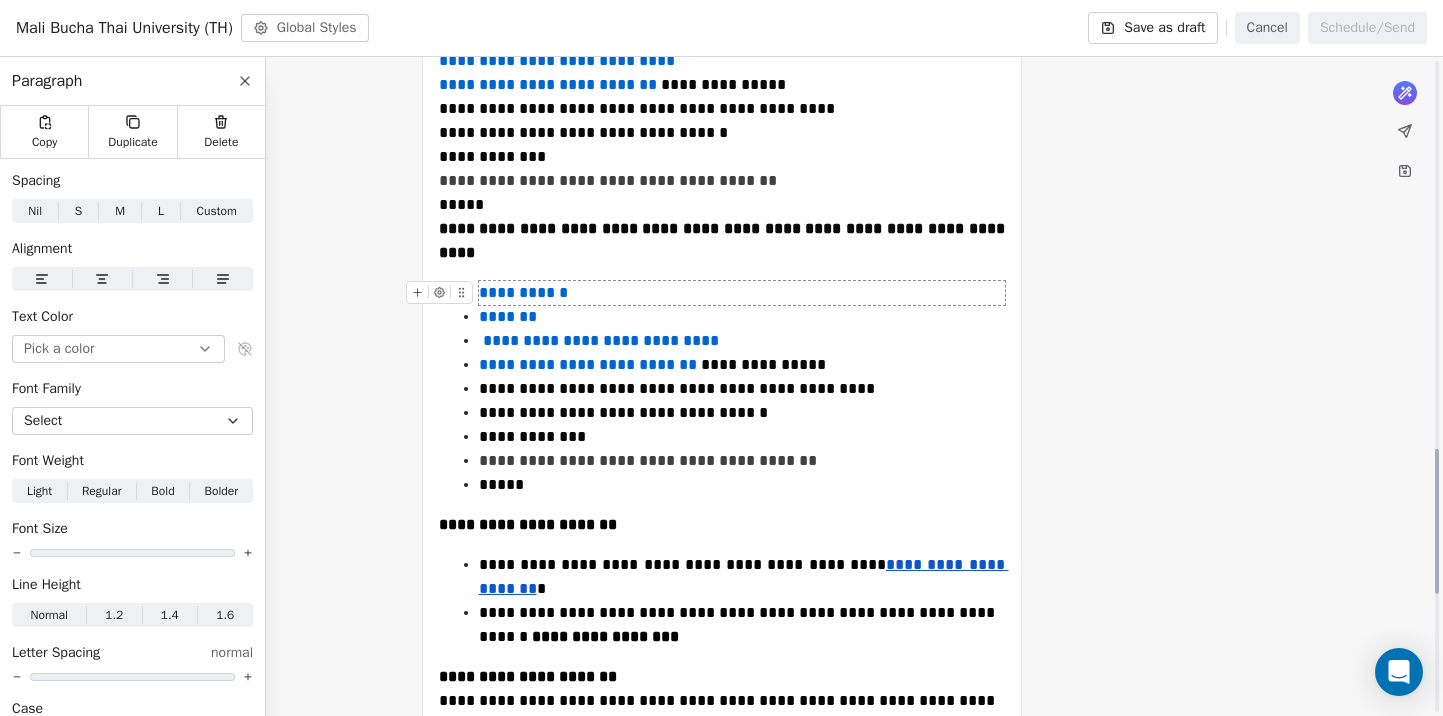 scroll, scrollTop: 1931, scrollLeft: 0, axis: vertical 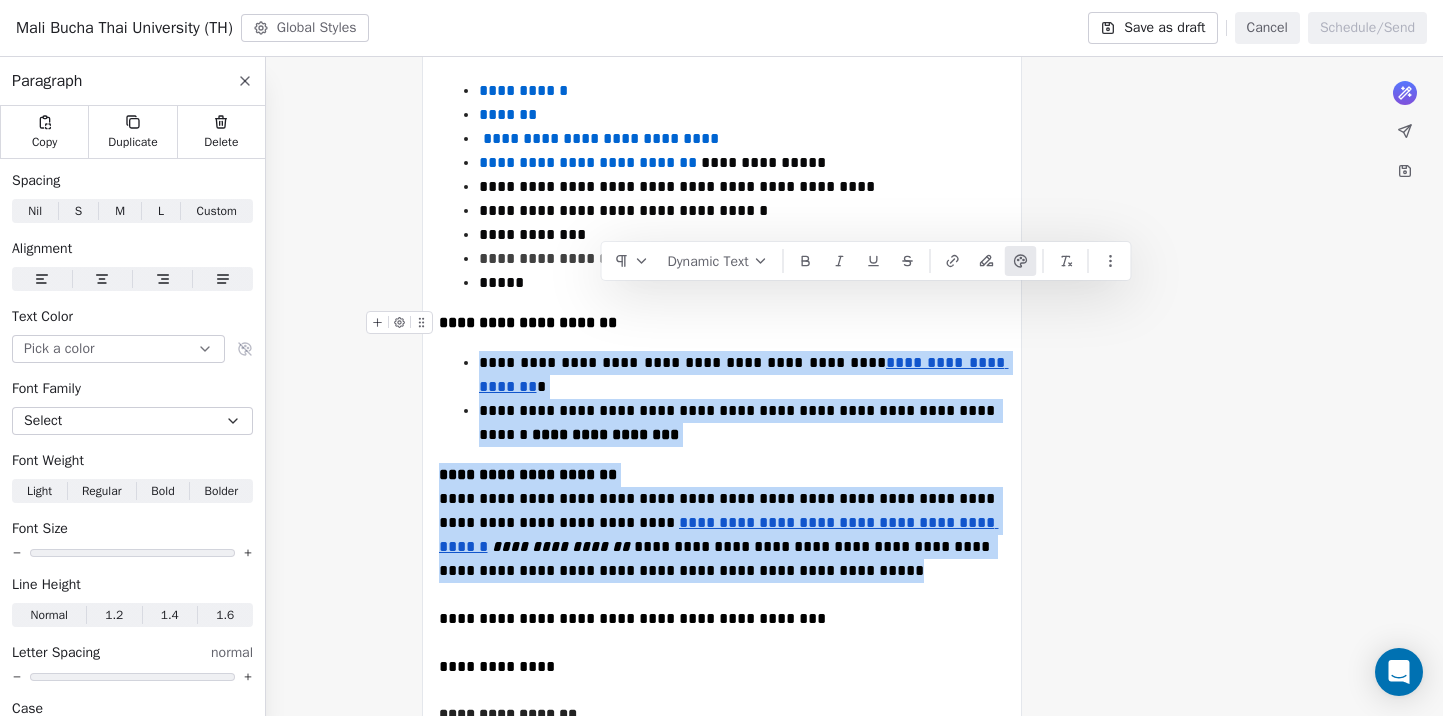 drag, startPoint x: 761, startPoint y: 519, endPoint x: 431, endPoint y: 288, distance: 402.81635 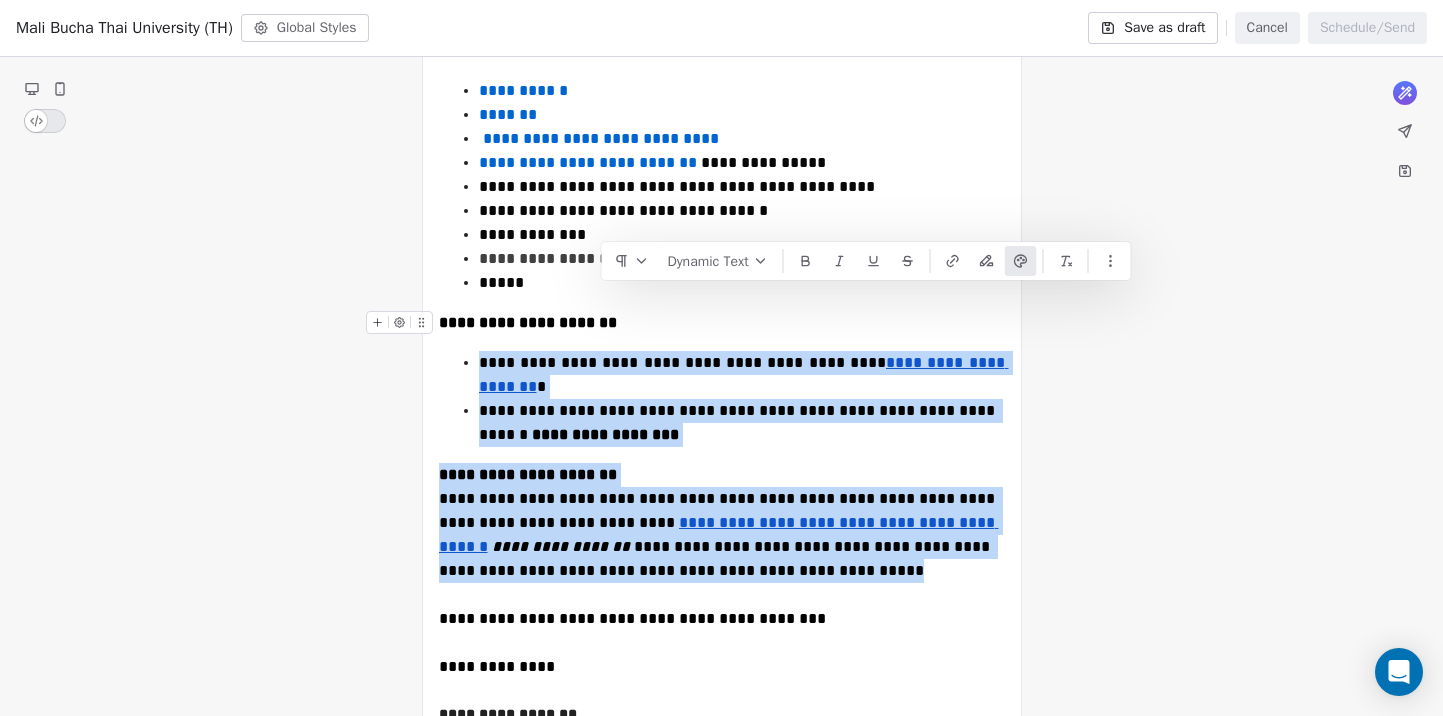 copy on "**********" 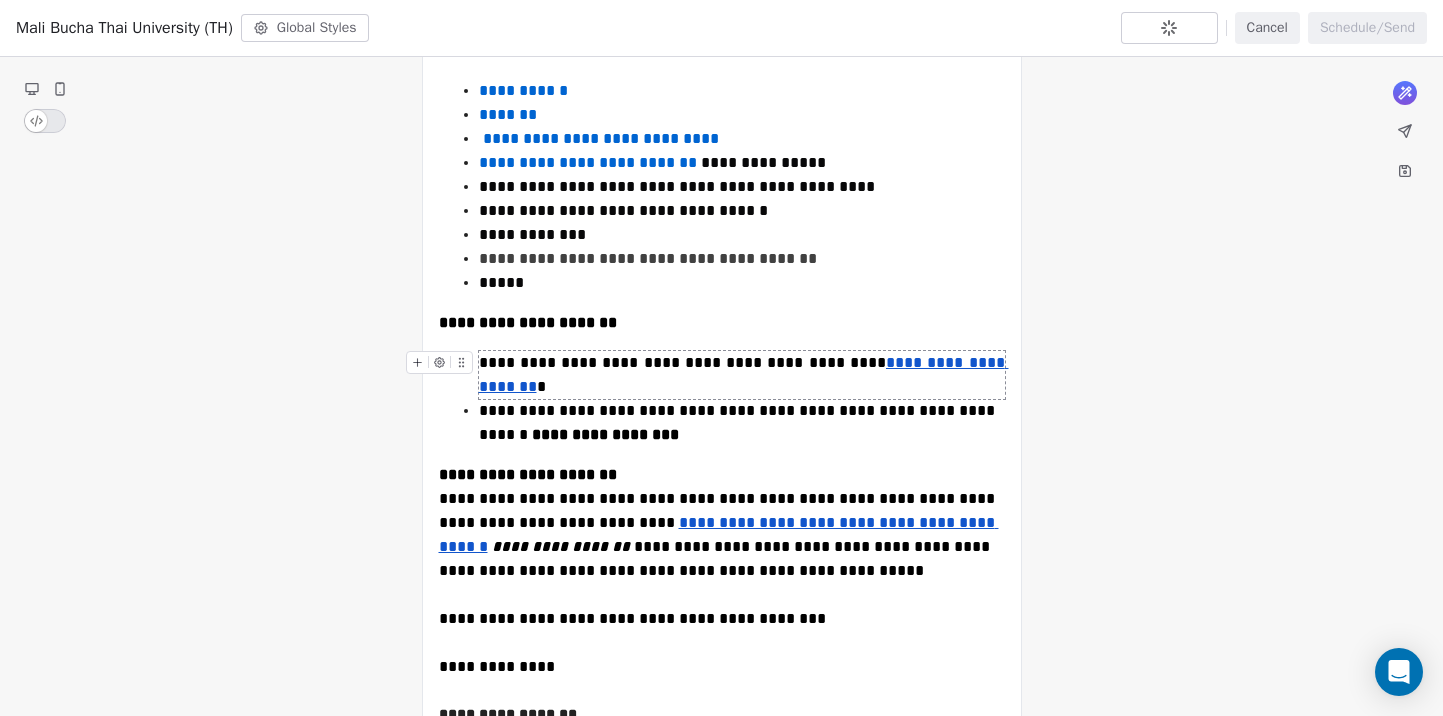 drag, startPoint x: 439, startPoint y: 299, endPoint x: 508, endPoint y: 336, distance: 78.29432 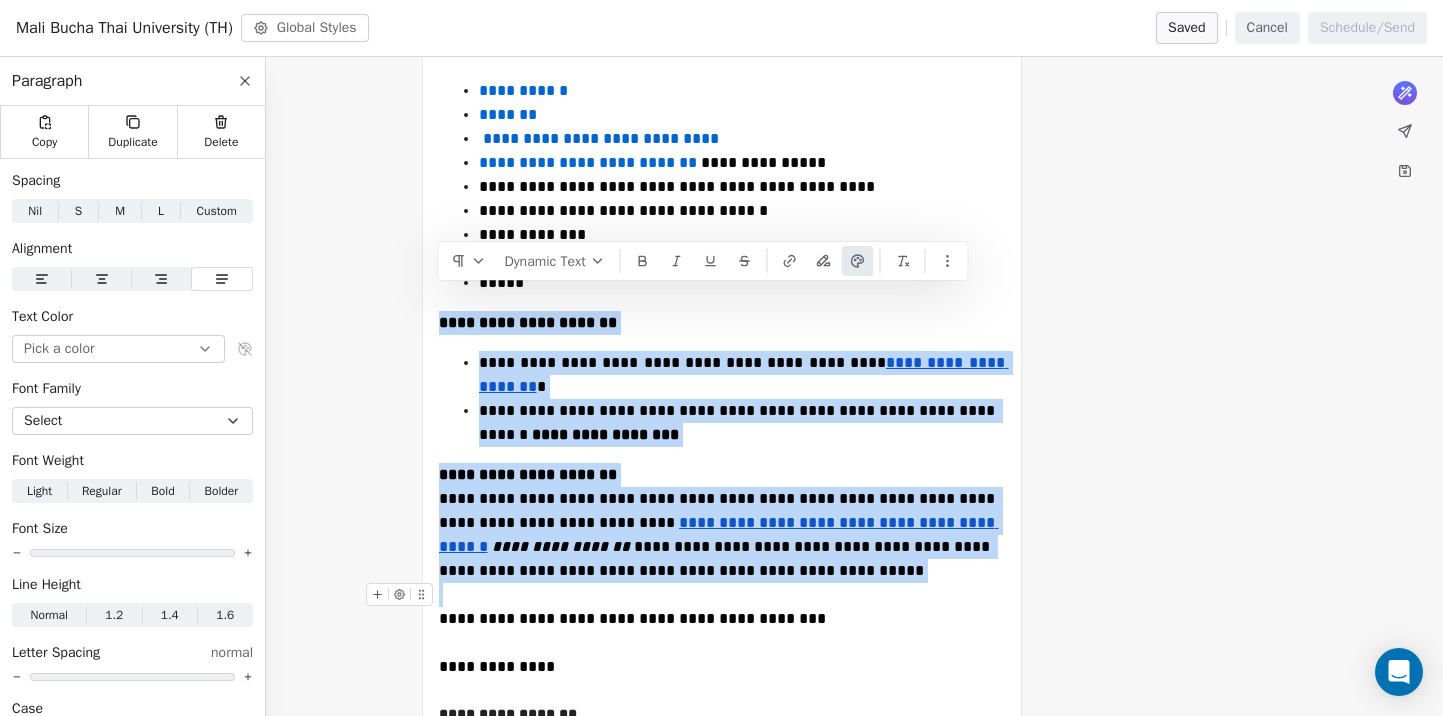 drag, startPoint x: 443, startPoint y: 296, endPoint x: 697, endPoint y: 535, distance: 348.76495 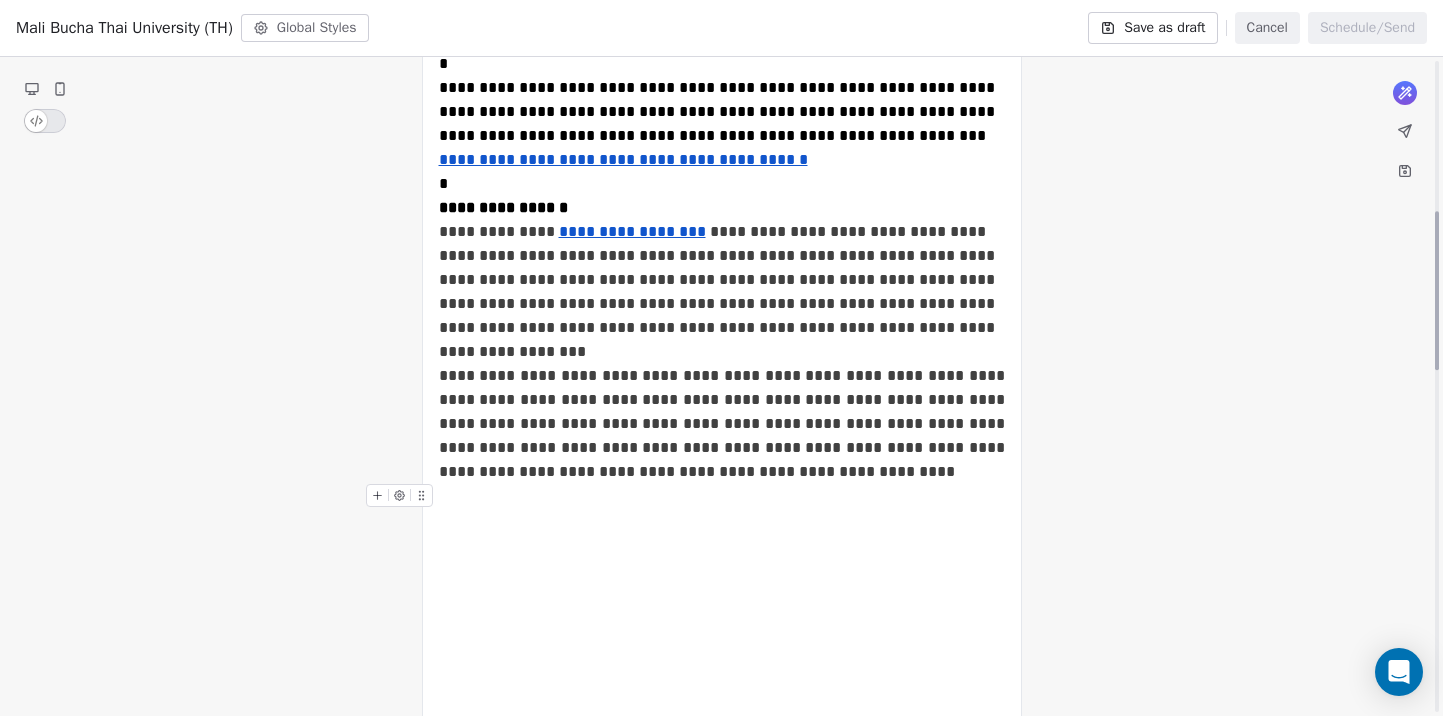 scroll, scrollTop: 558, scrollLeft: 0, axis: vertical 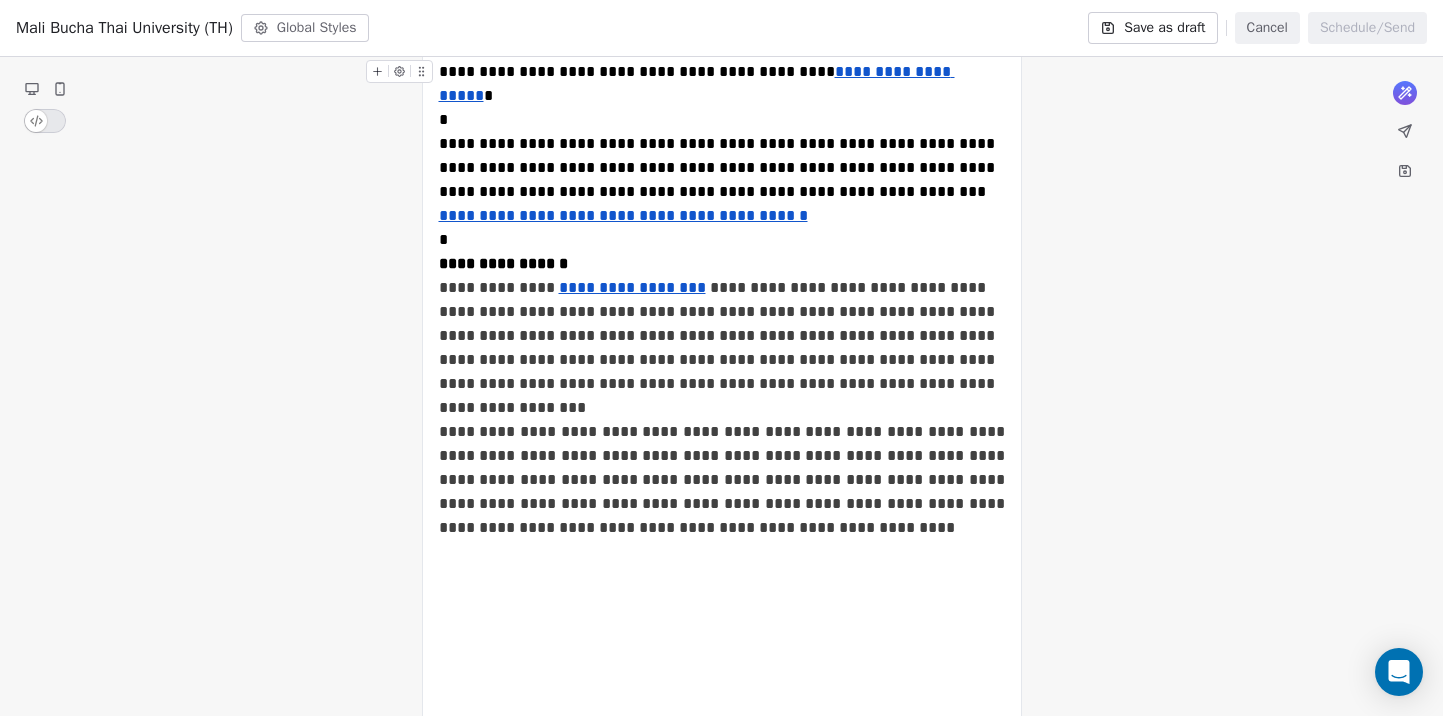 click on "**********" at bounding box center [722, 240] 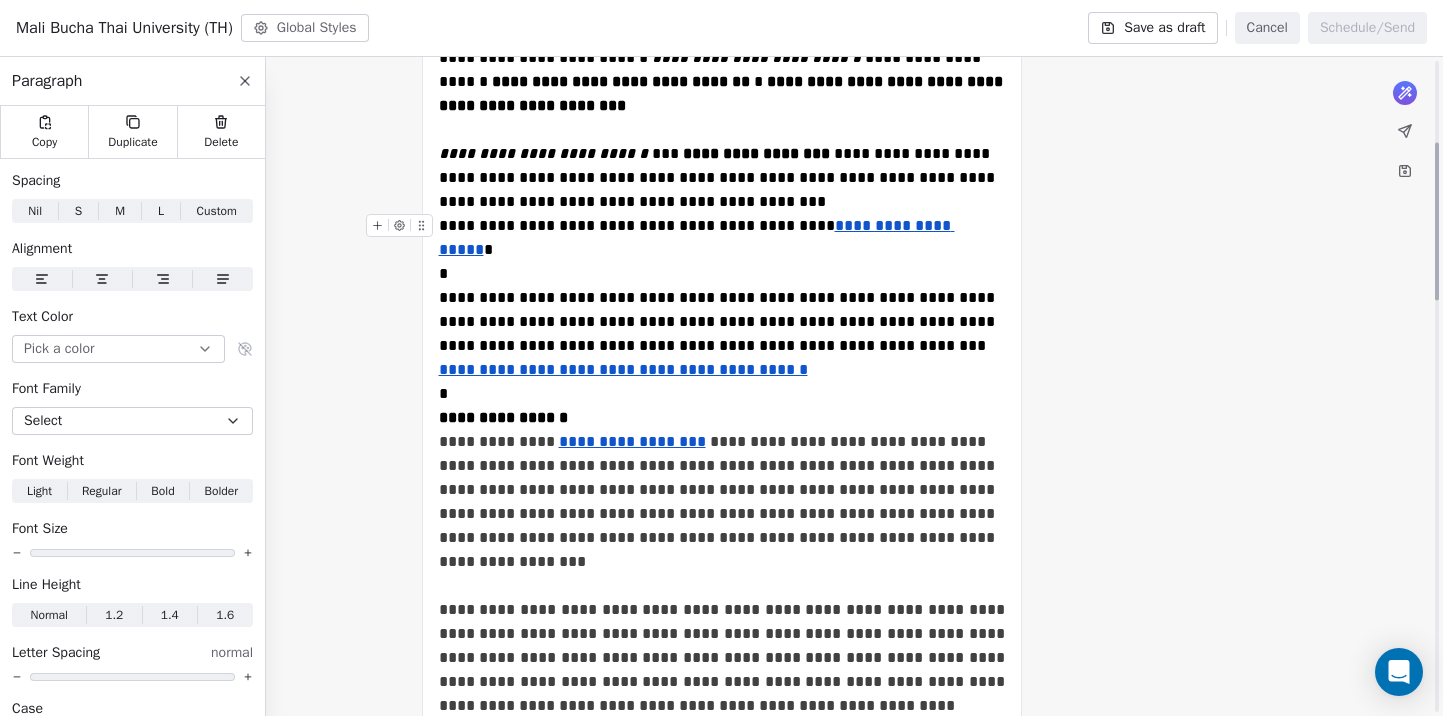 scroll, scrollTop: 341, scrollLeft: 0, axis: vertical 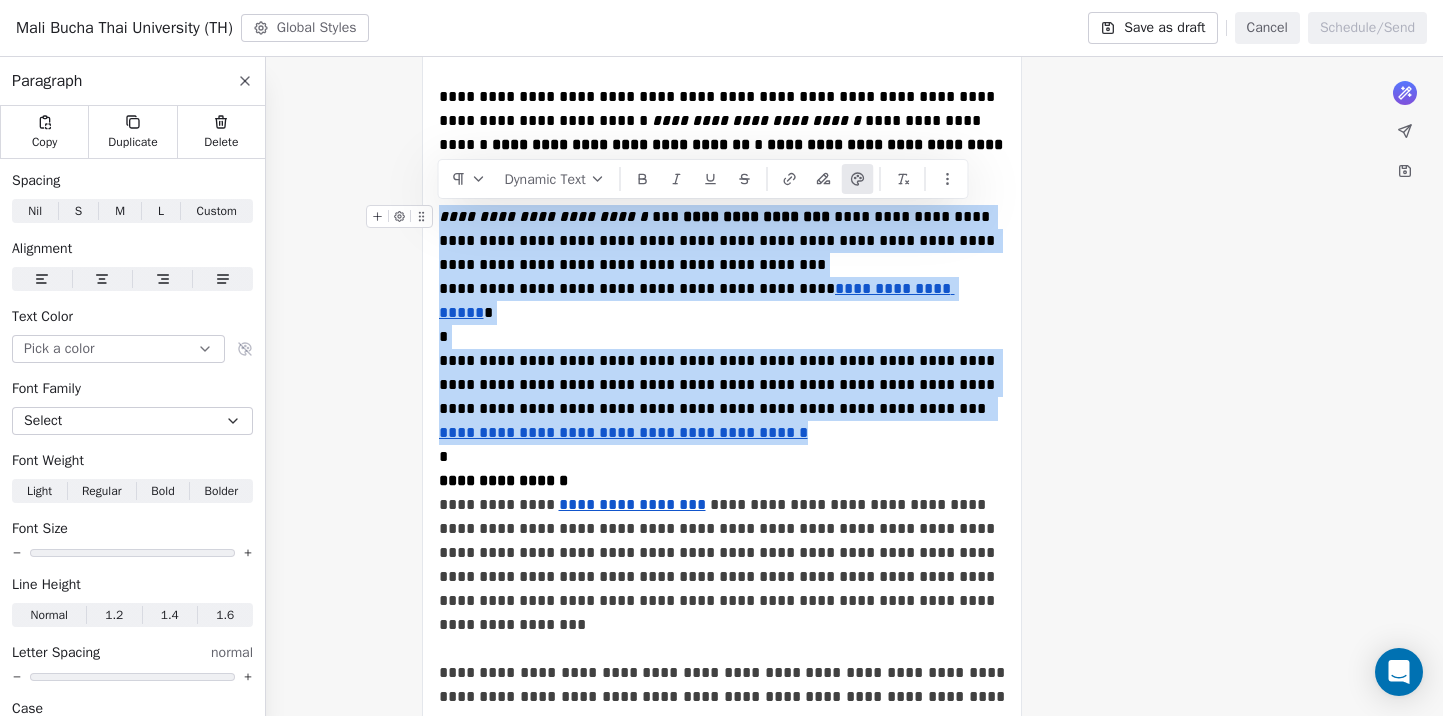 drag, startPoint x: 817, startPoint y: 417, endPoint x: 443, endPoint y: 220, distance: 422.7115 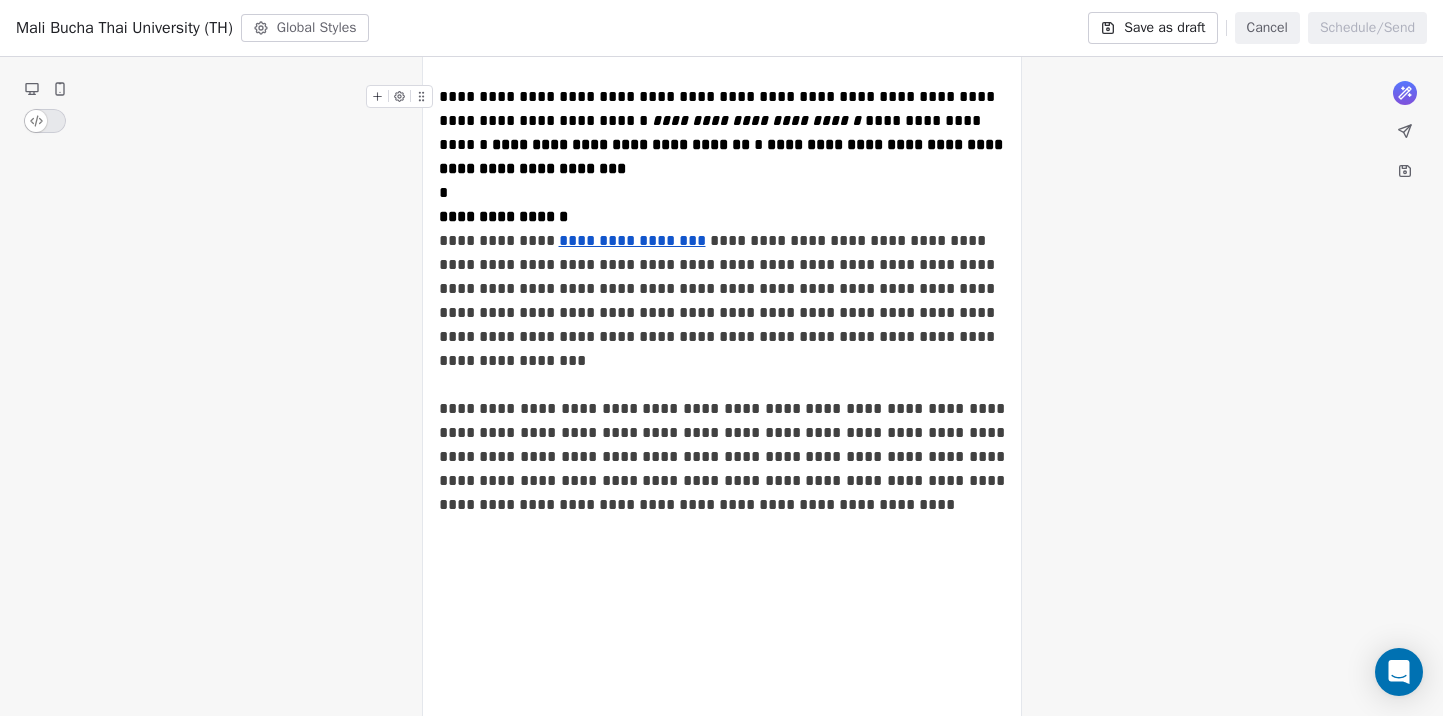 click on "**********" at bounding box center (722, 241) 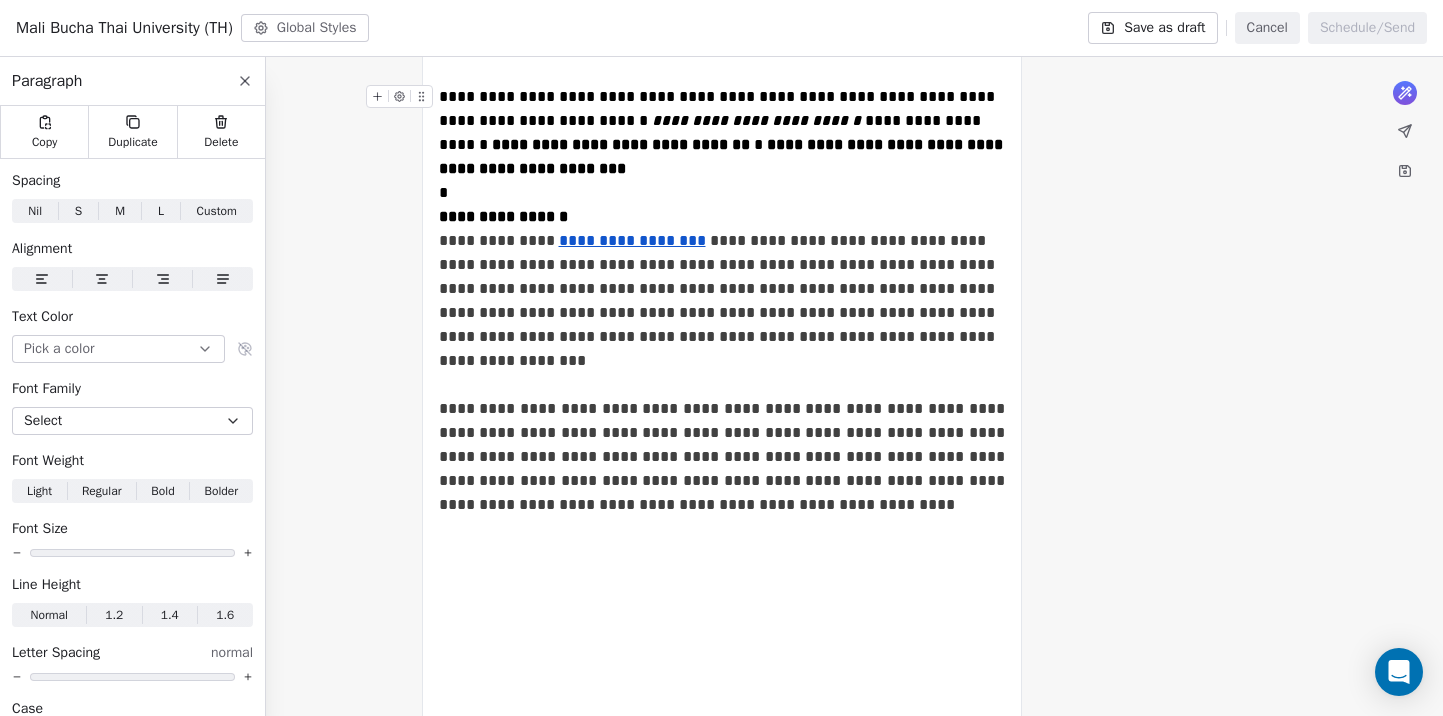 type 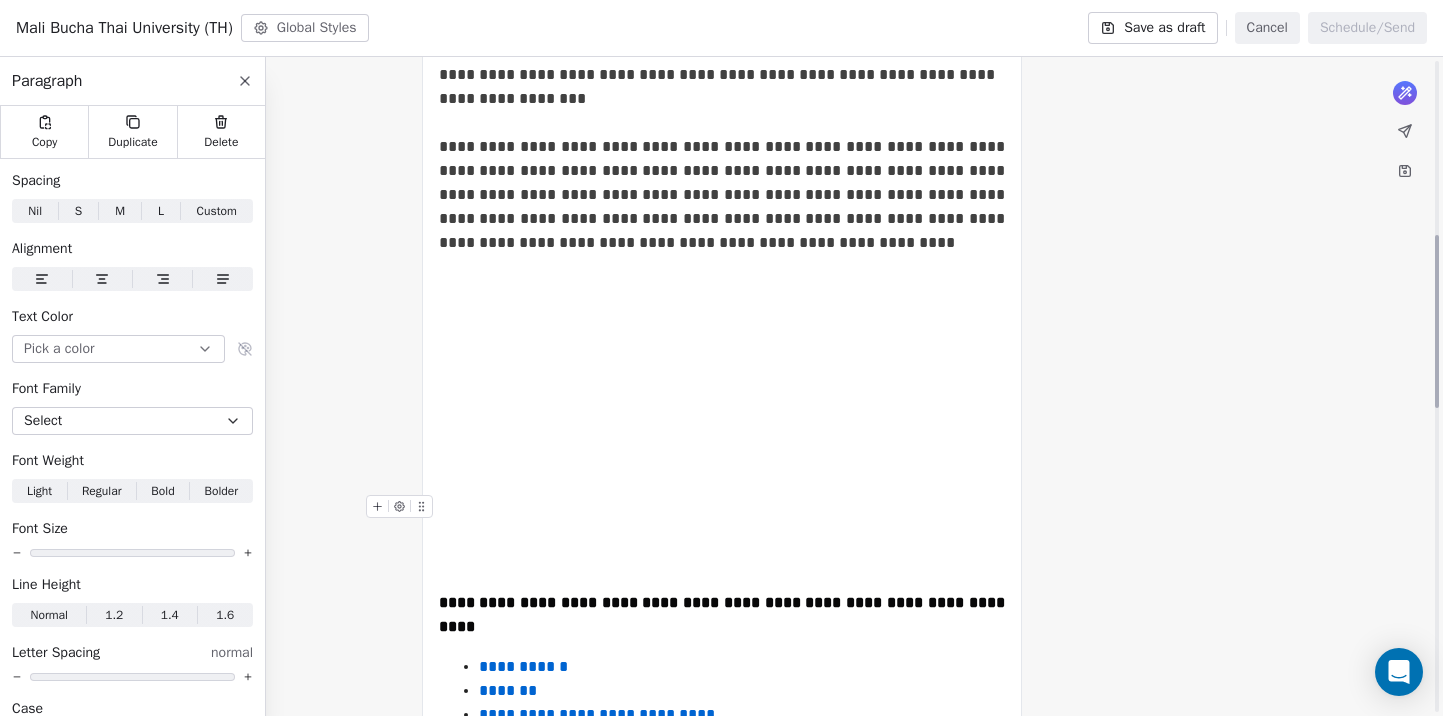 scroll, scrollTop: 663, scrollLeft: 0, axis: vertical 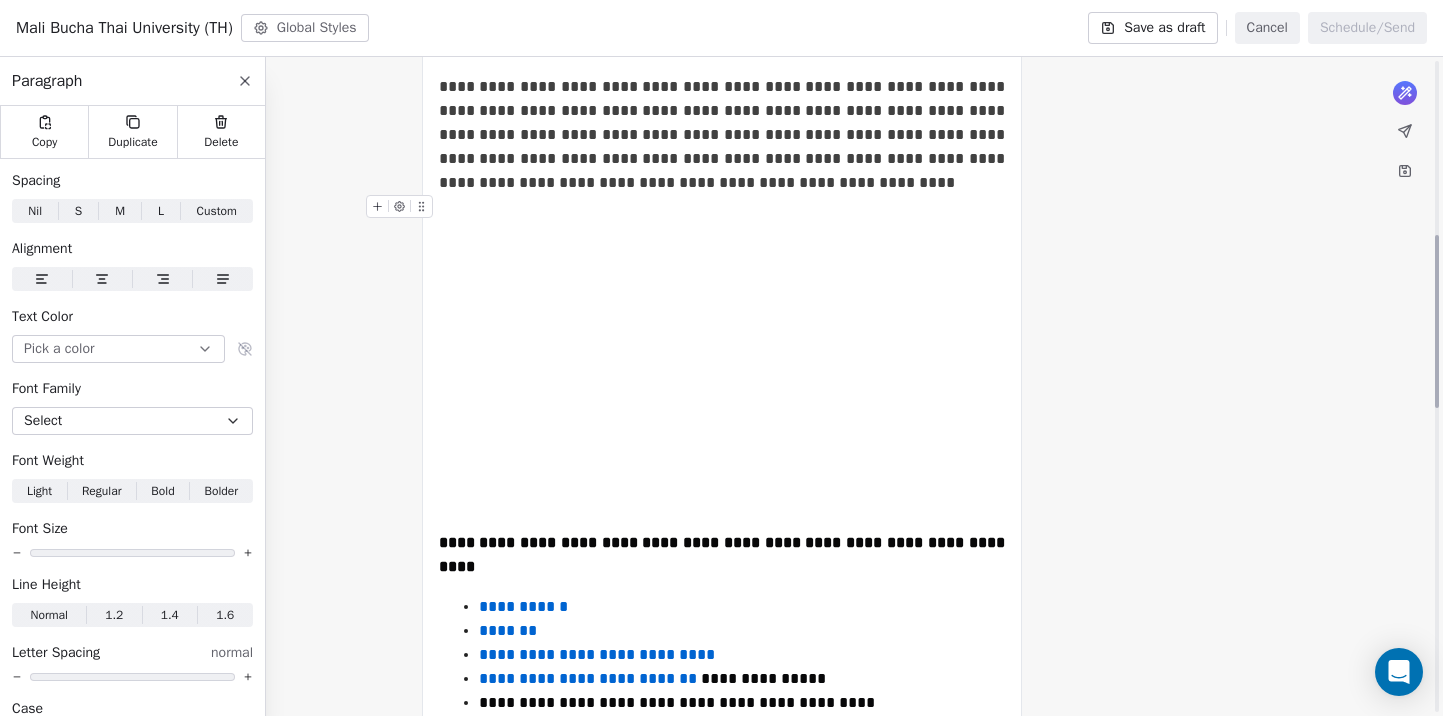 click at bounding box center [722, 219] 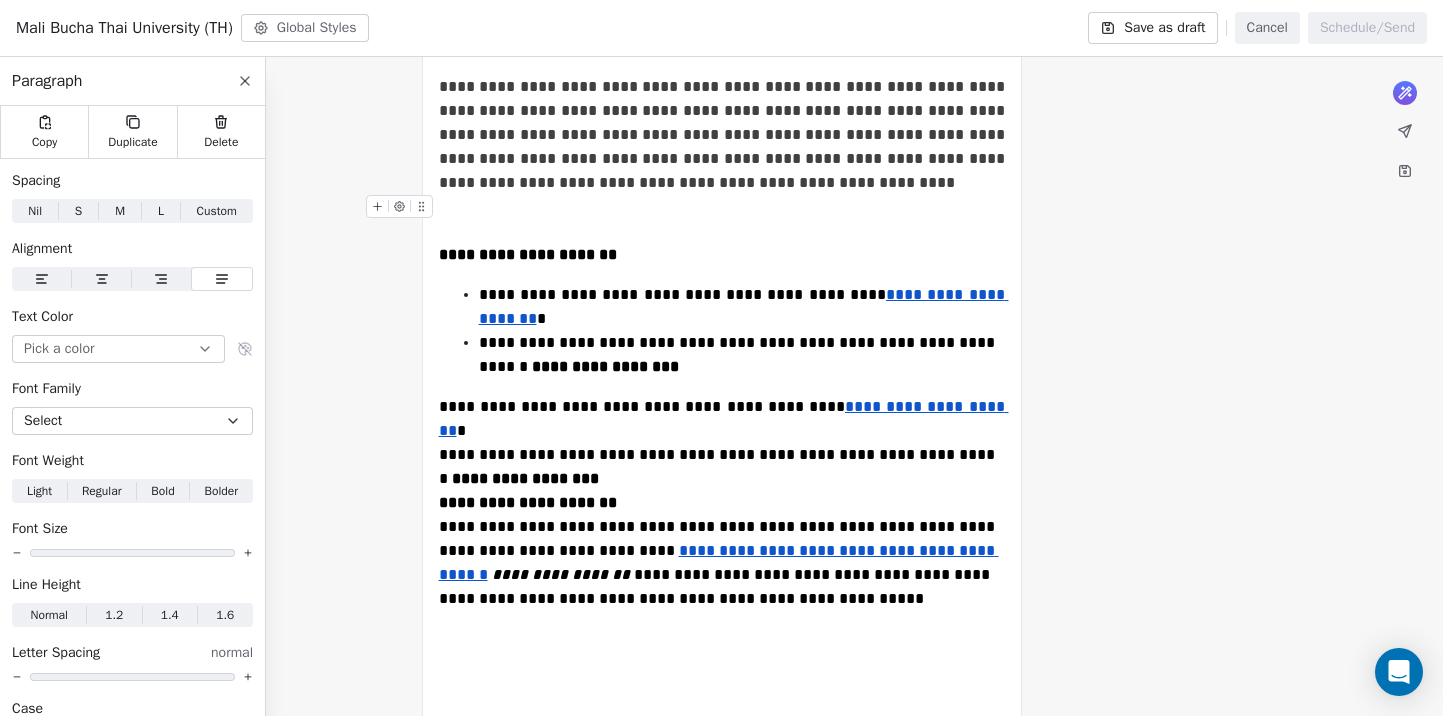 click at bounding box center (722, 219) 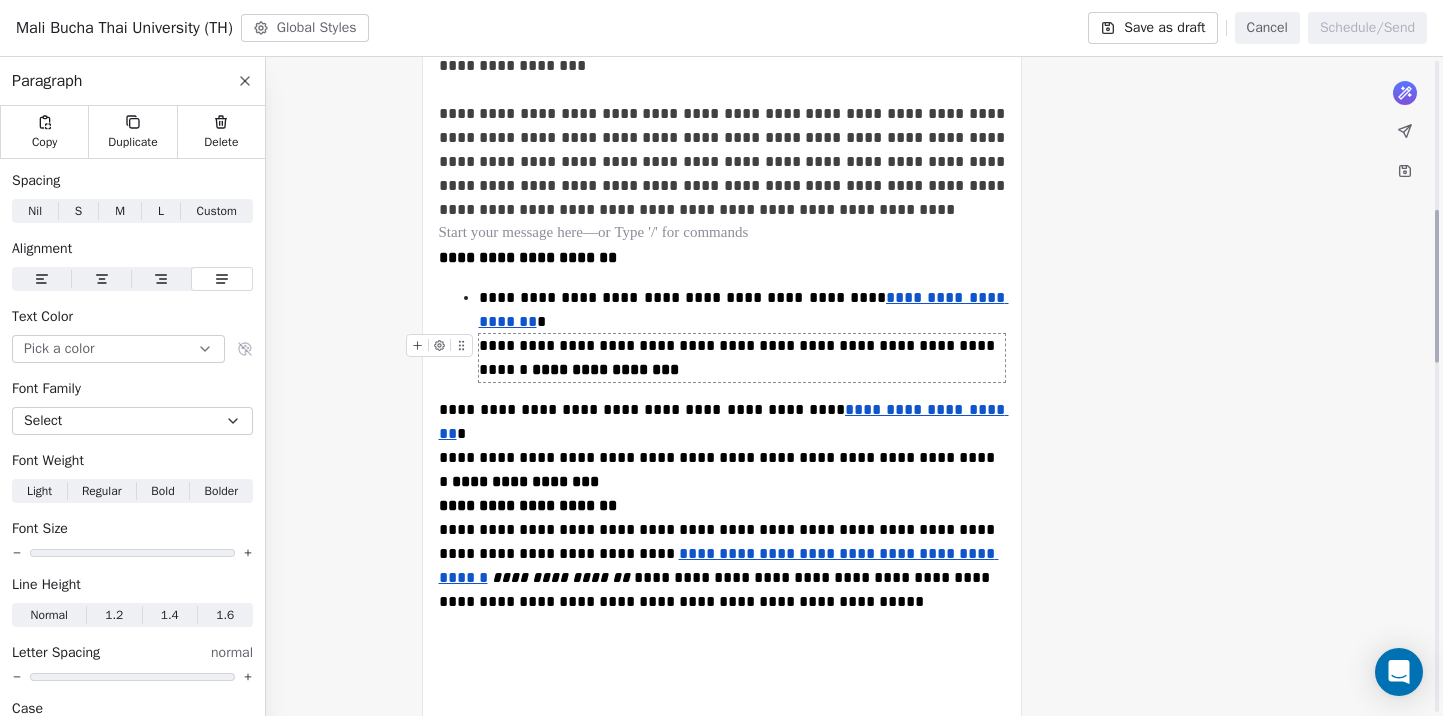 scroll, scrollTop: 641, scrollLeft: 0, axis: vertical 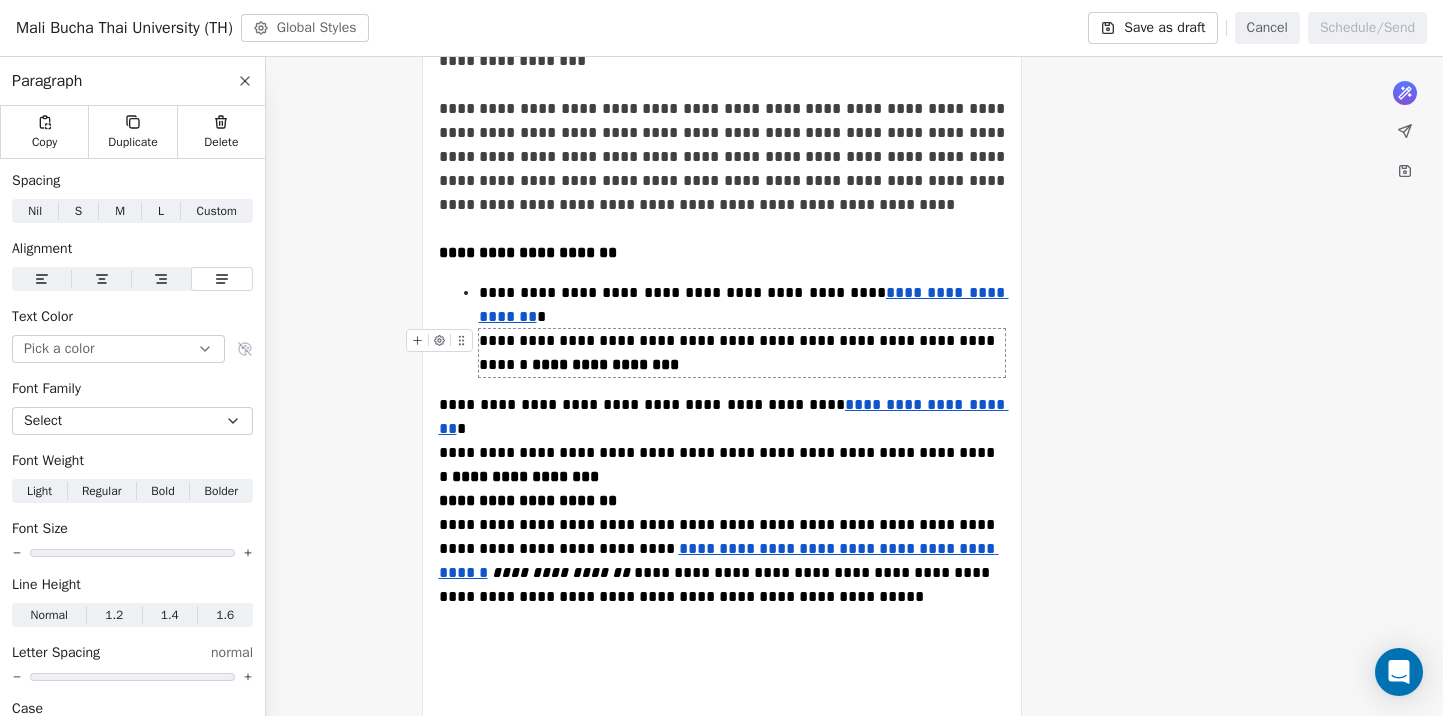 click on "**********" at bounding box center [739, 352] 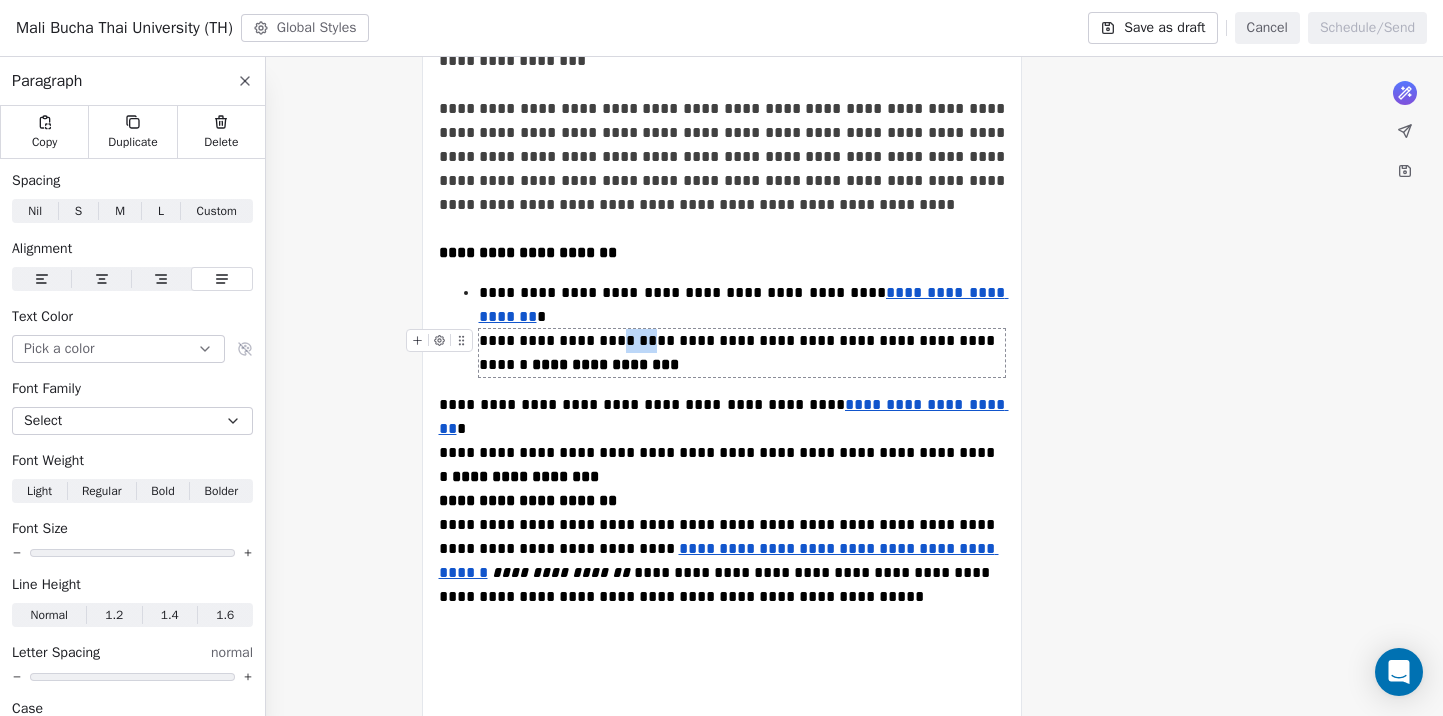 click on "**********" at bounding box center [739, 352] 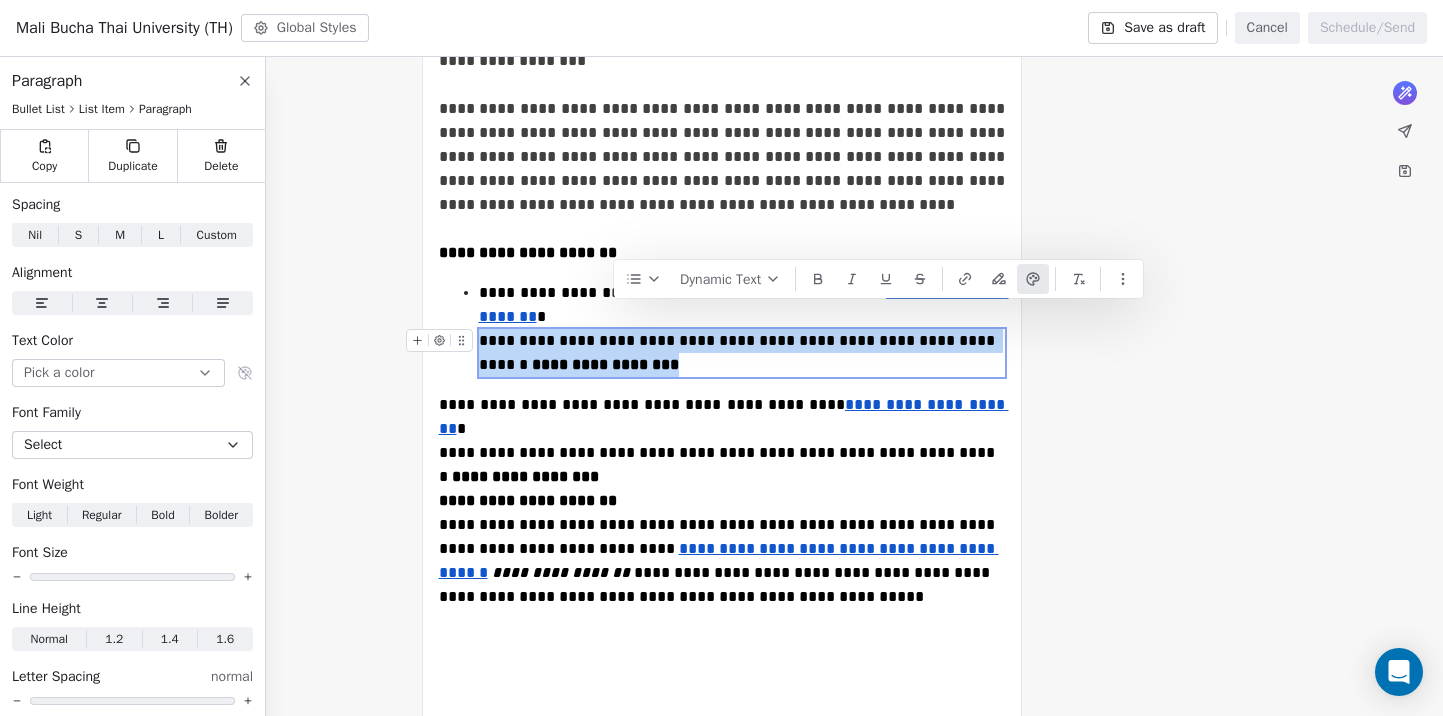 click on "**********" at bounding box center [739, 352] 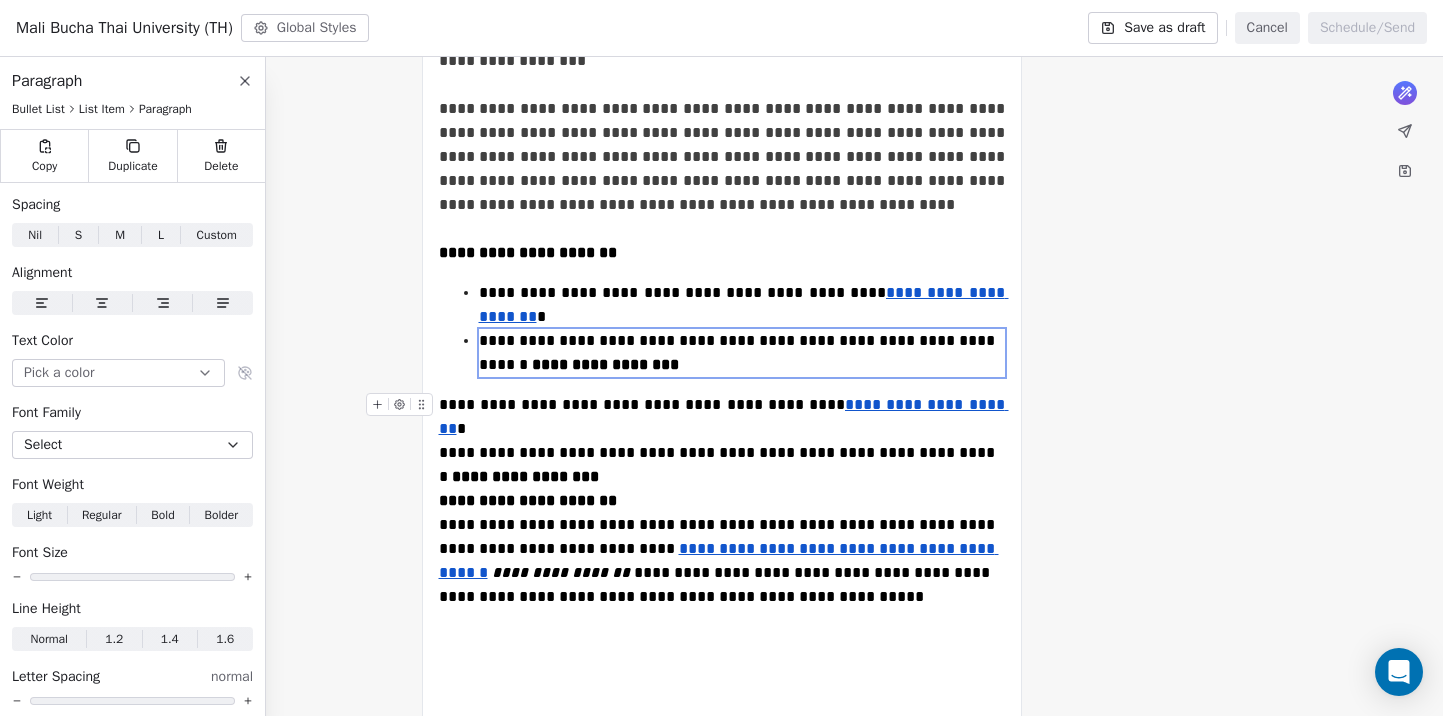 click on "**********" at bounding box center (722, 417) 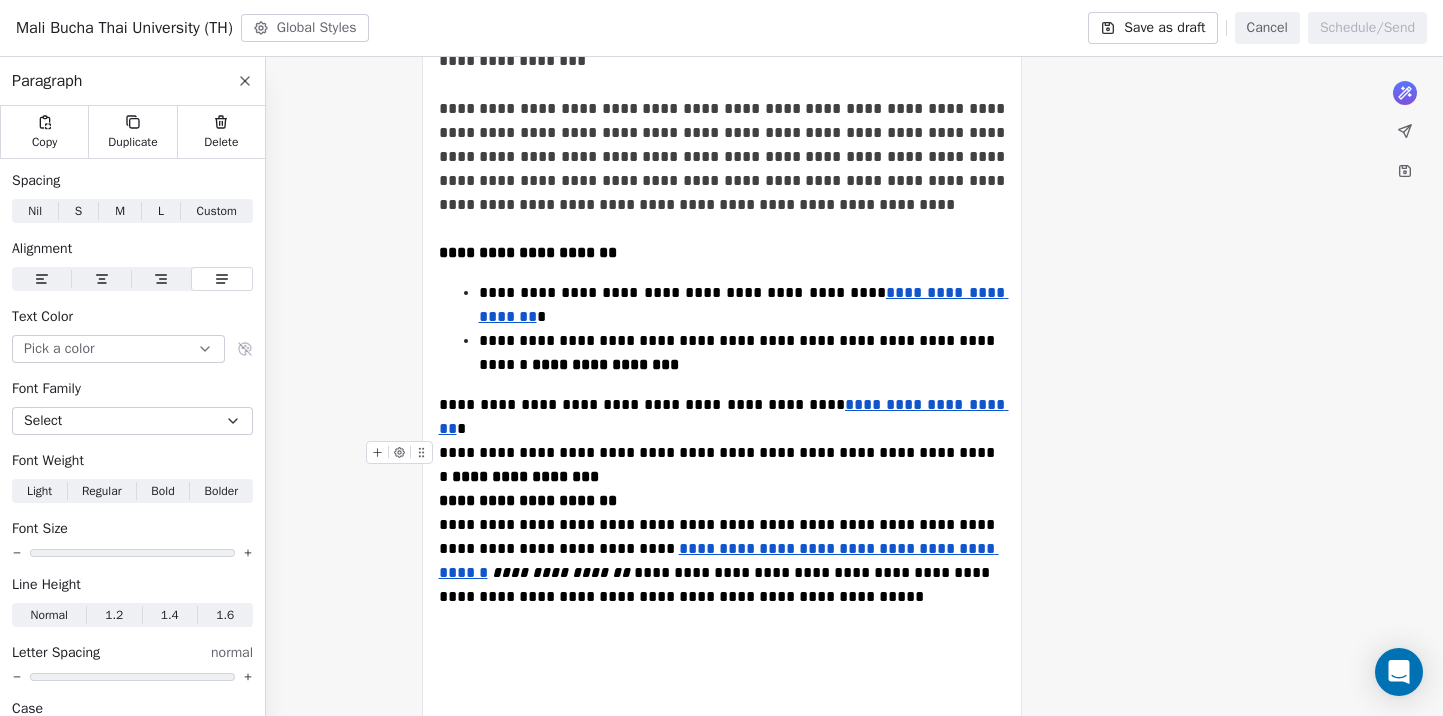 click on "**********" at bounding box center (722, 465) 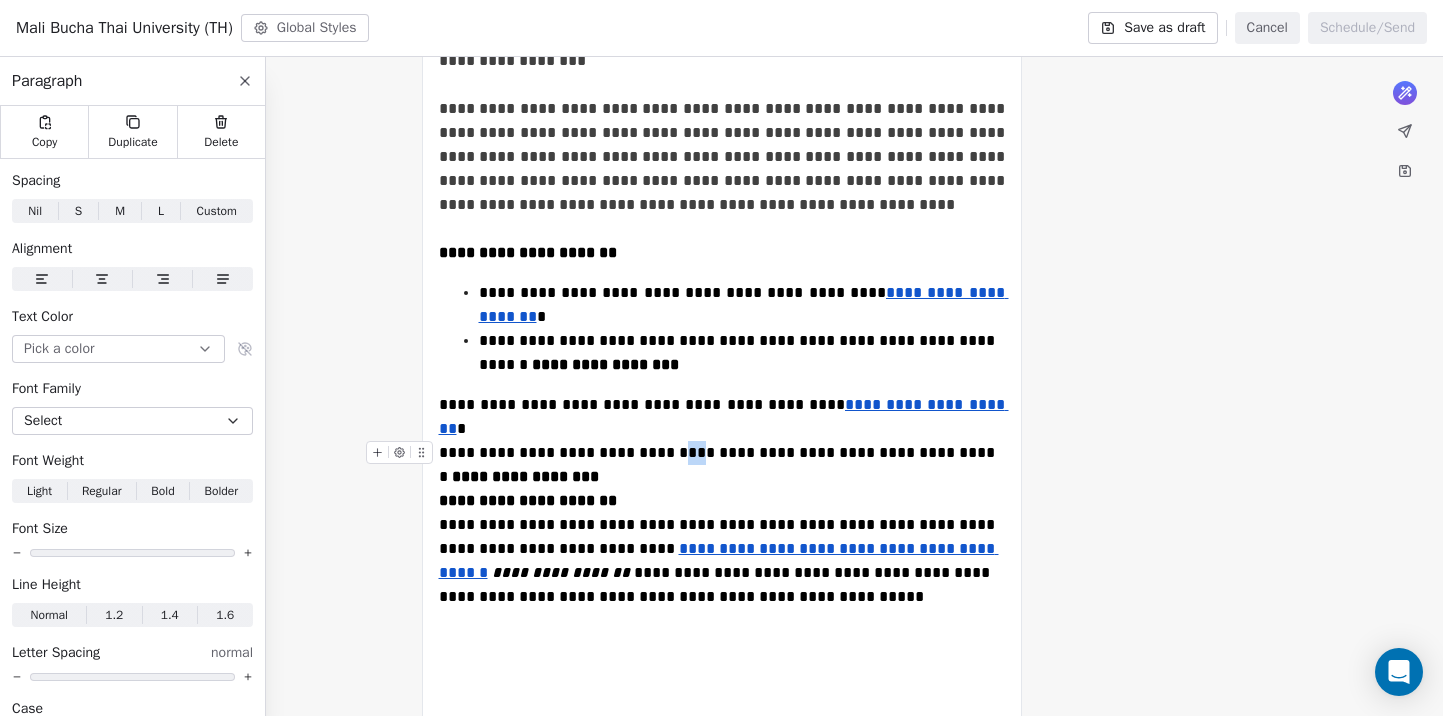 click on "**********" at bounding box center (722, 465) 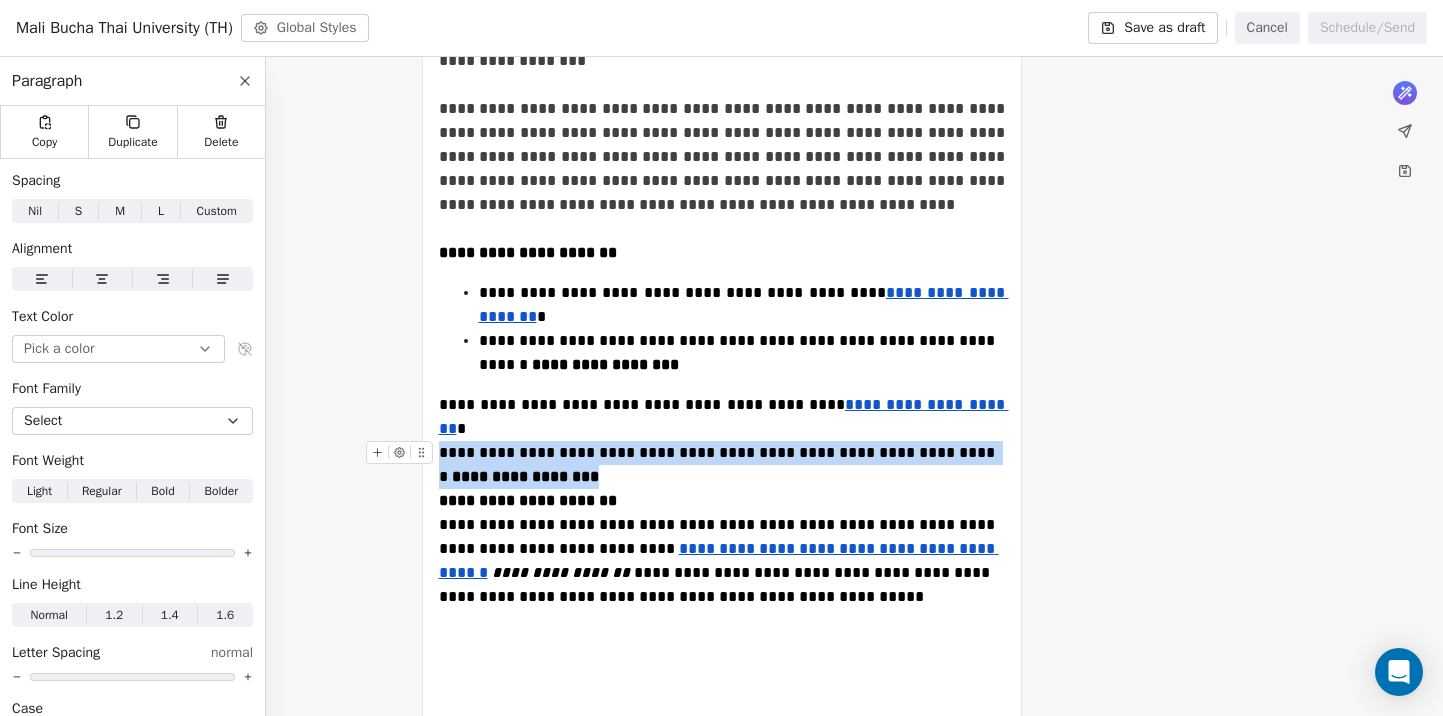 click on "**********" at bounding box center (722, 465) 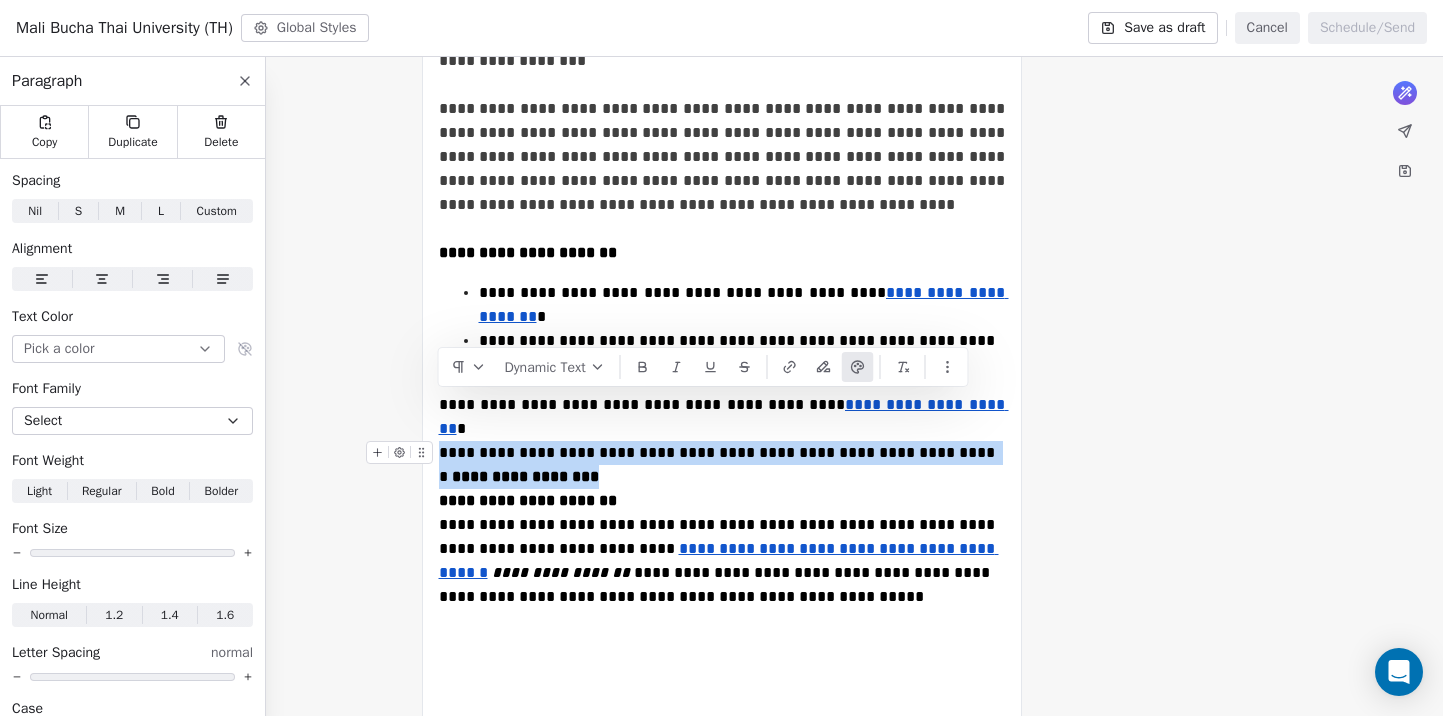 click on "**********" at bounding box center (722, 465) 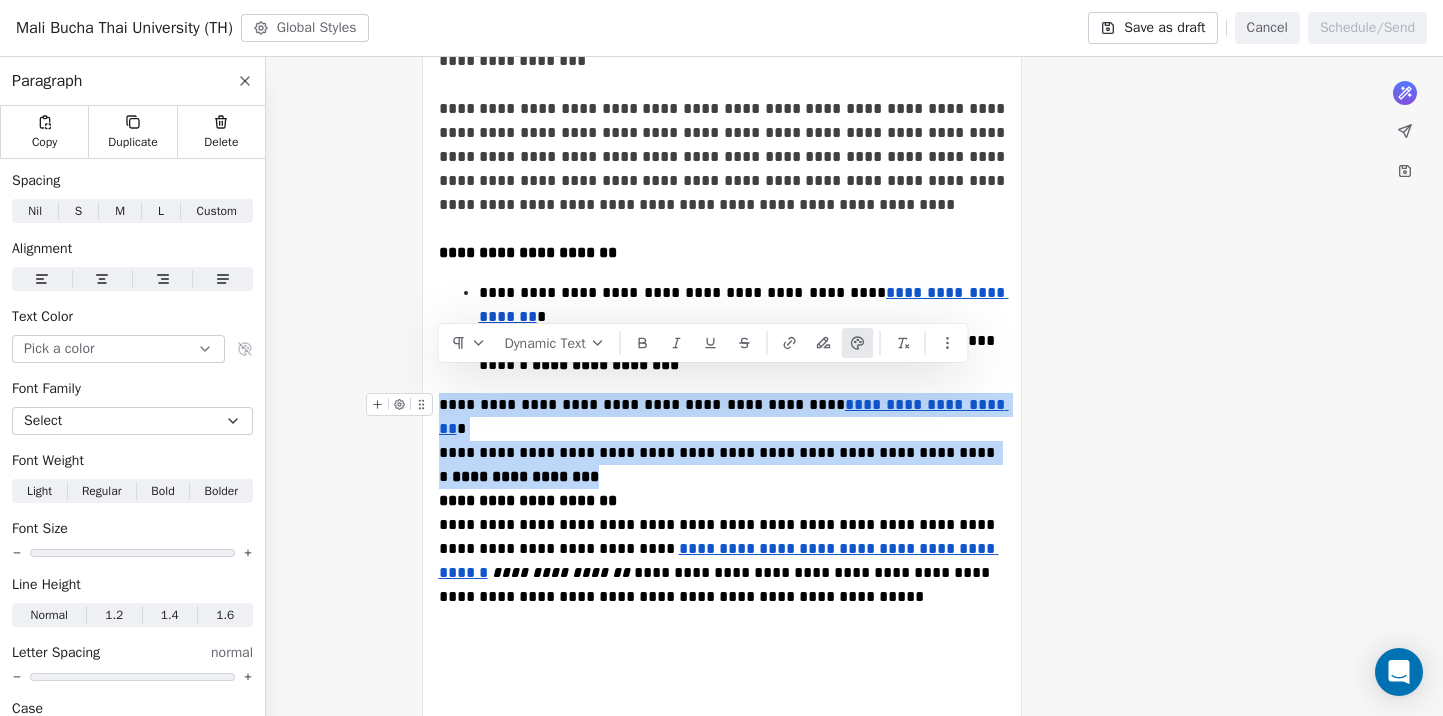 drag, startPoint x: 909, startPoint y: 429, endPoint x: 443, endPoint y: 372, distance: 469.4731 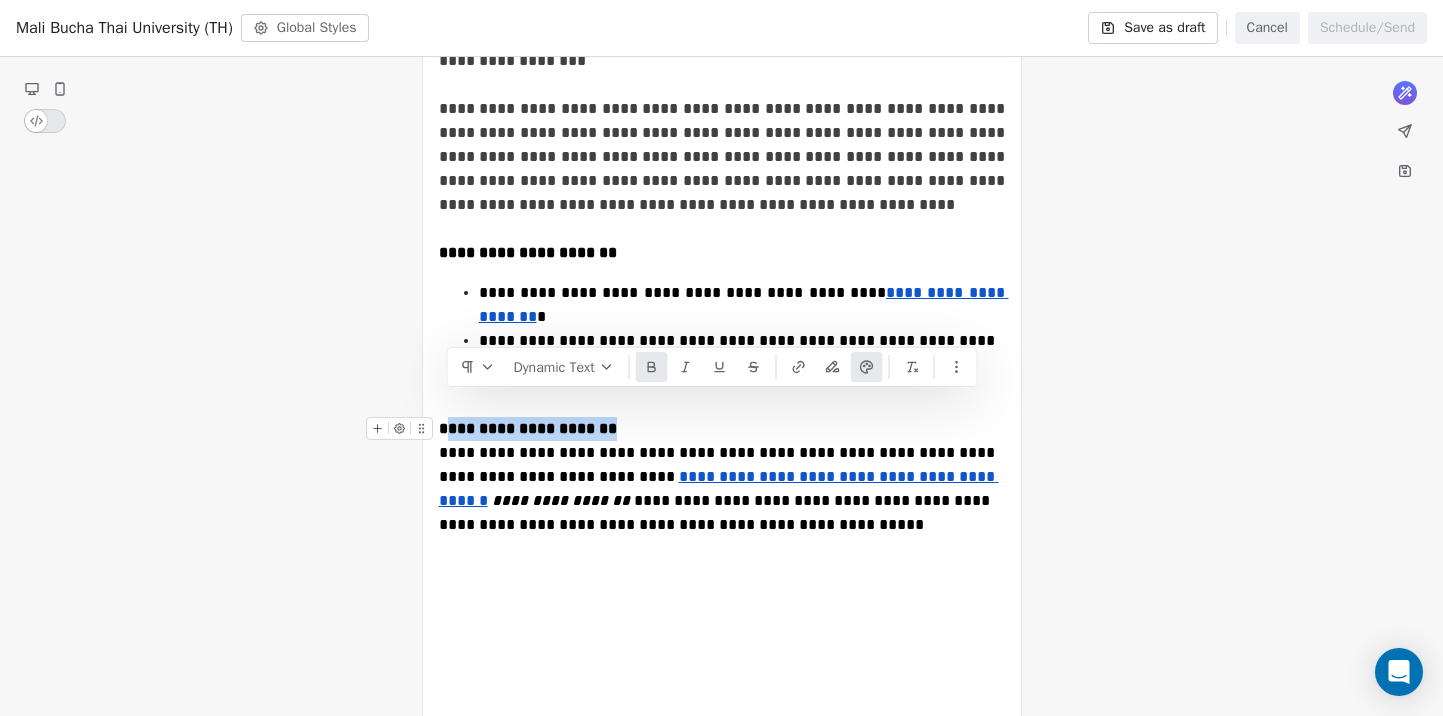 drag, startPoint x: 596, startPoint y: 400, endPoint x: 444, endPoint y: 400, distance: 152 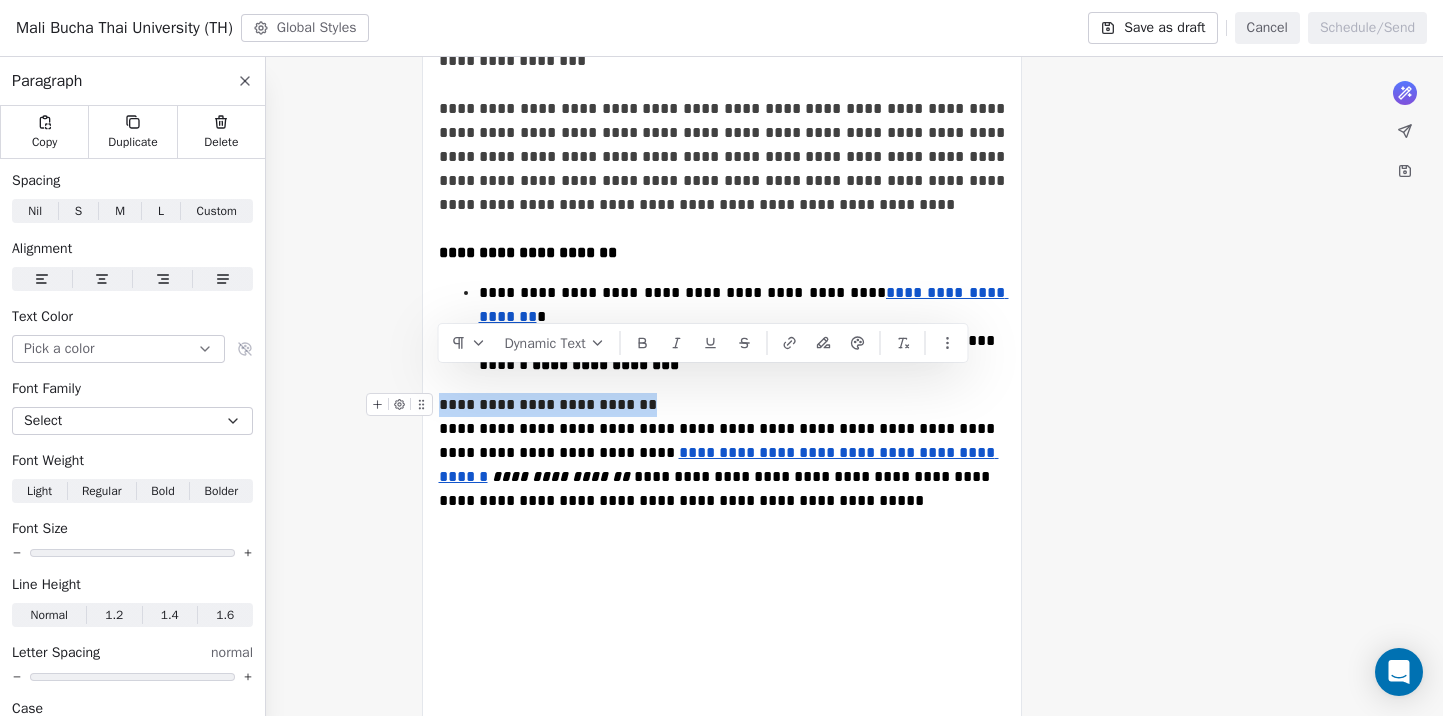 drag, startPoint x: 664, startPoint y: 383, endPoint x: 442, endPoint y: 379, distance: 222.03603 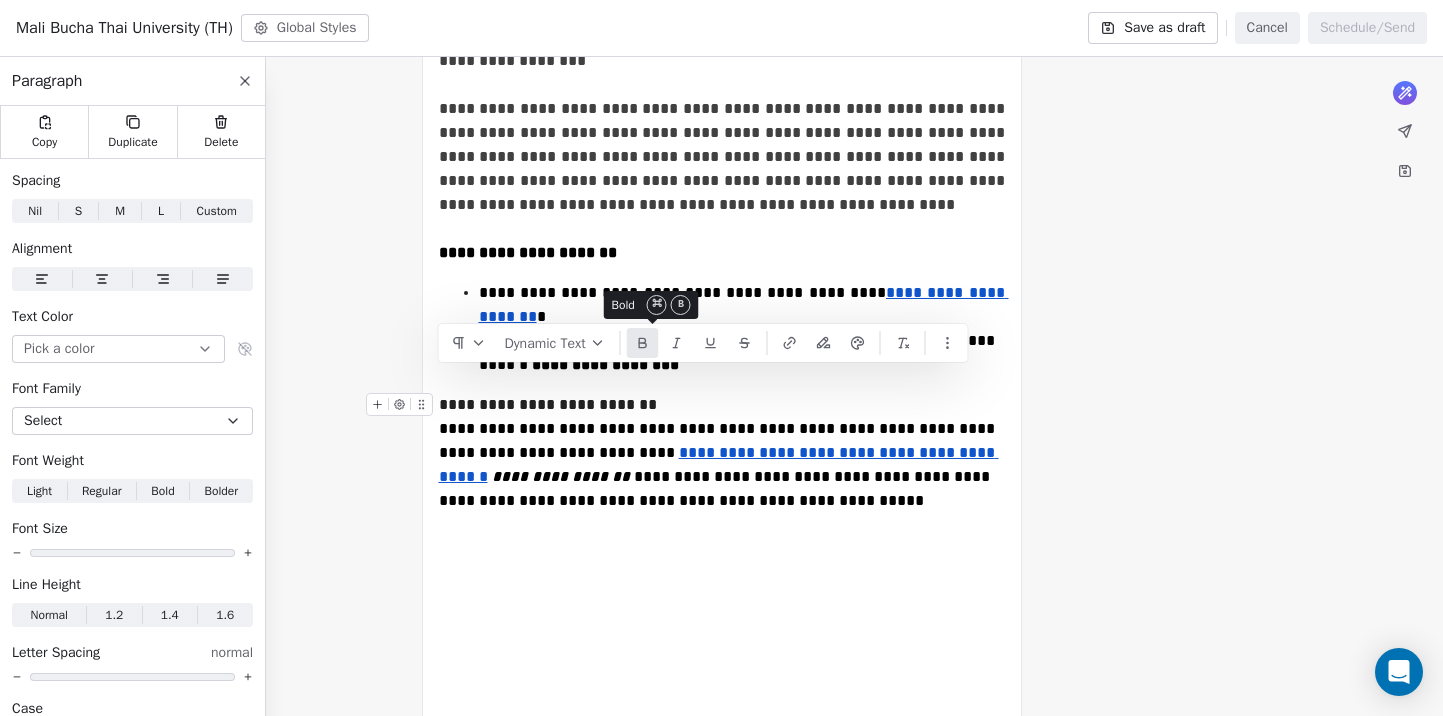 click 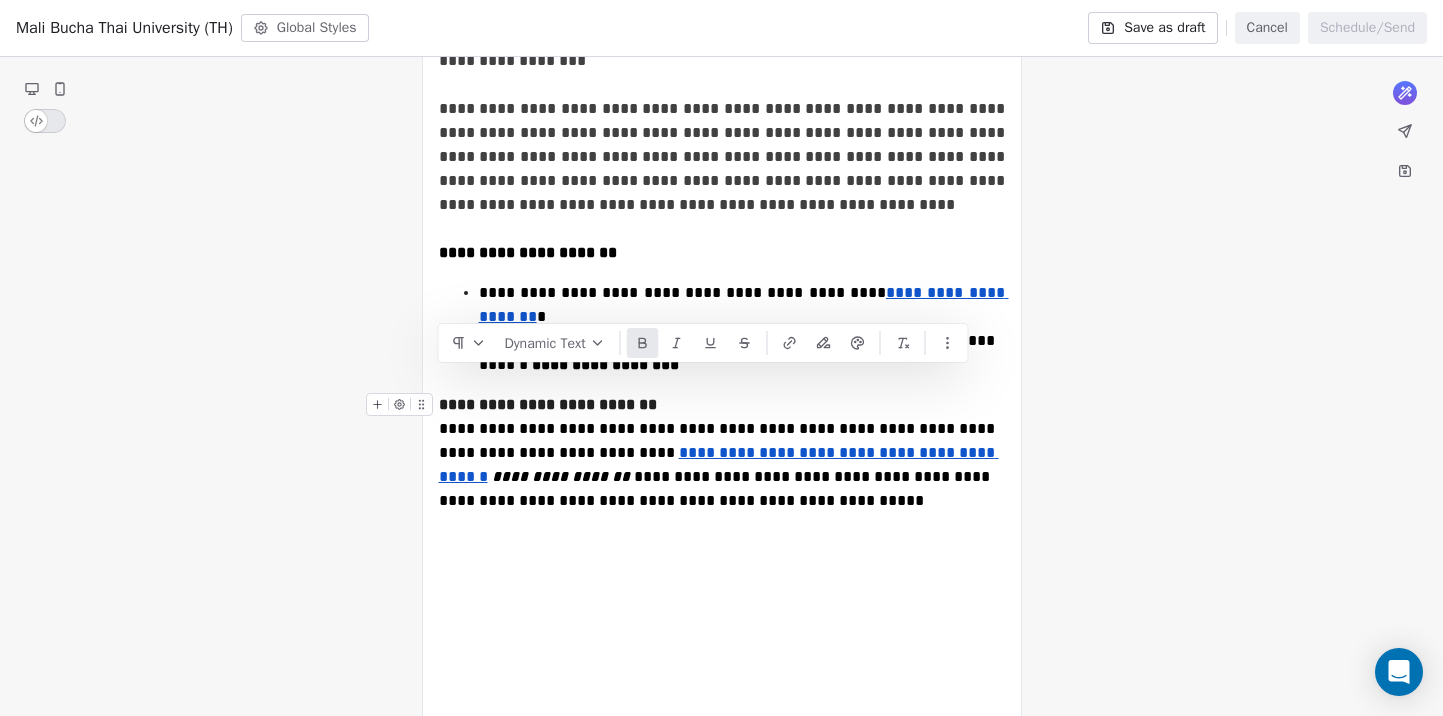 click on "**********" at bounding box center (722, 453) 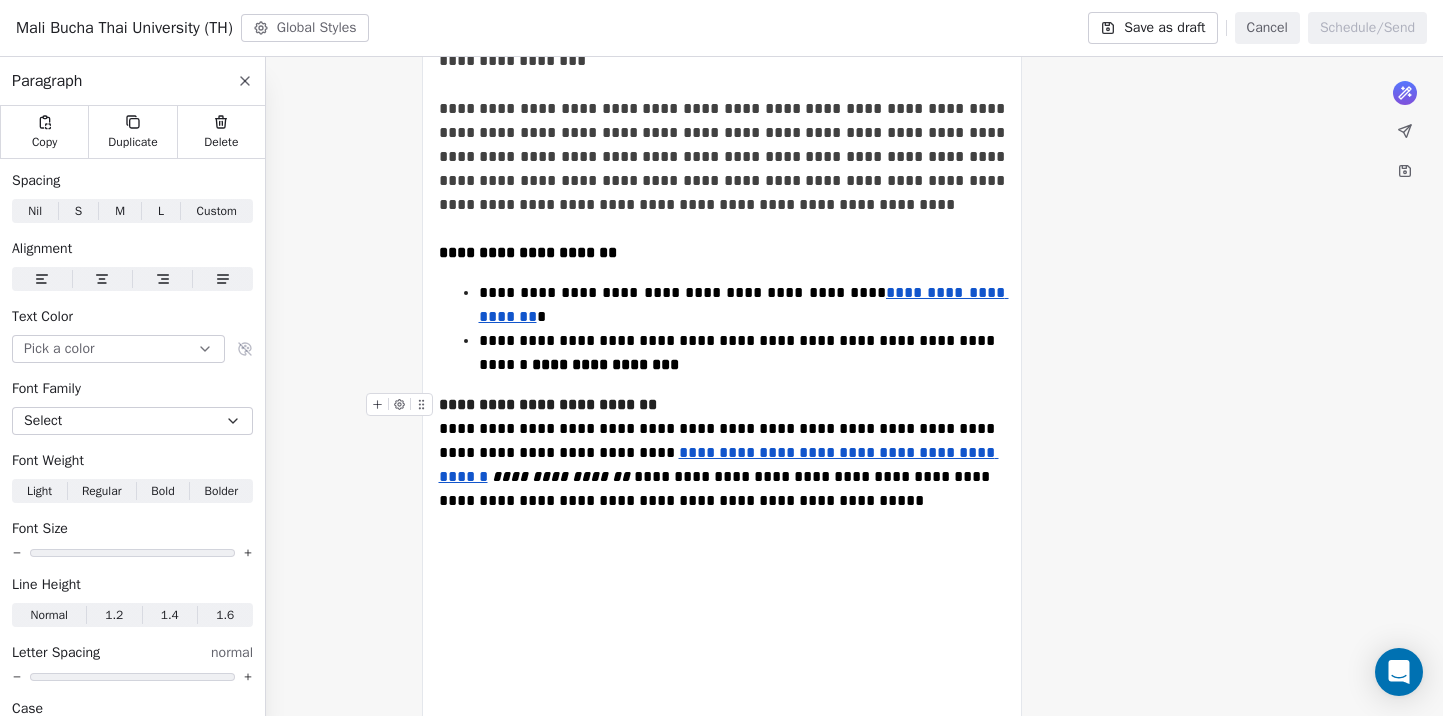 click on "**********" at bounding box center (719, 440) 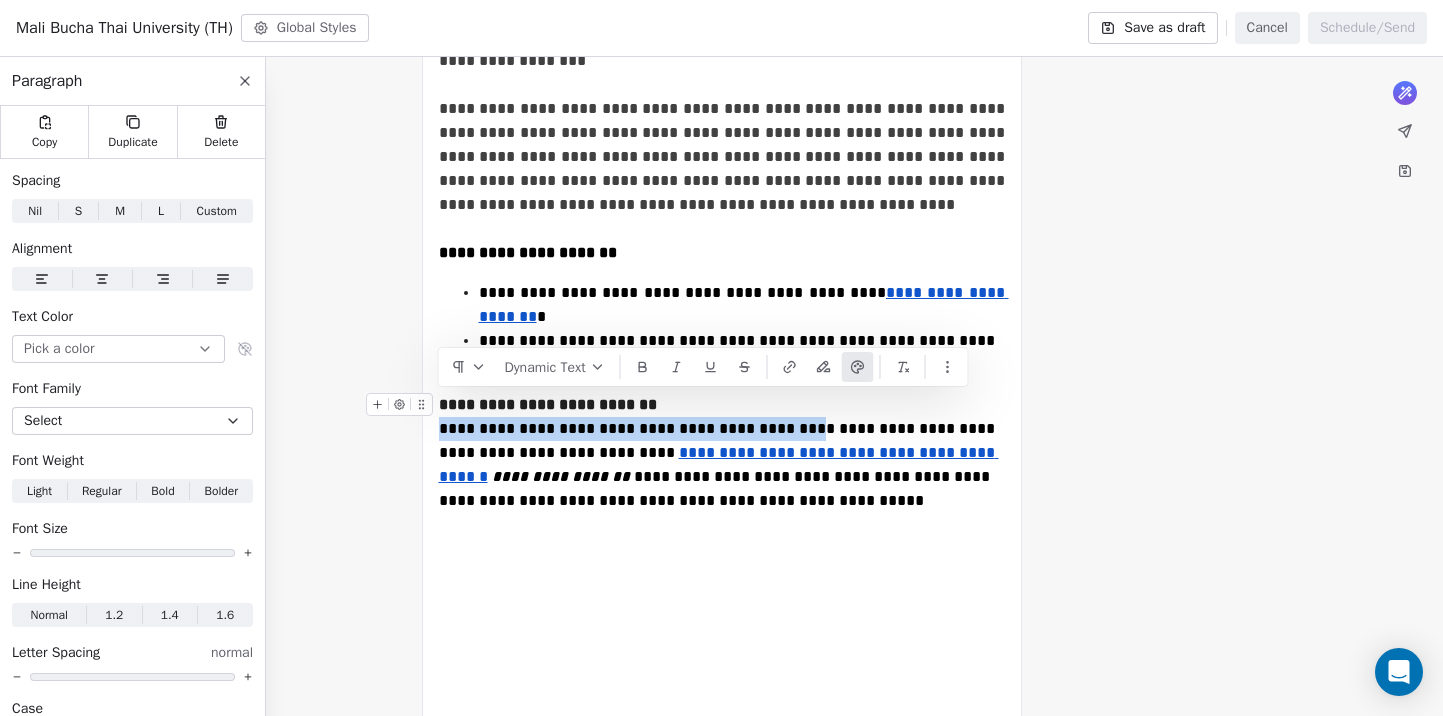 drag, startPoint x: 783, startPoint y: 405, endPoint x: 441, endPoint y: 402, distance: 342.01315 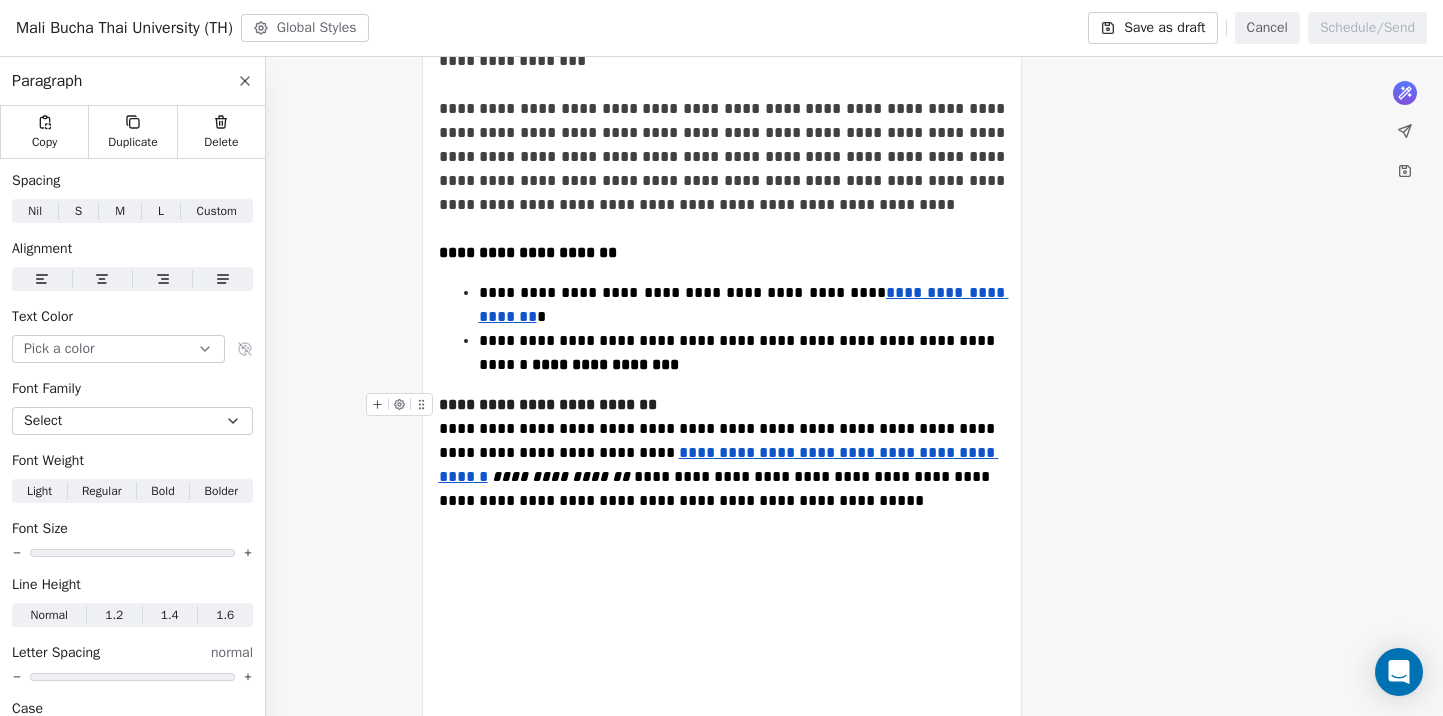 drag, startPoint x: 812, startPoint y: 405, endPoint x: 802, endPoint y: 404, distance: 10.049875 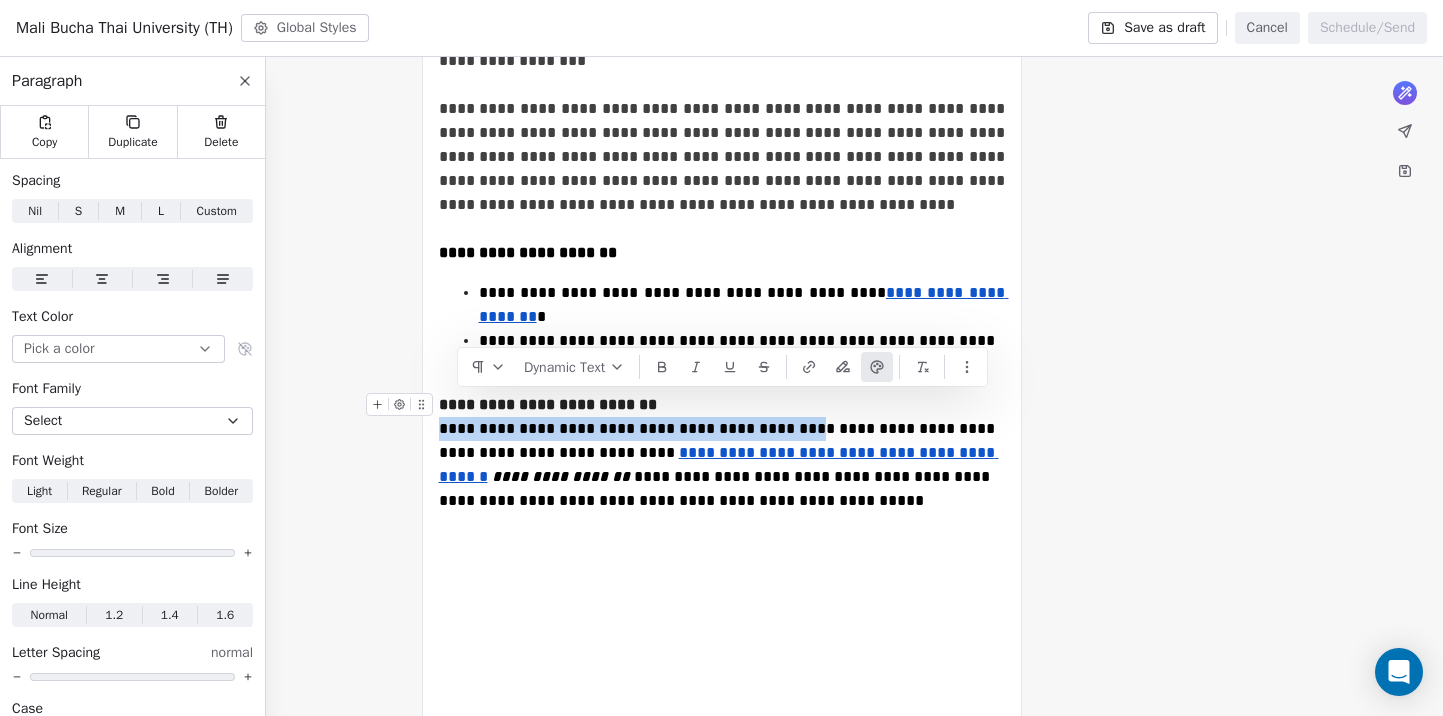 drag, startPoint x: 785, startPoint y: 404, endPoint x: 443, endPoint y: 408, distance: 342.02338 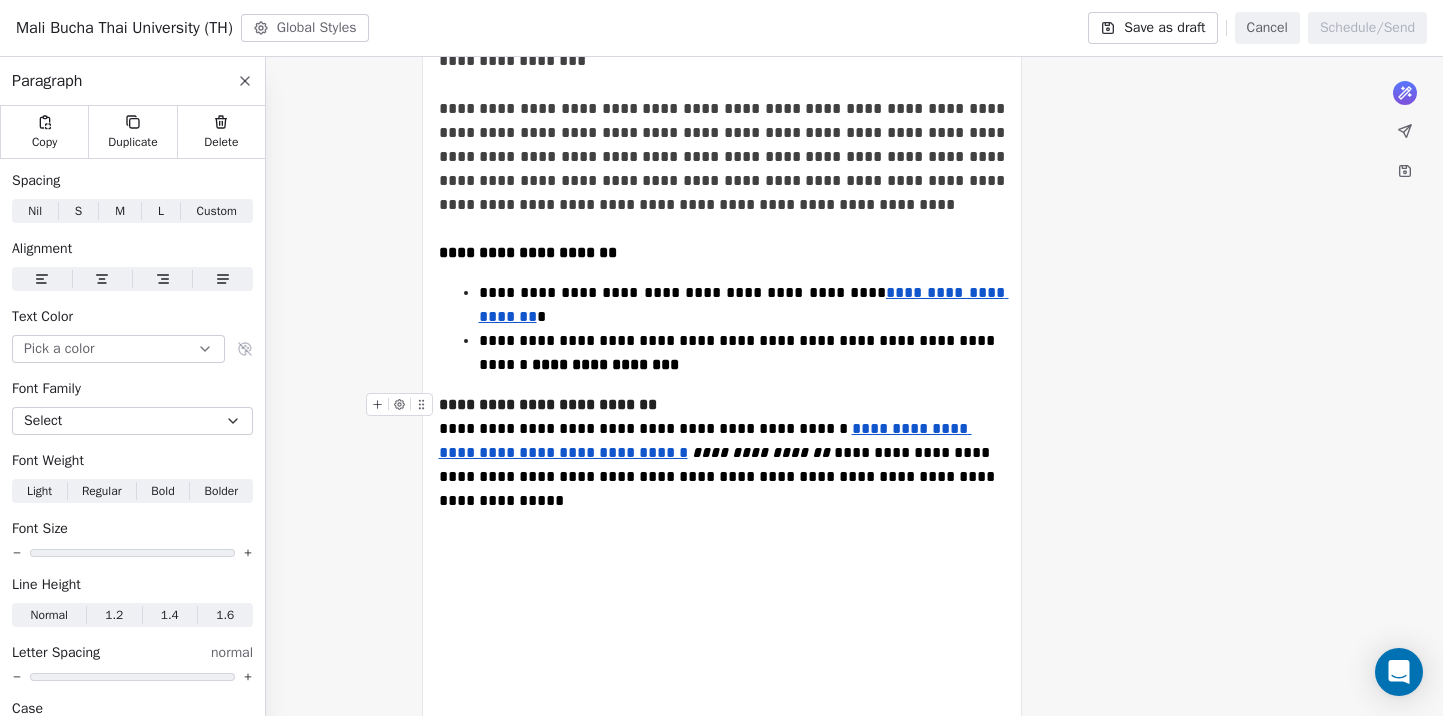 click on "**********" at bounding box center [643, 428] 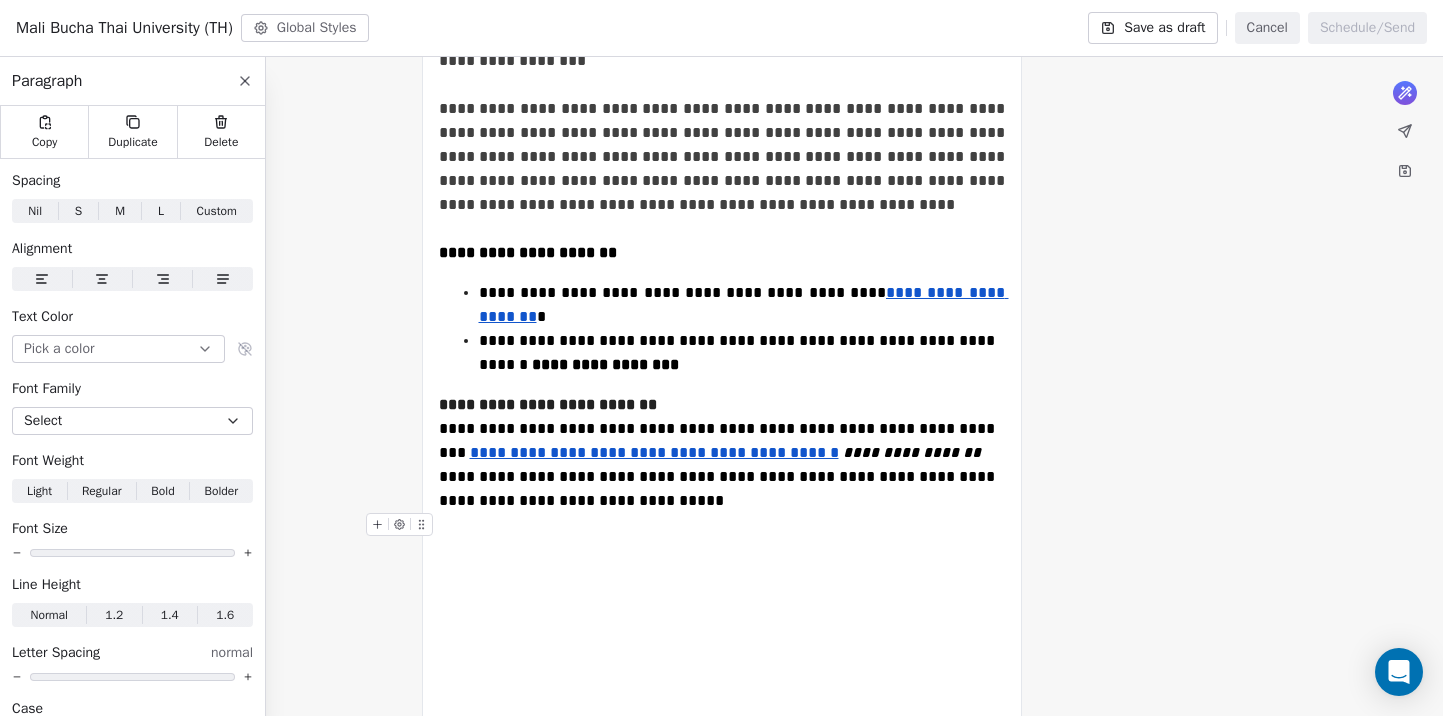 click at bounding box center (722, 525) 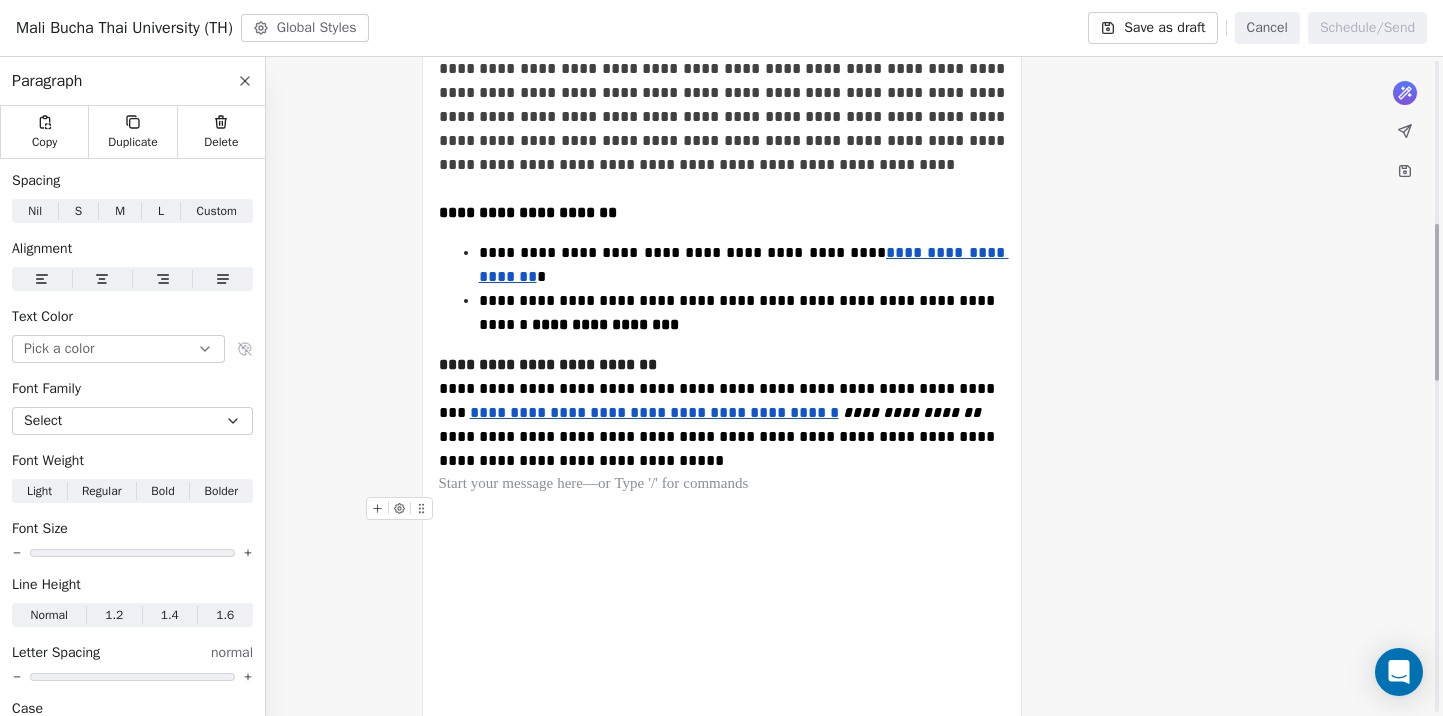 scroll, scrollTop: 682, scrollLeft: 0, axis: vertical 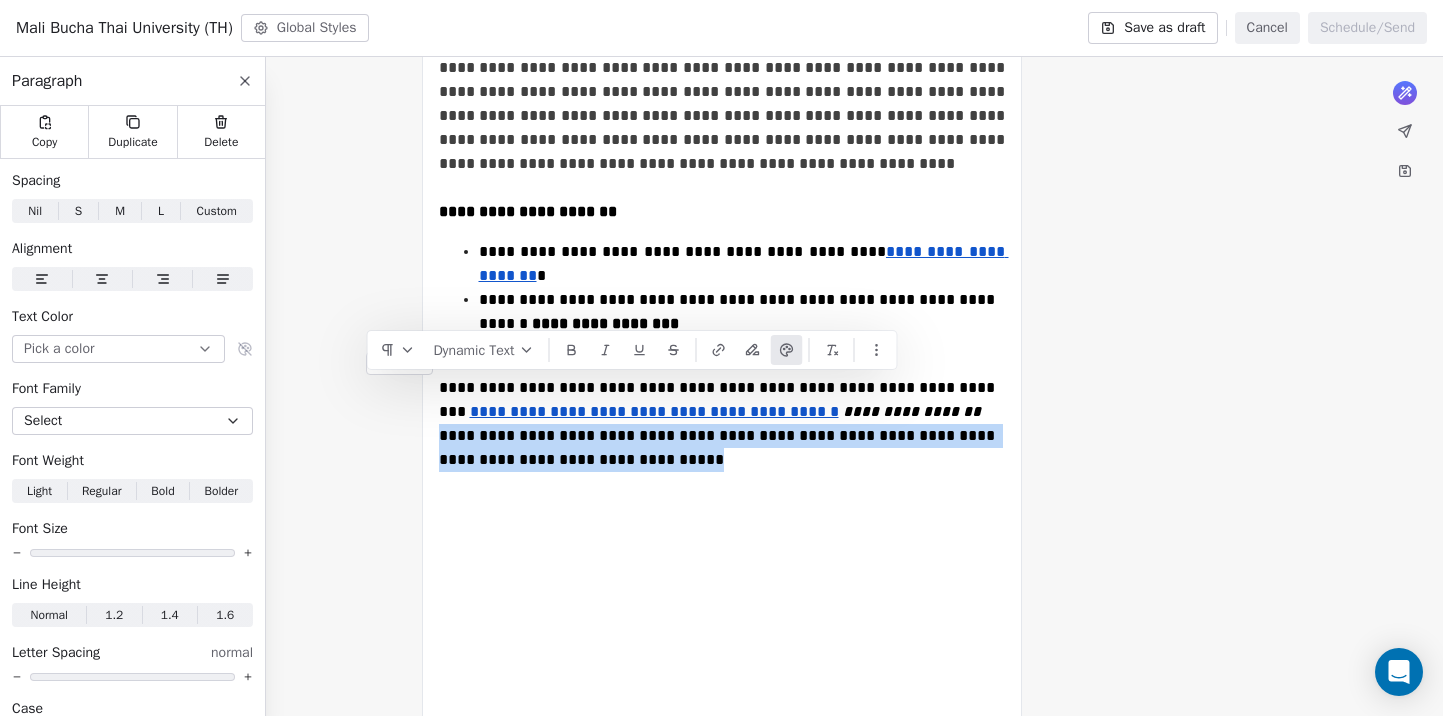 drag, startPoint x: 842, startPoint y: 424, endPoint x: 900, endPoint y: 391, distance: 66.730804 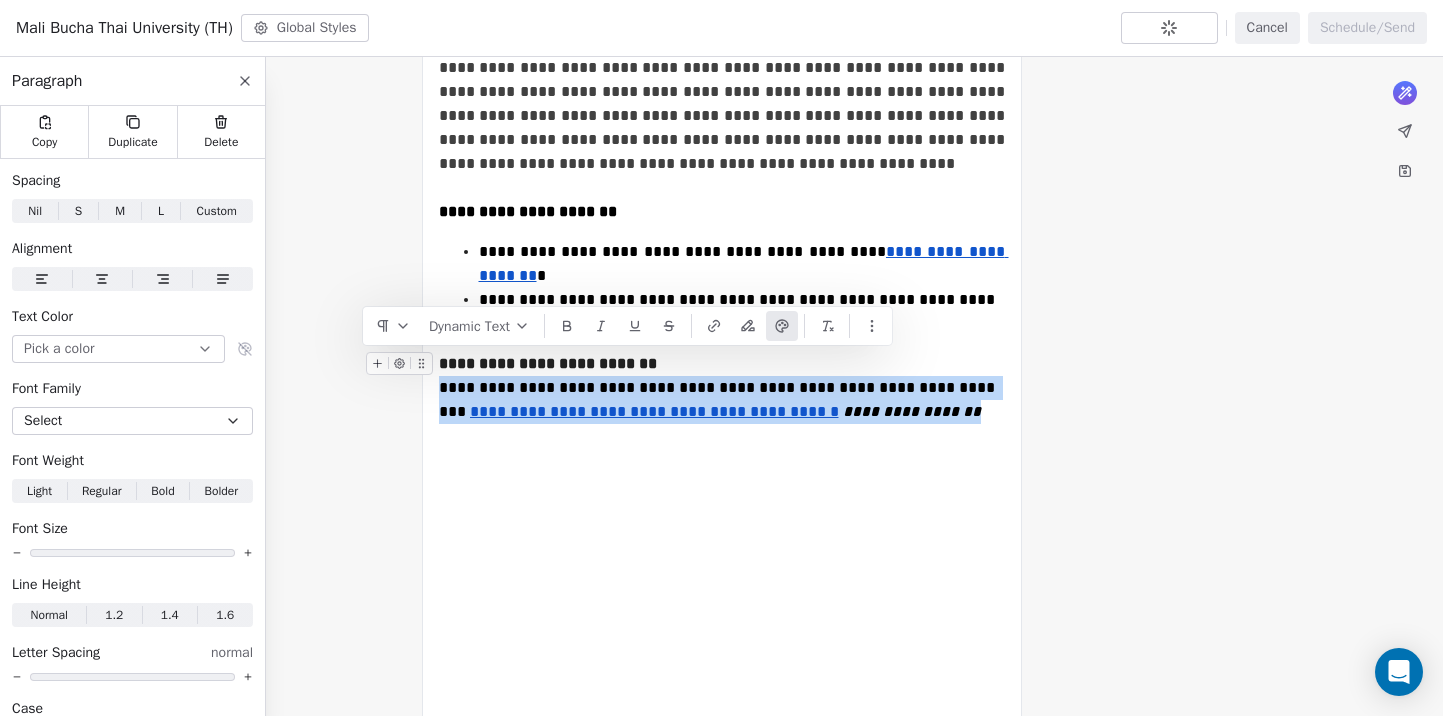 drag, startPoint x: 891, startPoint y: 385, endPoint x: 439, endPoint y: 369, distance: 452.2831 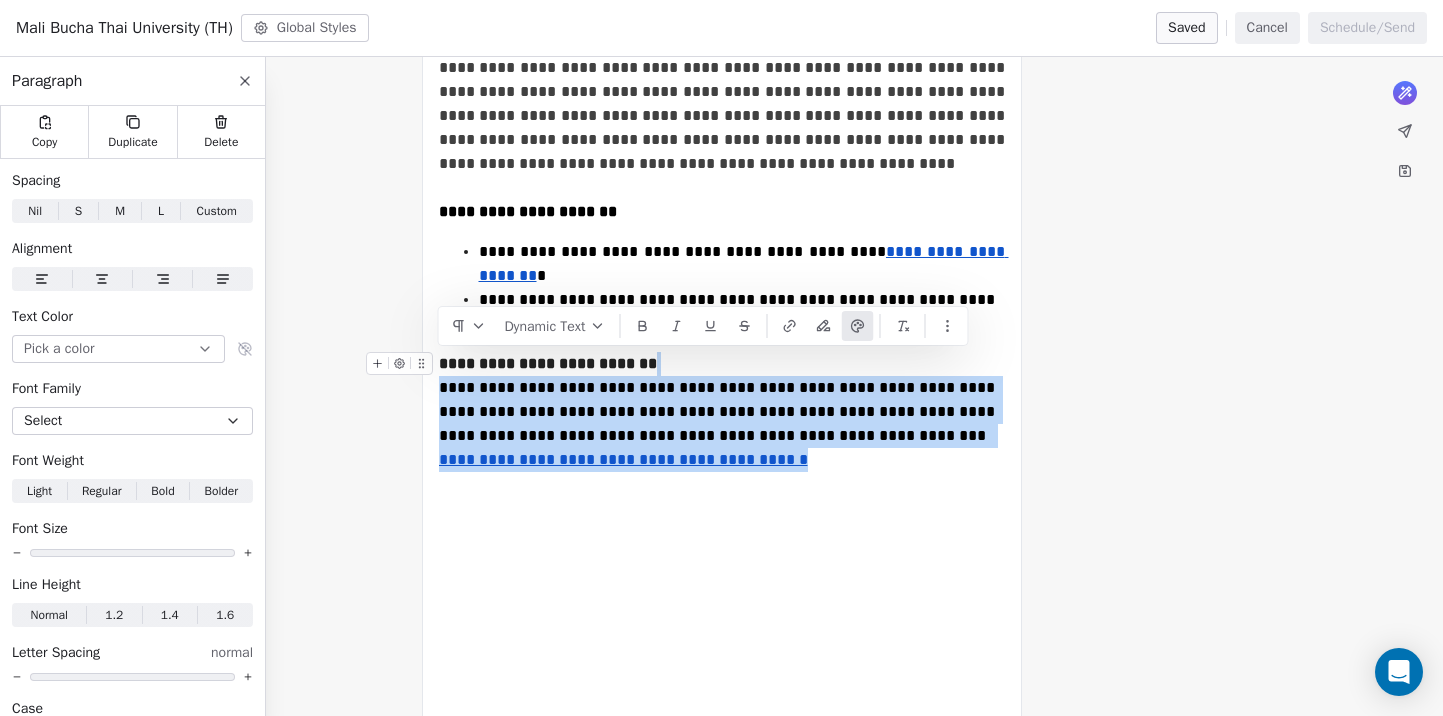 click on "**********" at bounding box center [722, 412] 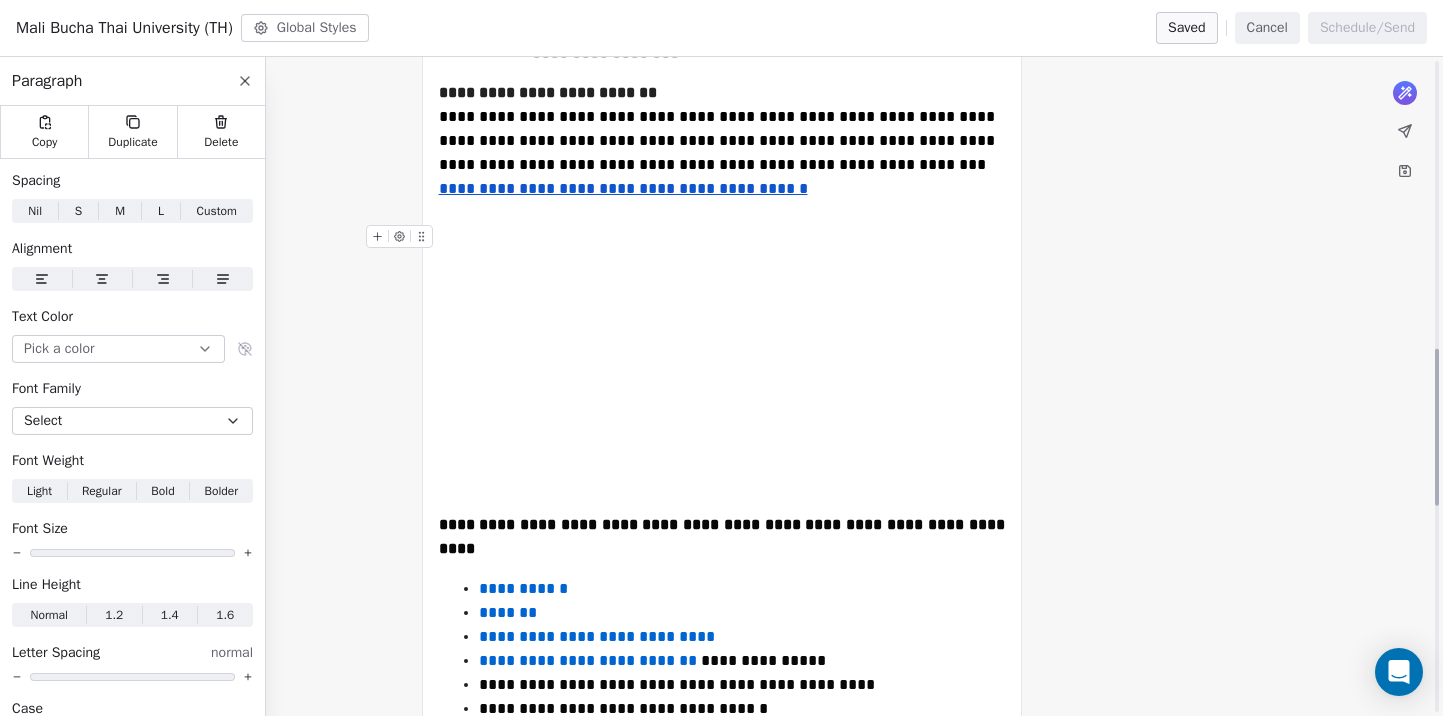 scroll, scrollTop: 1206, scrollLeft: 0, axis: vertical 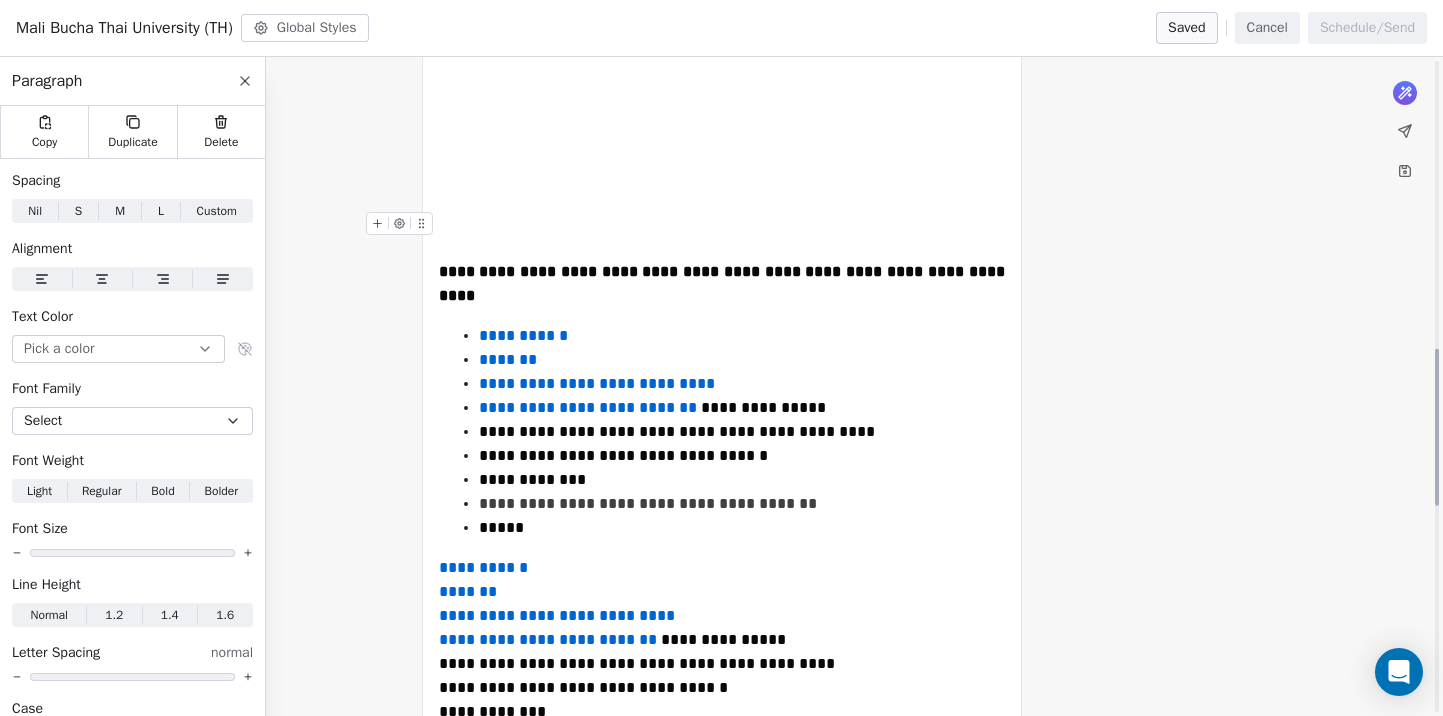 click at bounding box center (722, 236) 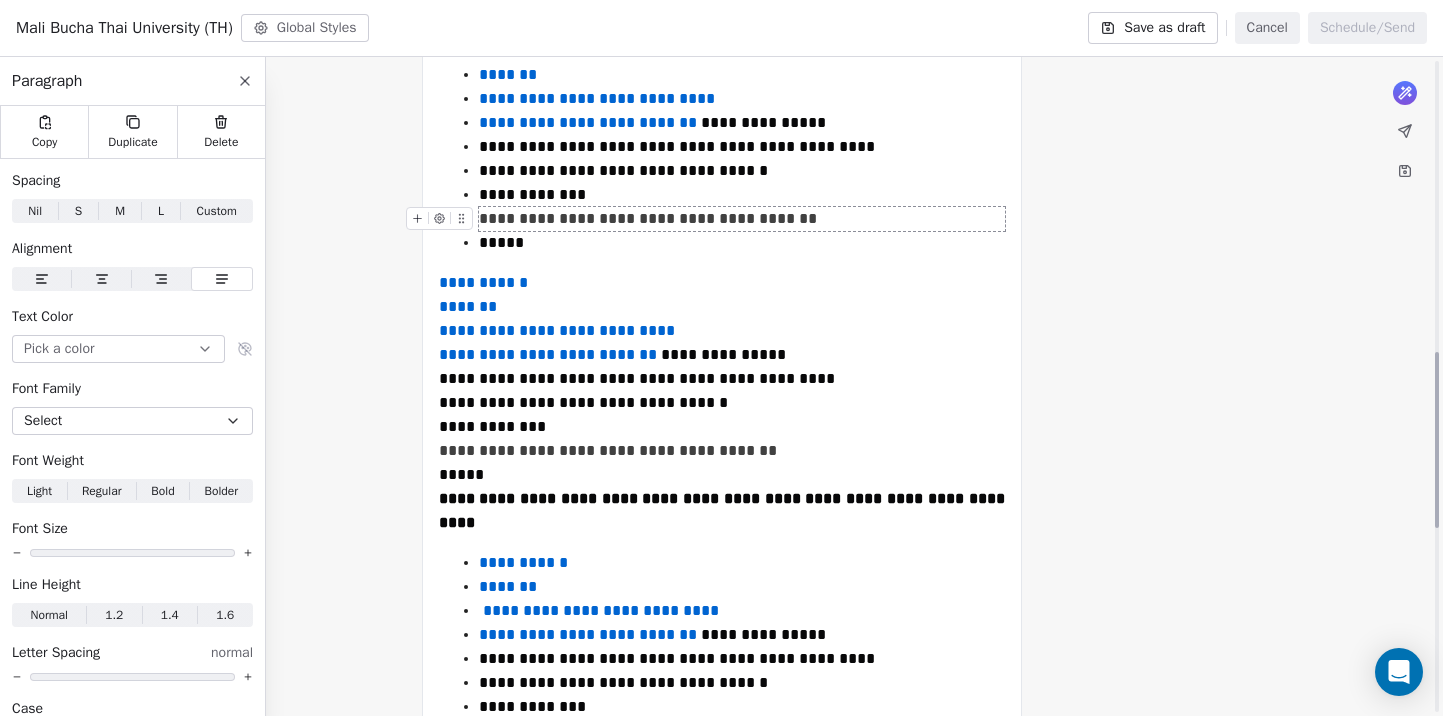 scroll, scrollTop: 1231, scrollLeft: 0, axis: vertical 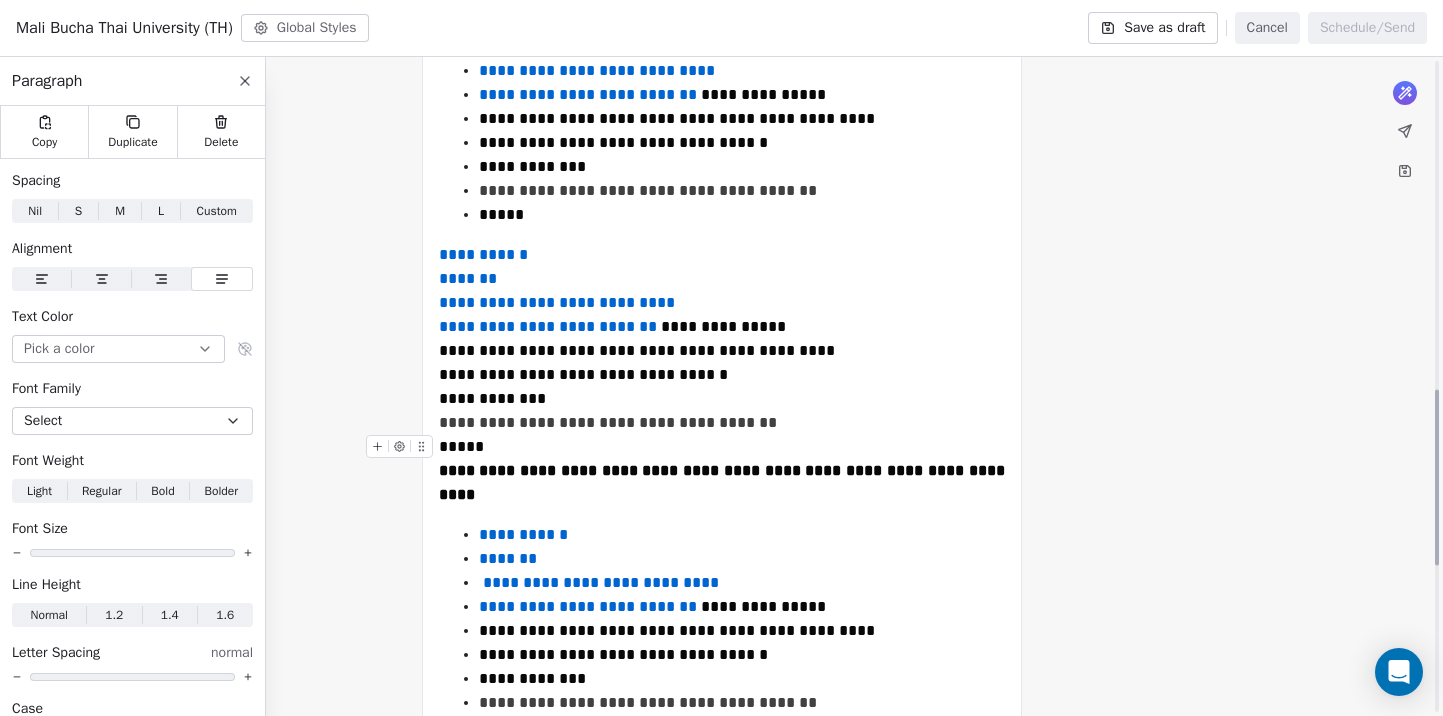 click on "*****" at bounding box center (722, 447) 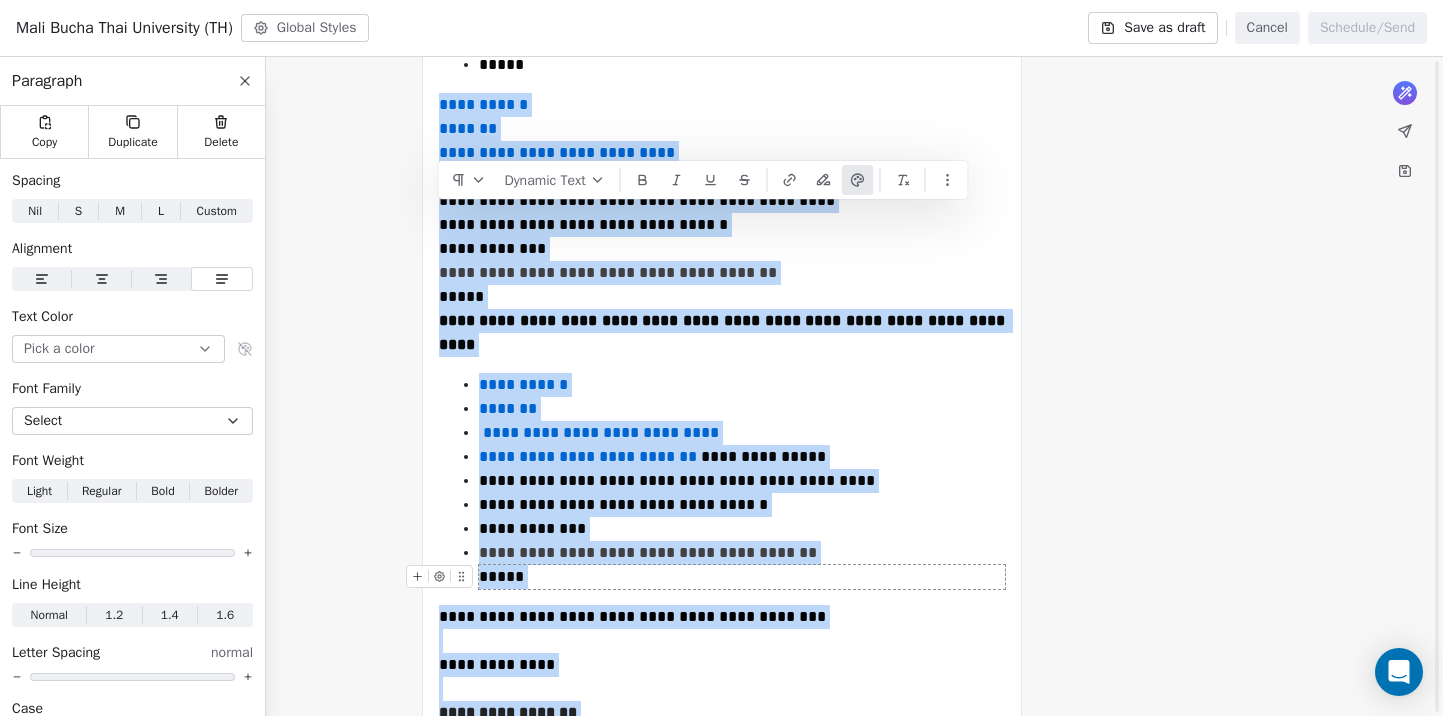 scroll, scrollTop: 1652, scrollLeft: 0, axis: vertical 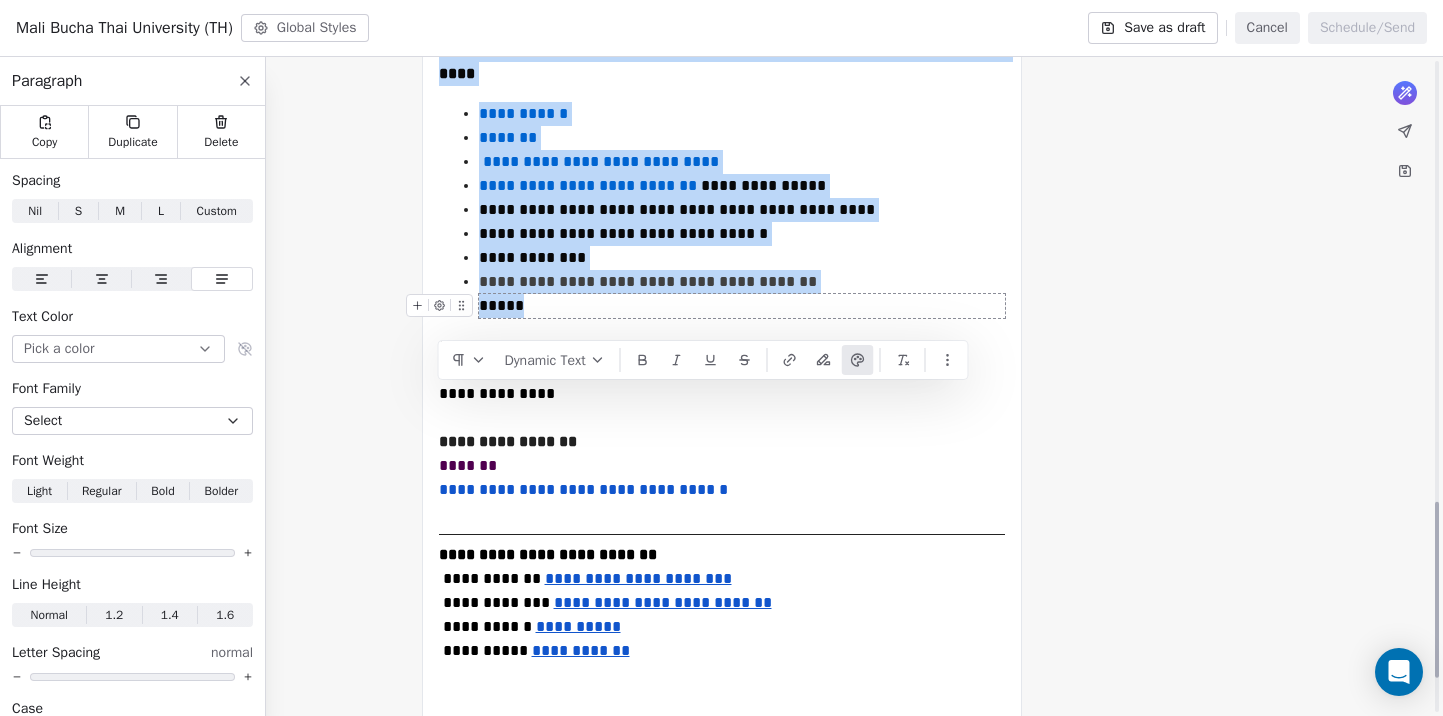 drag, startPoint x: 442, startPoint y: 233, endPoint x: 769, endPoint y: 285, distance: 331.10873 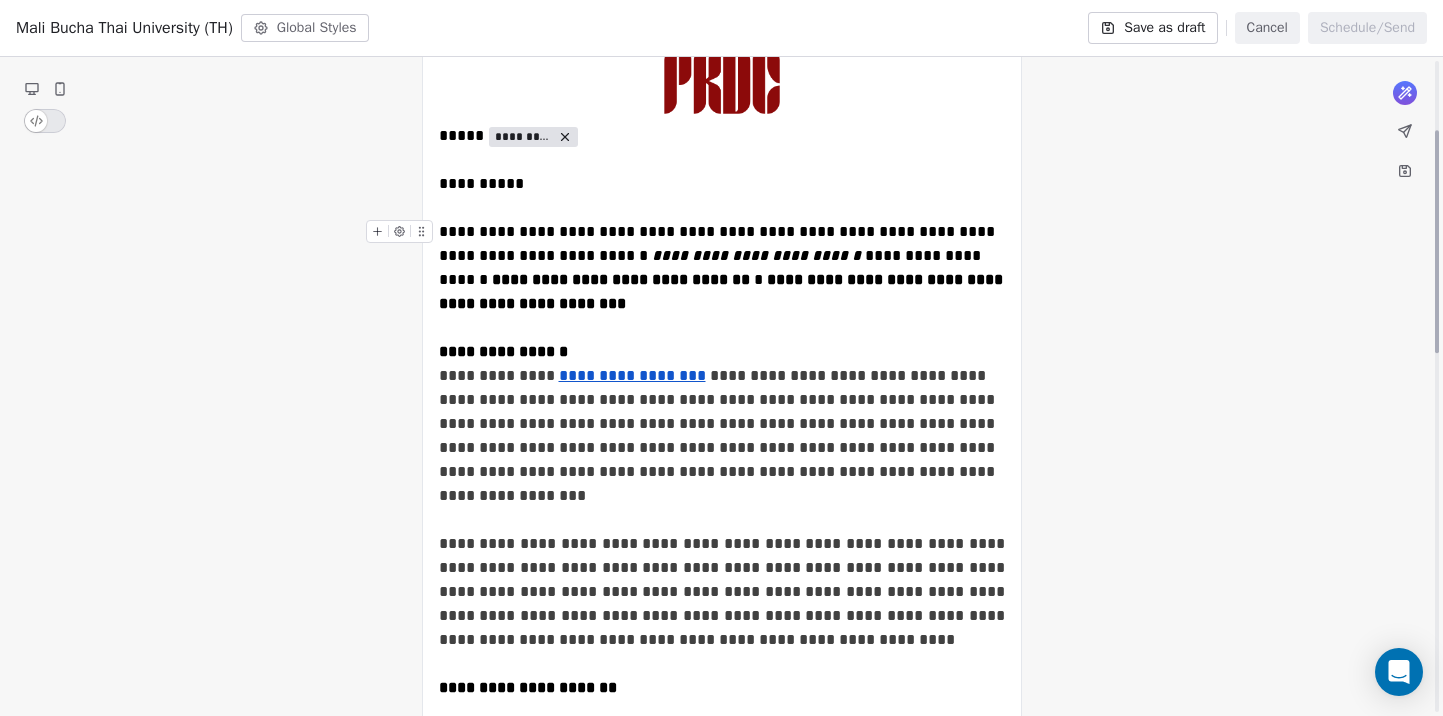 scroll, scrollTop: 205, scrollLeft: 0, axis: vertical 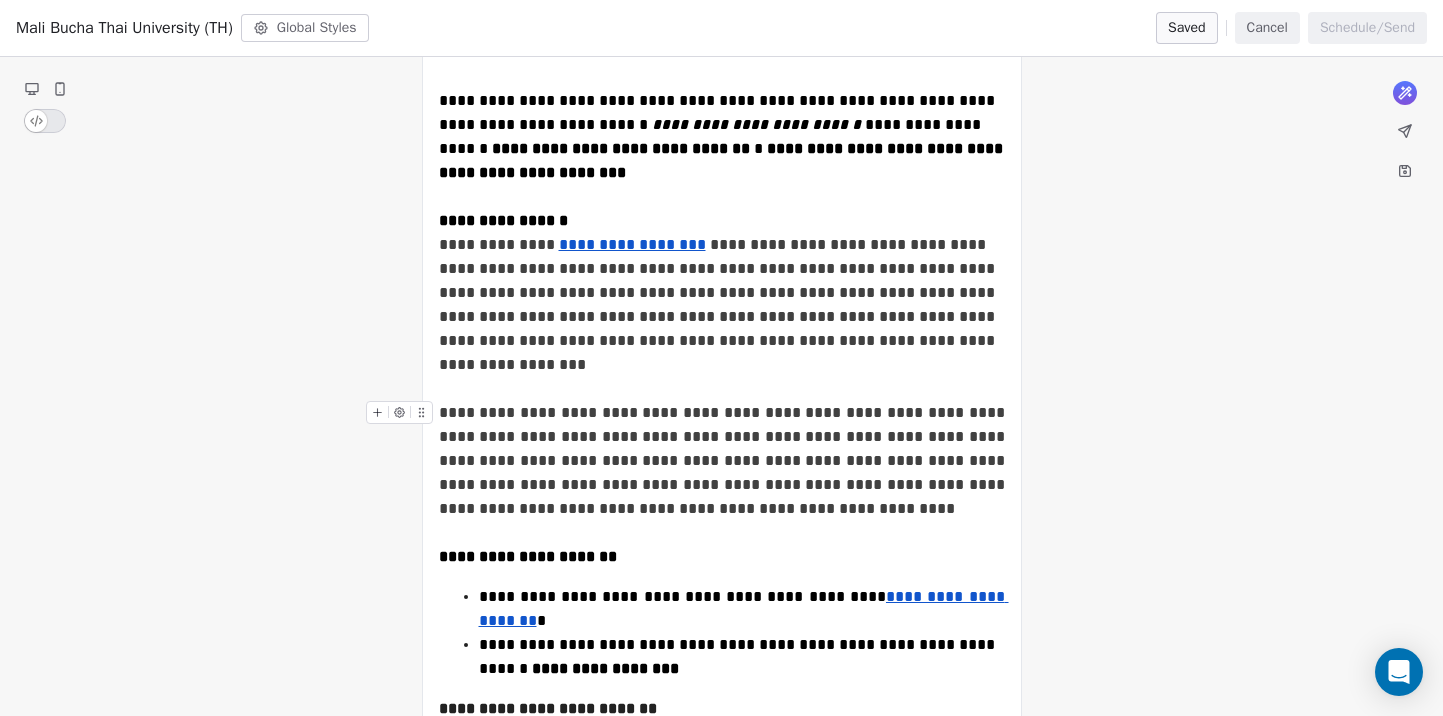 click on "**********" at bounding box center [724, 460] 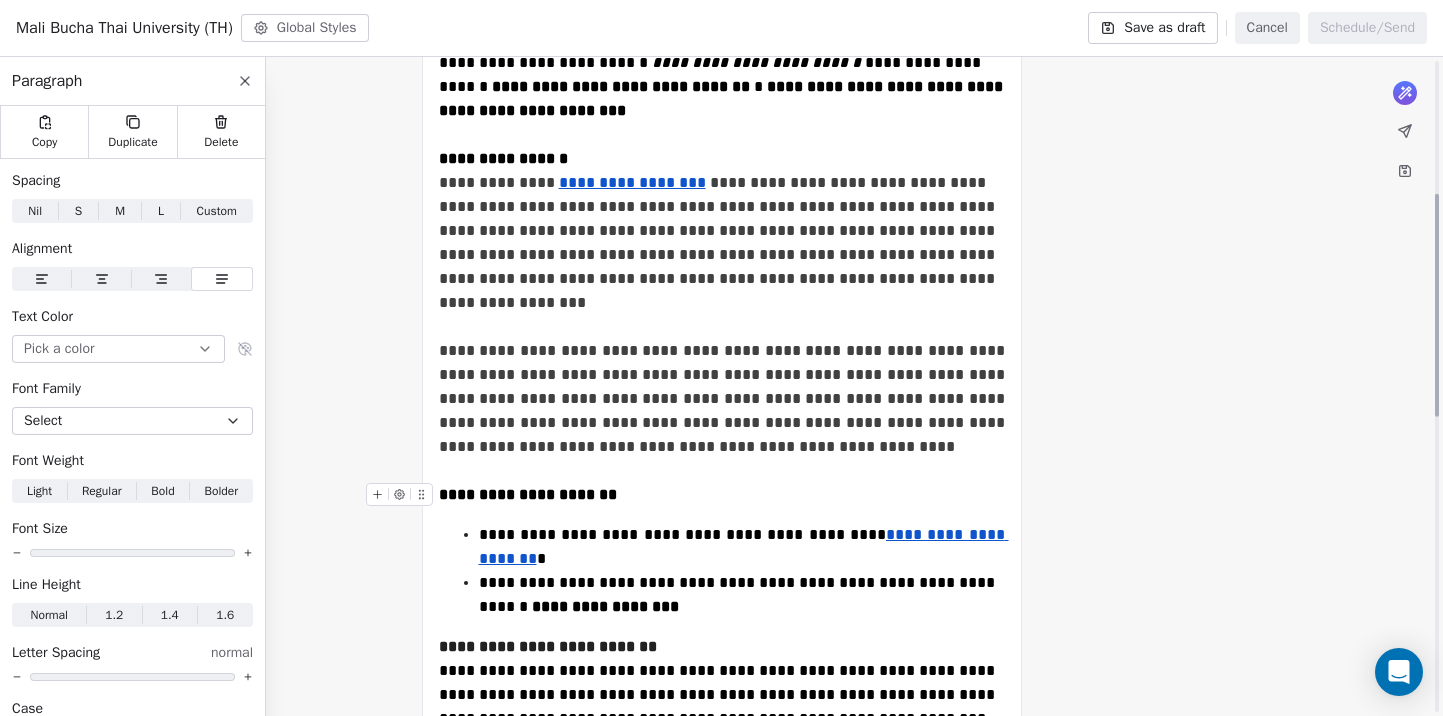 scroll, scrollTop: 413, scrollLeft: 0, axis: vertical 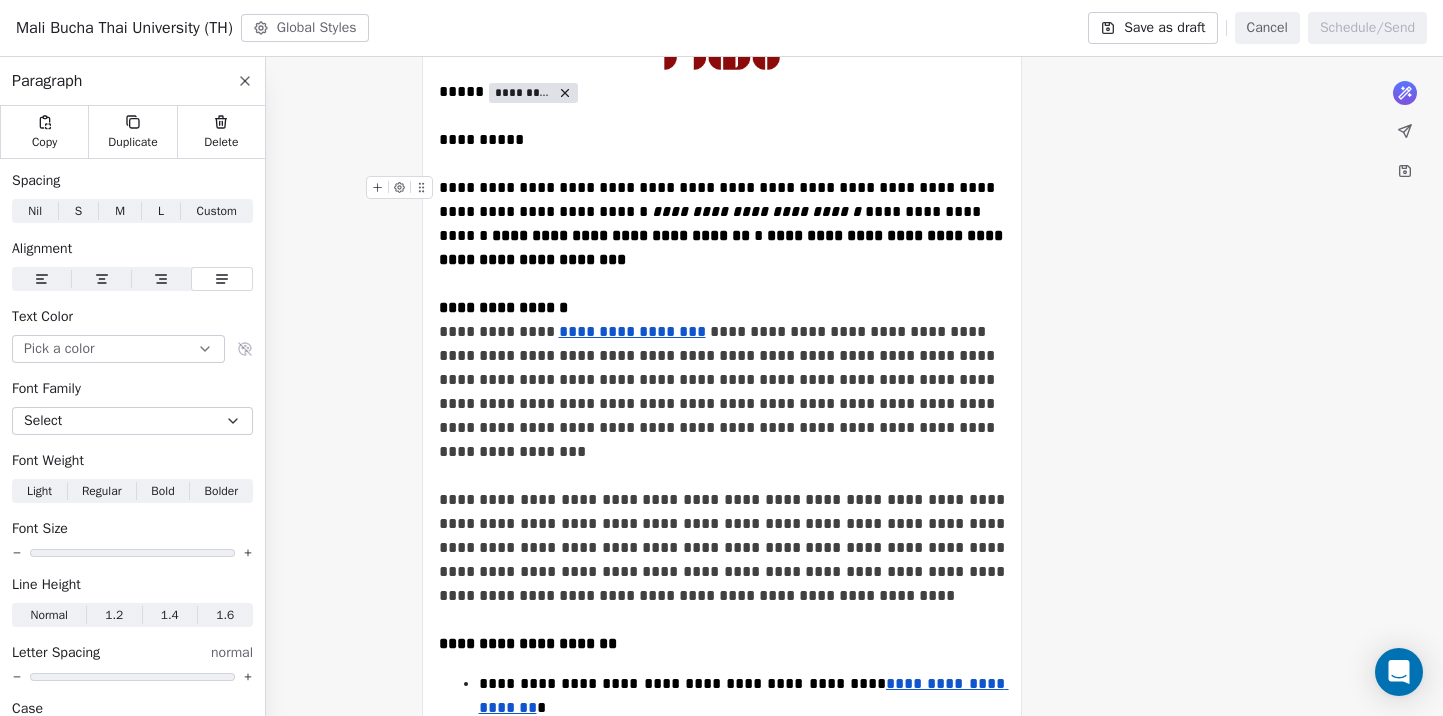 click on "**********" at bounding box center [722, 332] 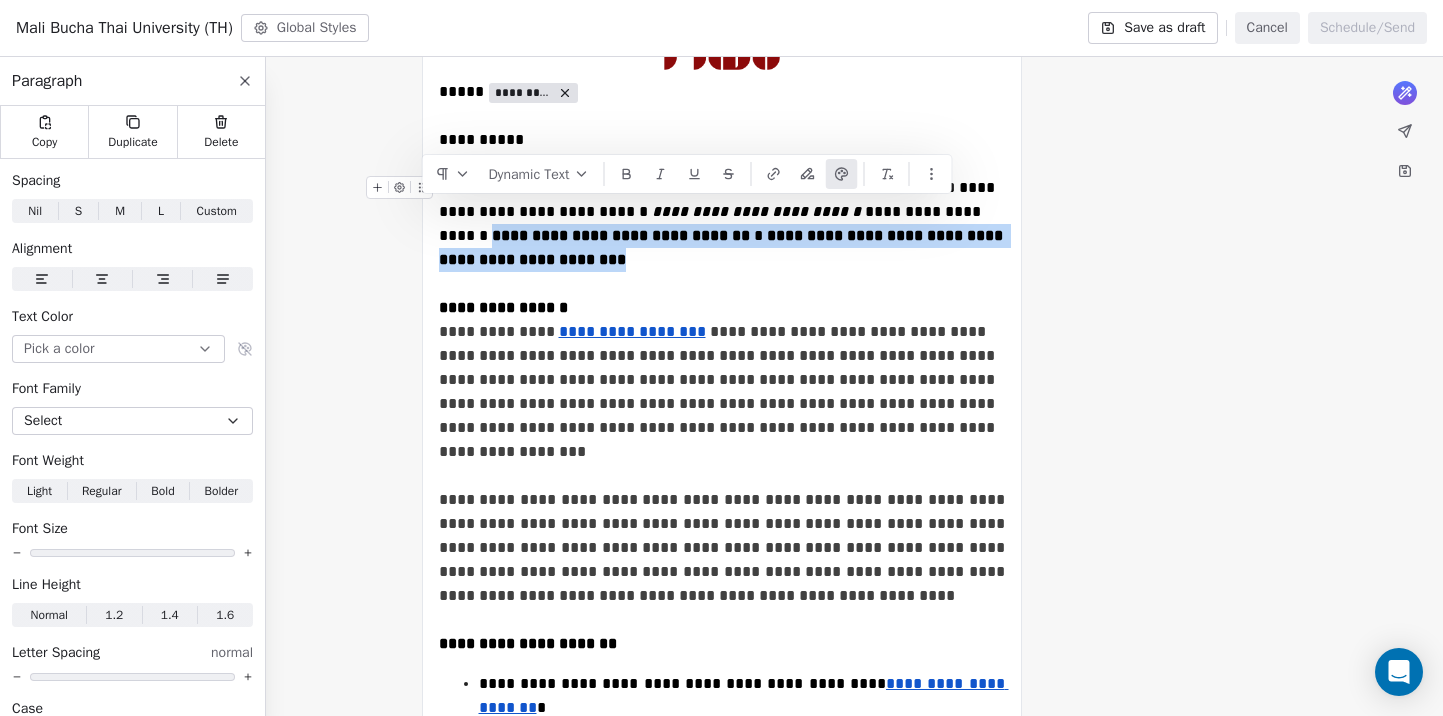 drag, startPoint x: 726, startPoint y: 255, endPoint x: 950, endPoint y: 220, distance: 226.71788 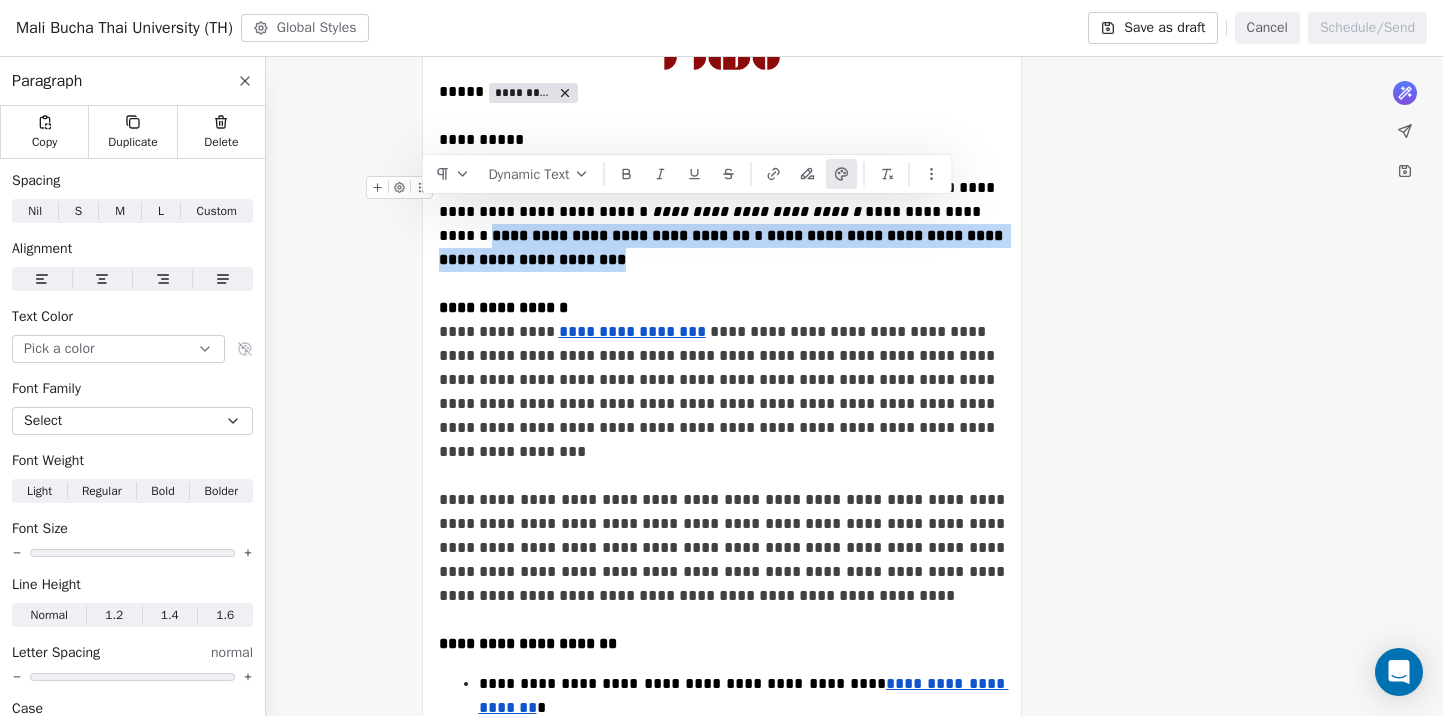 click on "**********" at bounding box center [722, 332] 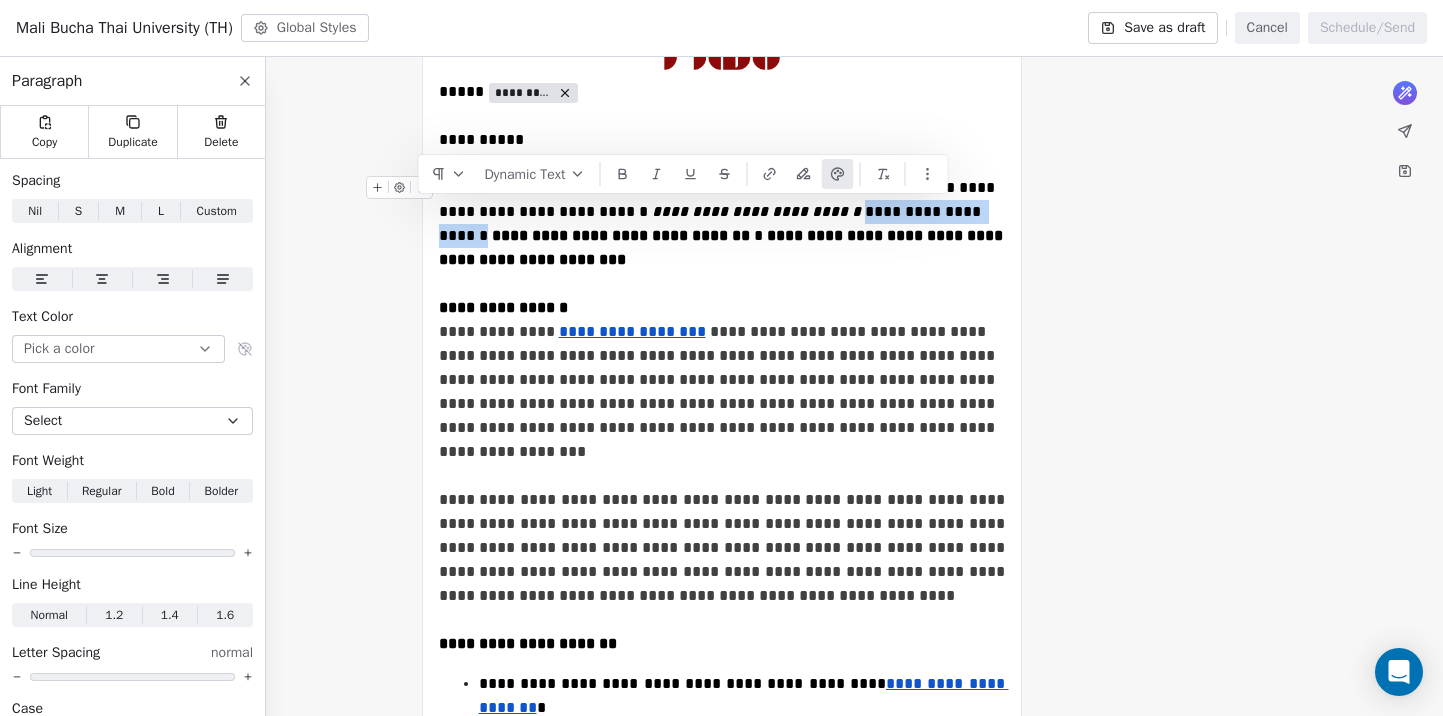 drag, startPoint x: 946, startPoint y: 207, endPoint x: 834, endPoint y: 208, distance: 112.00446 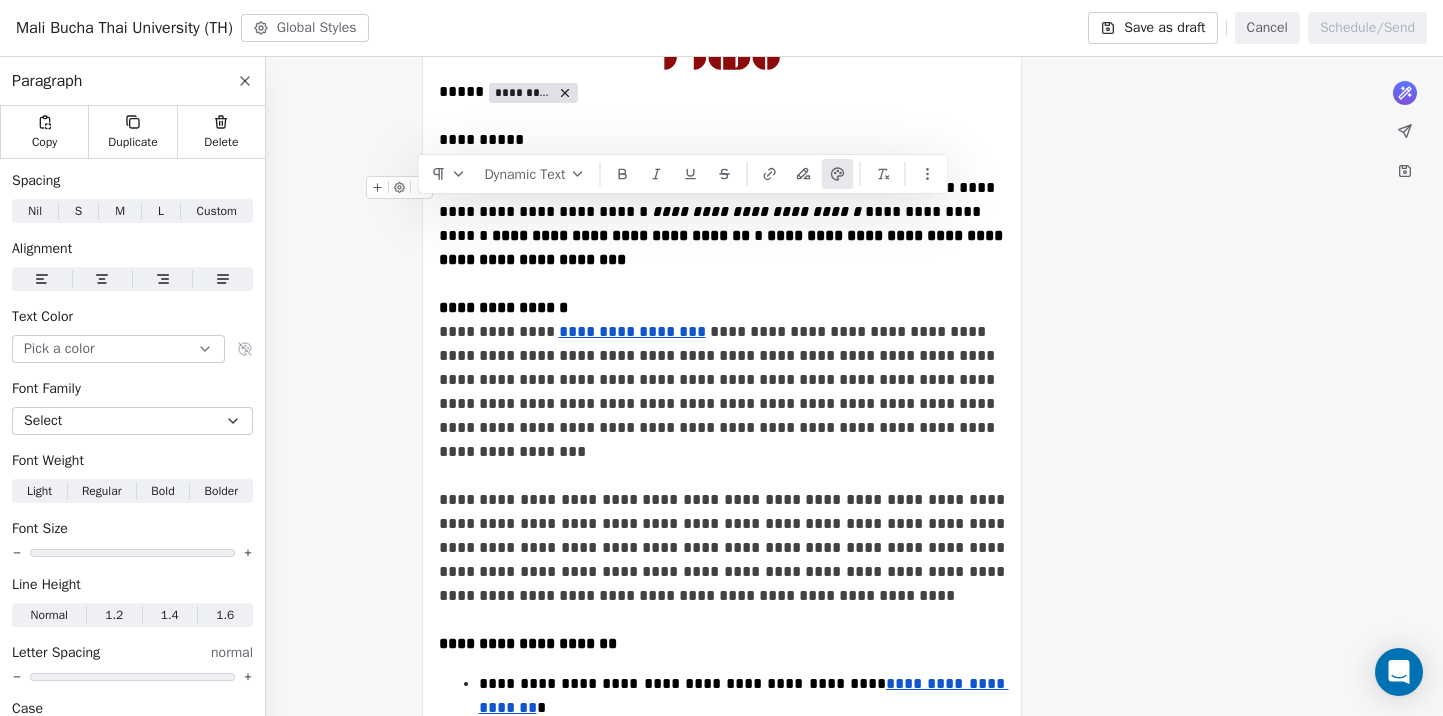 click on "**********" at bounding box center [722, 332] 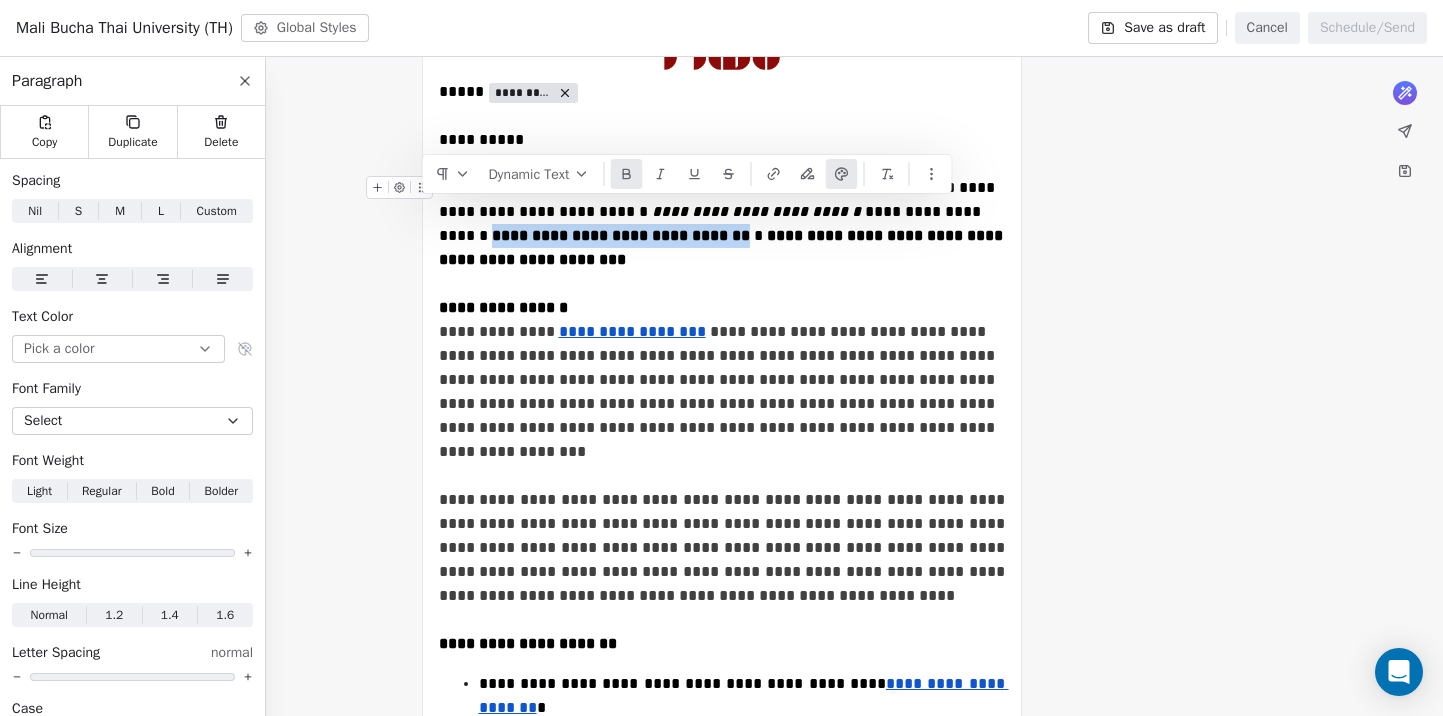 drag, startPoint x: 630, startPoint y: 237, endPoint x: 956, endPoint y: 206, distance: 327.4706 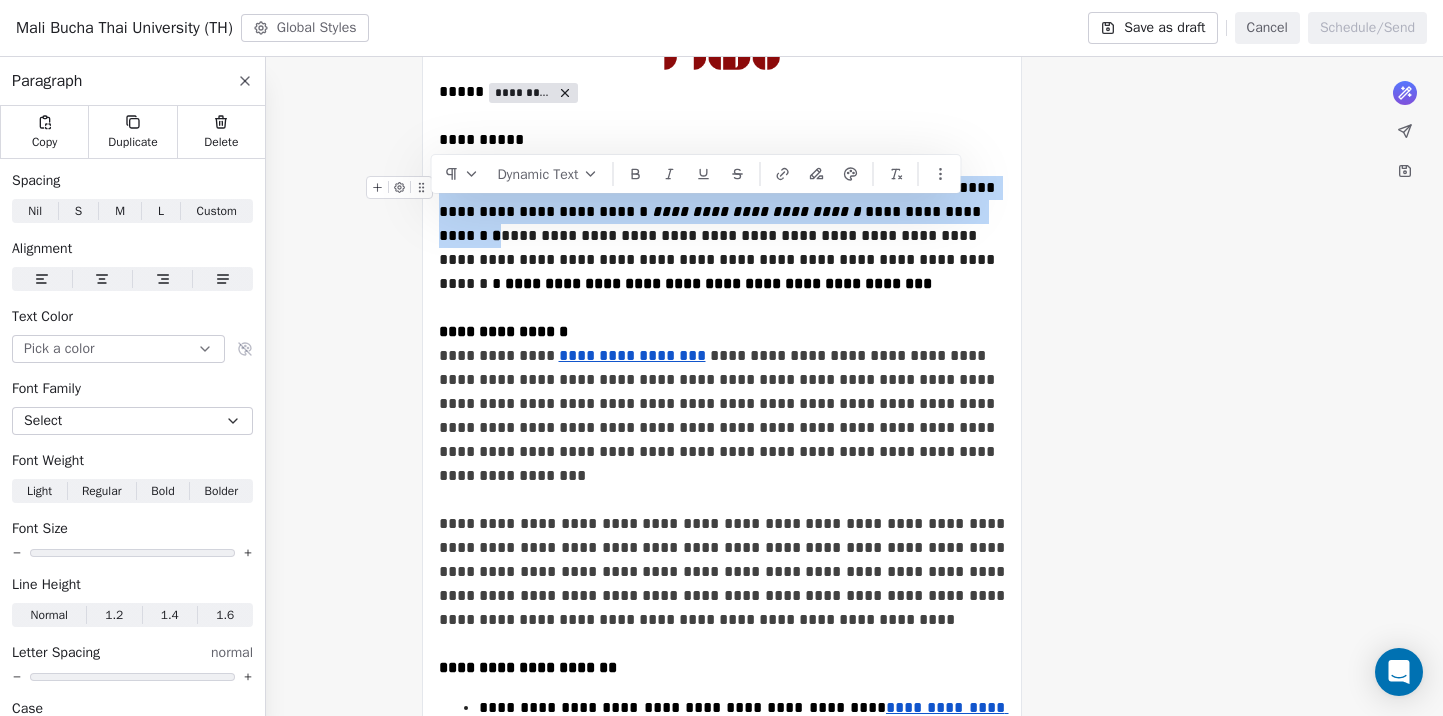 click on "*" at bounding box center (496, 235) 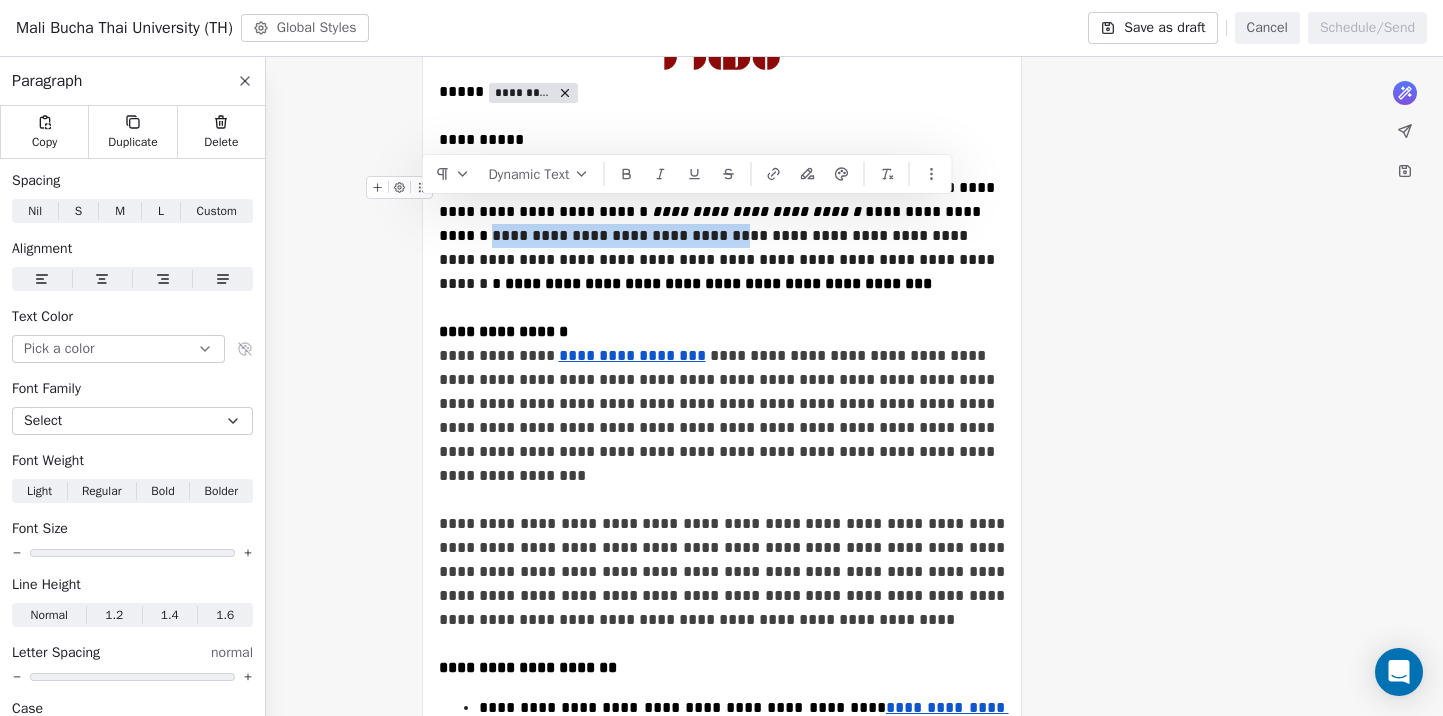 drag, startPoint x: 633, startPoint y: 241, endPoint x: 956, endPoint y: 210, distance: 324.4842 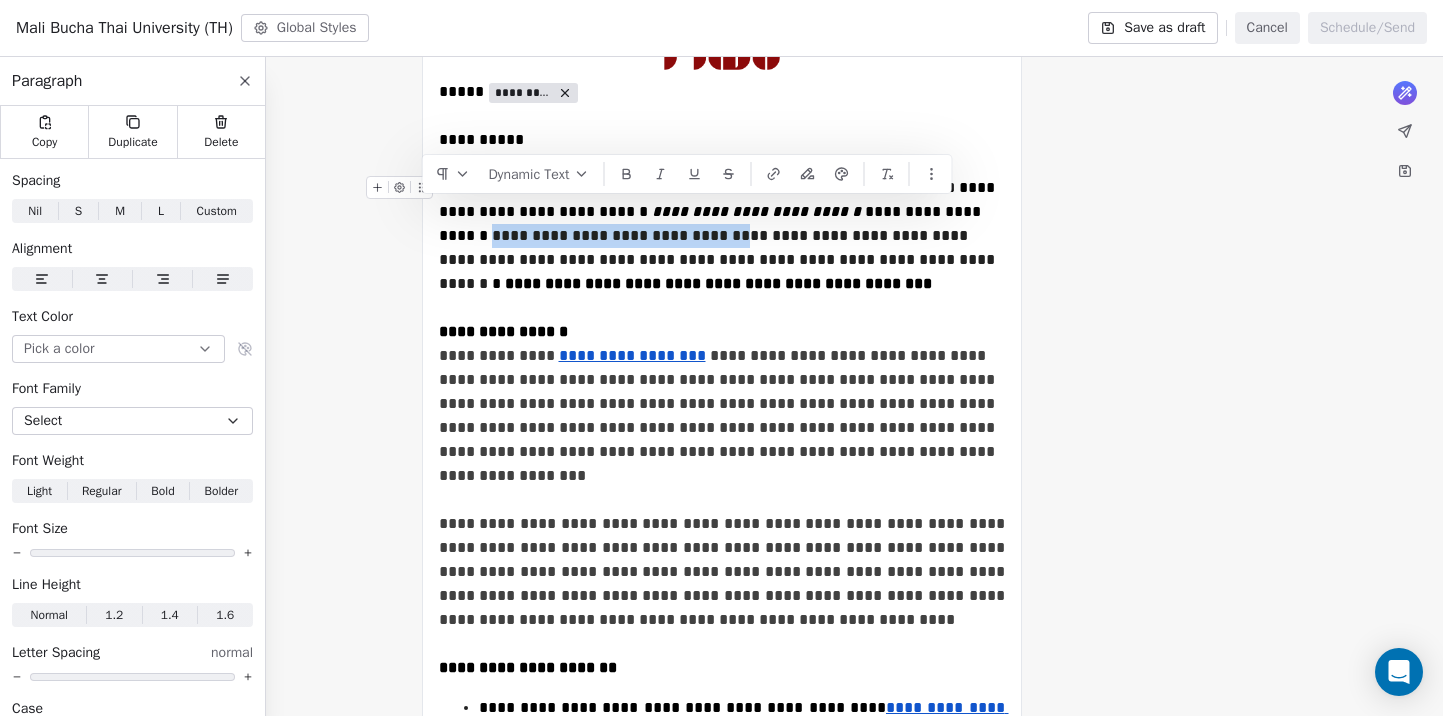 click on "**********" at bounding box center (722, 344) 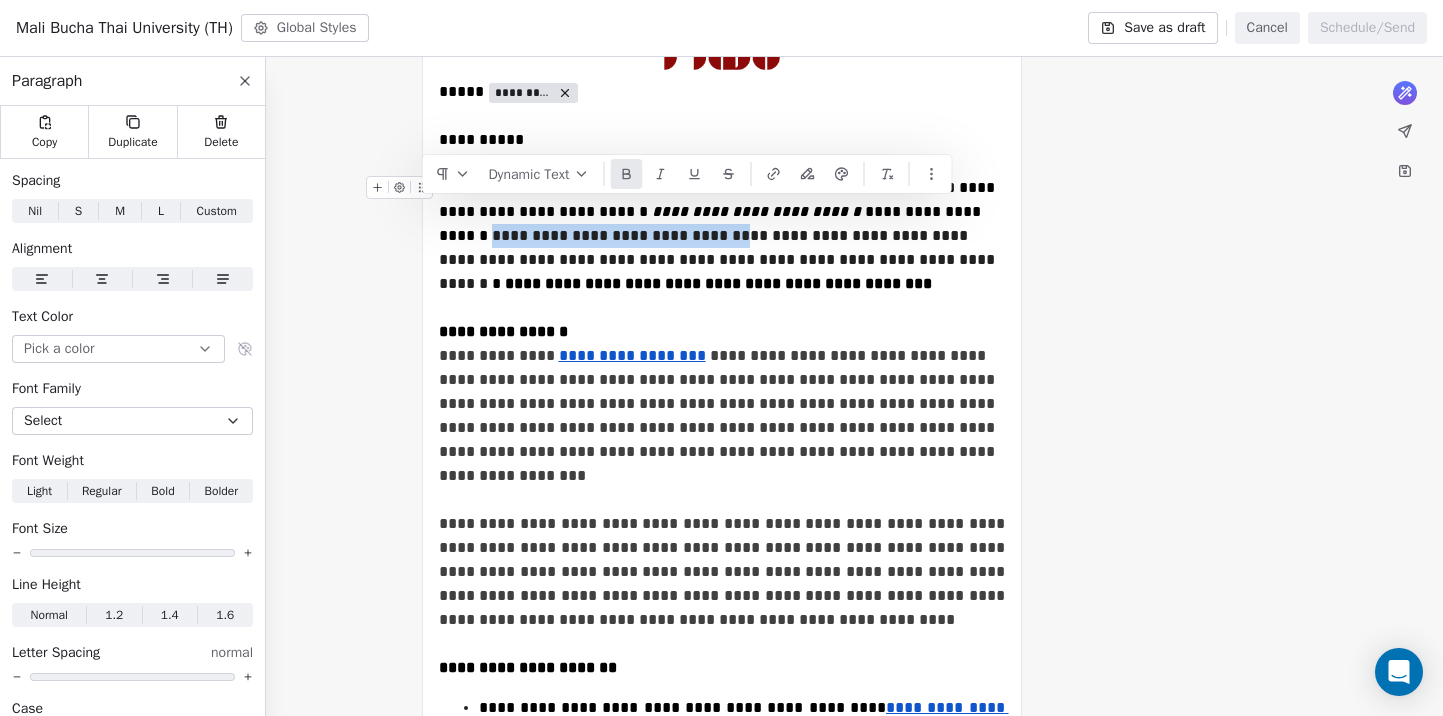 click 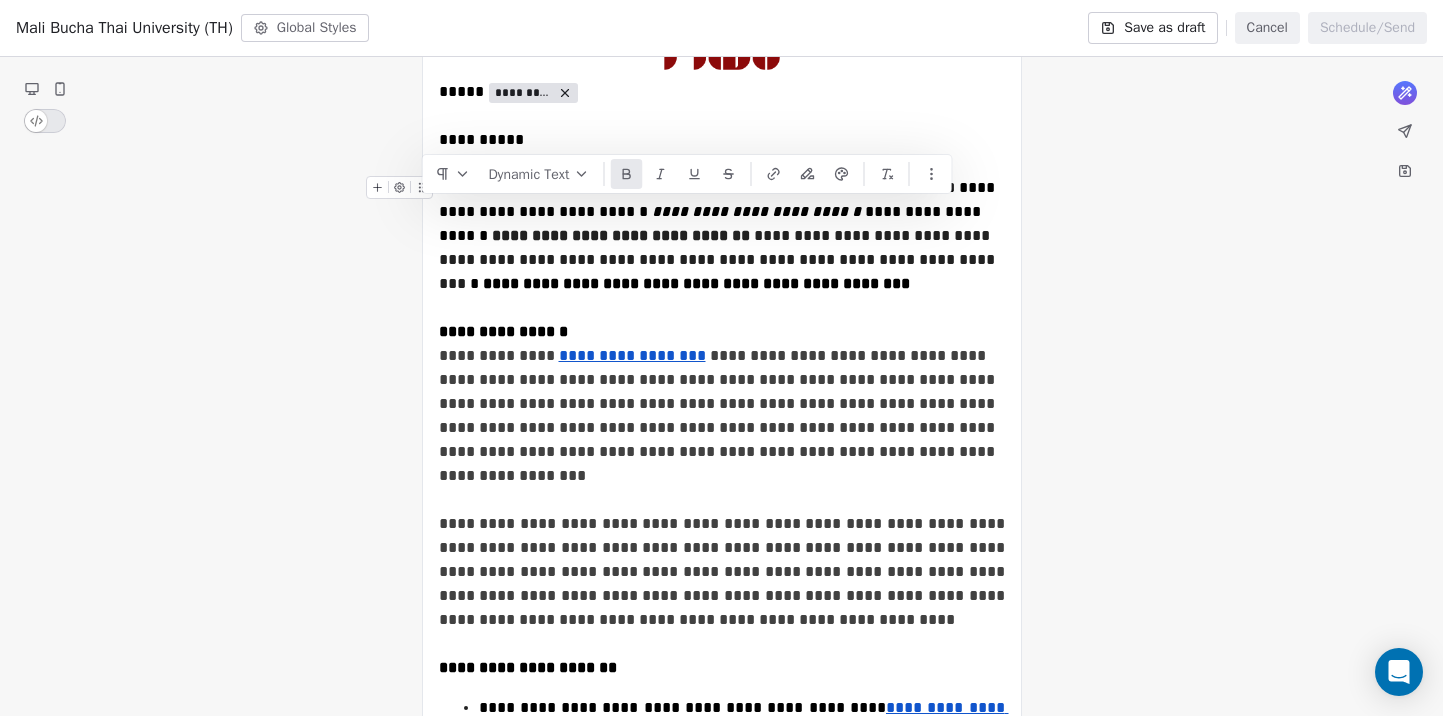 click on "**********" at bounding box center [722, 344] 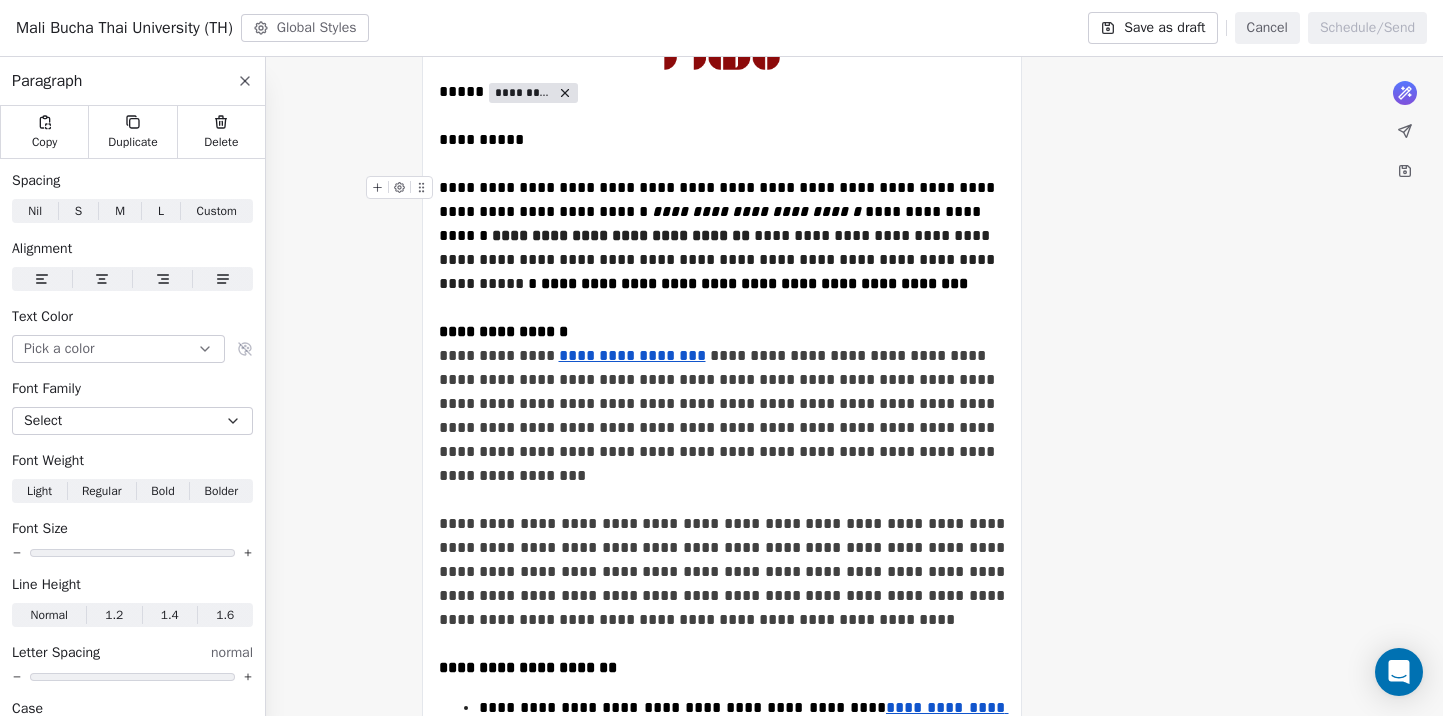 click on "**********" at bounding box center (746, 283) 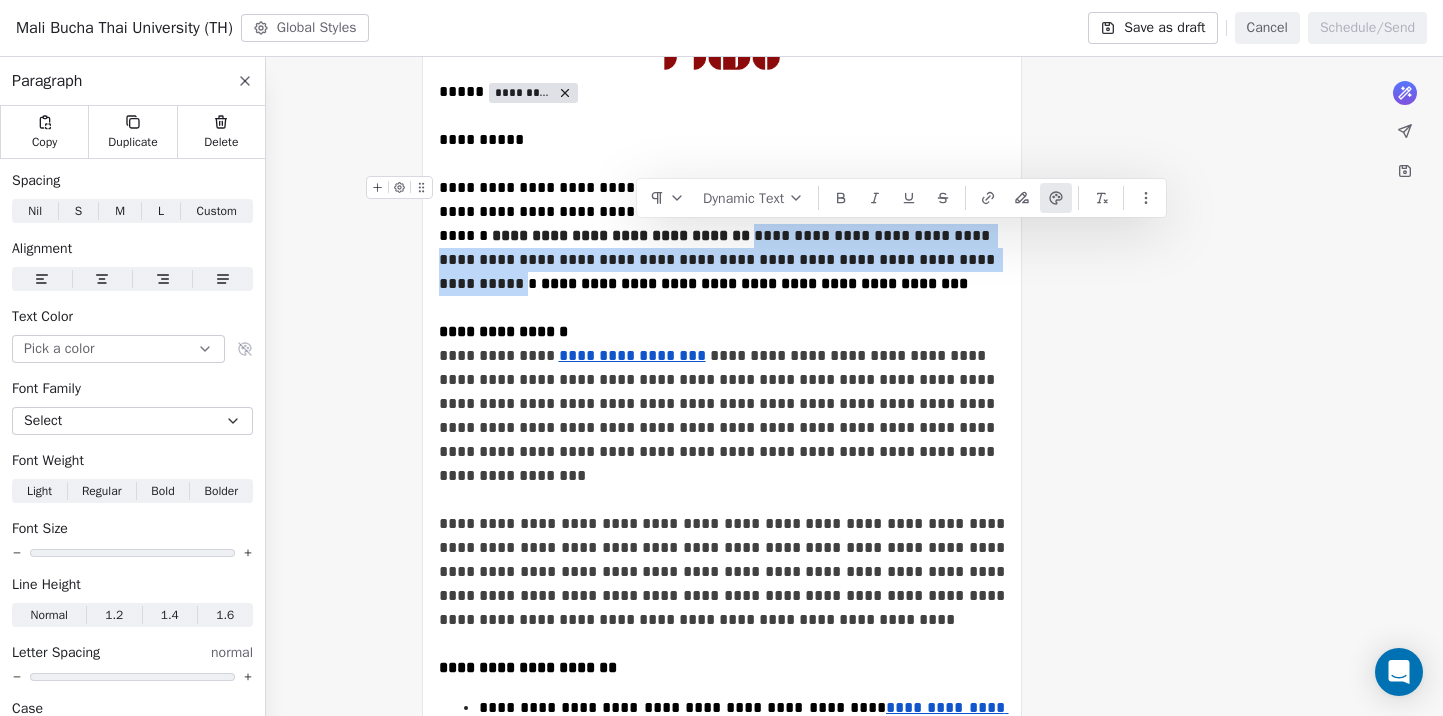 copy on "**********" 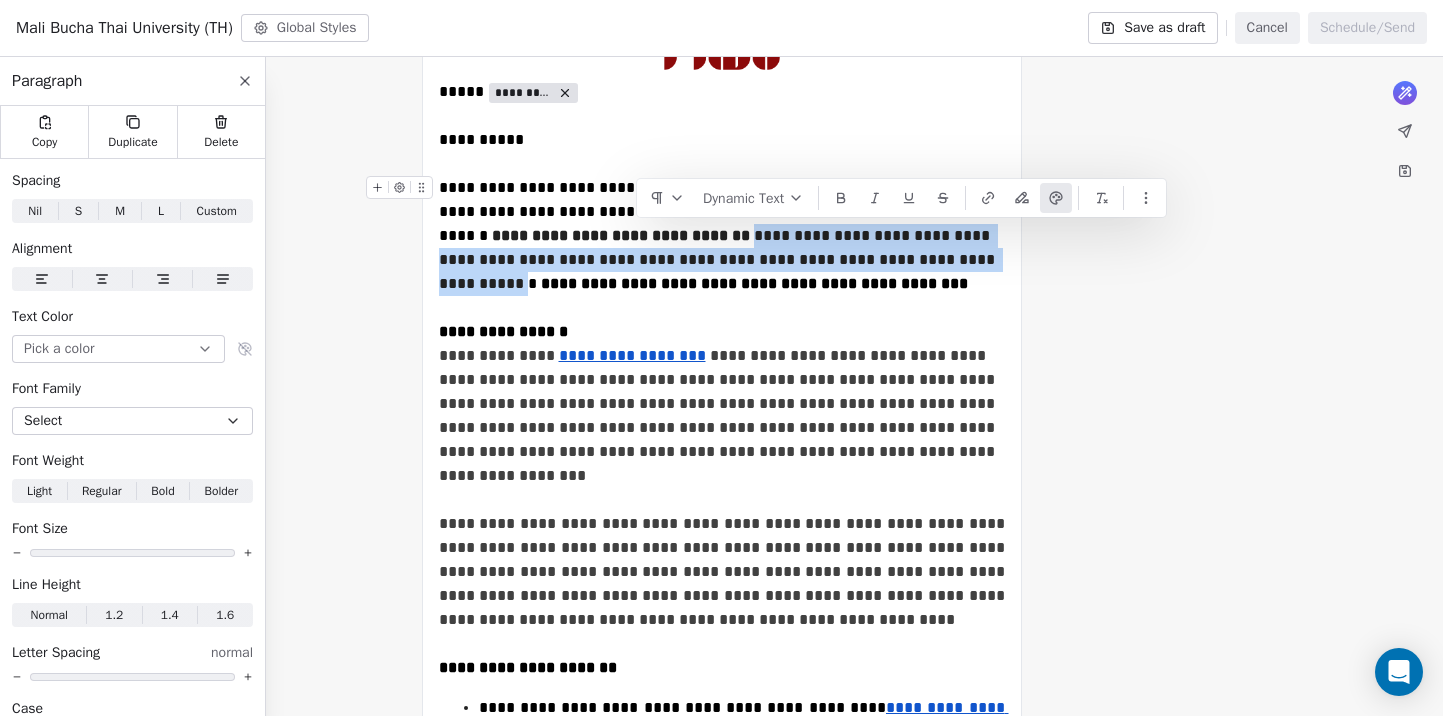 drag, startPoint x: 829, startPoint y: 263, endPoint x: 640, endPoint y: 246, distance: 189.76302 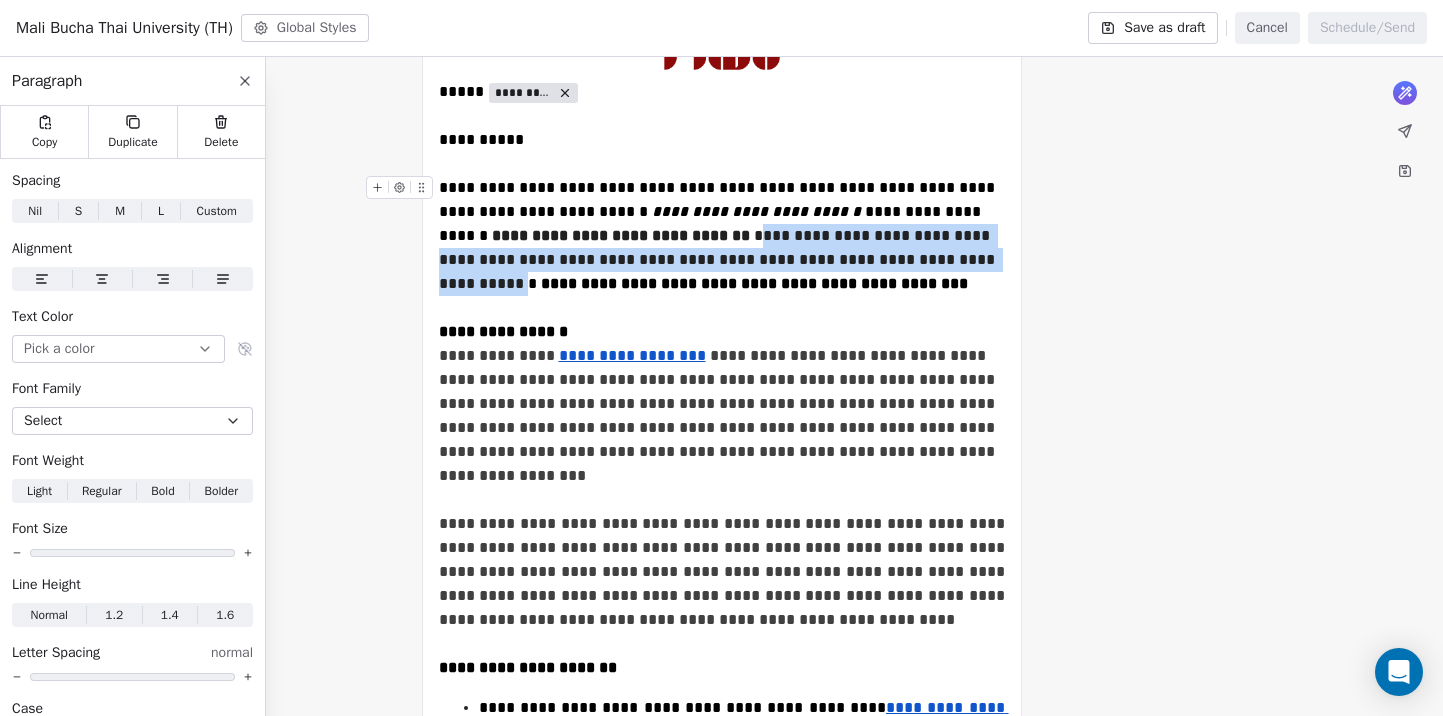 click on "**********" at bounding box center (722, 344) 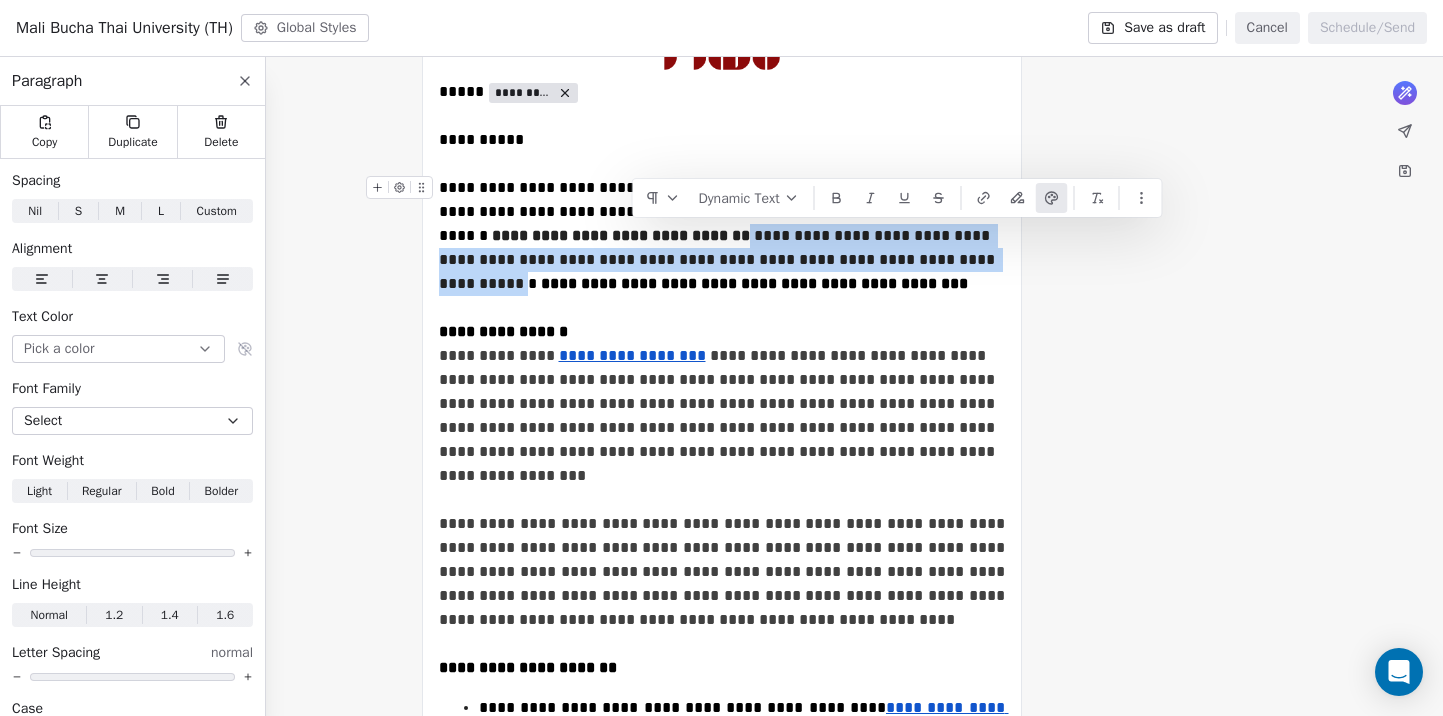 drag, startPoint x: 634, startPoint y: 236, endPoint x: 824, endPoint y: 262, distance: 191.77069 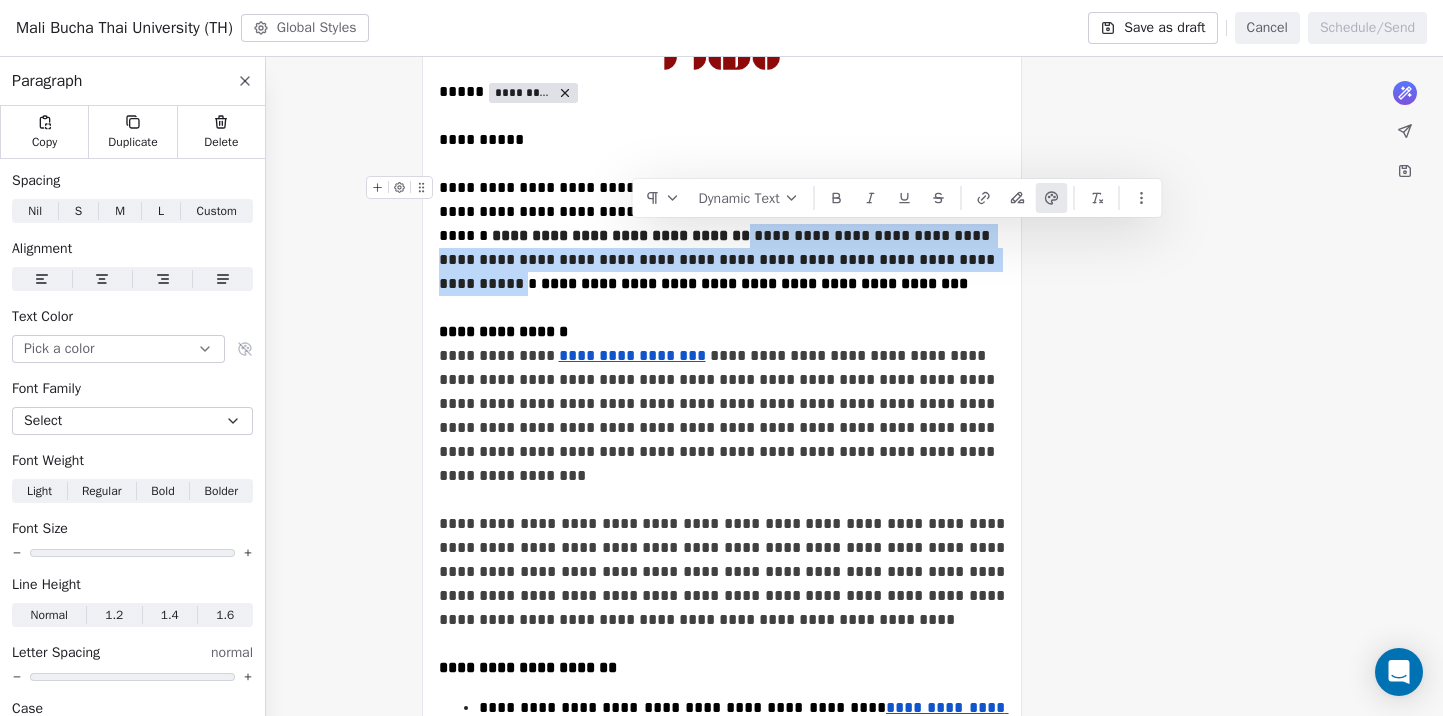 click on "**********" at bounding box center (722, 344) 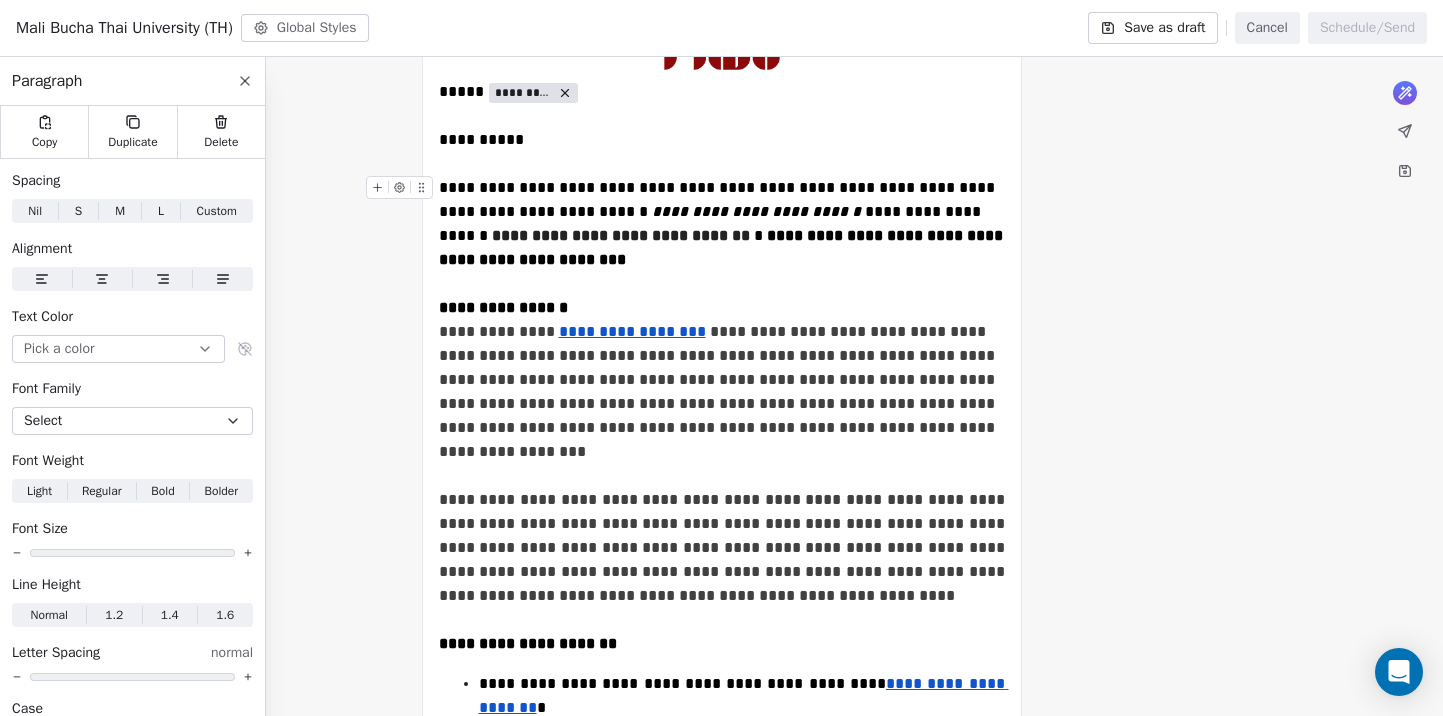 click on "**********" at bounding box center (722, 332) 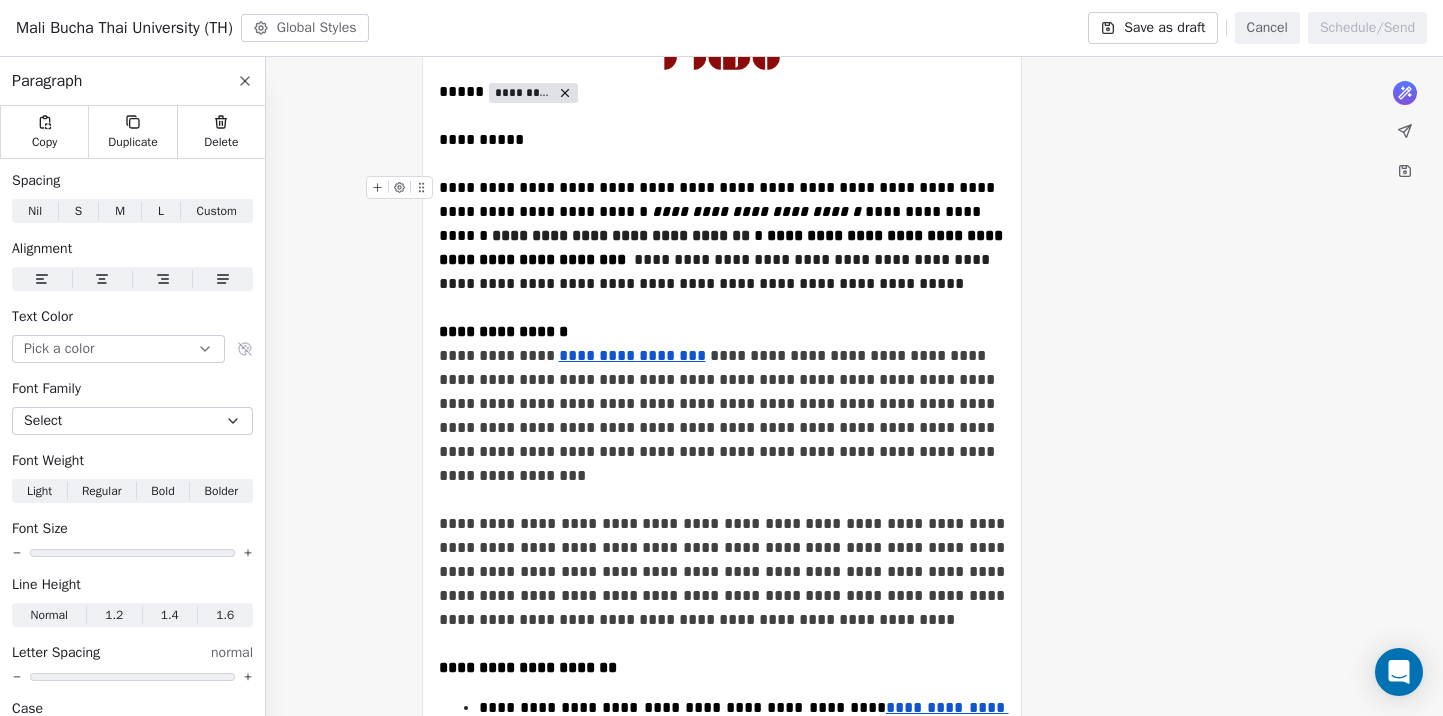 scroll, scrollTop: 267, scrollLeft: 0, axis: vertical 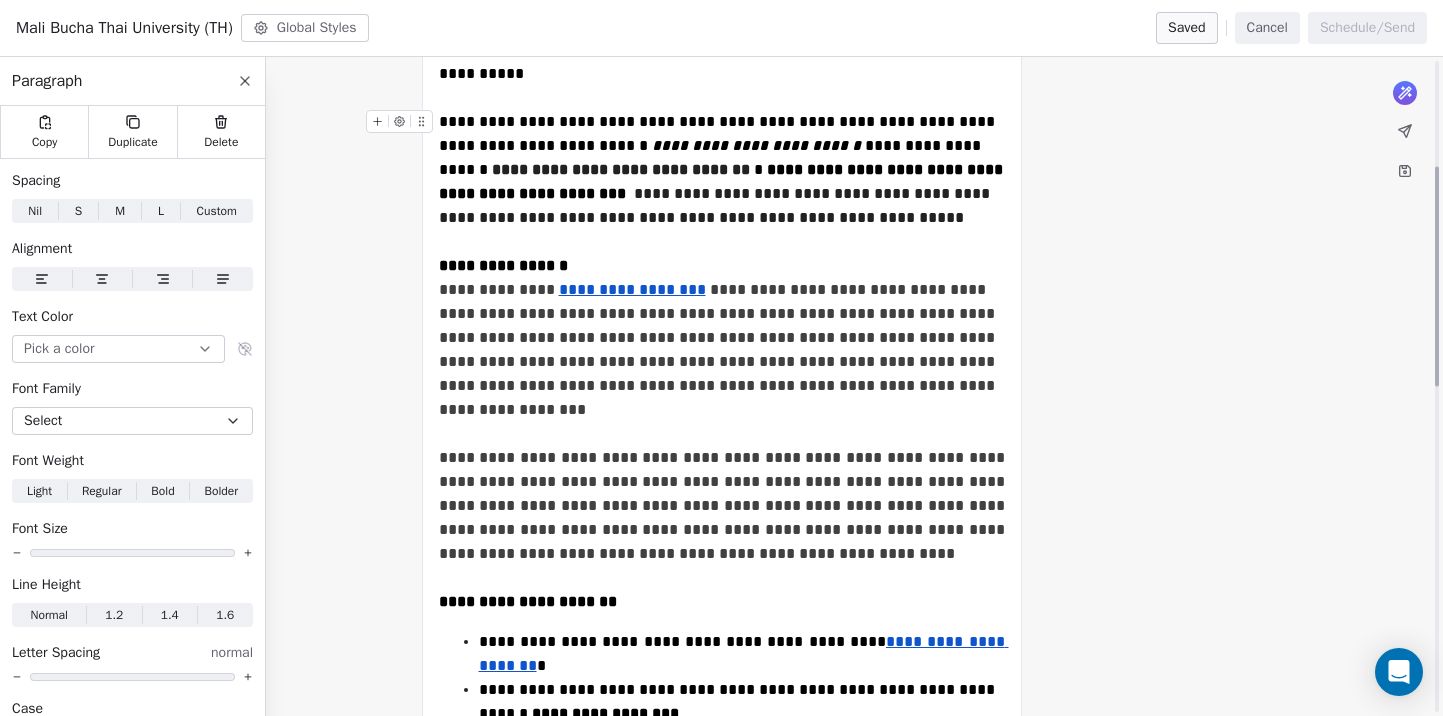 click on "**********" at bounding box center [722, 278] 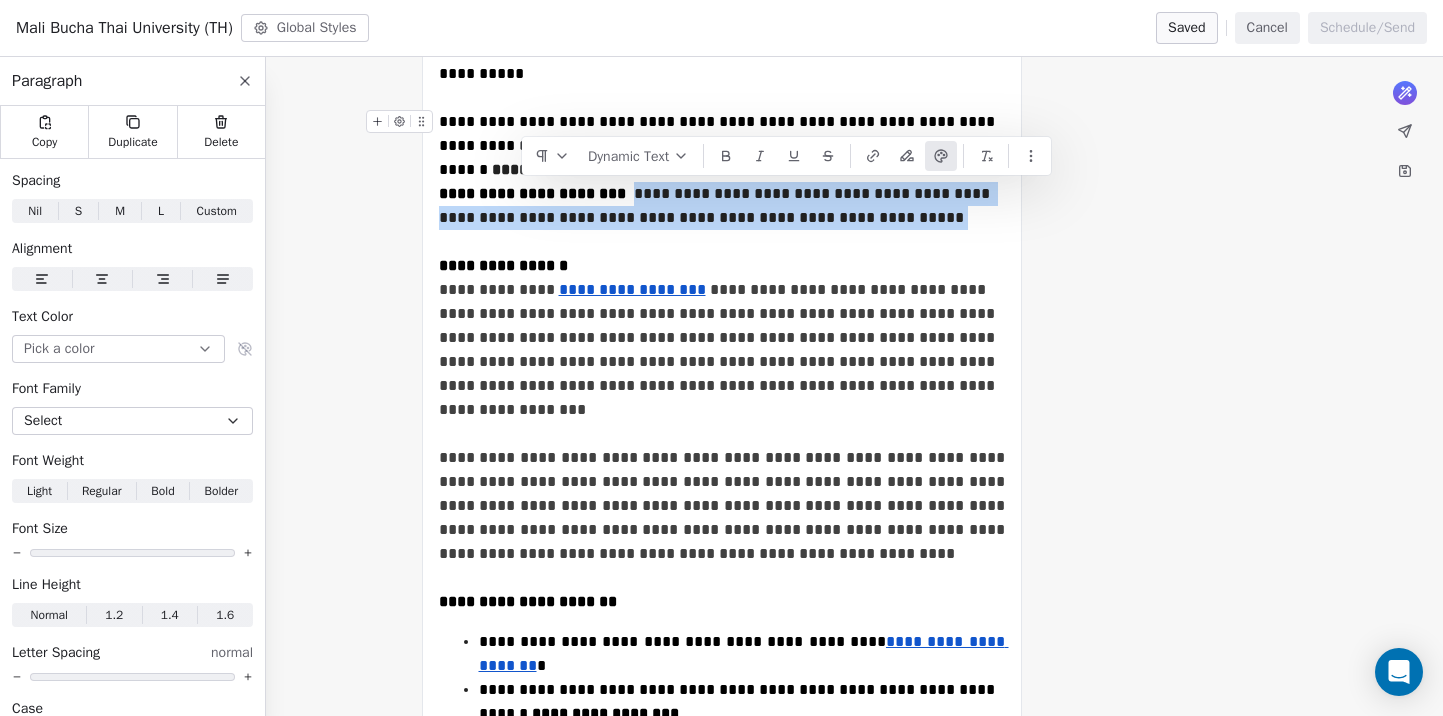 drag, startPoint x: 707, startPoint y: 224, endPoint x: 532, endPoint y: 192, distance: 177.90166 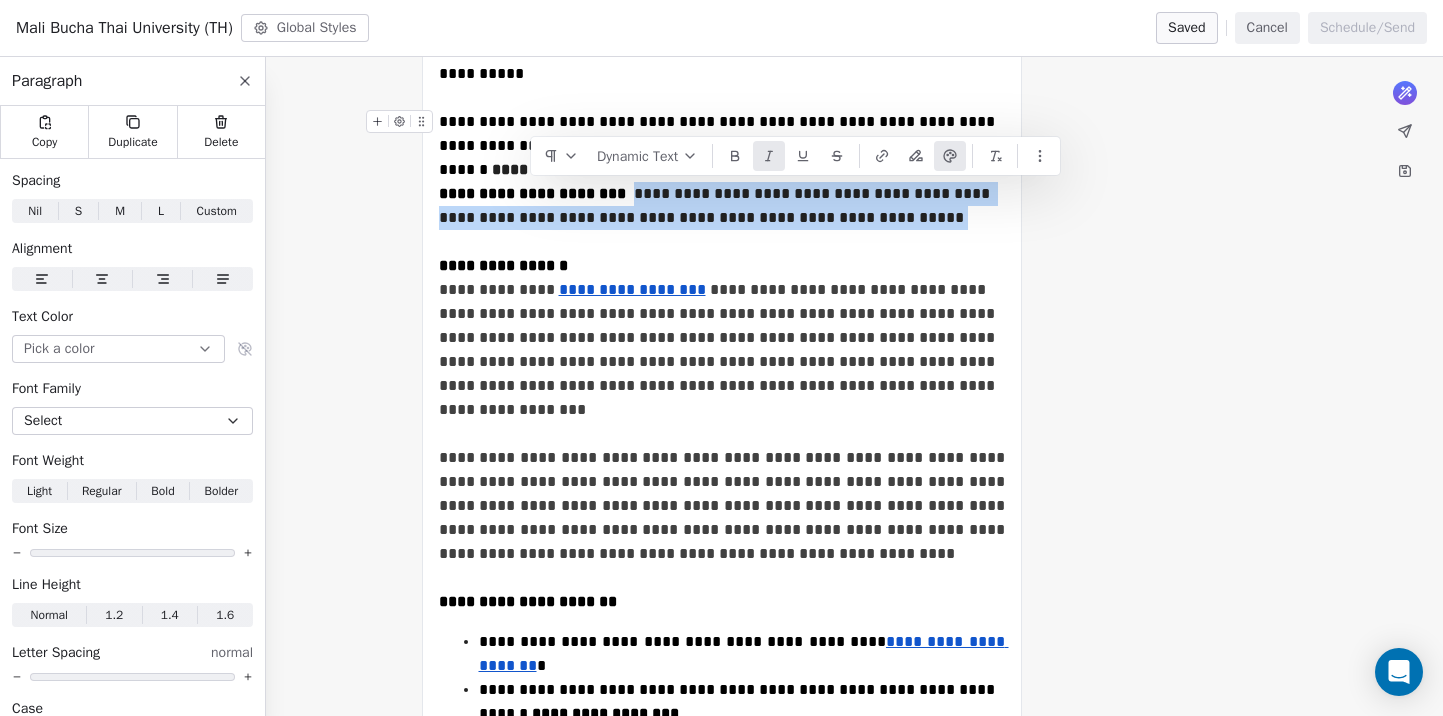 click 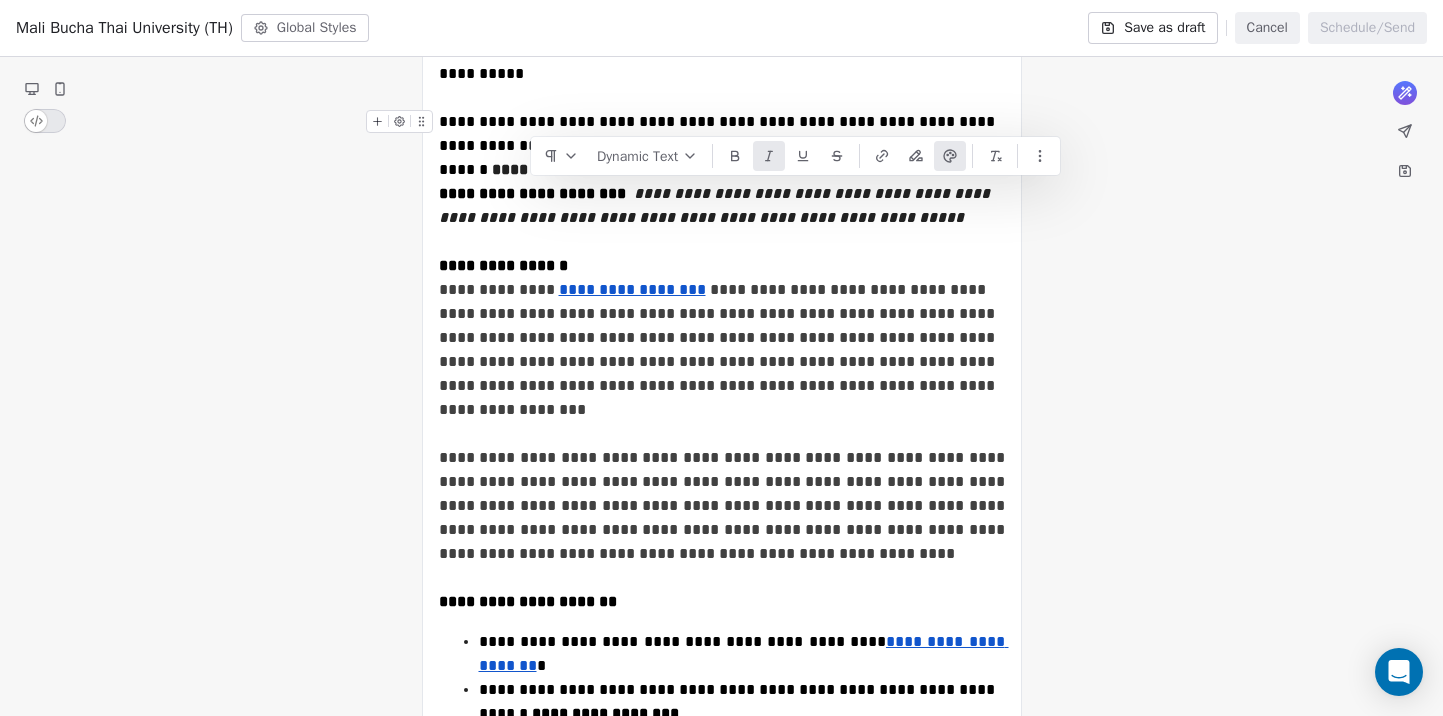 click on "**********" at bounding box center (722, 278) 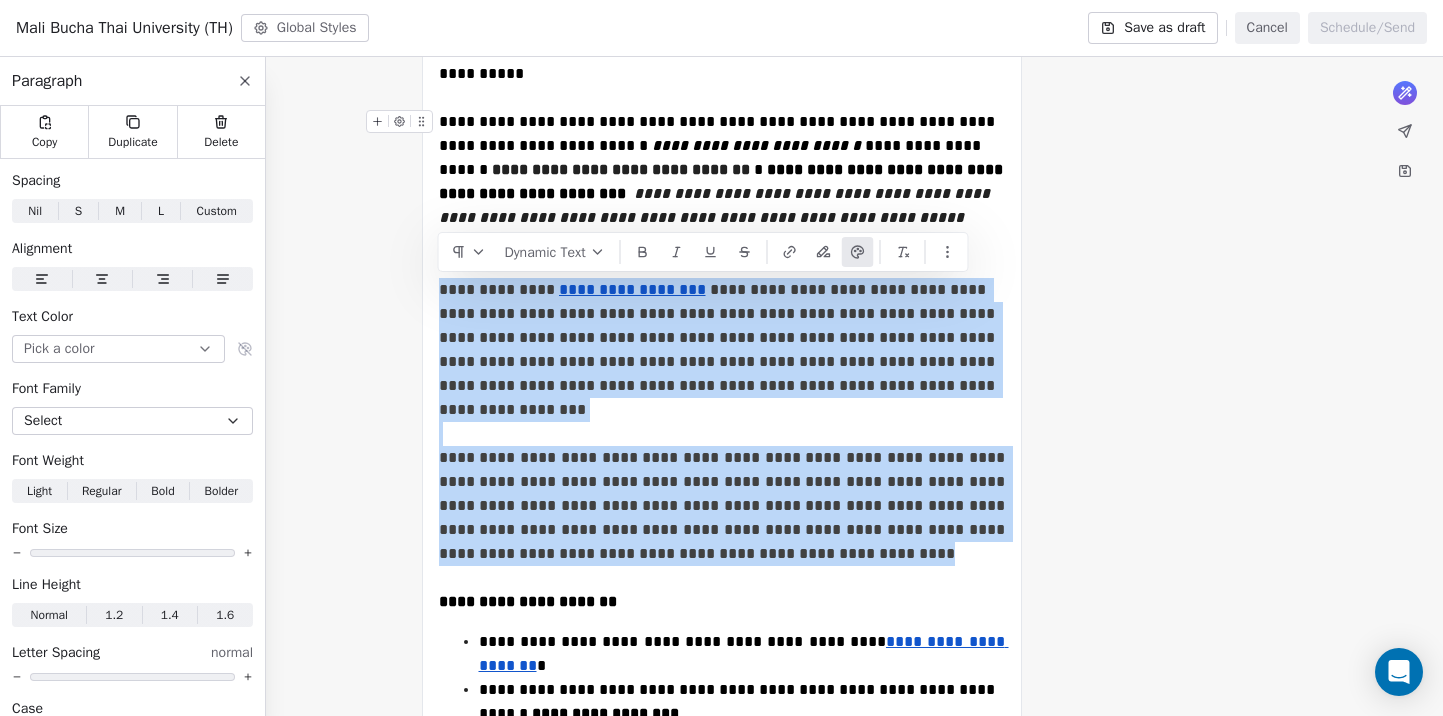 drag, startPoint x: 781, startPoint y: 559, endPoint x: 431, endPoint y: 293, distance: 439.60892 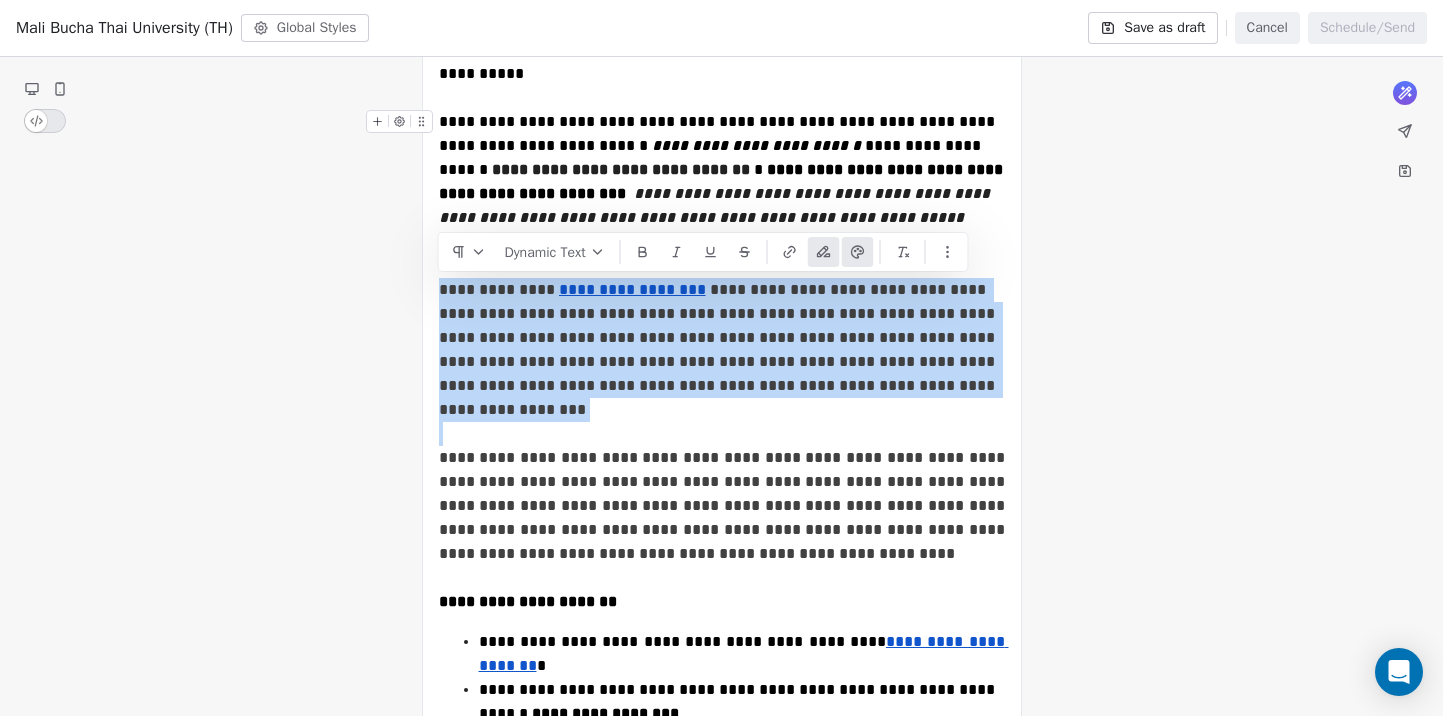 drag, startPoint x: 835, startPoint y: 253, endPoint x: 858, endPoint y: 305, distance: 56.859474 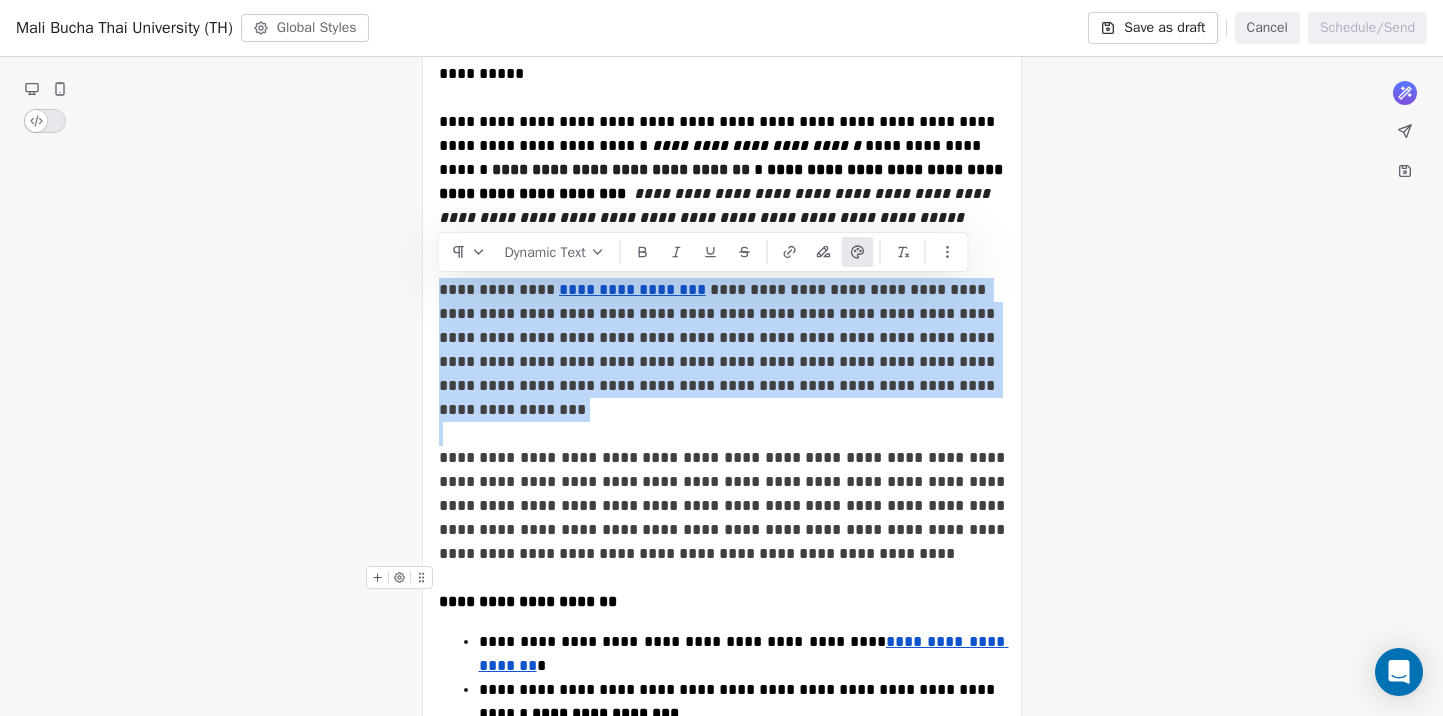 click at bounding box center [722, 578] 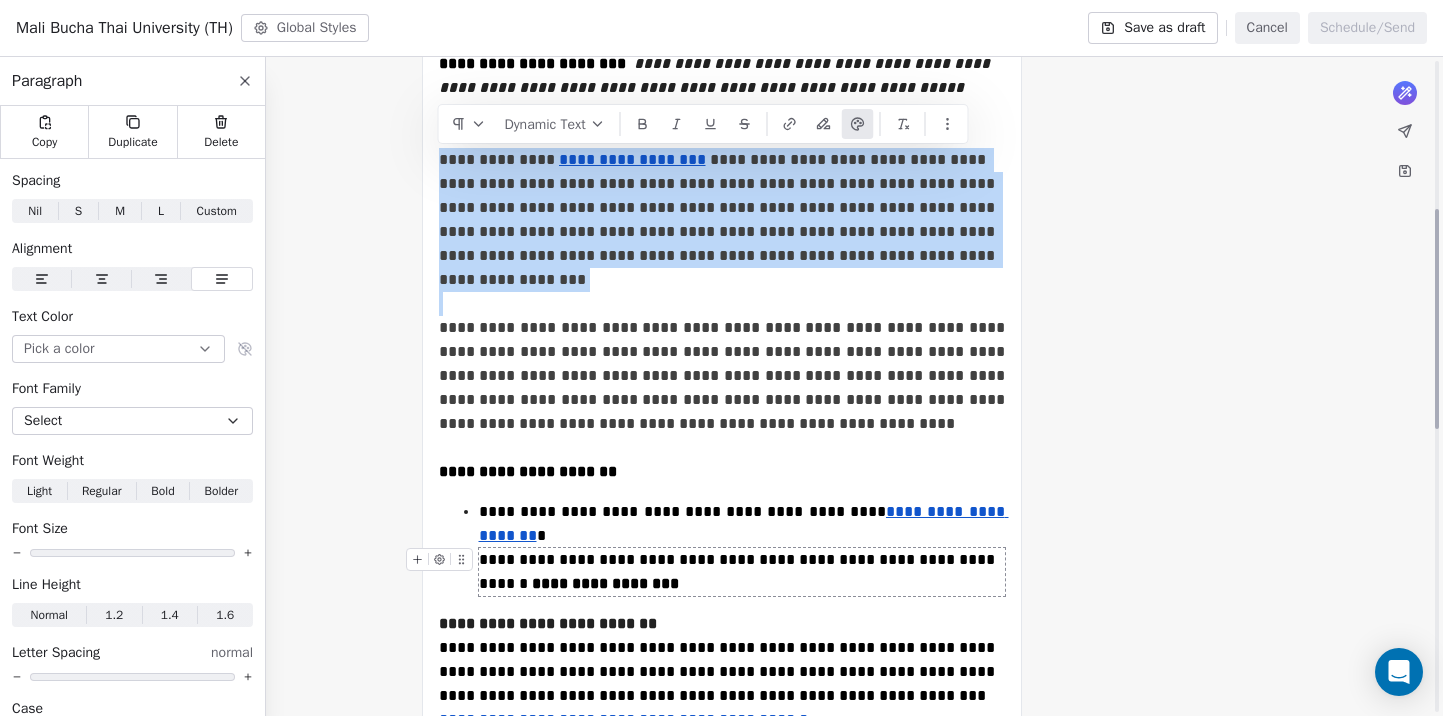 scroll, scrollTop: 447, scrollLeft: 0, axis: vertical 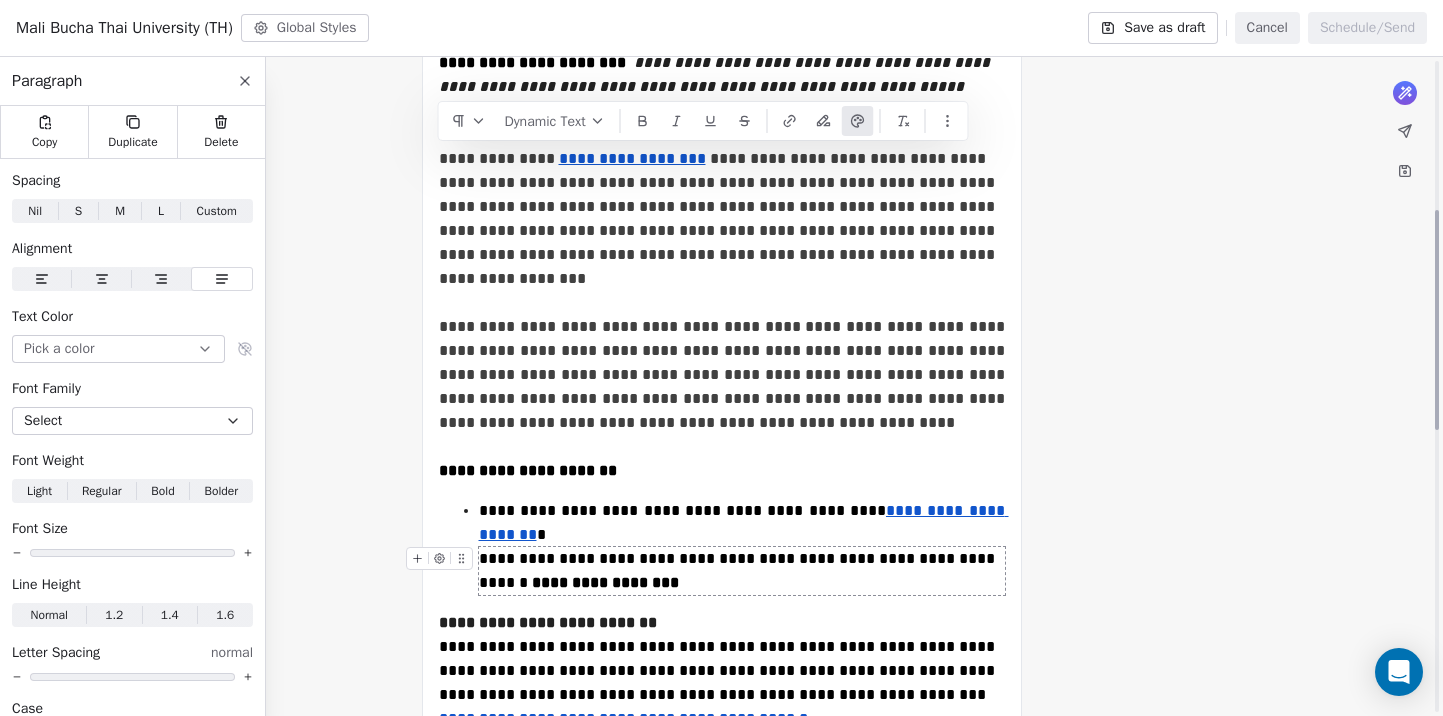 click on "**********" at bounding box center [742, 571] 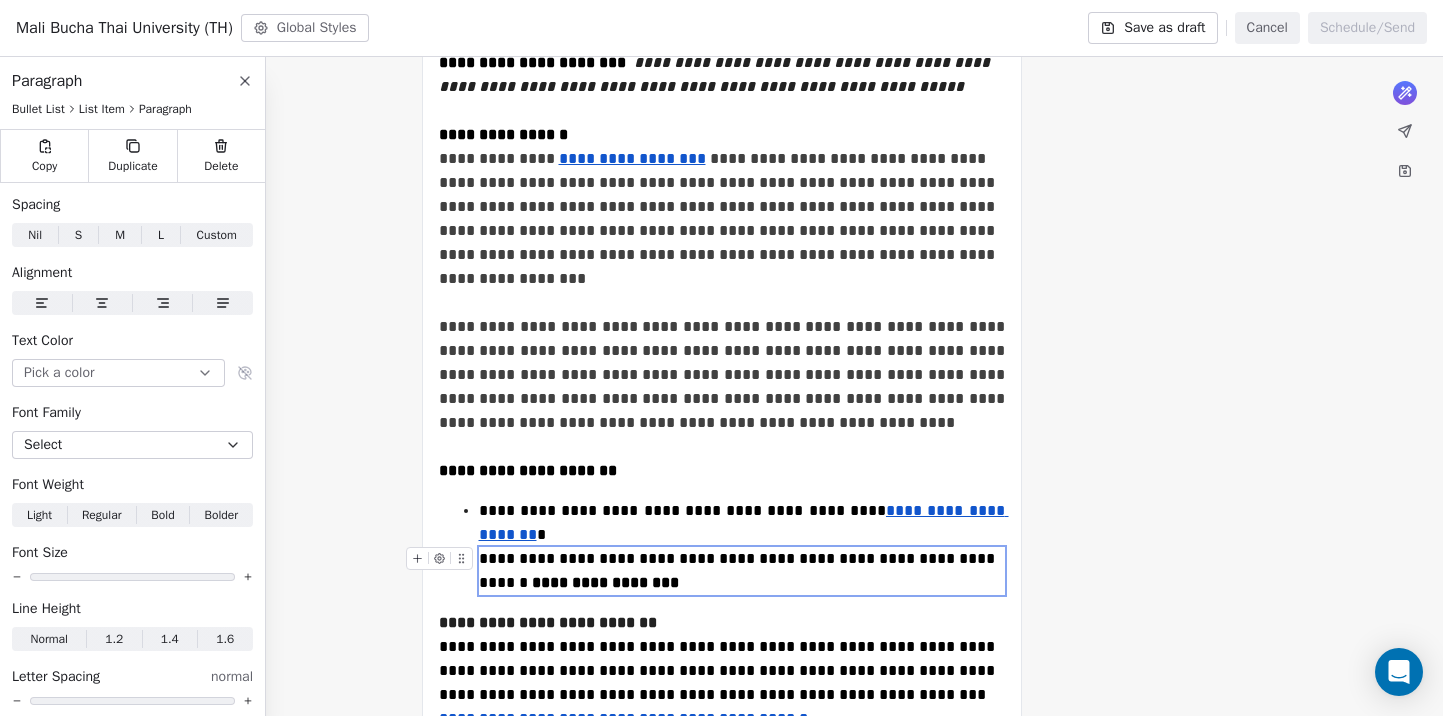 click on "**********" at bounding box center (739, 570) 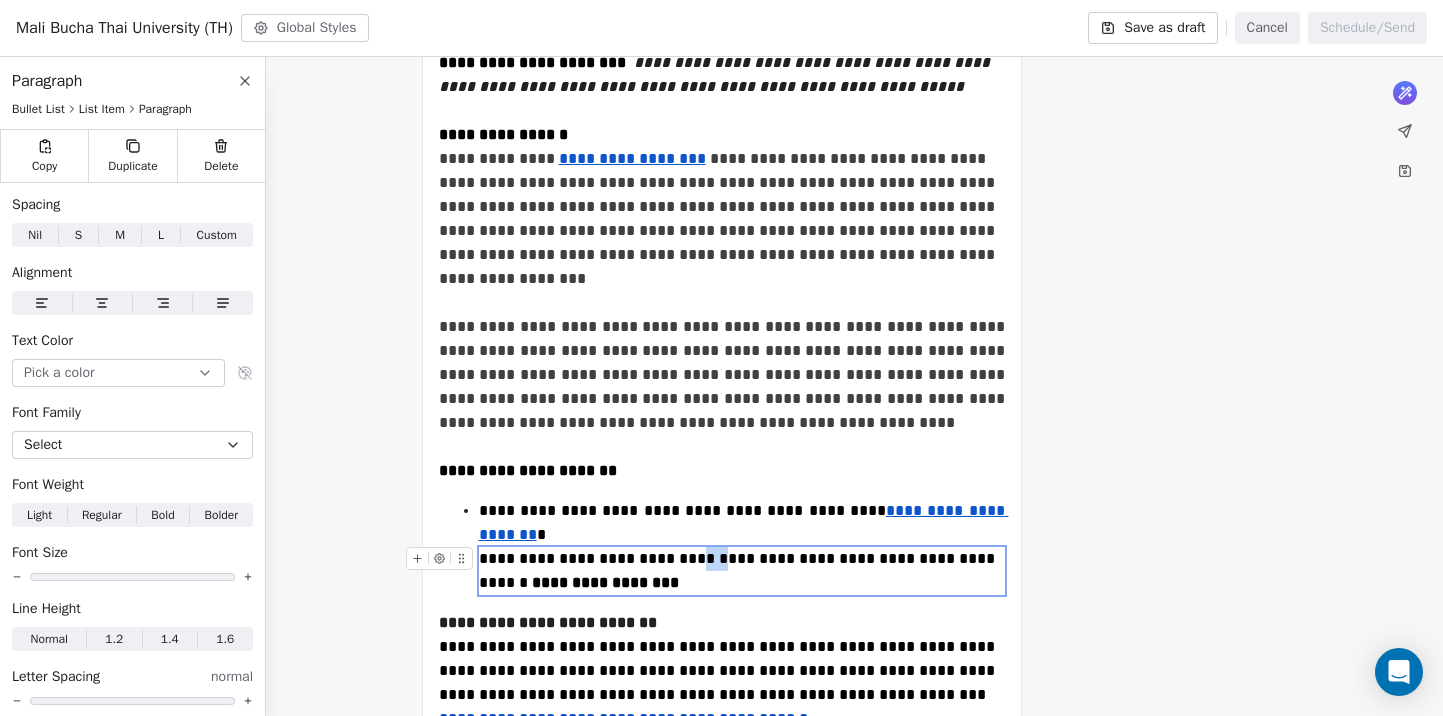 click on "**********" at bounding box center (739, 570) 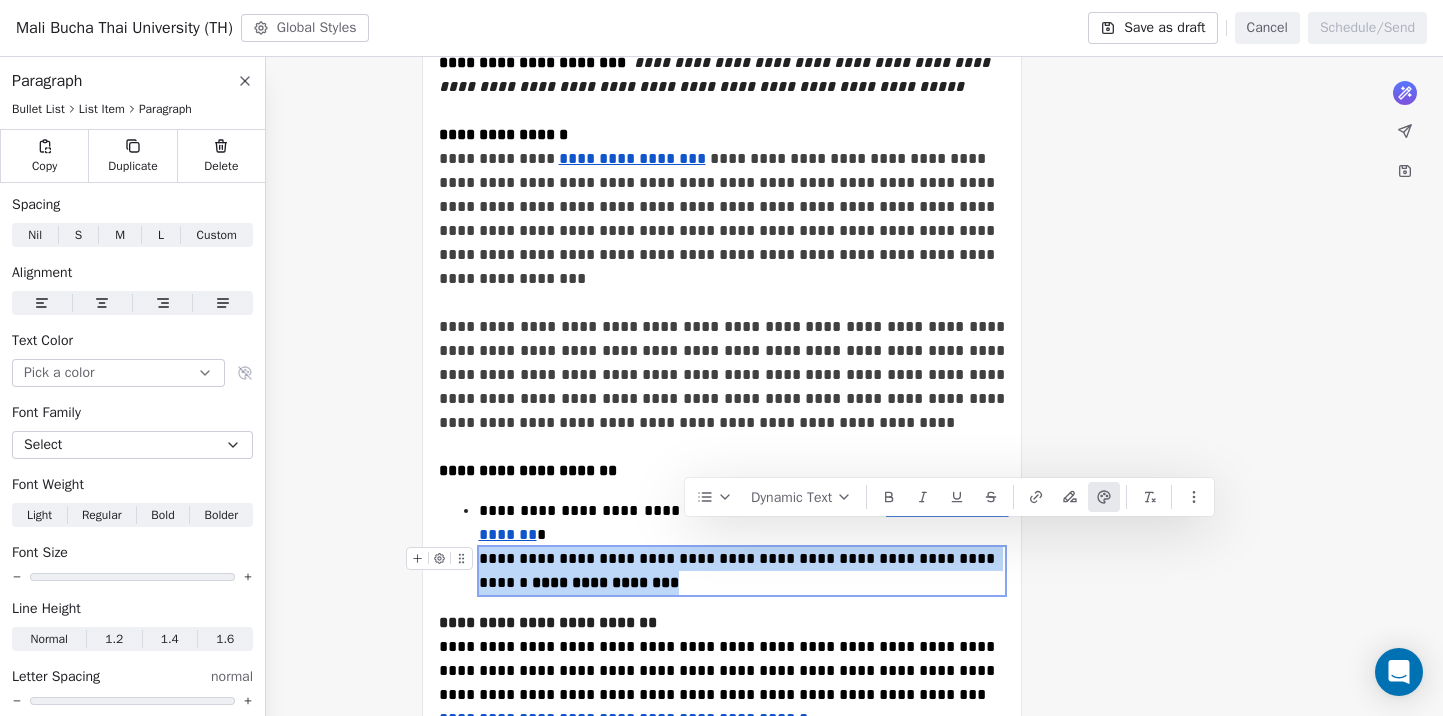 click on "**********" at bounding box center (739, 570) 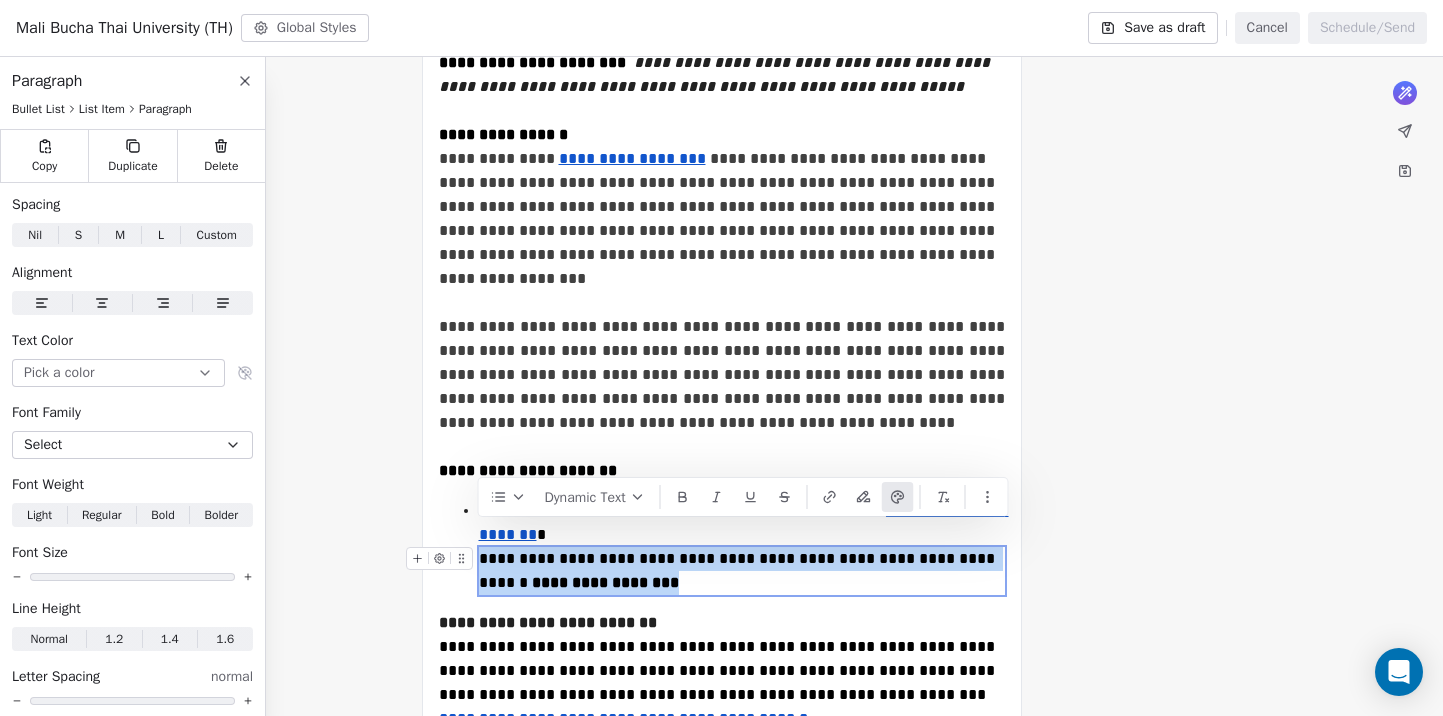 click on "**********" at bounding box center [739, 570] 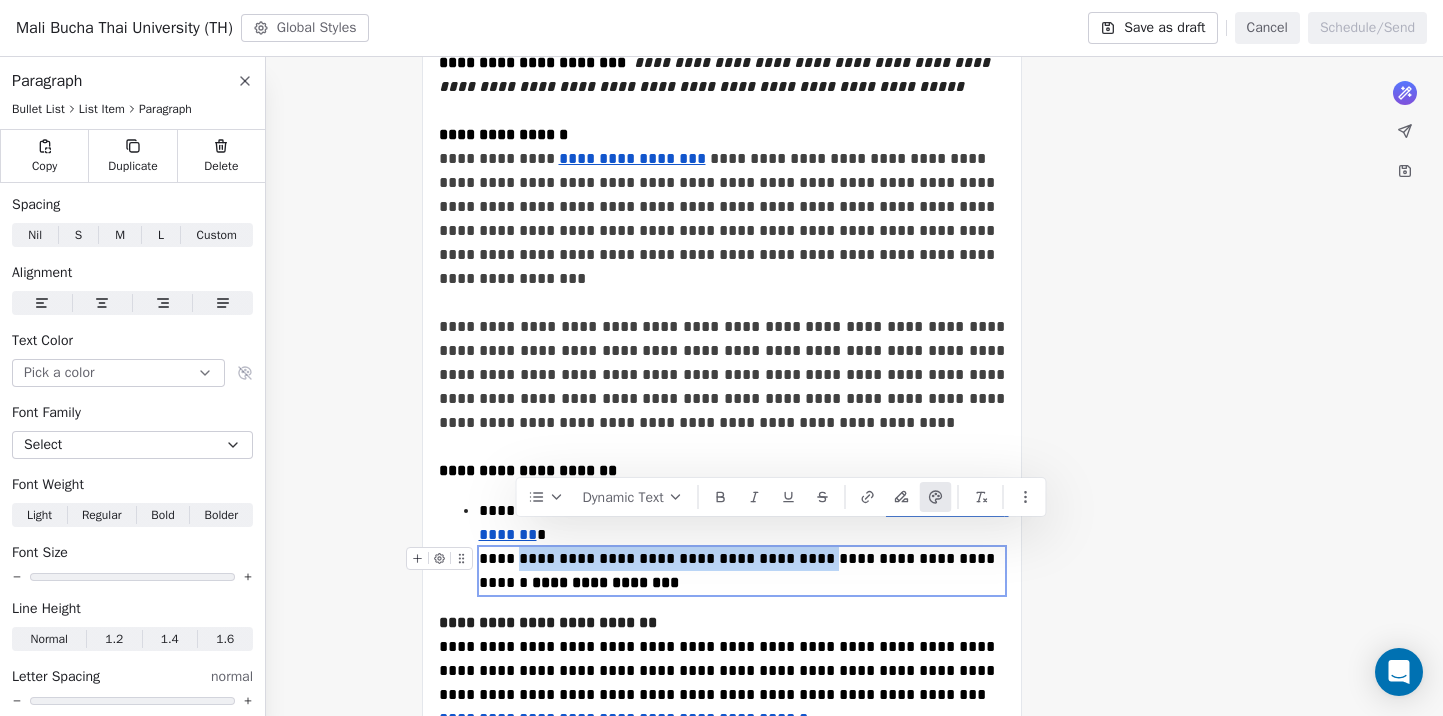 drag, startPoint x: 800, startPoint y: 536, endPoint x: 518, endPoint y: 538, distance: 282.00708 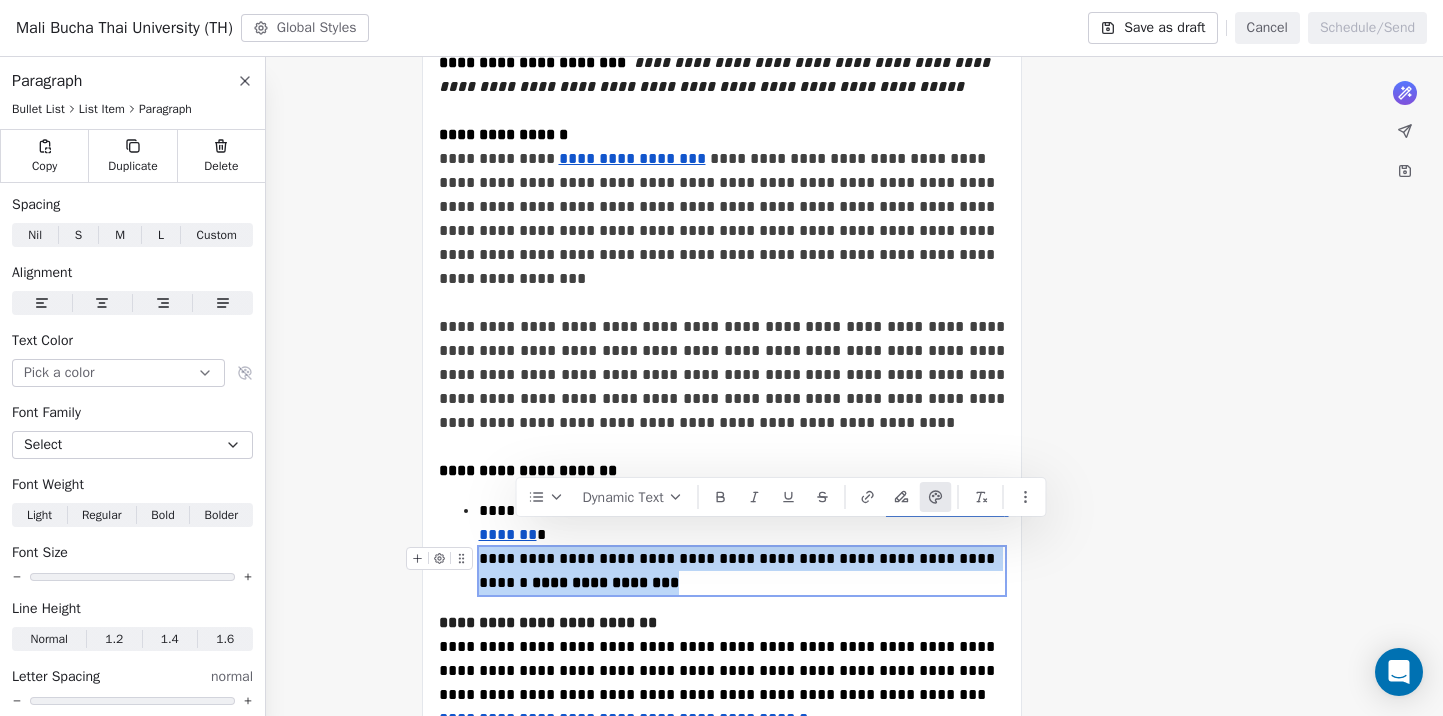 click on "**********" at bounding box center (742, 571) 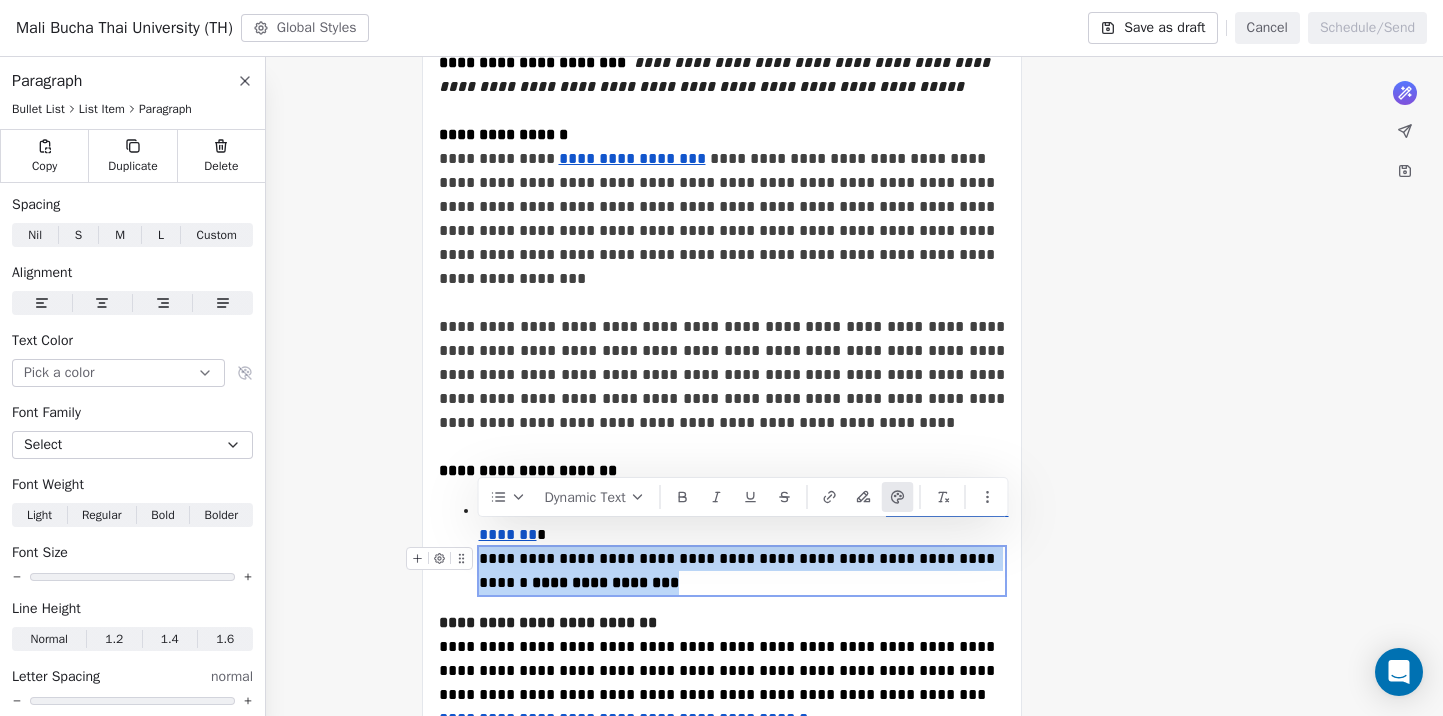 copy on "**********" 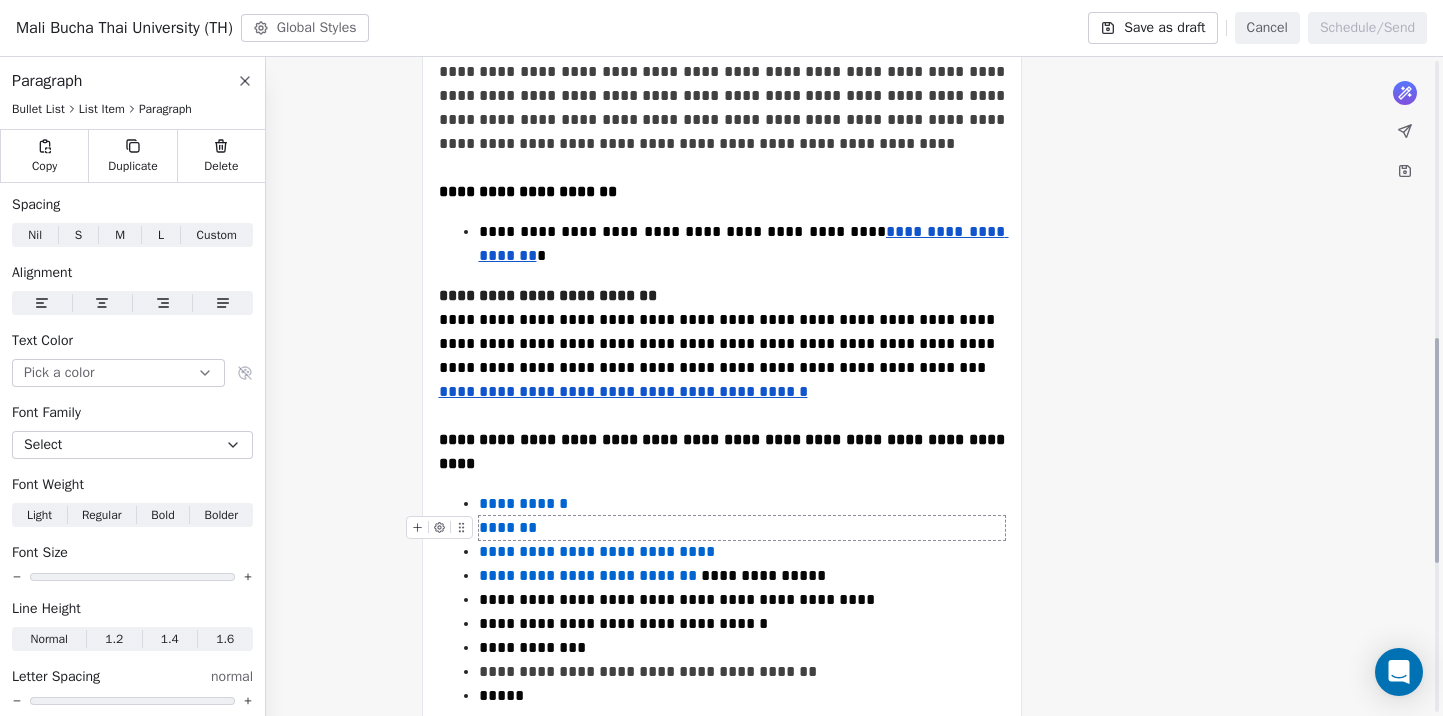 scroll, scrollTop: 1000, scrollLeft: 0, axis: vertical 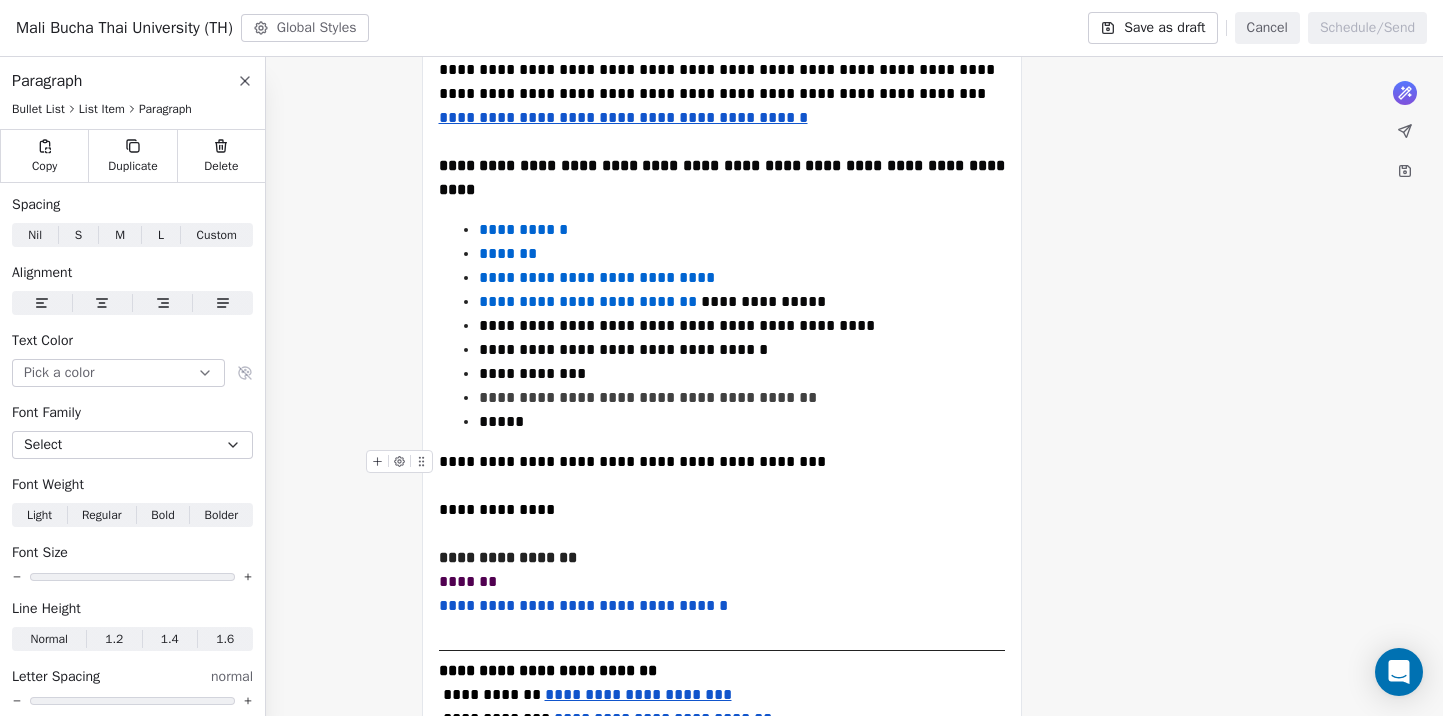 click on "**********" at bounding box center [722, 44] 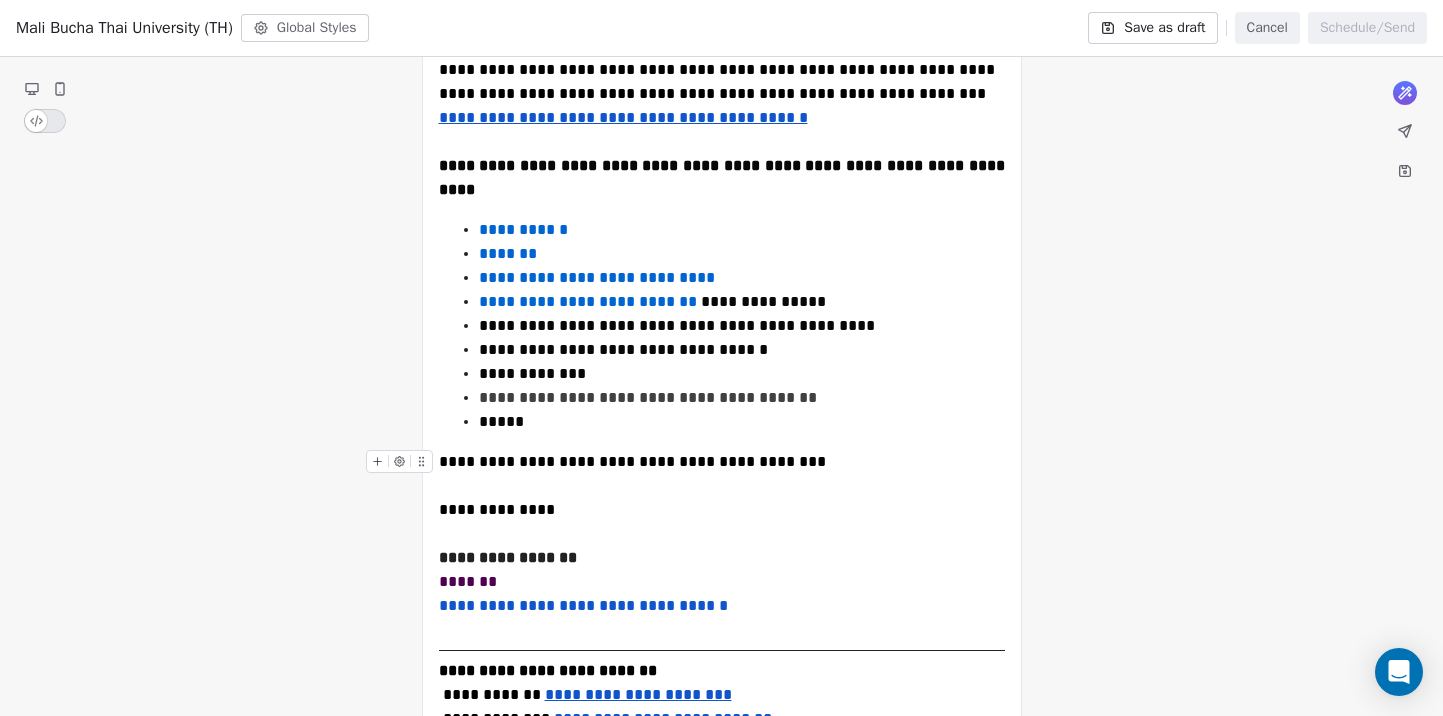 click on "**********" at bounding box center [722, 44] 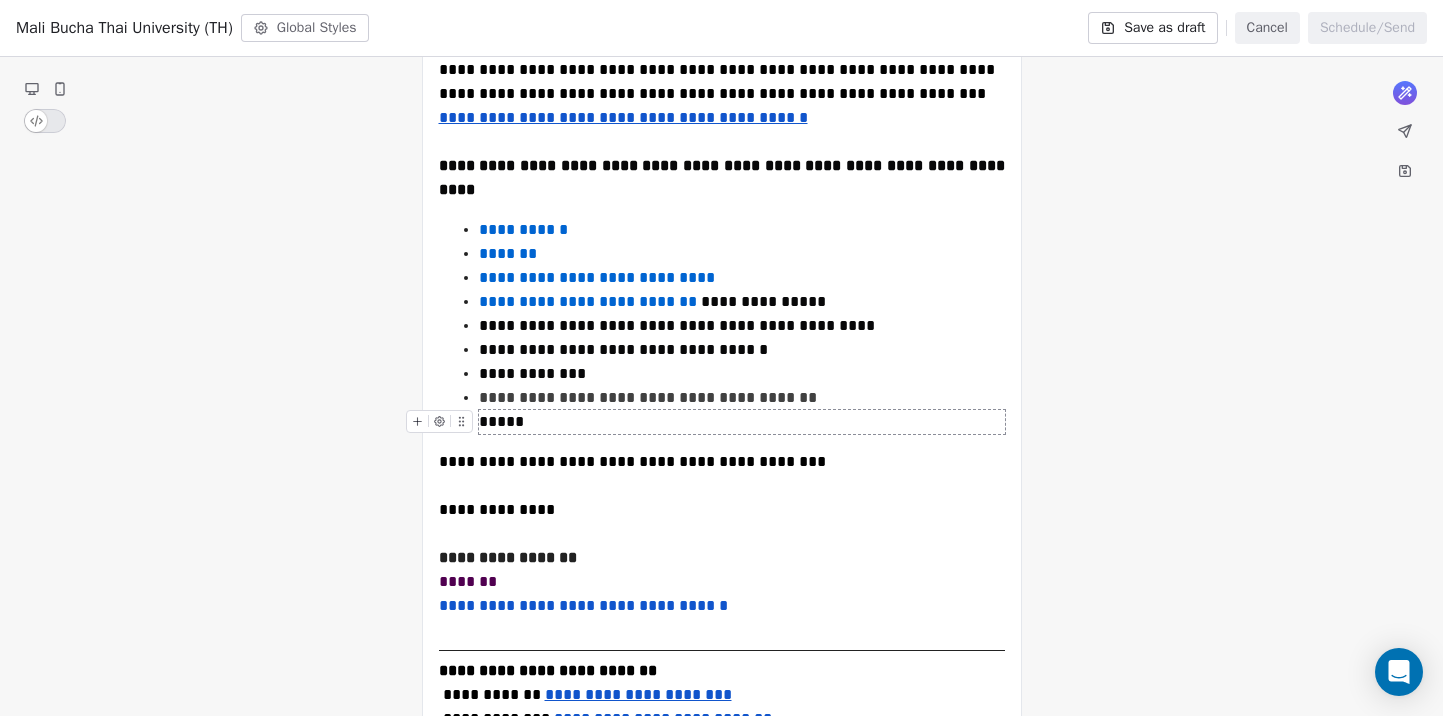 click on "*****" at bounding box center [742, 422] 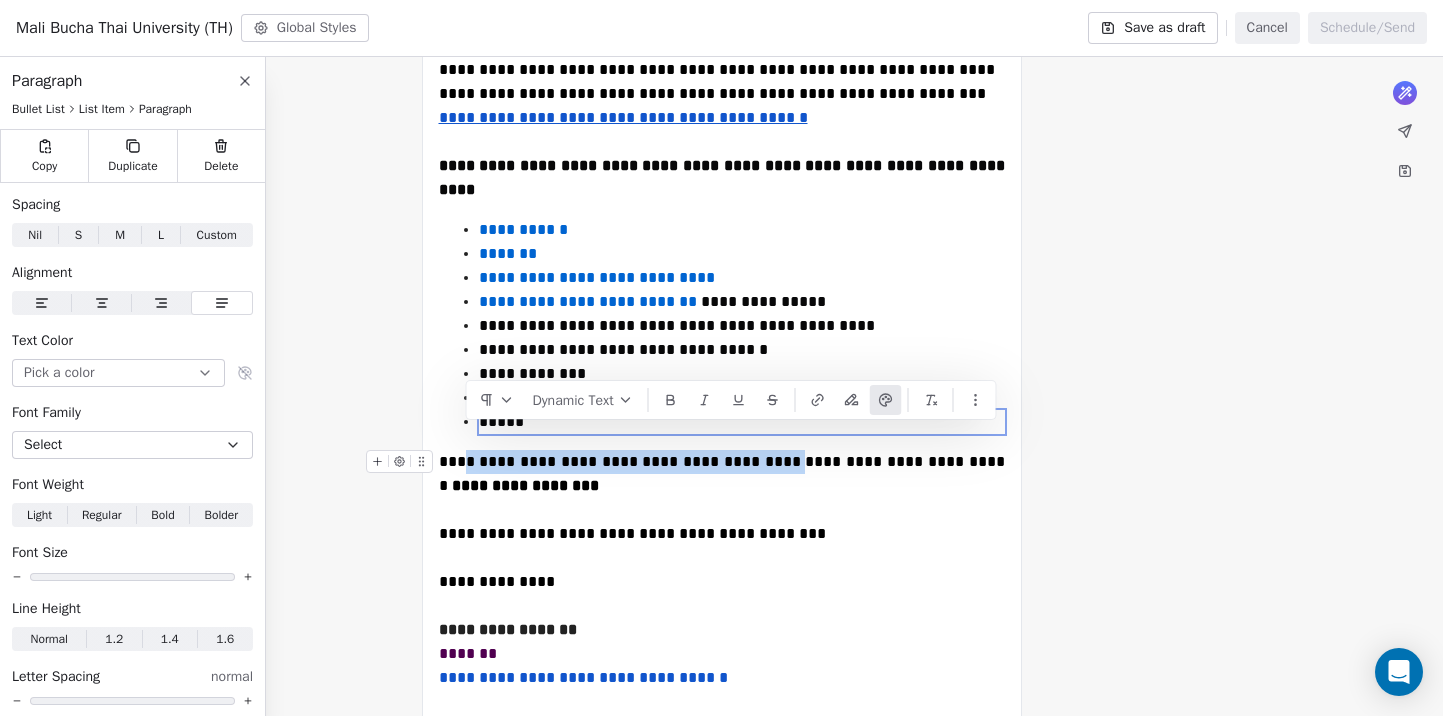 drag, startPoint x: 469, startPoint y: 442, endPoint x: 810, endPoint y: 447, distance: 341.03665 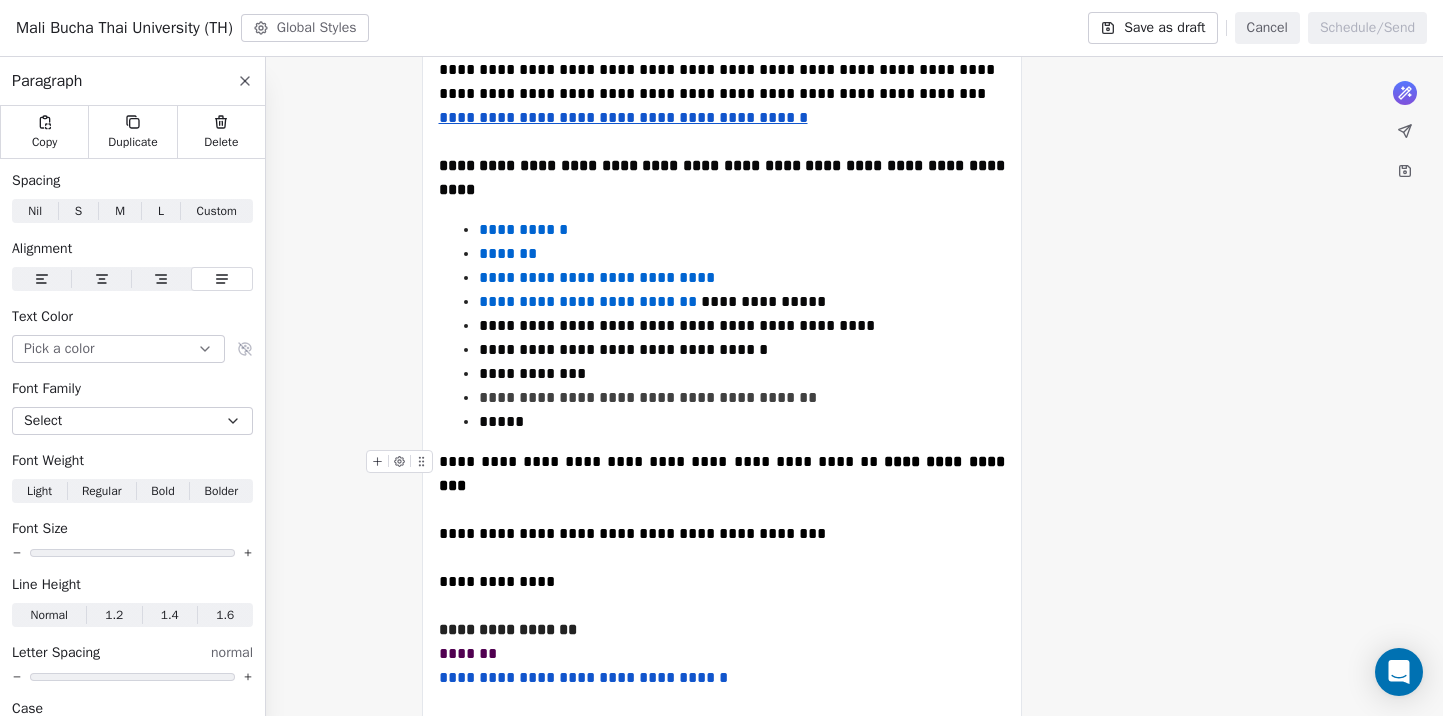 click on "**********" at bounding box center (724, 473) 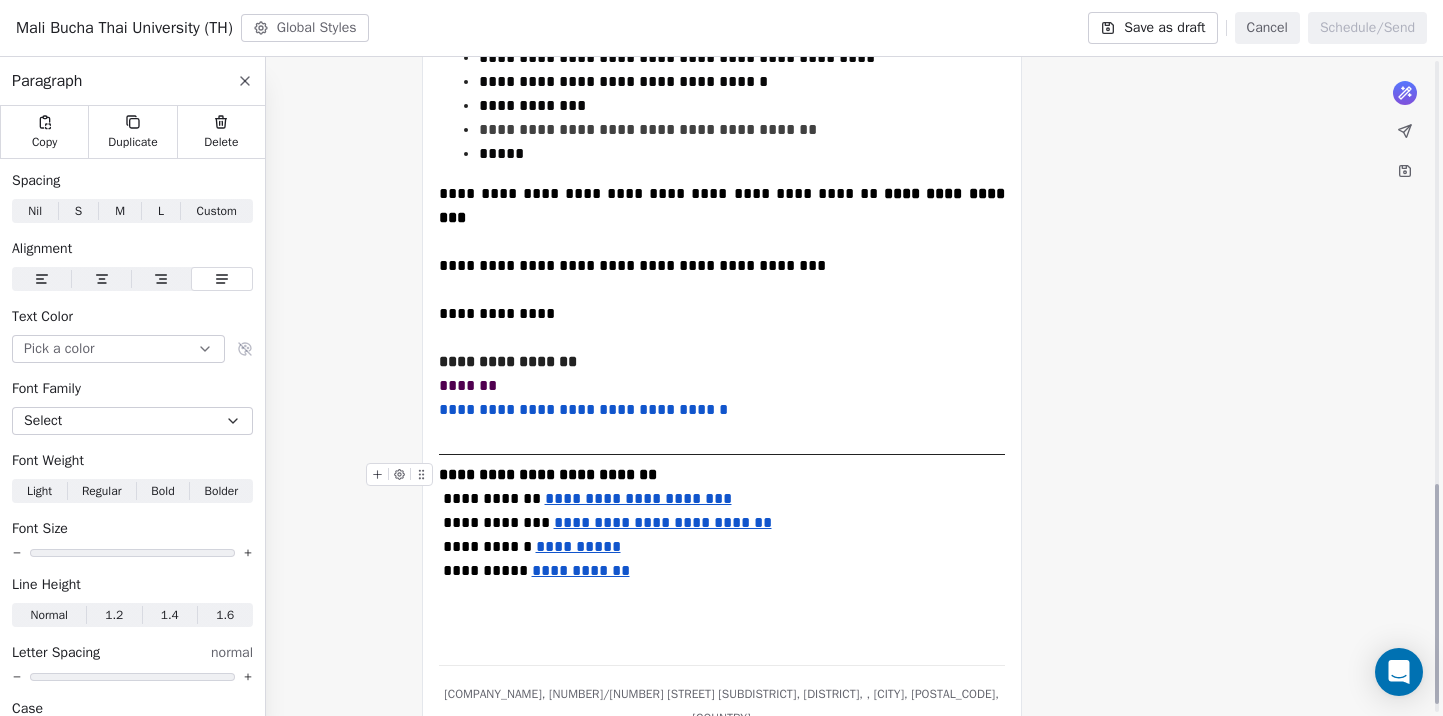 scroll, scrollTop: 1293, scrollLeft: 0, axis: vertical 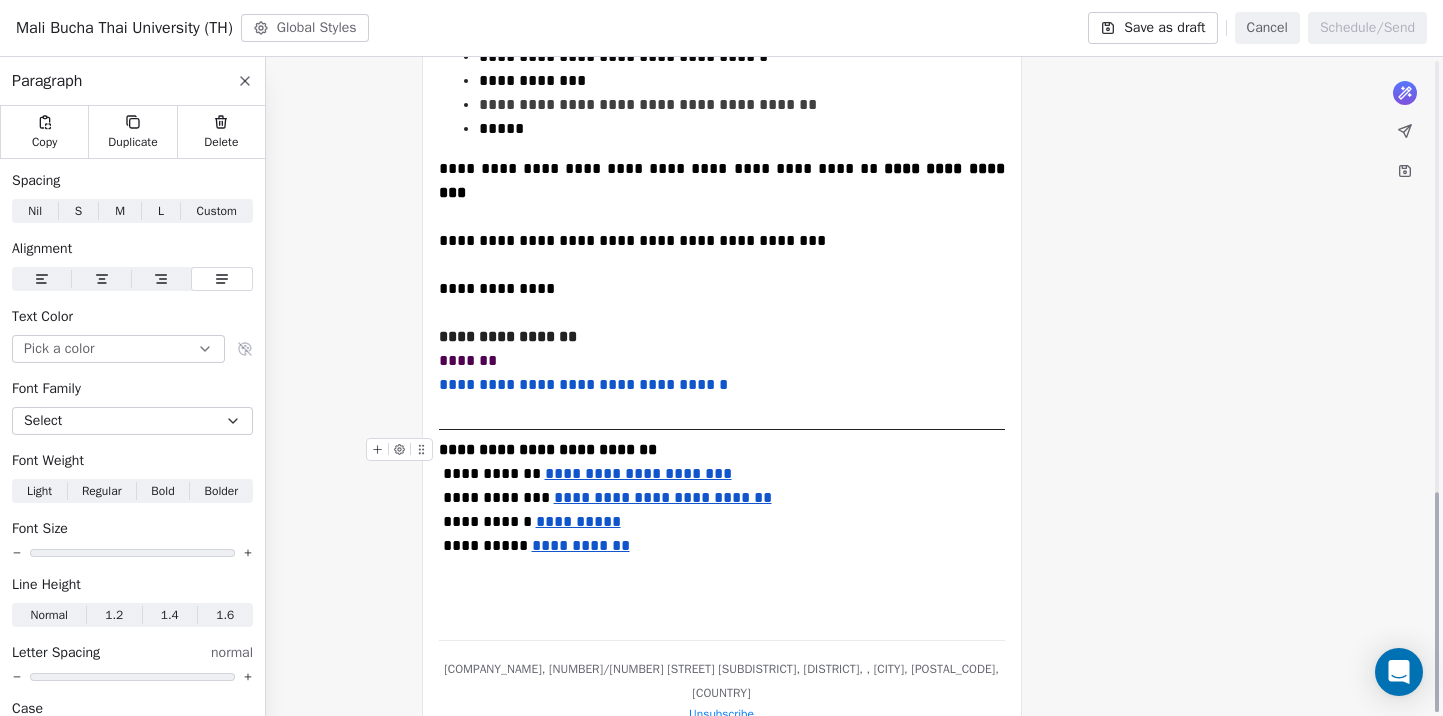click on "**********" at bounding box center [722, -213] 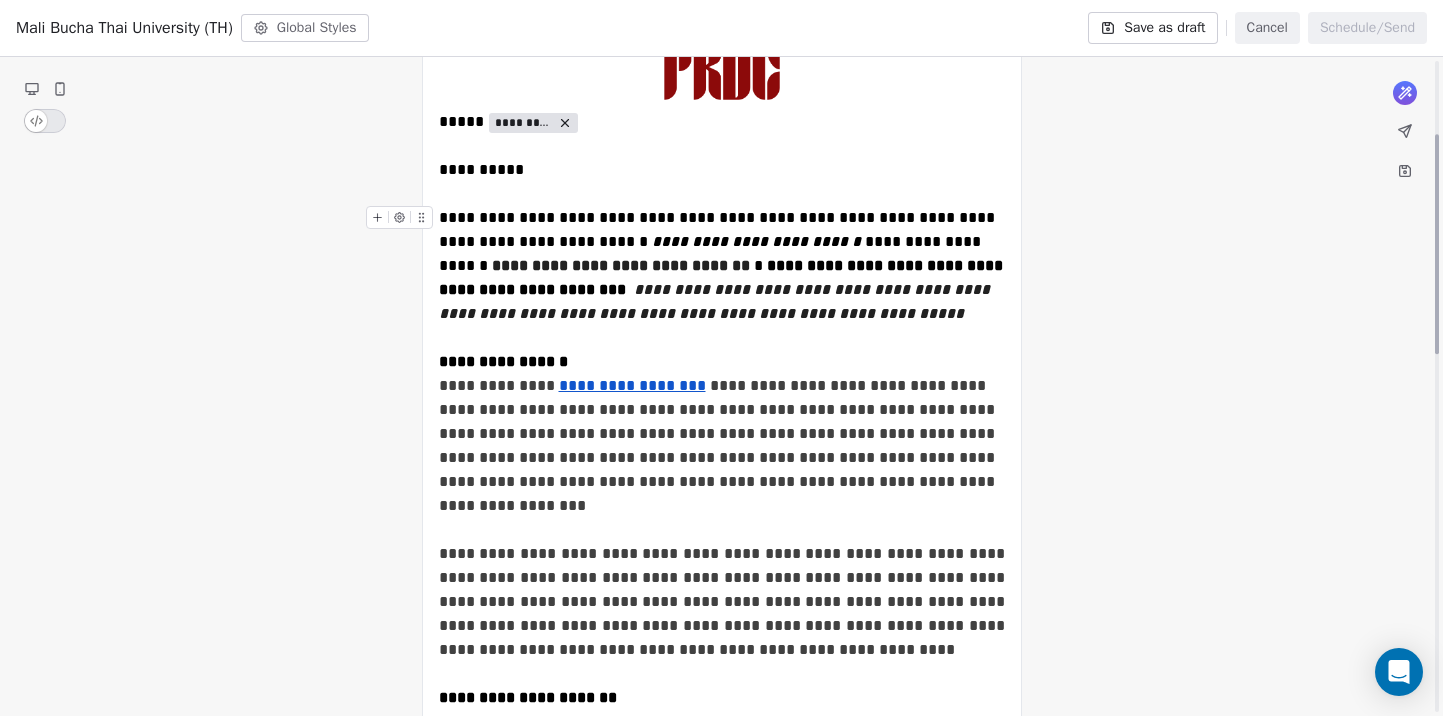 scroll, scrollTop: 0, scrollLeft: 0, axis: both 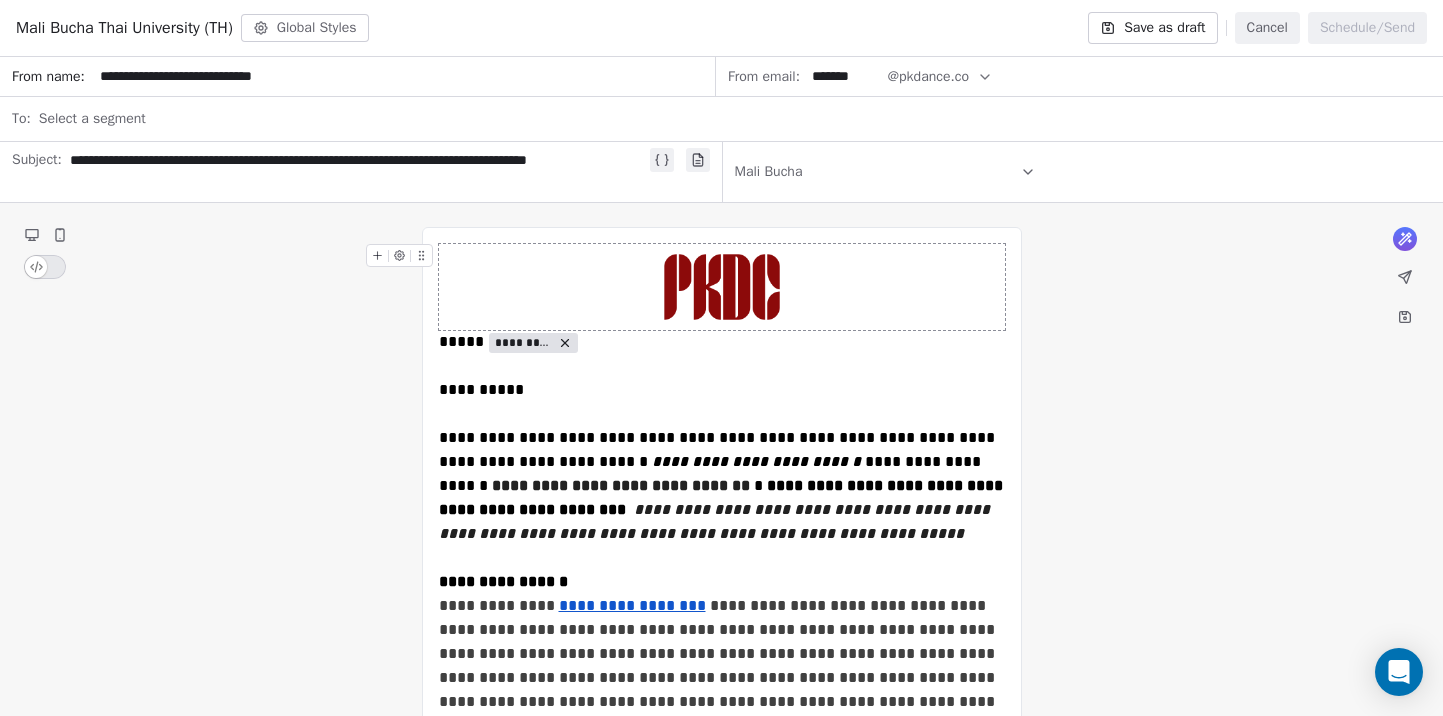 click on "Select a segment" at bounding box center [735, 119] 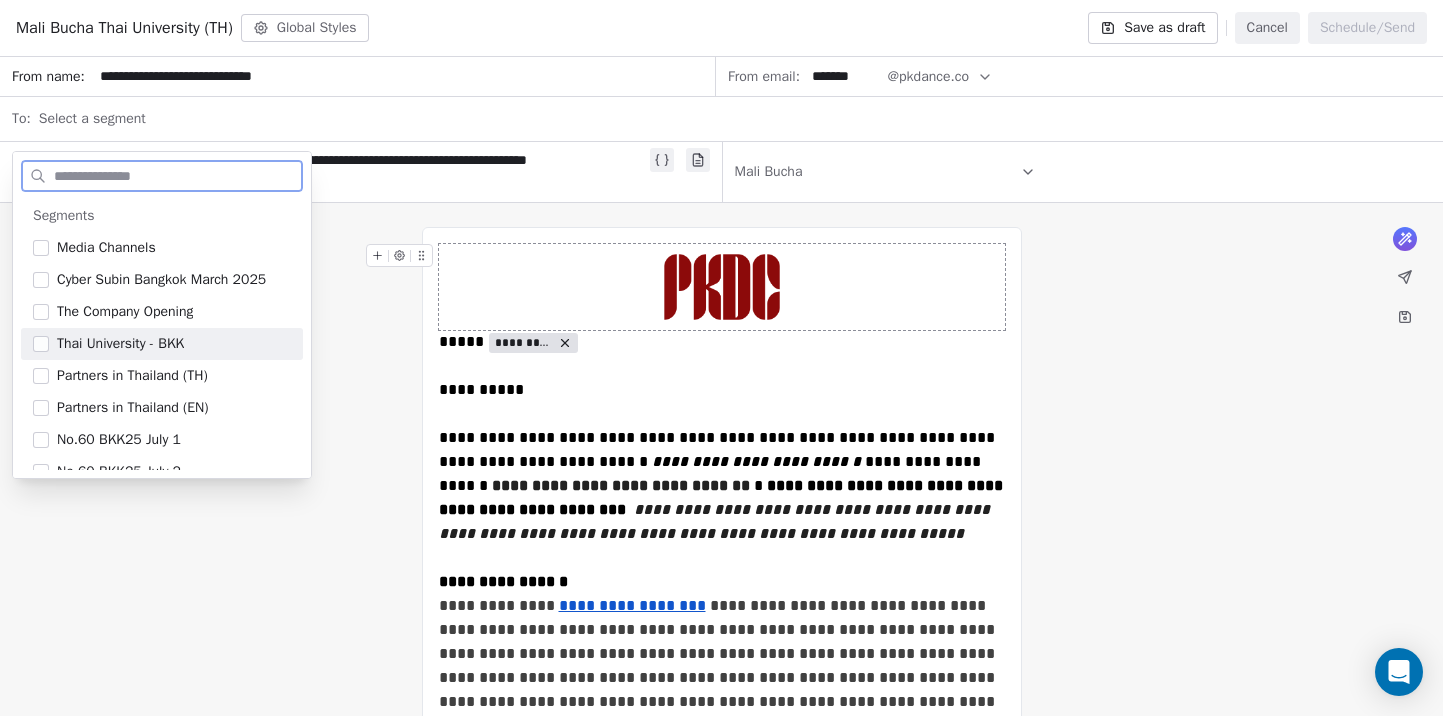 click on "Thai University - BKK" at bounding box center (120, 344) 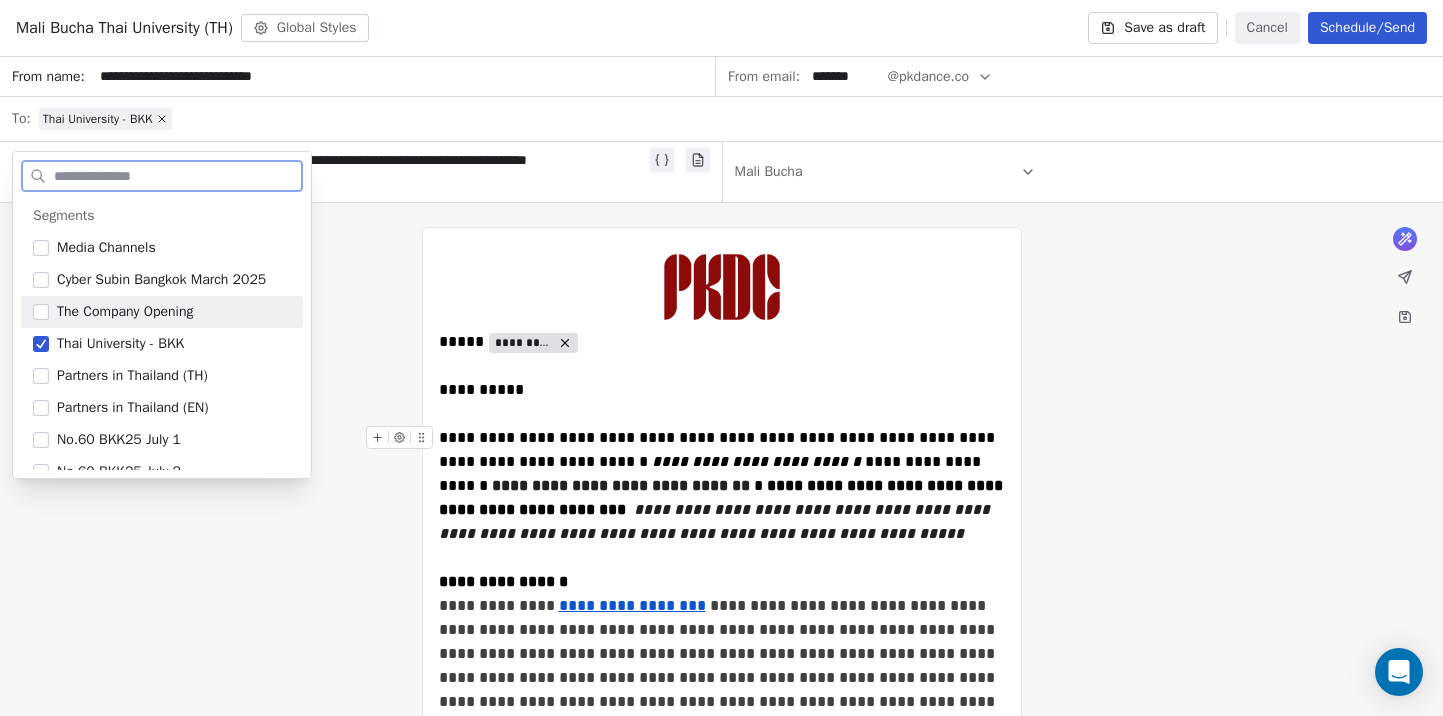 click on "**********" at bounding box center (722, 594) 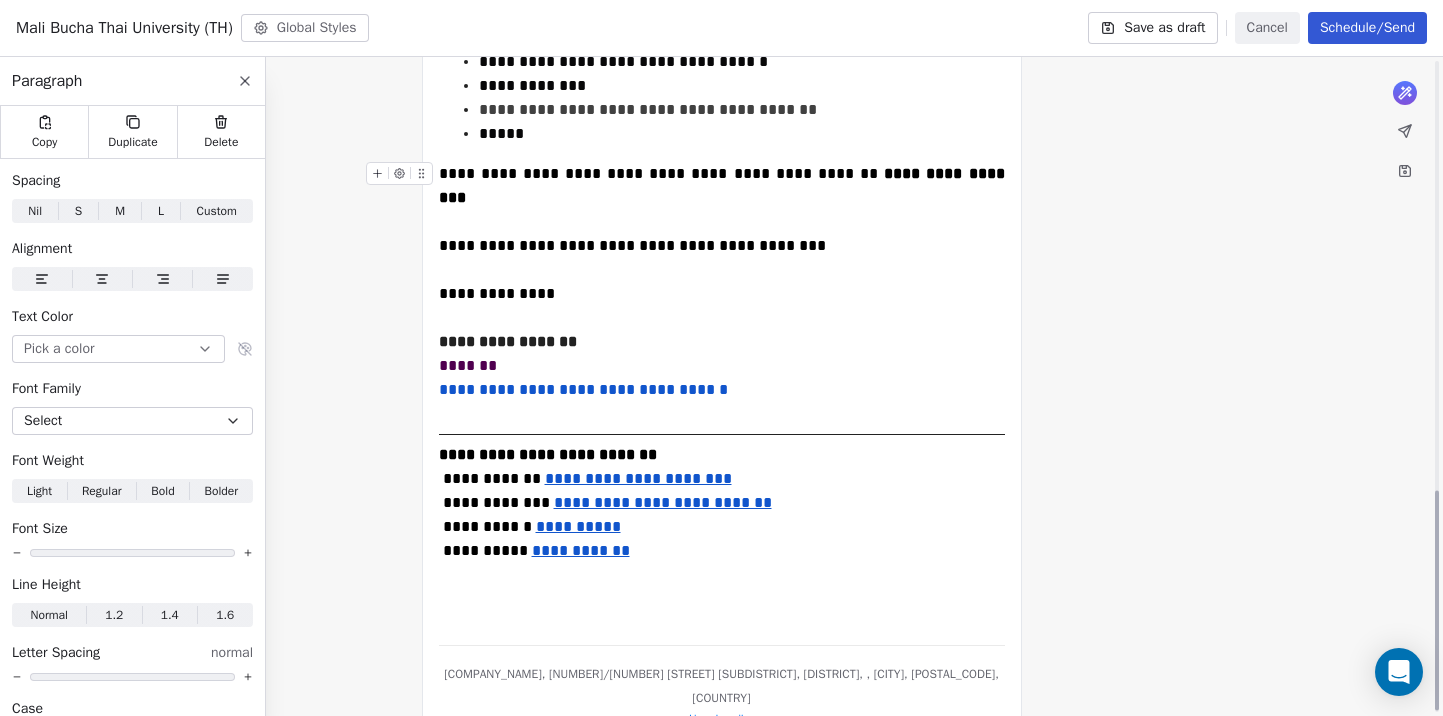 scroll, scrollTop: 1293, scrollLeft: 0, axis: vertical 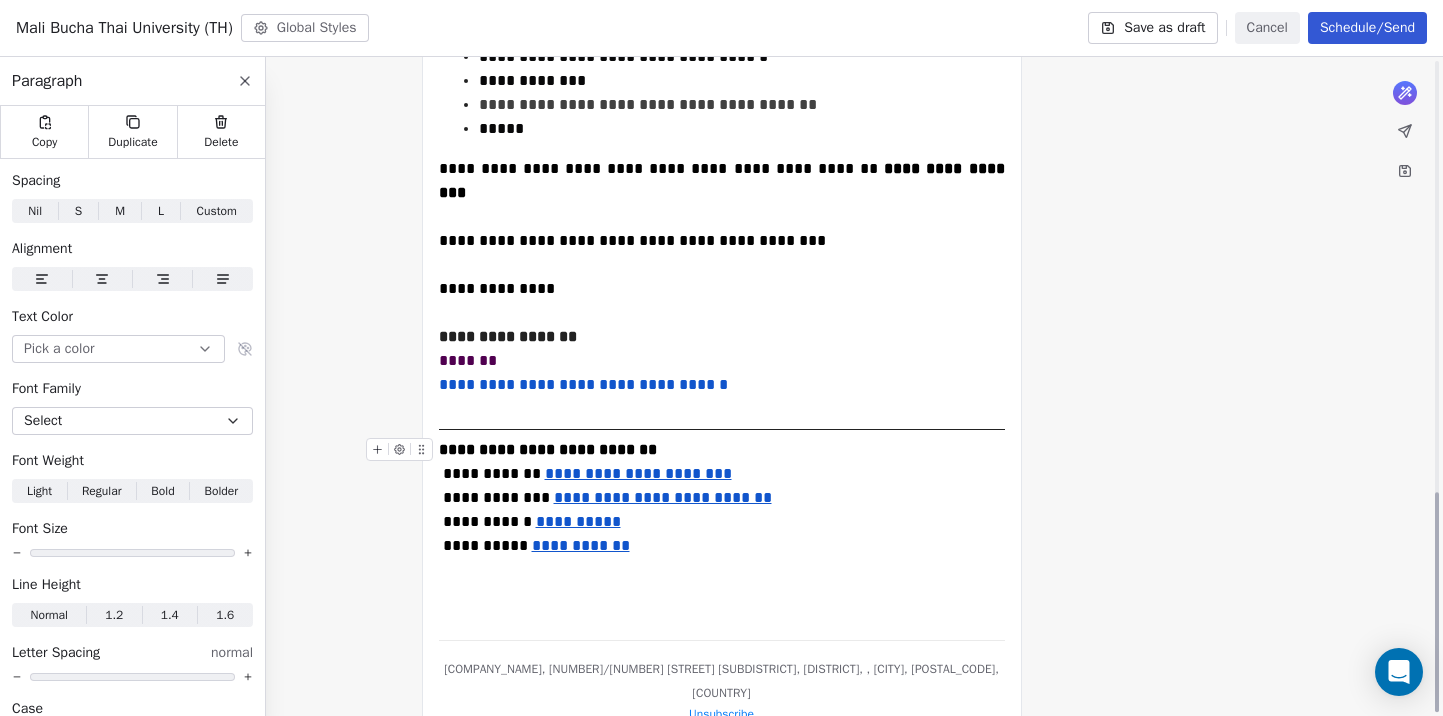 click on "**********" at bounding box center [722, -213] 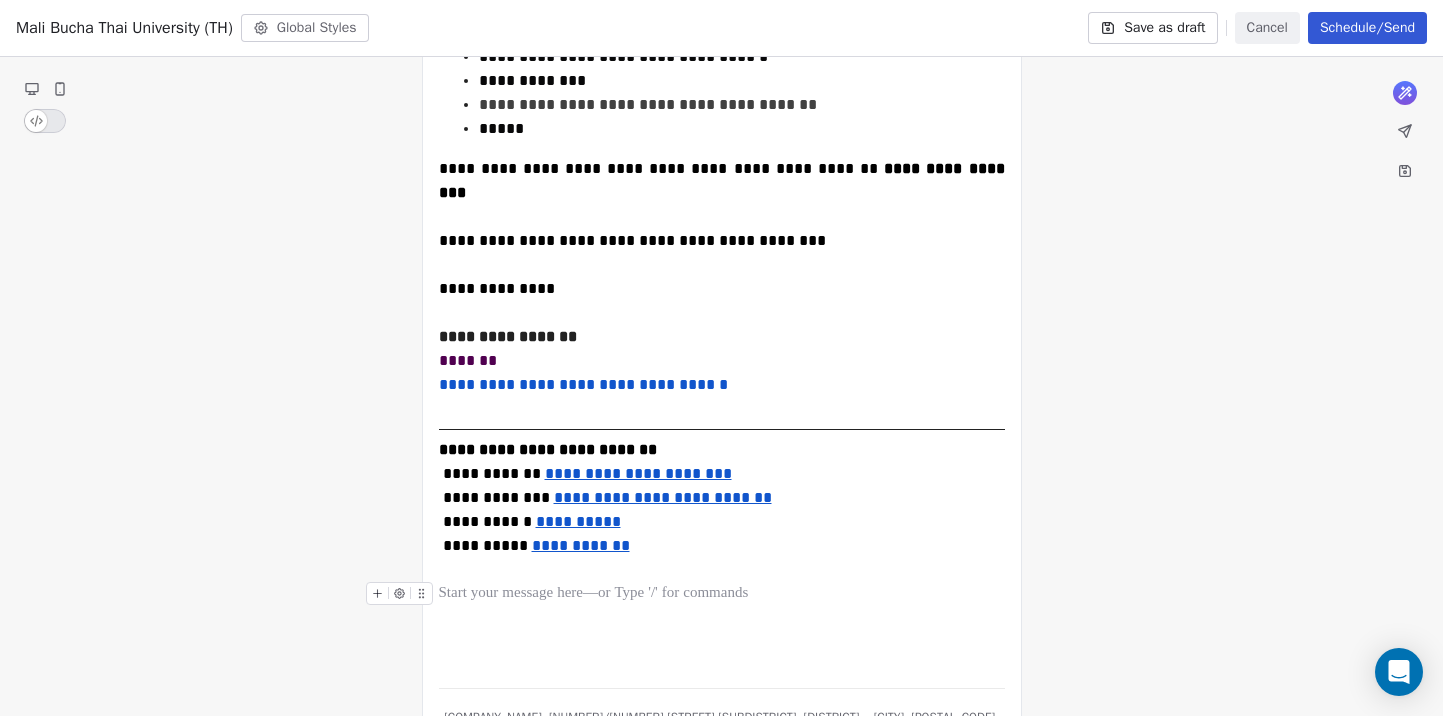 click 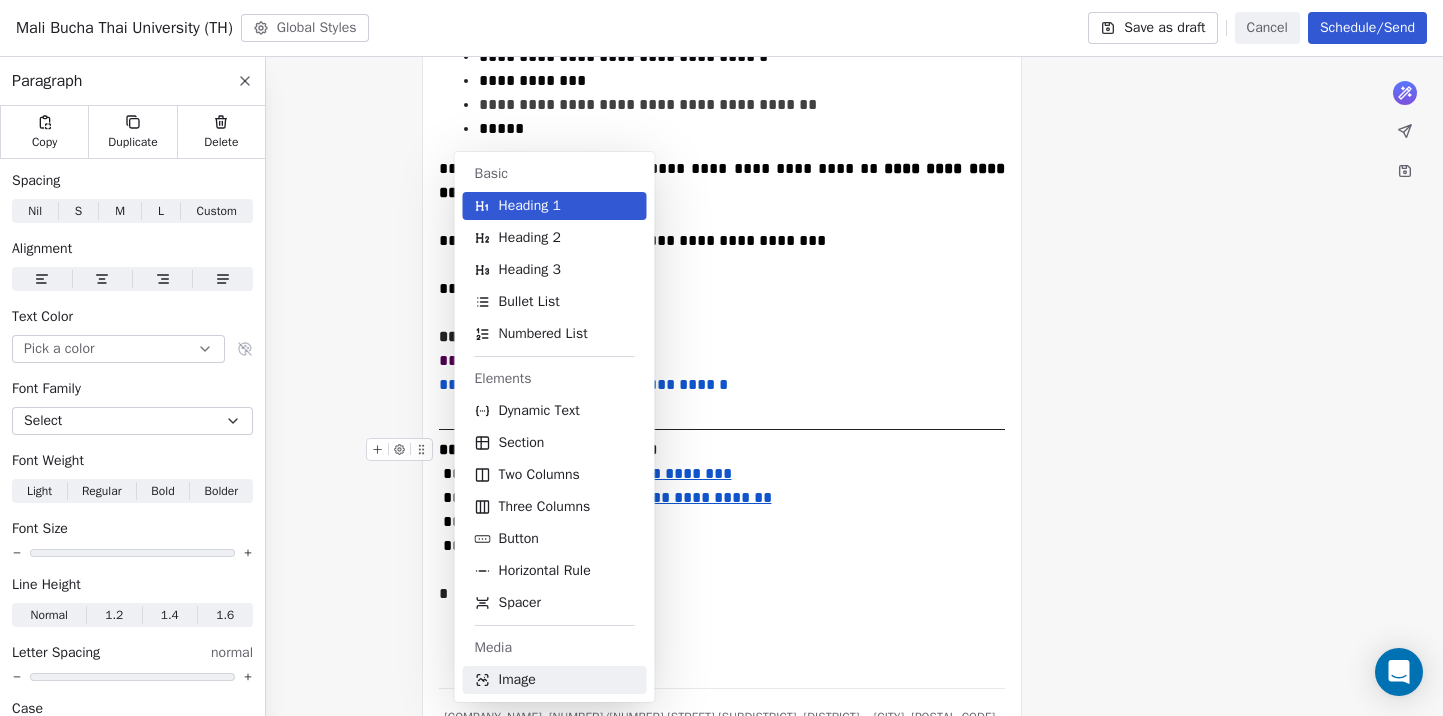 click on "Image" at bounding box center (517, 680) 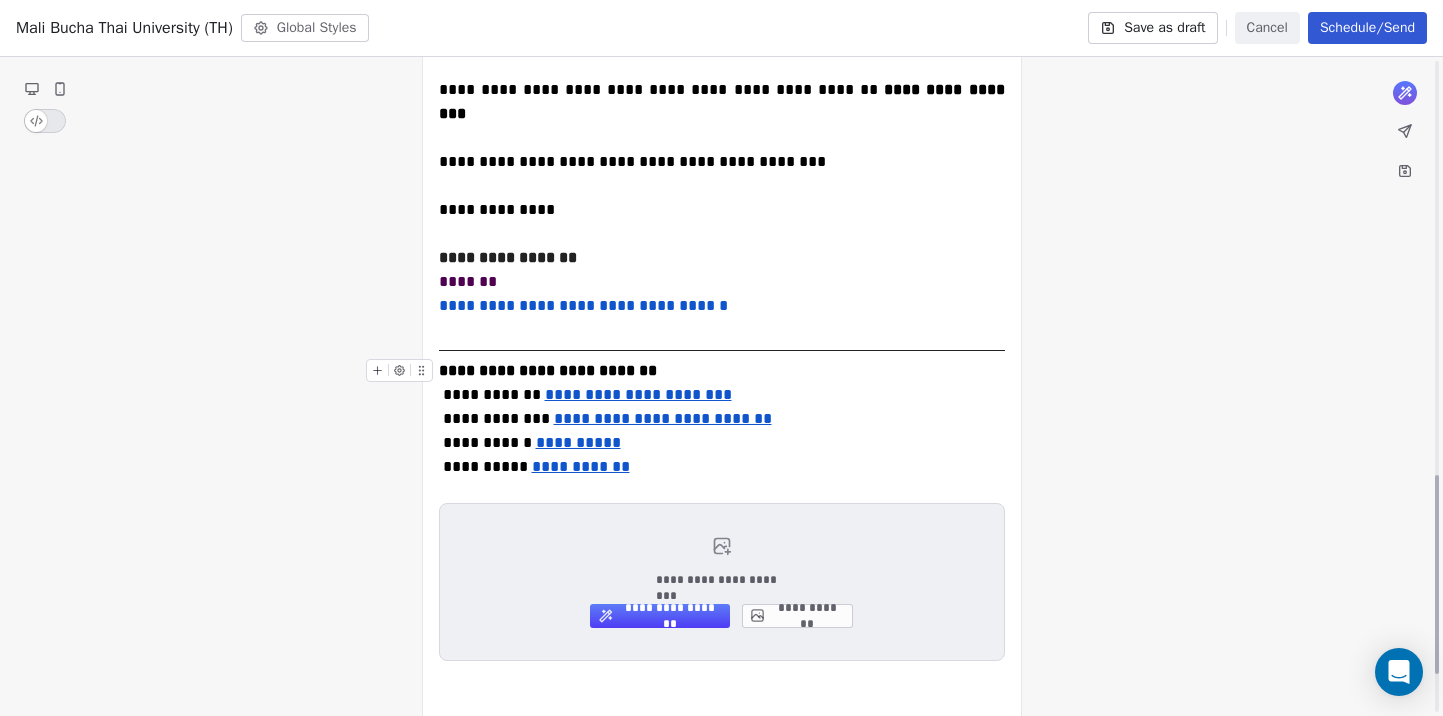 scroll, scrollTop: 1499, scrollLeft: 0, axis: vertical 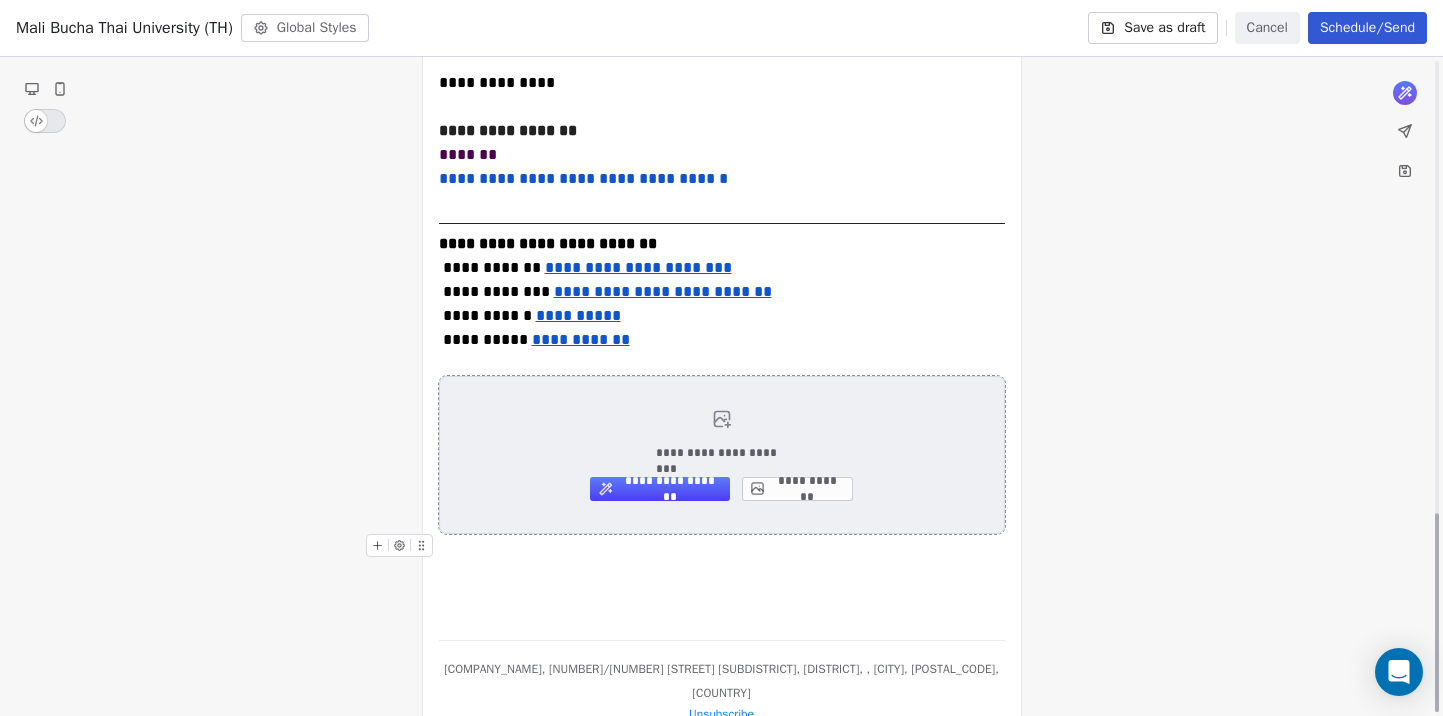 click on "**********" at bounding box center [797, 489] 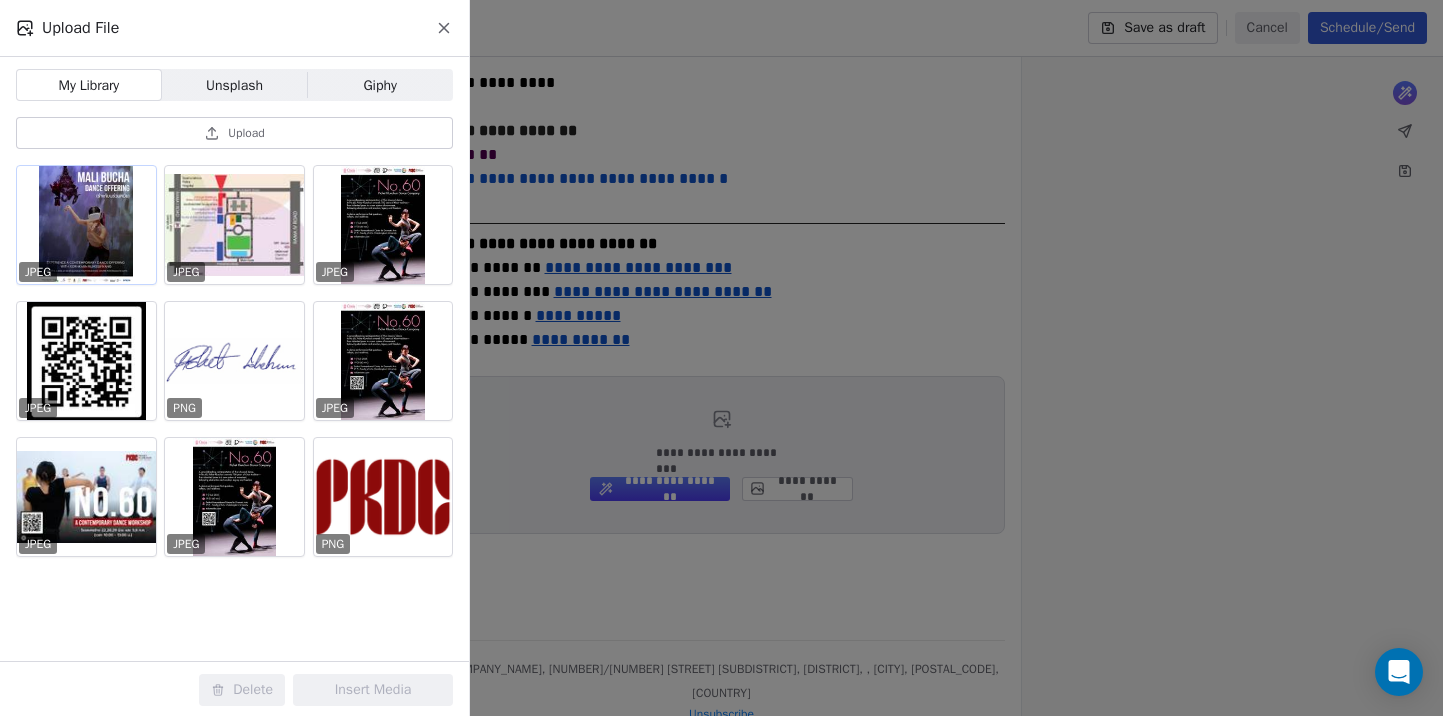 click at bounding box center [86, 225] 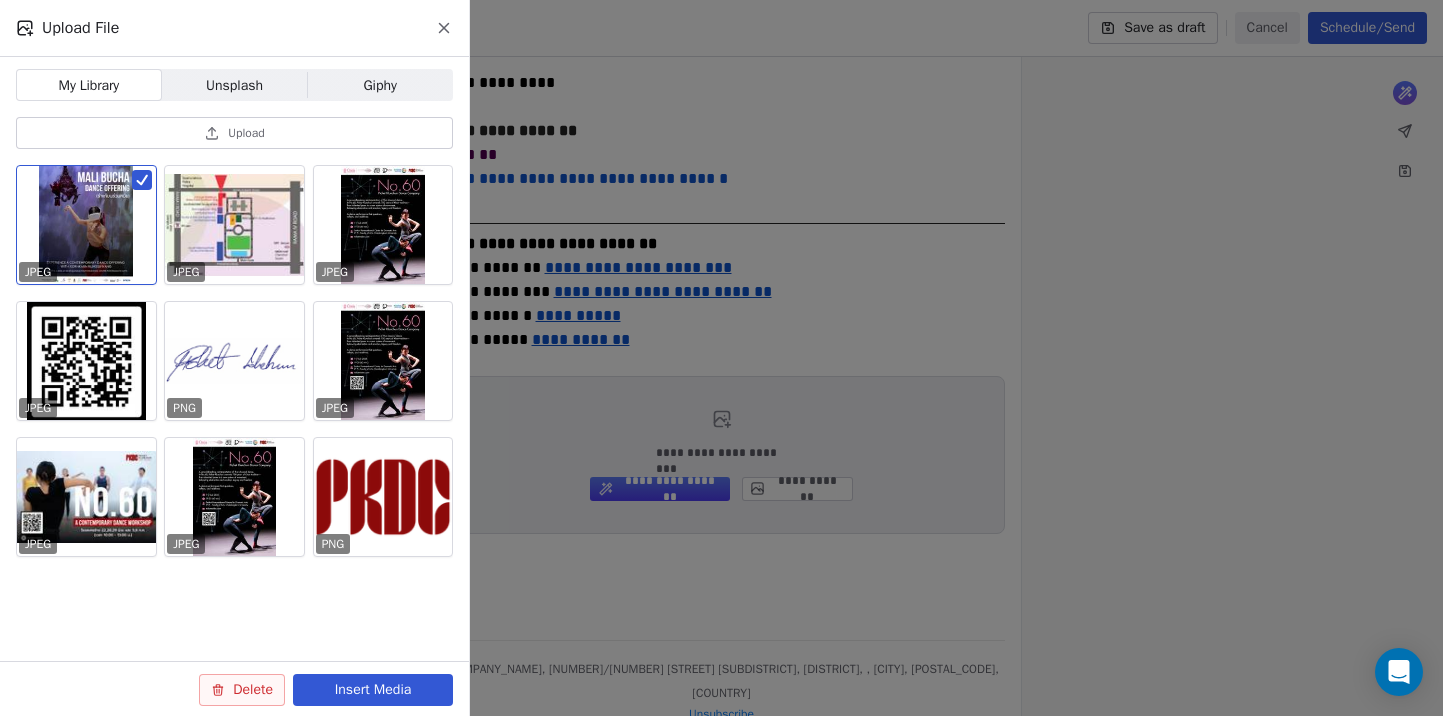 click on "Insert Media" at bounding box center (373, 690) 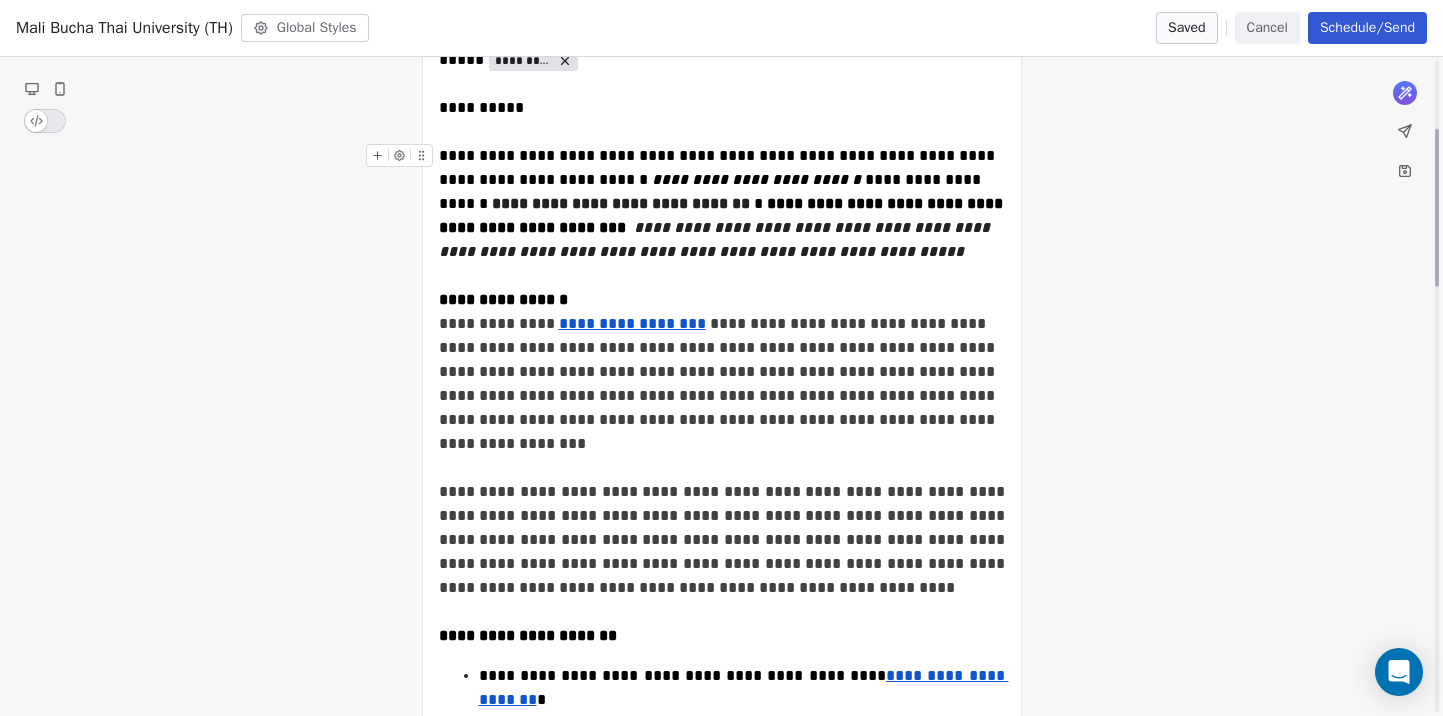 scroll, scrollTop: 275, scrollLeft: 0, axis: vertical 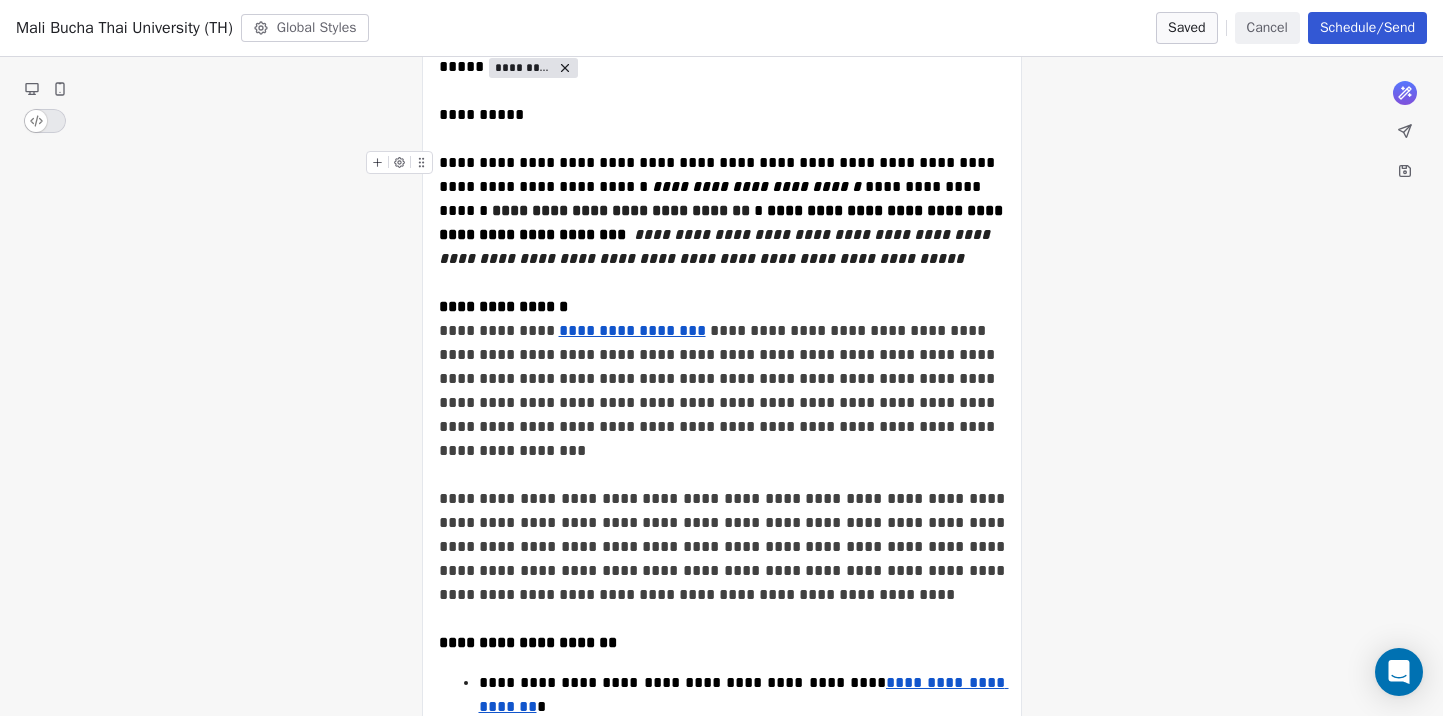 click on "**********" at bounding box center (719, 390) 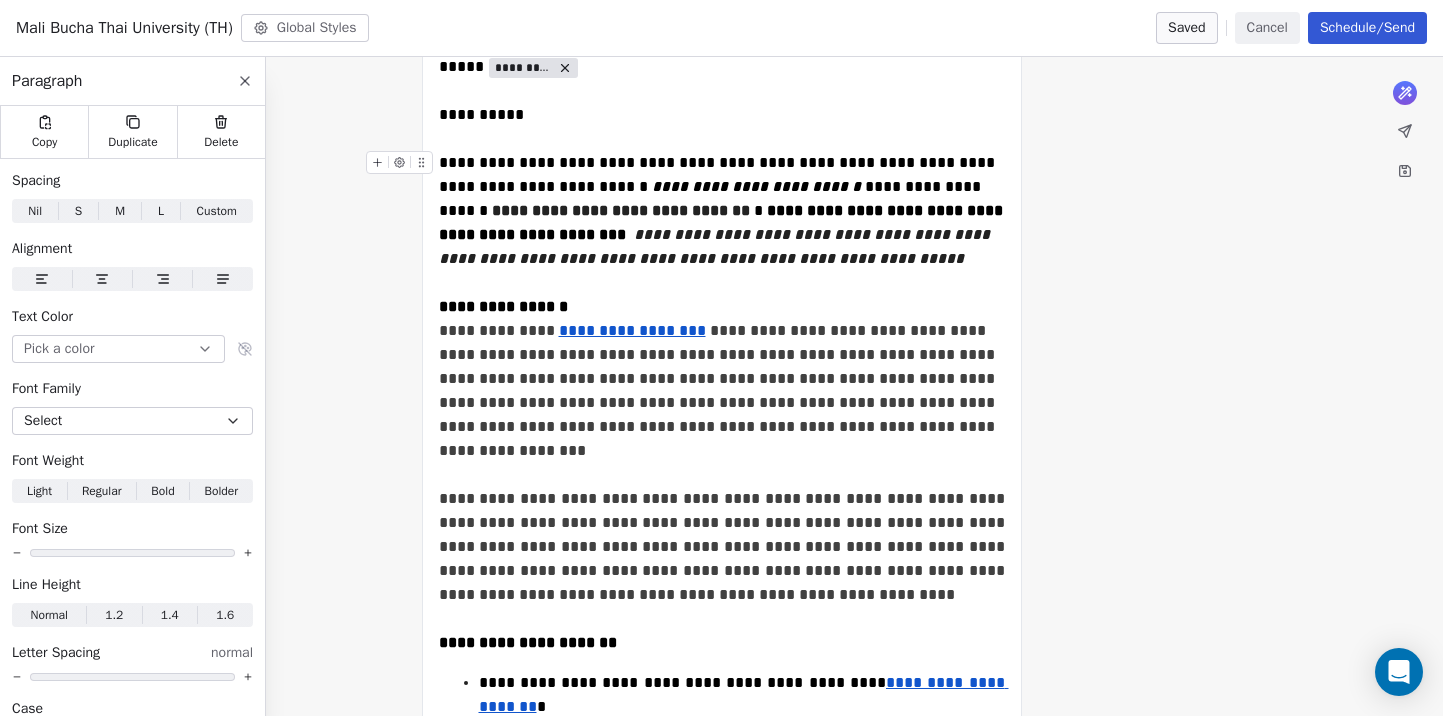 click on "**********" at bounding box center [719, 390] 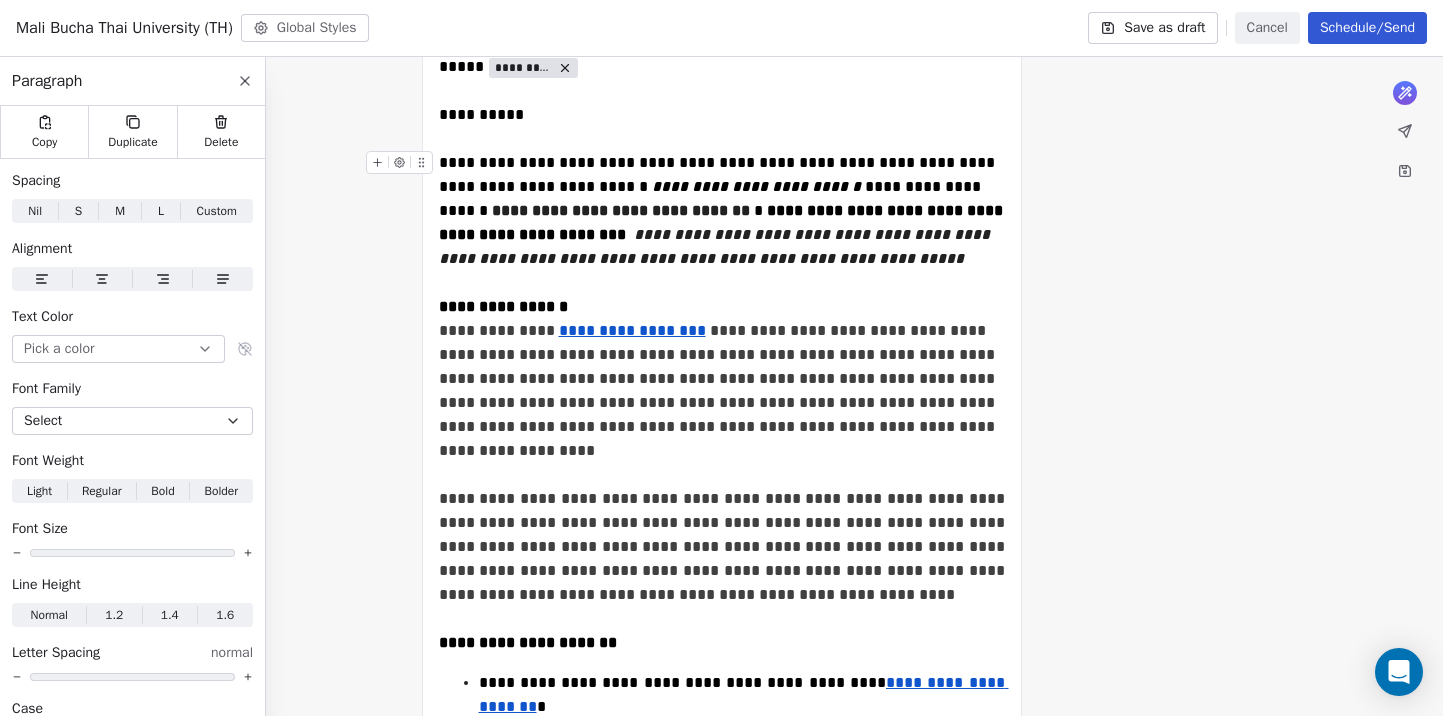 scroll, scrollTop: 0, scrollLeft: 0, axis: both 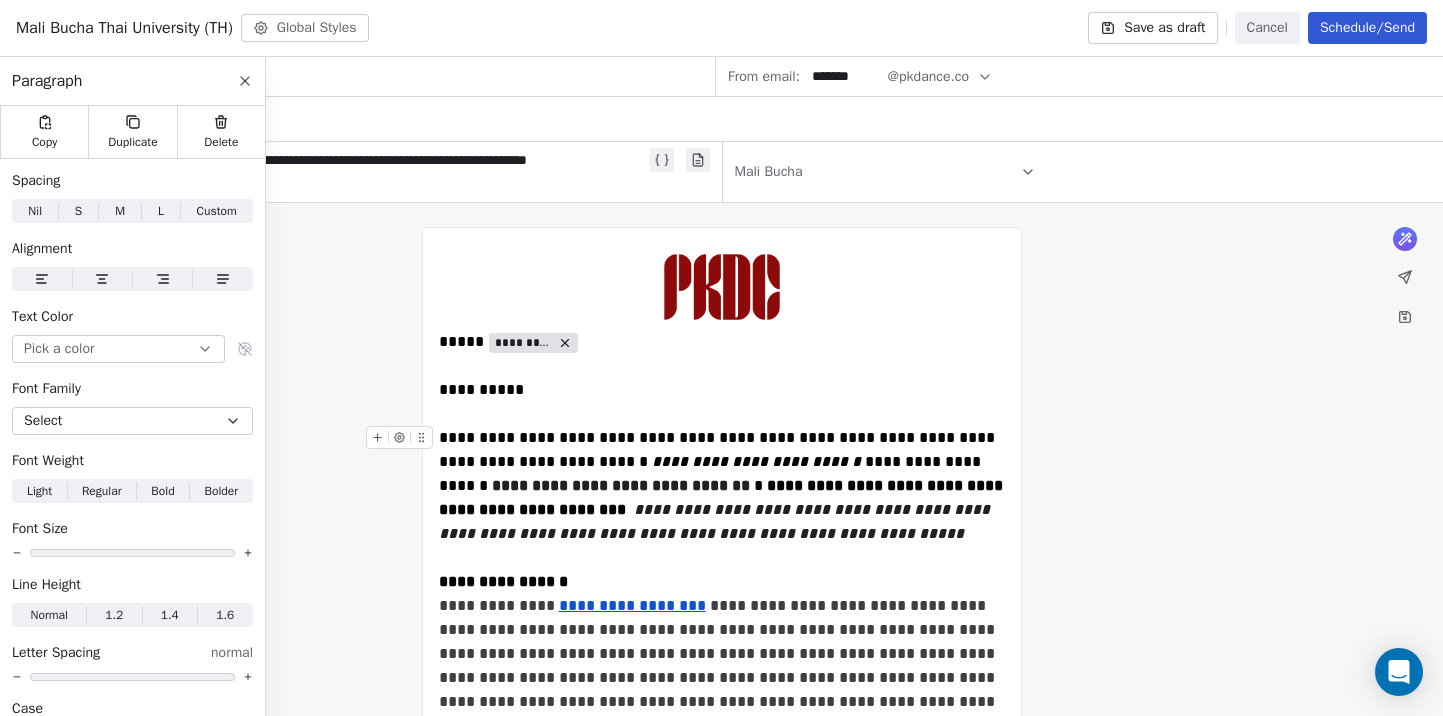 click on "**********" at bounding box center [721, 1507] 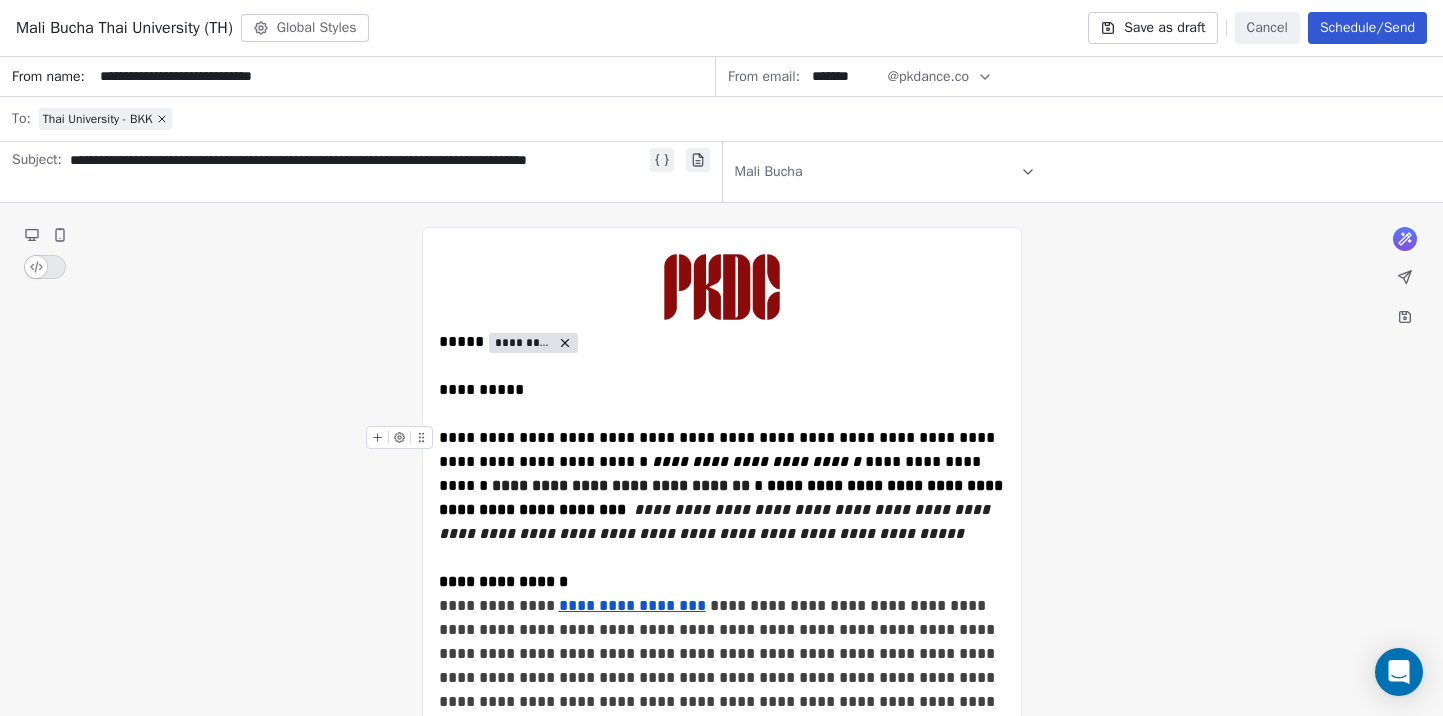 click on "Schedule/Send" at bounding box center [1367, 28] 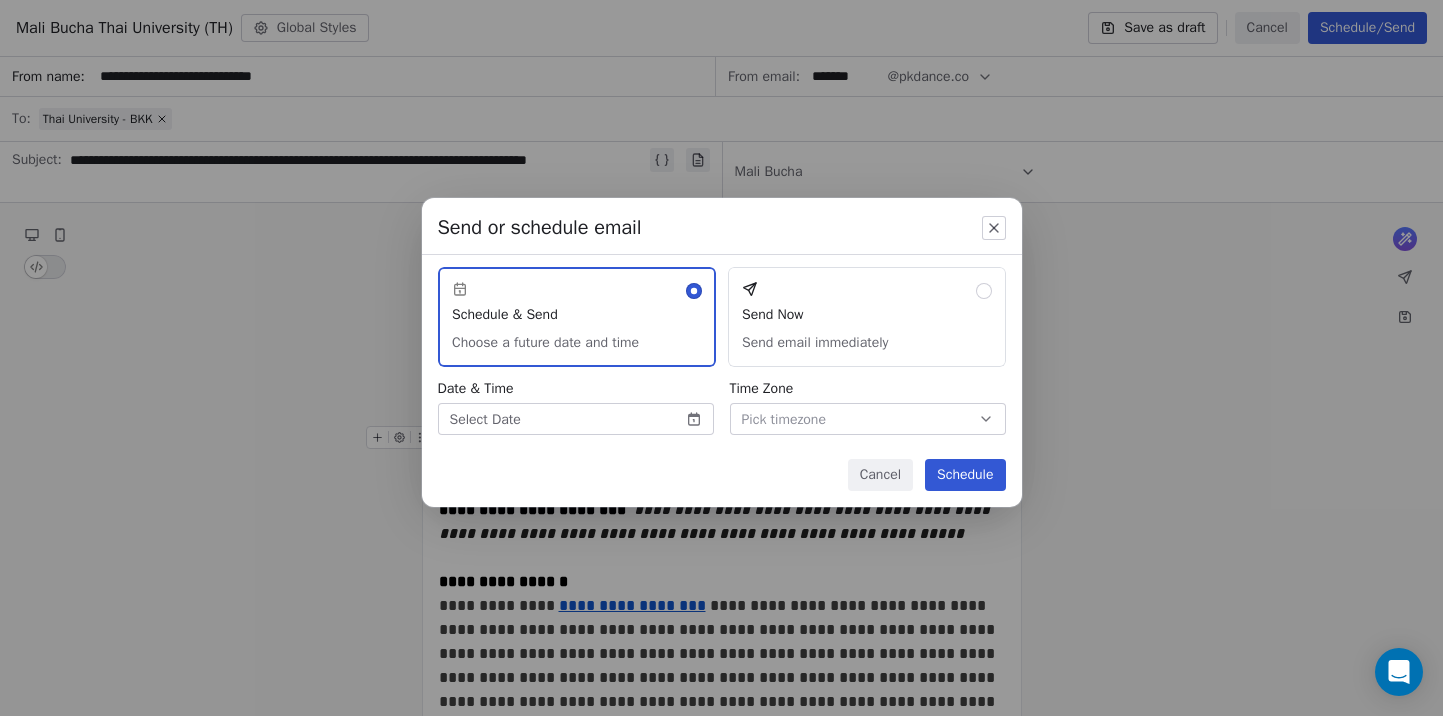 click on "Pichet Klunchun Dance Company Contacts People Marketing Workflows Campaigns Sales Sequences Beta Tools Apps AI Agents Help & Support Campaigns  Create new campaign All ( 12 ) All ( 12 ) Drafts ( 1 ) Drafts ( 1 ) In Progress ( 1 ) In Progress ( 1 ) Scheduled ( 0 ) Scheduled ( 0 ) Sent ( 10 ) Sent ( 10 ) Name Status Analytics Actions Mali Bucha Invitation (General) Created on Aug 3, 2025, 12:33 PM To: Cyber Subin Bangkok March 2025 + 4 more Sending 0 / 0 - Open Rate - Click Rate - Unsubscribe Mali Bucha Thai University (TH) Created on Aug 1, 2025, 1:23 PM To: Thai University - BKK  Draft - Open Rate - Click Rate - Unsubscribe Get Ready for No.60 @ Chulalongkorn (July 1)-2 Sent on Jun 30, 2025, 8:39 PM To: No.60 BKK25 July 1  Sent 48 / 48 62.79% (27) Open Rate 11.63% (5) Click Rate - Unsubscribe Get Ready for No.60 @ Chulalongkorn (July 2) Sent on Jul 1, 2025, 5:54 PM To: No.60 BKK25 July 2  Sent 50 / 50 68.18% (30) Open Rate 25% (11) Click Rate - Unsubscribe Partner in Thailand Invitation (EN) Sent 3 / 3 - 3" at bounding box center (721, 358) 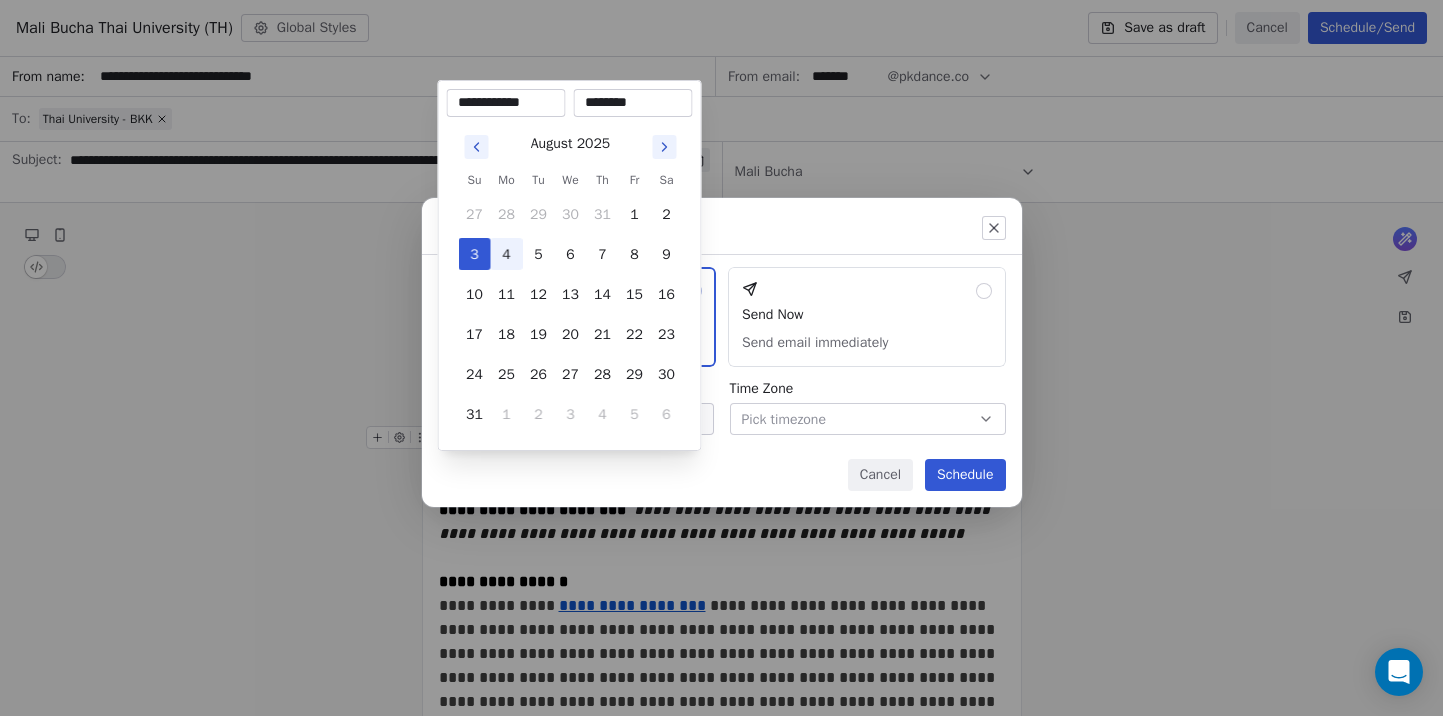 click on "4" at bounding box center (507, 254) 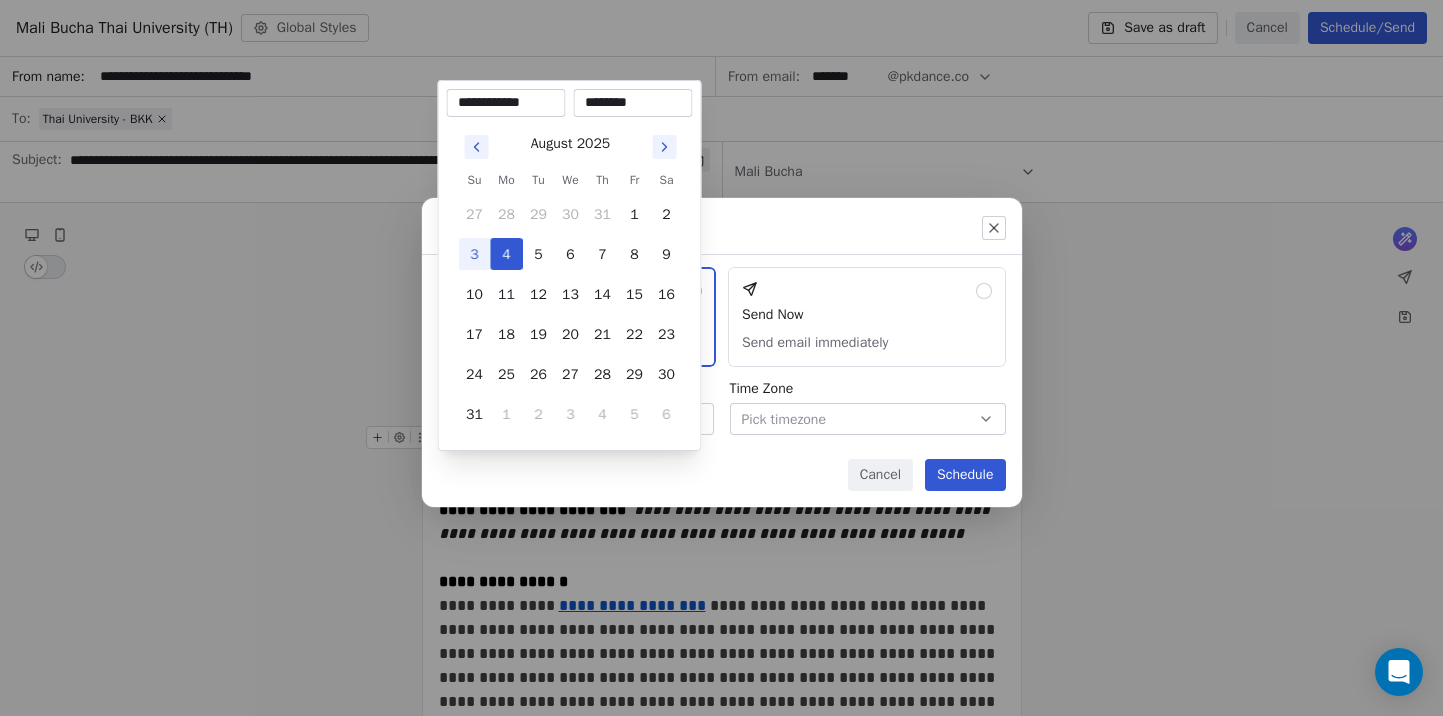 click on "Send or schedule email Schedule & Send Choose a future date and time Send Now Send email immediately Date & Time Aug 04, 2025 01:08 PM Time Zone Pick timezone Cancel Schedule" at bounding box center (721, 358) 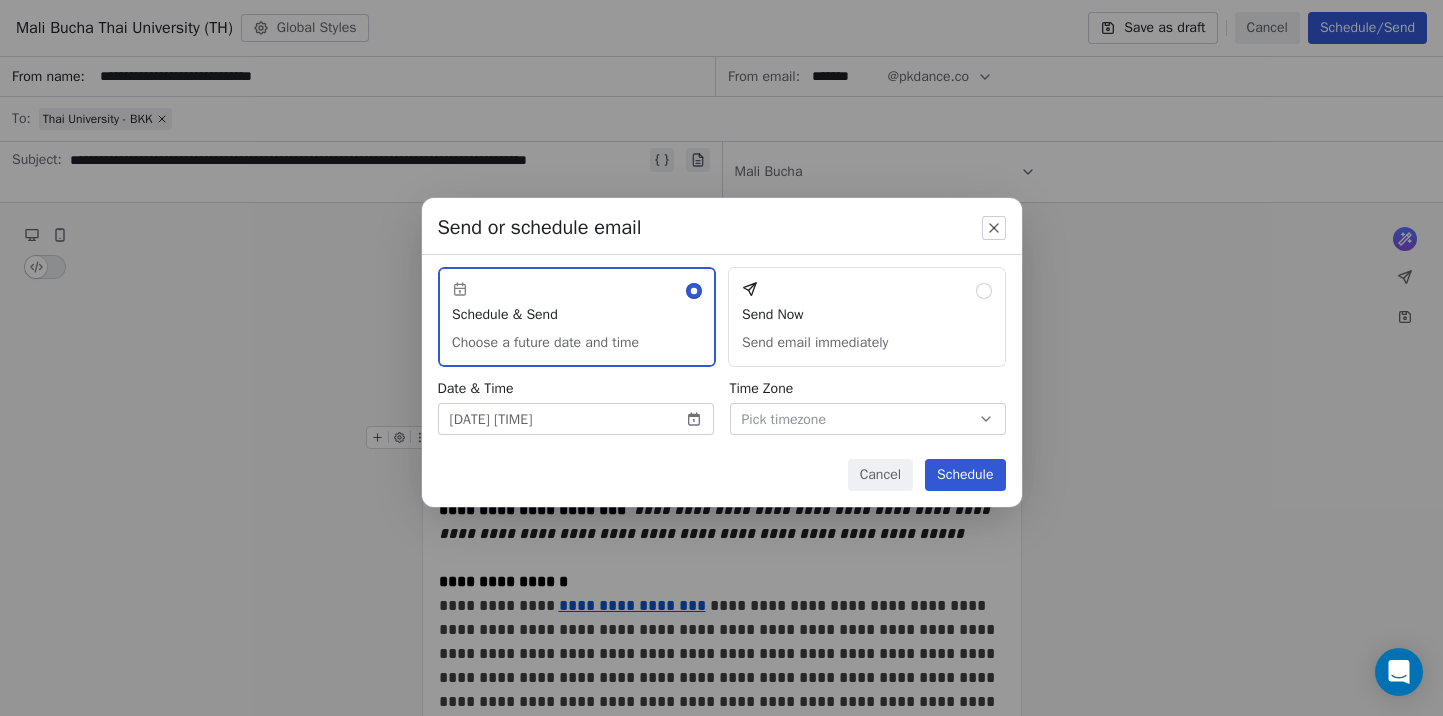 click on "Time Zone Pick timezone" at bounding box center (868, 407) 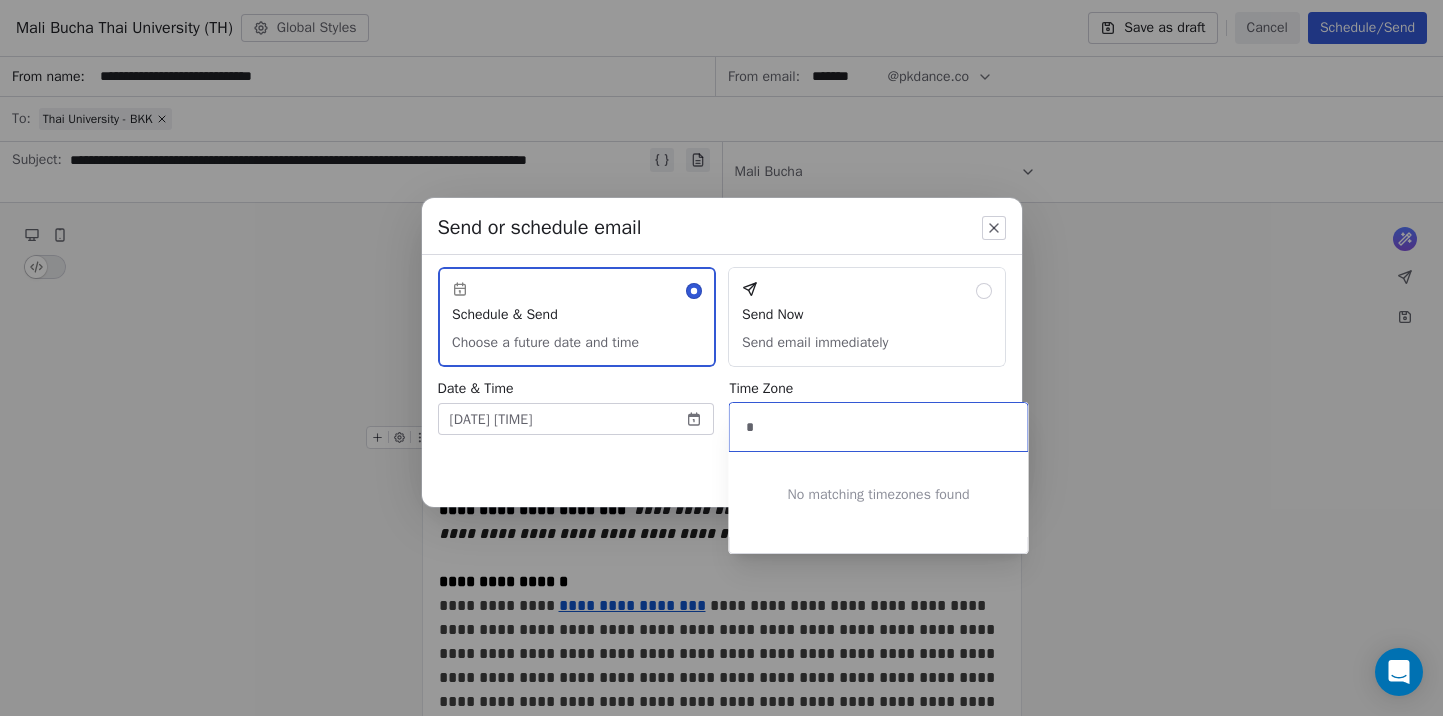 type on "**" 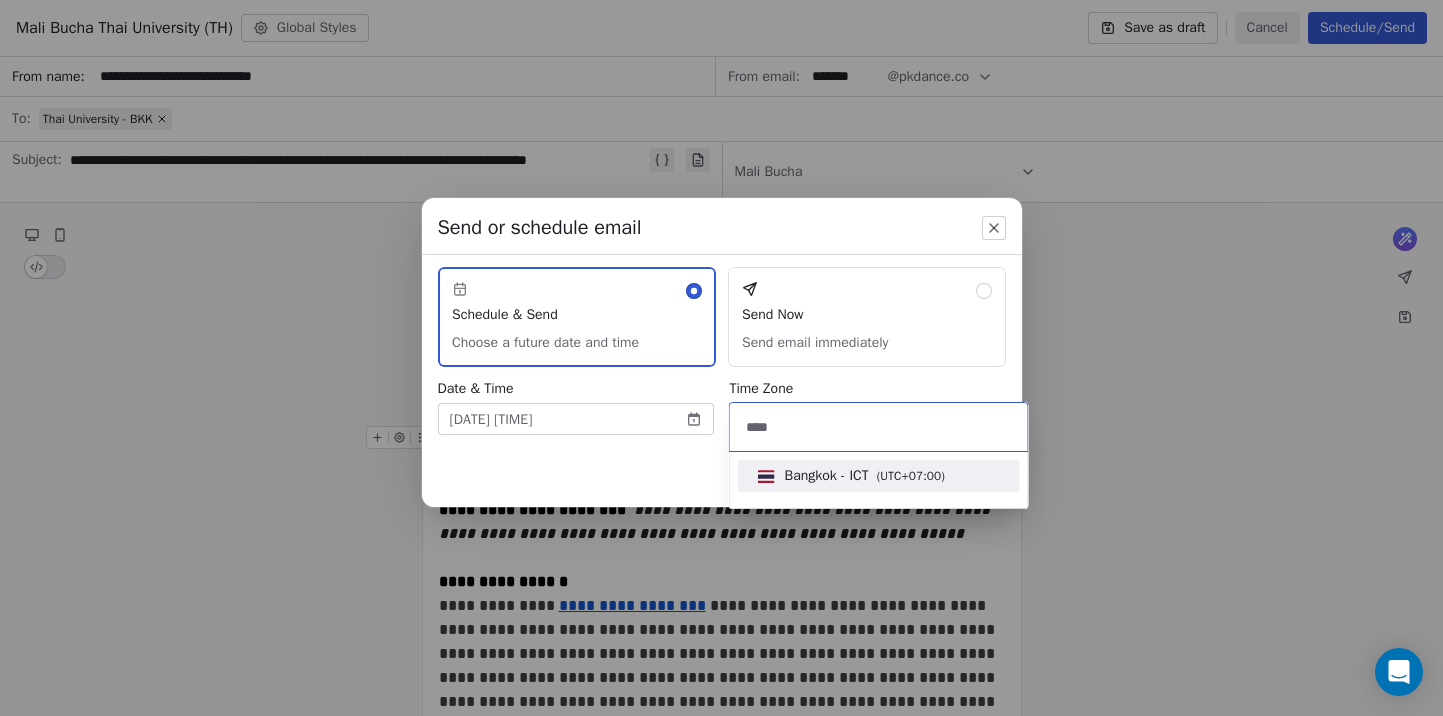 type on "****" 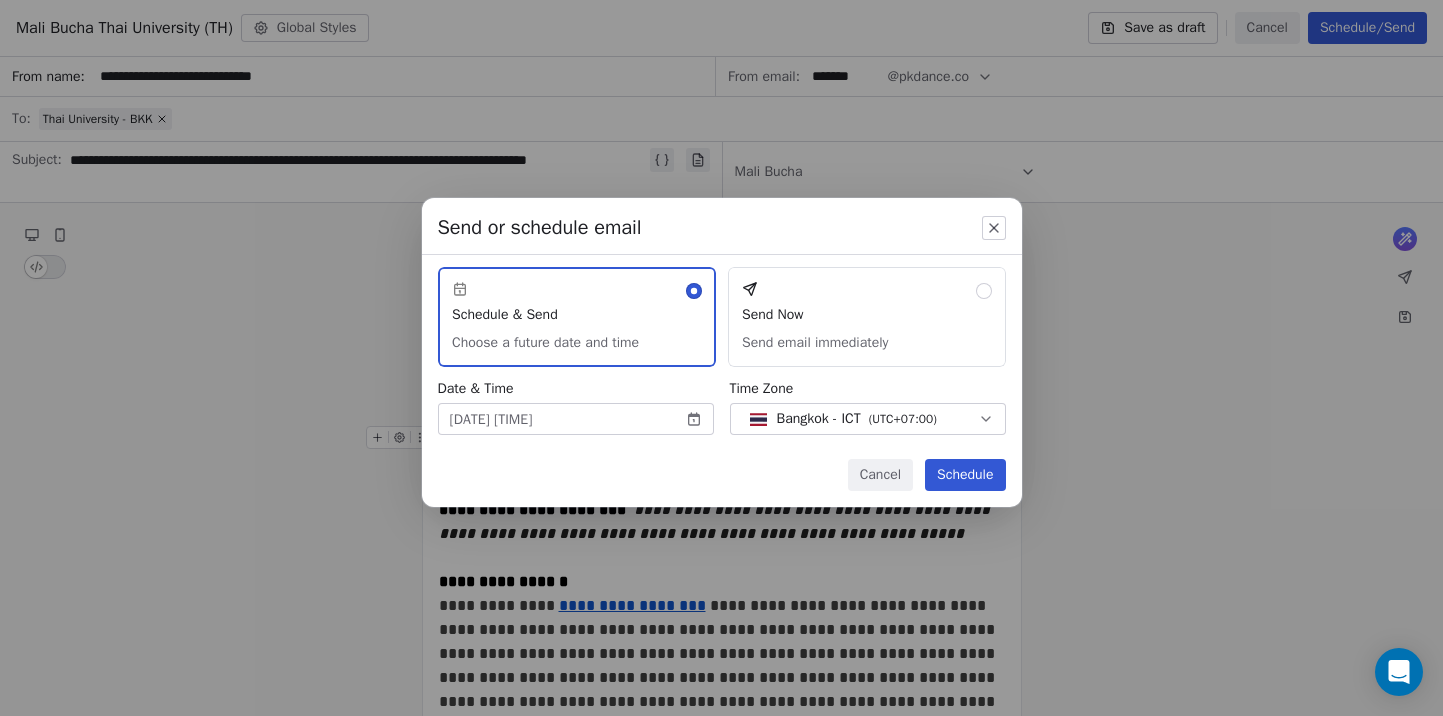 click on "Pichet Klunchun Dance Company Contacts People Marketing Workflows Campaigns Sales Sequences Beta Tools Apps AI Agents Help & Support Campaigns  Create new campaign All ( 12 ) All ( 12 ) Drafts ( 1 ) Drafts ( 1 ) In Progress ( 1 ) In Progress ( 1 ) Scheduled ( 0 ) Scheduled ( 0 ) Sent ( 10 ) Sent ( 10 ) Name Status Analytics Actions Mali Bucha Invitation (General) Created on Aug 3, 2025, 12:33 PM To: Cyber Subin Bangkok March 2025 + 4 more Sending 0 / 0 - Open Rate - Click Rate - Unsubscribe Mali Bucha Thai University (TH) Created on Aug 1, 2025, 1:23 PM To: Thai University - BKK  Draft - Open Rate - Click Rate - Unsubscribe Get Ready for No.60 @ Chulalongkorn (July 1)-2 Sent on Jun 30, 2025, 8:39 PM To: No.60 BKK25 July 1  Sent 48 / 48 62.79% (27) Open Rate 11.63% (5) Click Rate - Unsubscribe Get Ready for No.60 @ Chulalongkorn (July 2) Sent on Jul 1, 2025, 5:54 PM To: No.60 BKK25 July 2  Sent 50 / 50 68.18% (30) Open Rate 25% (11) Click Rate - Unsubscribe Partner in Thailand Invitation (EN) Sent 3 / 3 - 3" at bounding box center (721, 358) 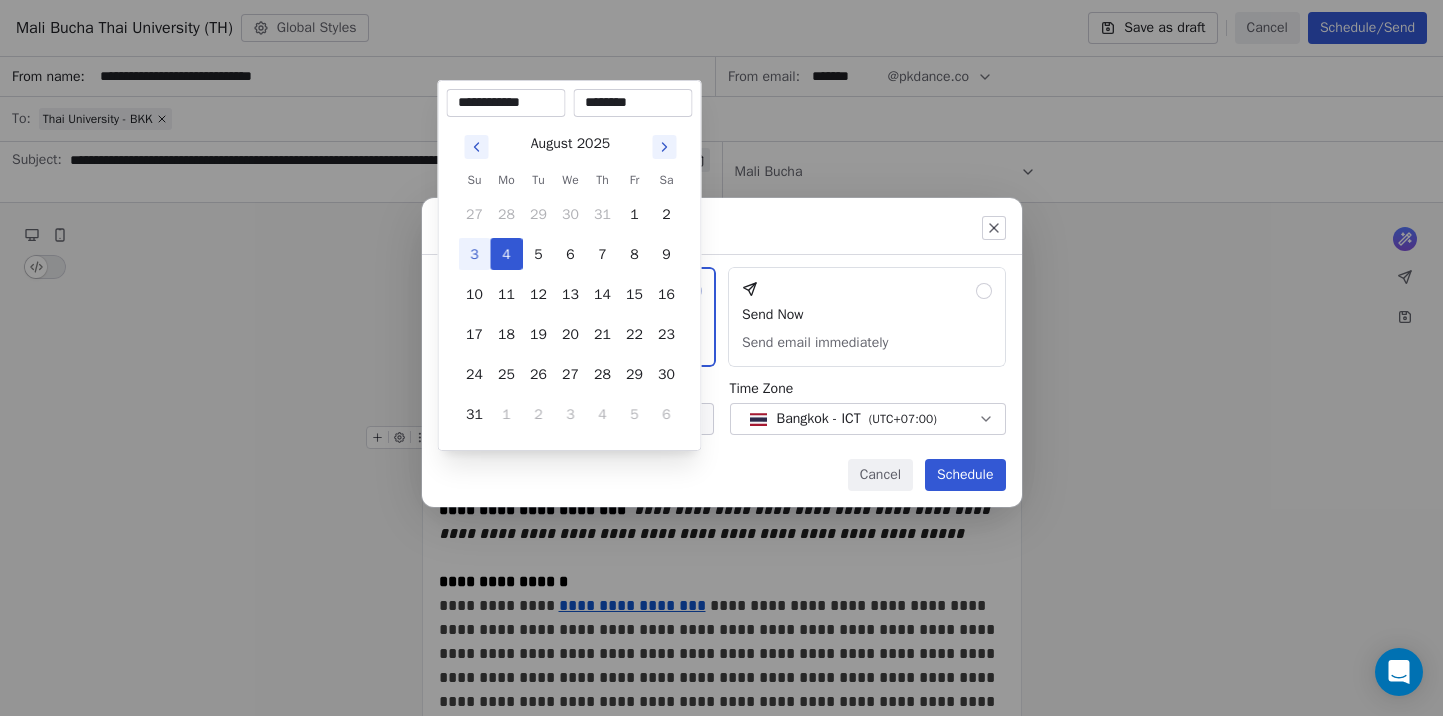 click on "Send or schedule email Schedule & Send Choose a future date and time Send Now Send email immediately Date & Time Aug 04, 2025 01:08 PM Time Zone Bangkok - ICT ( UTC+07:00 ) Cancel Schedule" at bounding box center [721, 358] 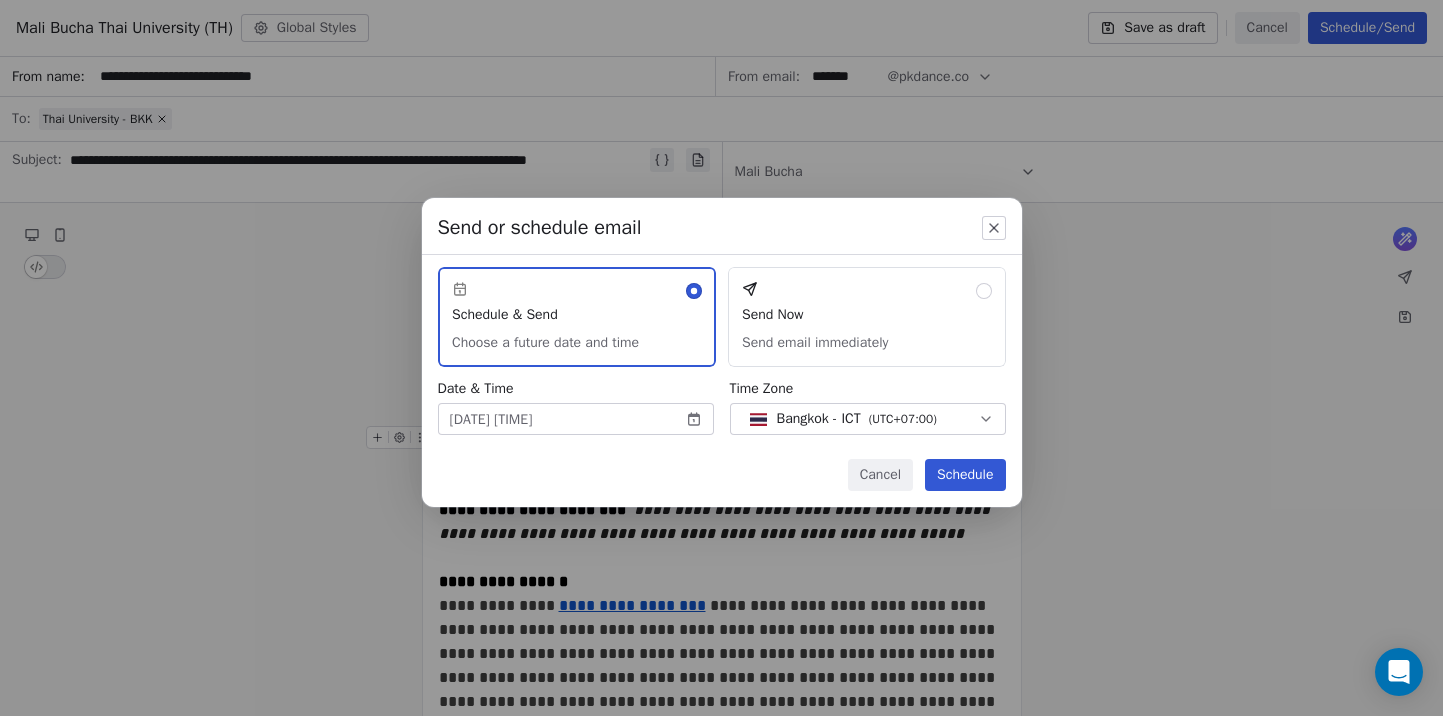click on "Pichet Klunchun Dance Company Contacts People Marketing Workflows Campaigns Sales Sequences Beta Tools Apps AI Agents Help & Support Campaigns  Create new campaign All ( 12 ) All ( 12 ) Drafts ( 1 ) Drafts ( 1 ) In Progress ( 1 ) In Progress ( 1 ) Scheduled ( 0 ) Scheduled ( 0 ) Sent ( 10 ) Sent ( 10 ) Name Status Analytics Actions Mali Bucha Invitation (General) Created on Aug 3, 2025, 12:33 PM To: Cyber Subin Bangkok March 2025 + 4 more Sending 0 / 0 - Open Rate - Click Rate - Unsubscribe Mali Bucha Thai University (TH) Created on Aug 1, 2025, 1:23 PM To: Thai University - BKK  Draft - Open Rate - Click Rate - Unsubscribe Get Ready for No.60 @ Chulalongkorn (July 1)-2 Sent on Jun 30, 2025, 8:39 PM To: No.60 BKK25 July 1  Sent 48 / 48 62.79% (27) Open Rate 11.63% (5) Click Rate - Unsubscribe Get Ready for No.60 @ Chulalongkorn (July 2) Sent on Jul 1, 2025, 5:54 PM To: No.60 BKK25 July 2  Sent 50 / 50 68.18% (30) Open Rate 25% (11) Click Rate - Unsubscribe Partner in Thailand Invitation (EN) Sent 3 / 3 - 3" at bounding box center (721, 358) 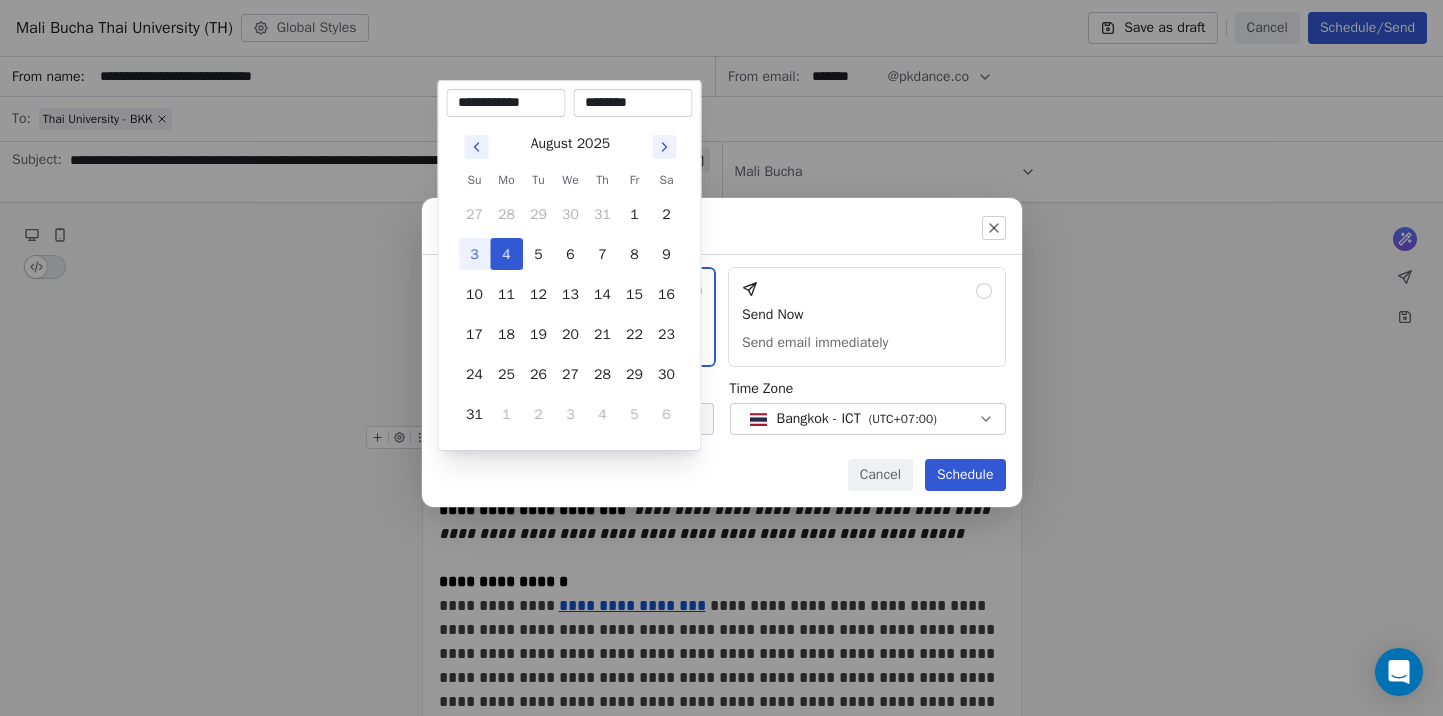 click on "********" at bounding box center [633, 103] 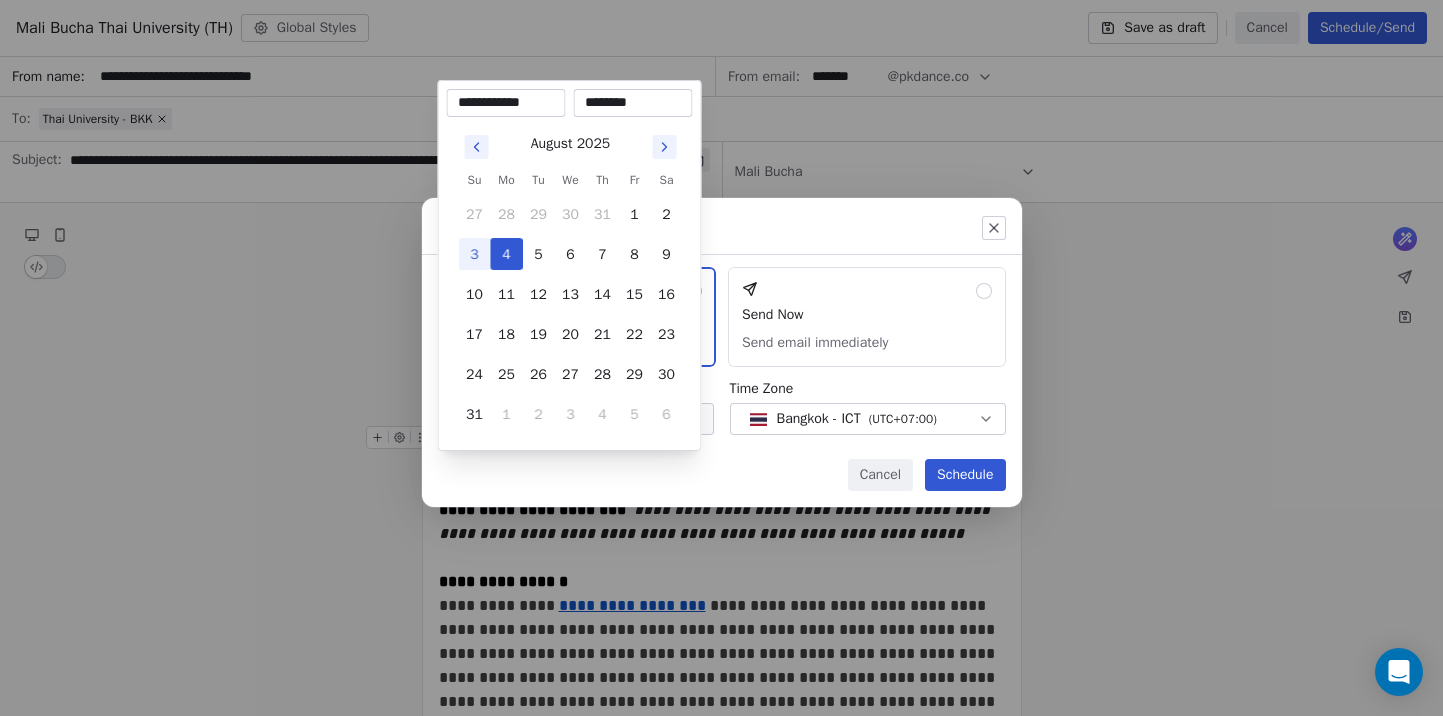 type on "********" 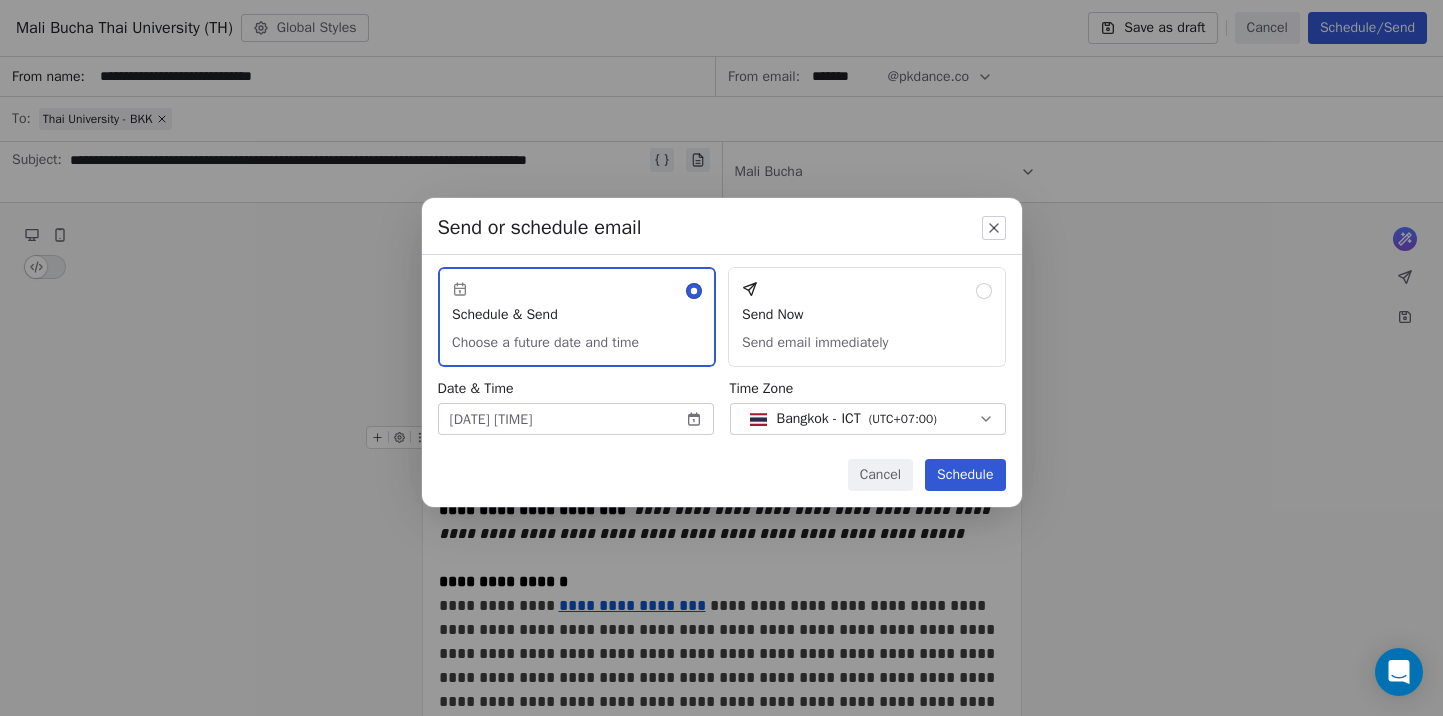 click on "Schedule" at bounding box center [965, 475] 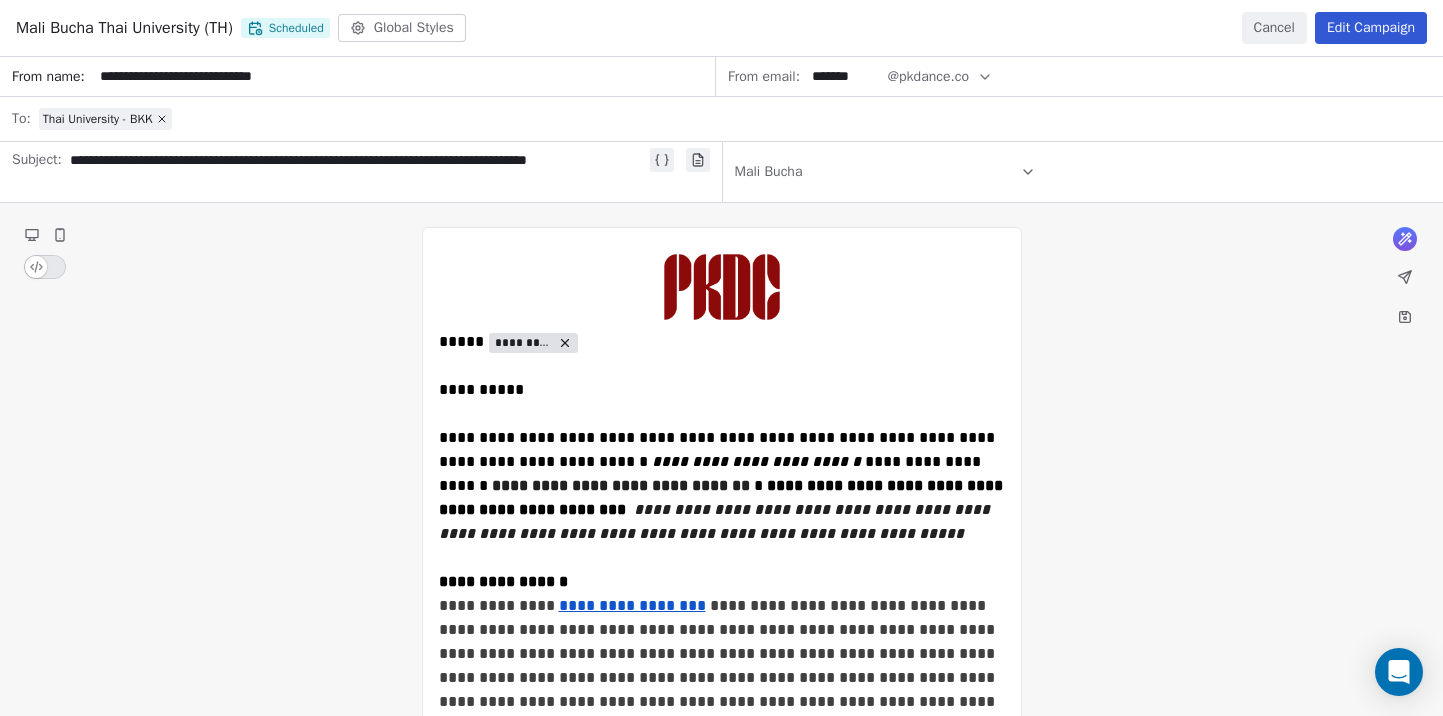 scroll, scrollTop: 0, scrollLeft: 0, axis: both 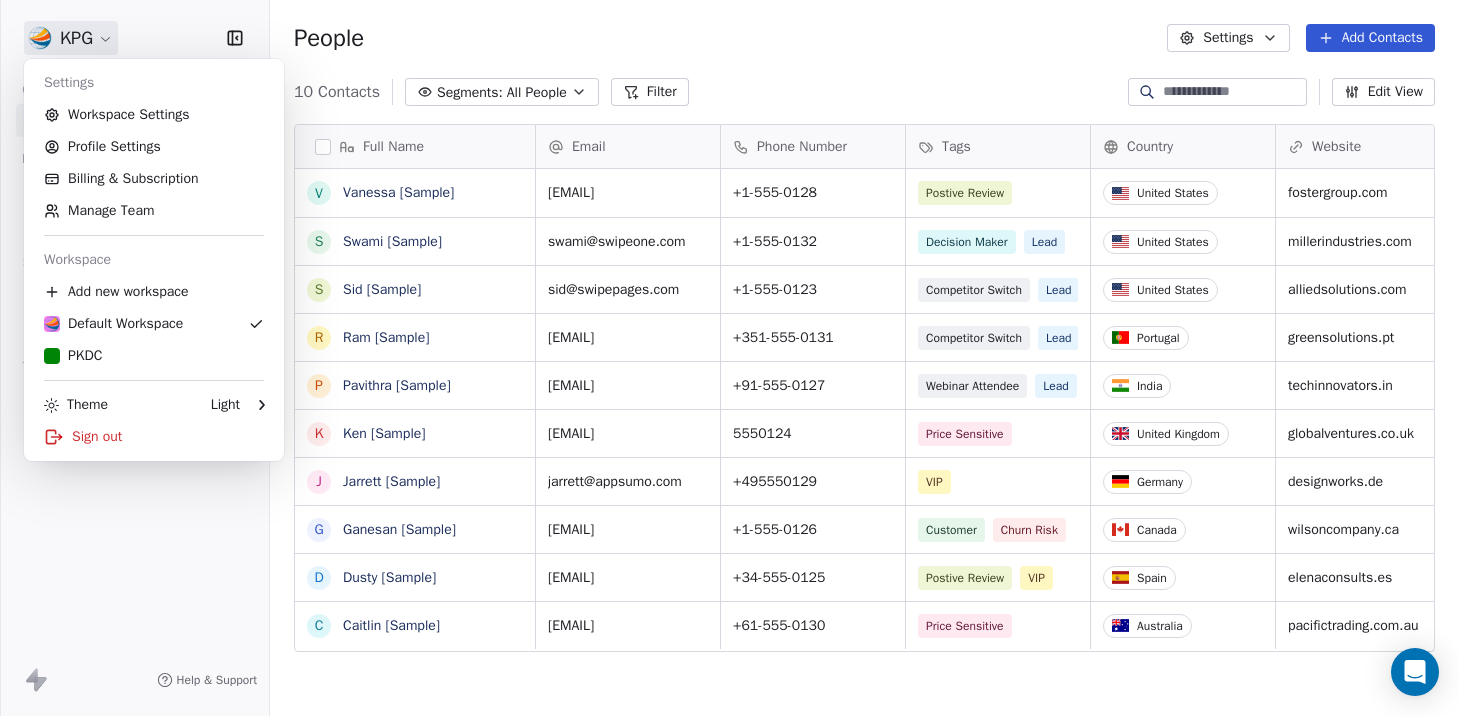 click on "Full Name V Vanessa [Sample] S Swami [Sample] S Sid [Sample] R Ram [Sample] P Pavithra [Sample] K Ken [Sample] J Jarrett [Sample] G Ganesan [Sample] D Dusty [Sample] C Caitlin [Sample] Email Phone Number Tags Country Website Job Title Status Contact Source vanessa@example.com +1-555-0128 Postive Review United States fostergroup.com Managing Director Closed Won Referral swami@example.com +1-555-0132 Decision Maker Lead United States millerindustries.com President New Lead Social Media sid@example.com +1-555-0123 Competitor Switch Lead United States alliedsolutions.com Director of Operations Qualifying Website Form ram@example.com +351-555-0131 Competitor Switch Lead Portugal greensolutions.pt Sustainability Head Closed Won Facebook Ad pavithra@example.com +91-555-0127 Lead India" at bounding box center [729, 358] 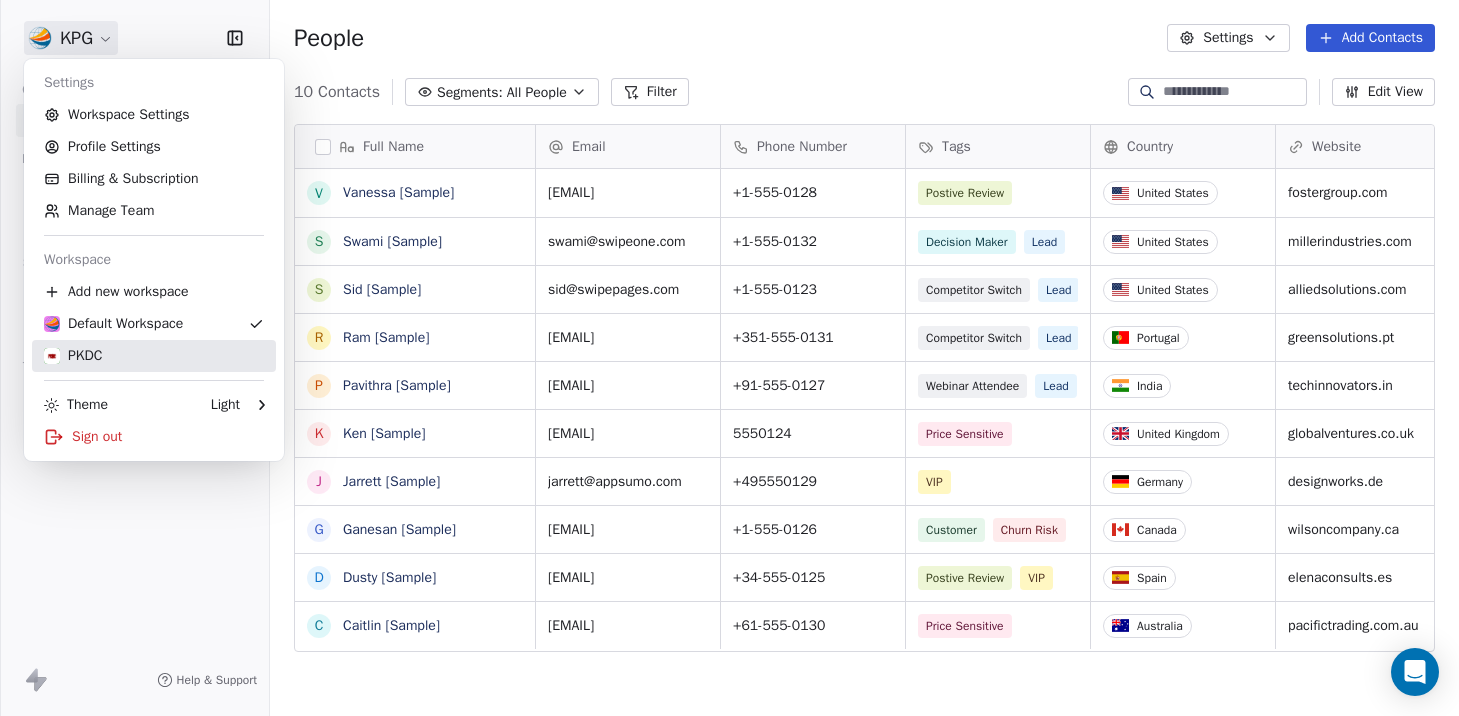 click on "PKDC" at bounding box center [154, 356] 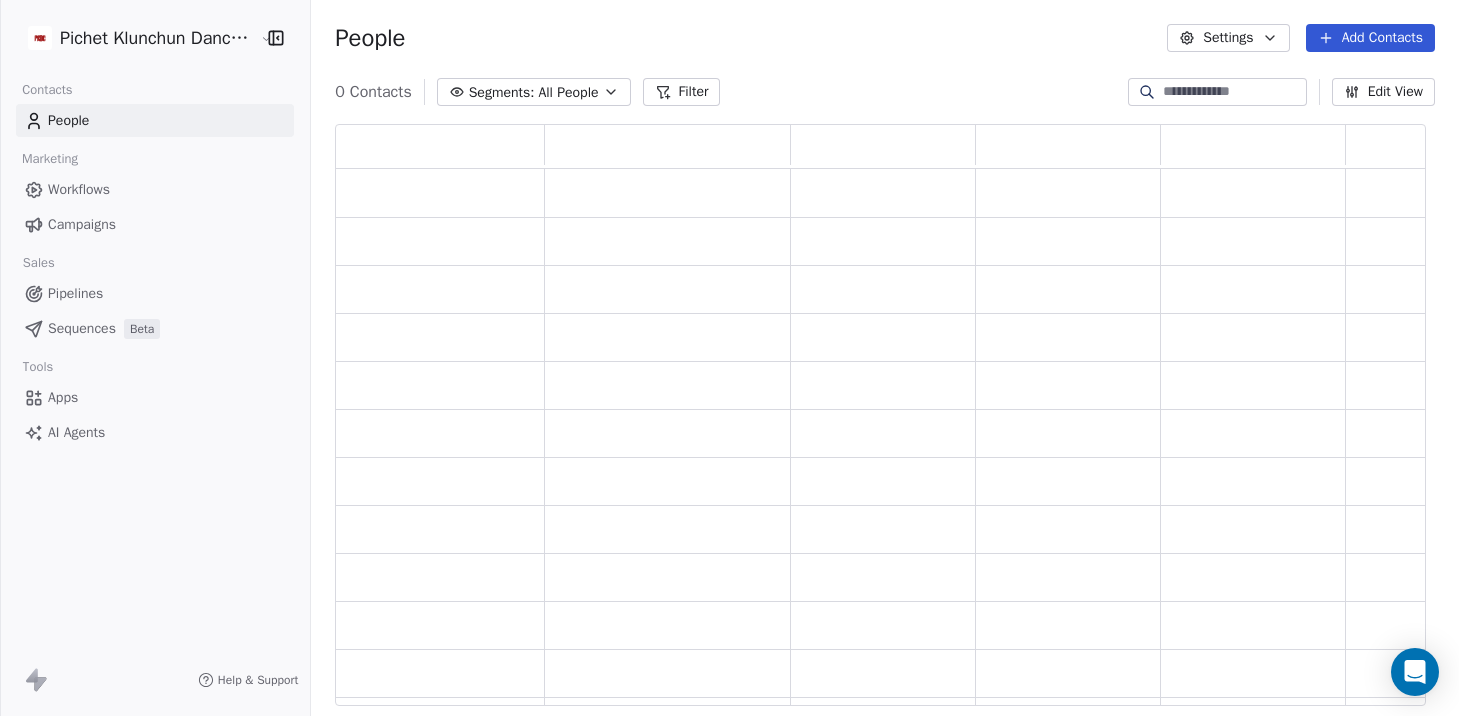 scroll, scrollTop: 1, scrollLeft: 1, axis: both 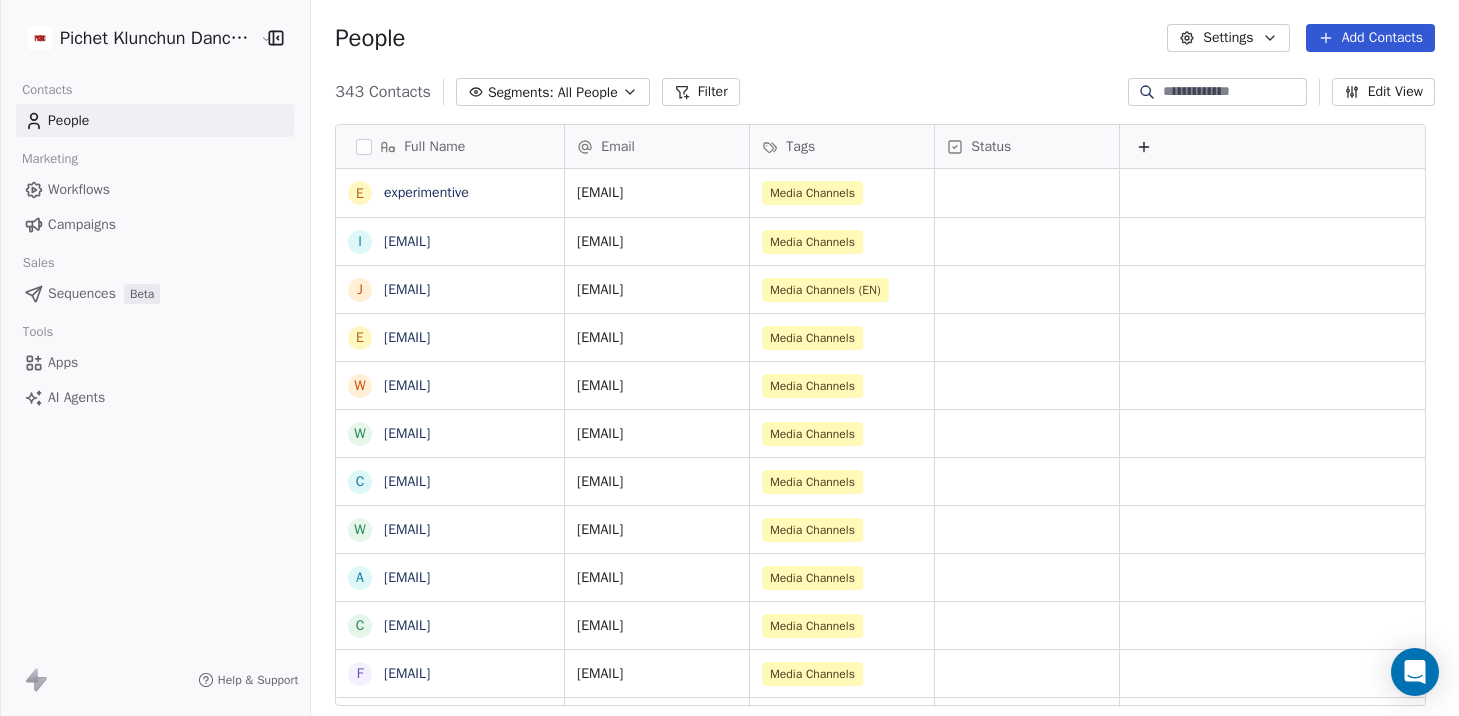 click on "Campaigns" at bounding box center (82, 224) 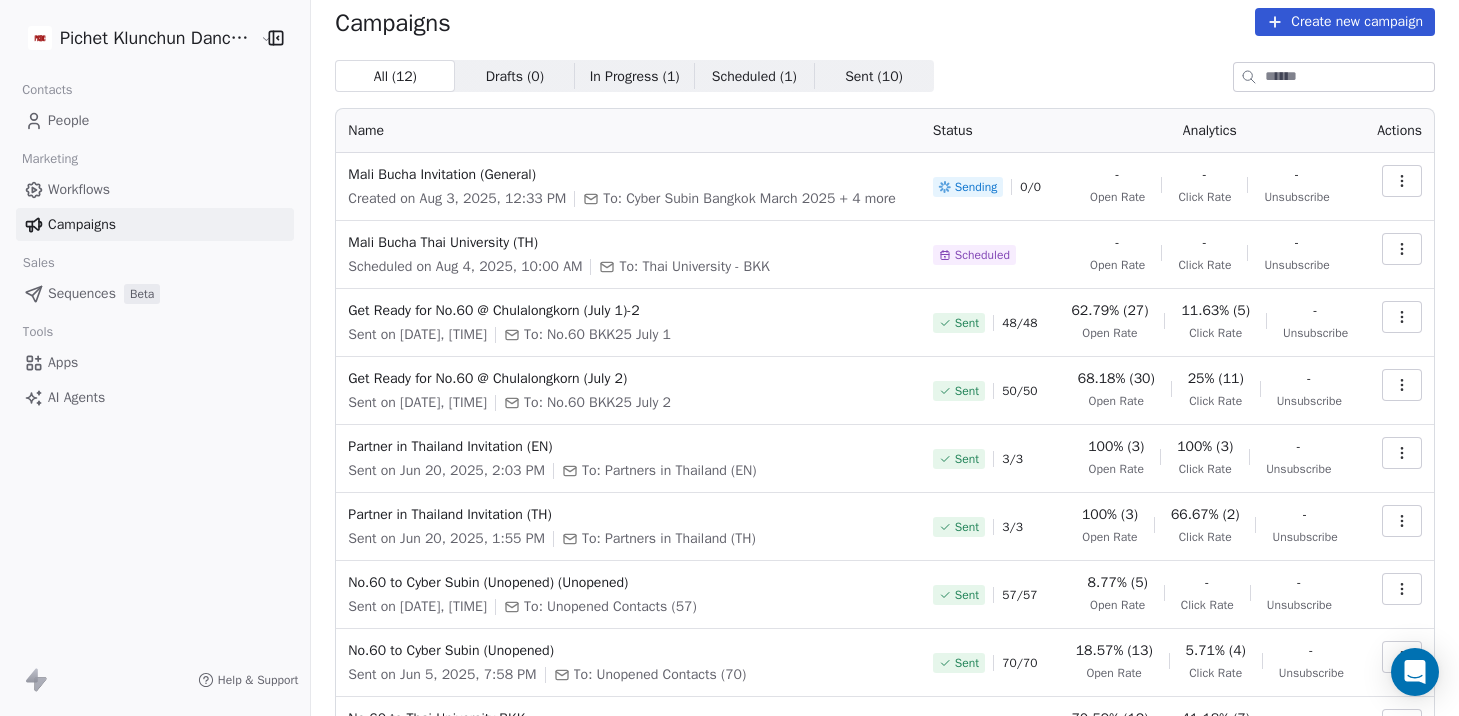 scroll, scrollTop: 0, scrollLeft: 0, axis: both 